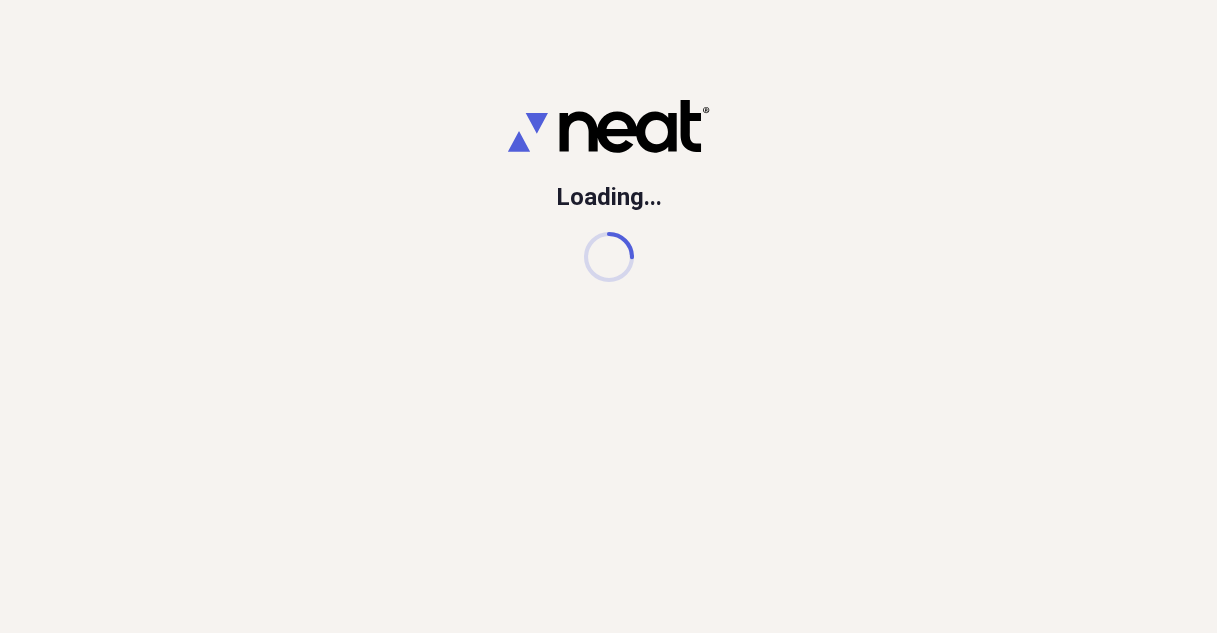 scroll, scrollTop: 0, scrollLeft: 0, axis: both 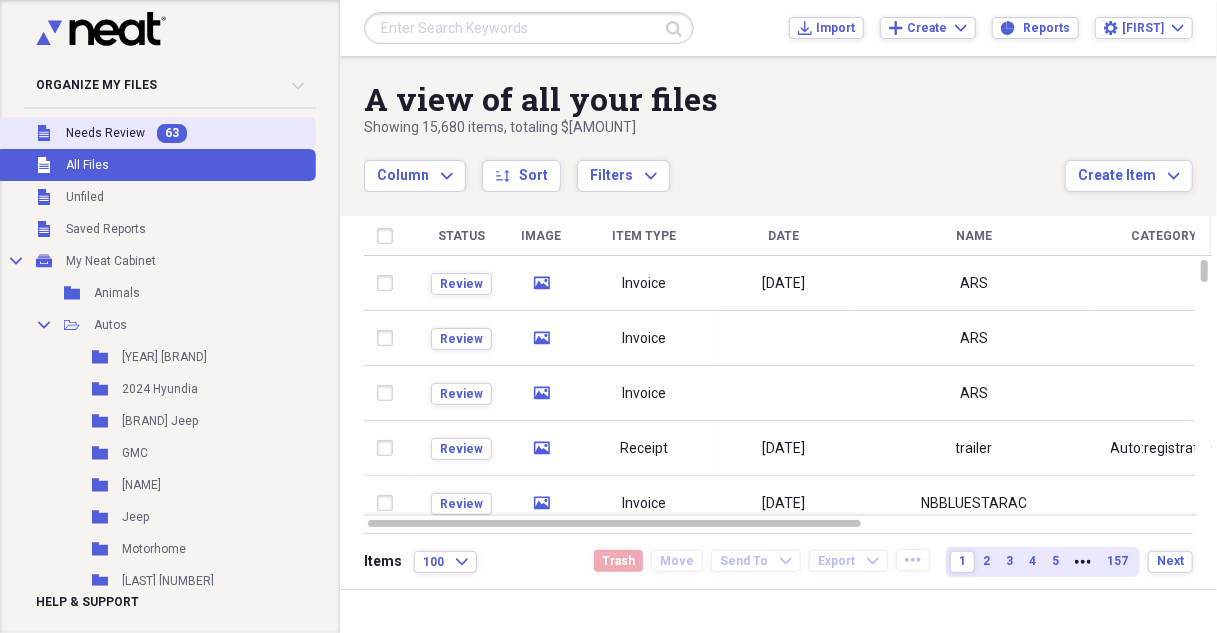 click on "Needs Review" at bounding box center (105, 133) 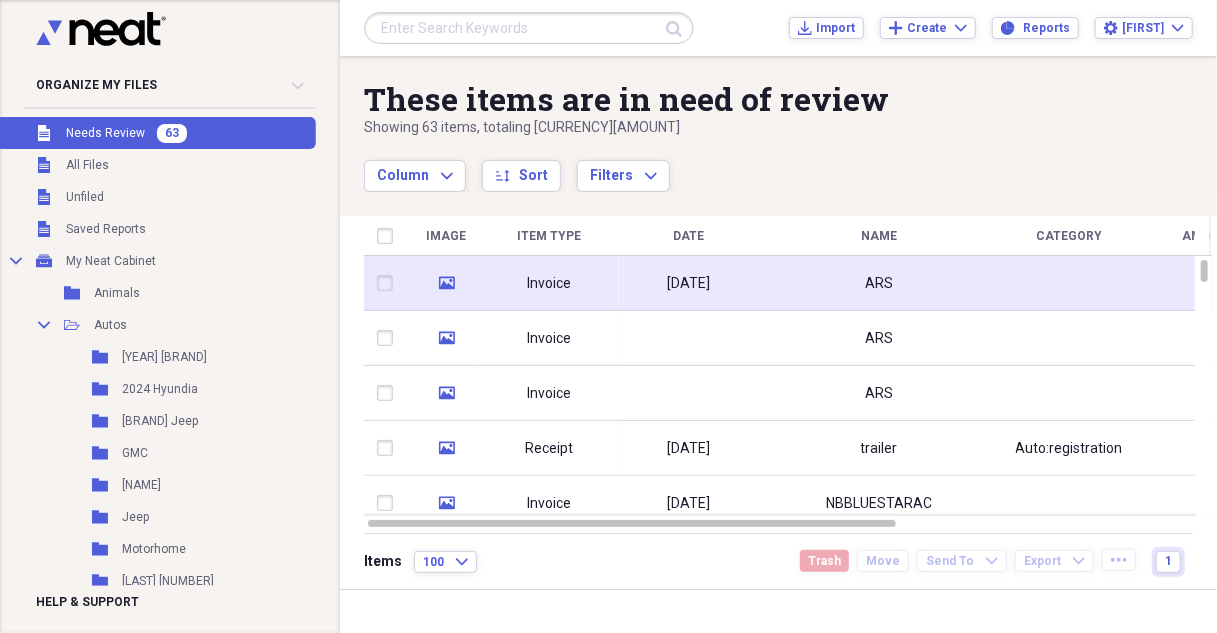 click on "Invoice" at bounding box center (549, 283) 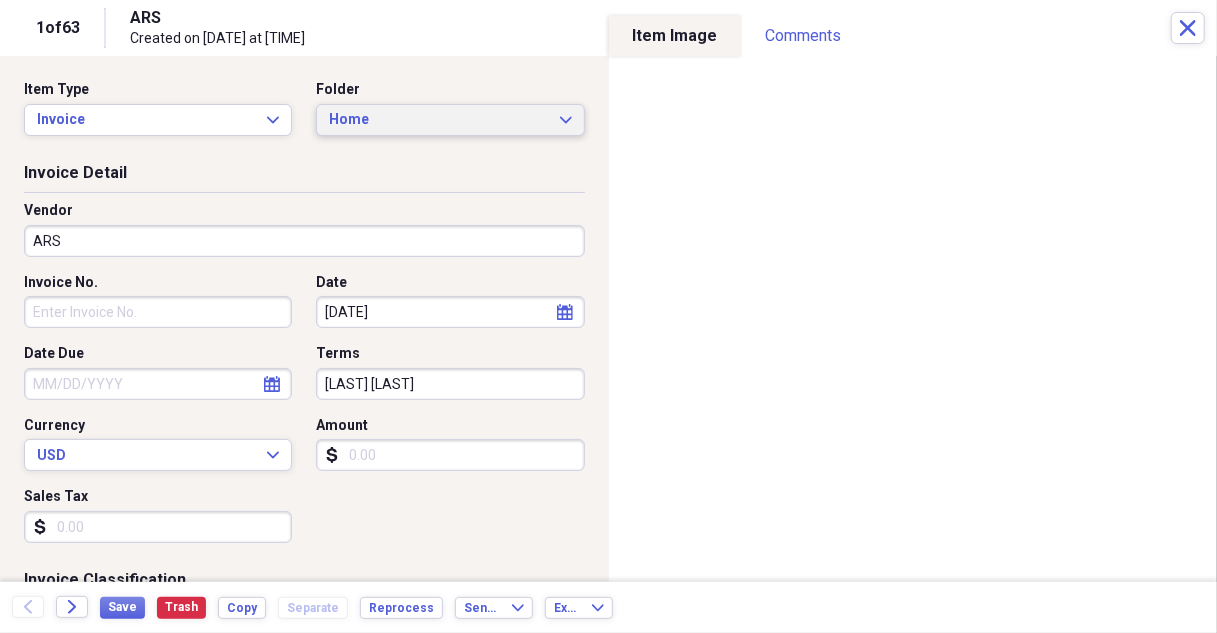 click on "Expand" 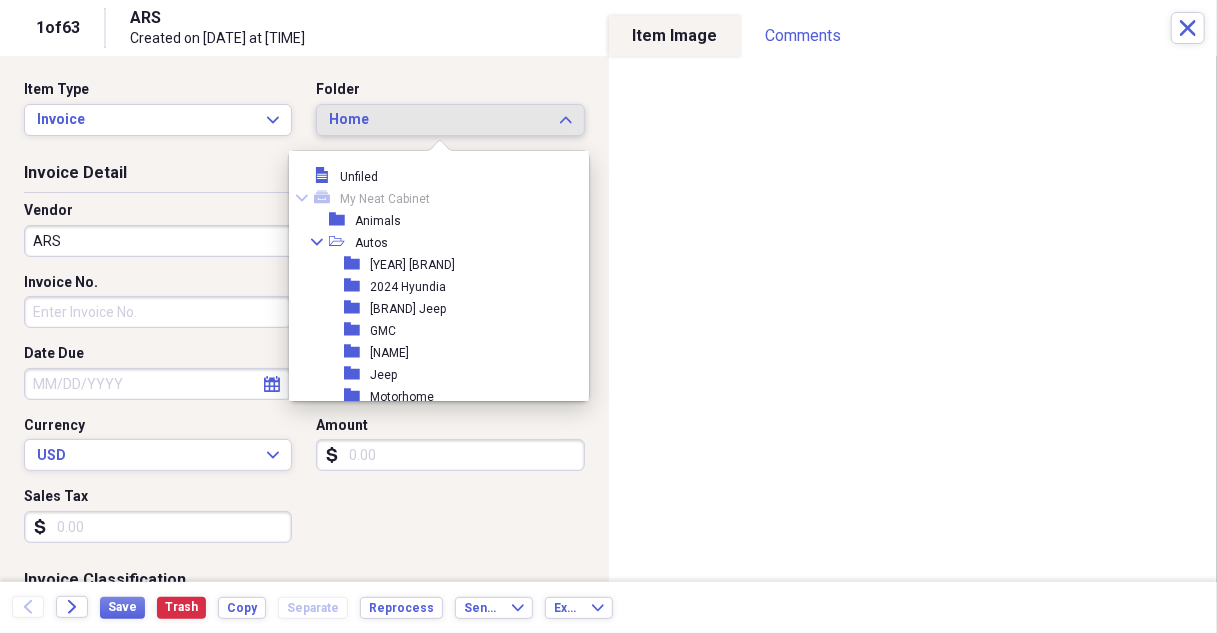 scroll, scrollTop: 253, scrollLeft: 0, axis: vertical 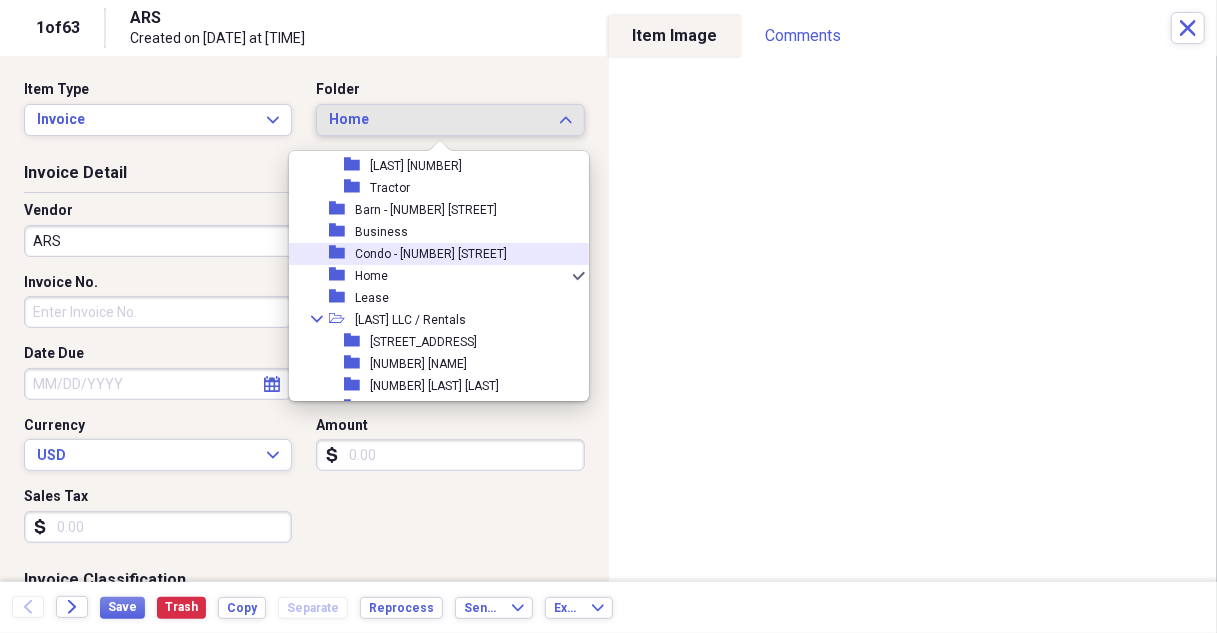 drag, startPoint x: 407, startPoint y: 255, endPoint x: 331, endPoint y: 240, distance: 77.46612 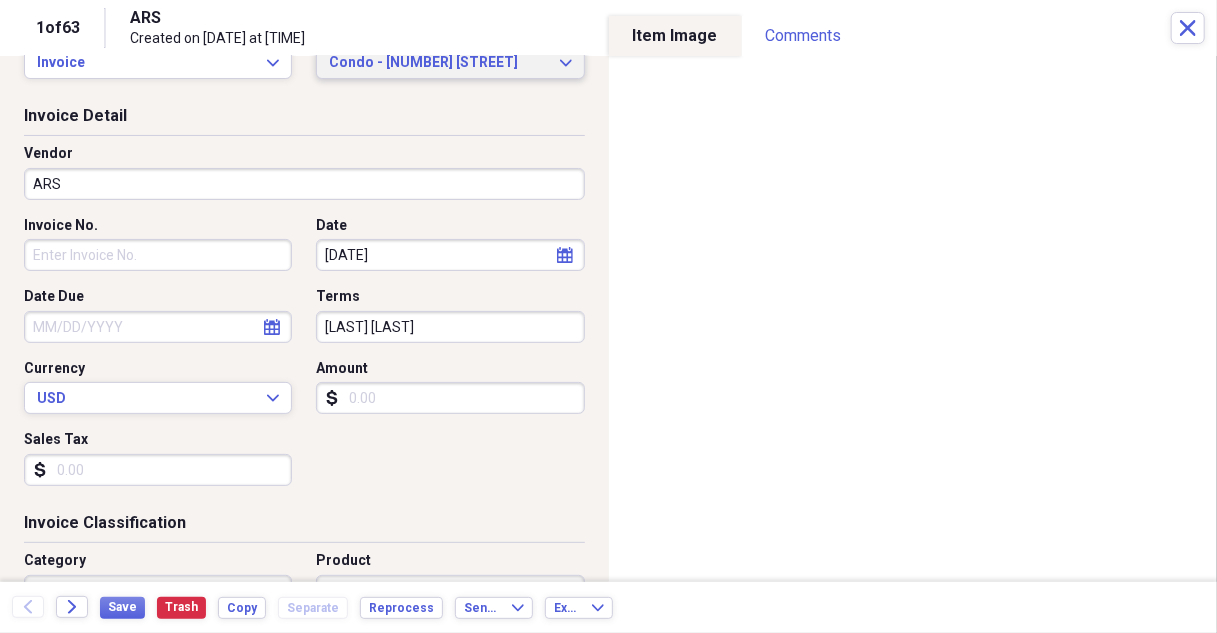 scroll, scrollTop: 100, scrollLeft: 0, axis: vertical 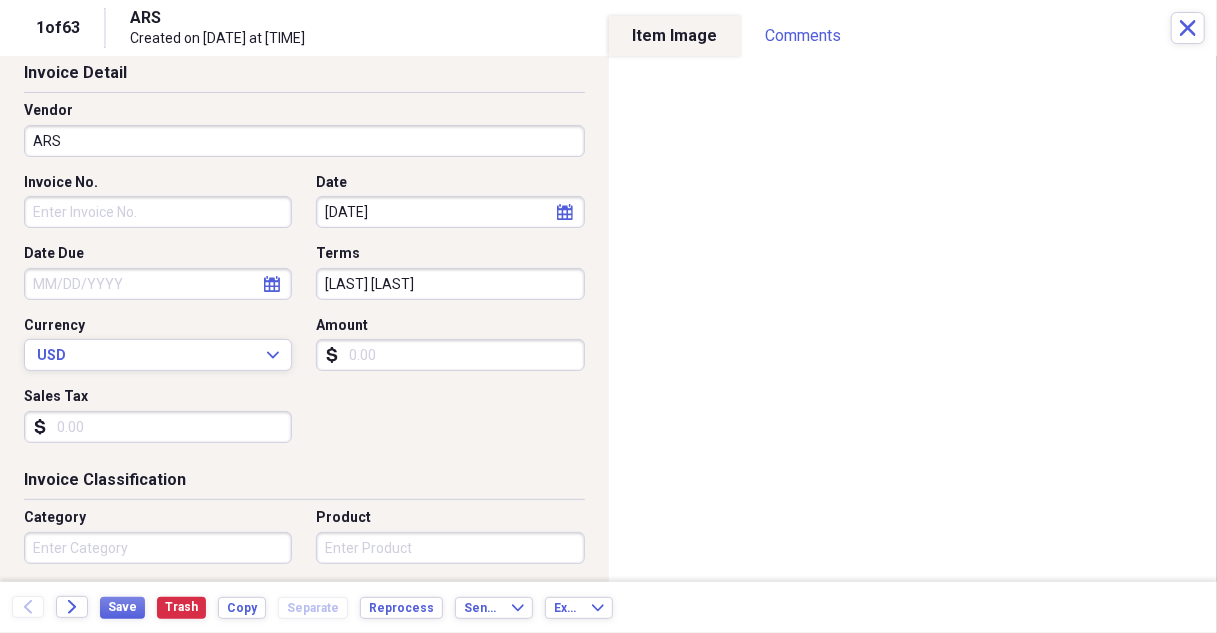 click on "Amount" at bounding box center [450, 355] 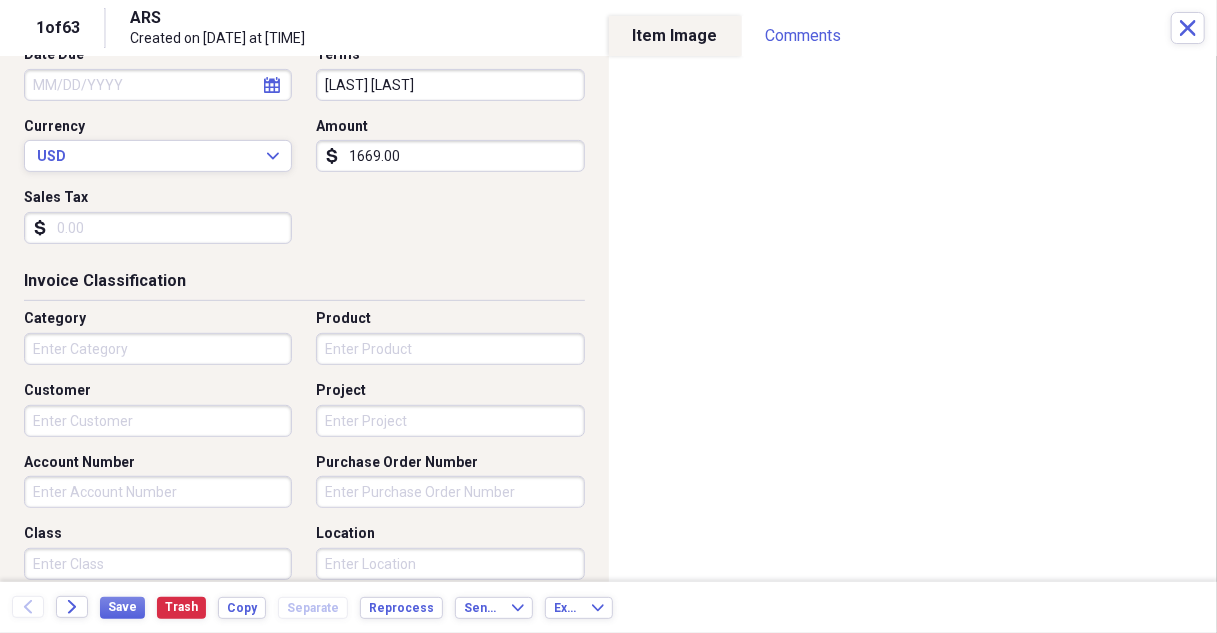 scroll, scrollTop: 300, scrollLeft: 0, axis: vertical 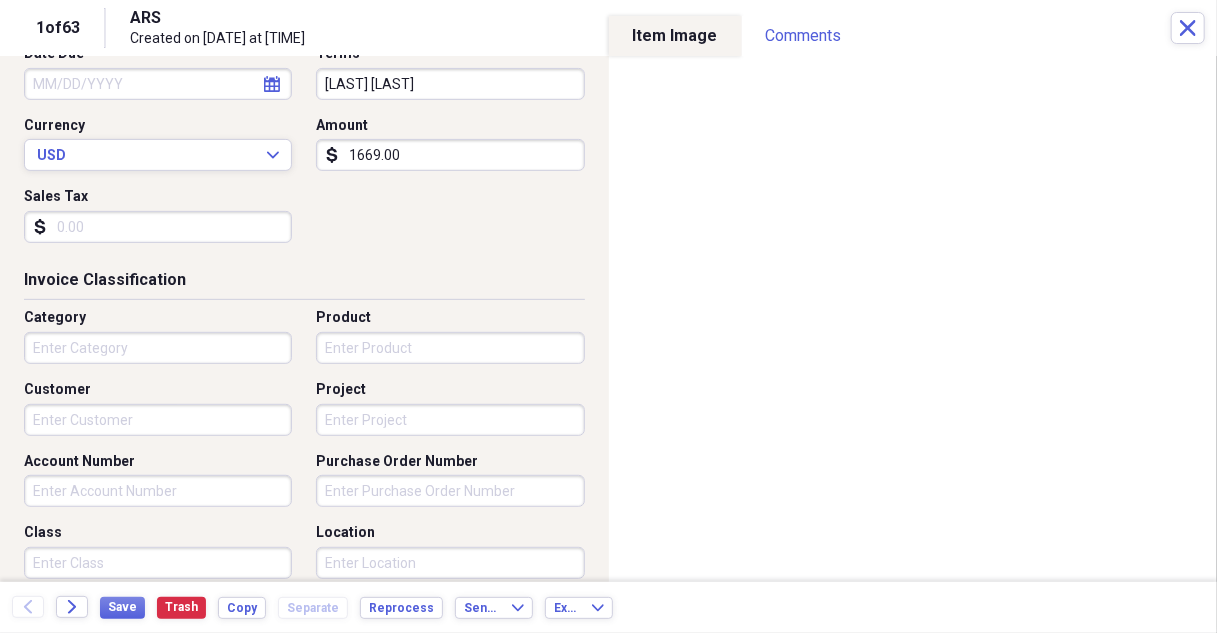 type on "1669.00" 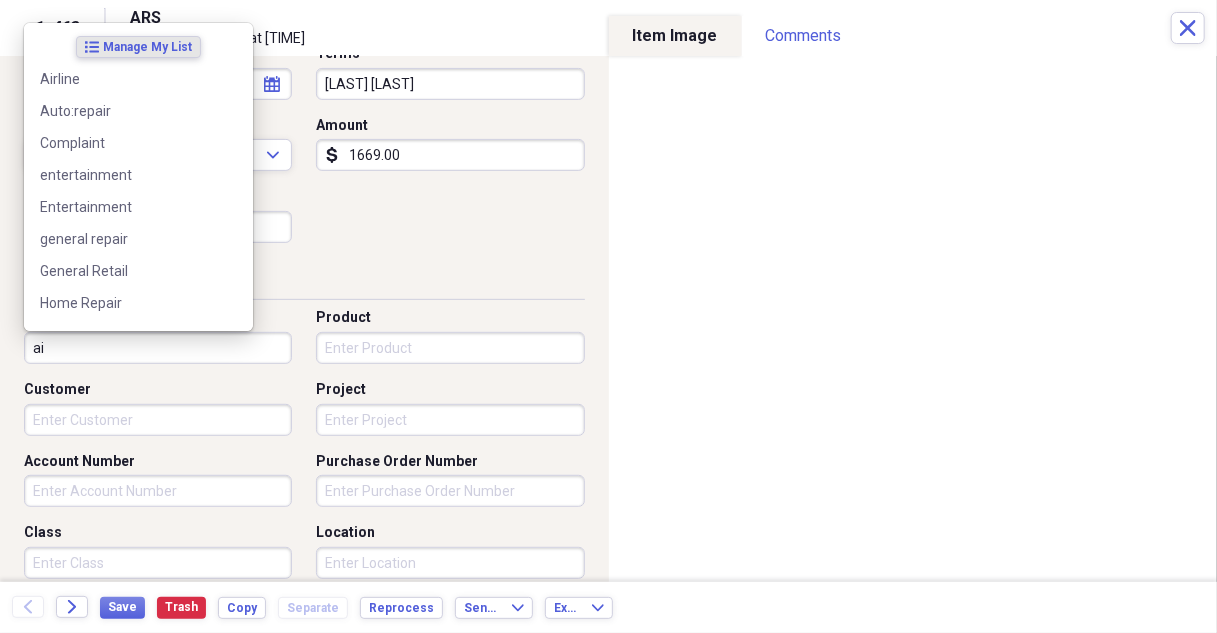 type on "a" 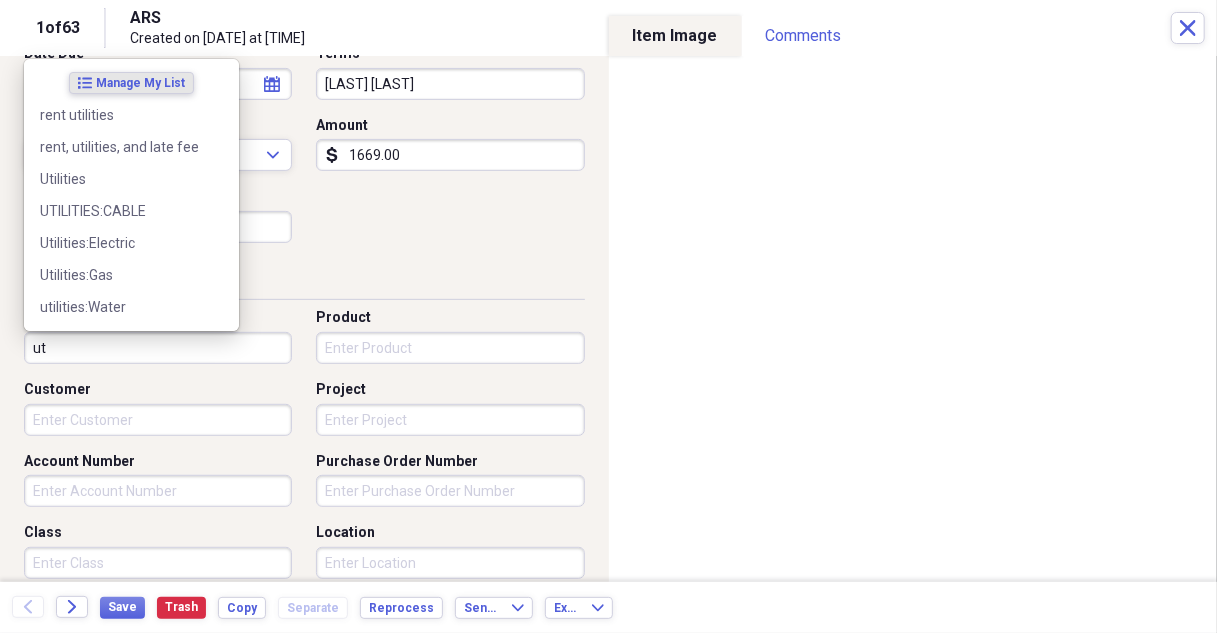 type on "u" 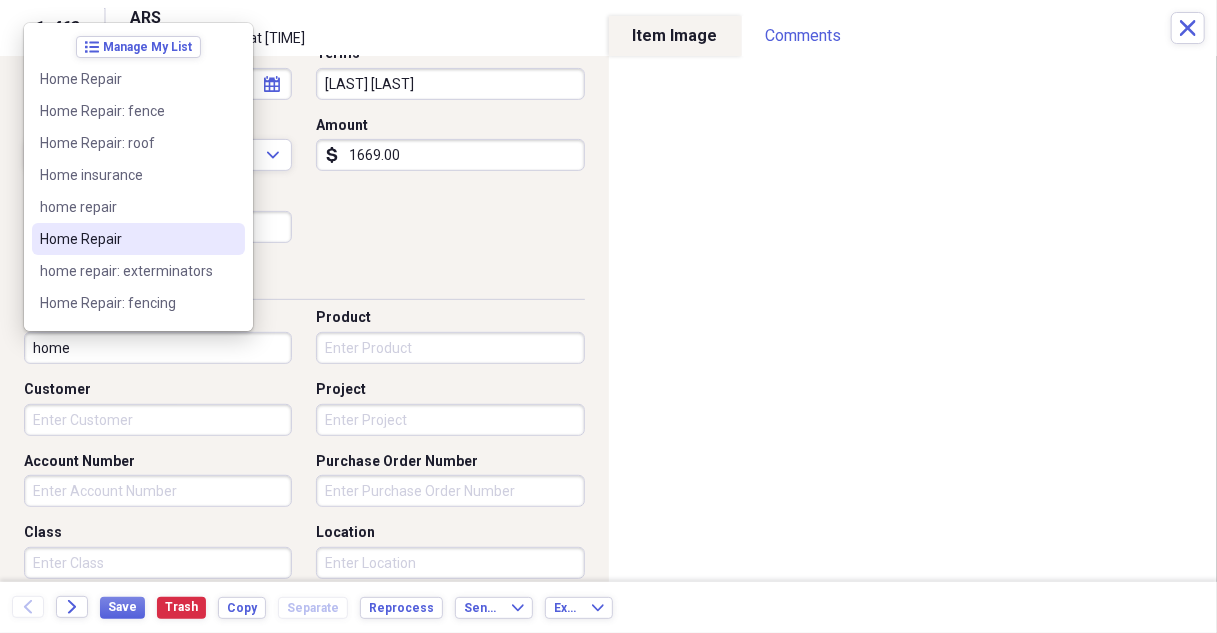 click on "Home Repair" at bounding box center (126, 239) 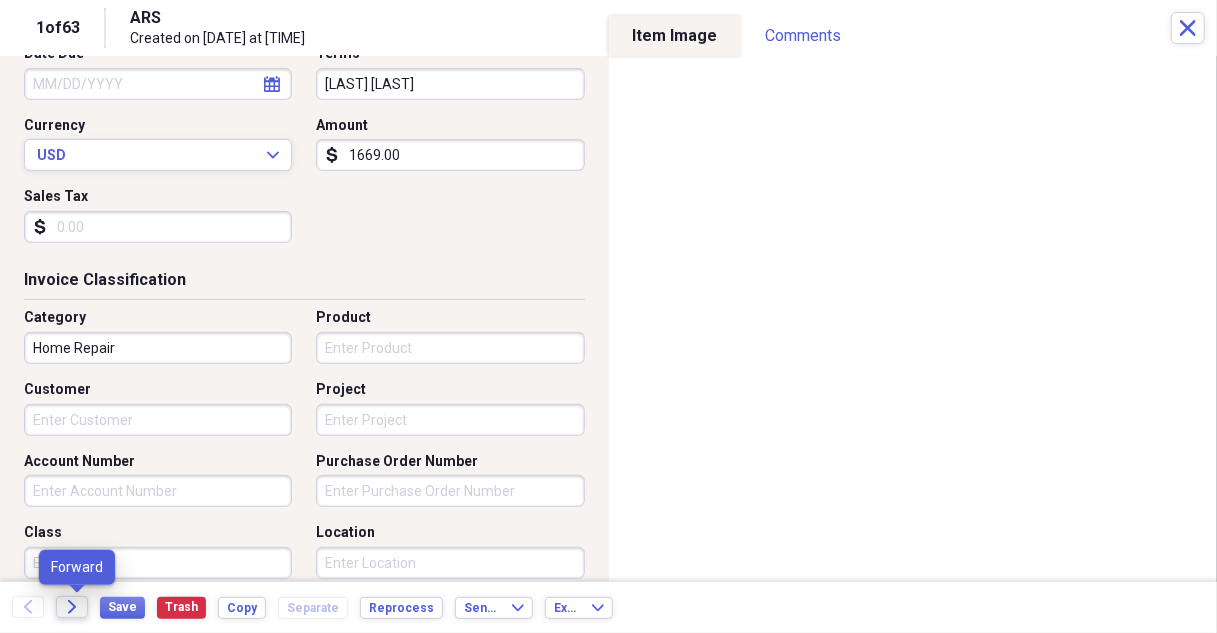 click on "Forward" 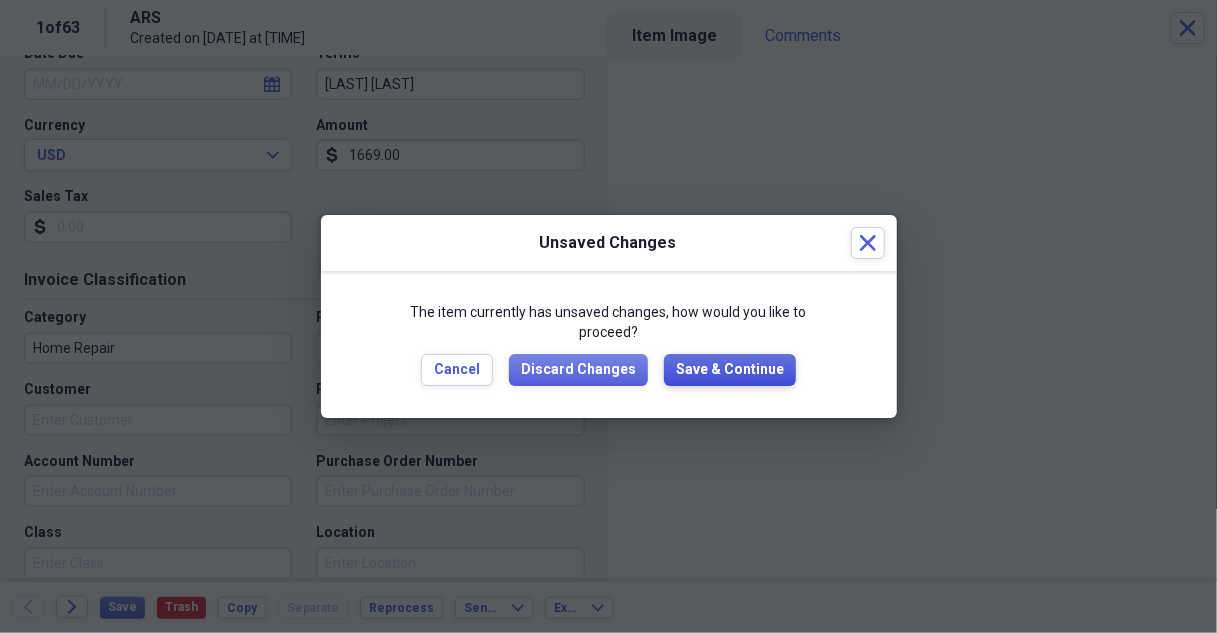 click on "Save & Continue" at bounding box center (730, 370) 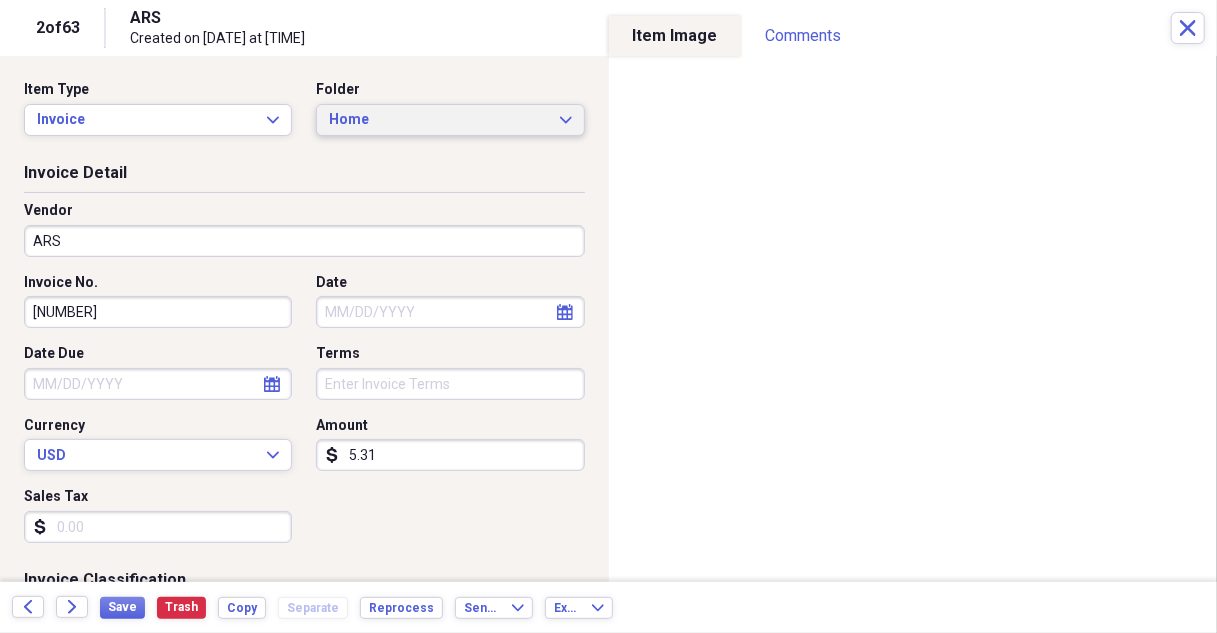 click on "Expand" 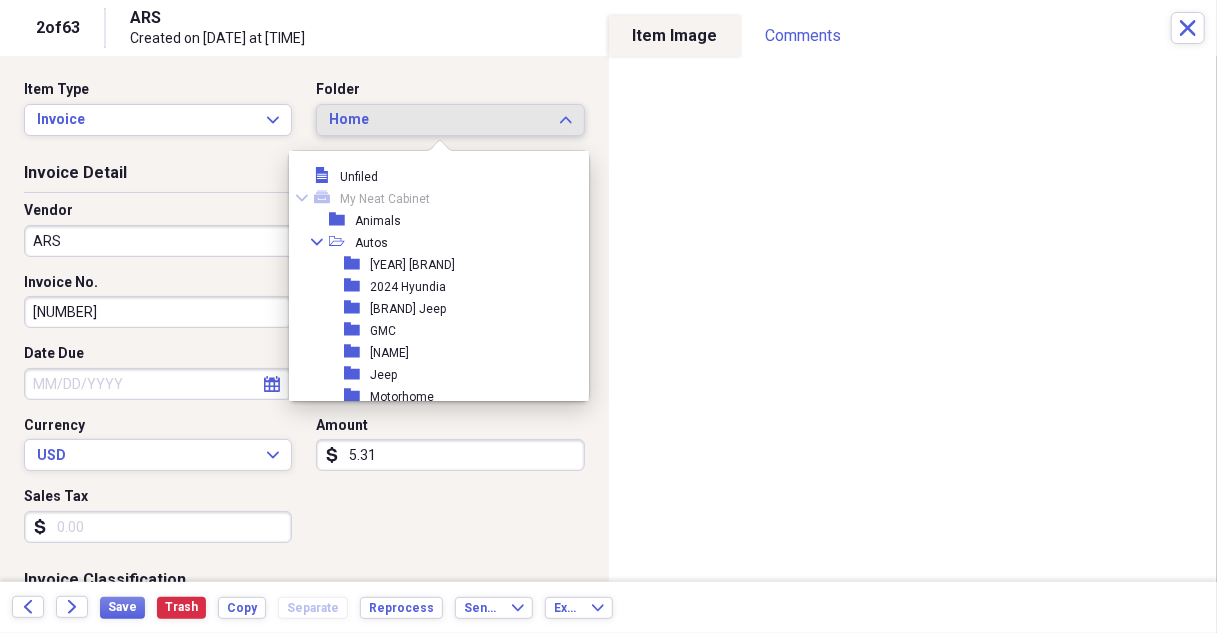 scroll, scrollTop: 253, scrollLeft: 0, axis: vertical 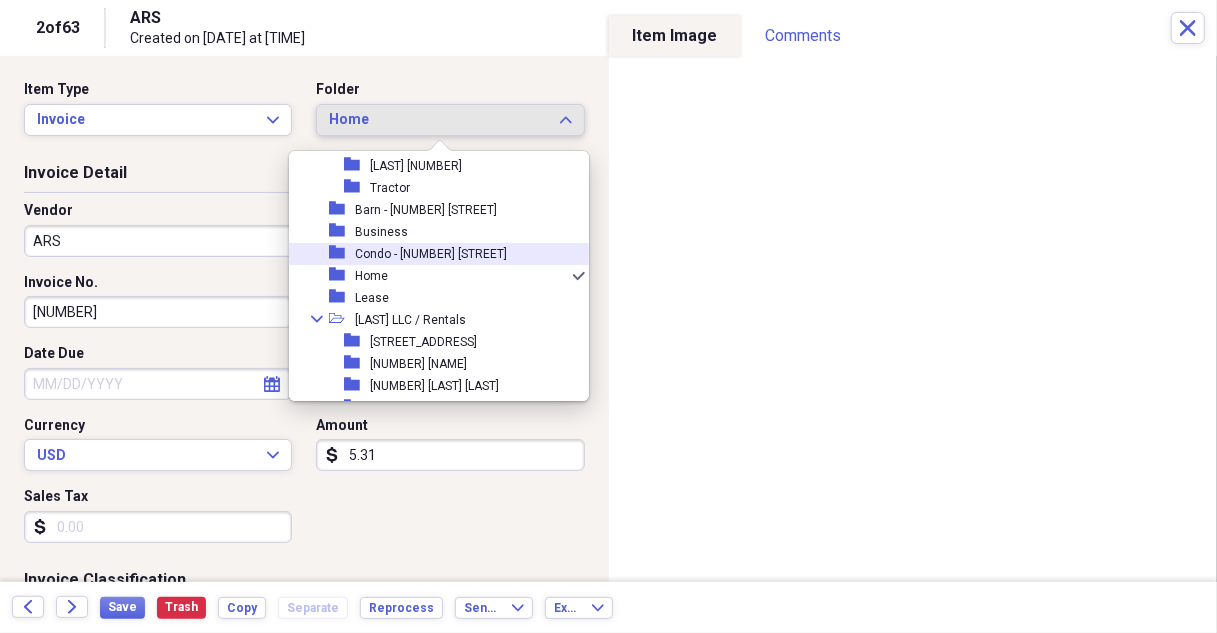 click on "Condo - [NUMBER] [STREET]" at bounding box center (431, 254) 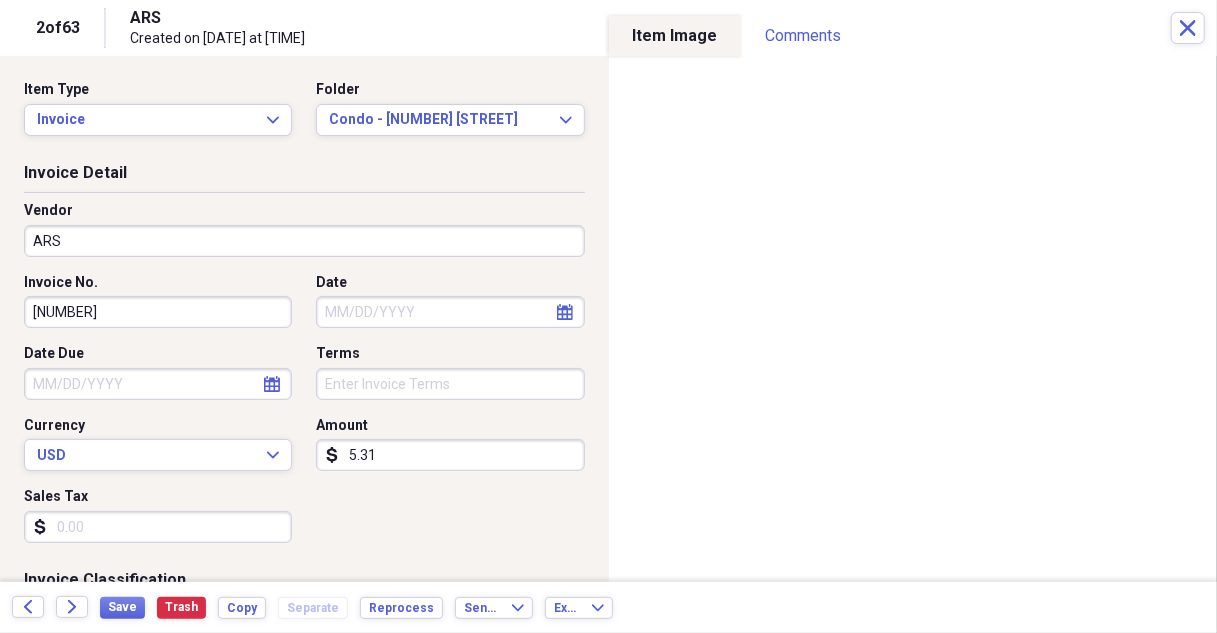 select on "7" 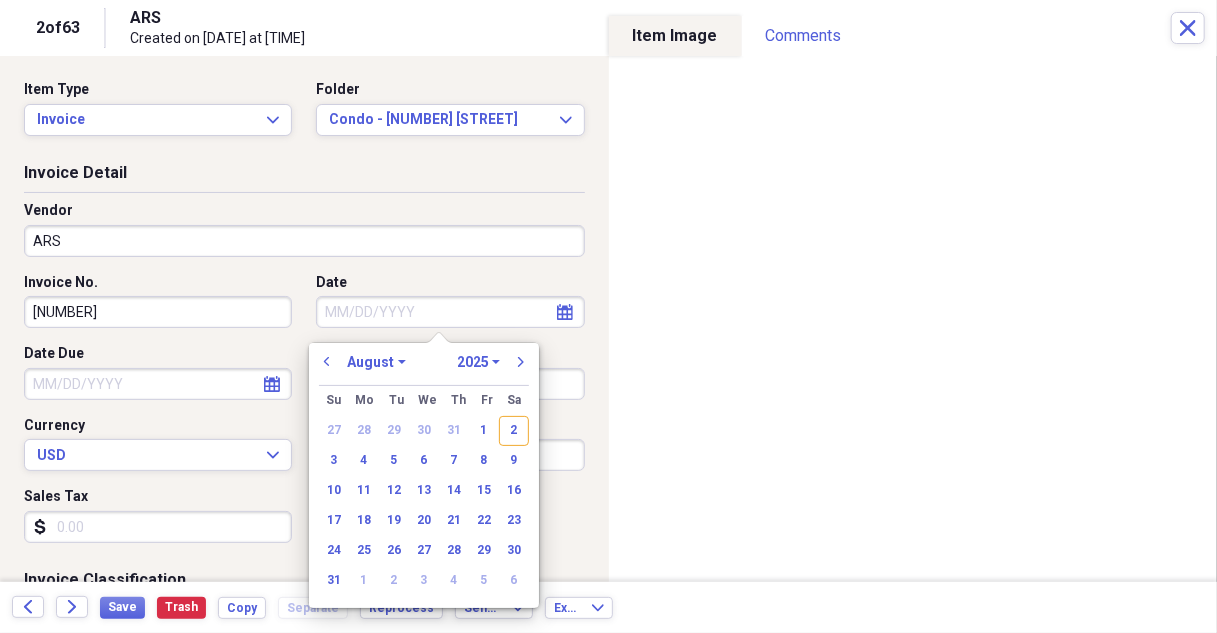 click on "Date" at bounding box center [450, 312] 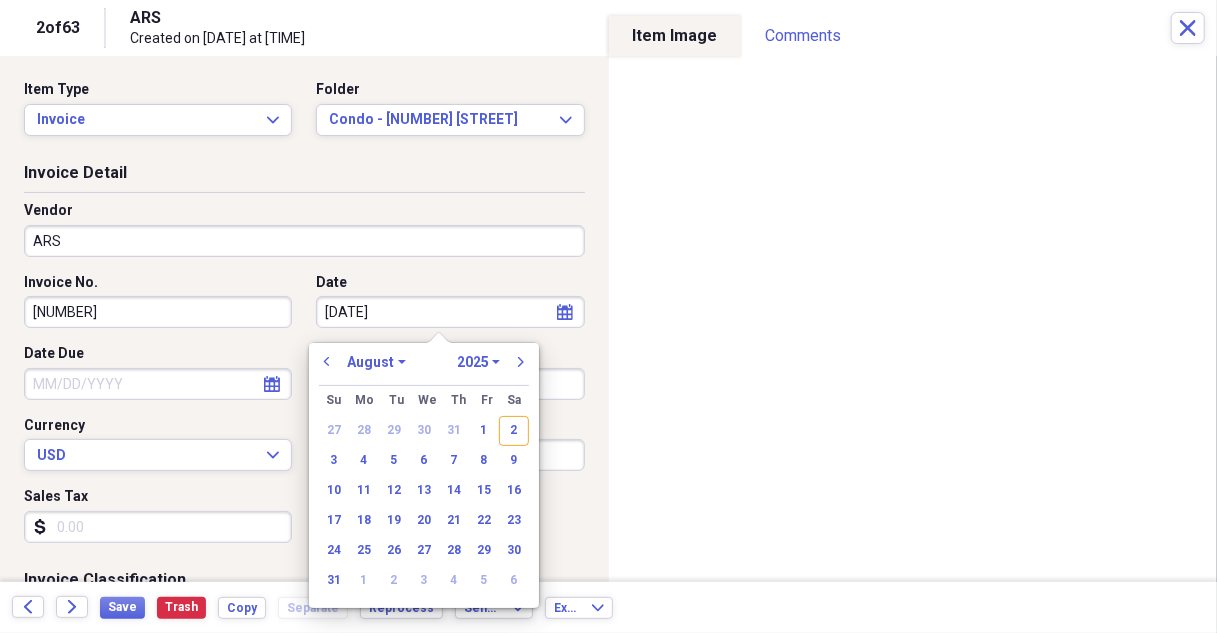type on "[DATE]" 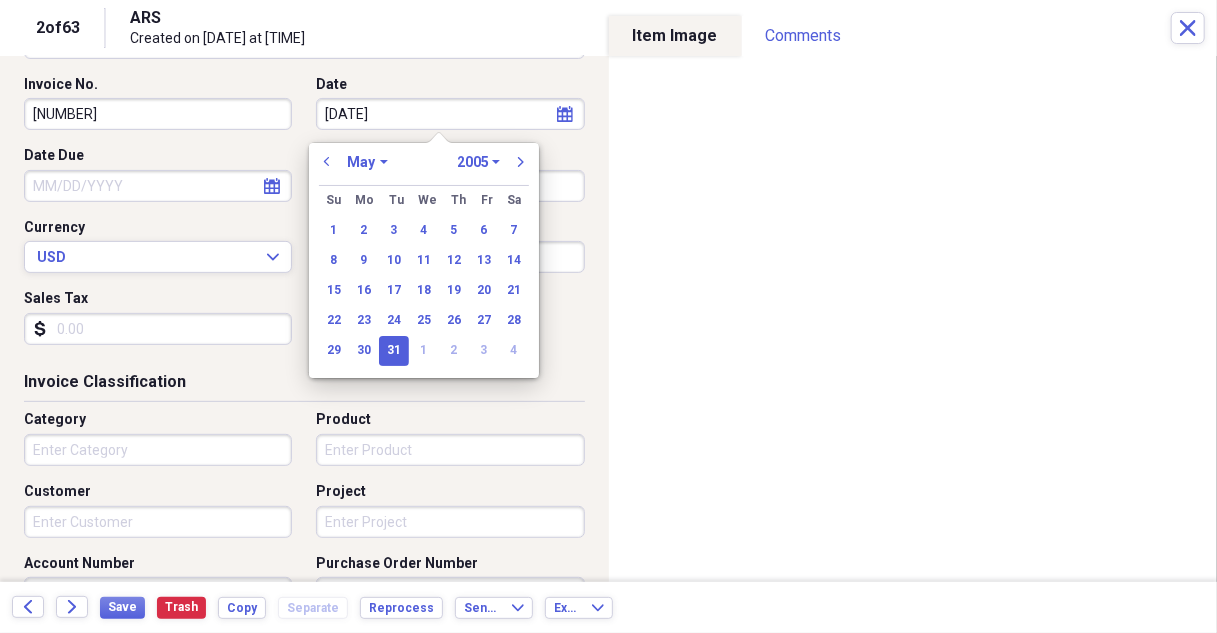 scroll, scrollTop: 200, scrollLeft: 0, axis: vertical 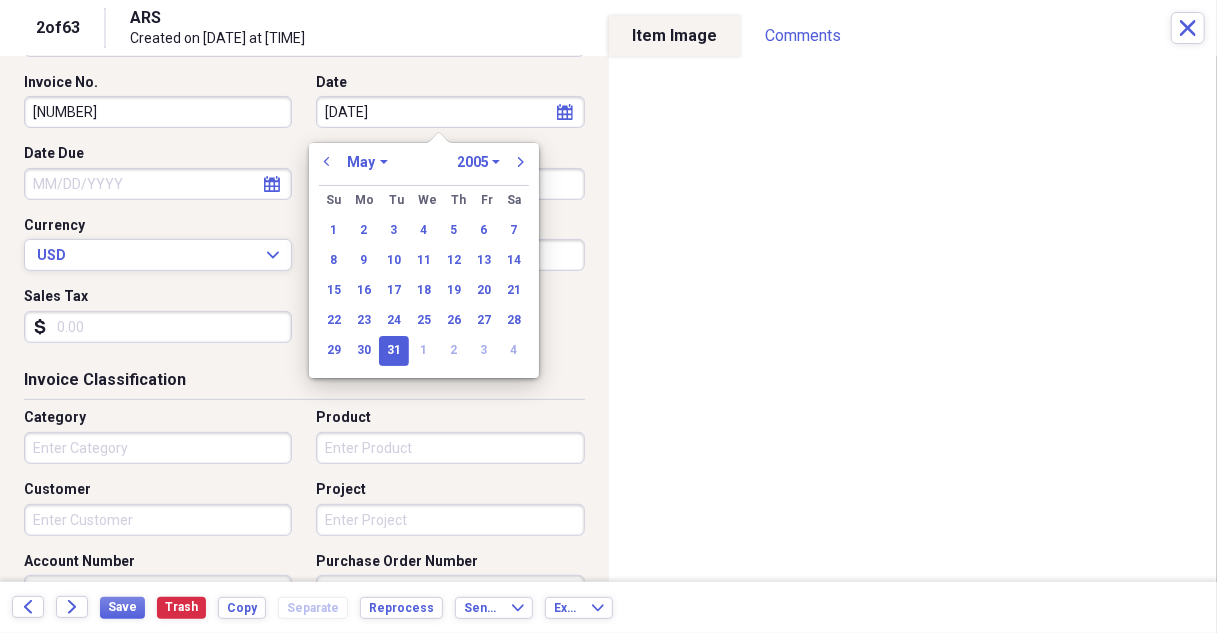 type on "[DATE]" 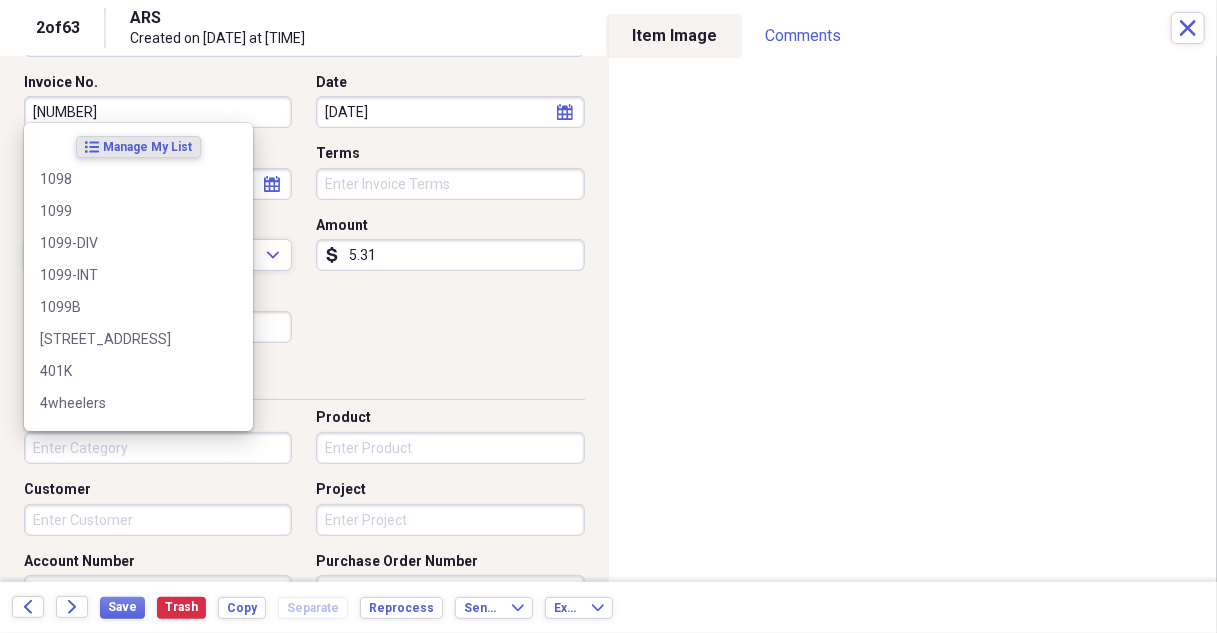 click on "Category" at bounding box center [158, 448] 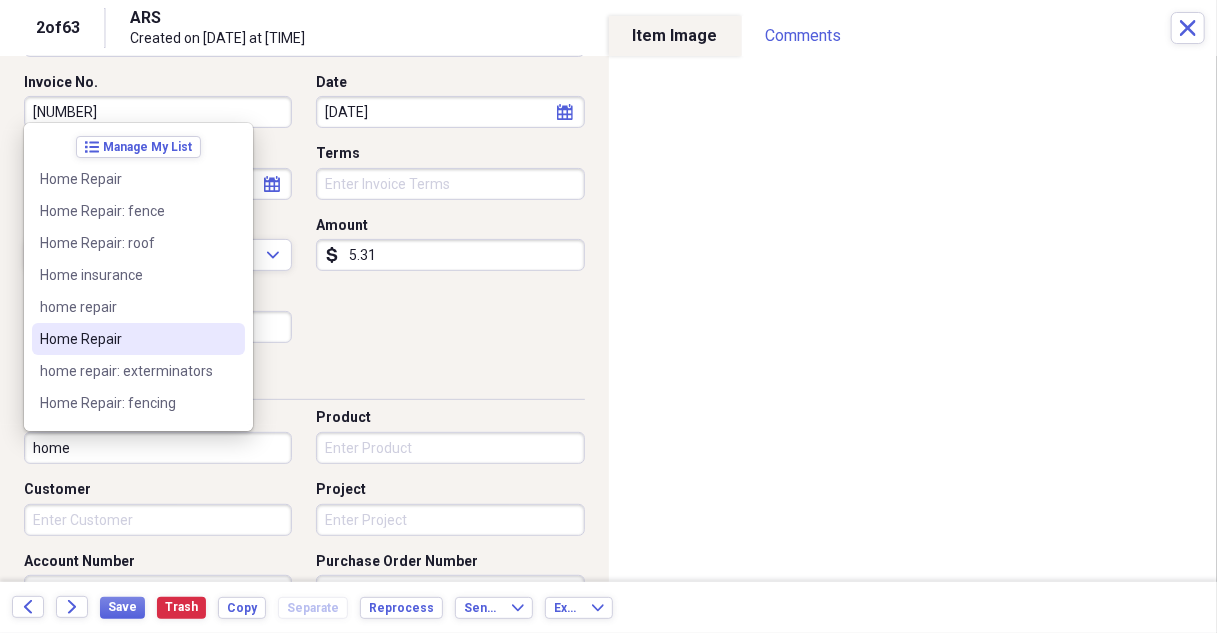 click on "Home Repair" at bounding box center (126, 339) 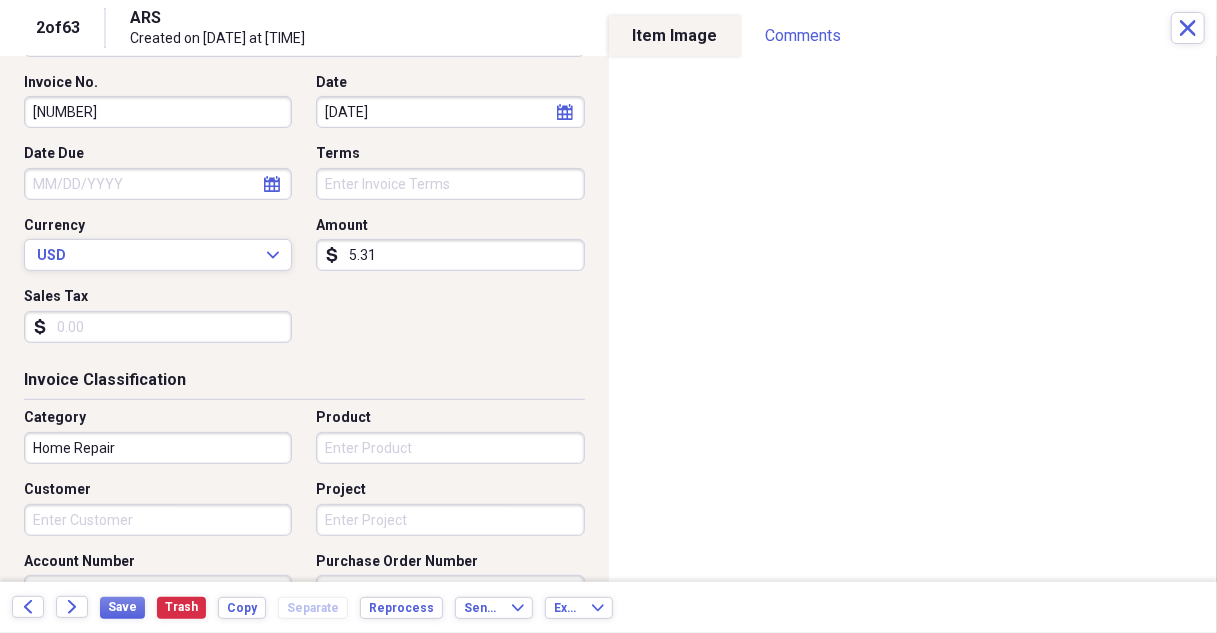 click on "5.31" at bounding box center (450, 255) 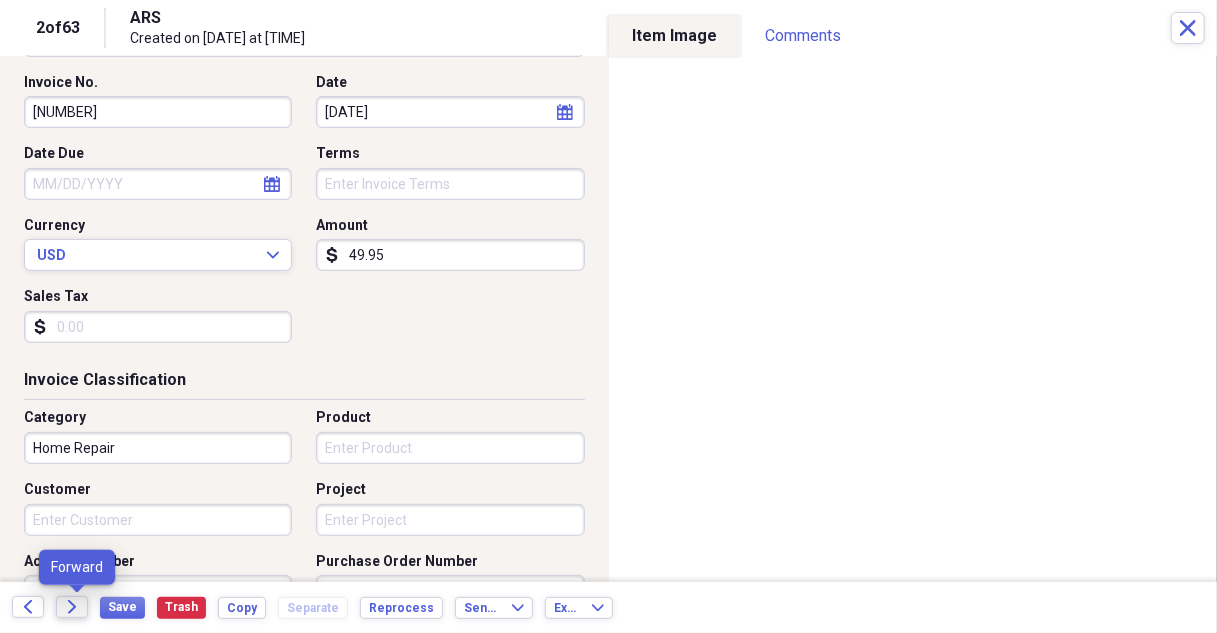 type on "49.95" 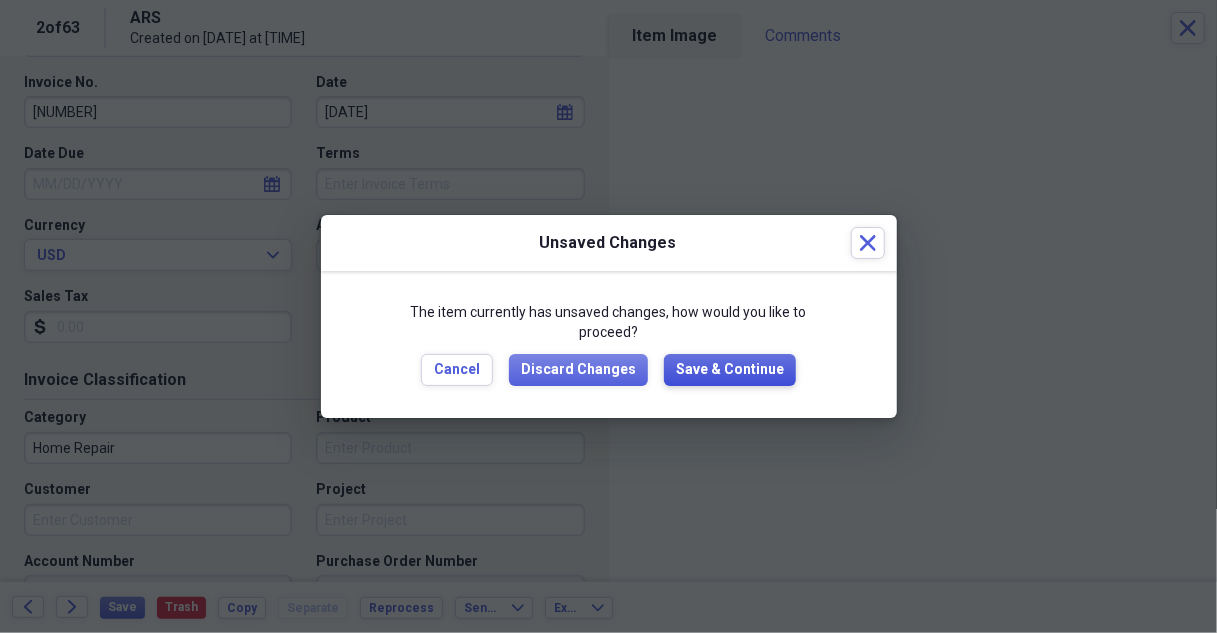 click on "Save & Continue" at bounding box center [730, 370] 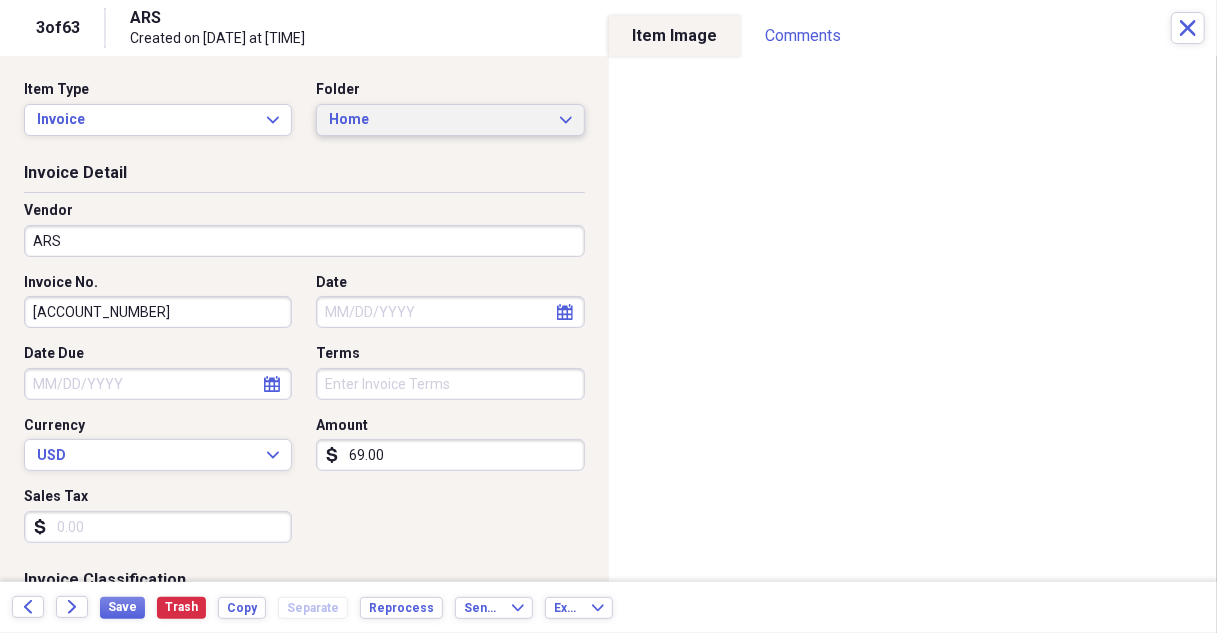 click 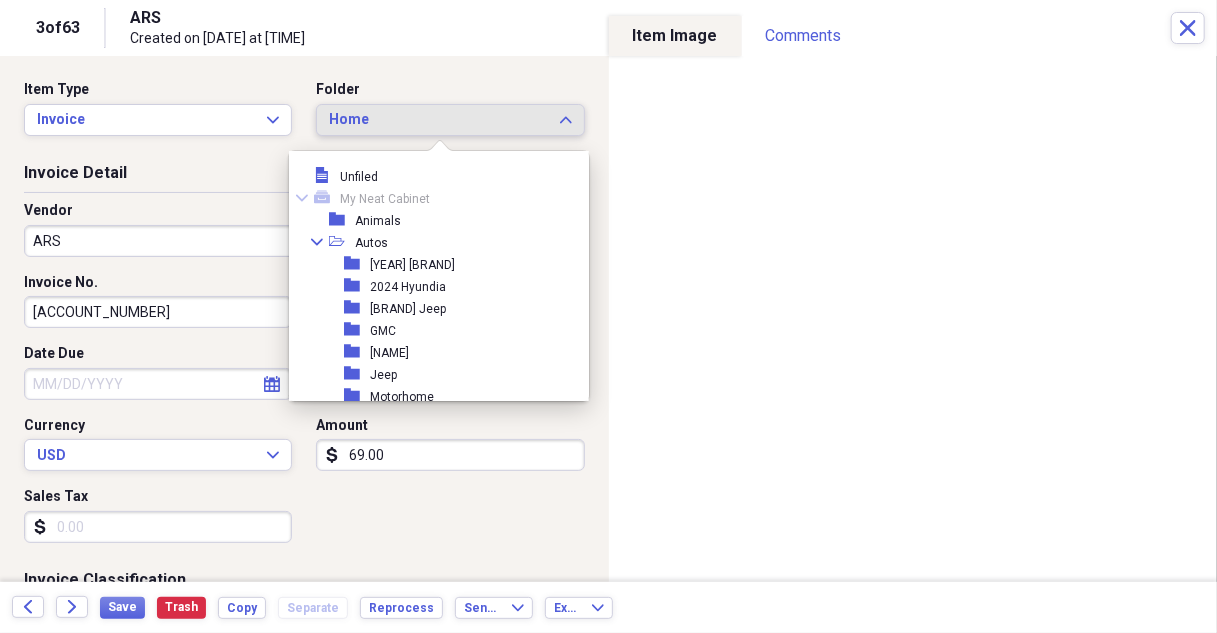 scroll, scrollTop: 253, scrollLeft: 0, axis: vertical 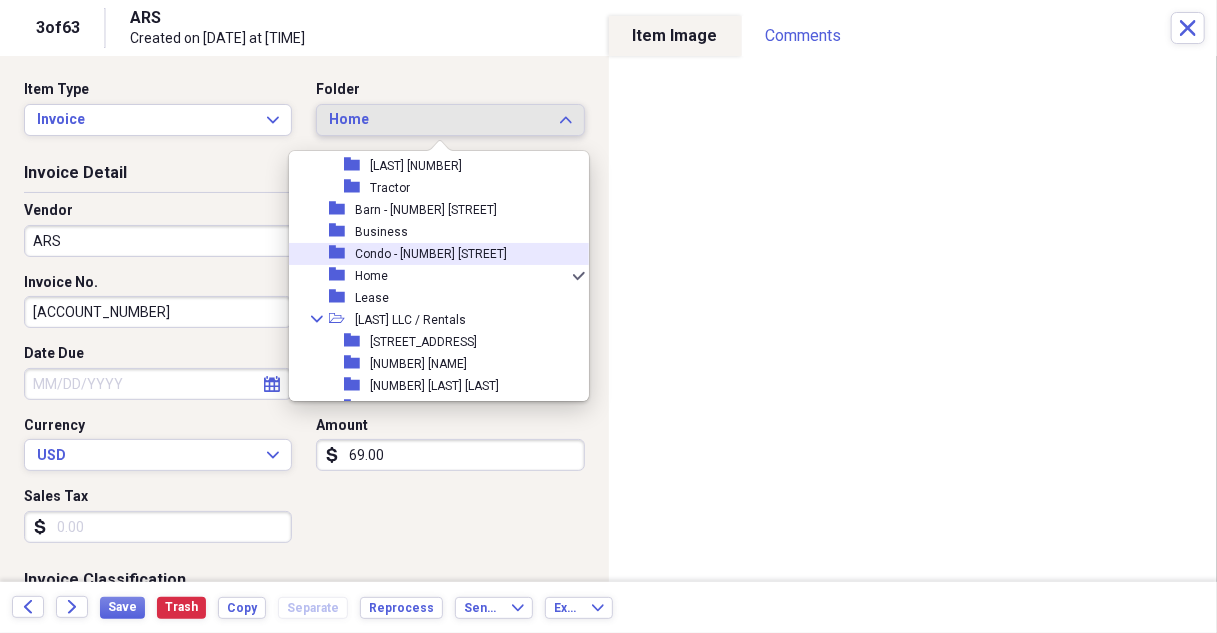 click on "Condo - [NUMBER] [STREET]" at bounding box center [431, 254] 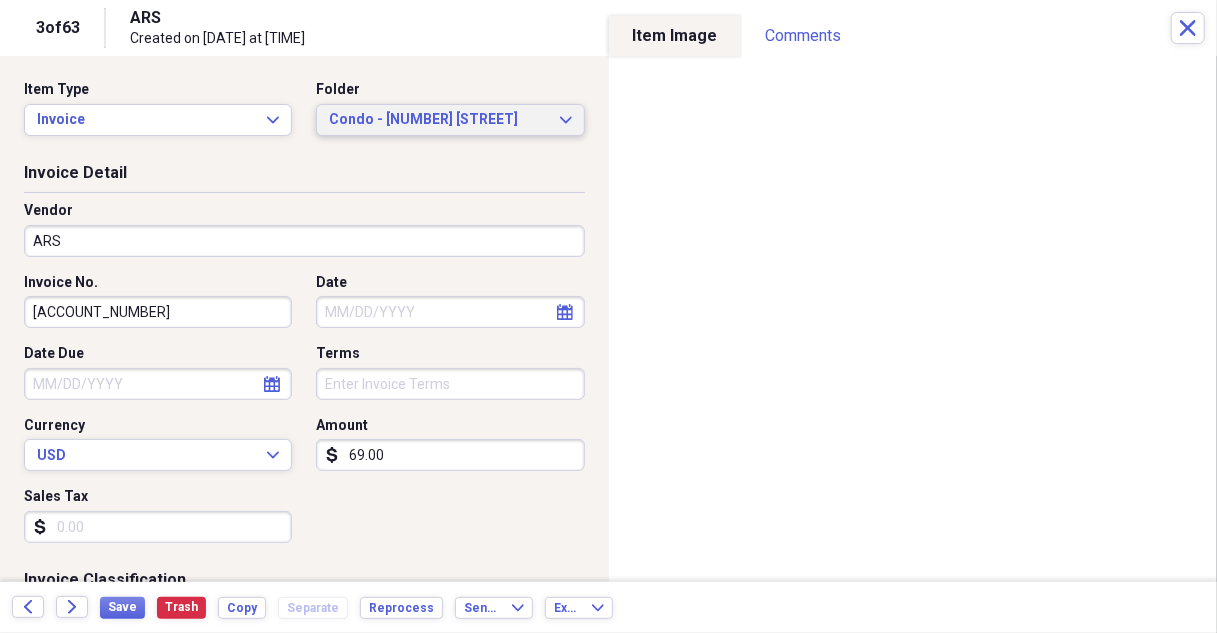 scroll, scrollTop: 100, scrollLeft: 0, axis: vertical 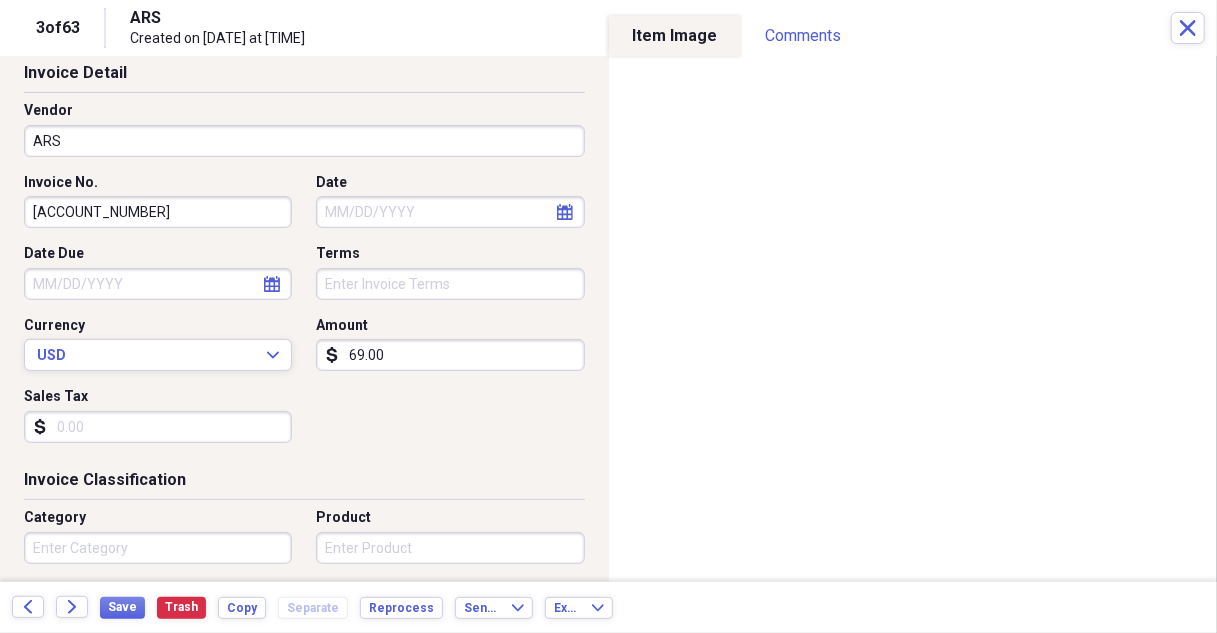 click on "69.00" at bounding box center [450, 355] 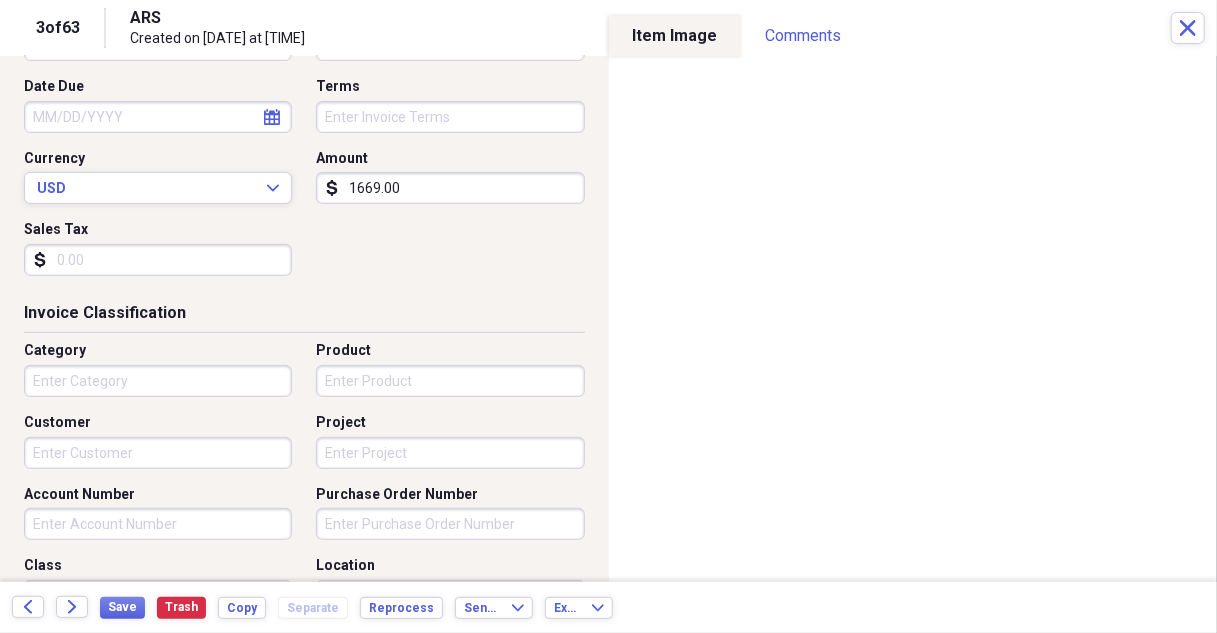 scroll, scrollTop: 300, scrollLeft: 0, axis: vertical 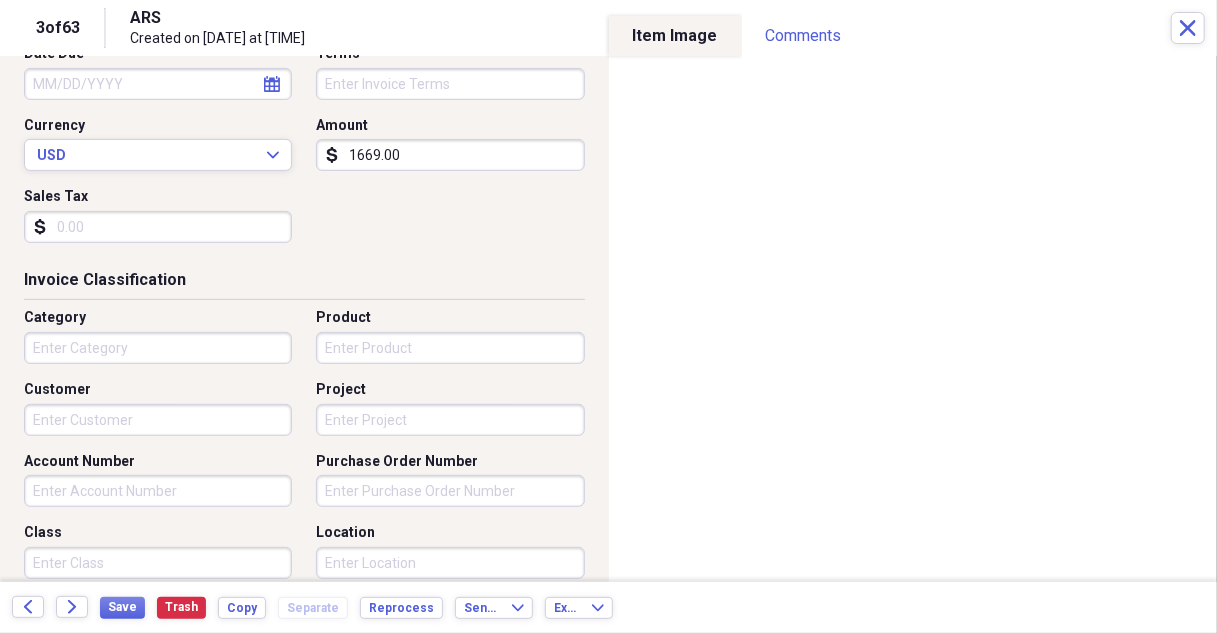 type on "1669.00" 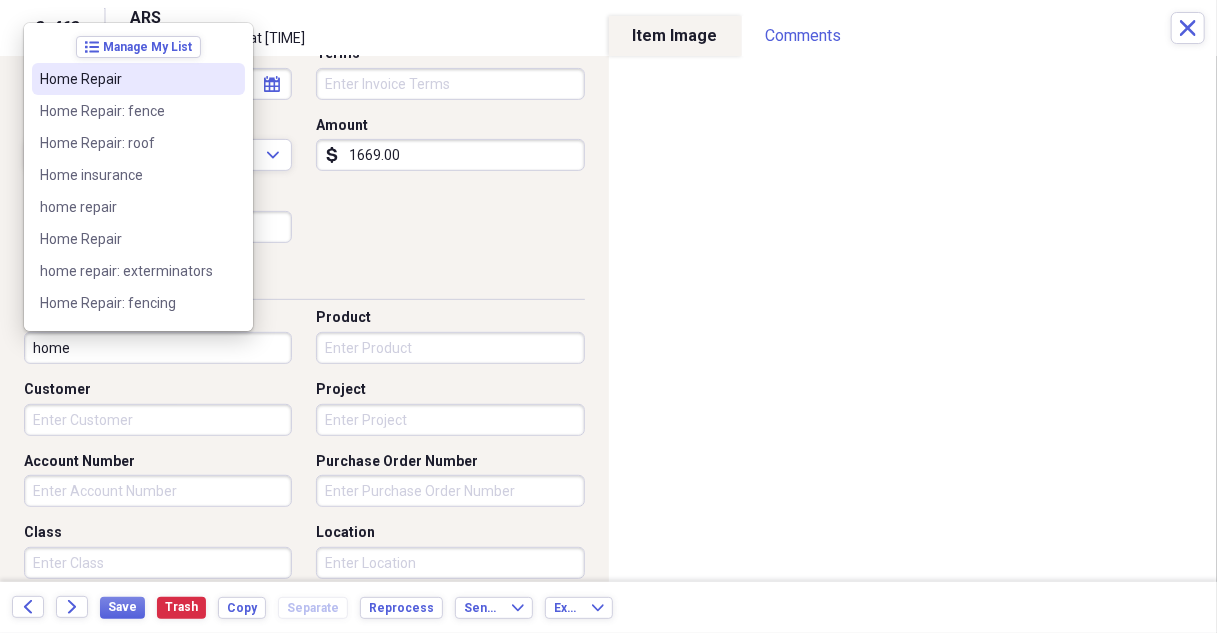 click on "Home  Repair" at bounding box center [126, 79] 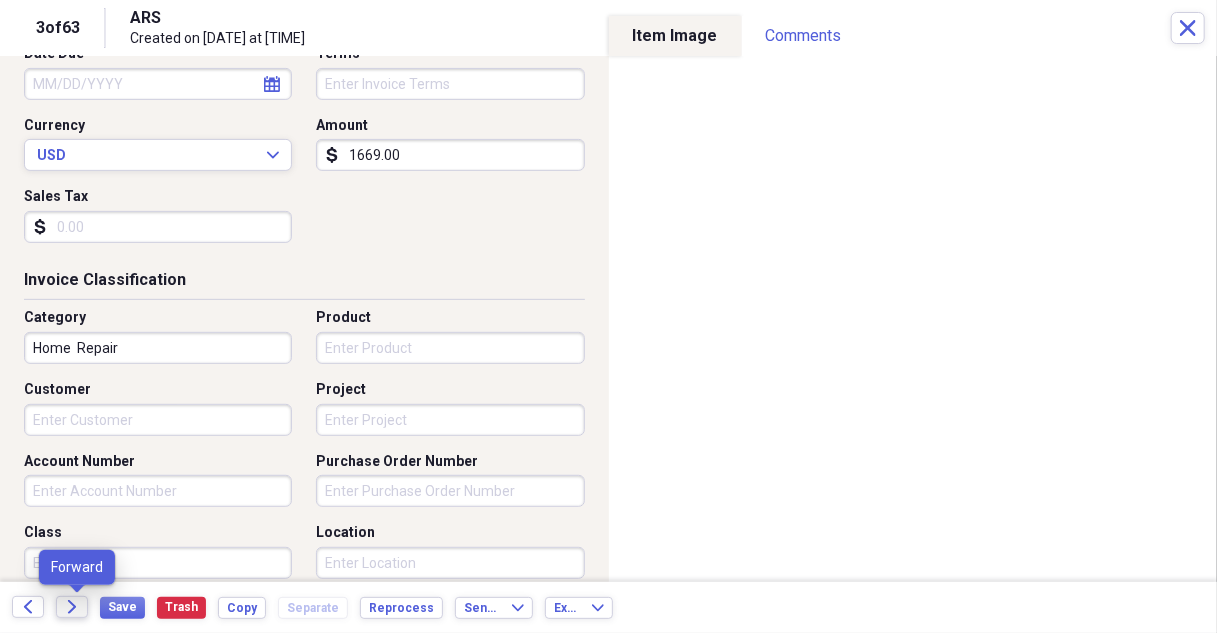 click 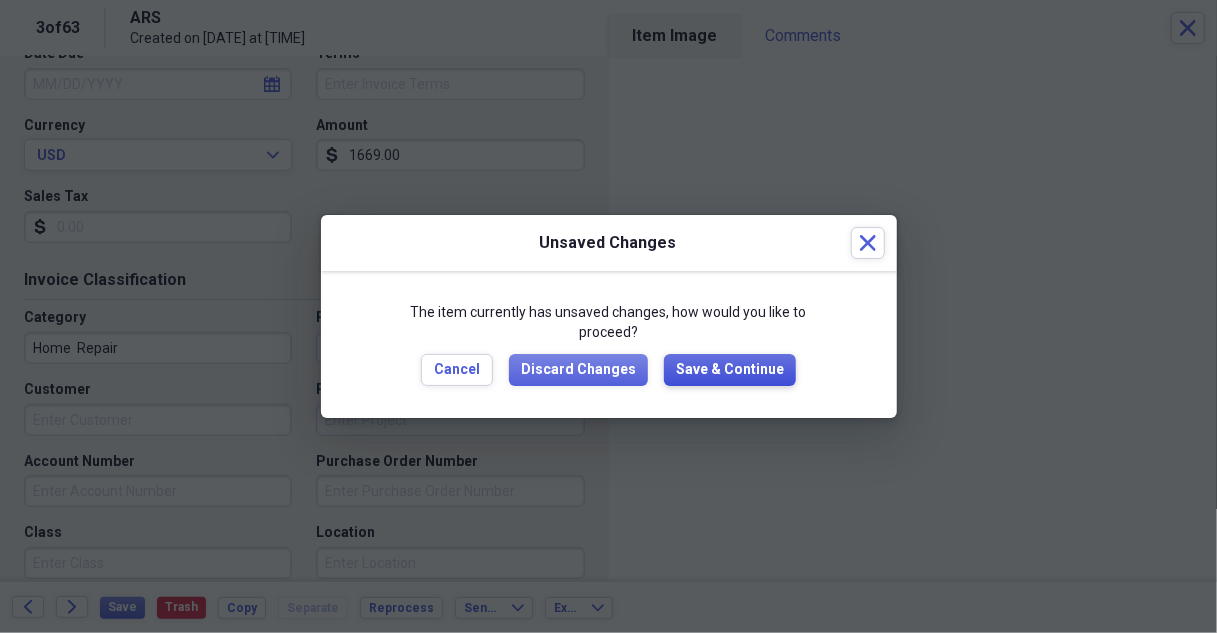 click on "Save & Continue" at bounding box center (730, 370) 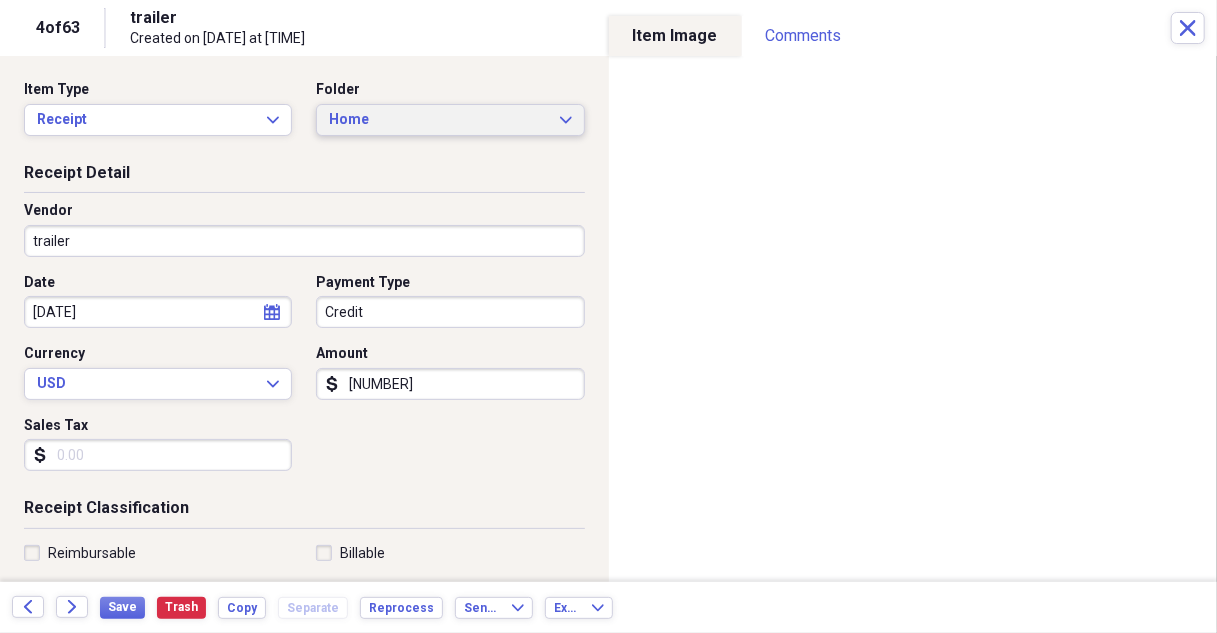 click on "Expand" 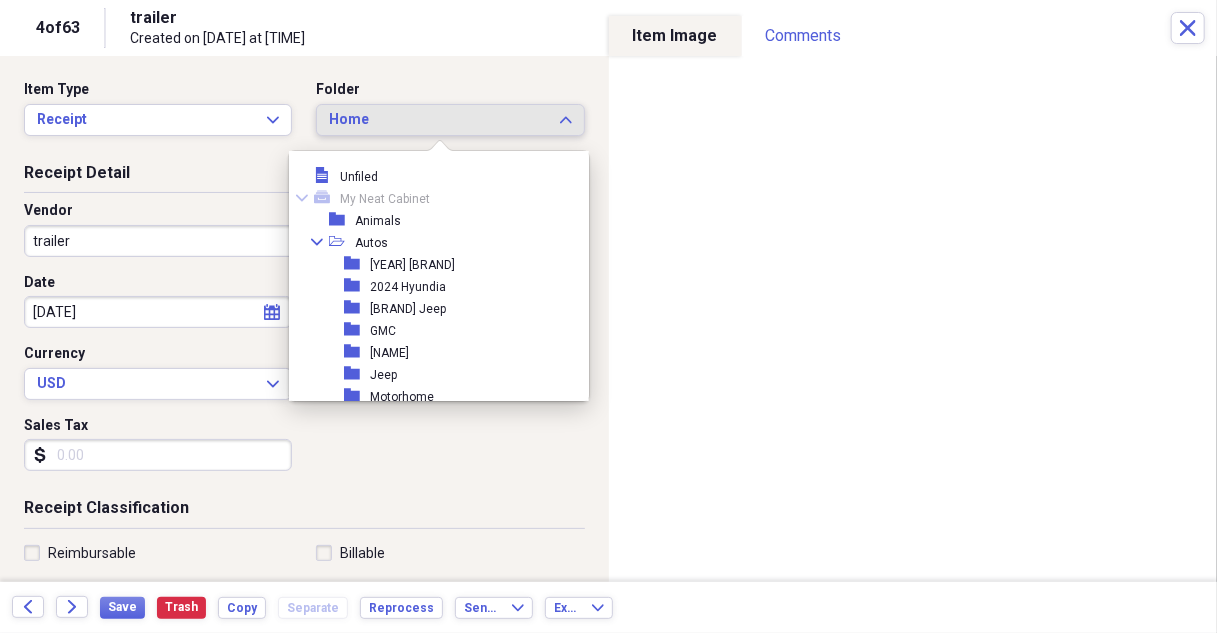 scroll, scrollTop: 253, scrollLeft: 0, axis: vertical 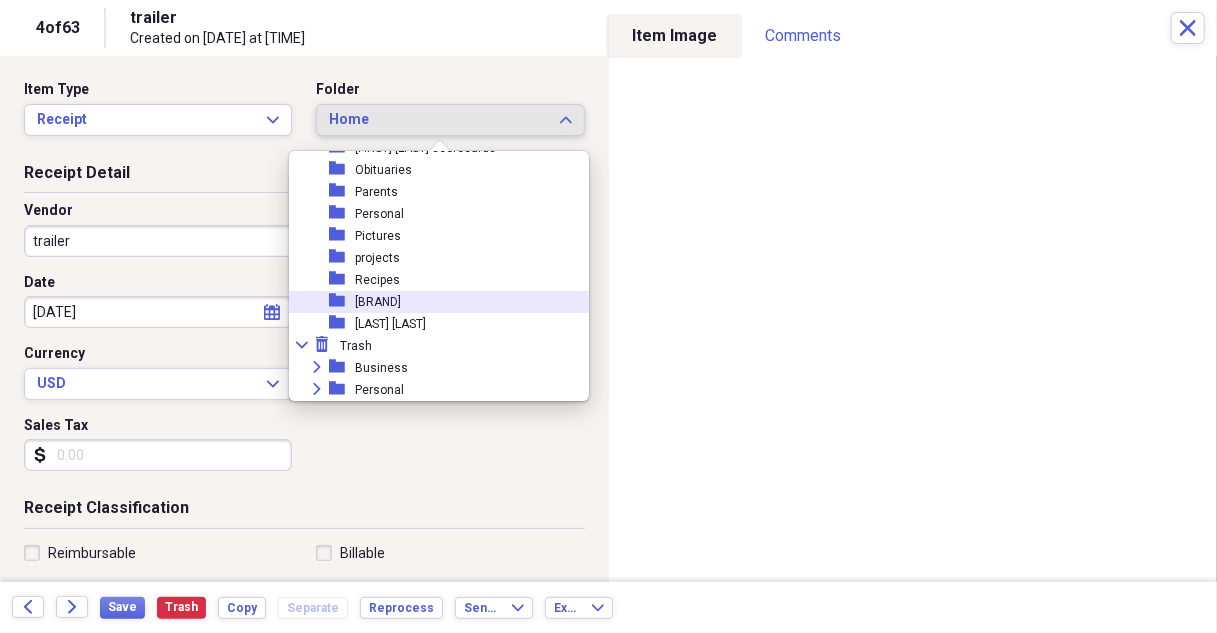 click on "[BRAND]" at bounding box center (378, 302) 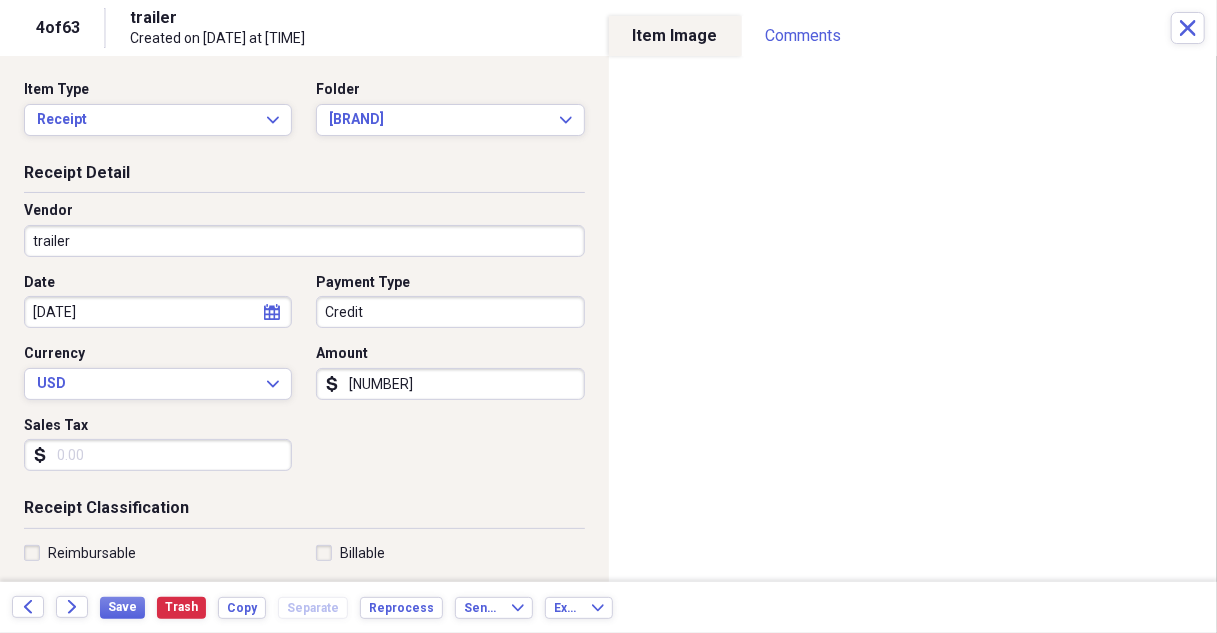click on "trailer" at bounding box center (304, 241) 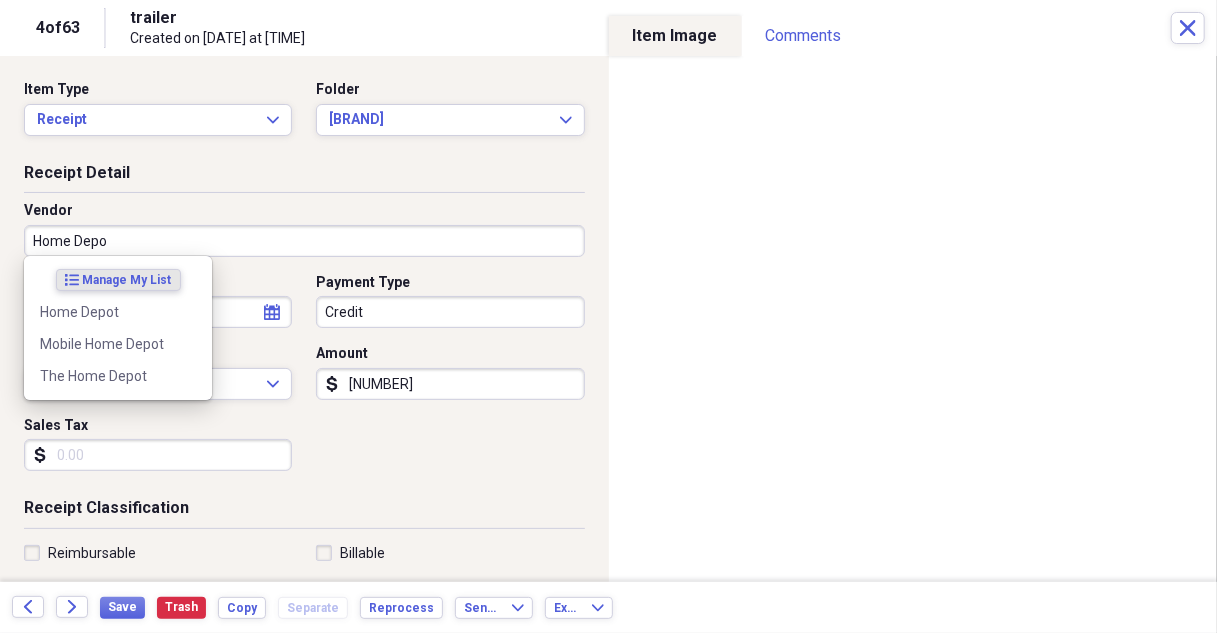type on "Home Depot" 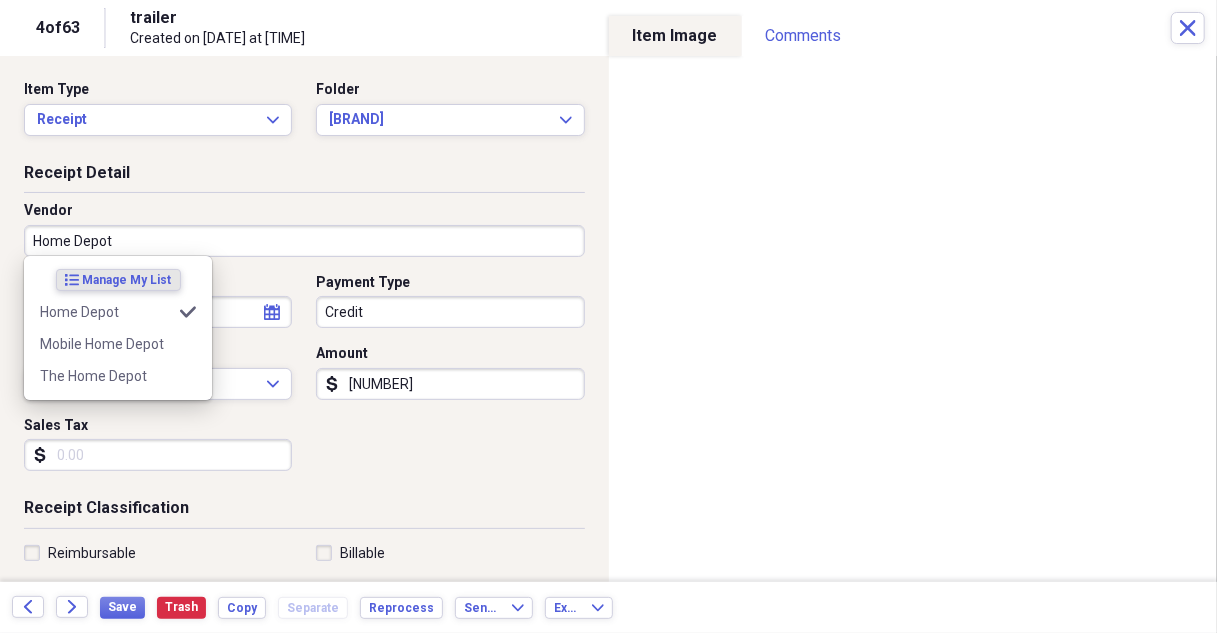 type on "Home  Repair" 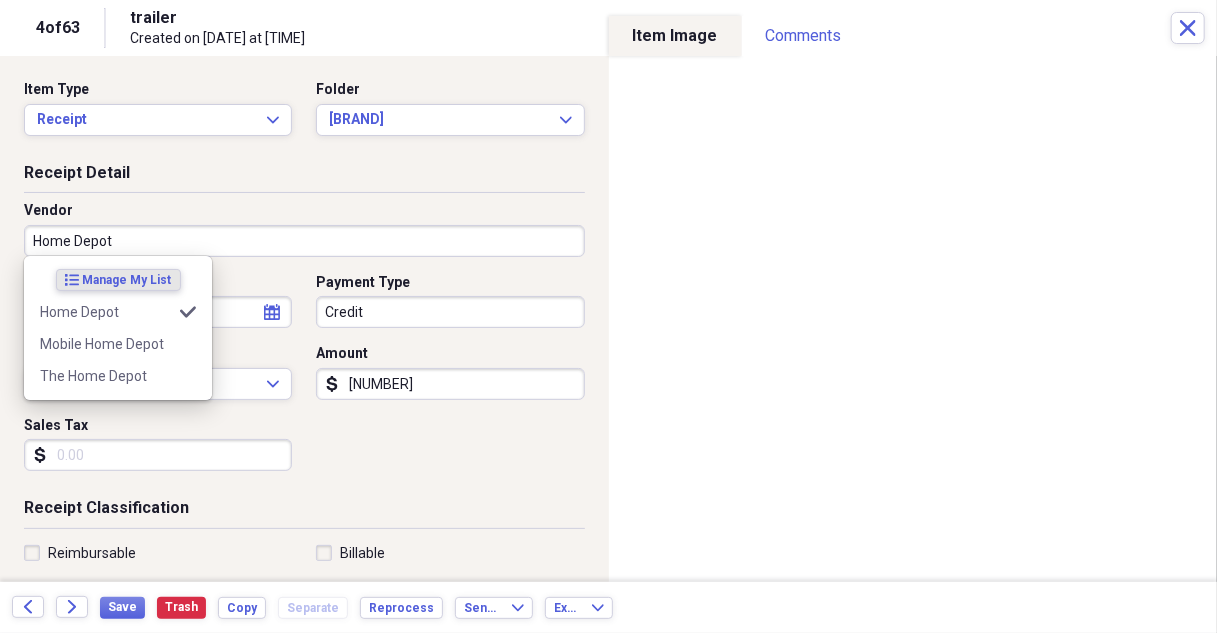 type on "Home Depot" 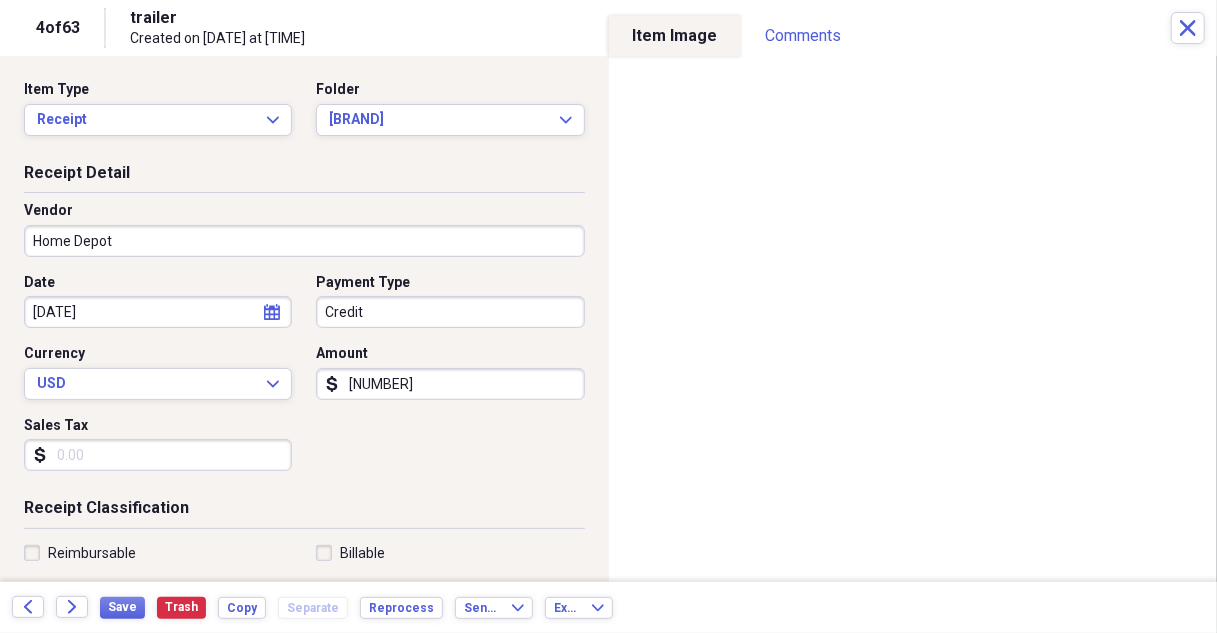click on "[NUMBER]" at bounding box center (450, 384) 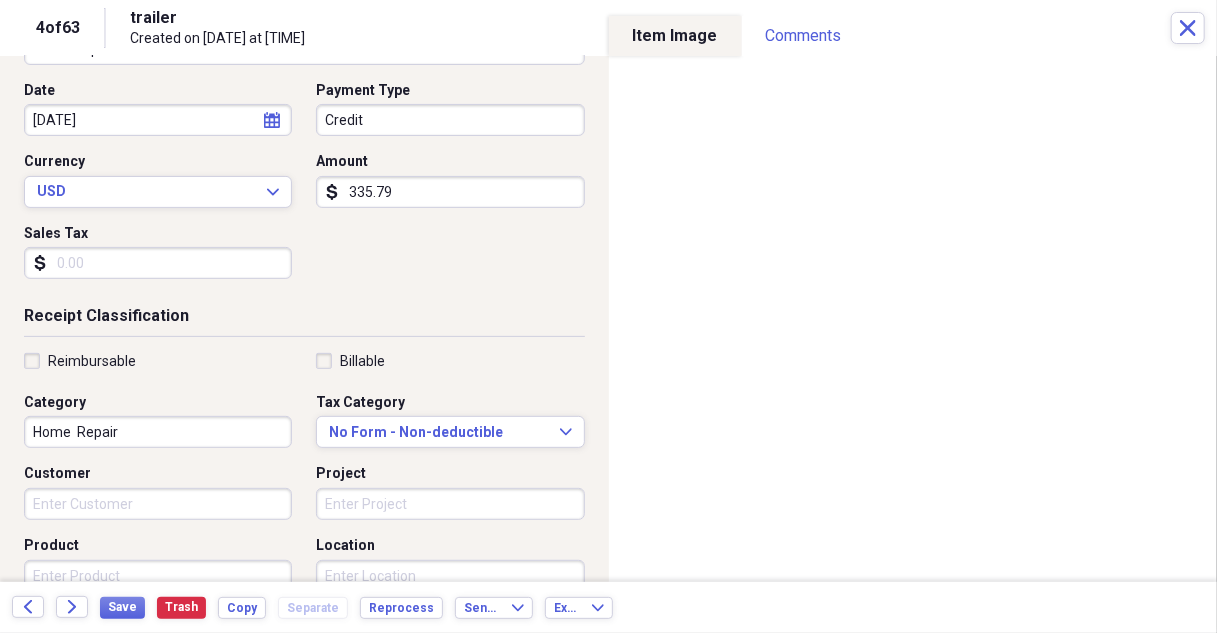 scroll, scrollTop: 200, scrollLeft: 0, axis: vertical 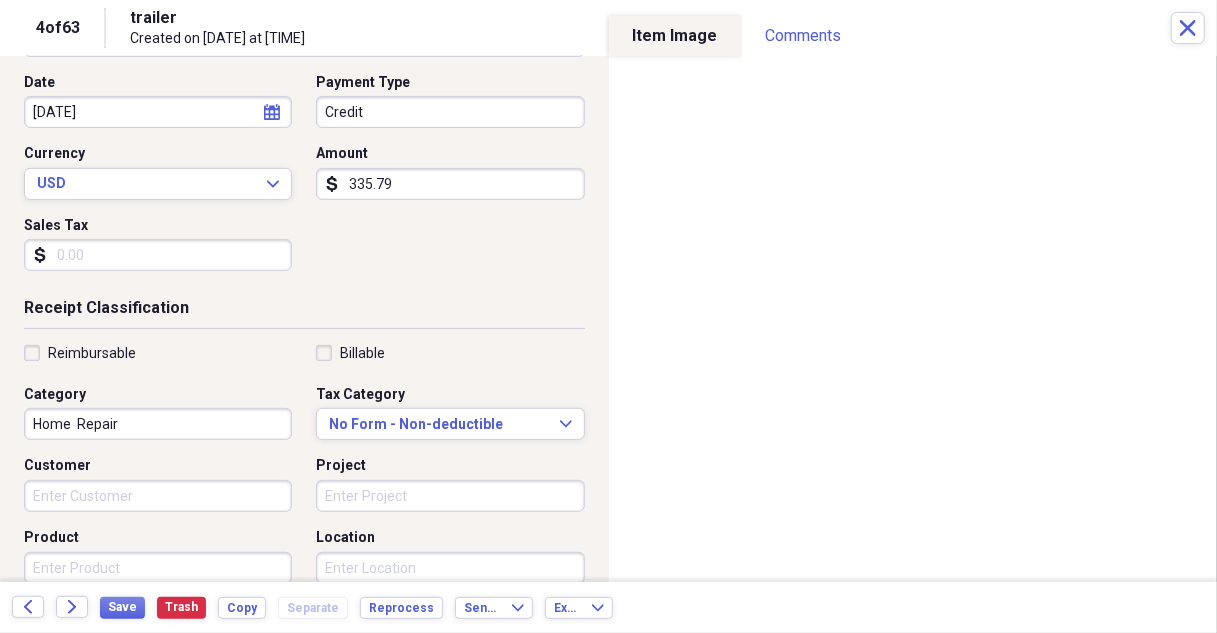 type on "335.79" 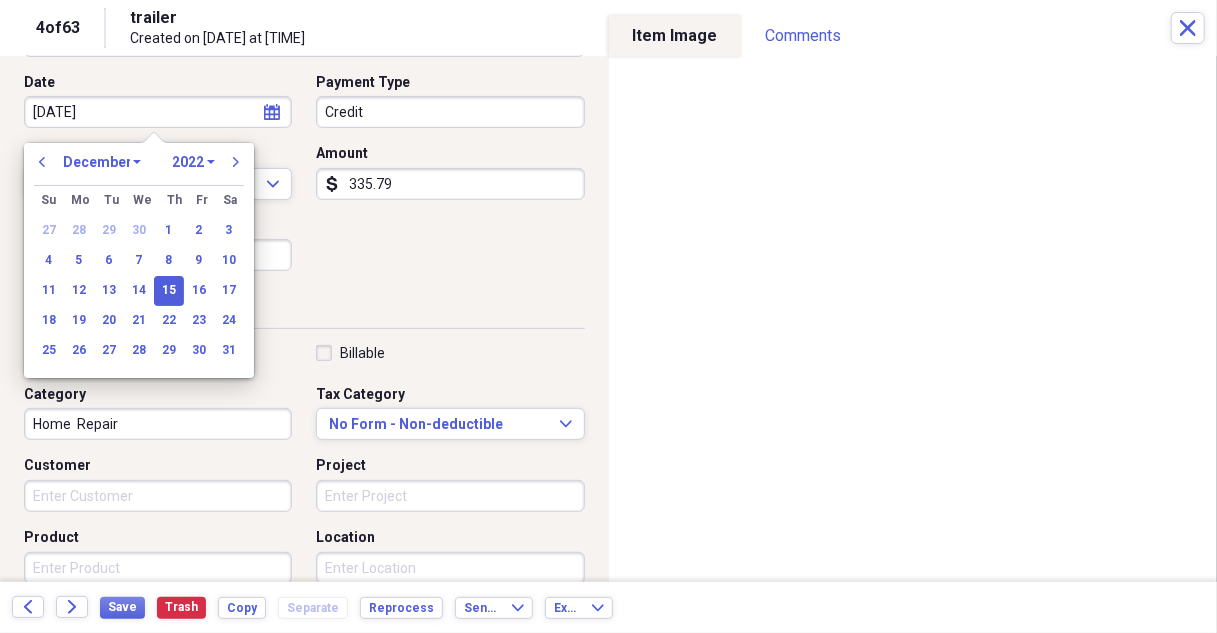 drag, startPoint x: 159, startPoint y: 113, endPoint x: 4, endPoint y: 109, distance: 155.0516 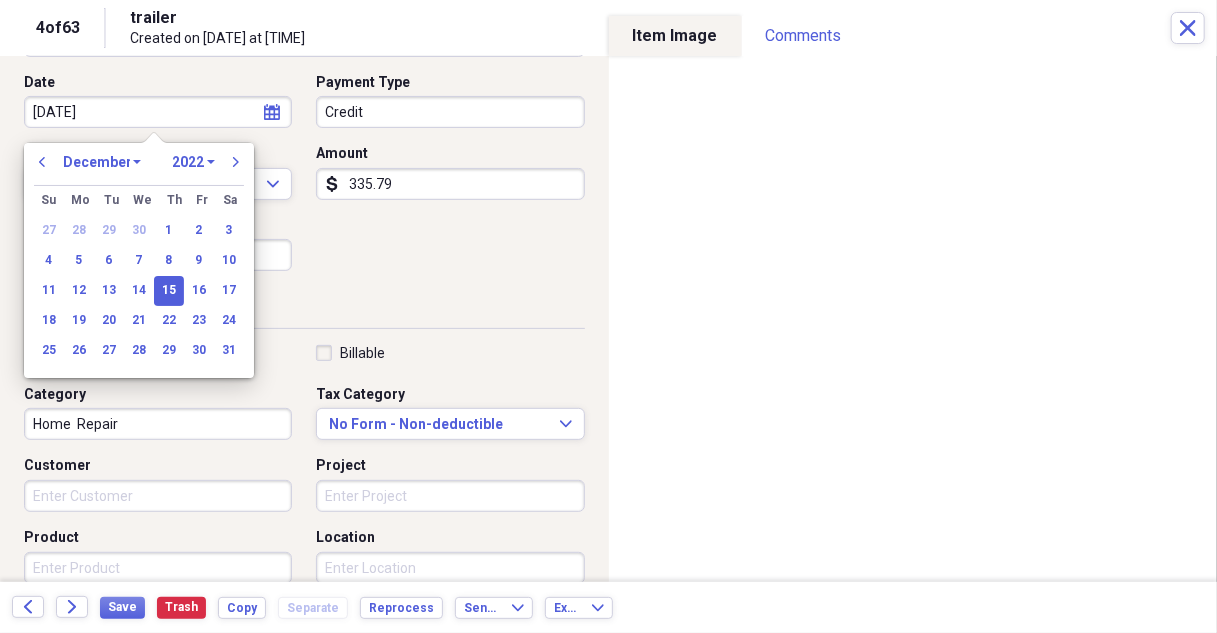 type on "[DATE]" 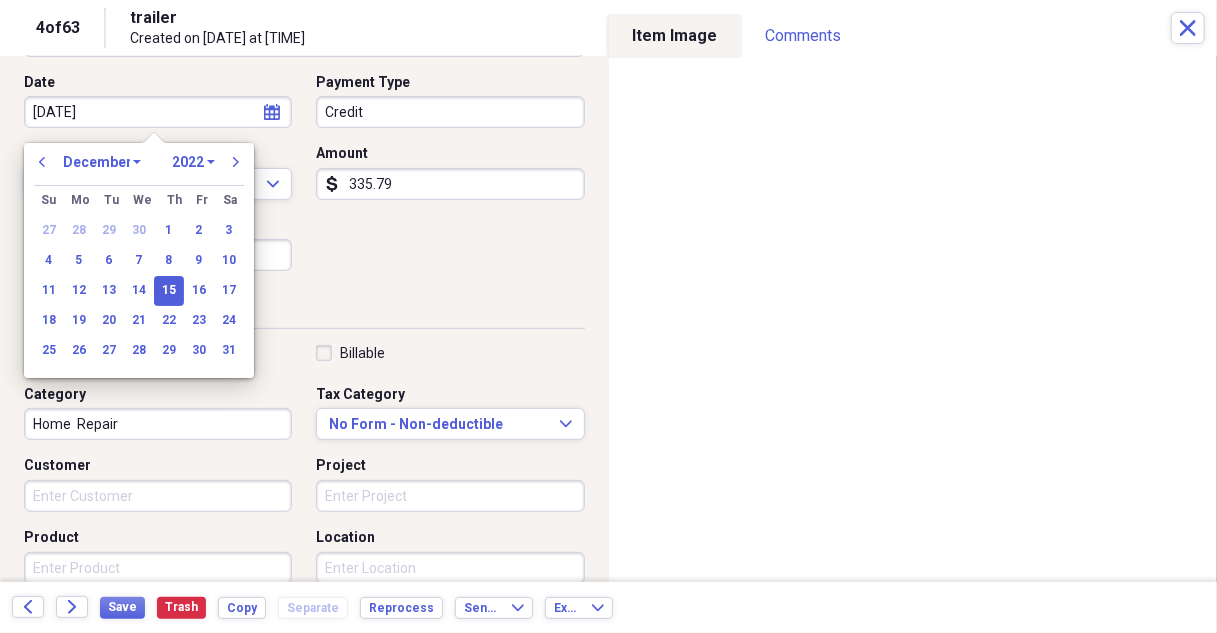 select on "2012" 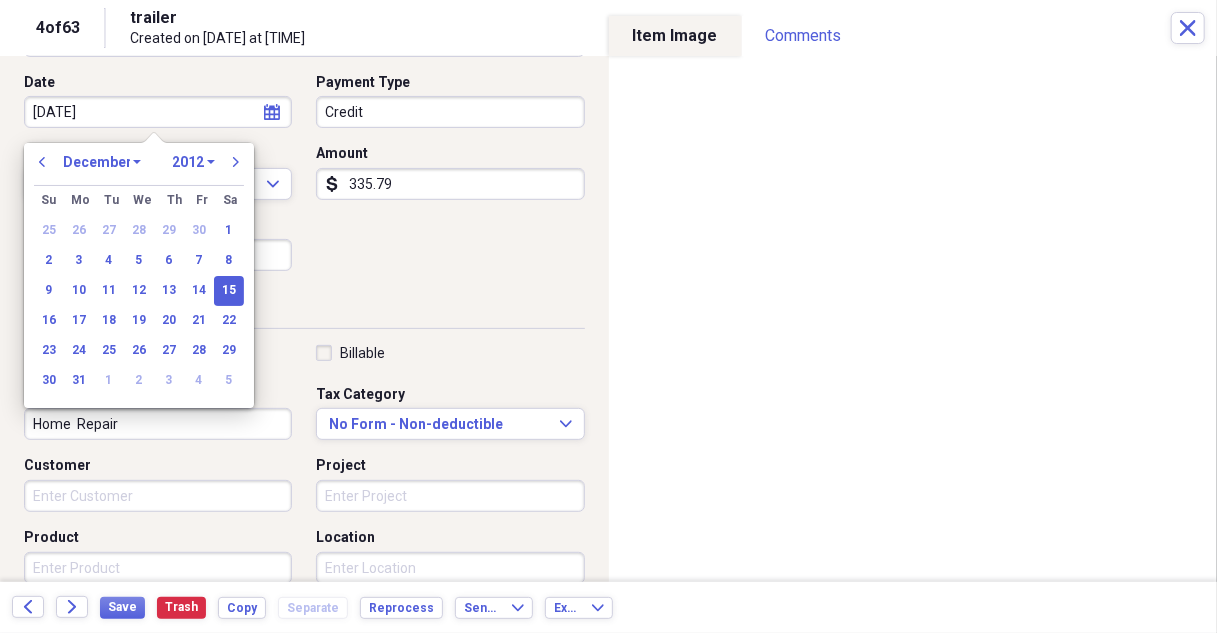 type on "[DATE]" 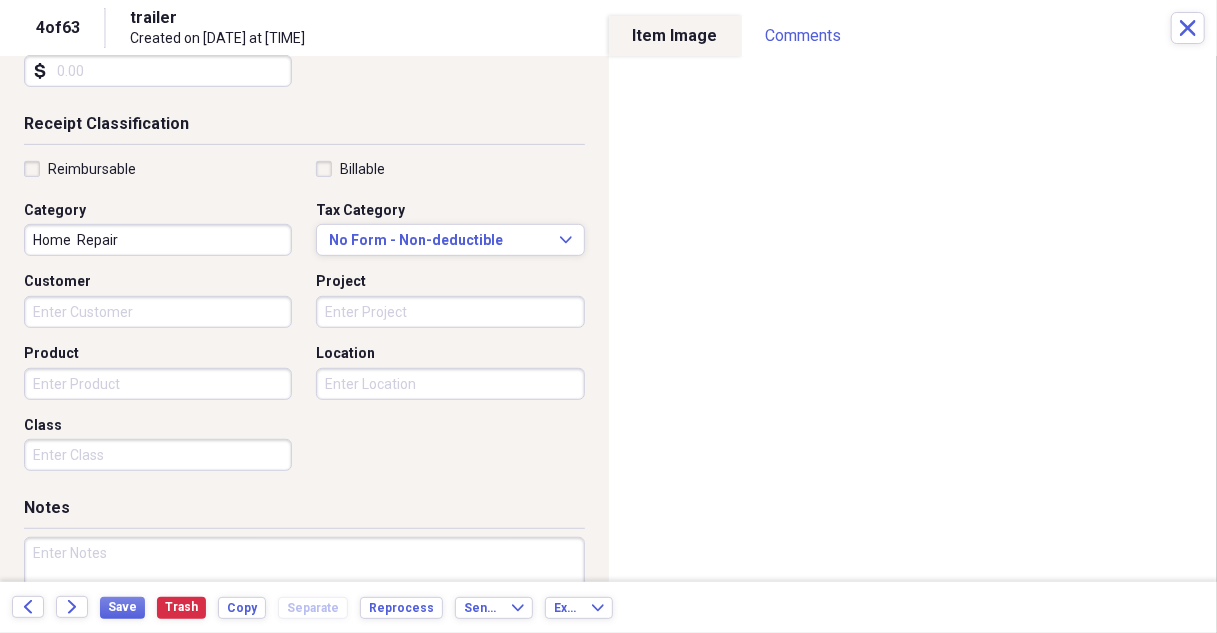 scroll, scrollTop: 400, scrollLeft: 0, axis: vertical 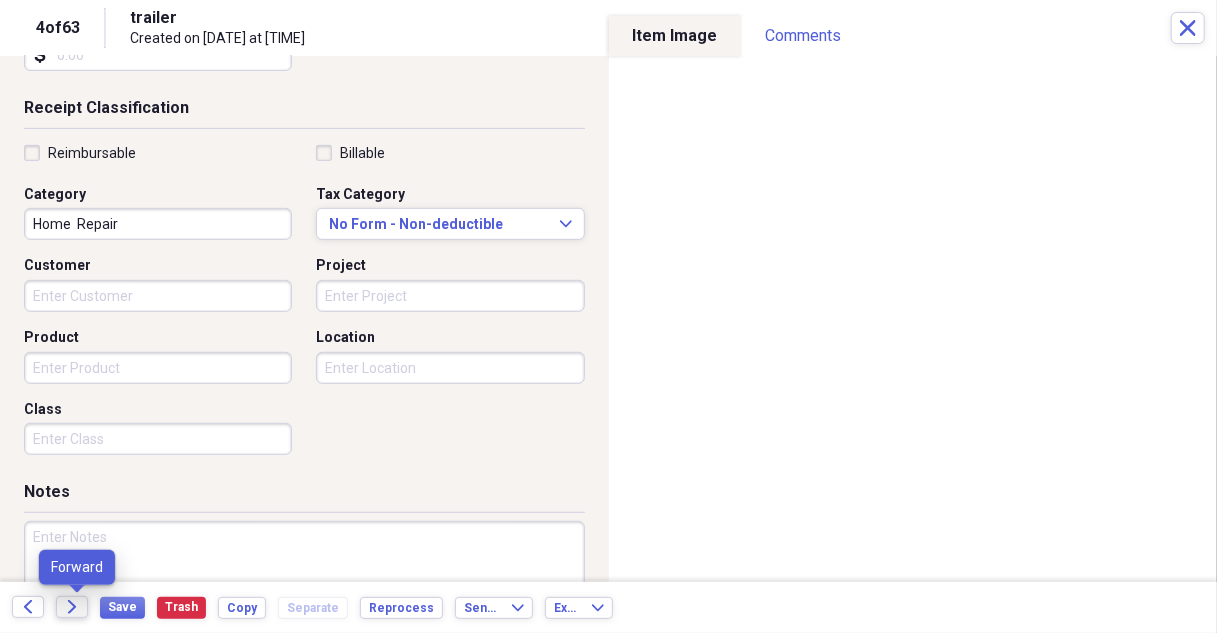 drag, startPoint x: 74, startPoint y: 609, endPoint x: 273, endPoint y: 551, distance: 207.28 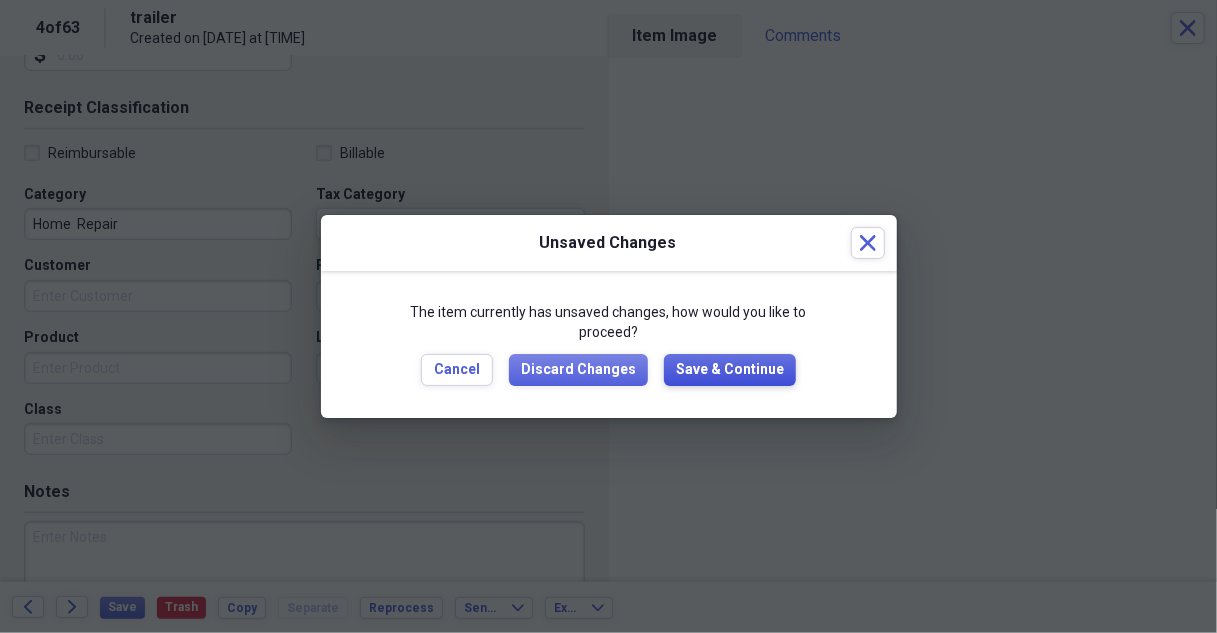 click on "Save & Continue" at bounding box center (730, 370) 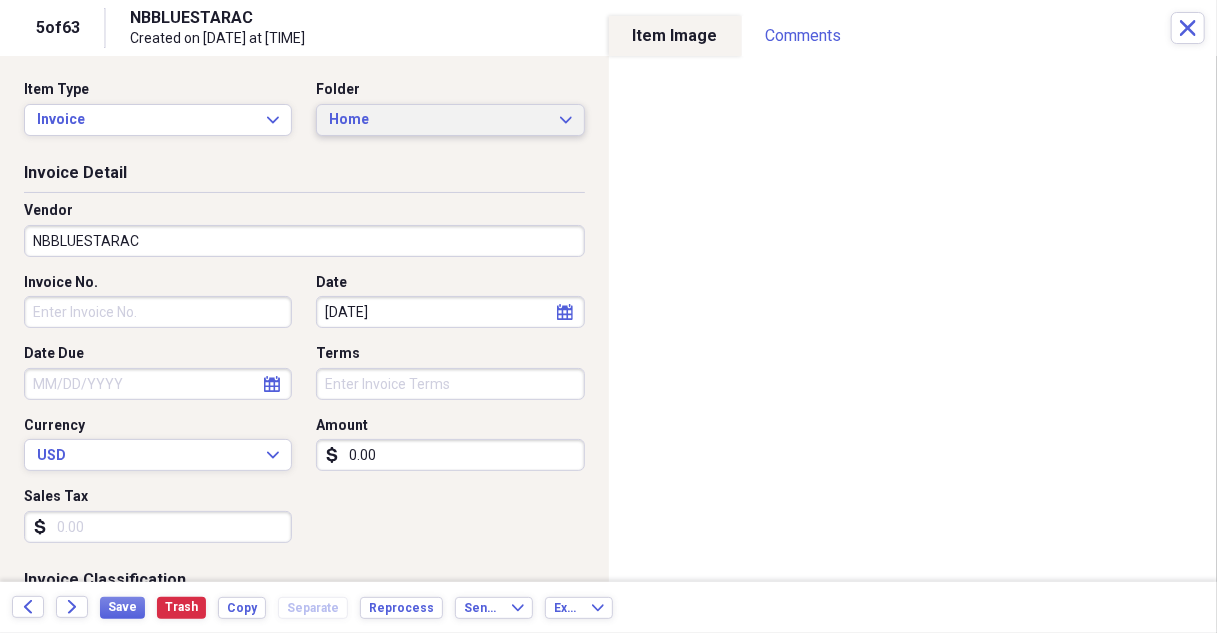 click on "Expand" 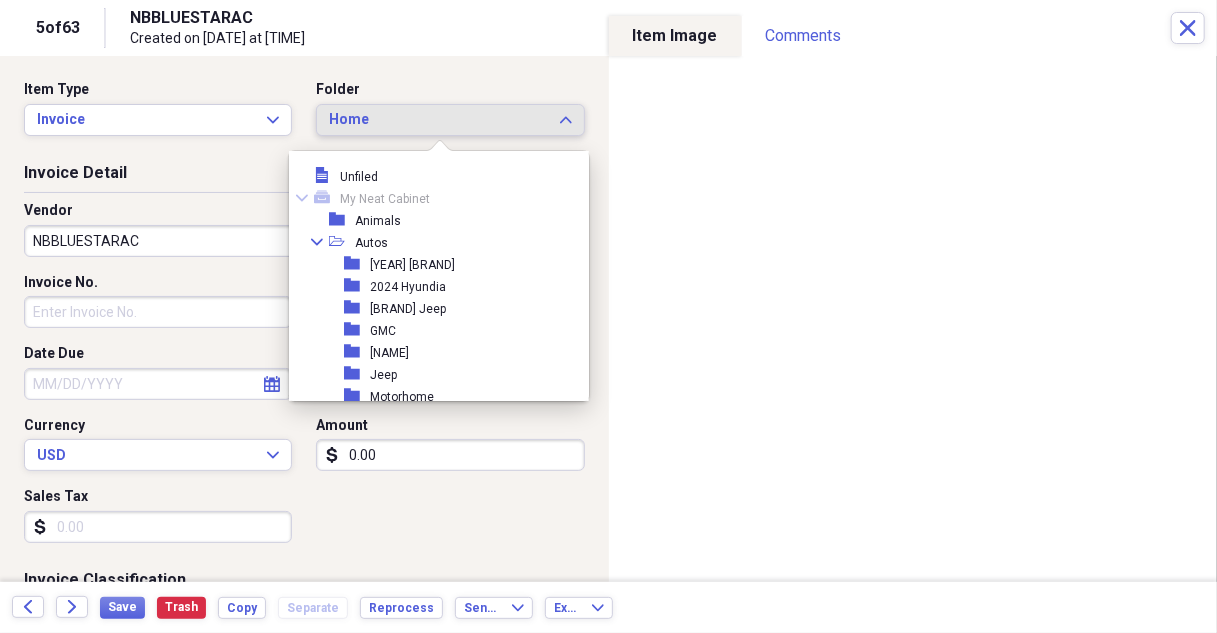 scroll, scrollTop: 253, scrollLeft: 0, axis: vertical 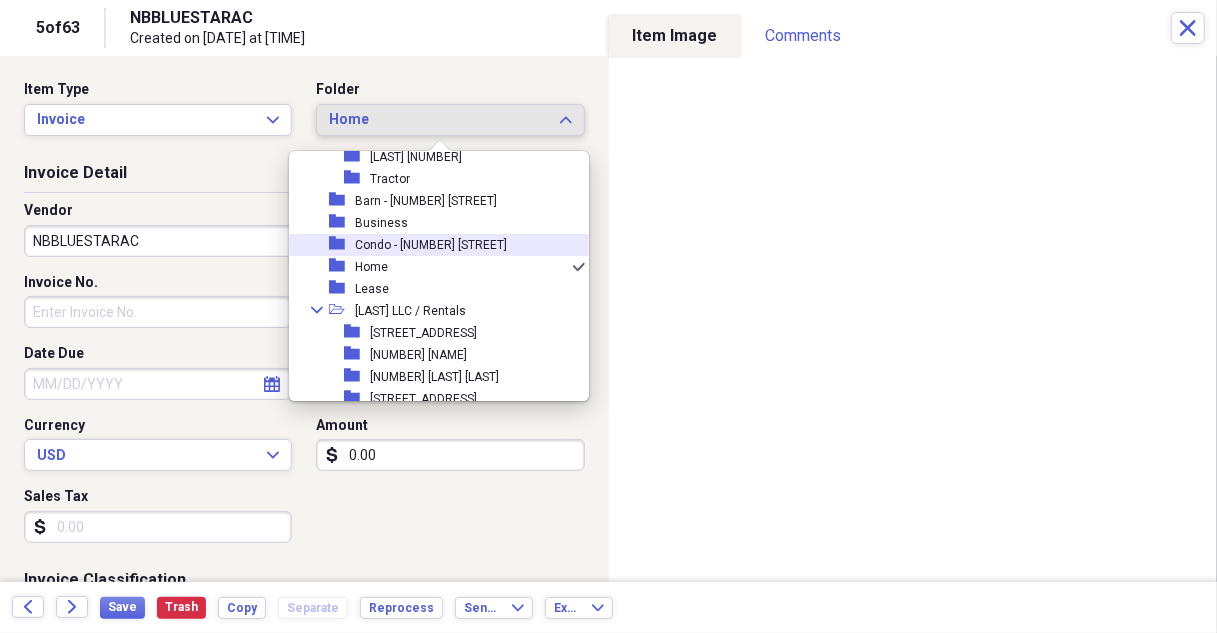 click on "Condo - [NUMBER] [STREET]" at bounding box center [431, 245] 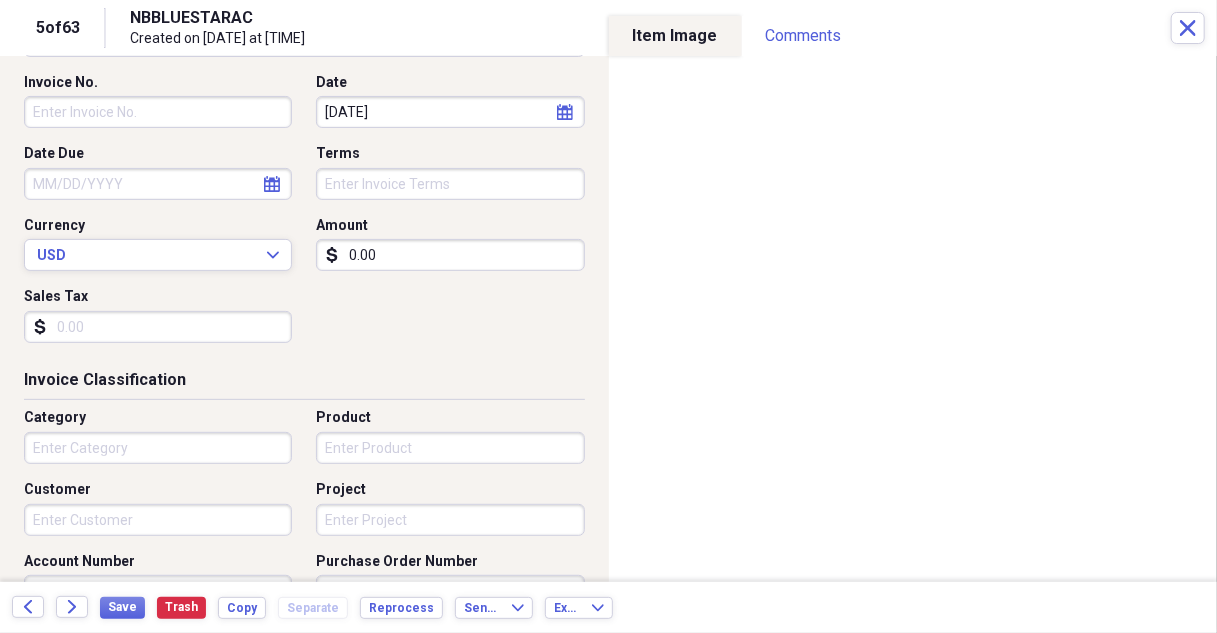 scroll, scrollTop: 300, scrollLeft: 0, axis: vertical 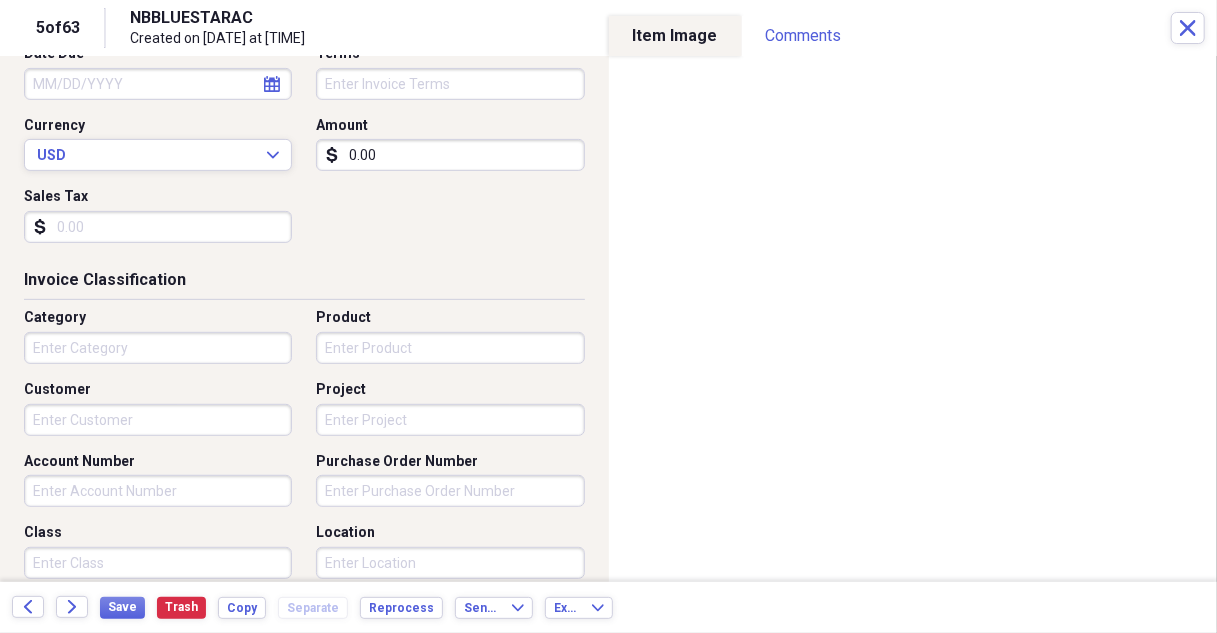 click on "0.00" at bounding box center (450, 155) 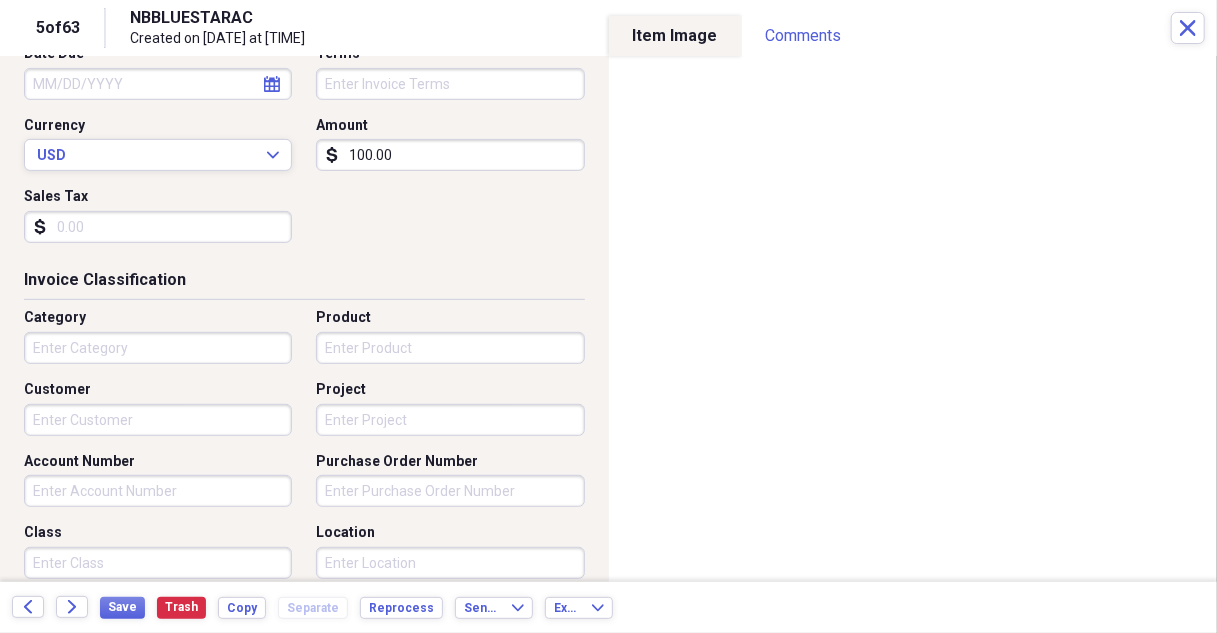 type on "100.00" 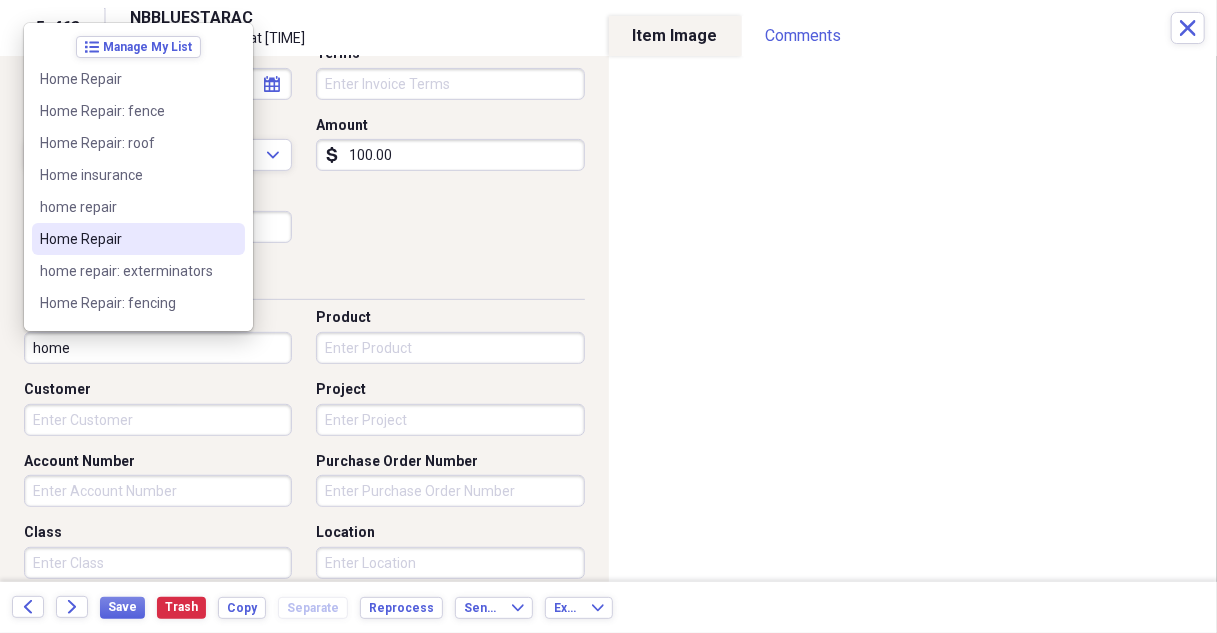 drag, startPoint x: 80, startPoint y: 246, endPoint x: 325, endPoint y: 242, distance: 245.03265 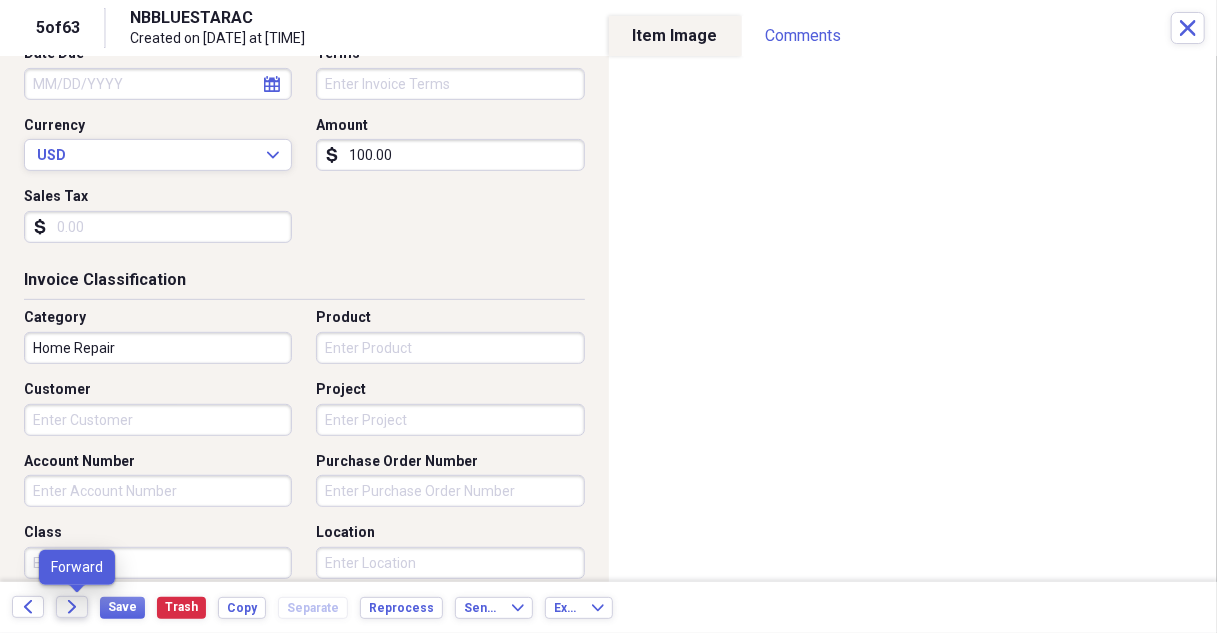 click 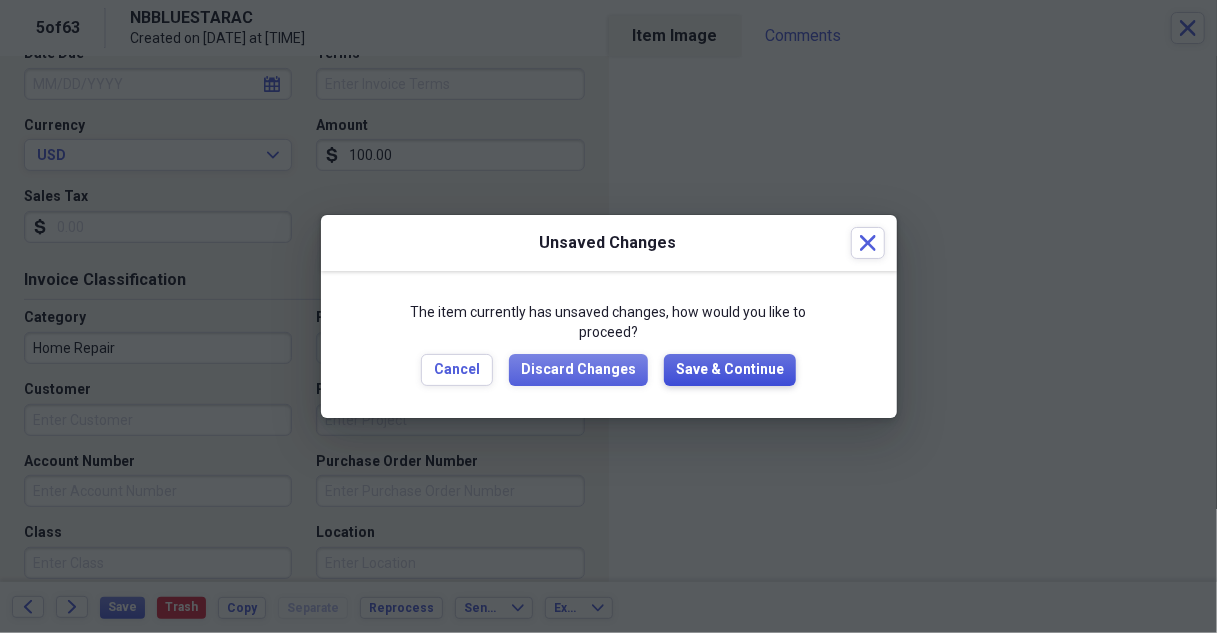 click on "Save & Continue" at bounding box center [730, 370] 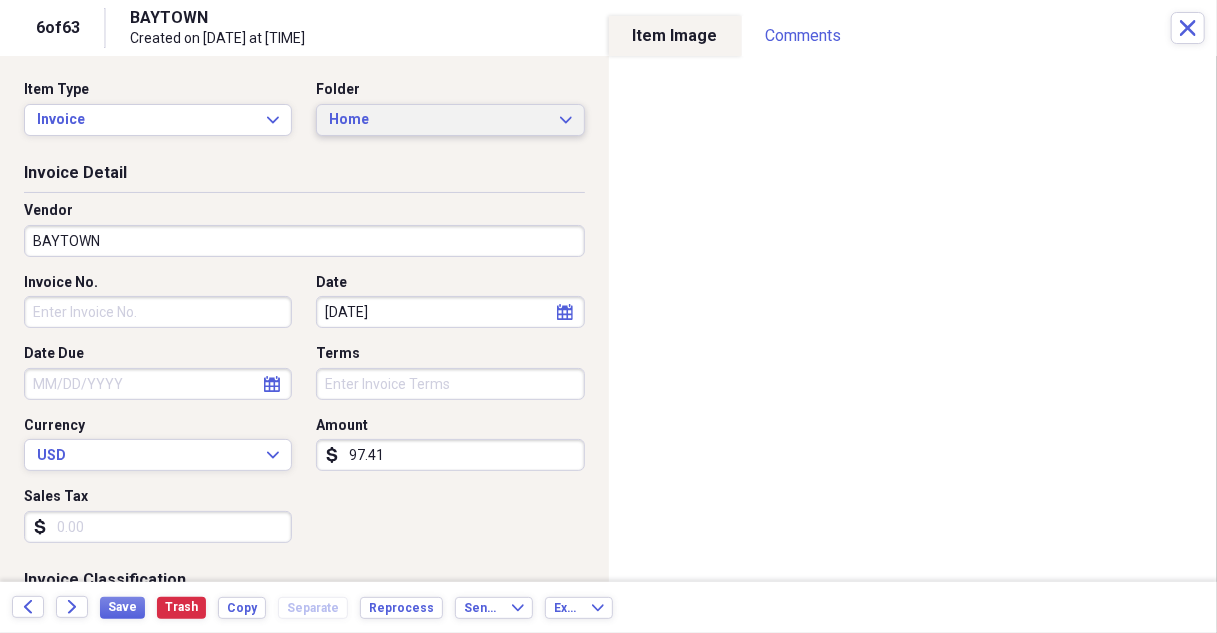 click on "Expand" 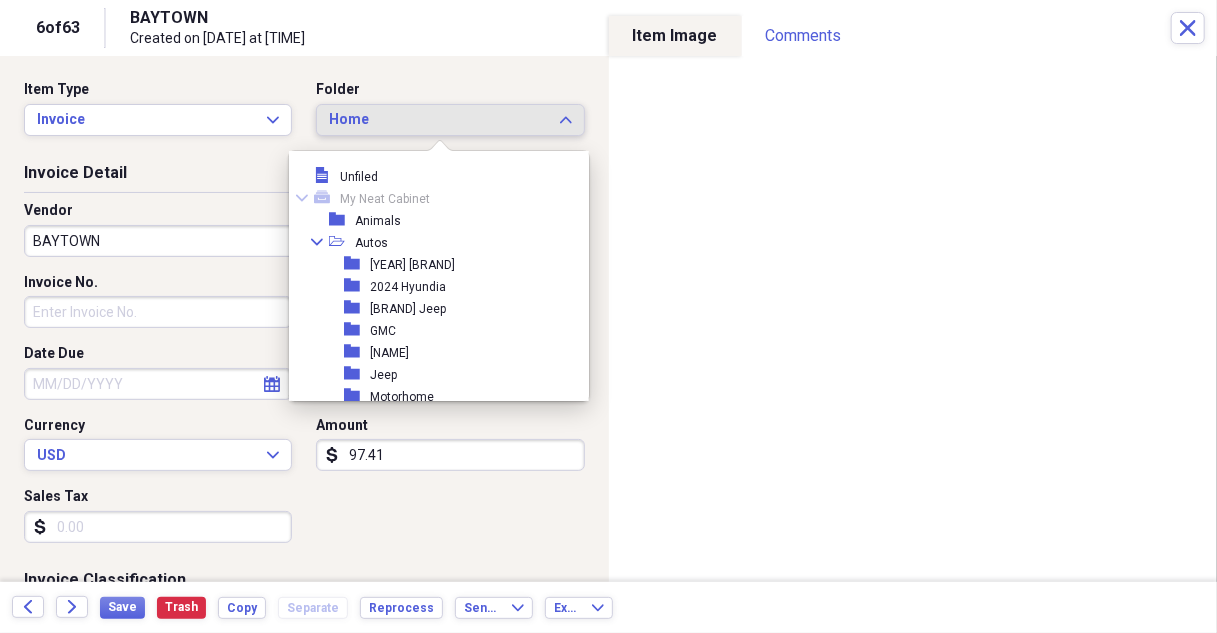 scroll, scrollTop: 253, scrollLeft: 0, axis: vertical 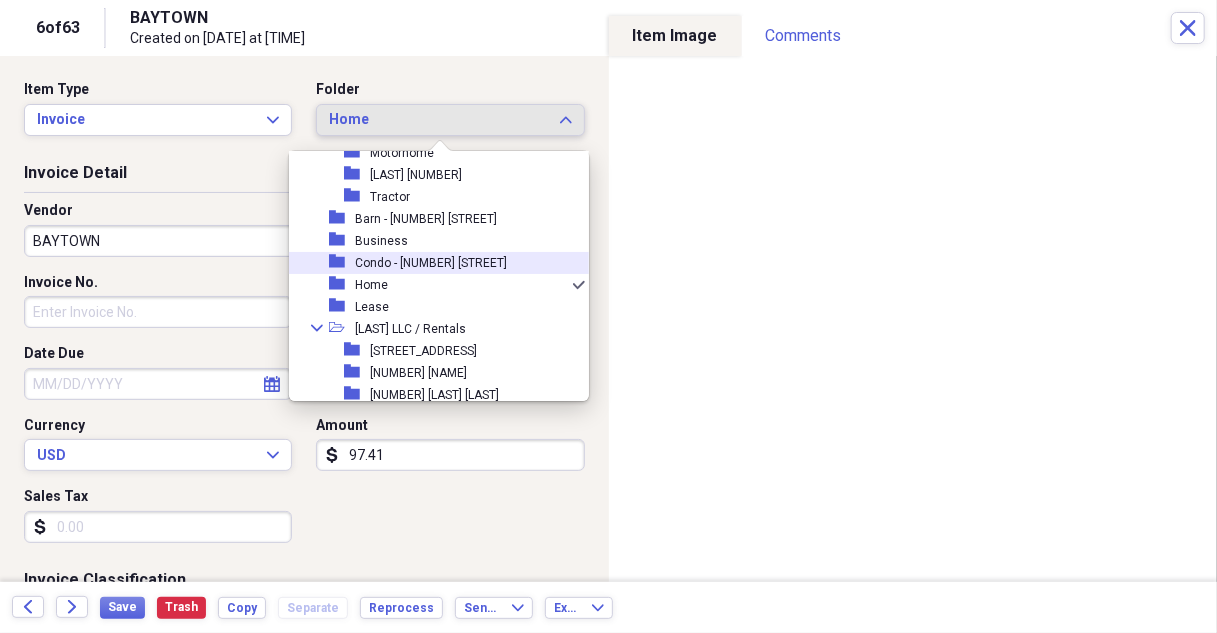 click on "Condo - [NUMBER] [STREET]" at bounding box center [431, 263] 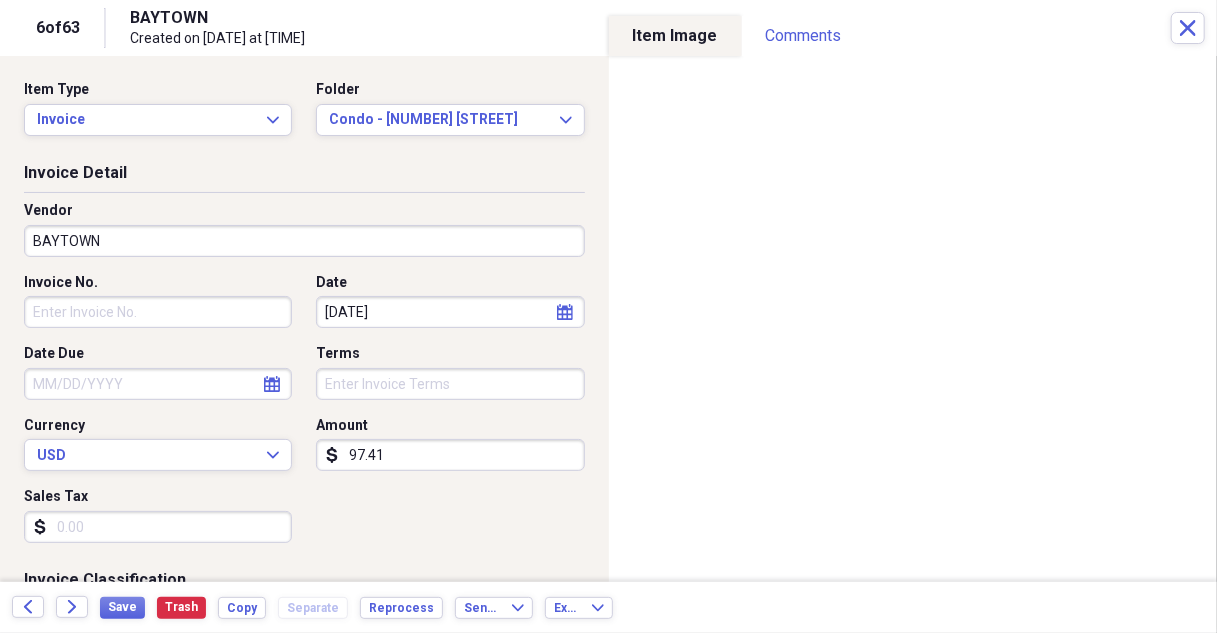 click on "BAYTOWN" at bounding box center [304, 241] 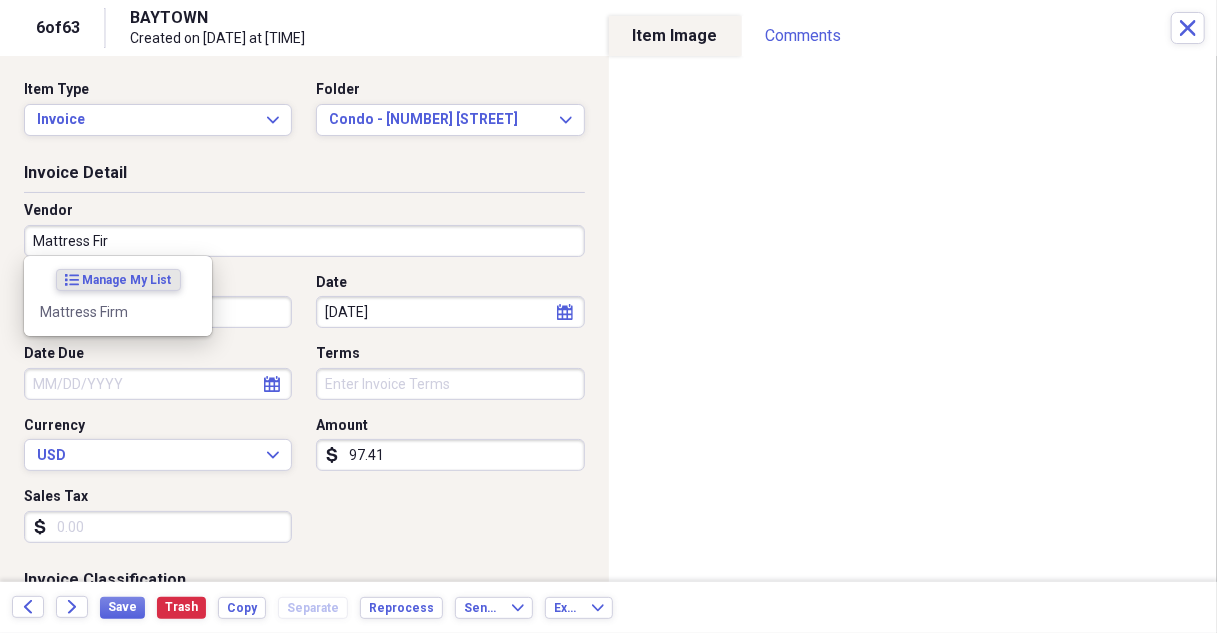 type on "Mattress Firm" 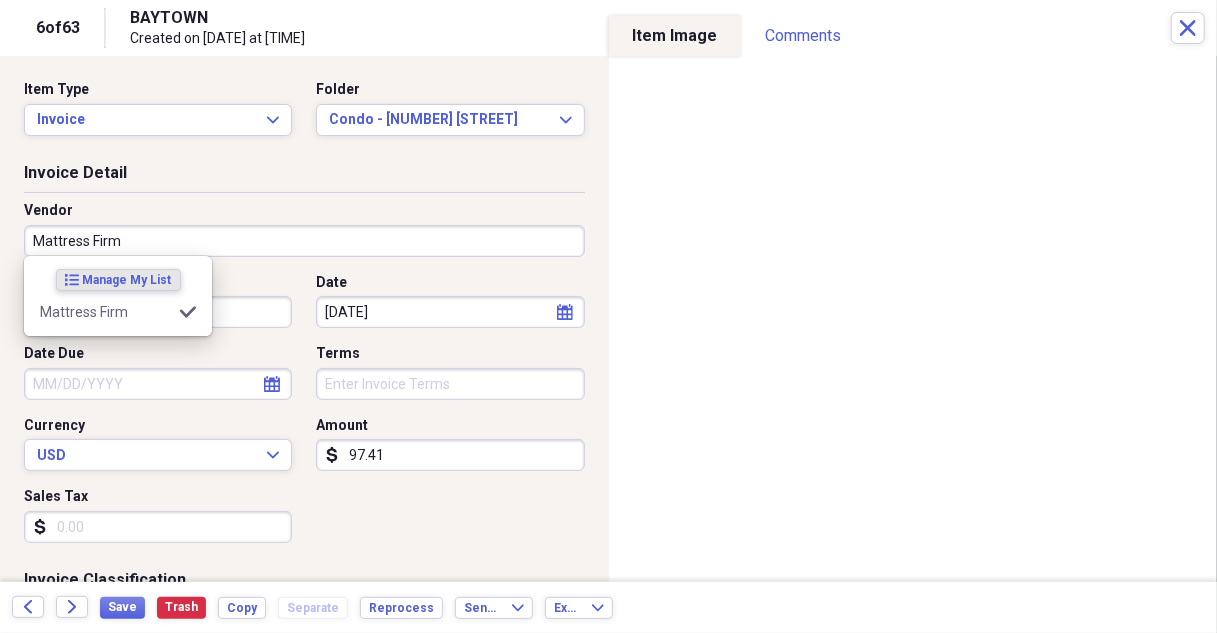 type on "Condo" 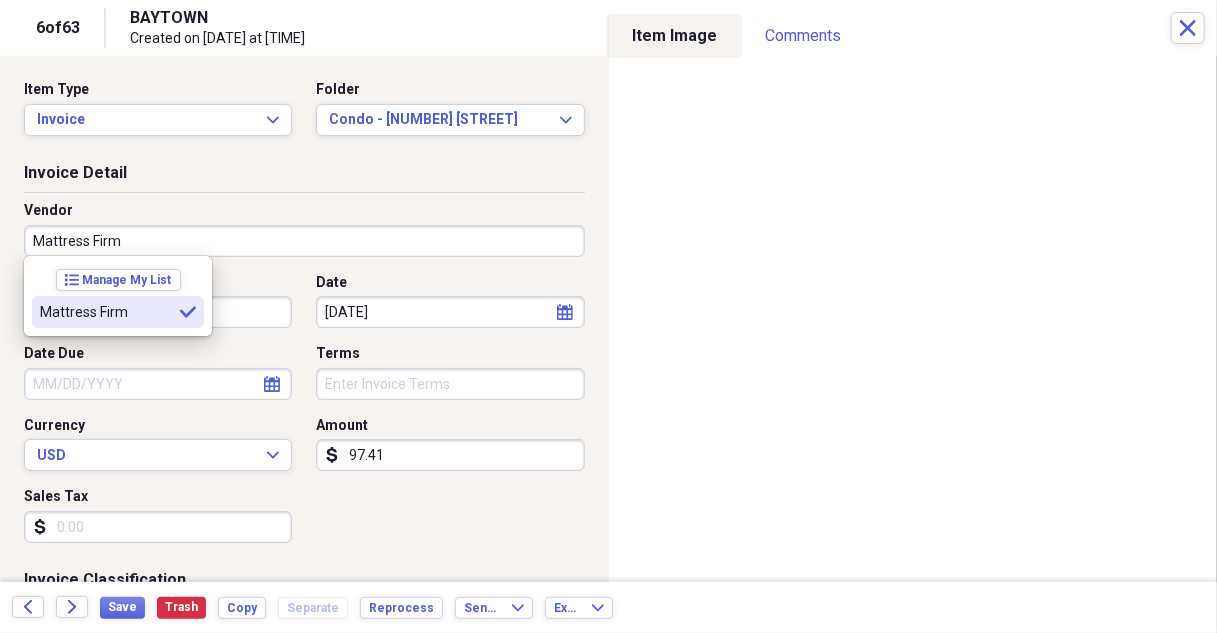 type on "Mattress Firm" 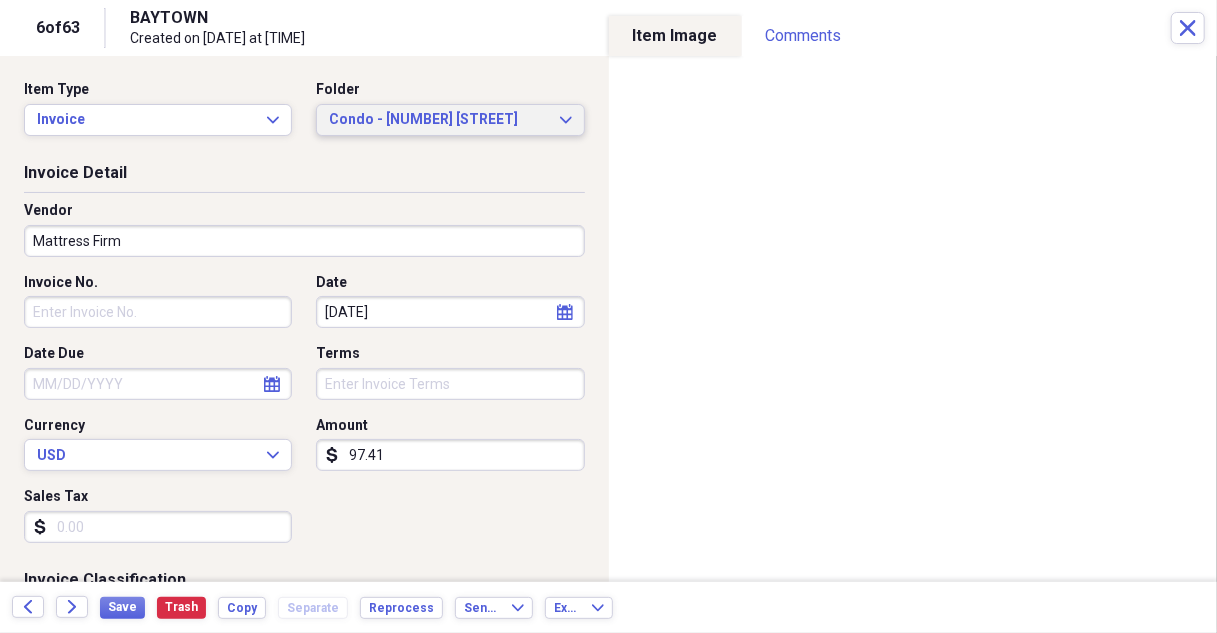 click on "Expand" 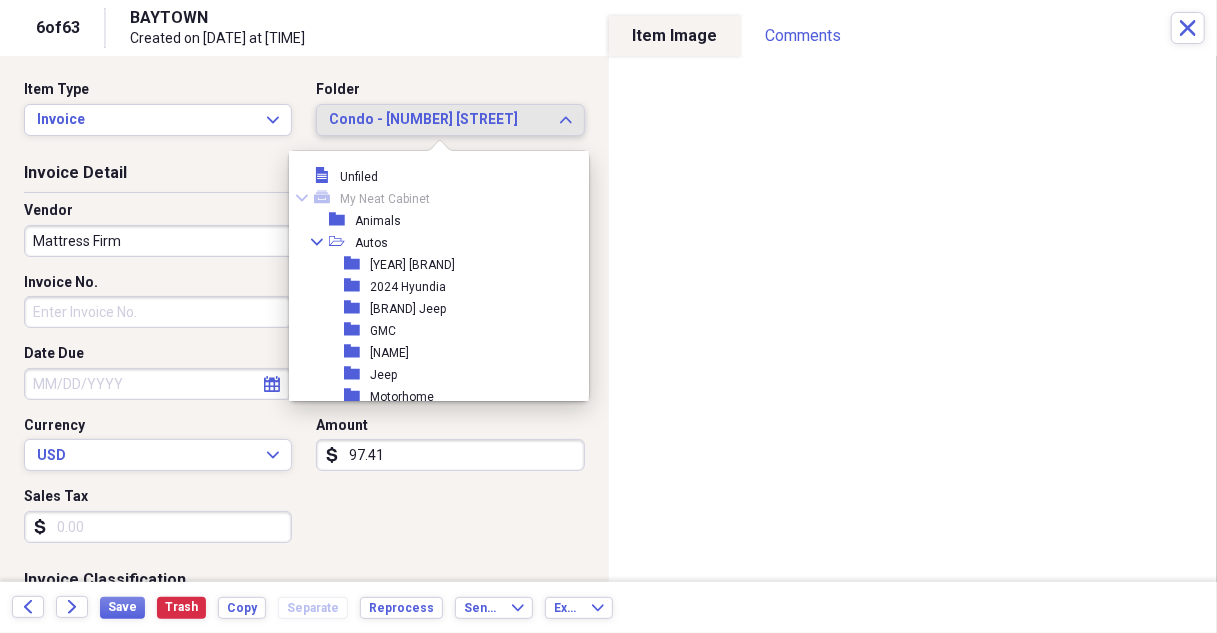 scroll, scrollTop: 231, scrollLeft: 0, axis: vertical 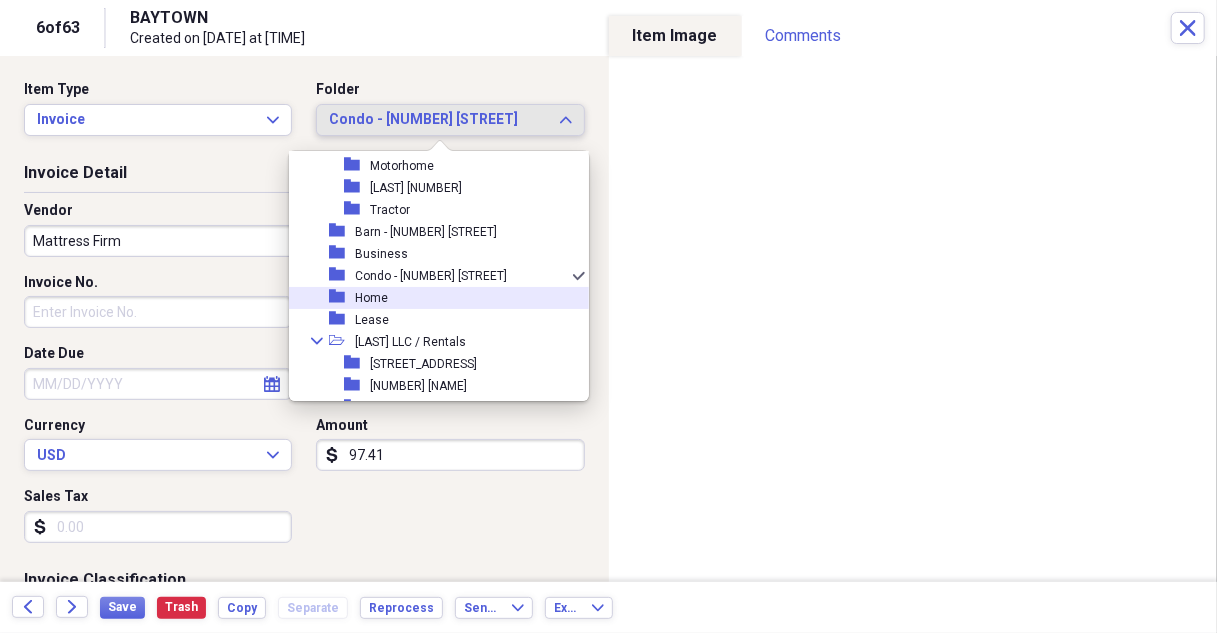 click on "folder Home" at bounding box center (431, 298) 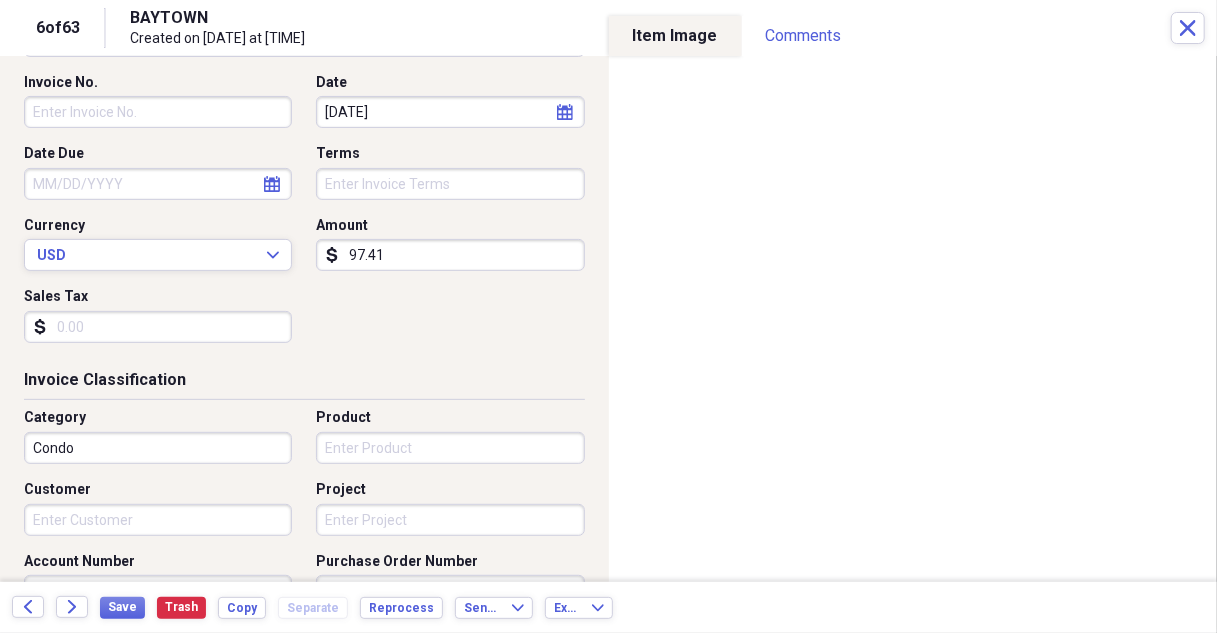 scroll, scrollTop: 300, scrollLeft: 0, axis: vertical 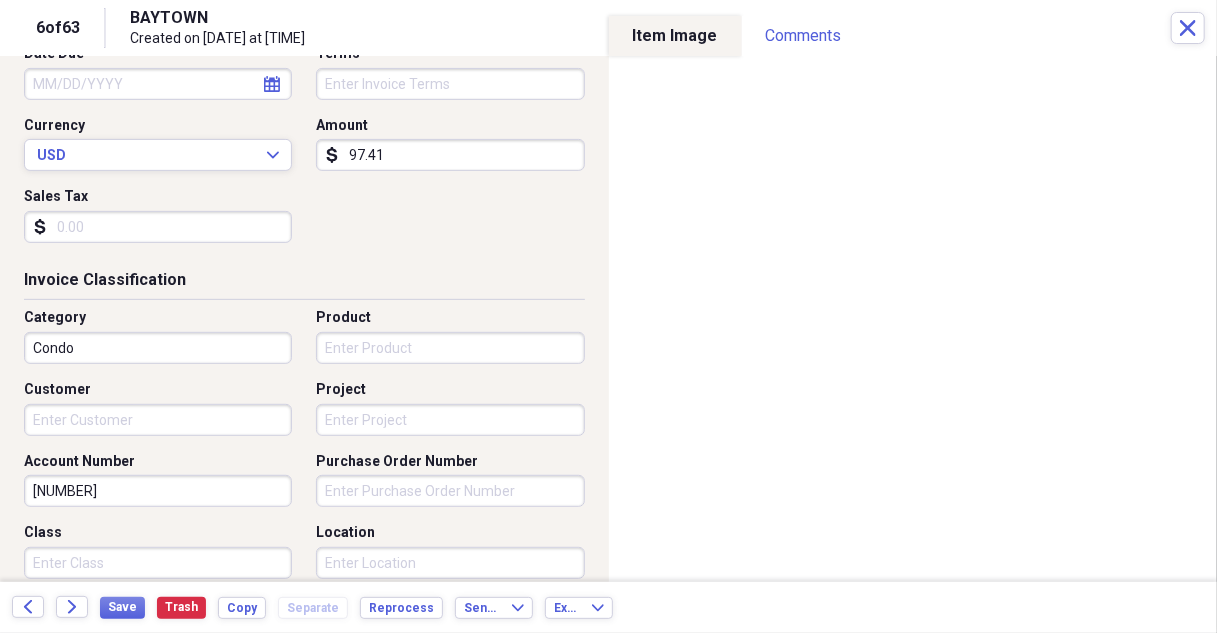 click on "Condo" at bounding box center [158, 348] 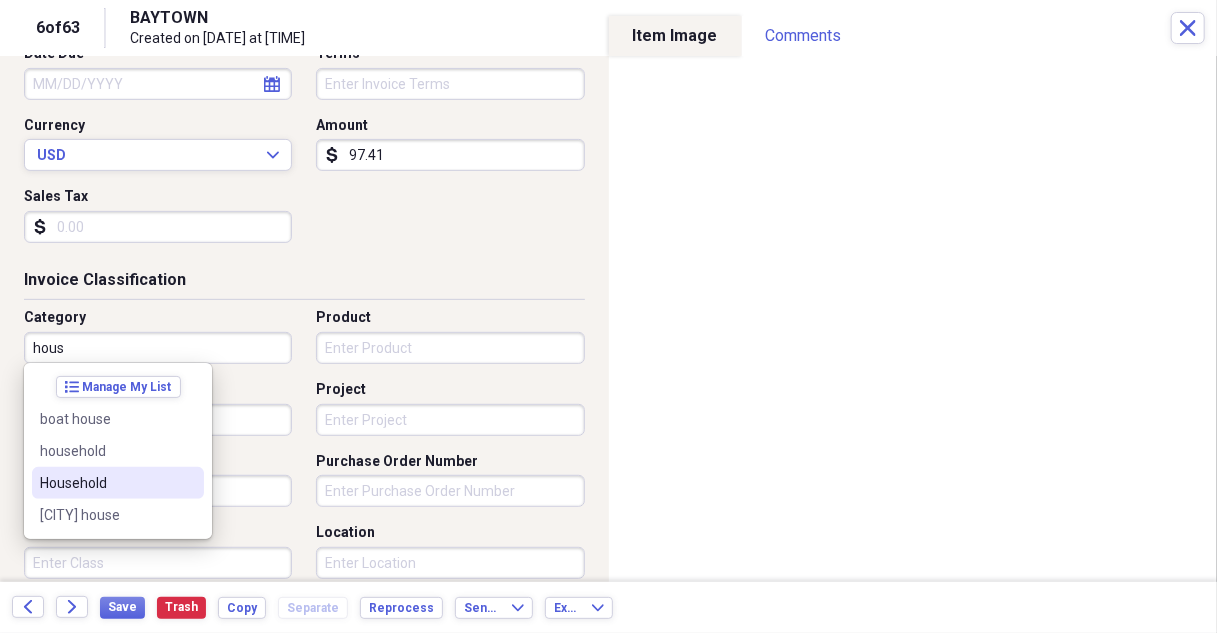 click on "Household" at bounding box center [106, 483] 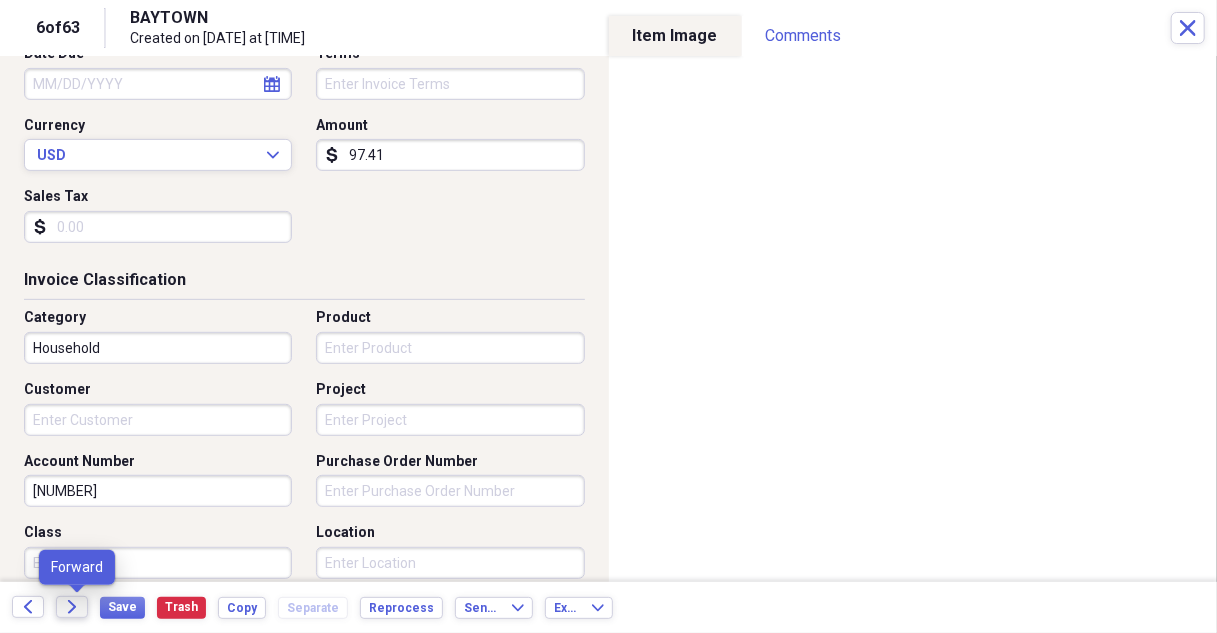 click 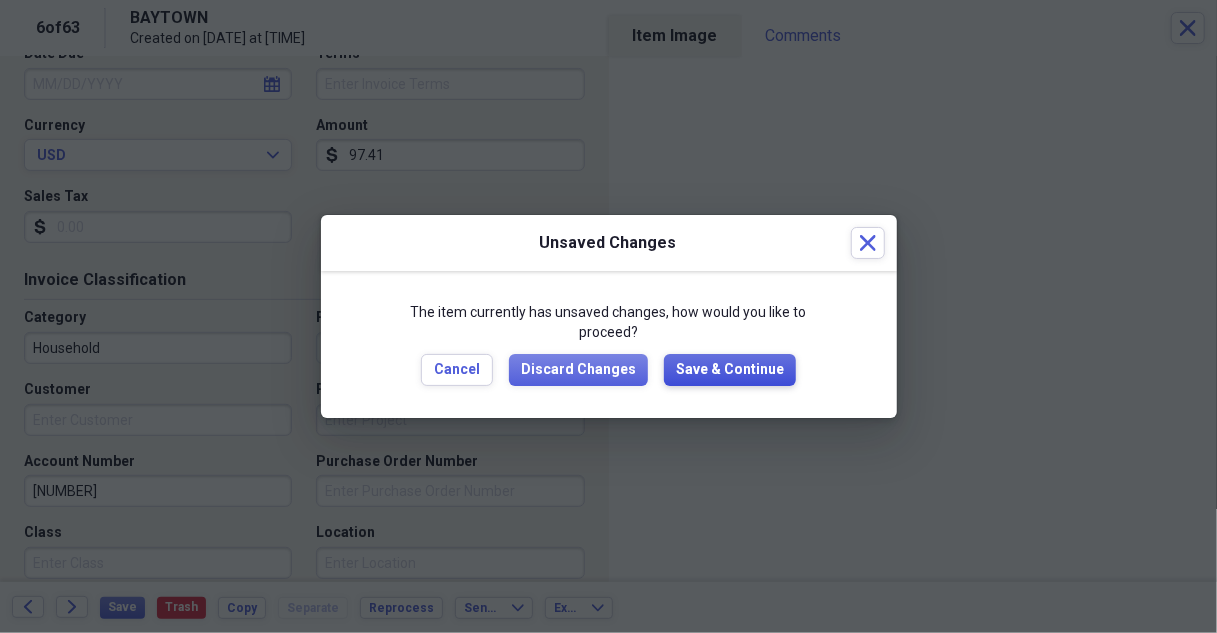 click on "Save & Continue" at bounding box center (730, 370) 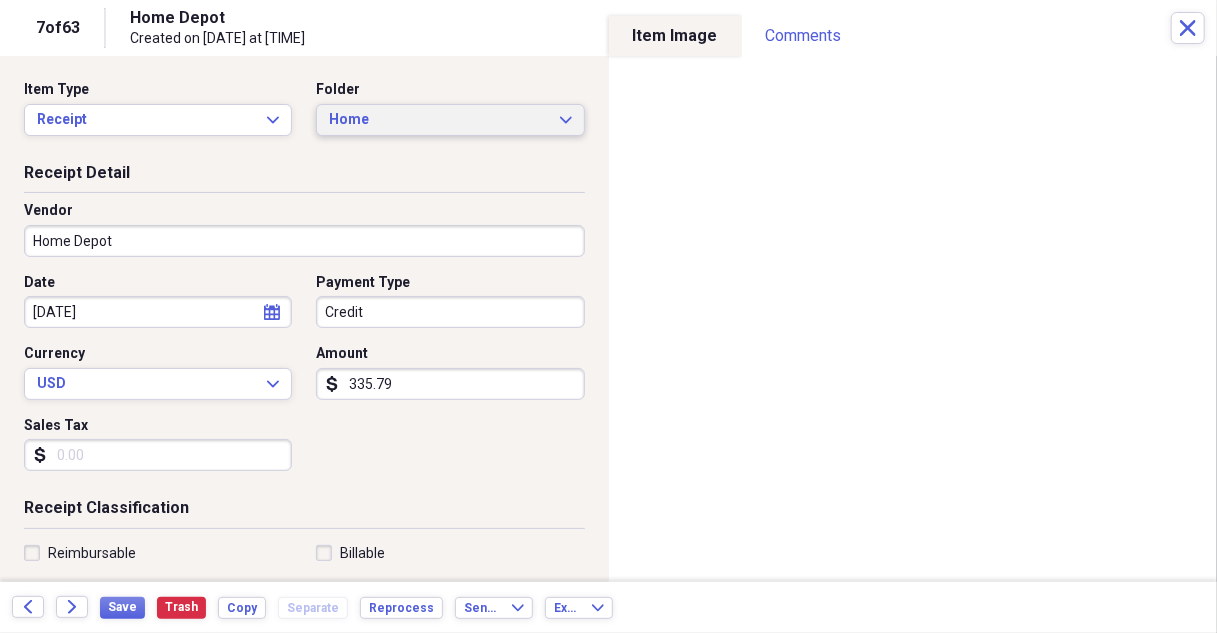 click on "Home Expand" at bounding box center [450, 120] 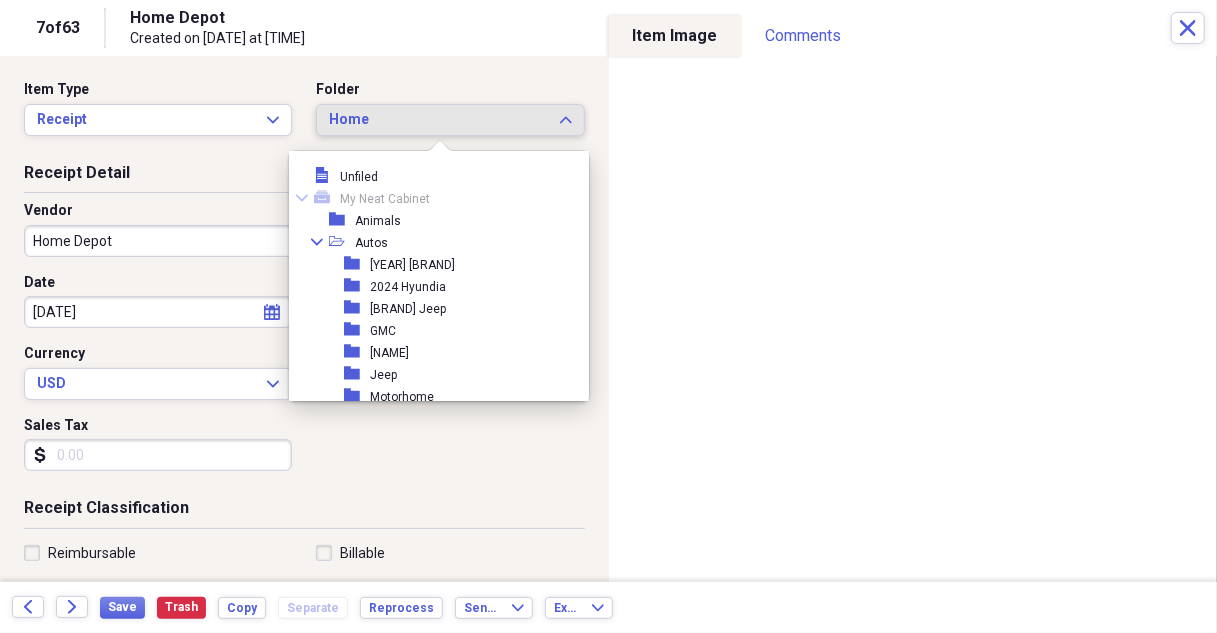scroll, scrollTop: 253, scrollLeft: 0, axis: vertical 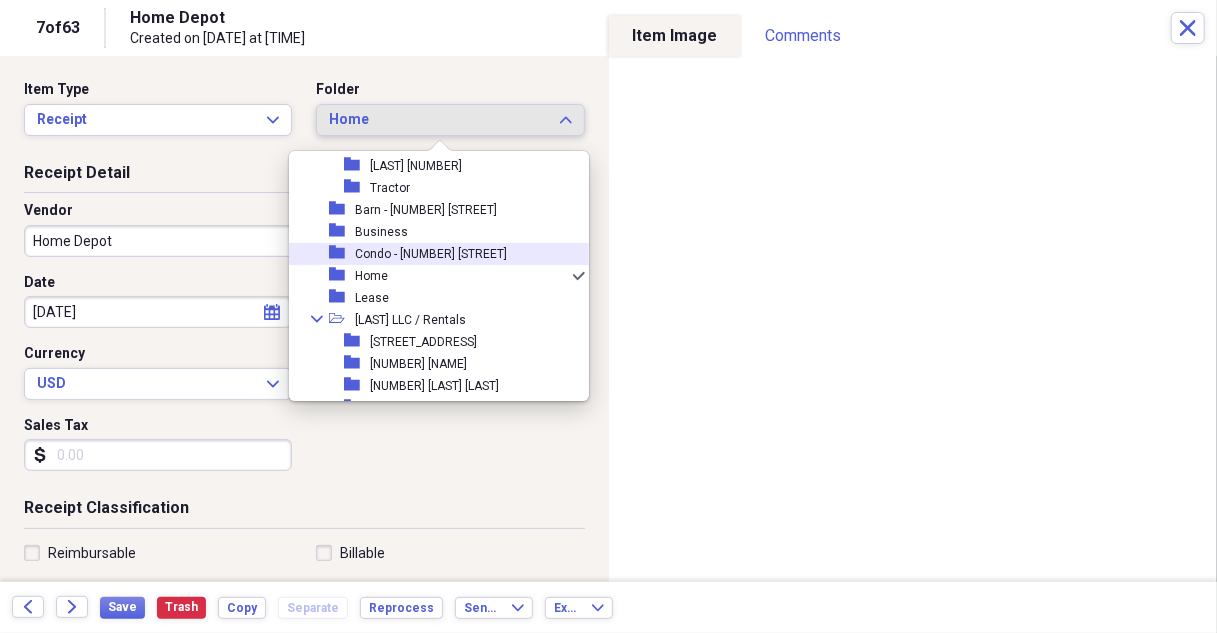 click on "Condo - [NUMBER] [STREET]" at bounding box center [431, 254] 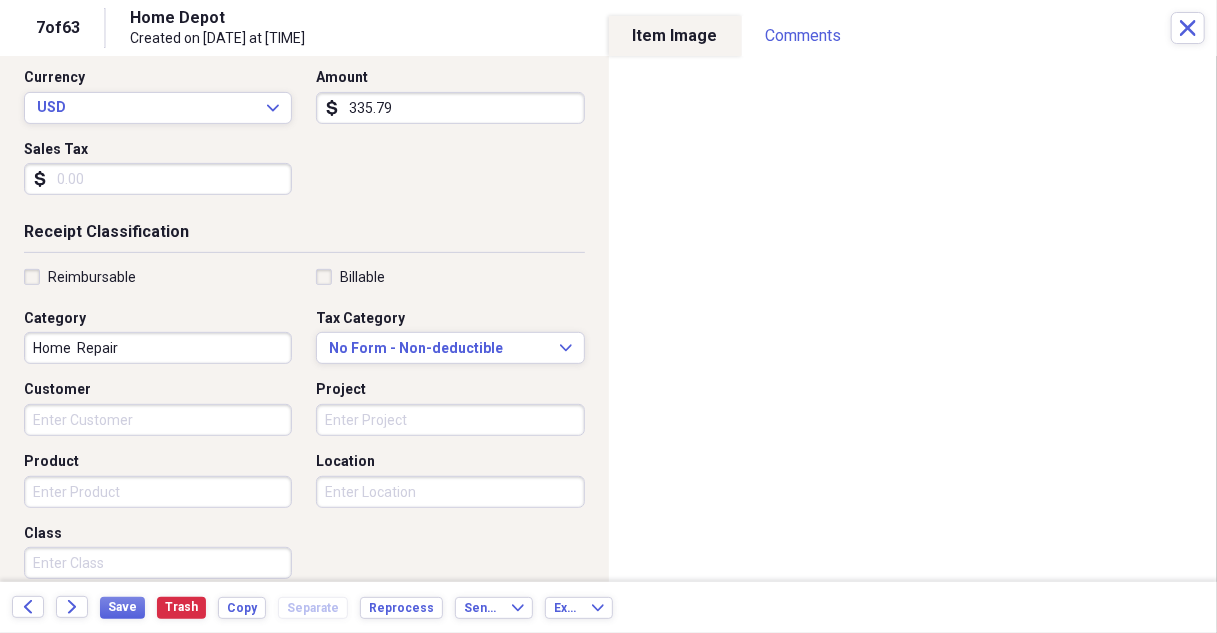 scroll, scrollTop: 300, scrollLeft: 0, axis: vertical 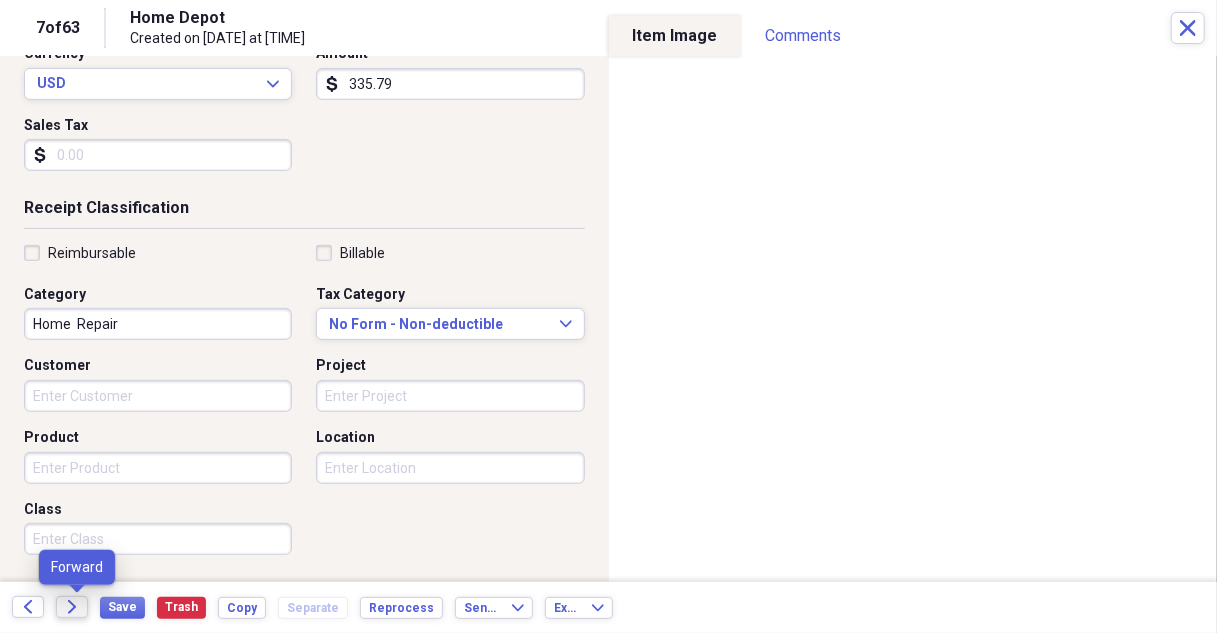 click on "Forward" 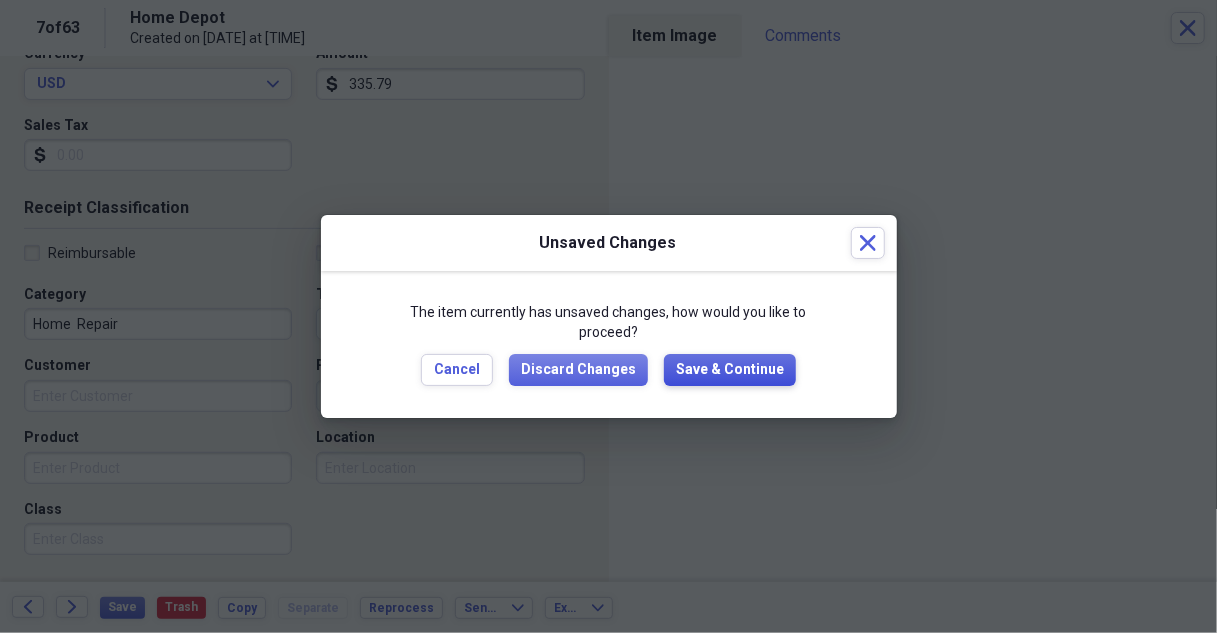 click on "Save & Continue" at bounding box center [730, 370] 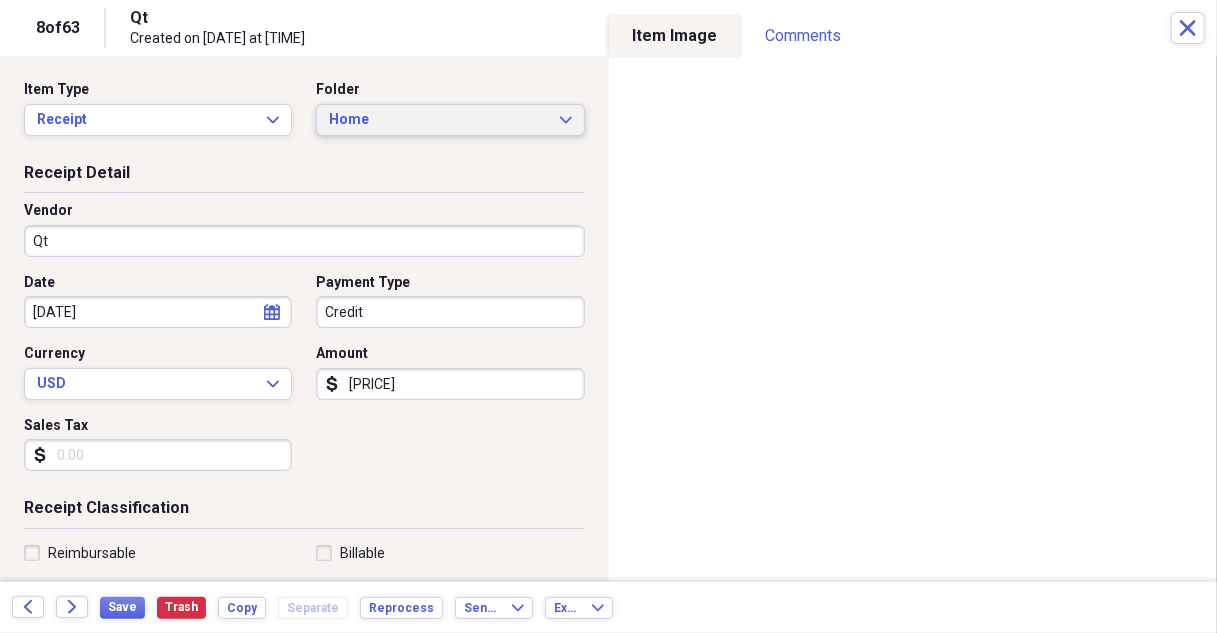 click on "Home Expand" at bounding box center (450, 120) 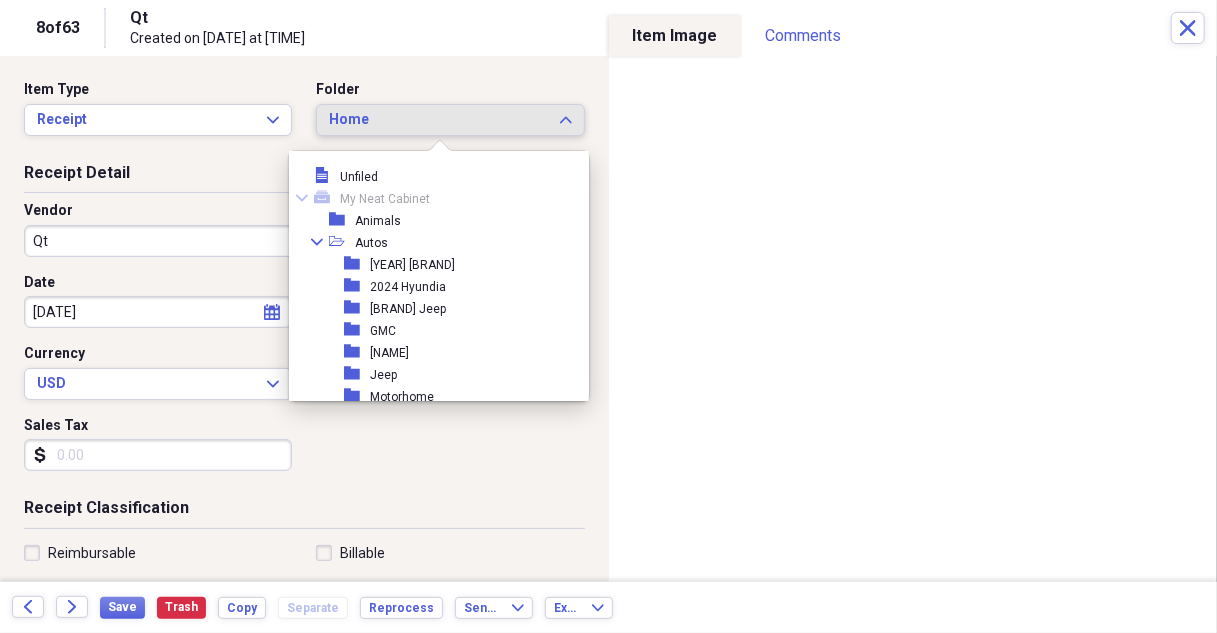 scroll, scrollTop: 253, scrollLeft: 0, axis: vertical 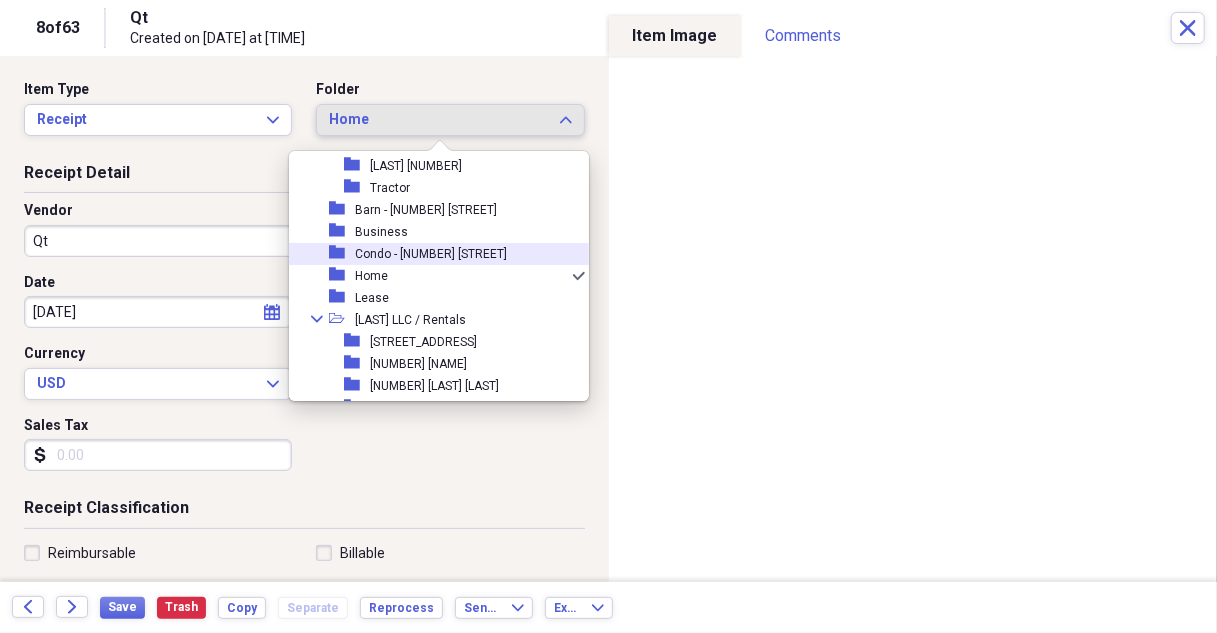 click on "Condo - [NUMBER] [STREET]" at bounding box center [431, 254] 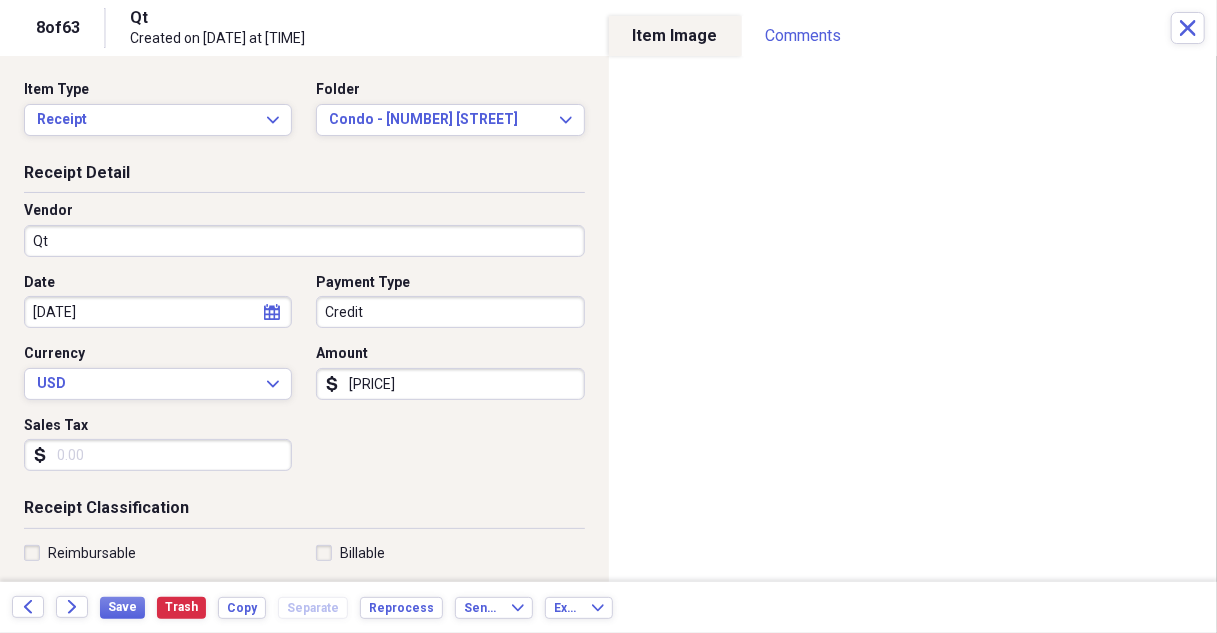 click on "Qt" at bounding box center [304, 241] 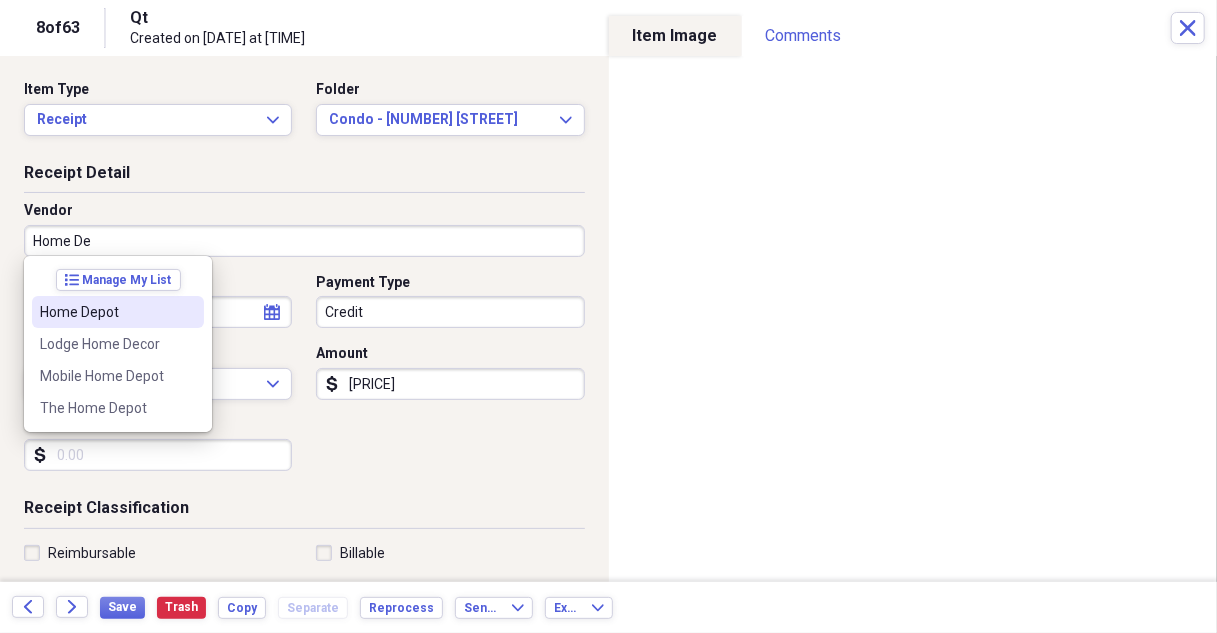 click on "Home Depot" at bounding box center [106, 312] 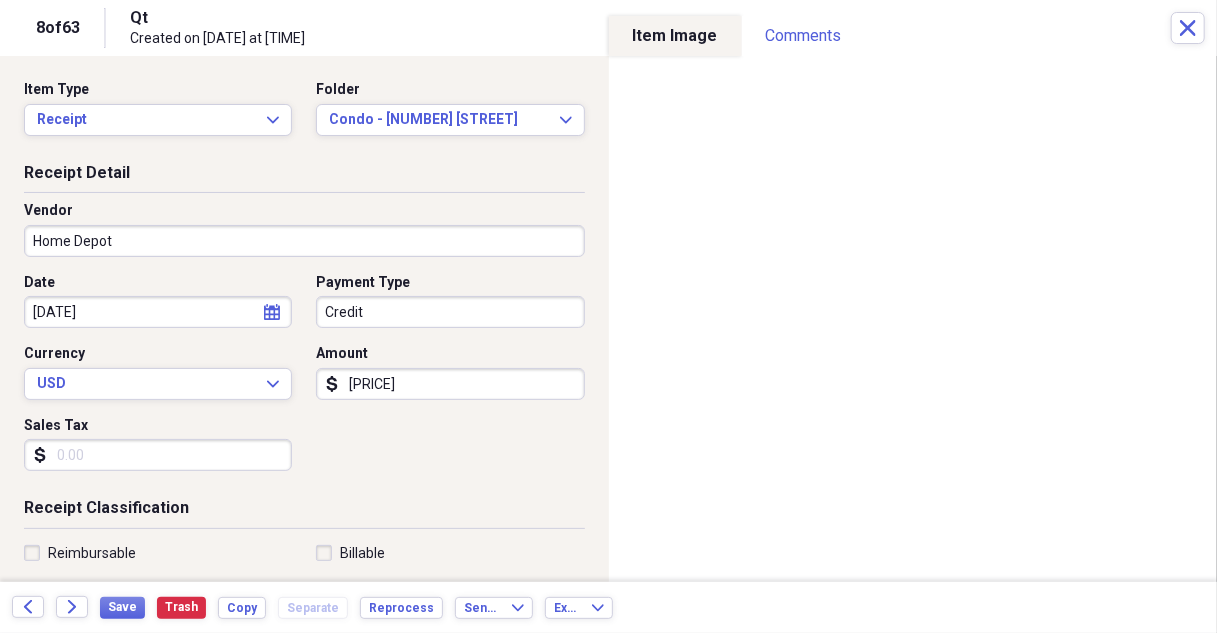 type on "Home  Repair" 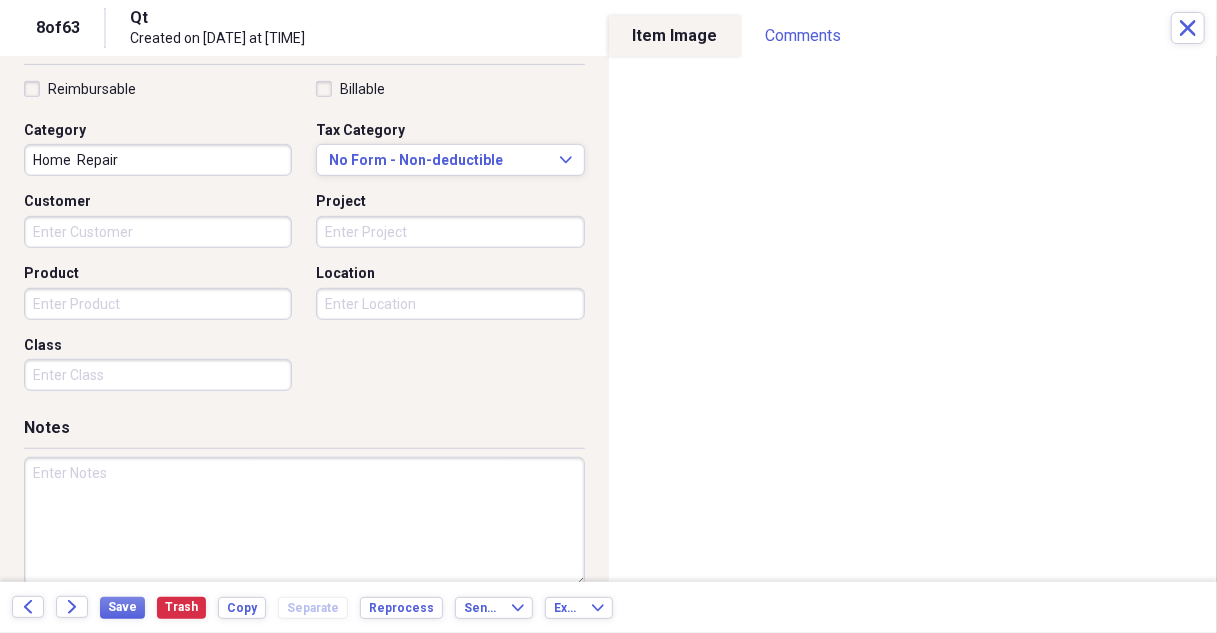scroll, scrollTop: 492, scrollLeft: 0, axis: vertical 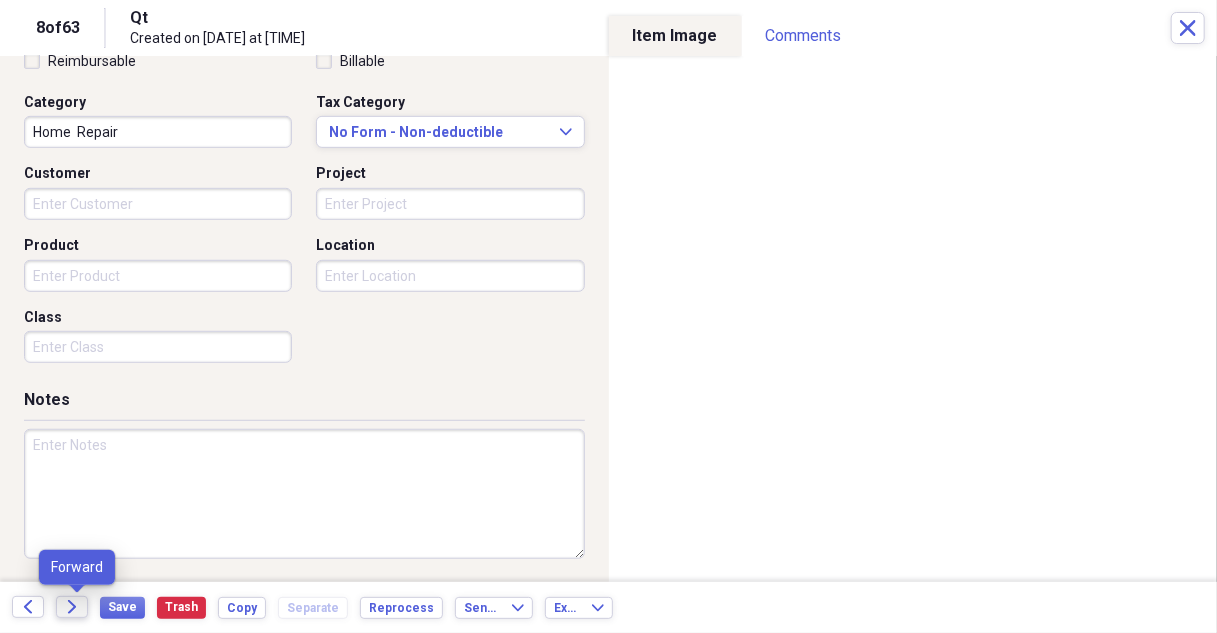 click on "Forward" at bounding box center [72, 607] 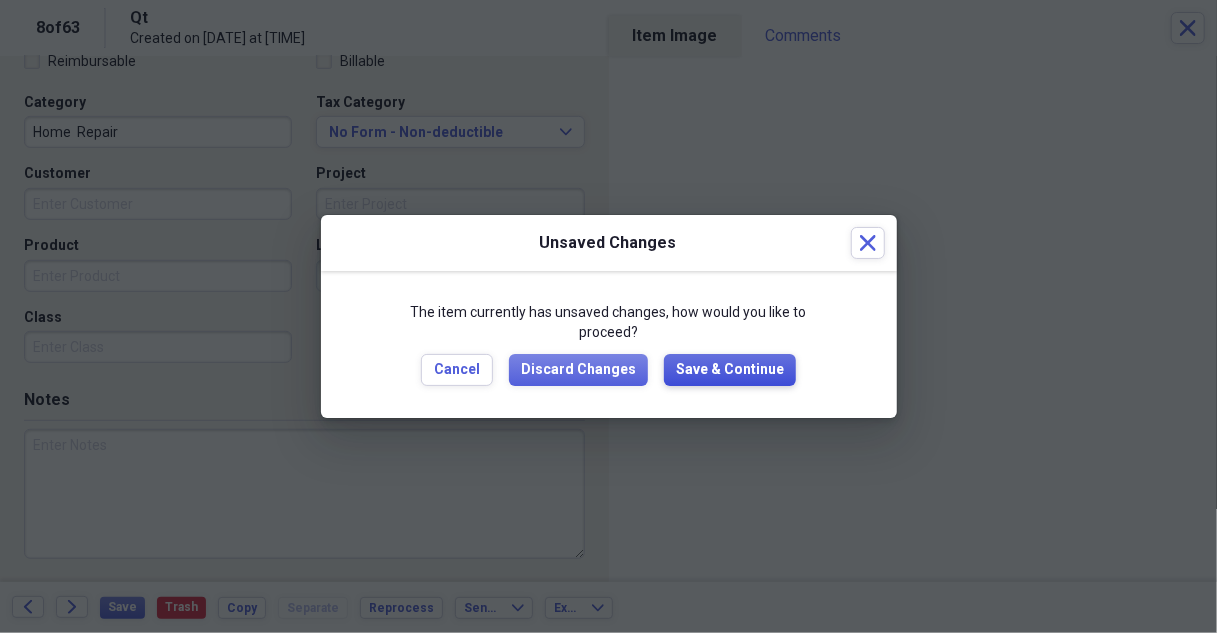 drag, startPoint x: 711, startPoint y: 367, endPoint x: 1092, endPoint y: 267, distance: 393.90482 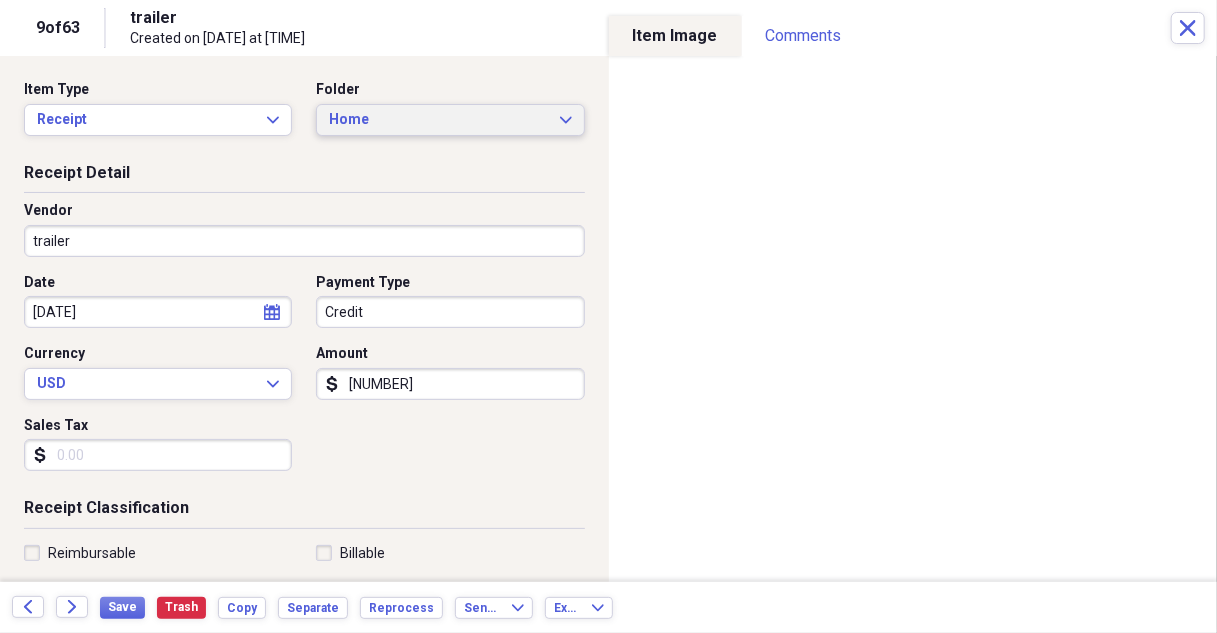 click on "Home Expand" at bounding box center [450, 120] 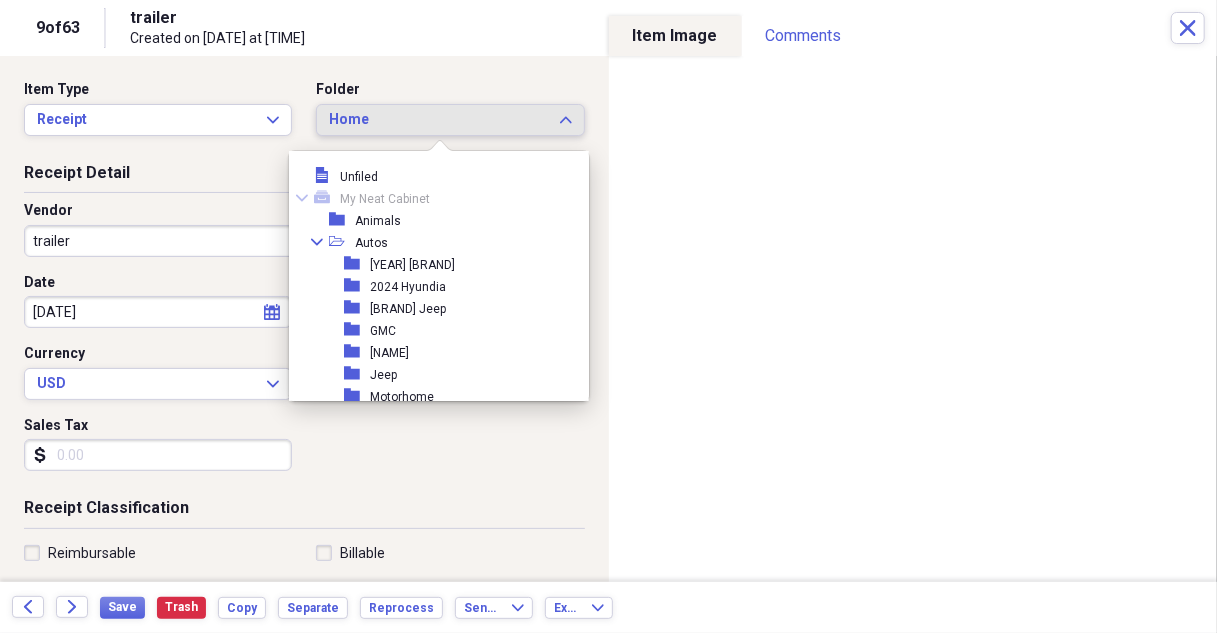 scroll, scrollTop: 253, scrollLeft: 0, axis: vertical 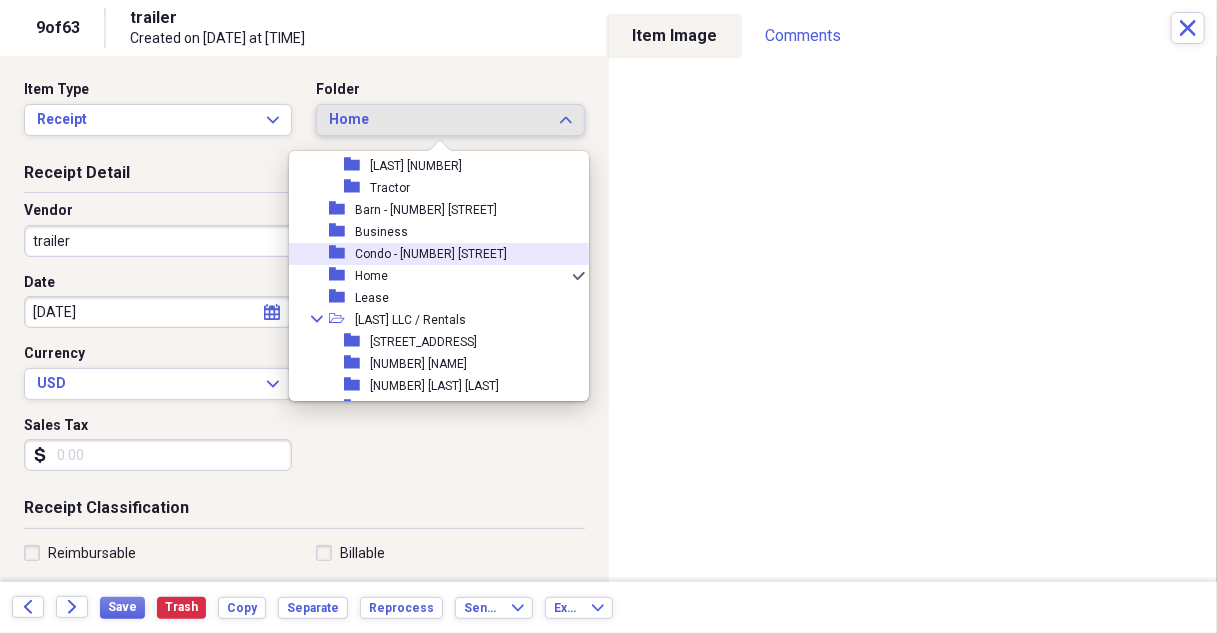 click on "Condo - [NUMBER] [STREET]" at bounding box center (431, 254) 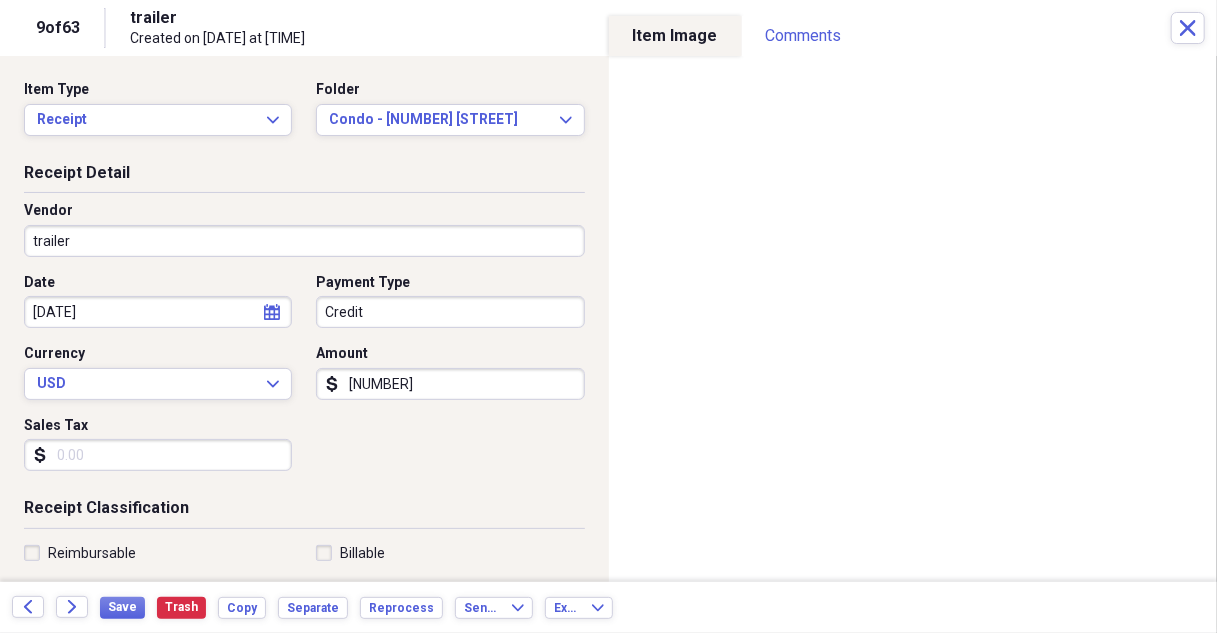 click on "trailer" at bounding box center (304, 241) 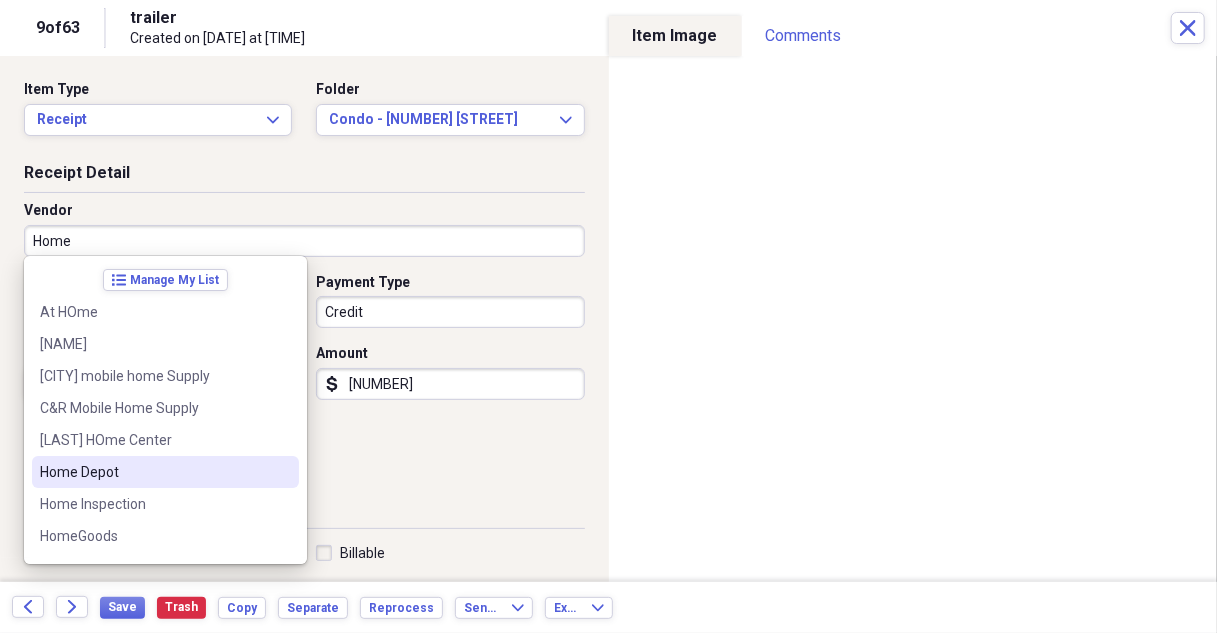 click on "Home Depot" at bounding box center (153, 472) 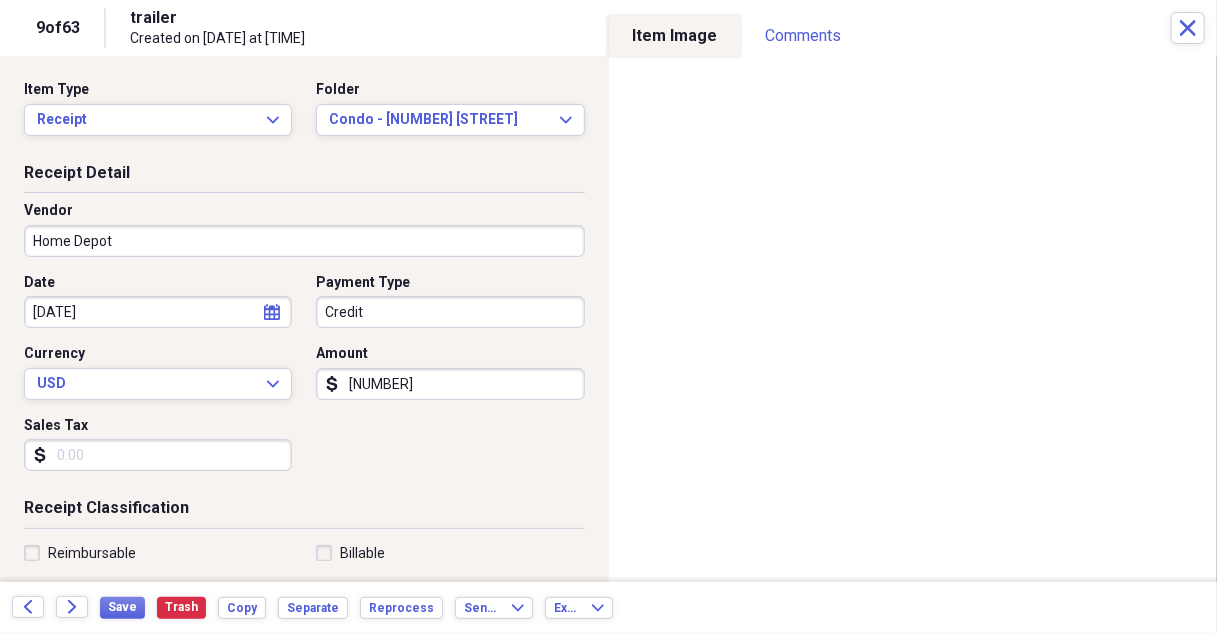 type on "Home  Repair" 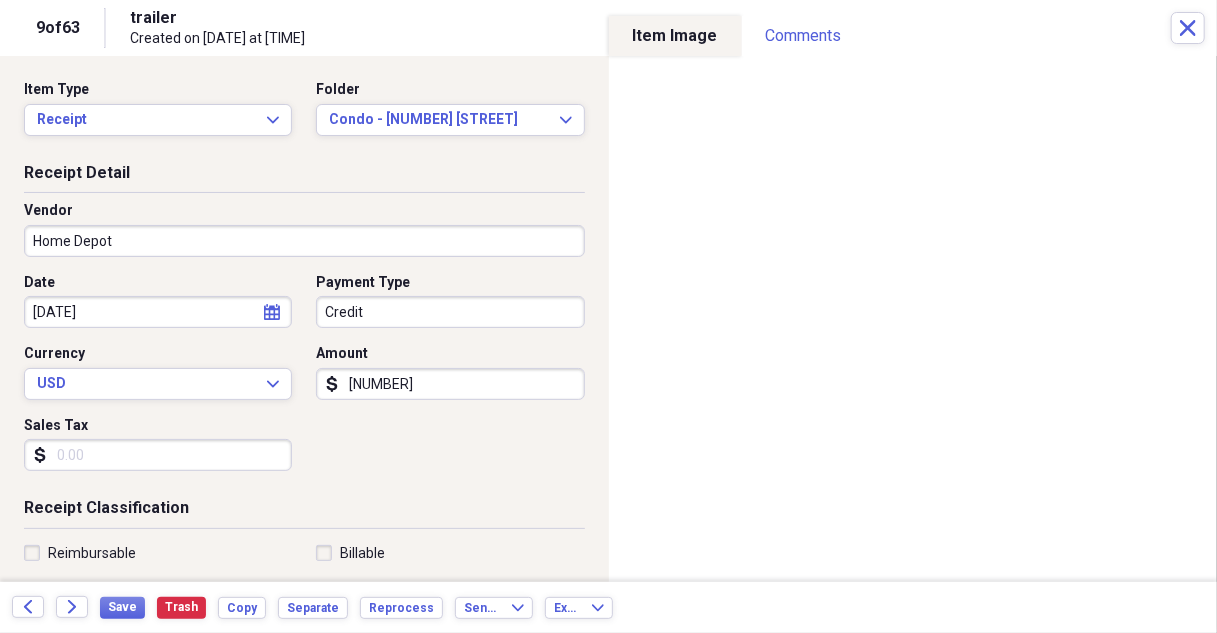 select on "11" 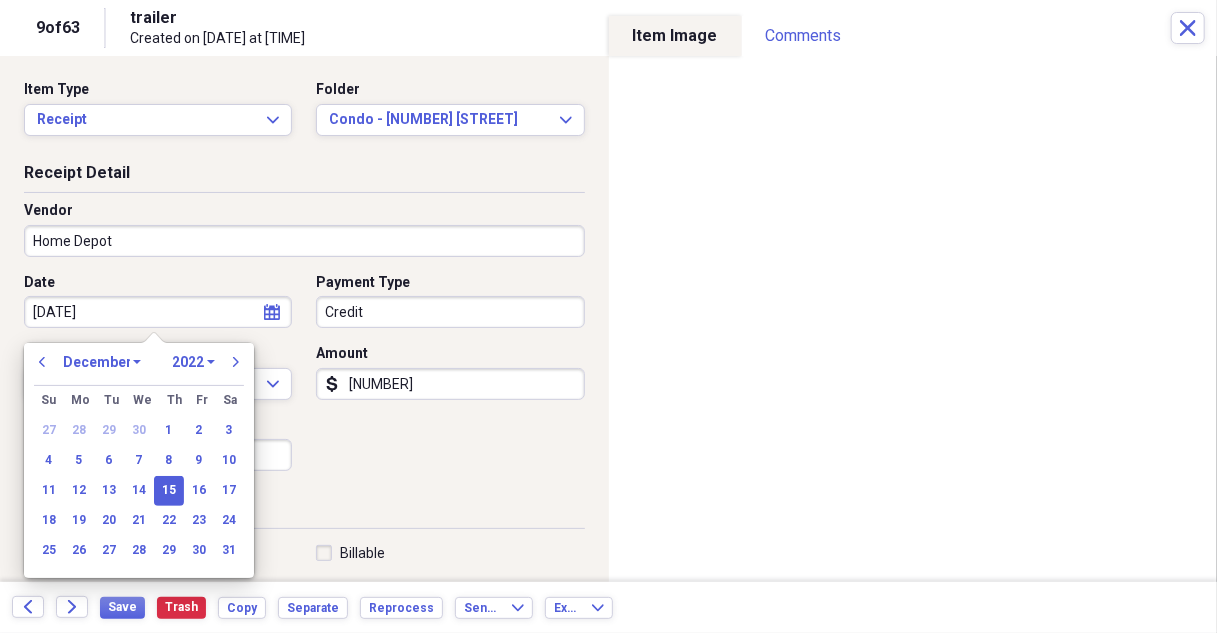 click on "[DATE]" at bounding box center [158, 312] 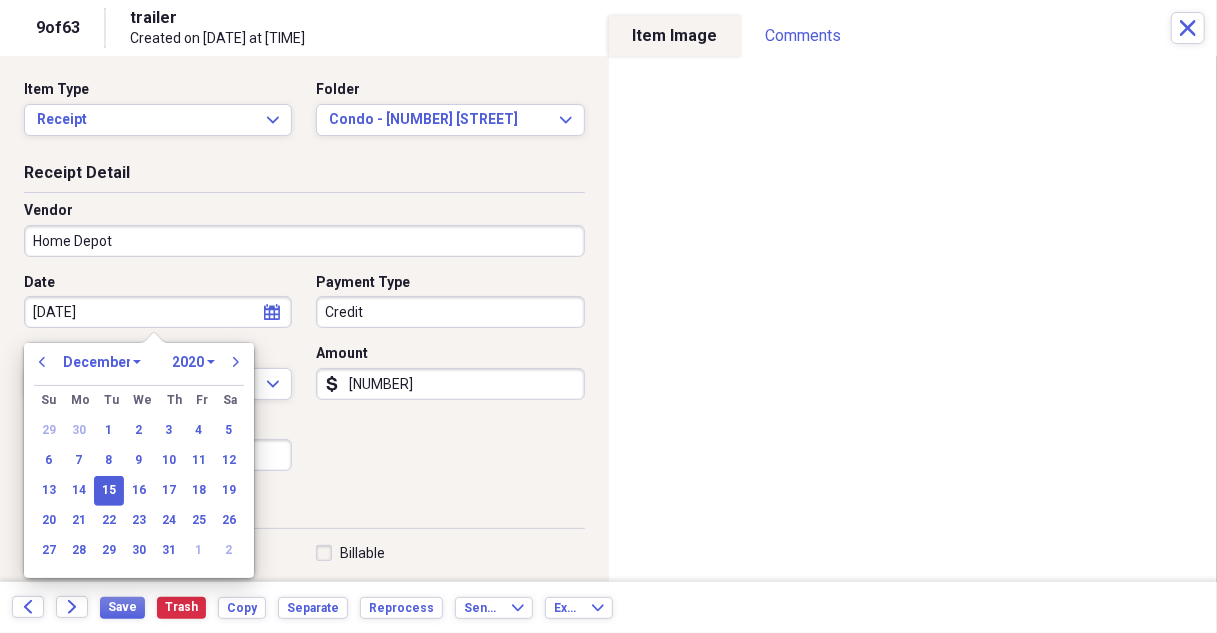 type on "[DATE]" 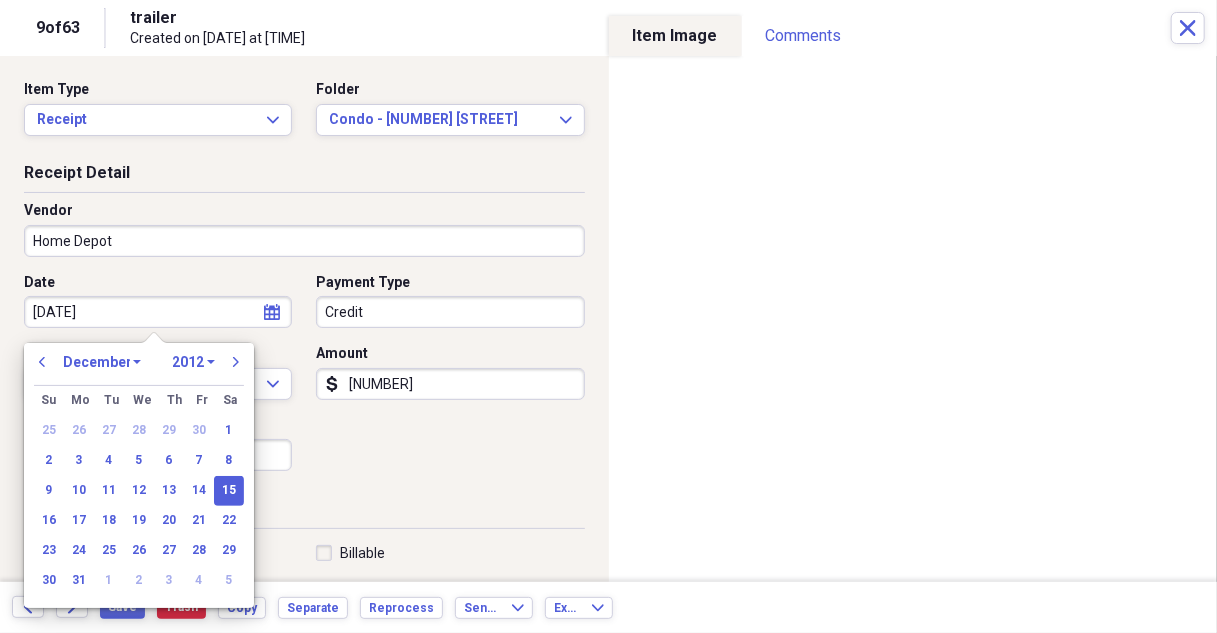 type on "[DATE]" 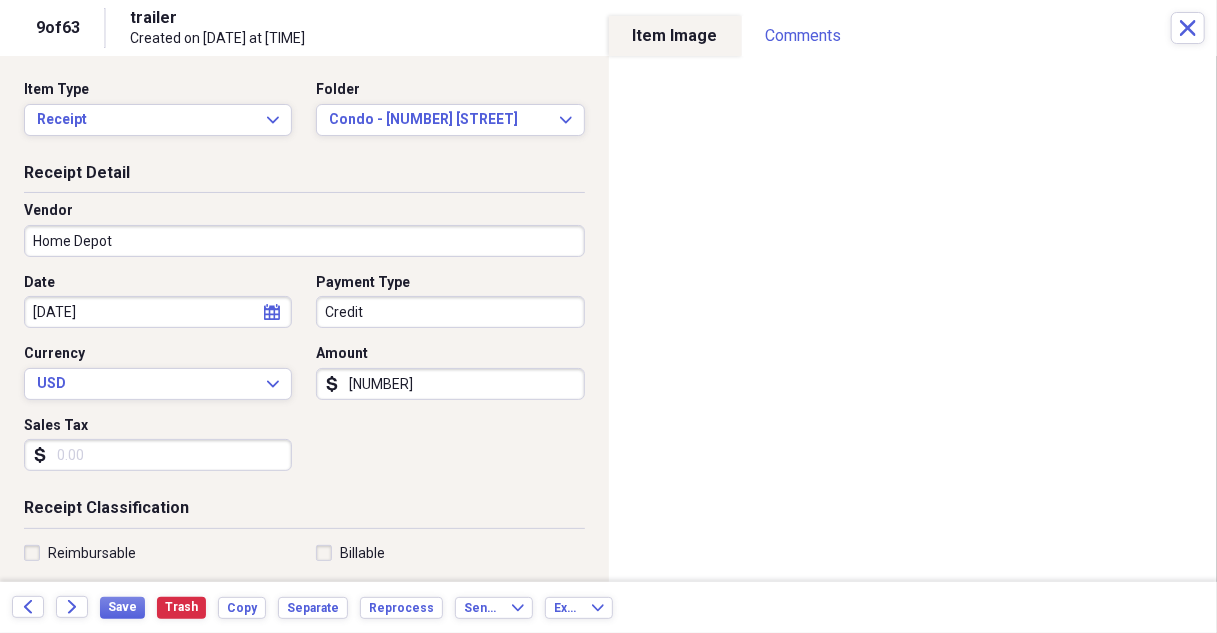 click on "[NUMBER]" at bounding box center [450, 384] 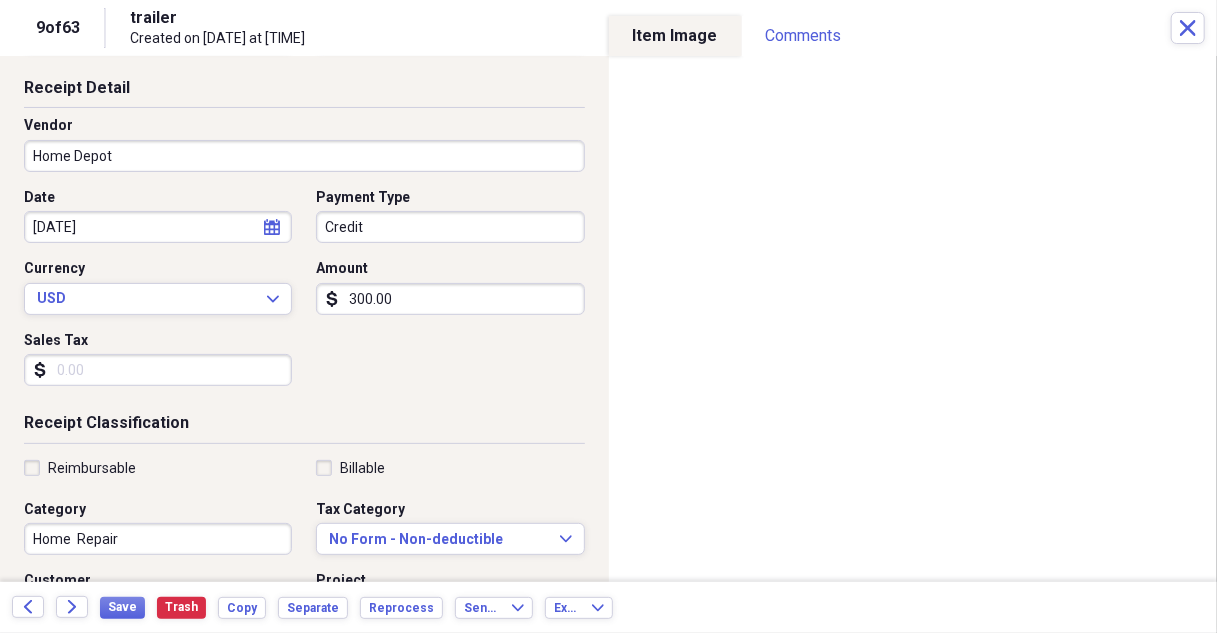 scroll, scrollTop: 200, scrollLeft: 0, axis: vertical 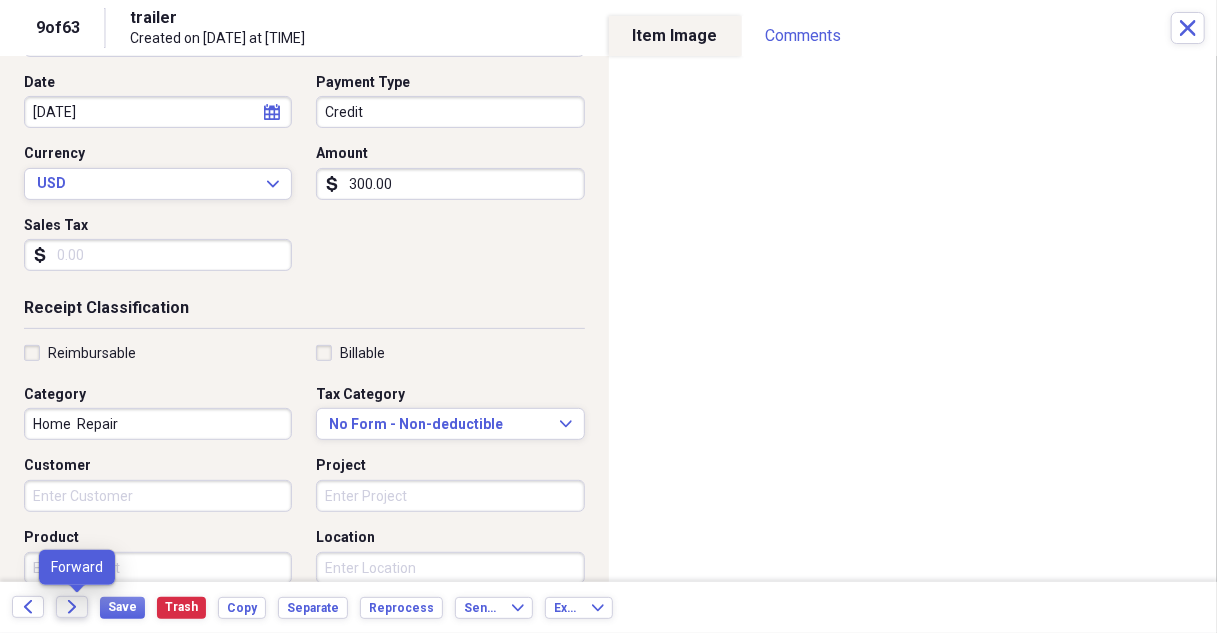 type on "300.00" 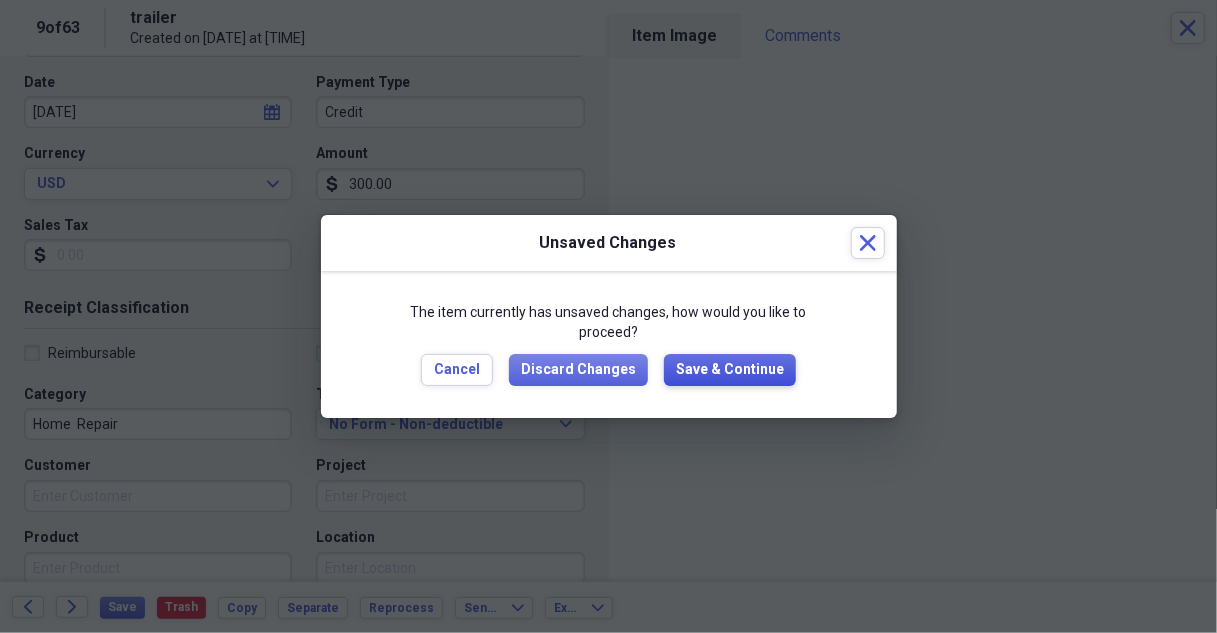 drag, startPoint x: 715, startPoint y: 369, endPoint x: 1068, endPoint y: 327, distance: 355.4898 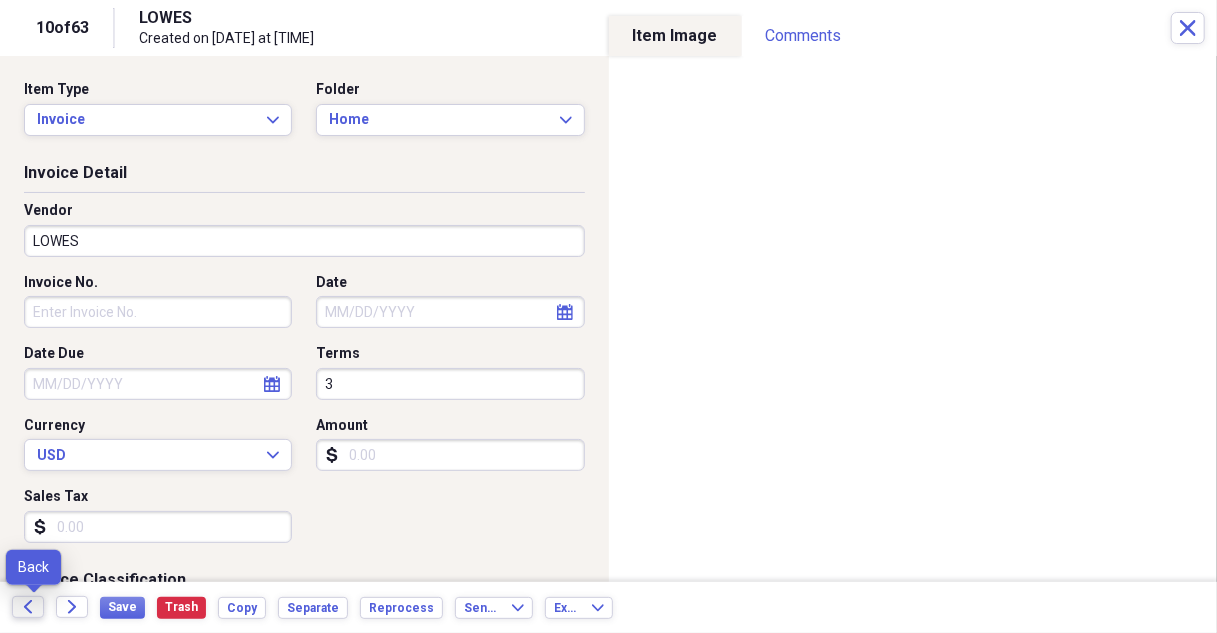 click on "Back" 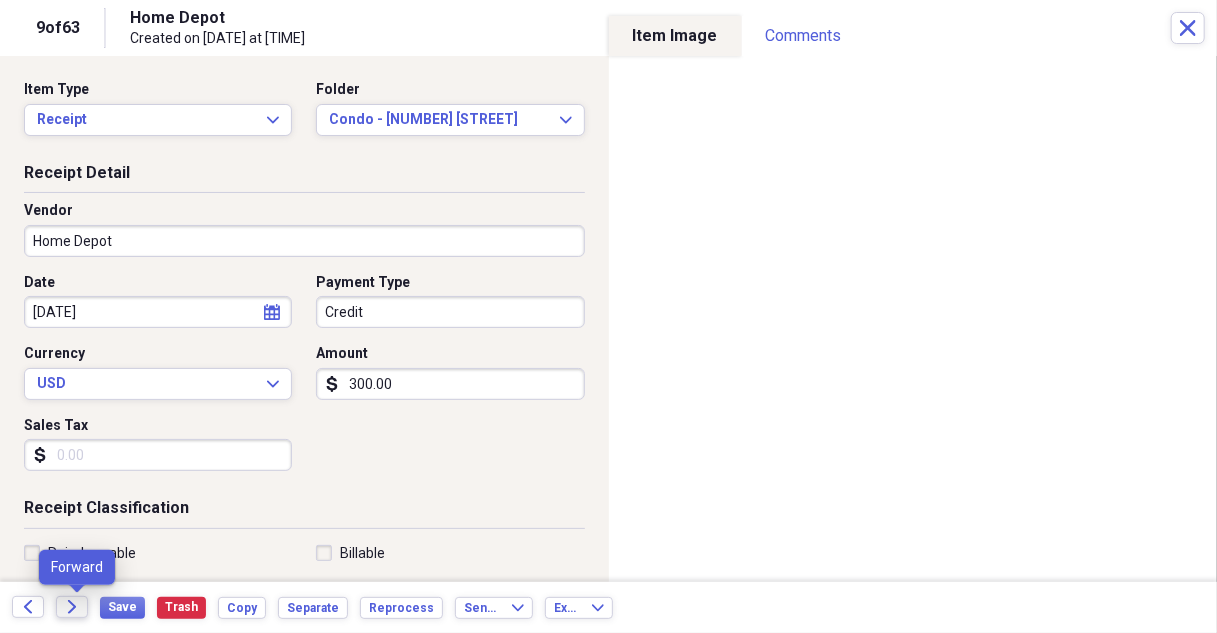 click on "Forward" 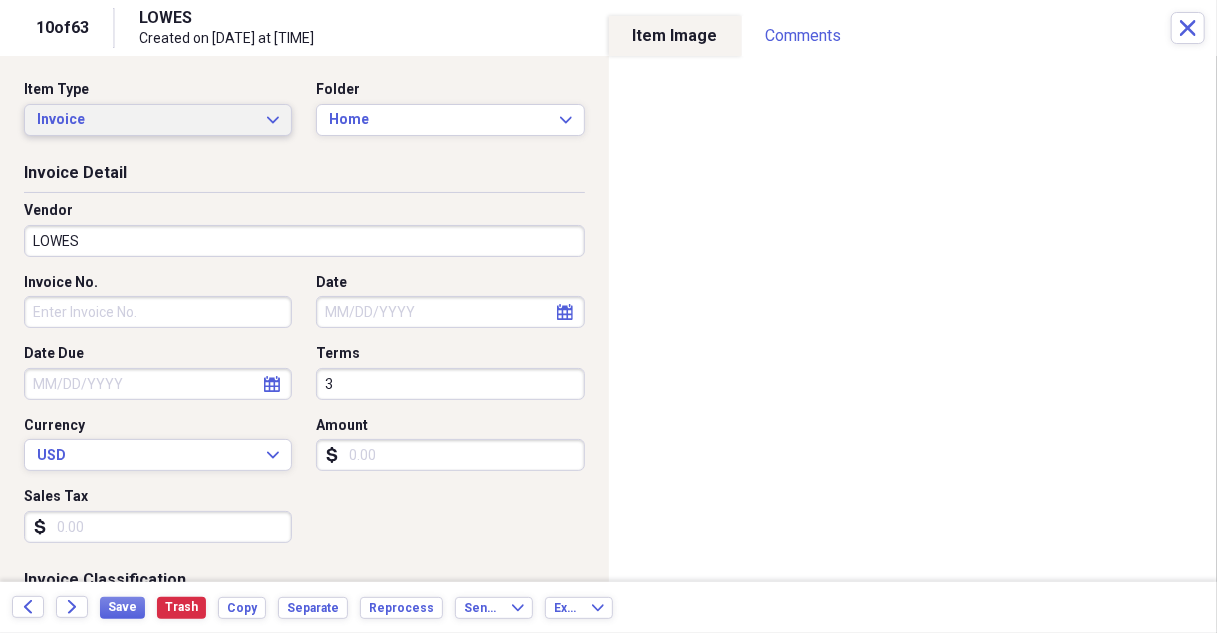 click on "Expand" 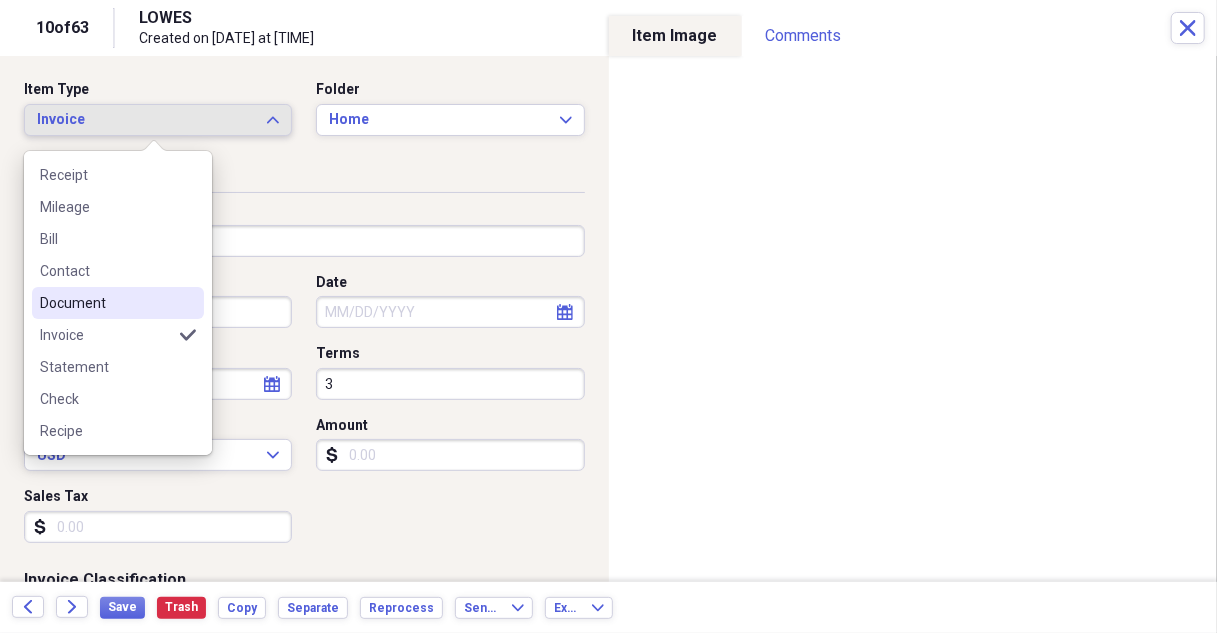 click on "Document" at bounding box center [106, 303] 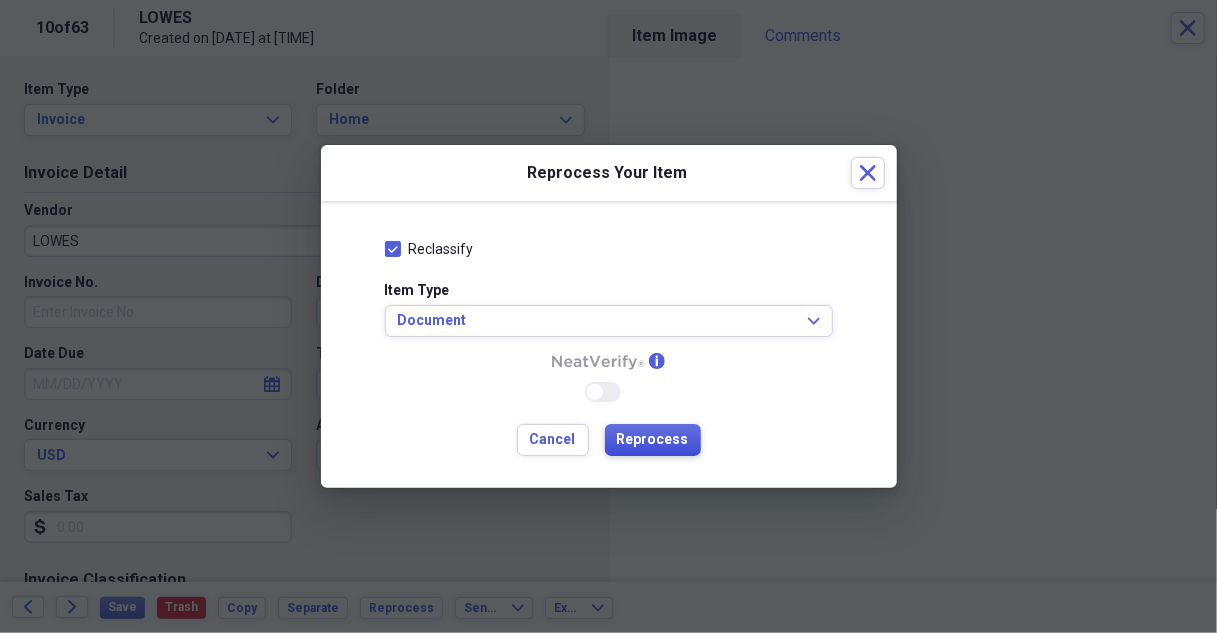 click on "Reprocess" at bounding box center [653, 440] 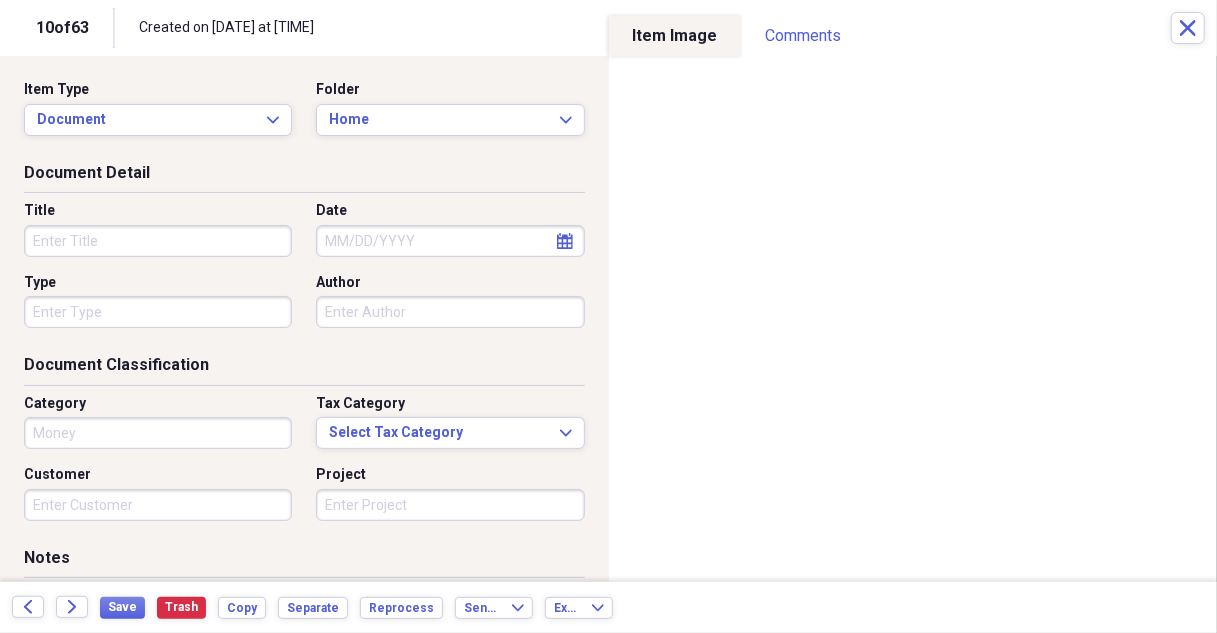 type on "Money" 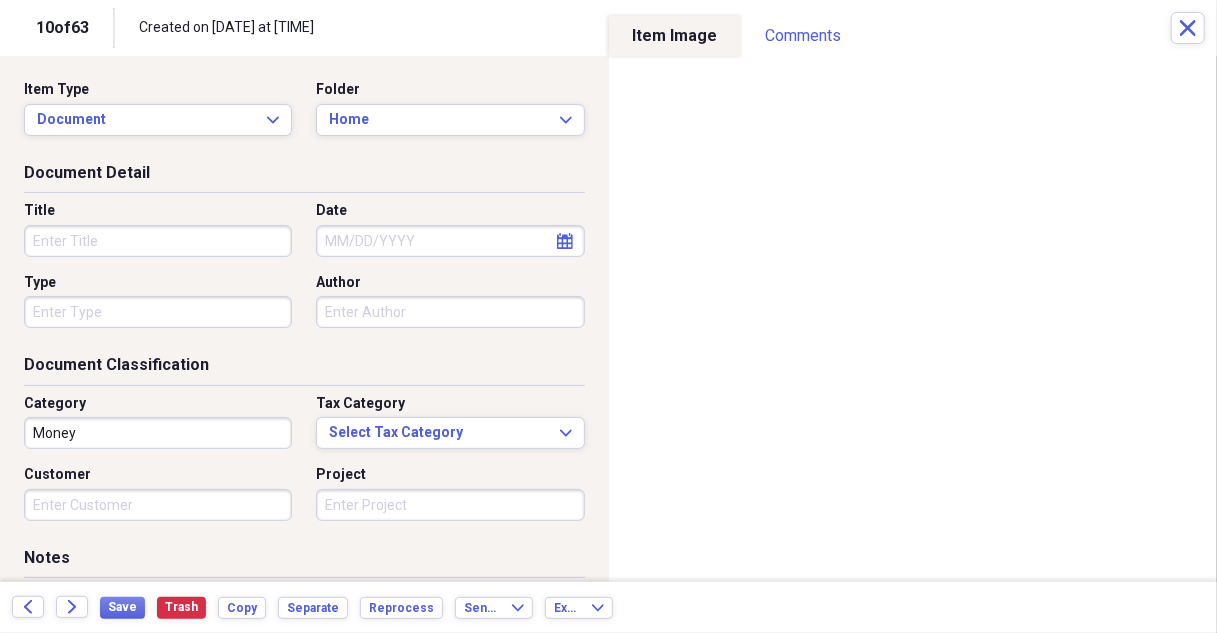 click on "Title" at bounding box center (158, 241) 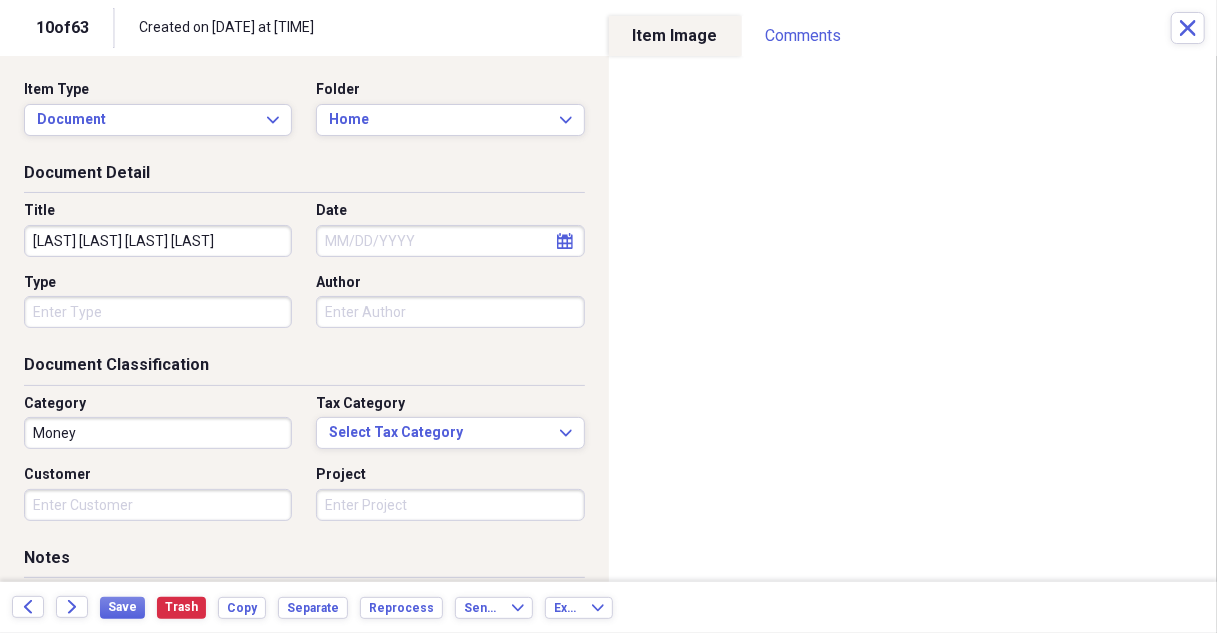 type on "[LAST] [LAST] [LAST] [LAST]" 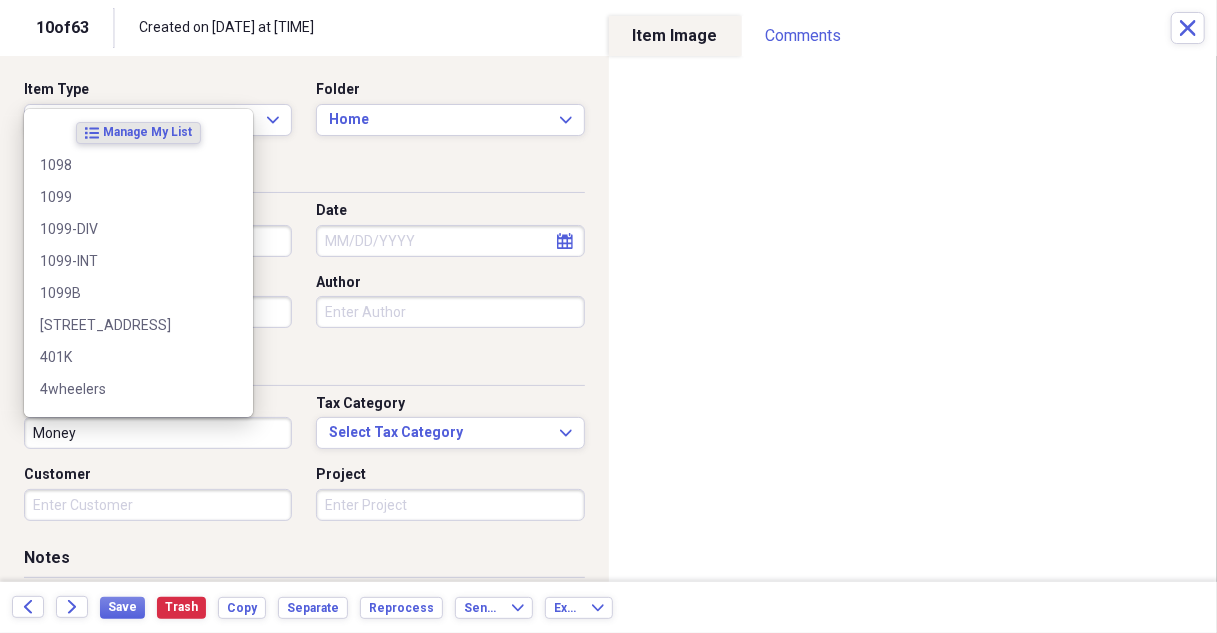 click on "Money" at bounding box center (158, 433) 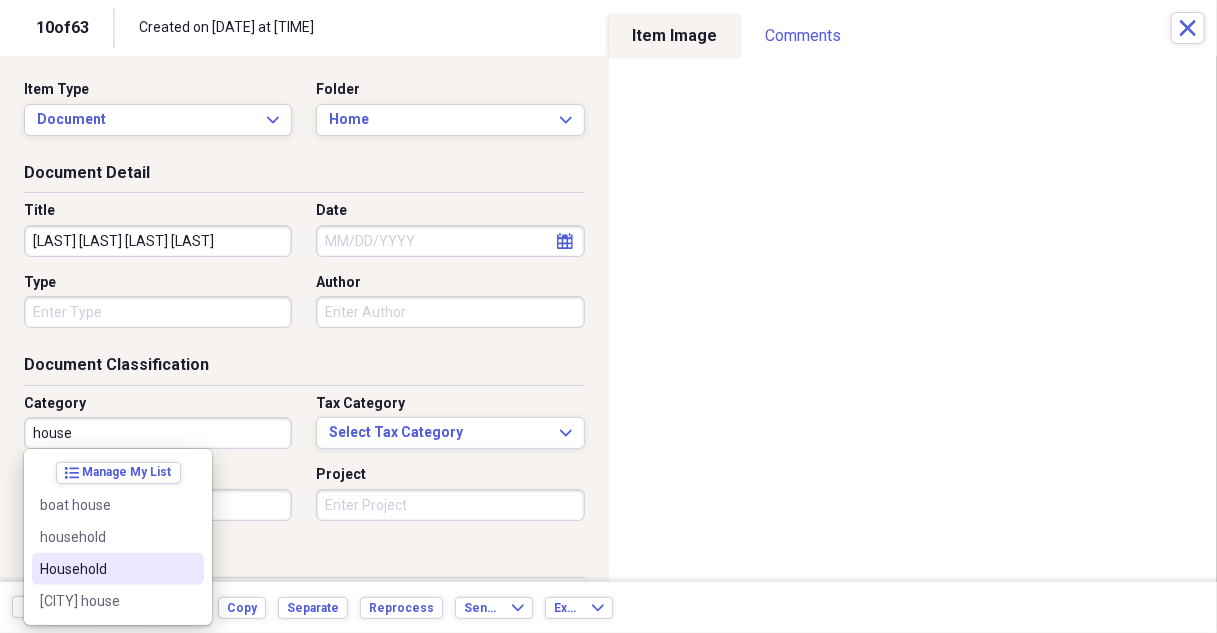 click on "Household" at bounding box center [106, 569] 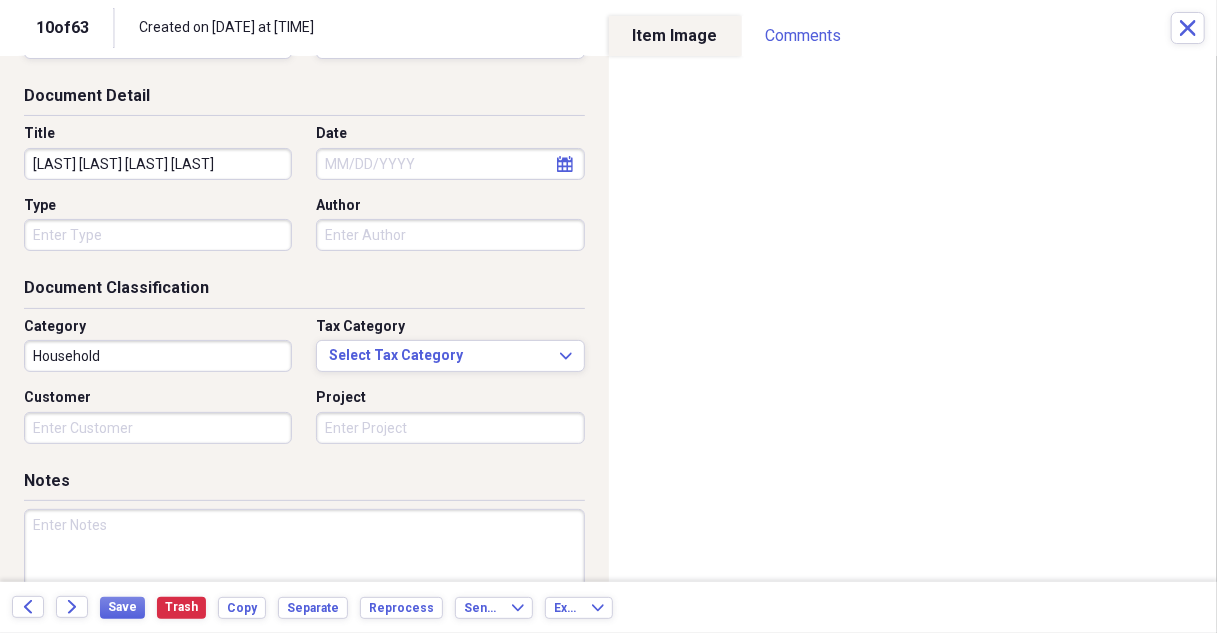 scroll, scrollTop: 200, scrollLeft: 0, axis: vertical 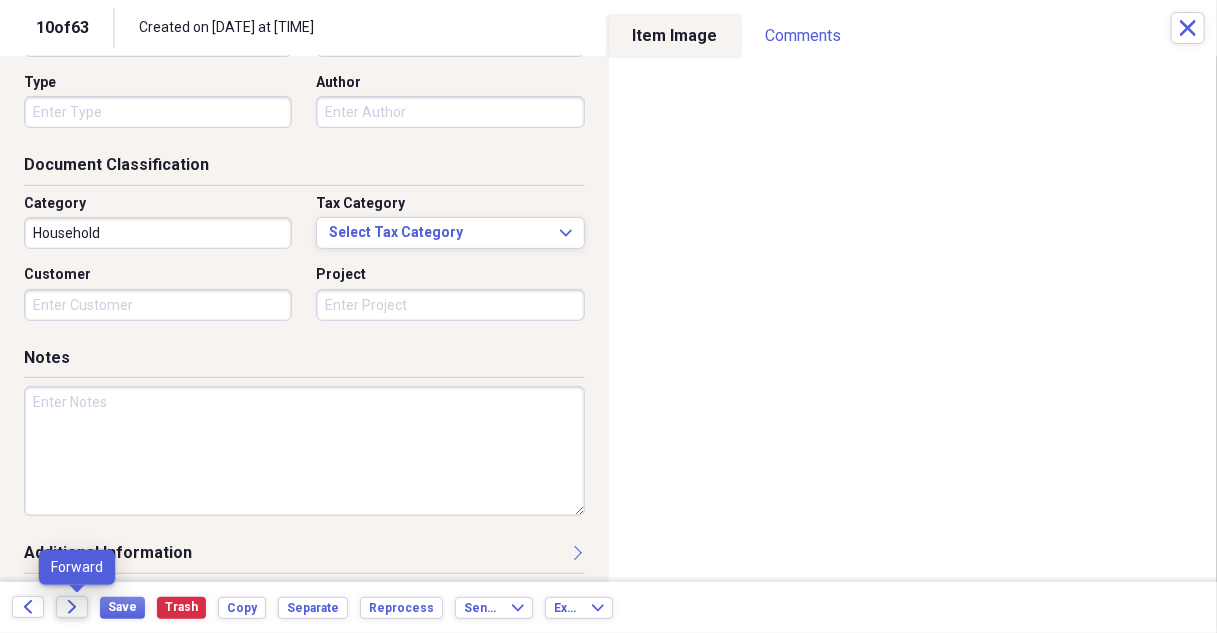 click on "Forward" 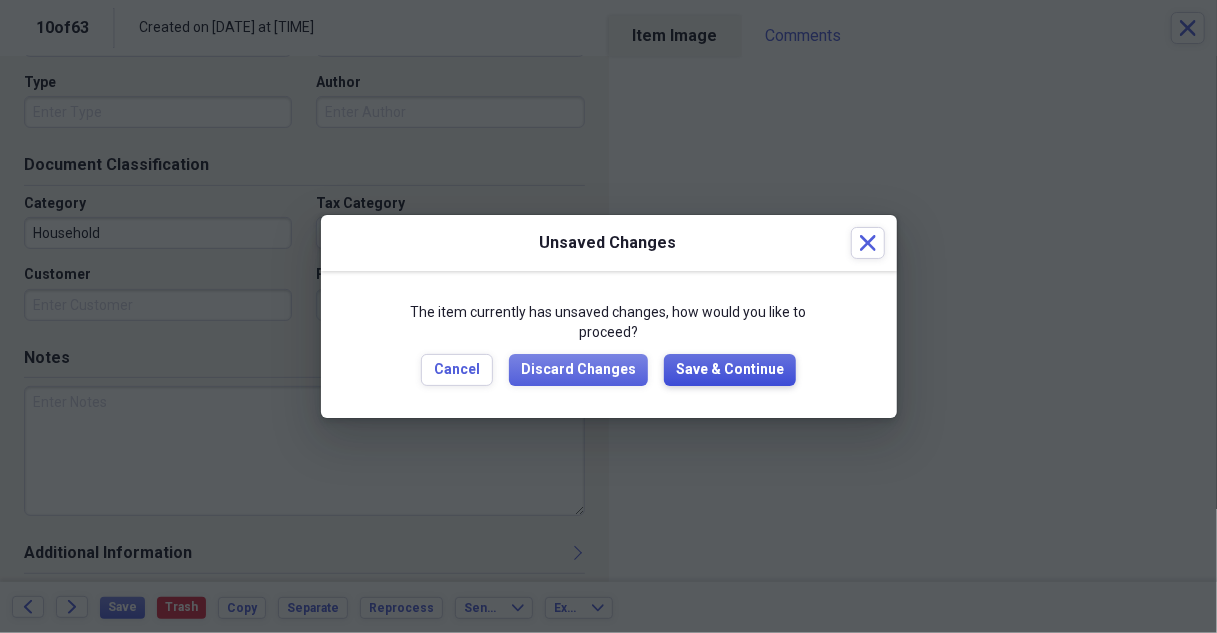 drag, startPoint x: 718, startPoint y: 373, endPoint x: 1186, endPoint y: 299, distance: 473.8143 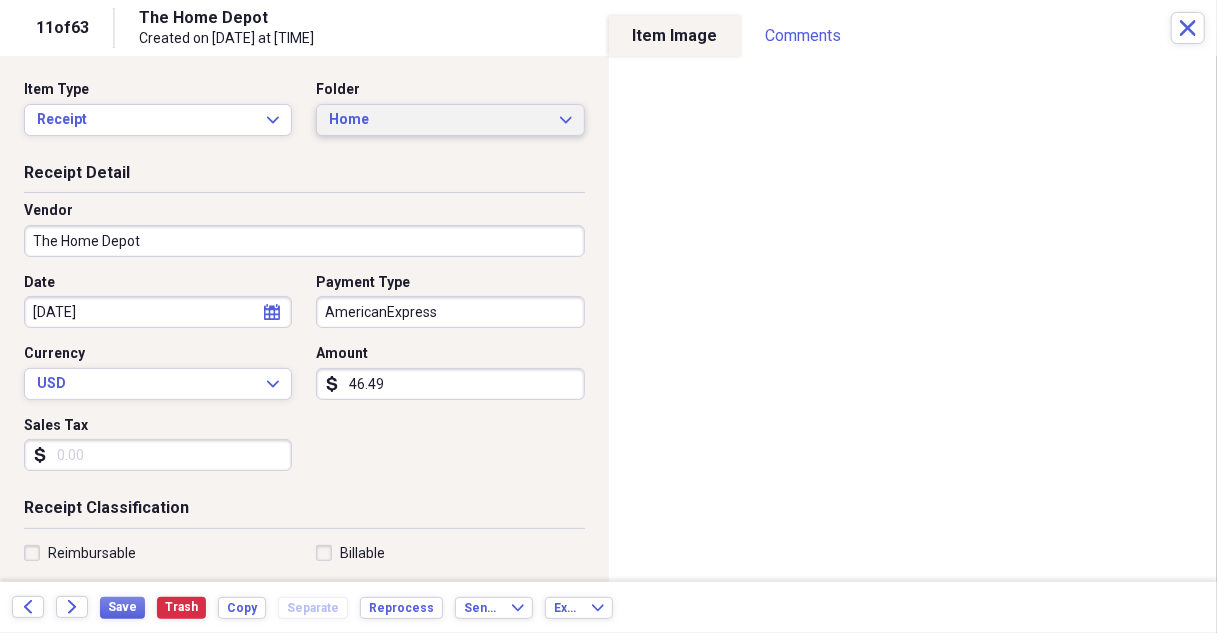click on "Home Expand" at bounding box center [450, 120] 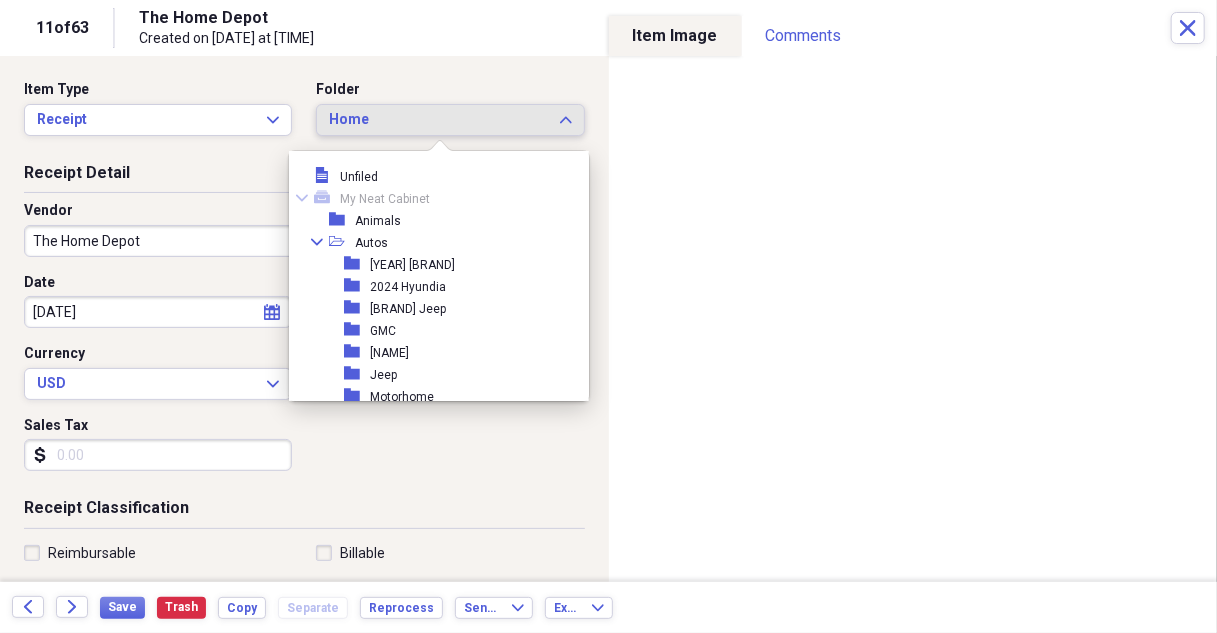 scroll, scrollTop: 253, scrollLeft: 0, axis: vertical 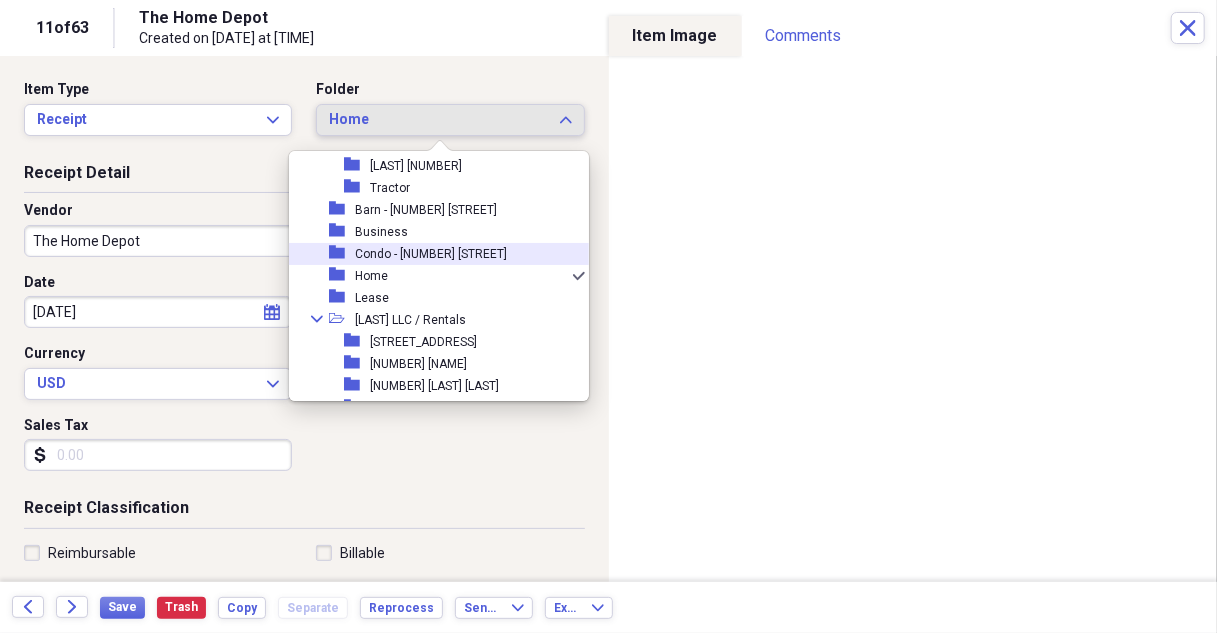 click on "Condo - [NUMBER] [STREET]" at bounding box center [431, 254] 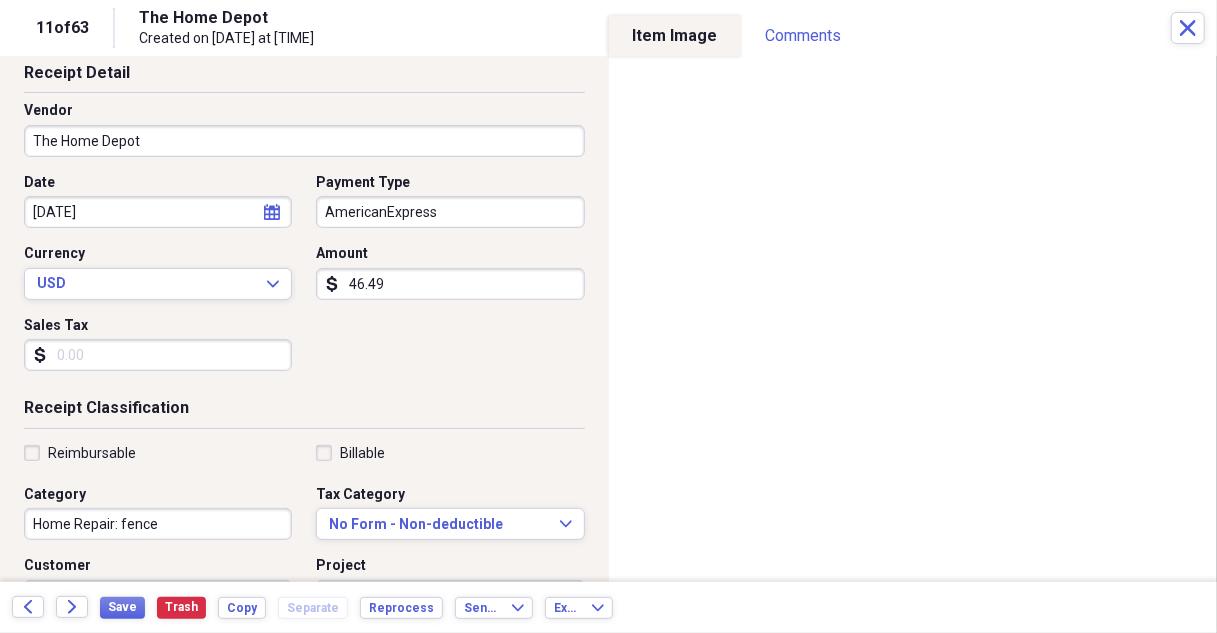 scroll, scrollTop: 200, scrollLeft: 0, axis: vertical 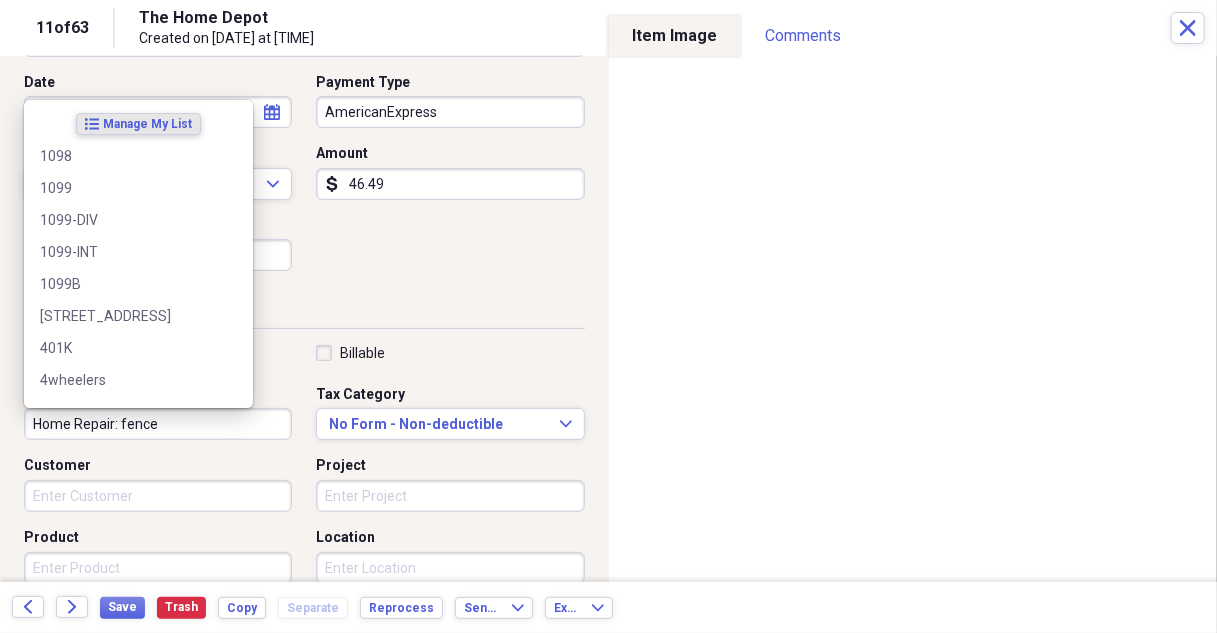 click on "Home Repair: fence" at bounding box center [158, 424] 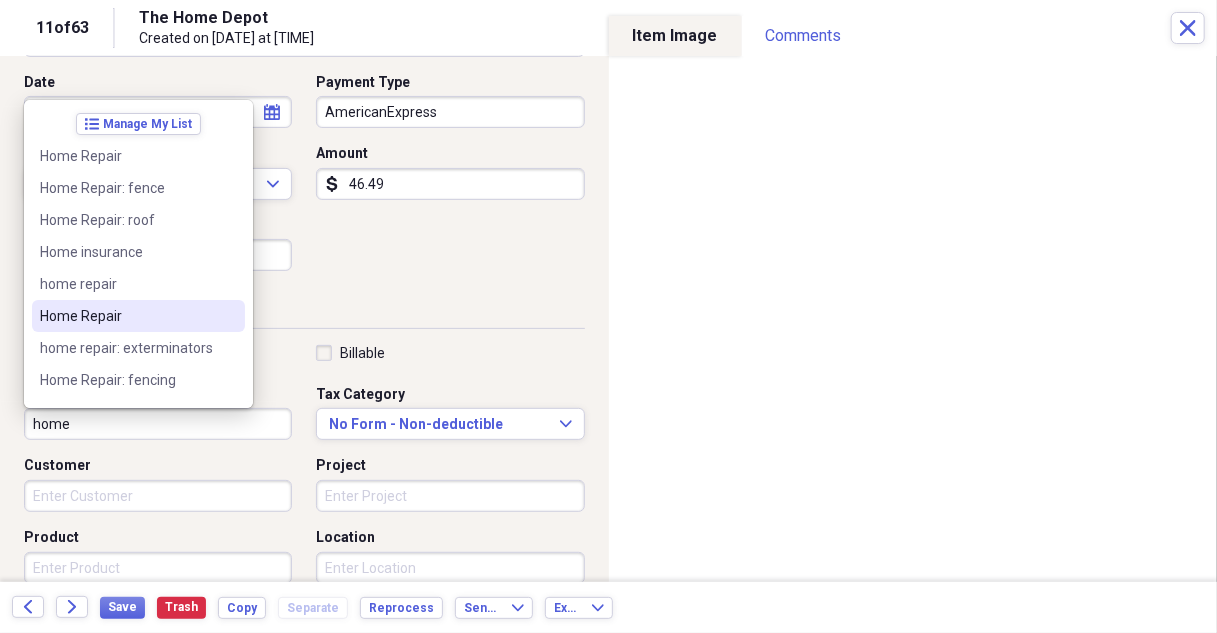 click on "Home Repair" at bounding box center (126, 316) 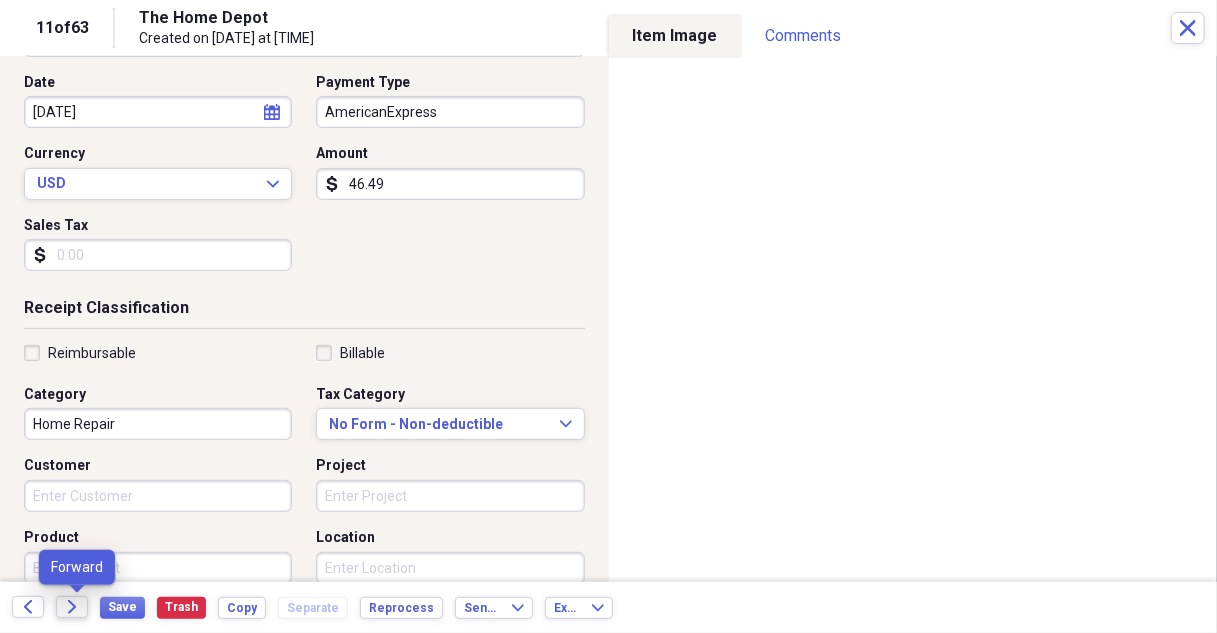 click 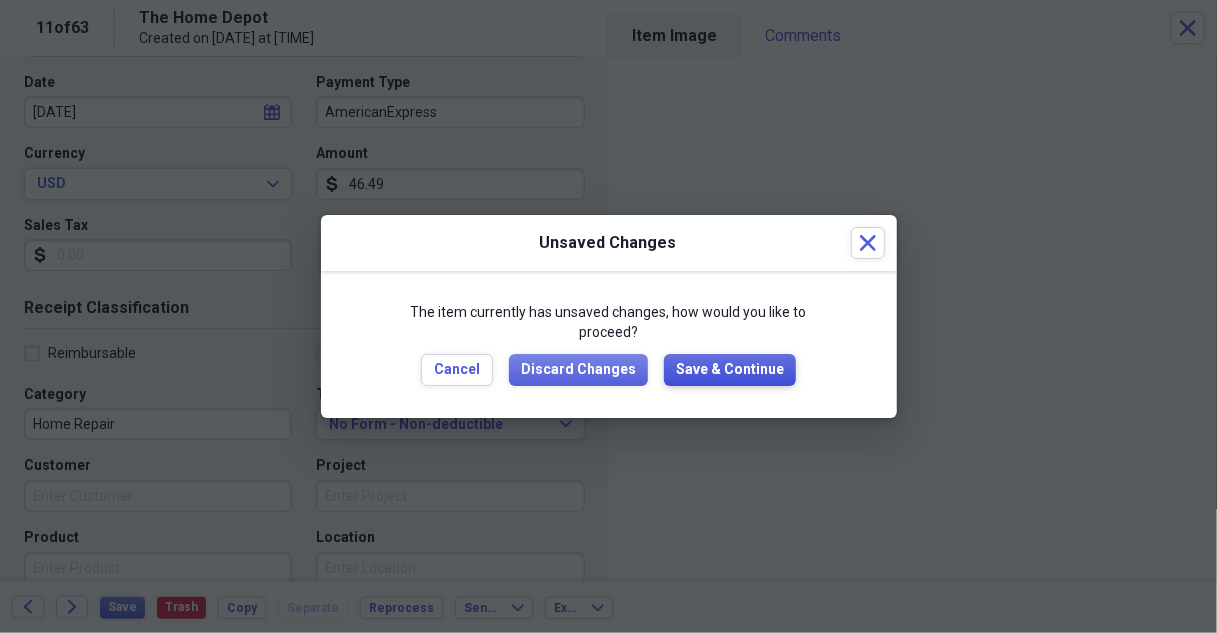 click on "Save & Continue" at bounding box center (730, 370) 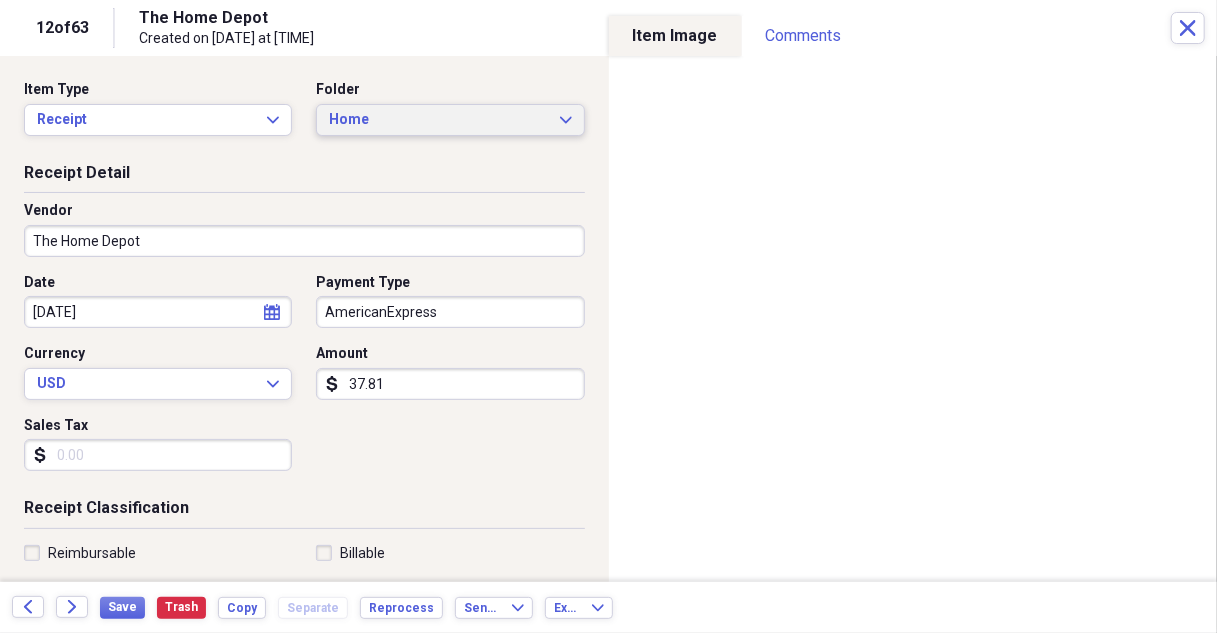 click on "Expand" 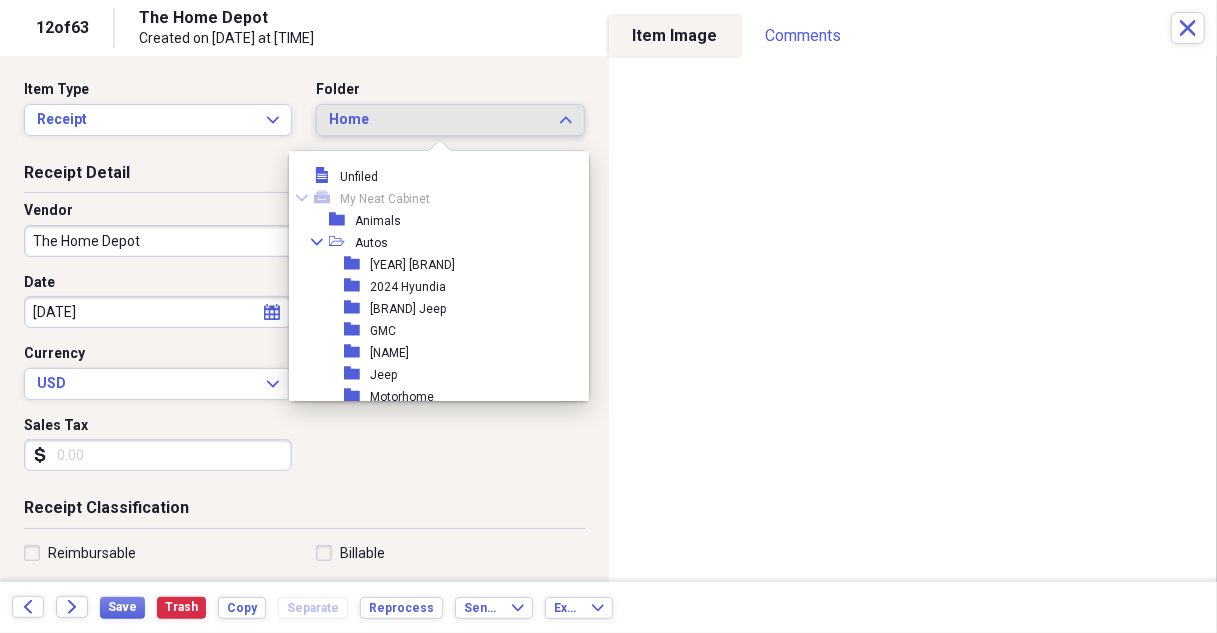 scroll, scrollTop: 253, scrollLeft: 0, axis: vertical 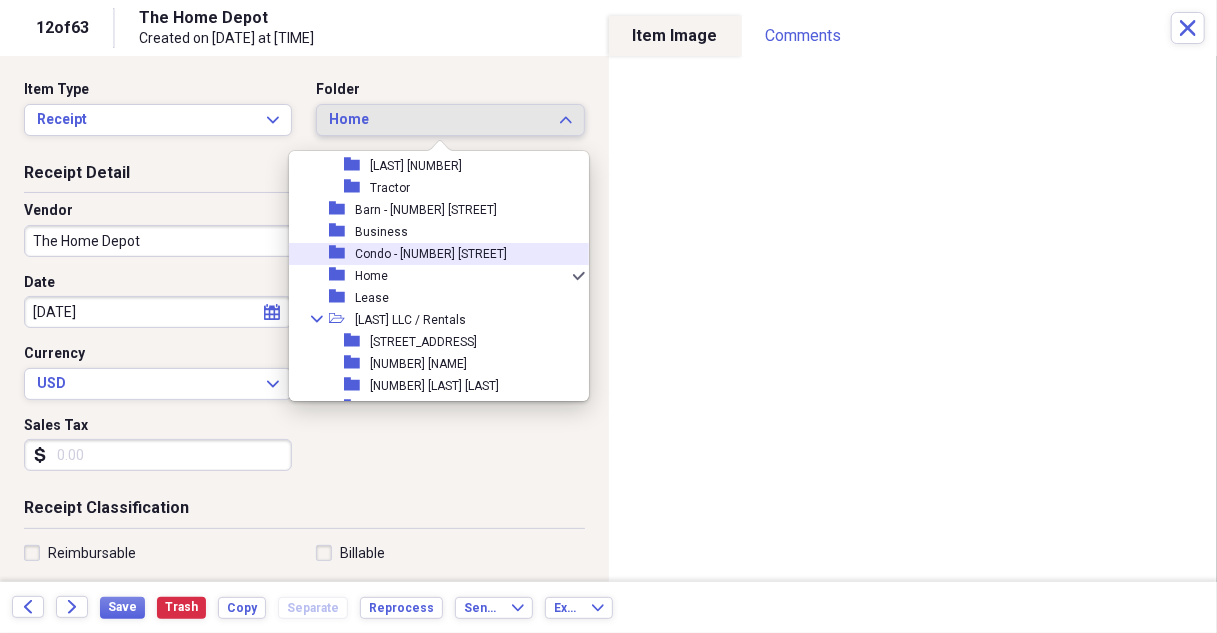 click on "Condo - [NUMBER] [STREET]" at bounding box center [431, 254] 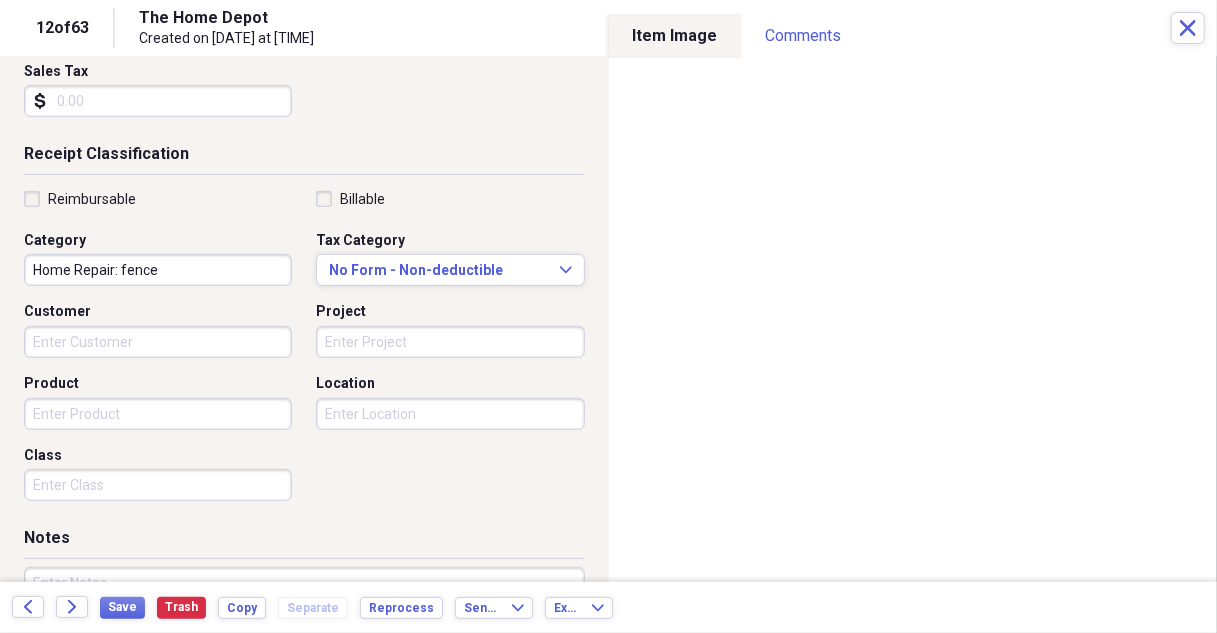 scroll, scrollTop: 400, scrollLeft: 0, axis: vertical 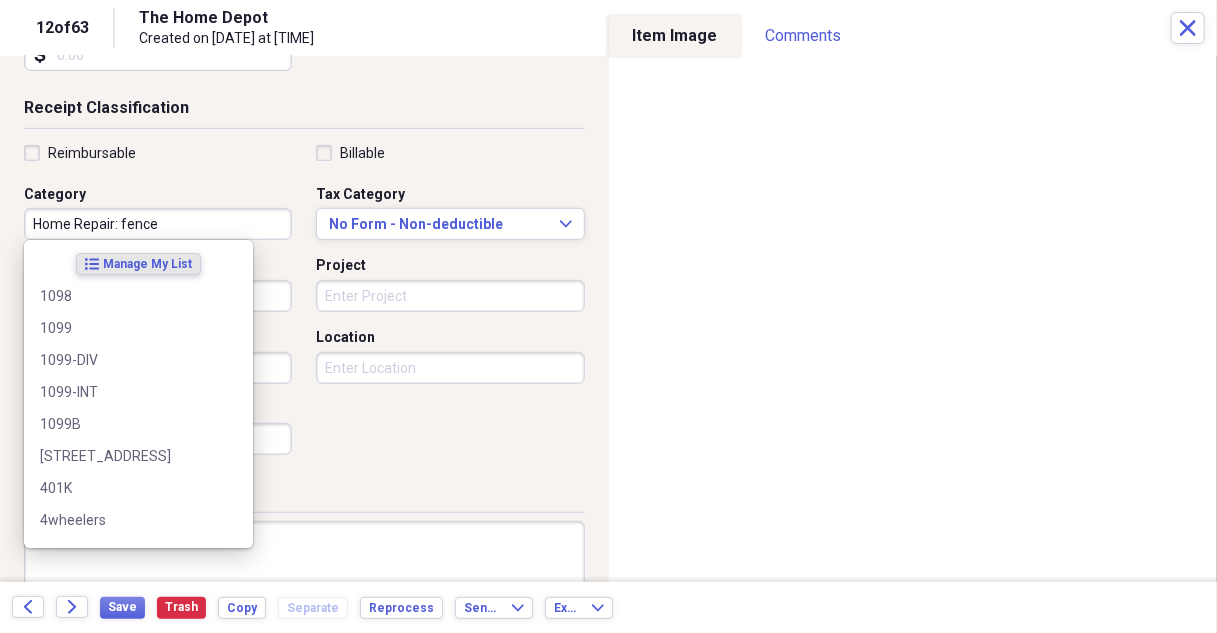 click on "Home Repair: fence" at bounding box center [158, 224] 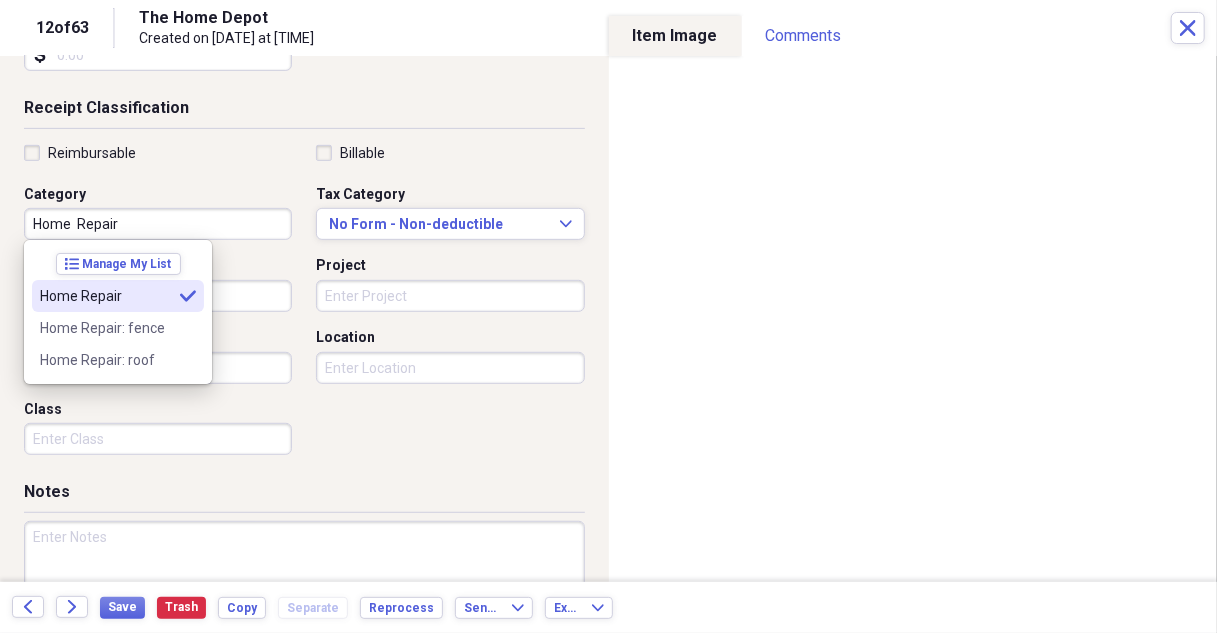 type on "Home  Repair" 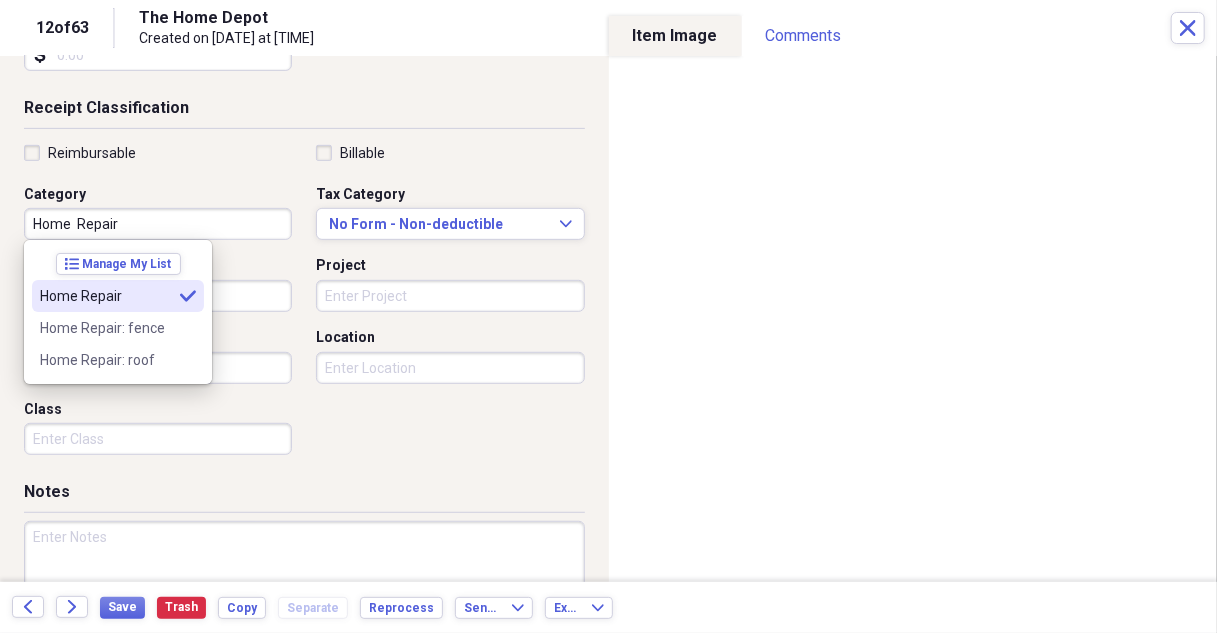 click on "Home  Repair" at bounding box center (106, 296) 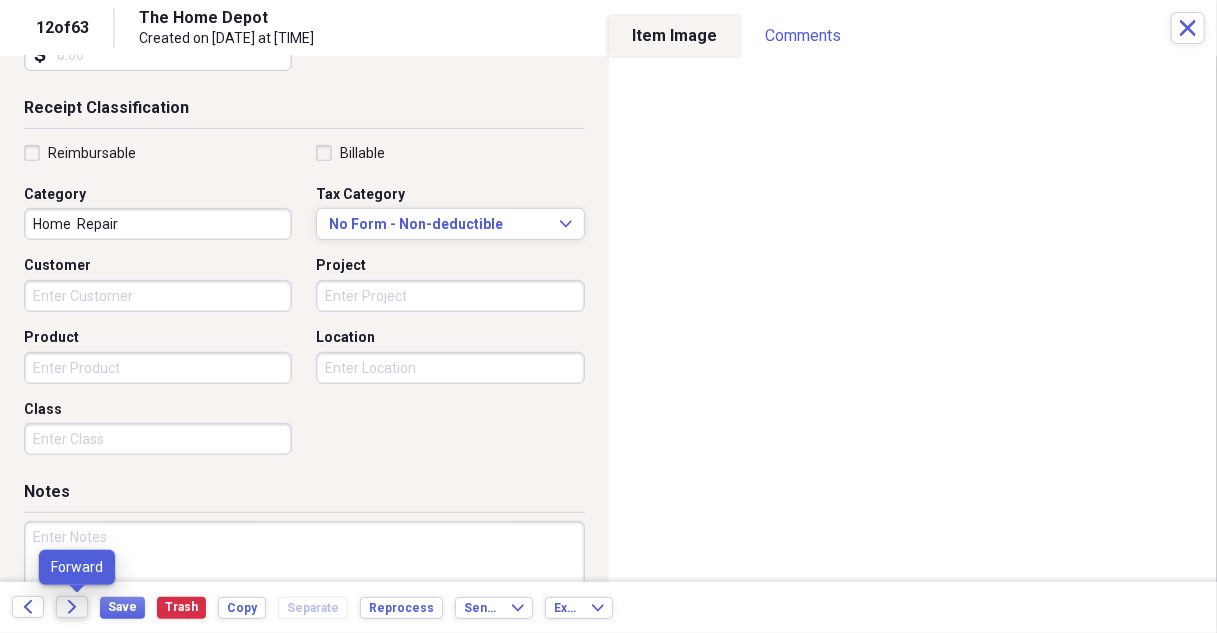 click on "Forward" at bounding box center (72, 607) 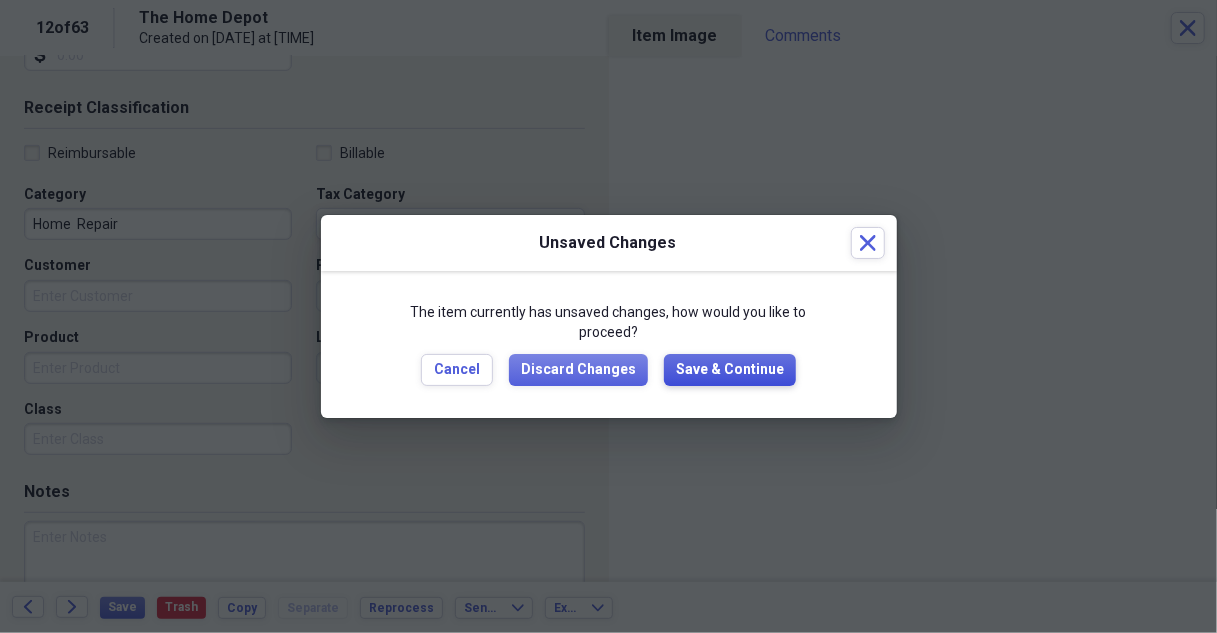 click on "Save & Continue" at bounding box center (730, 370) 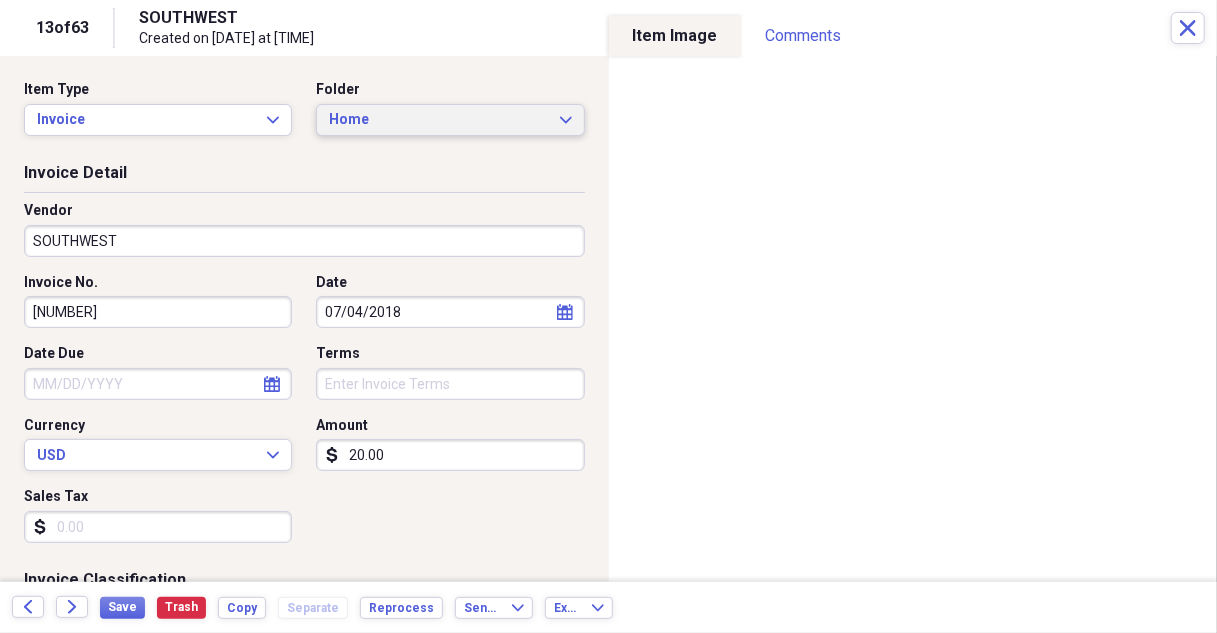 click on "Expand" 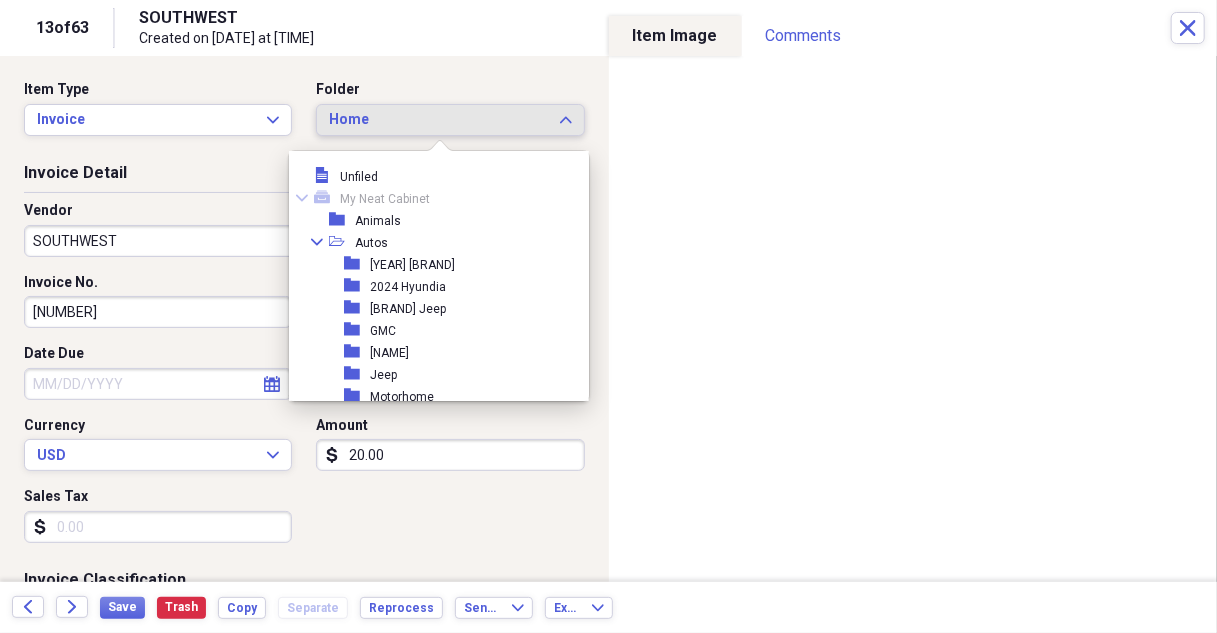 scroll, scrollTop: 253, scrollLeft: 0, axis: vertical 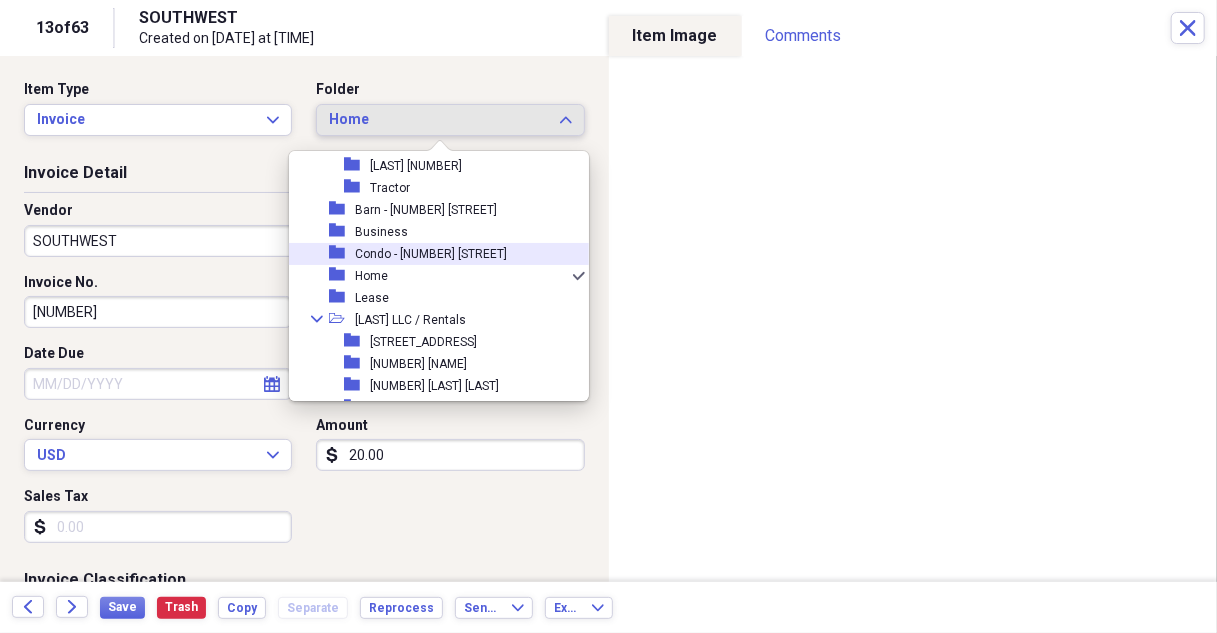 click on "Condo - [NUMBER] [STREET]" at bounding box center [431, 254] 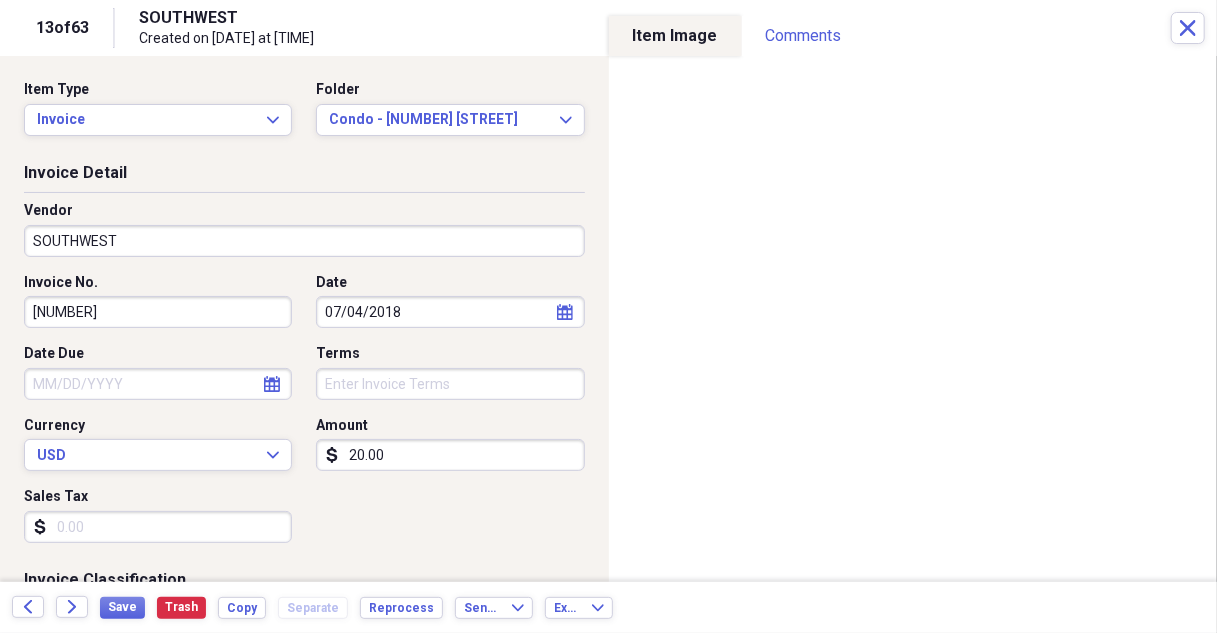click on "SOUTHWEST" at bounding box center (304, 241) 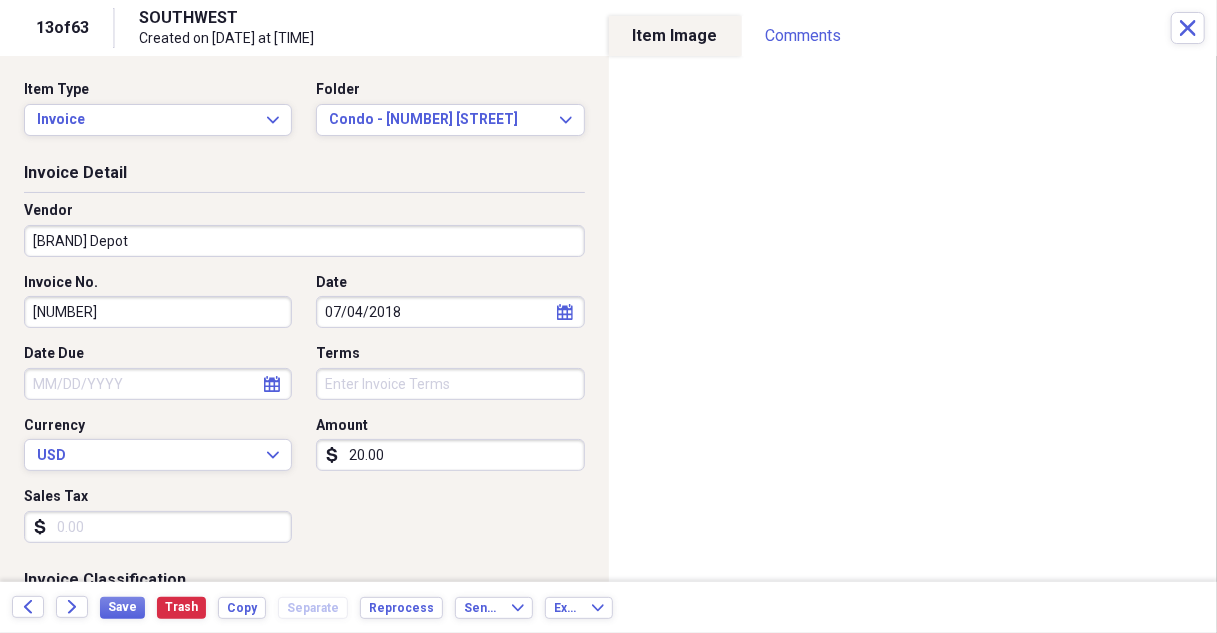 type on "[BRAND] Depot" 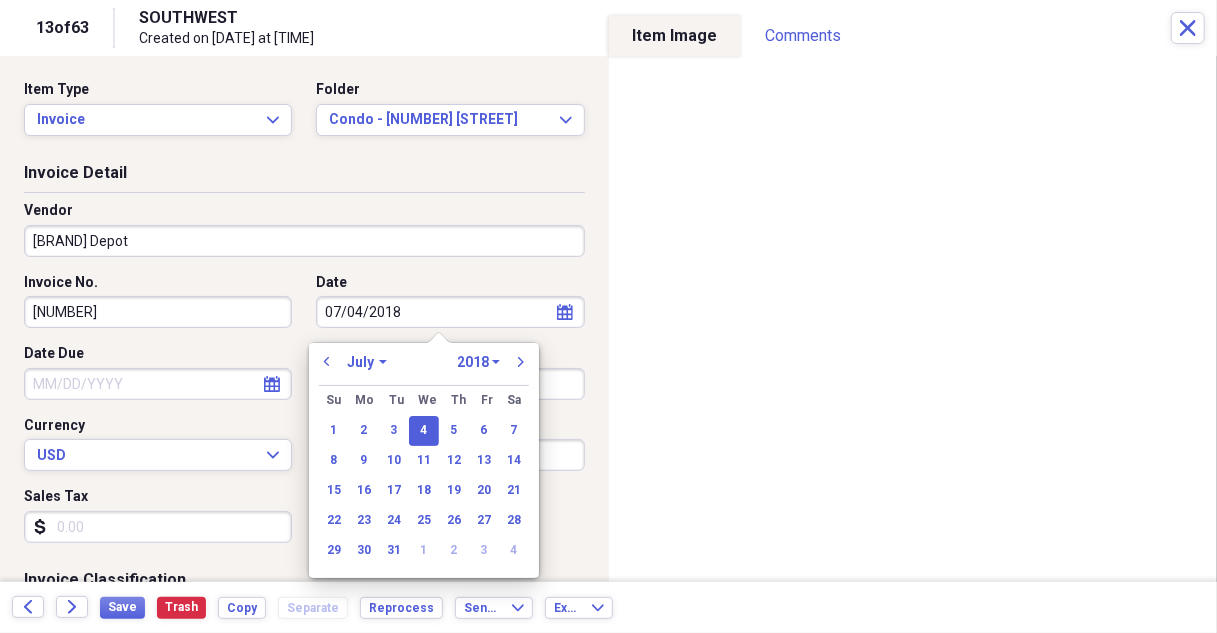 click on "07/04/2018" at bounding box center [450, 312] 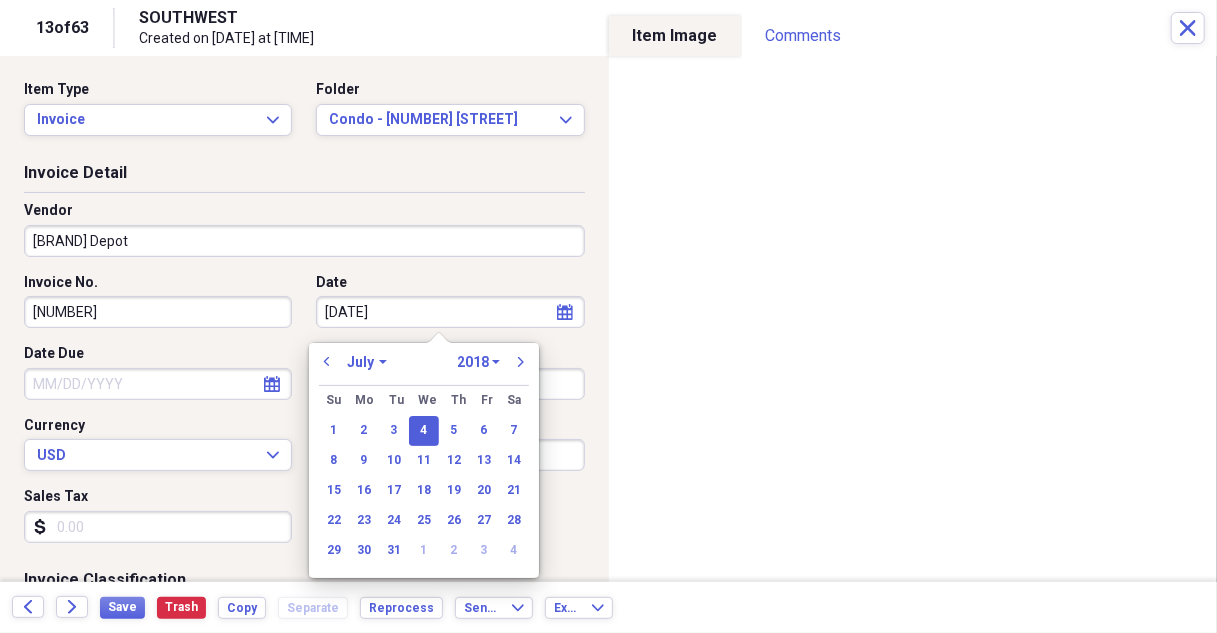 type on "[DATE]" 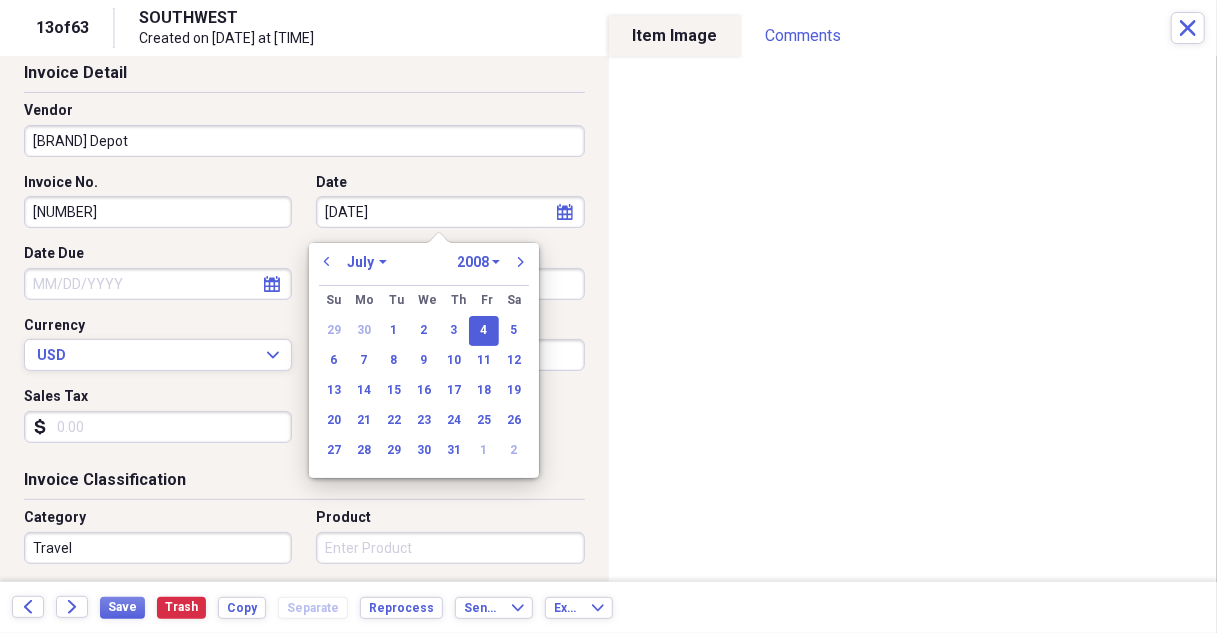 scroll, scrollTop: 200, scrollLeft: 0, axis: vertical 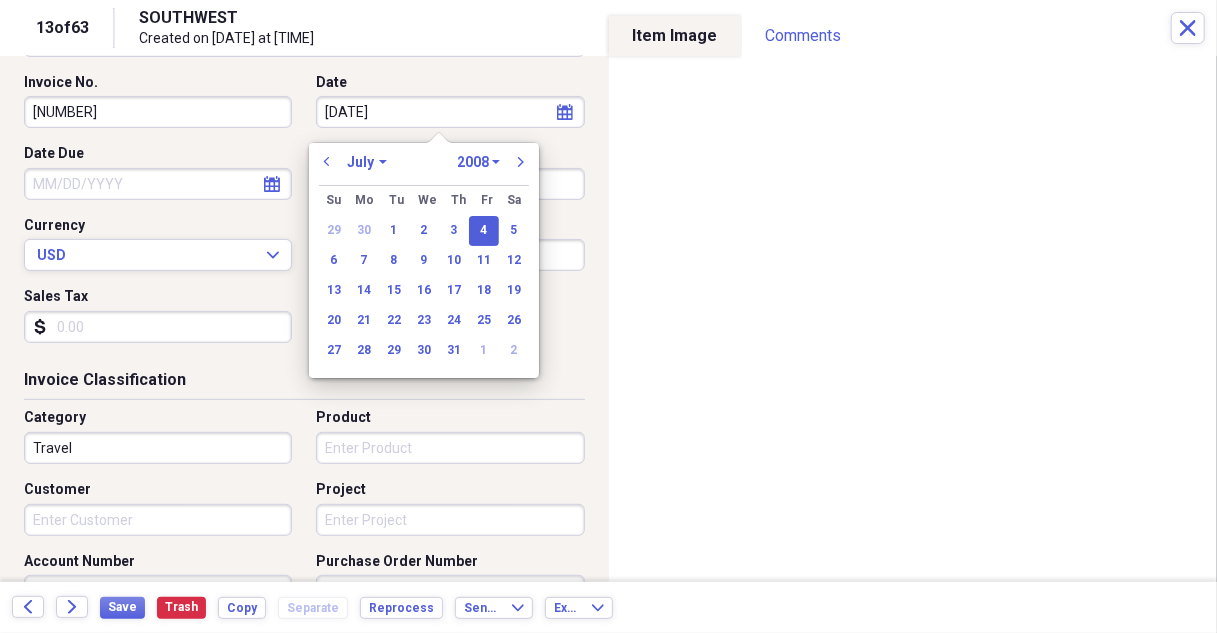 type on "[DATE]" 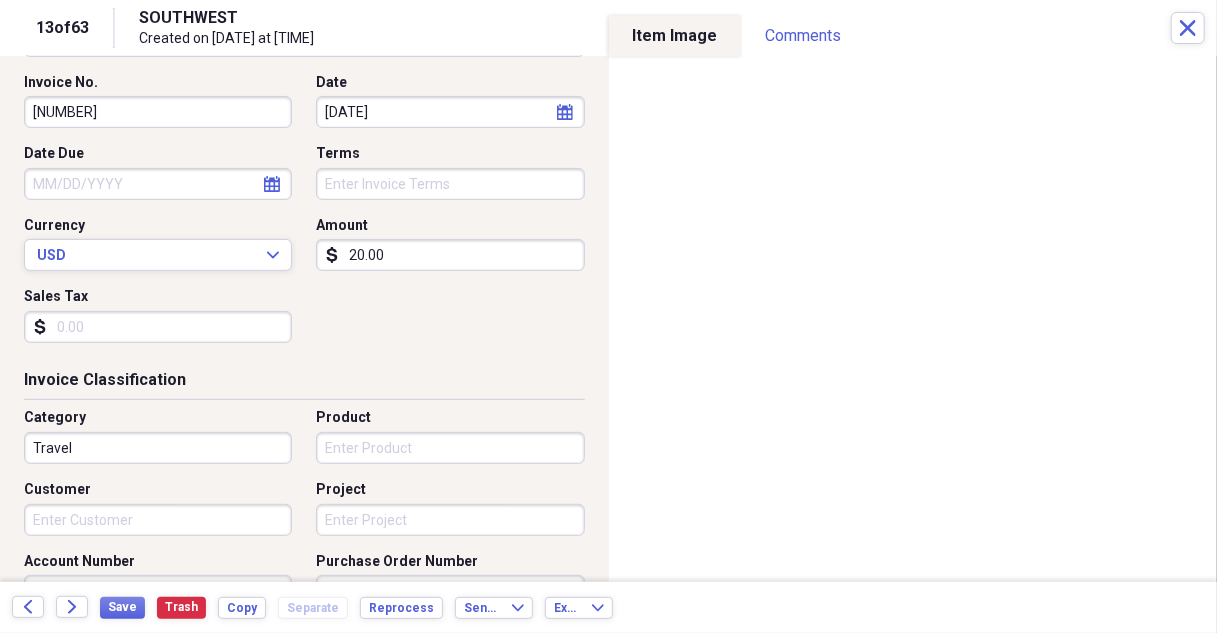 click on "Travel" at bounding box center [158, 448] 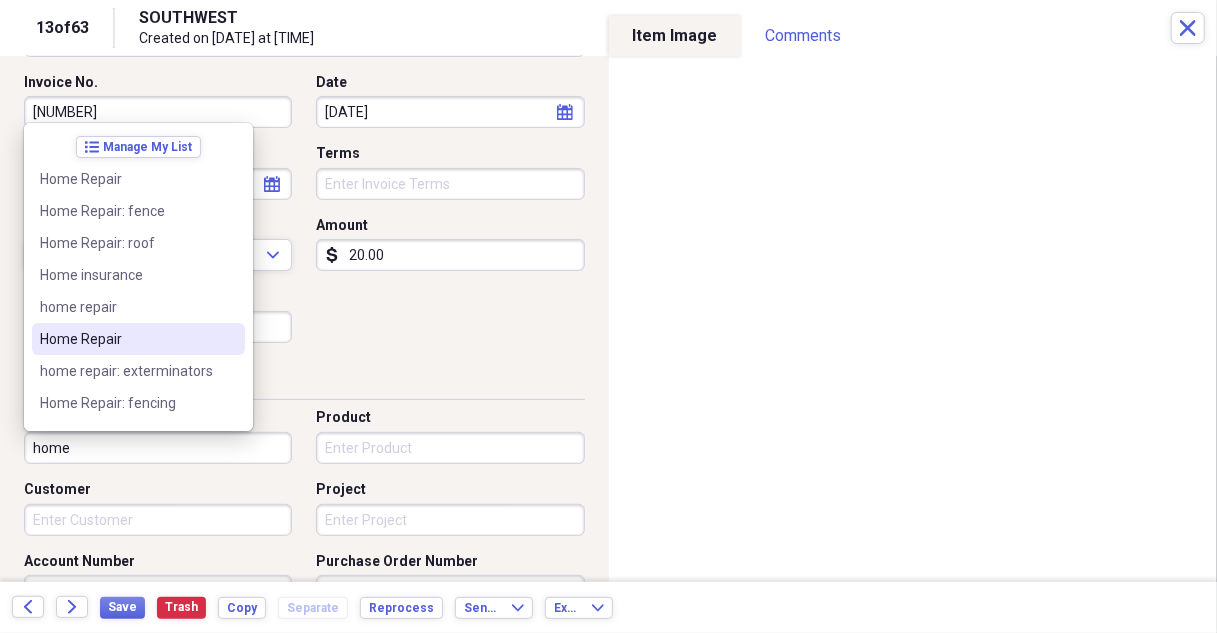 click on "Home Repair" at bounding box center (126, 339) 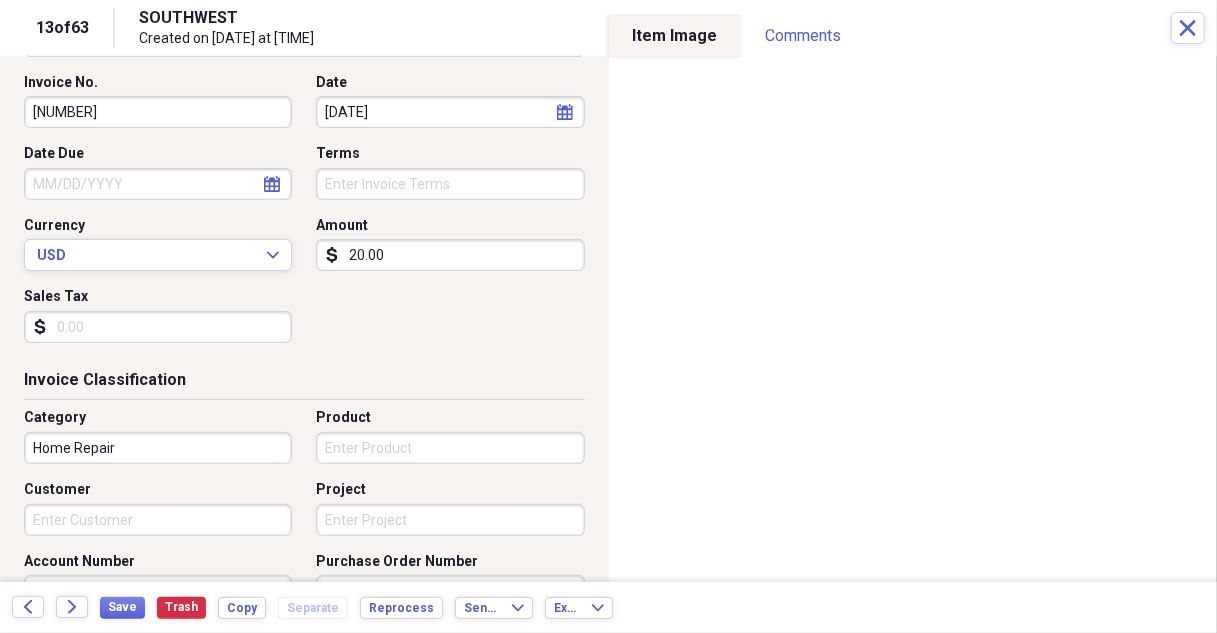 click on "20.00" at bounding box center [450, 255] 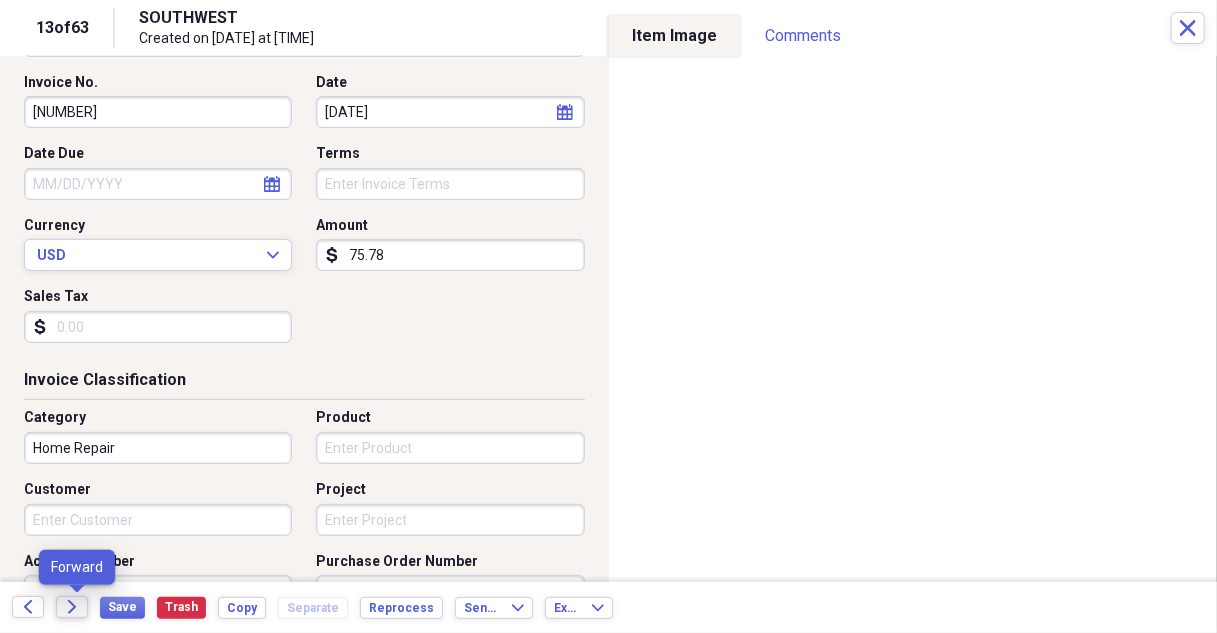 type on "75.78" 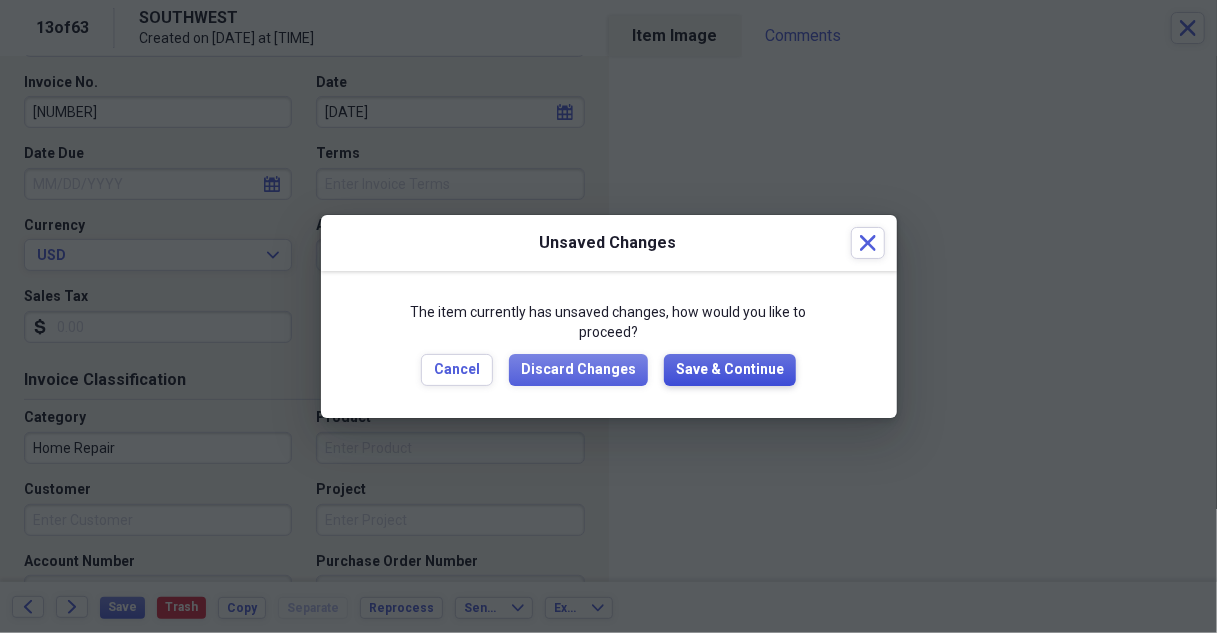 drag, startPoint x: 740, startPoint y: 369, endPoint x: 392, endPoint y: 184, distance: 394.118 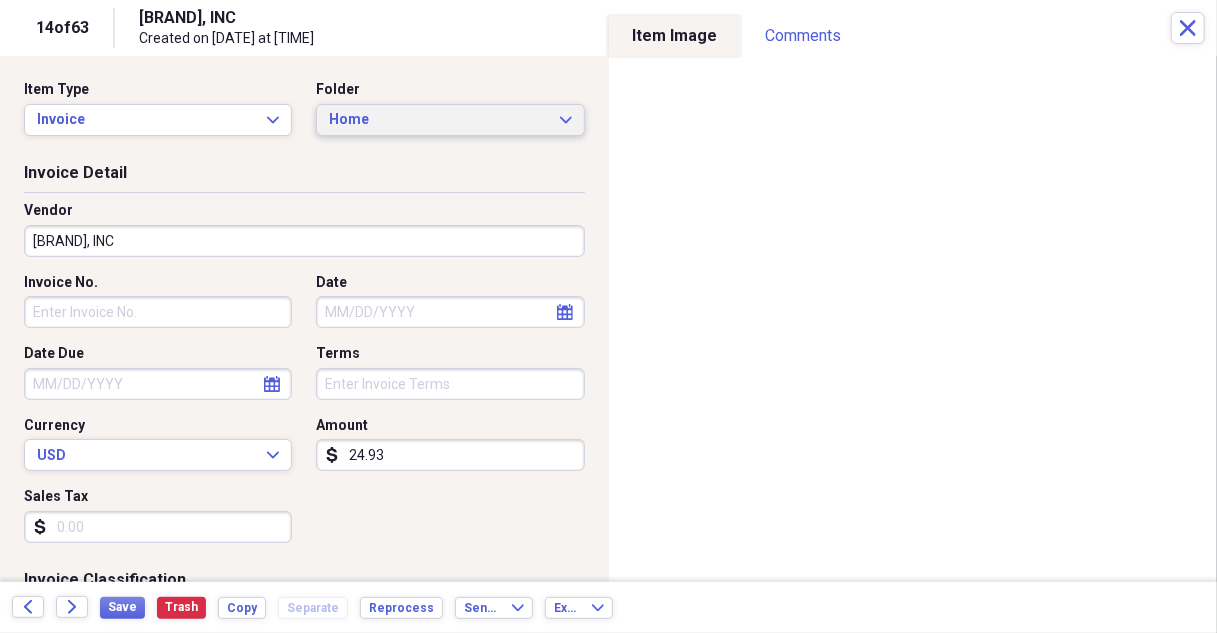 click on "Expand" 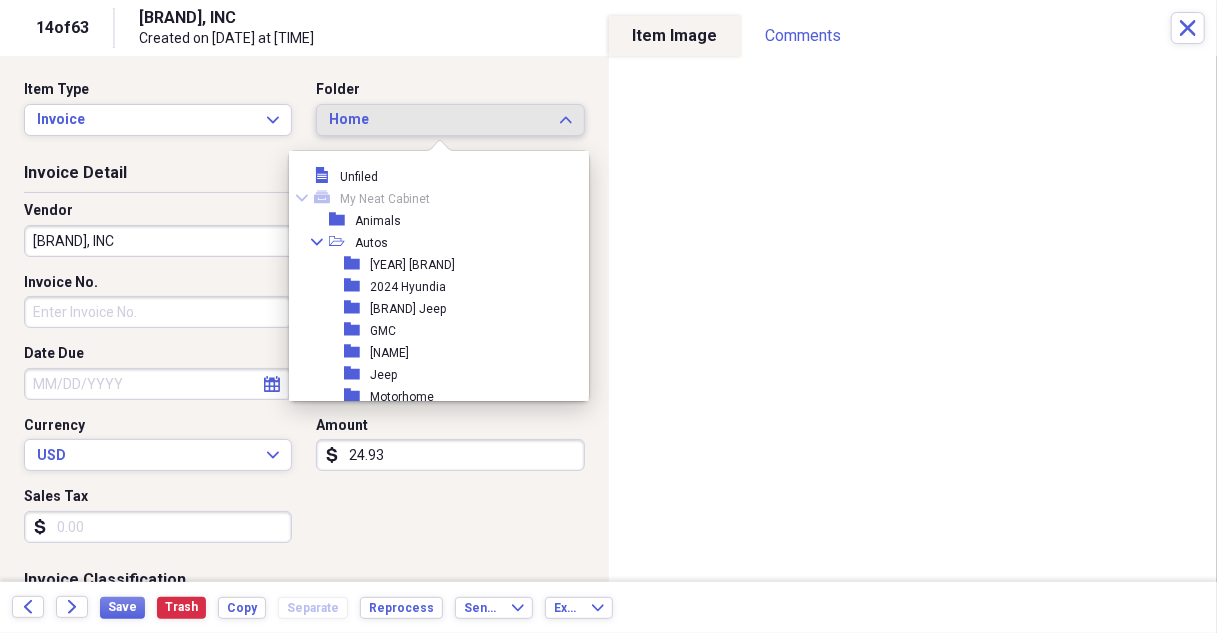 scroll, scrollTop: 253, scrollLeft: 0, axis: vertical 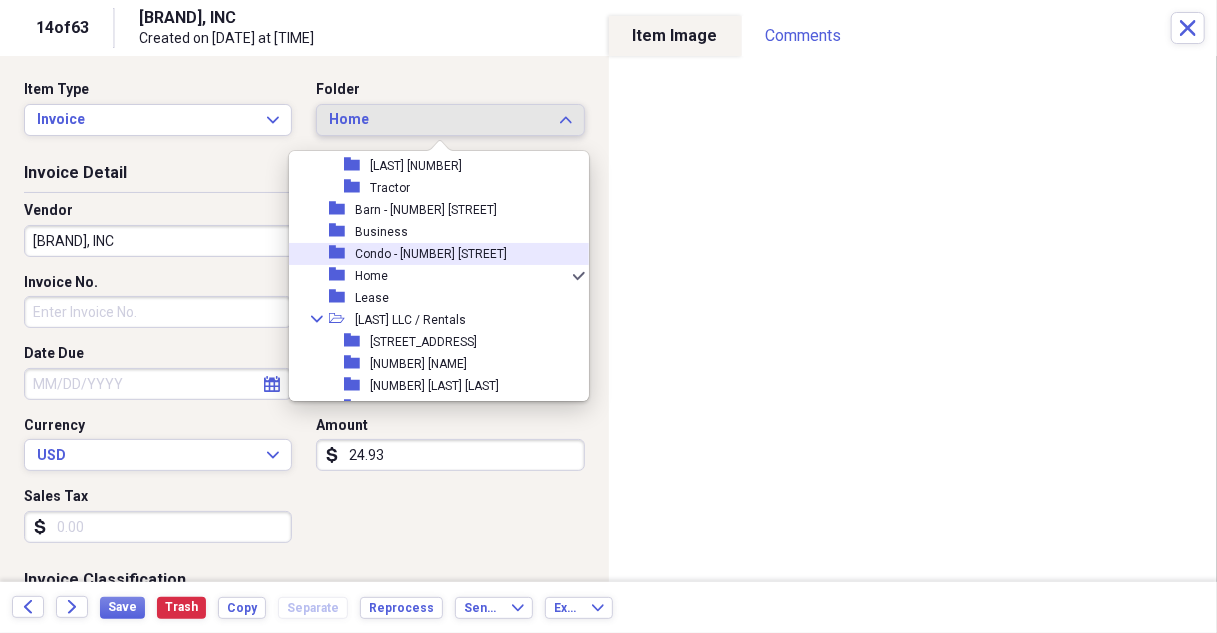 click on "Condo - [NUMBER] [STREET]" at bounding box center [431, 254] 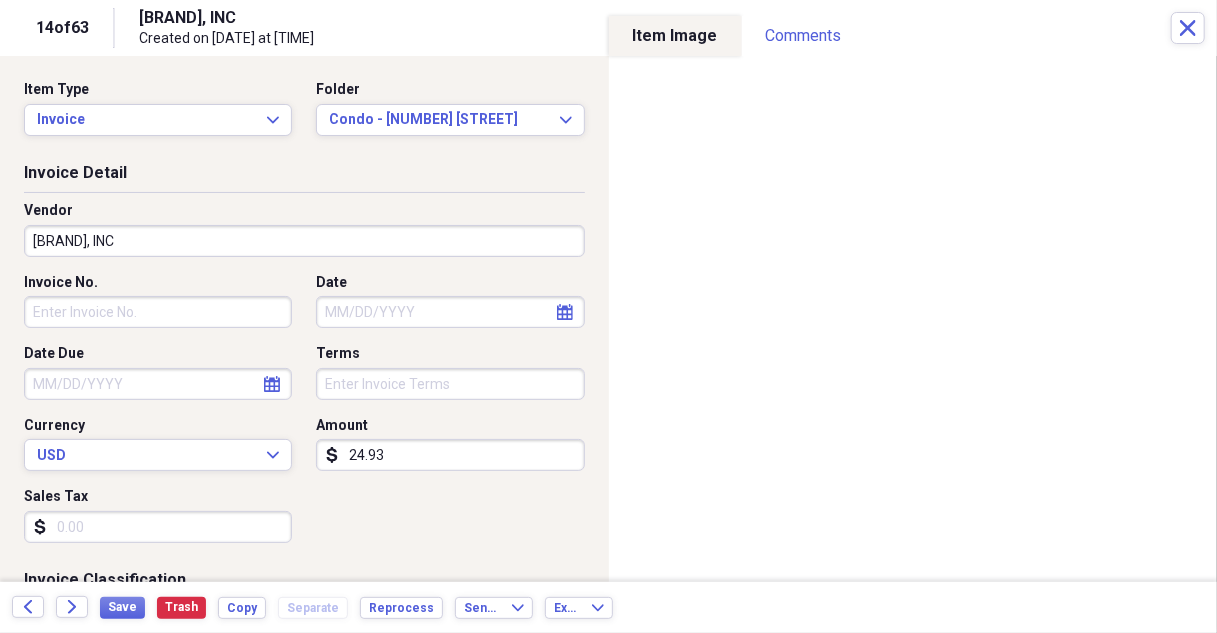 select on "7" 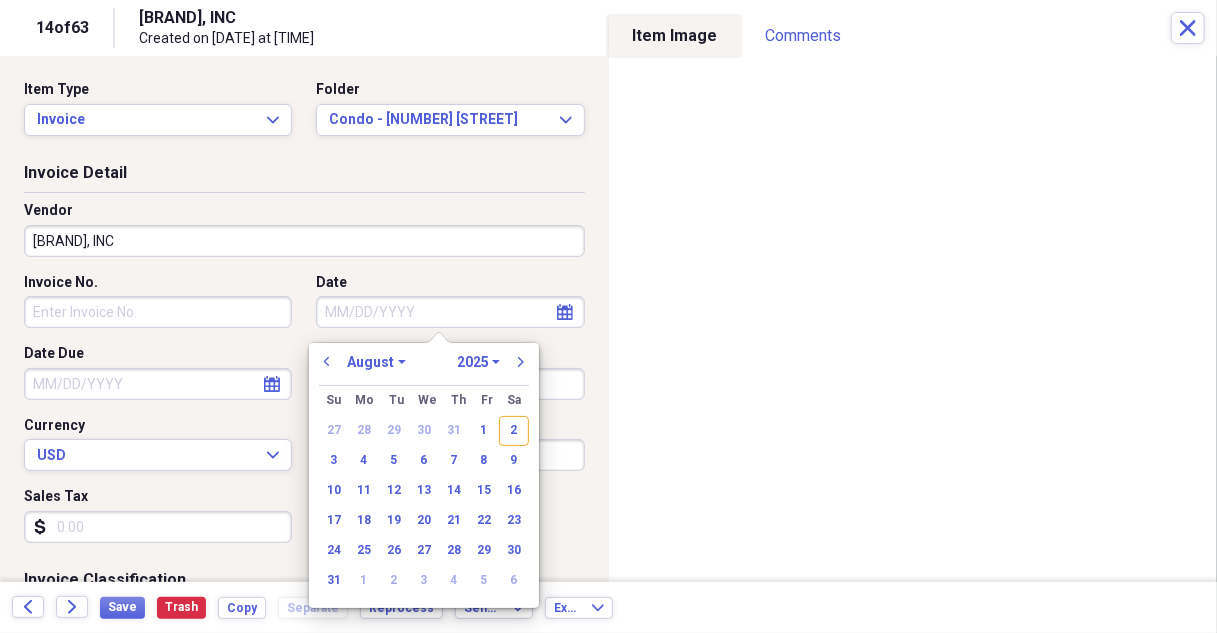 click on "Date" at bounding box center [450, 312] 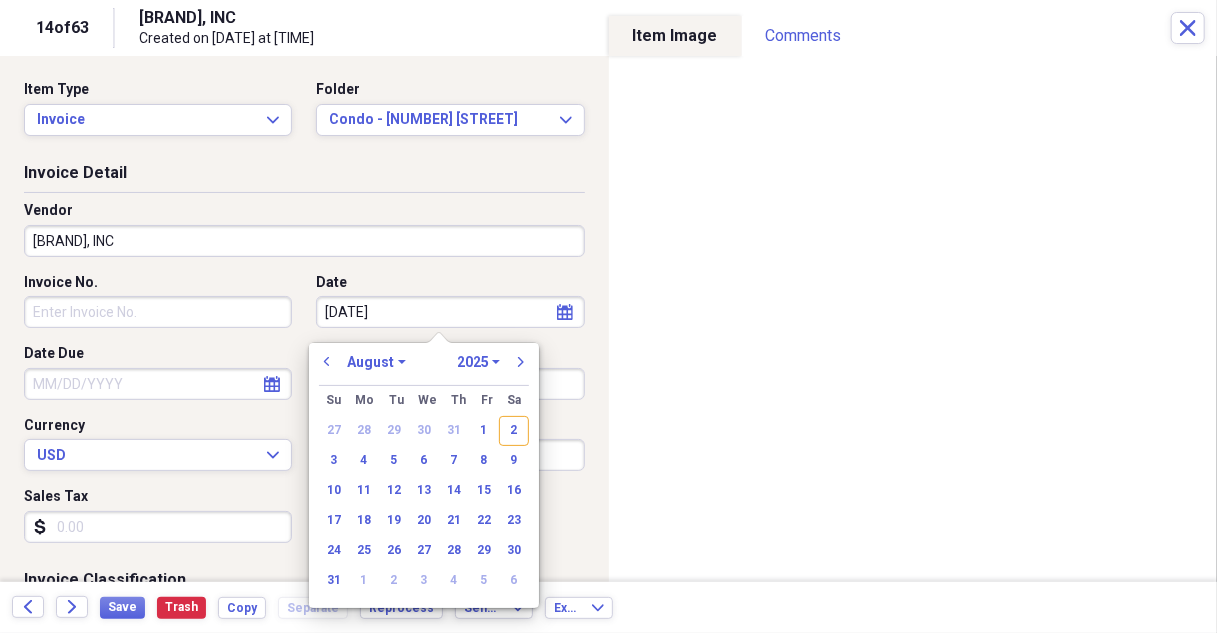 type on "[DATE]" 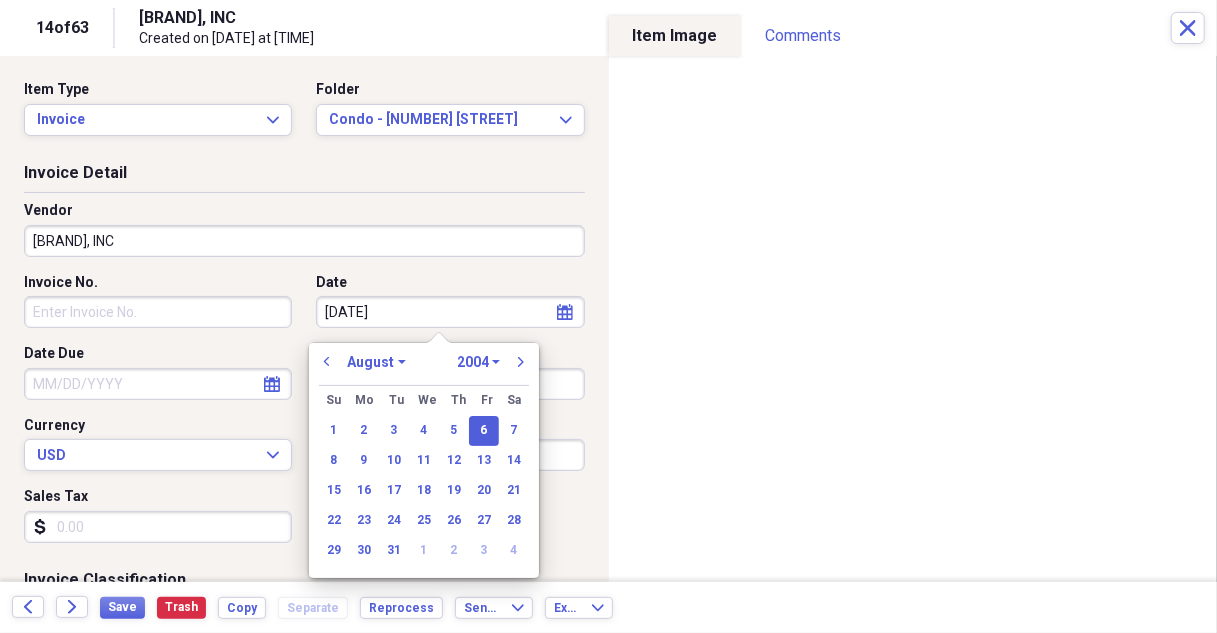 type on "[DATE]" 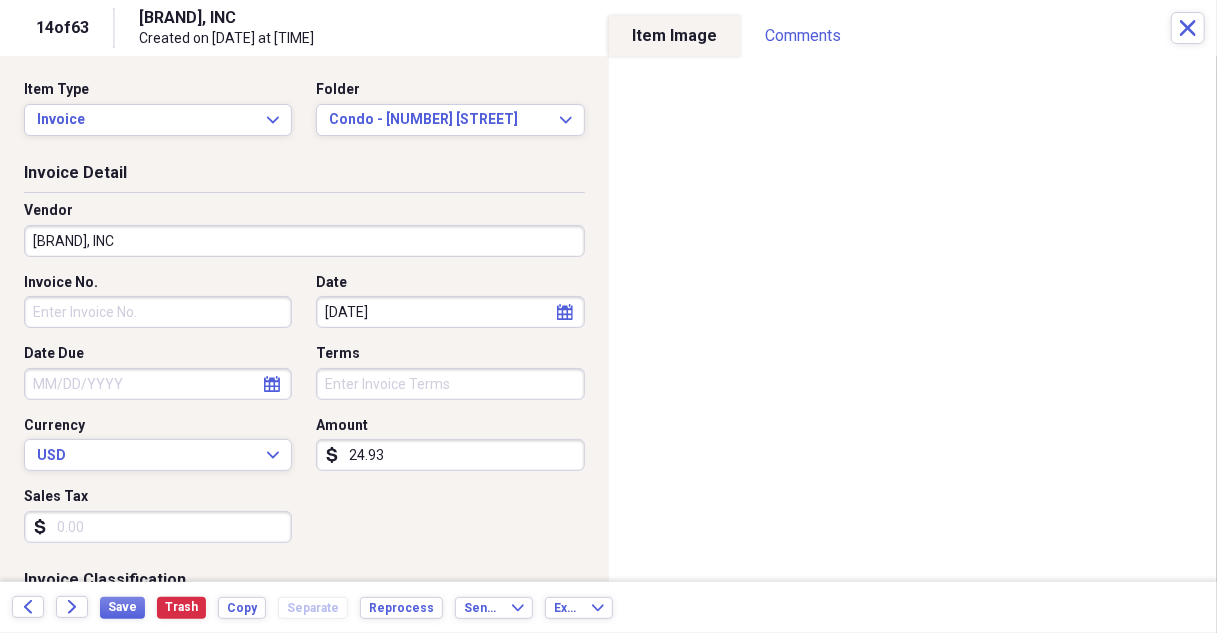 click on "24.93" at bounding box center (450, 455) 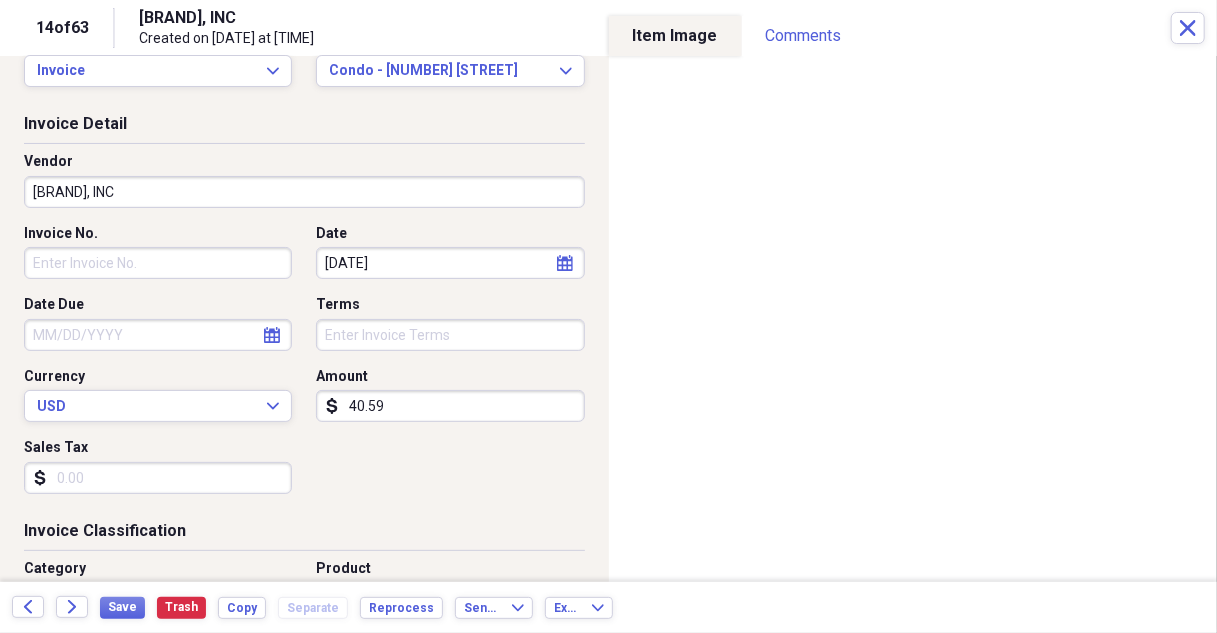 scroll, scrollTop: 300, scrollLeft: 0, axis: vertical 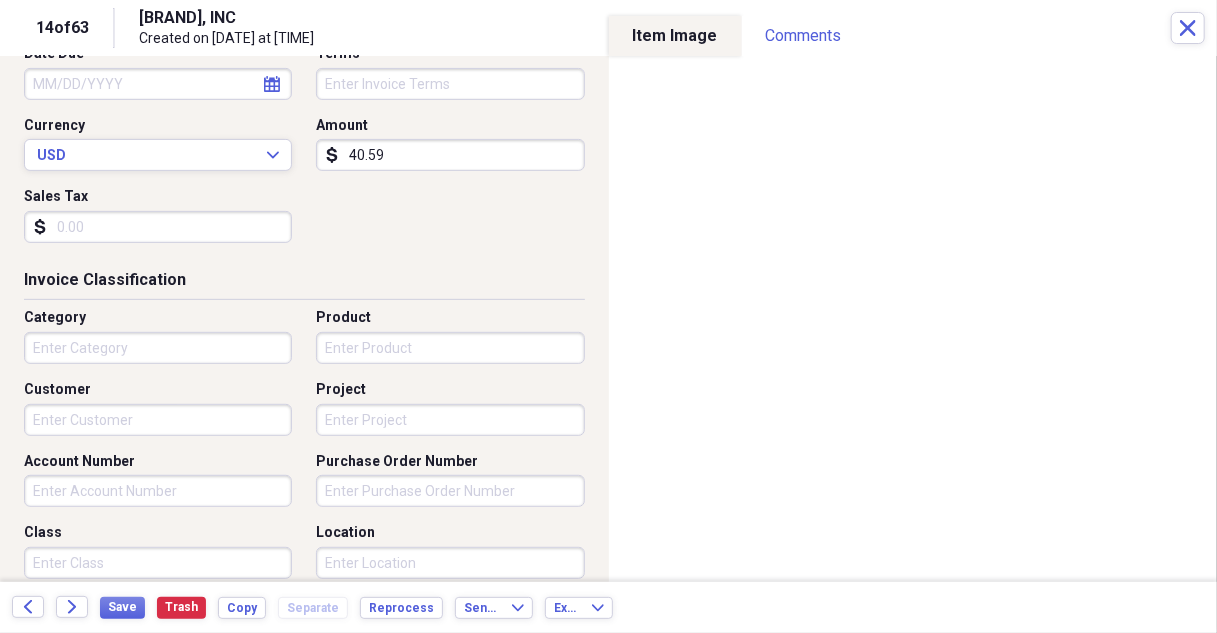 type on "40.59" 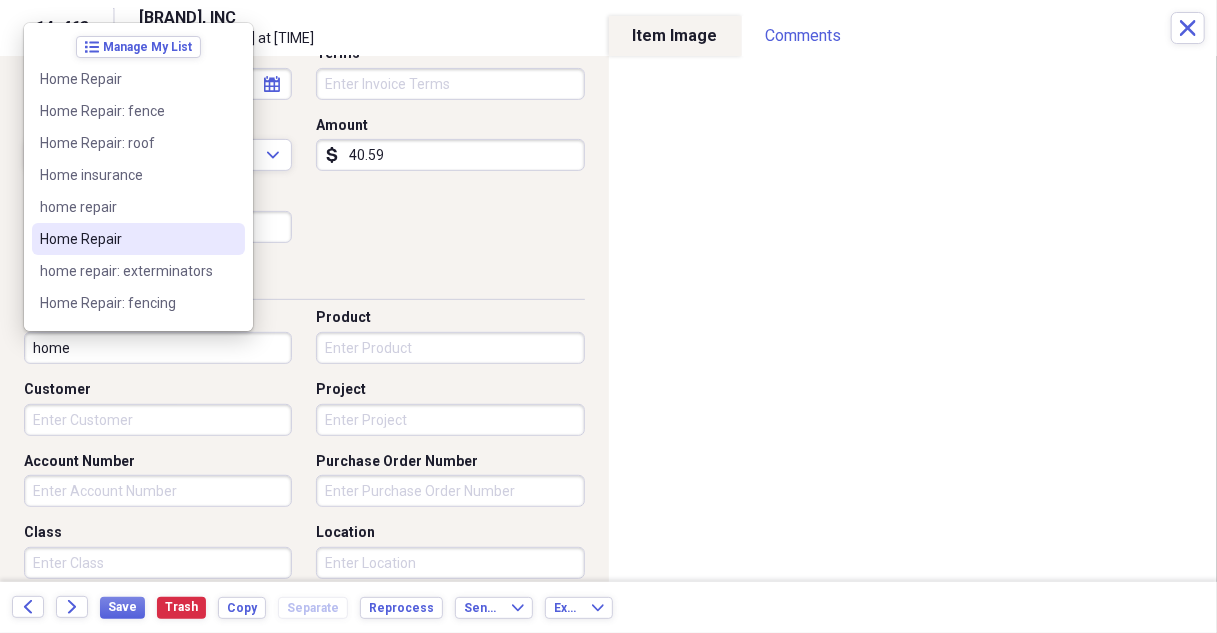 click on "Home Repair" at bounding box center (126, 239) 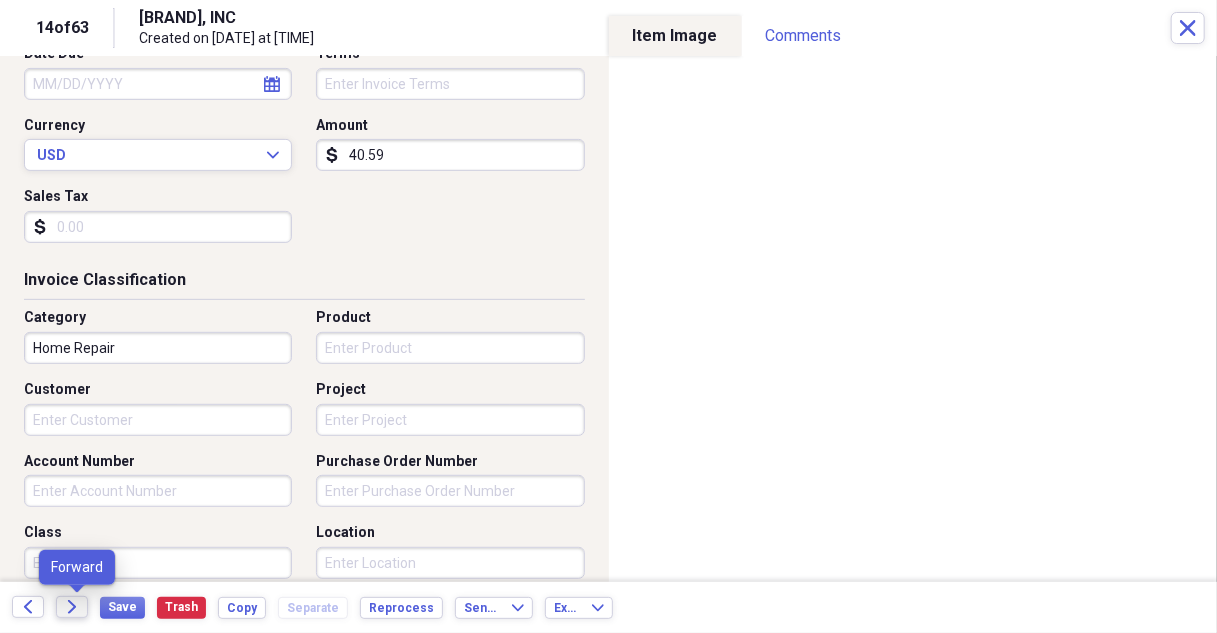click on "Forward" 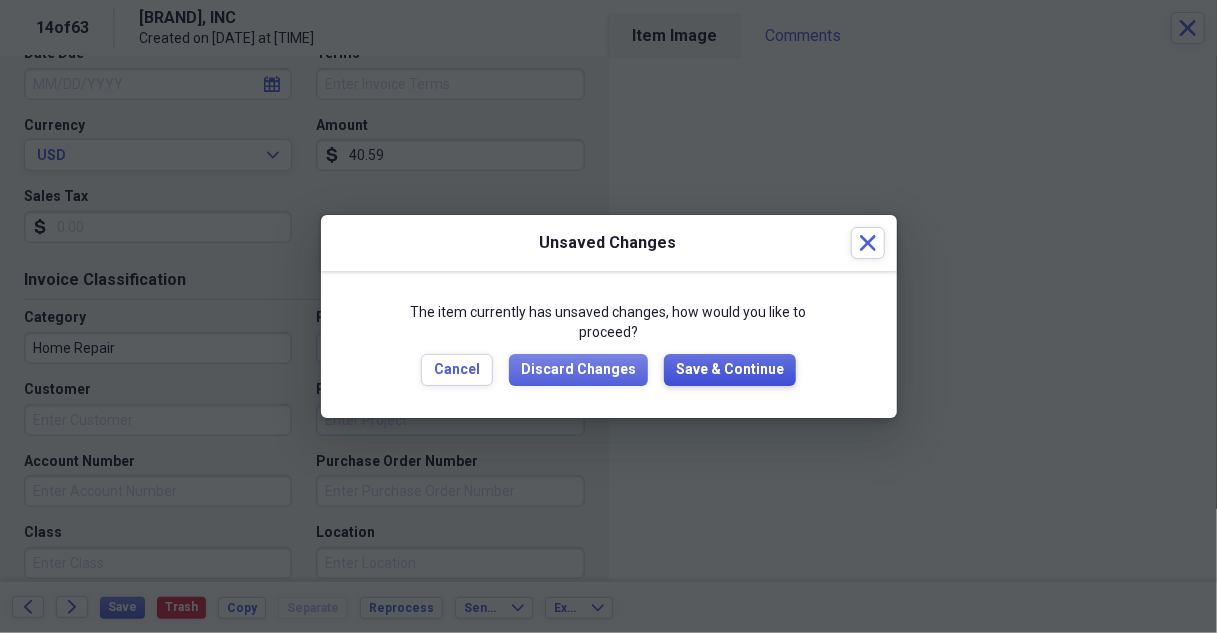 click on "Save & Continue" at bounding box center (730, 370) 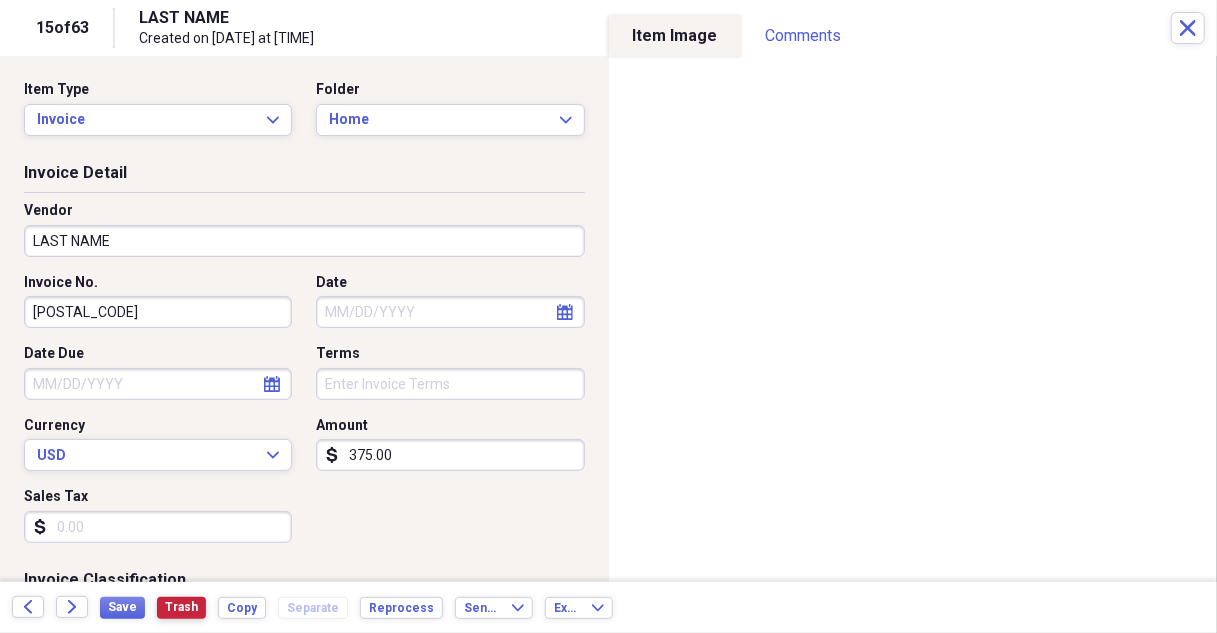 click on "Trash" at bounding box center [181, 607] 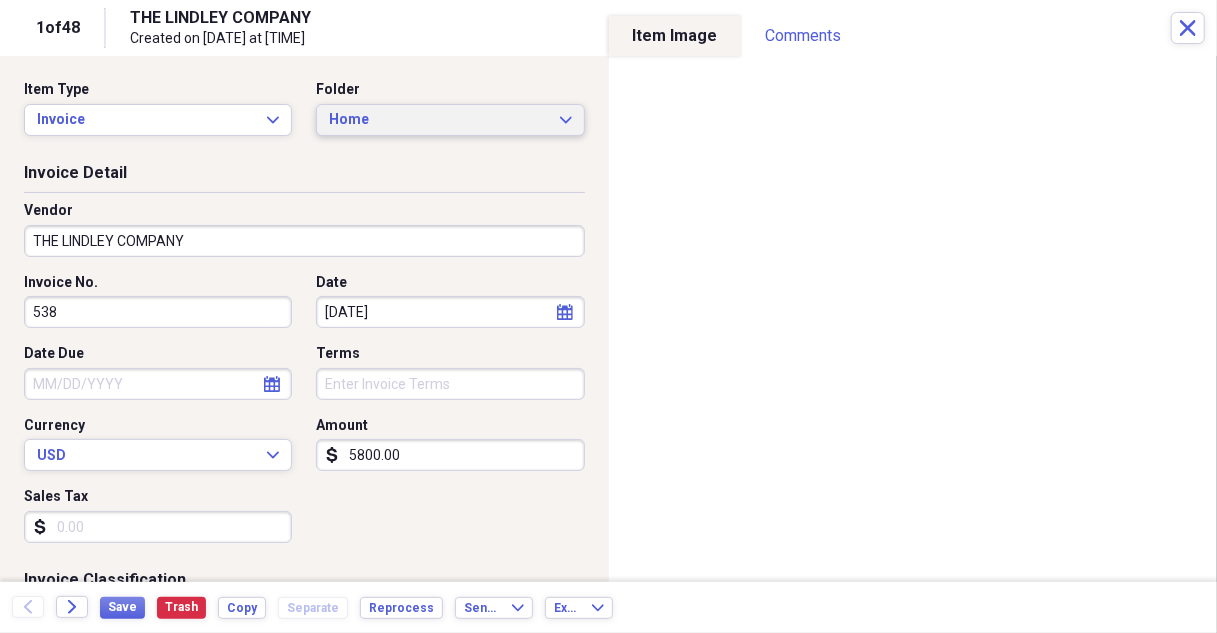 click on "Expand" 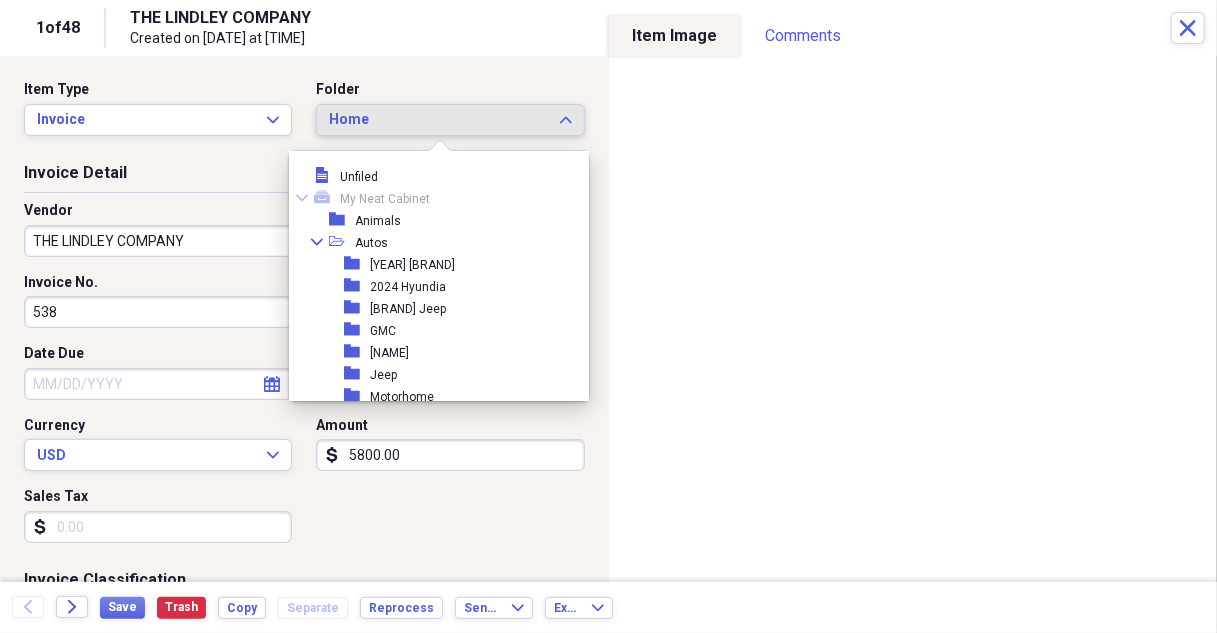 scroll, scrollTop: 253, scrollLeft: 0, axis: vertical 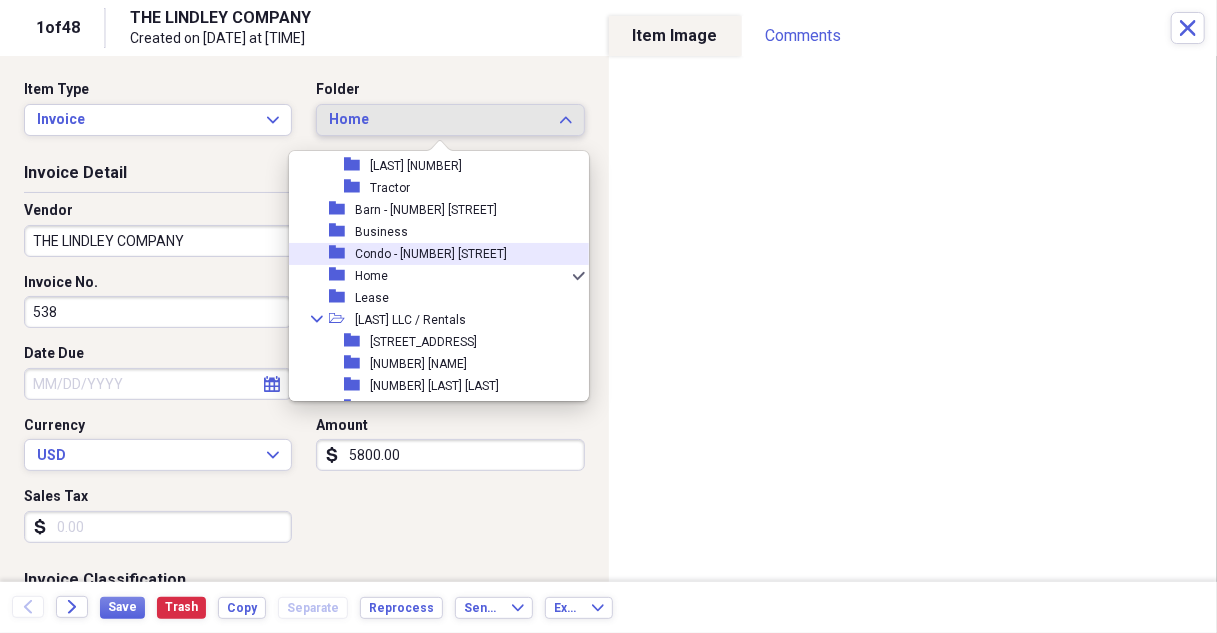 click on "Condo - [NUMBER] [STREET]" at bounding box center [431, 254] 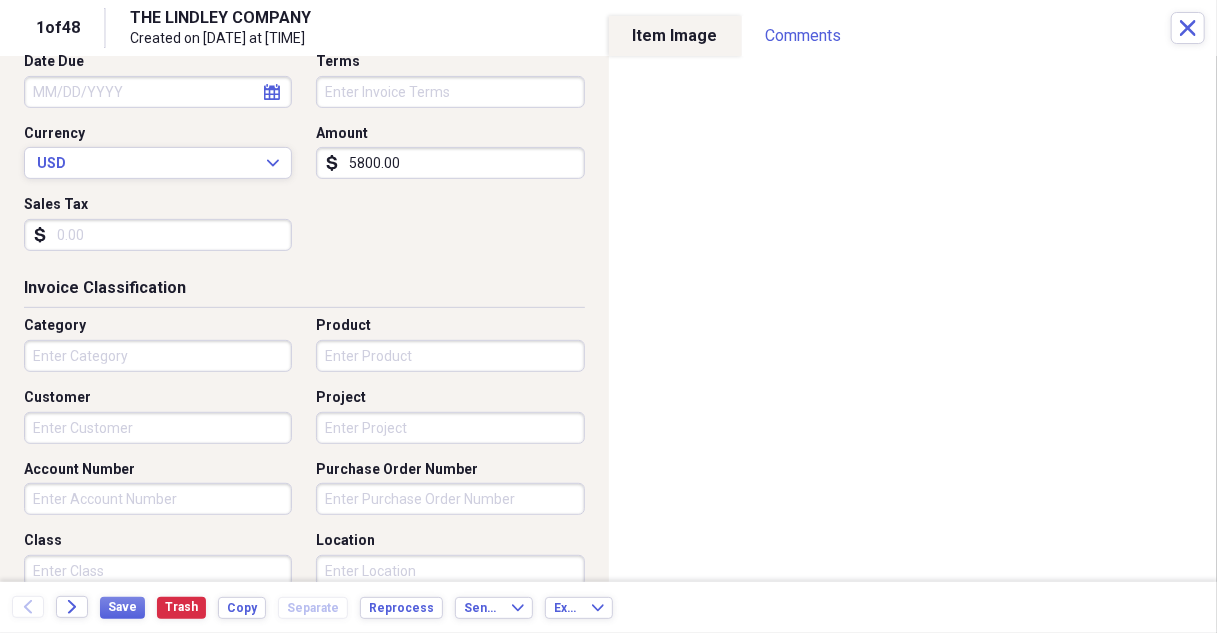 scroll, scrollTop: 300, scrollLeft: 0, axis: vertical 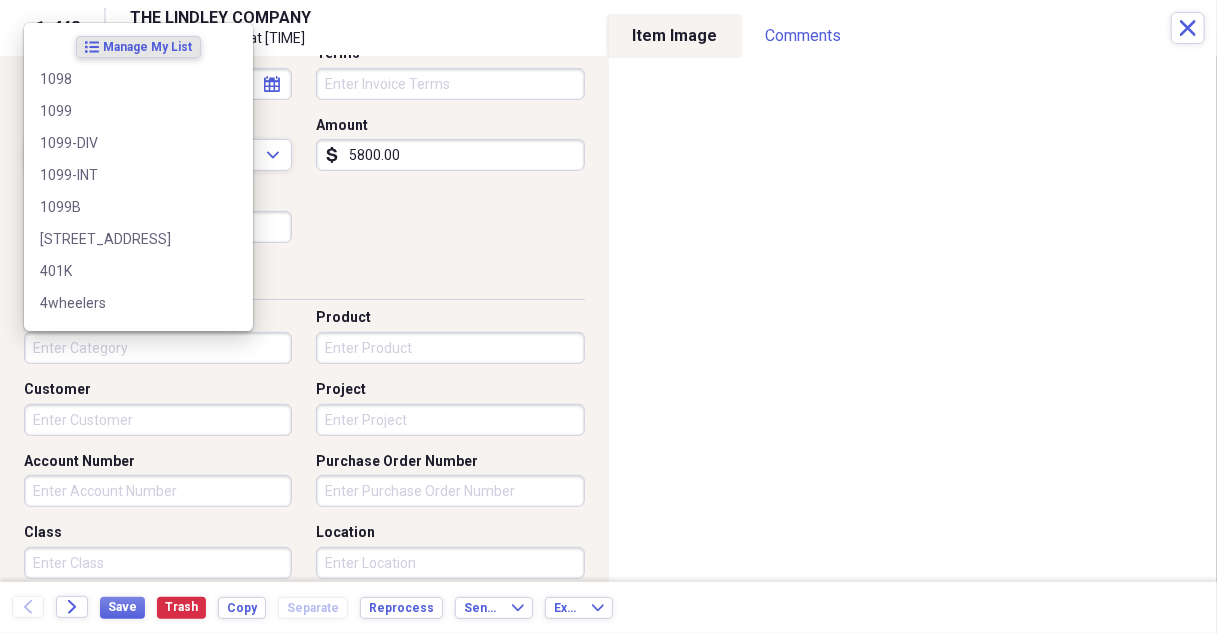 click on "Category" at bounding box center (158, 348) 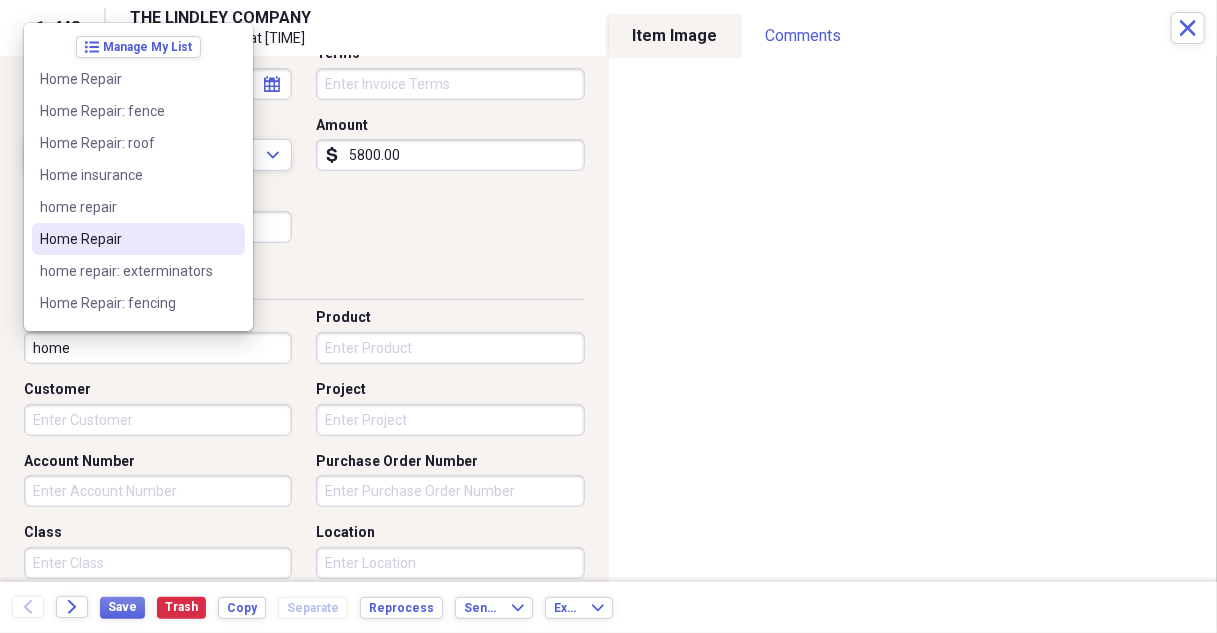 click on "Home Repair" at bounding box center [126, 239] 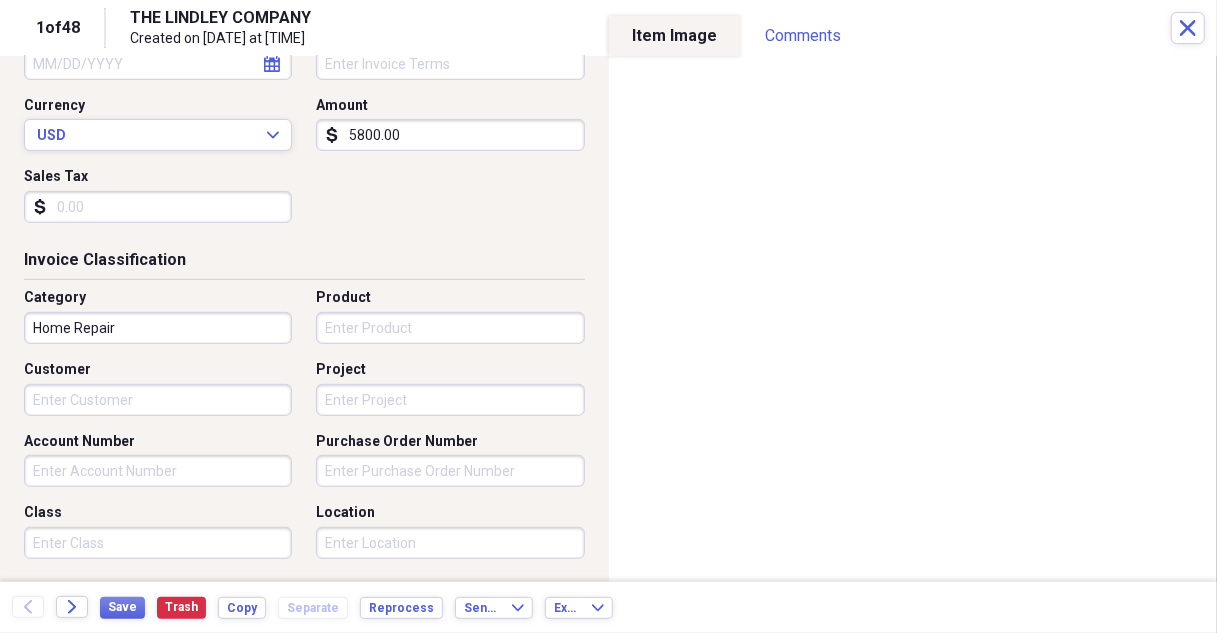 scroll, scrollTop: 400, scrollLeft: 0, axis: vertical 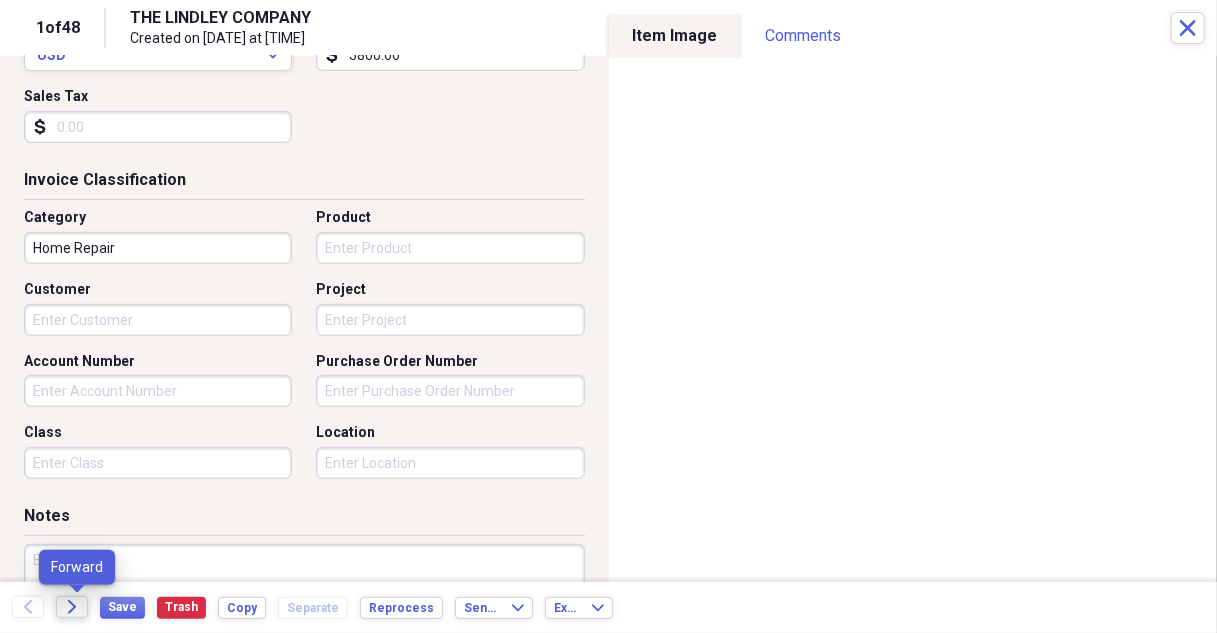 click on "Forward" 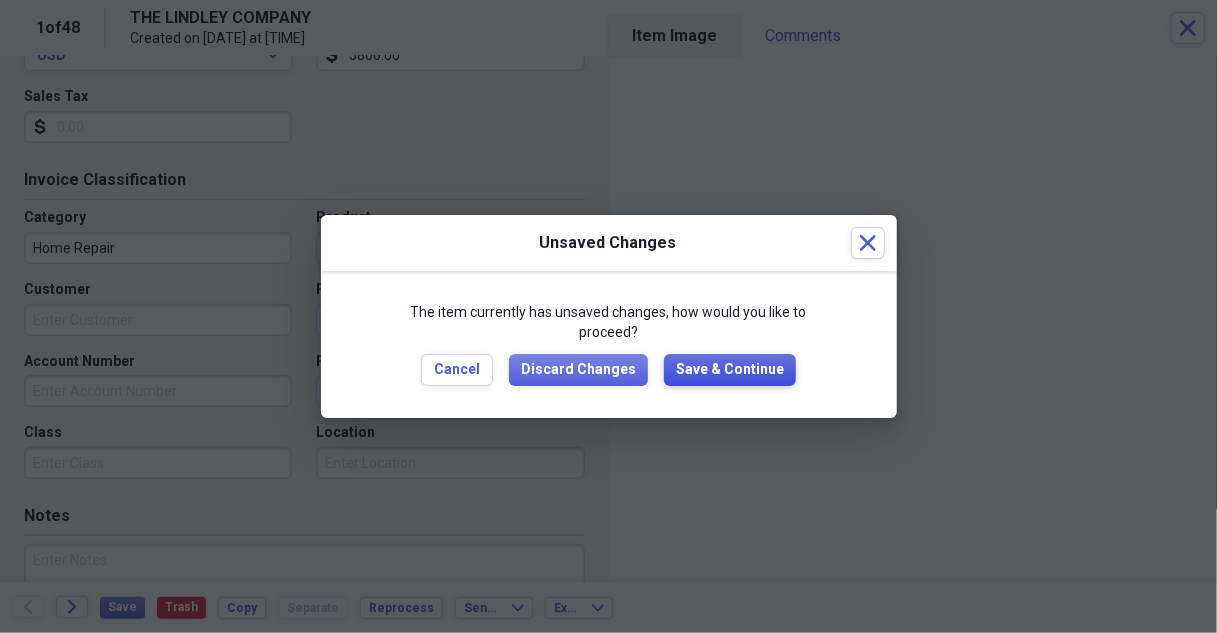 drag, startPoint x: 705, startPoint y: 365, endPoint x: 1044, endPoint y: 282, distance: 349.0129 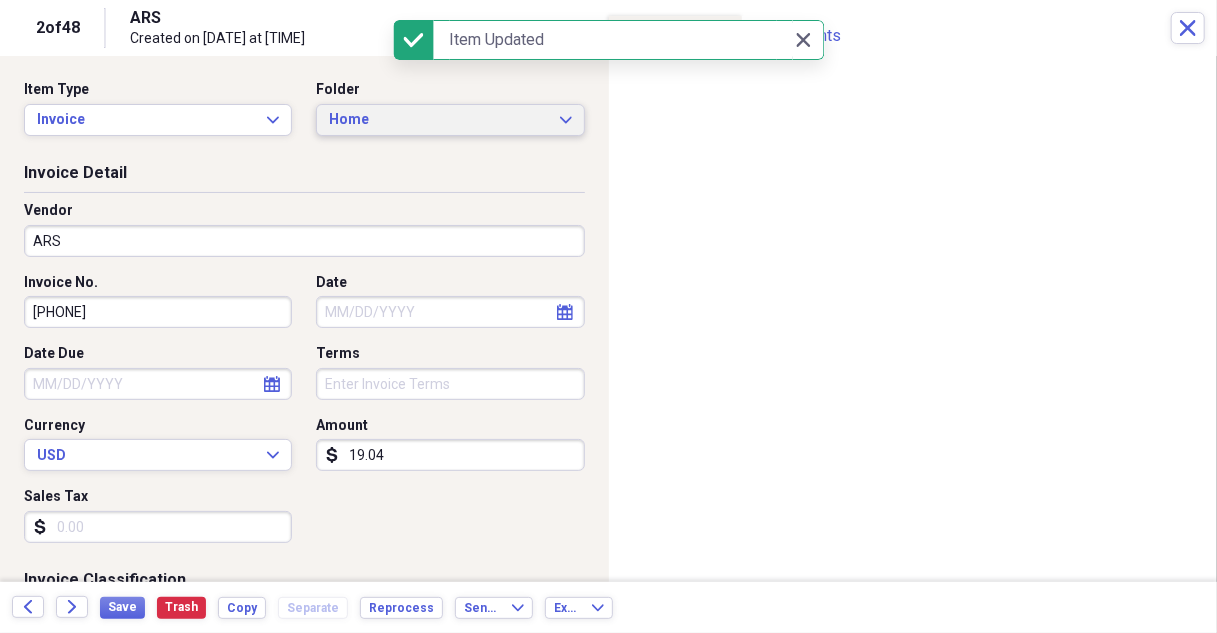 click on "Expand" 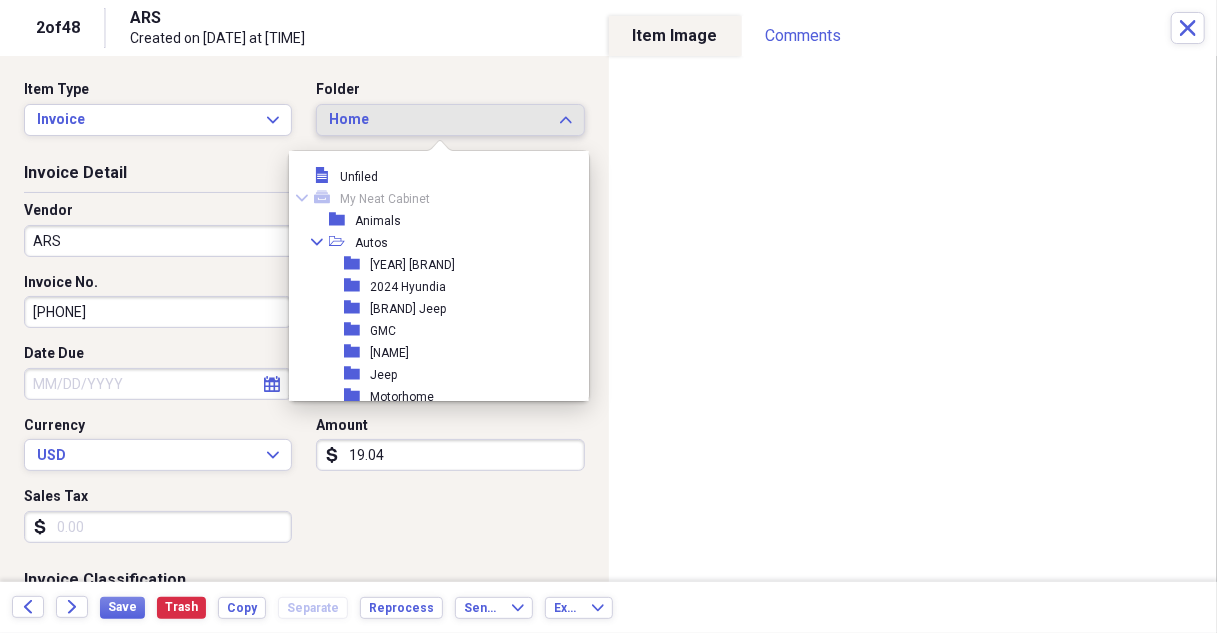 scroll, scrollTop: 253, scrollLeft: 0, axis: vertical 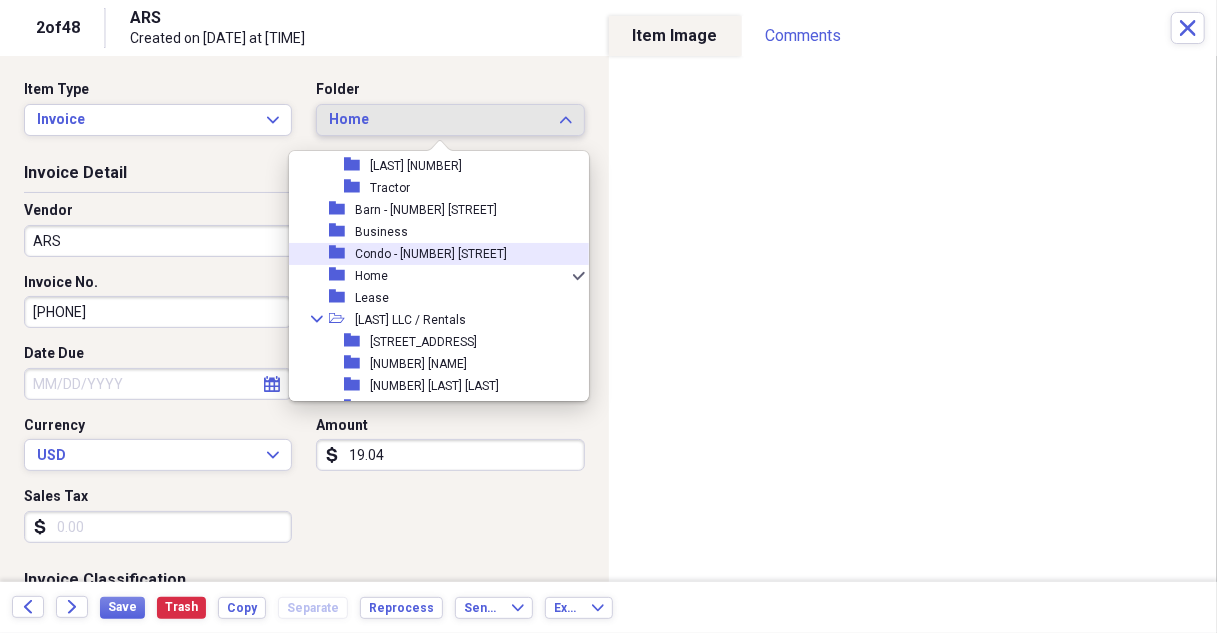 click on "Condo - [NUMBER] [STREET]" at bounding box center [431, 254] 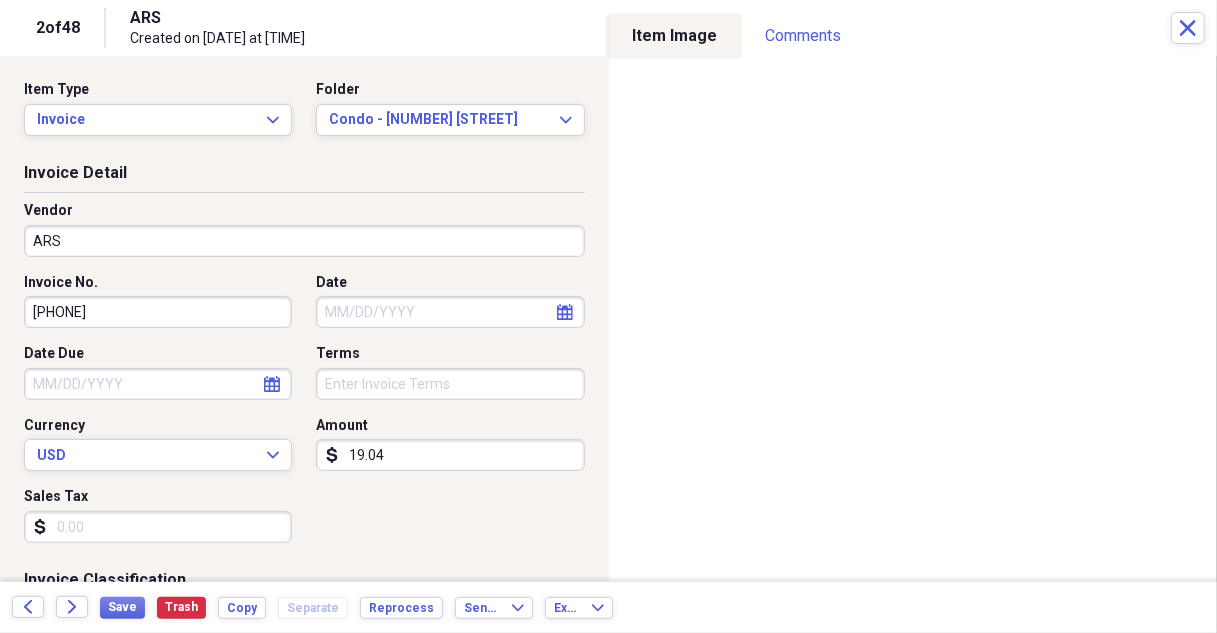 click on "Date" at bounding box center (450, 312) 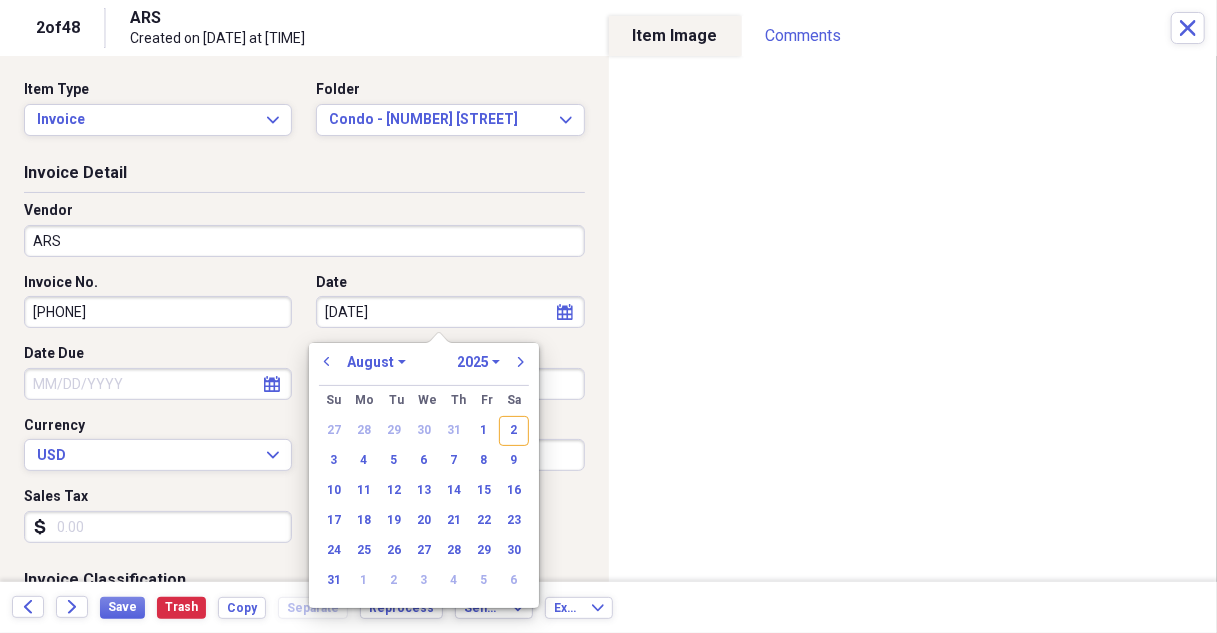 type on "[DATE]" 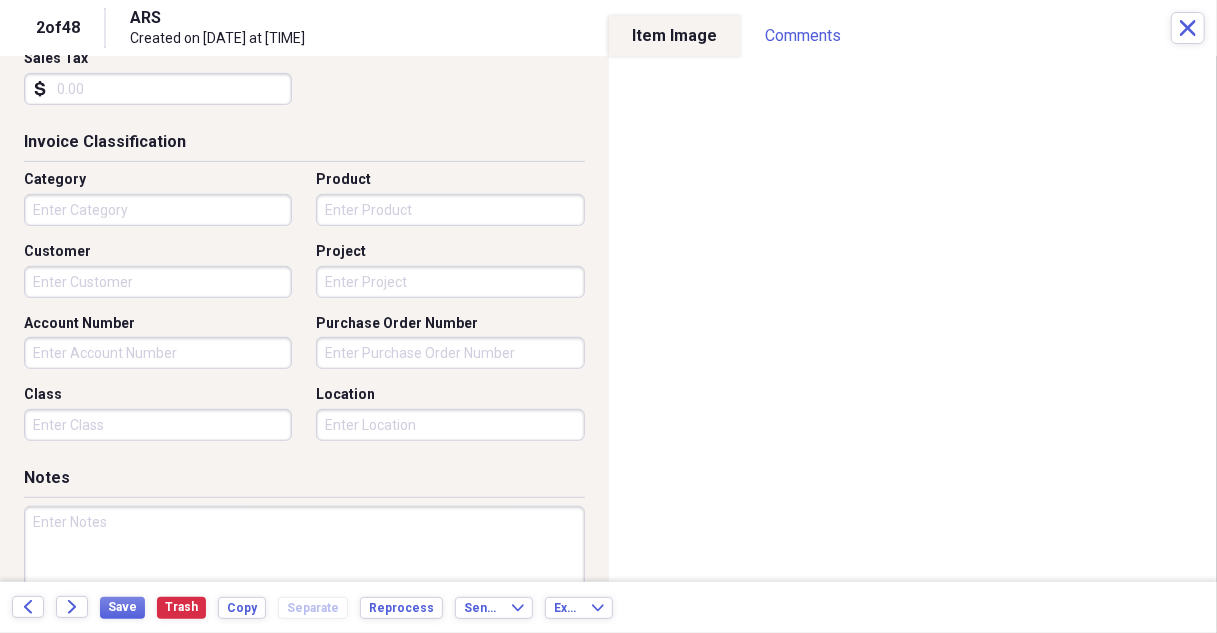 scroll, scrollTop: 360, scrollLeft: 0, axis: vertical 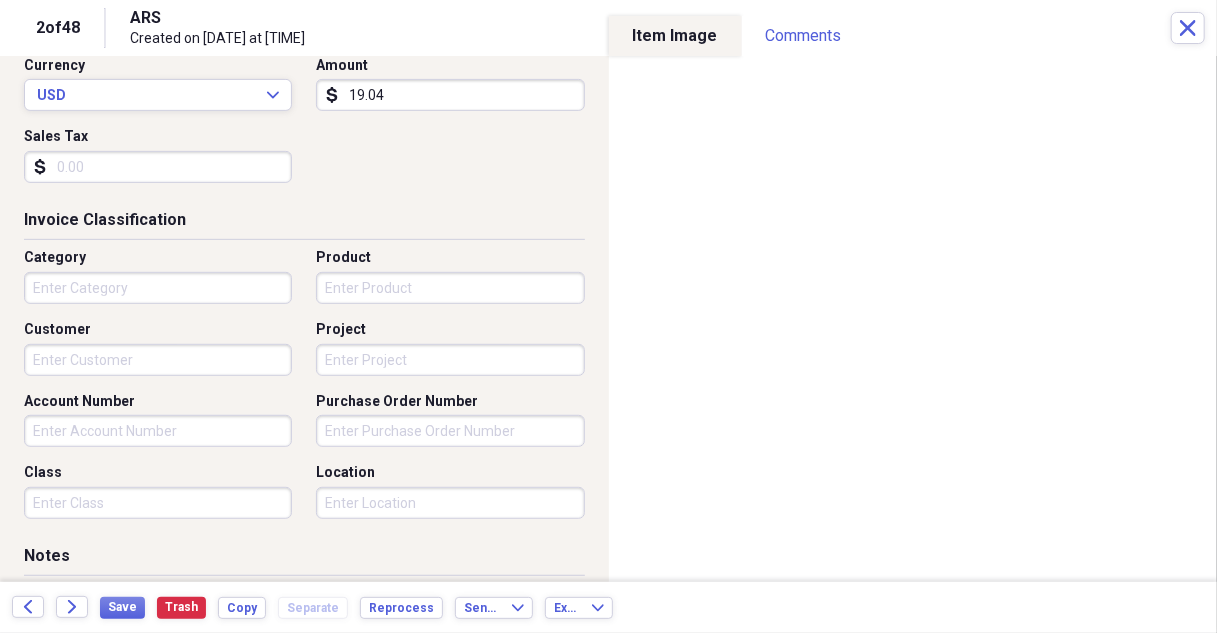 type on "[DATE]" 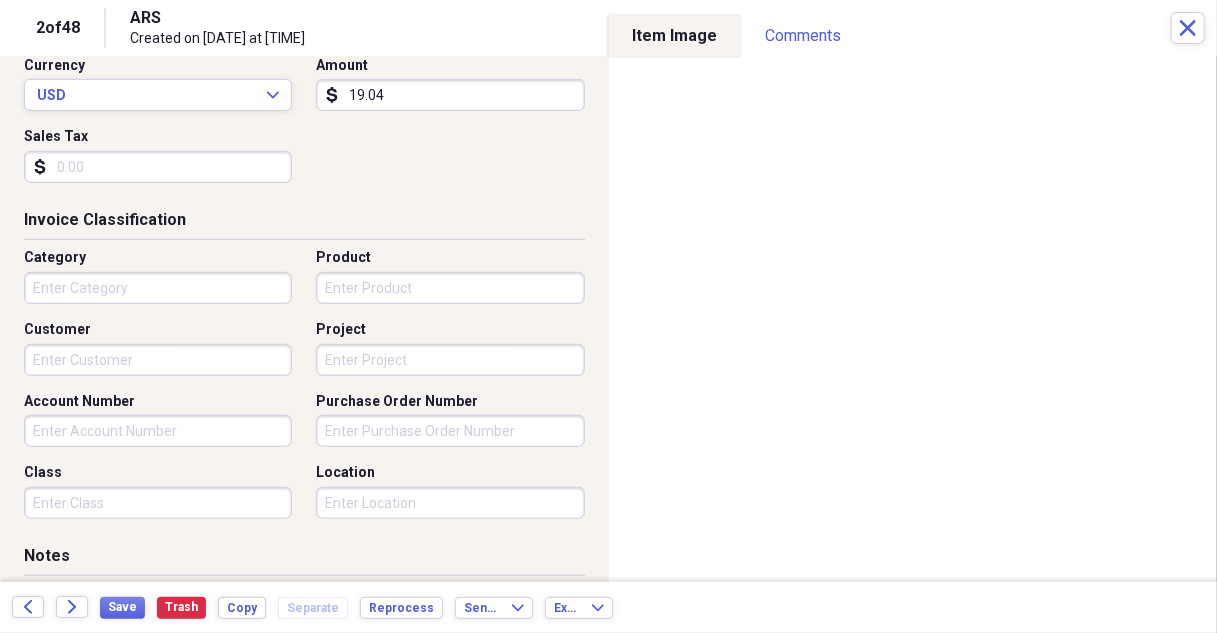 click on "19.04" at bounding box center (450, 95) 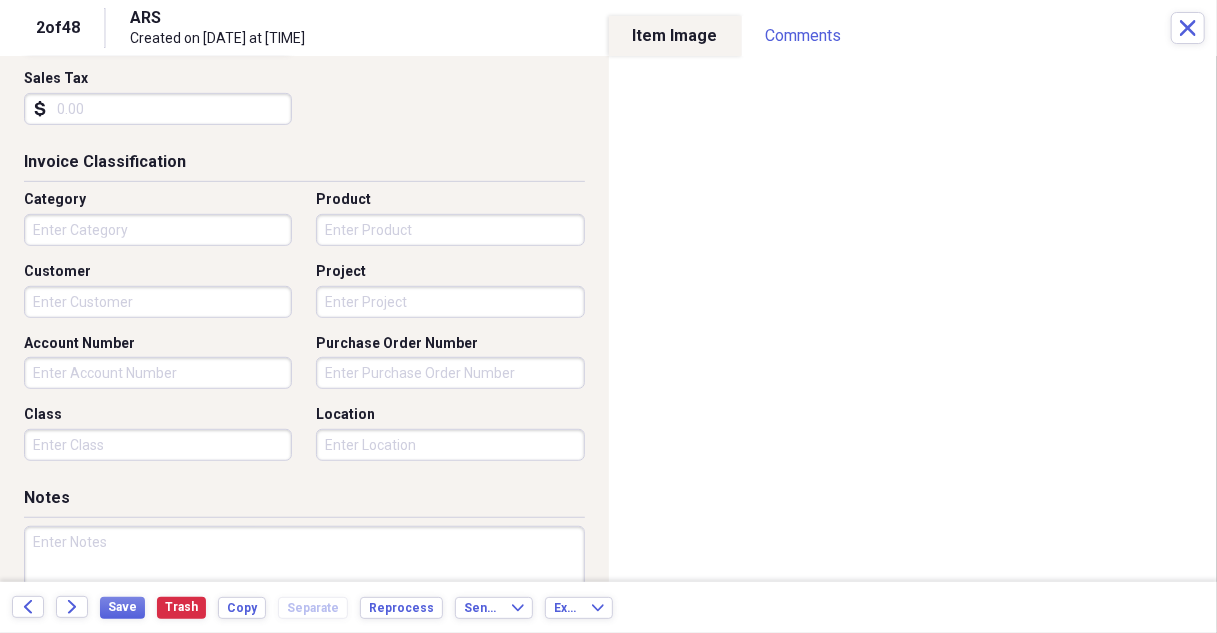 scroll, scrollTop: 460, scrollLeft: 0, axis: vertical 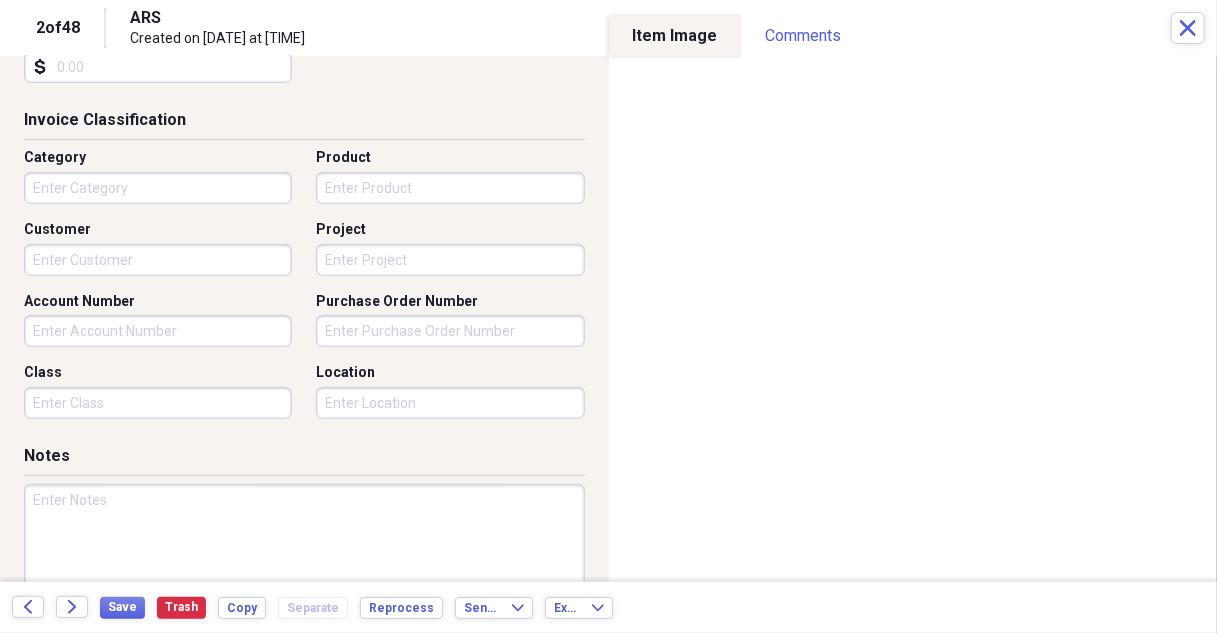 type on "[PRICE]" 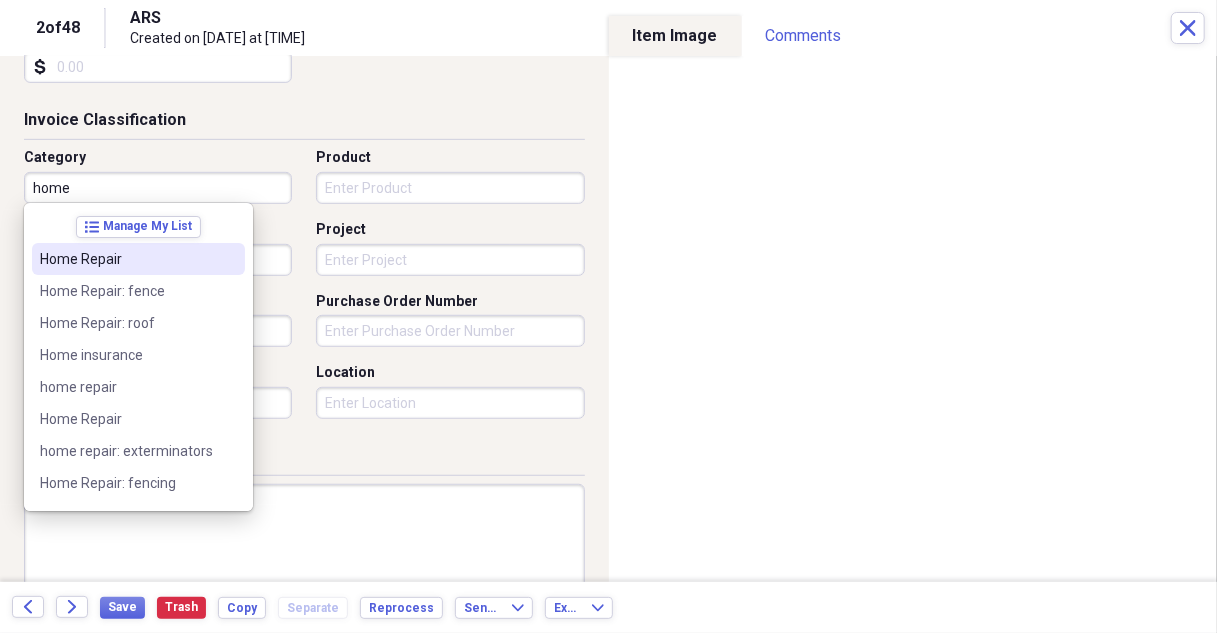 drag, startPoint x: 133, startPoint y: 261, endPoint x: 264, endPoint y: 254, distance: 131.18689 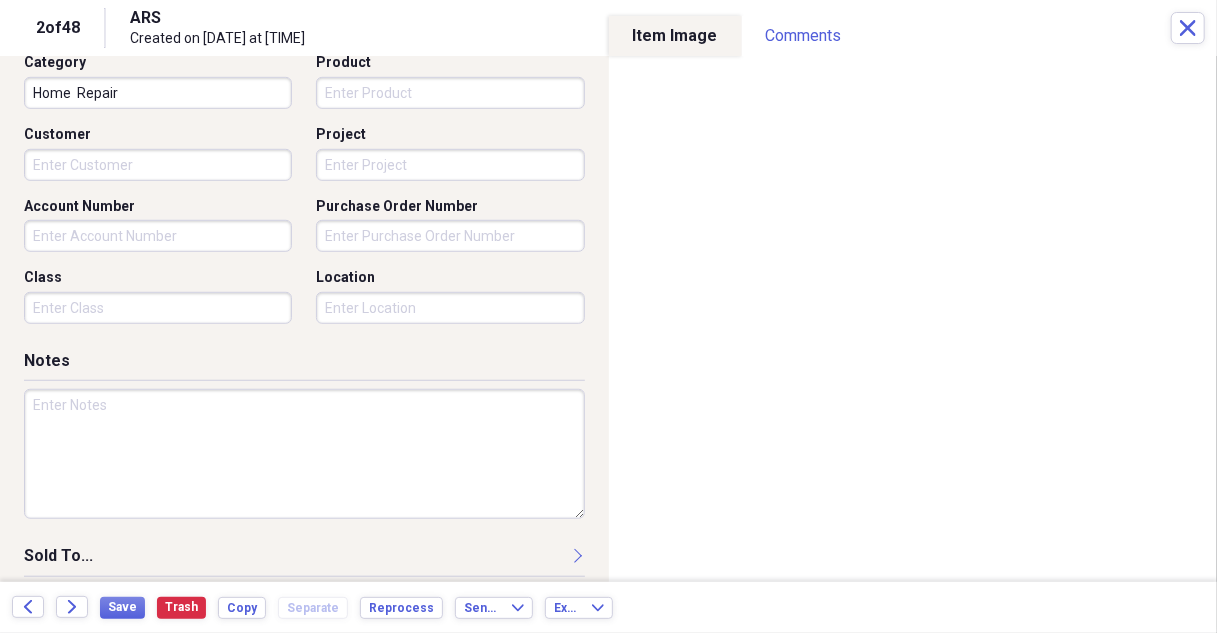 scroll, scrollTop: 662, scrollLeft: 0, axis: vertical 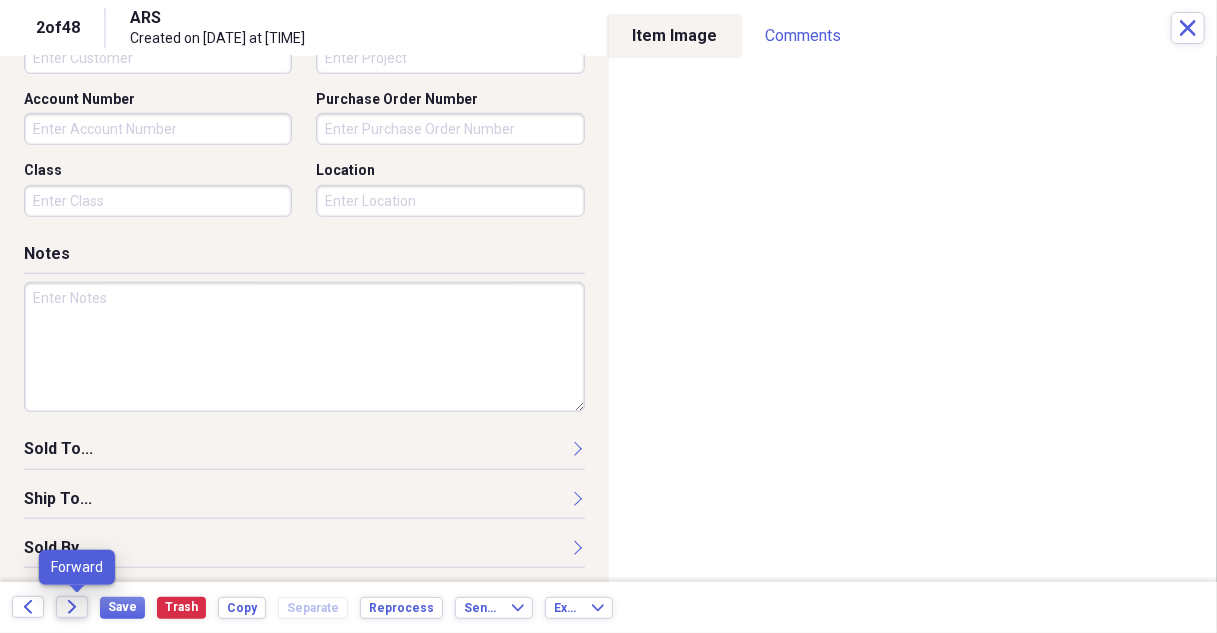 click on "Forward" at bounding box center [72, 607] 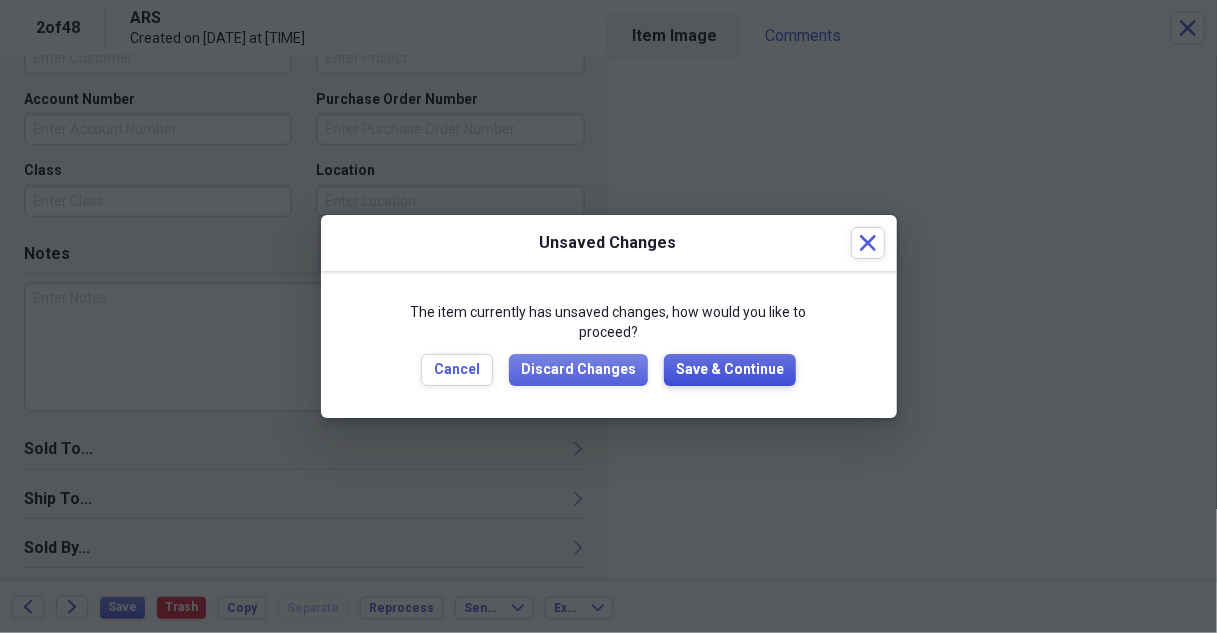 click on "Save & Continue" at bounding box center (730, 370) 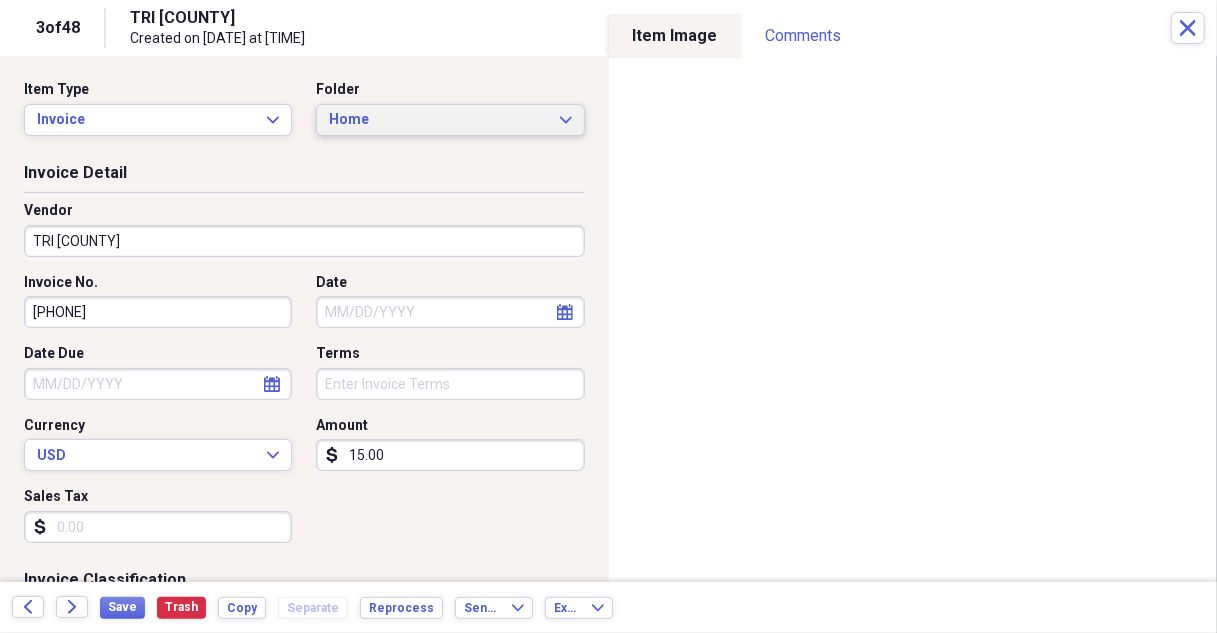click on "Expand" 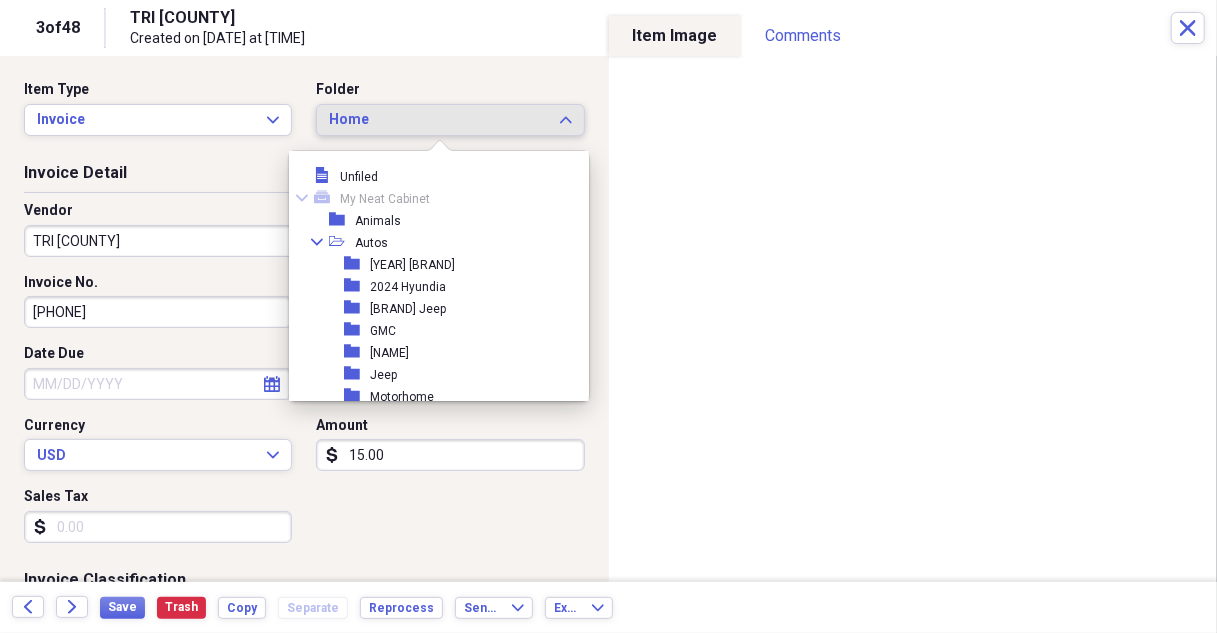 scroll, scrollTop: 253, scrollLeft: 0, axis: vertical 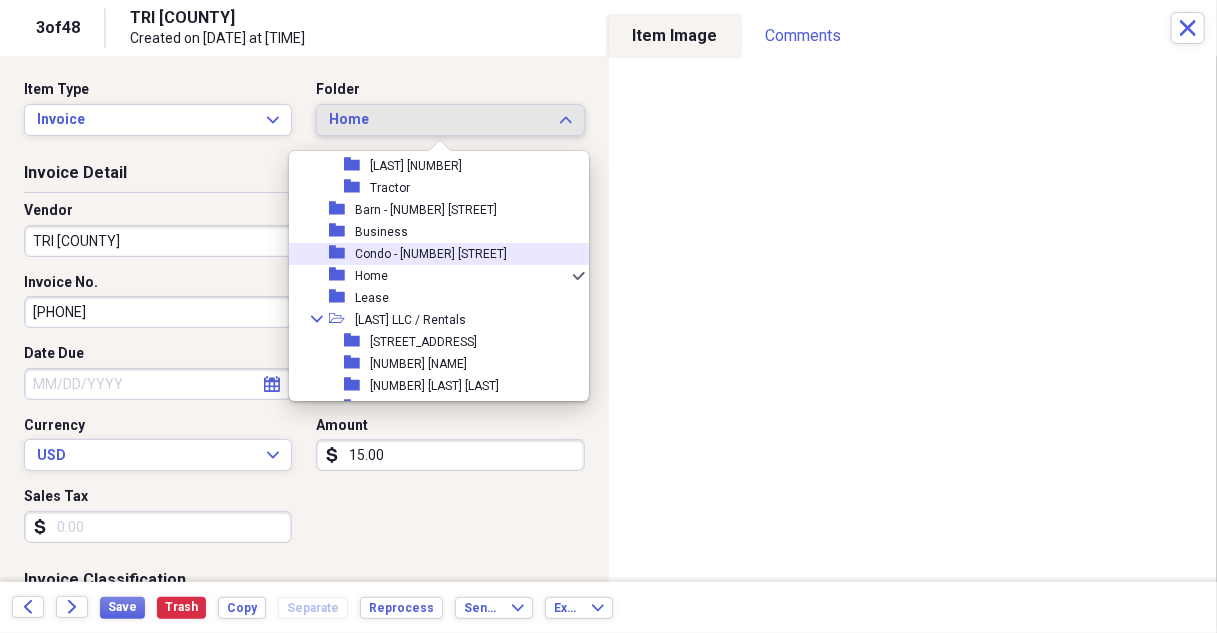 click on "Condo - [NUMBER] [STREET]" at bounding box center (431, 254) 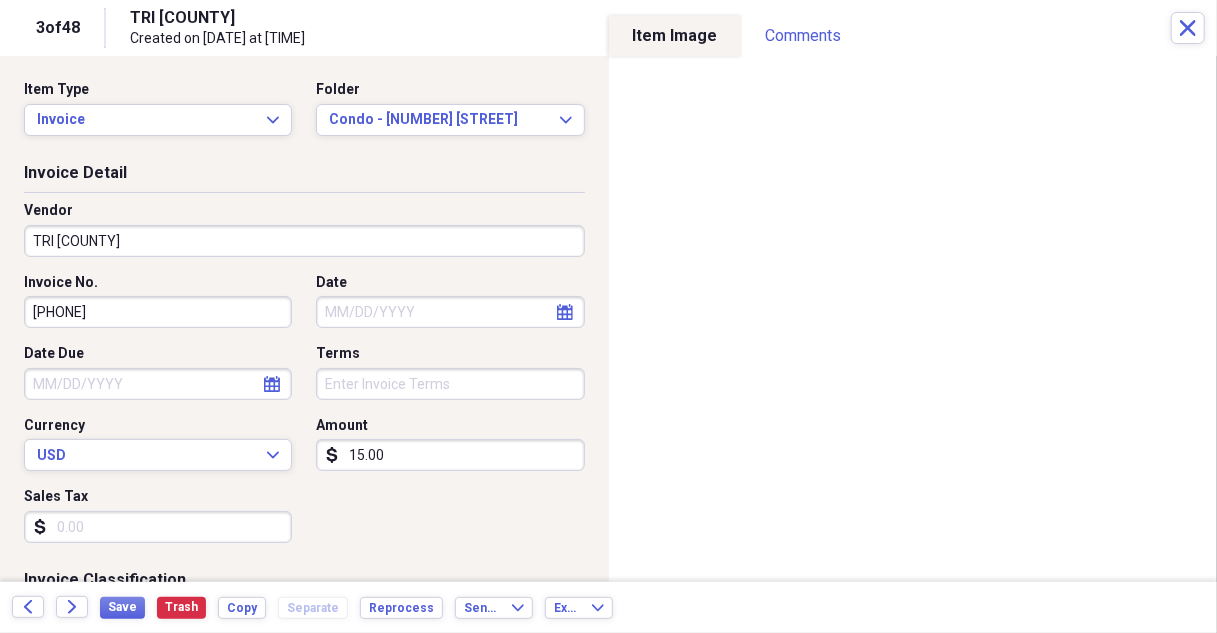 click on "TRI [COUNTY]" at bounding box center [304, 241] 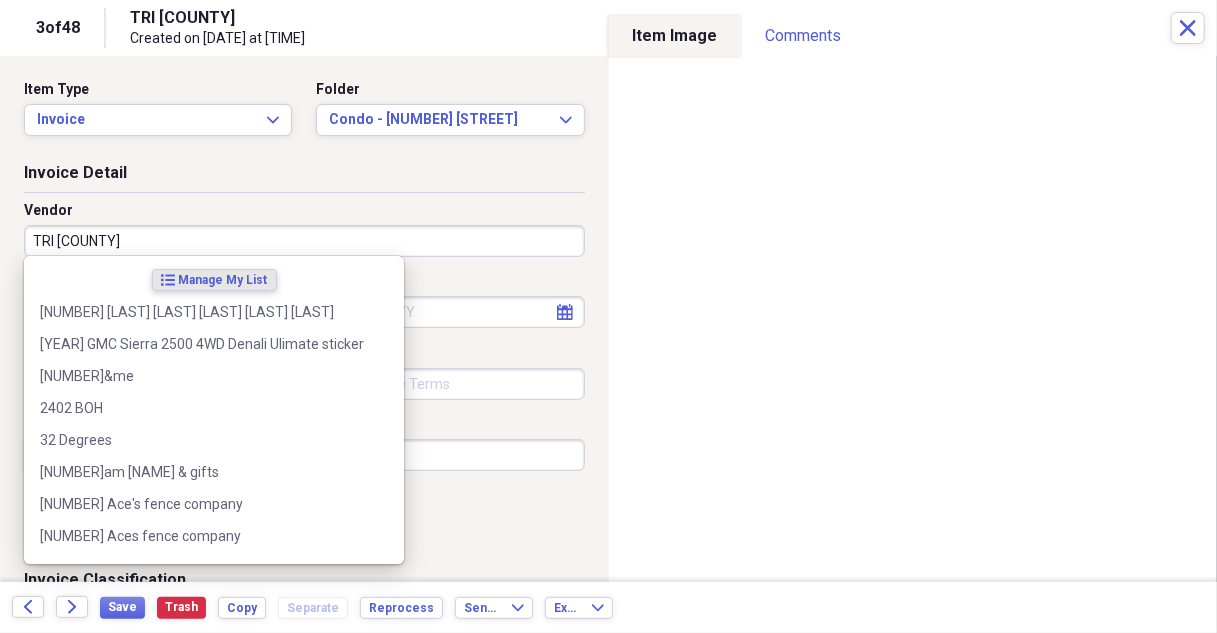 click on "TRI [COUNTY]" at bounding box center (304, 241) 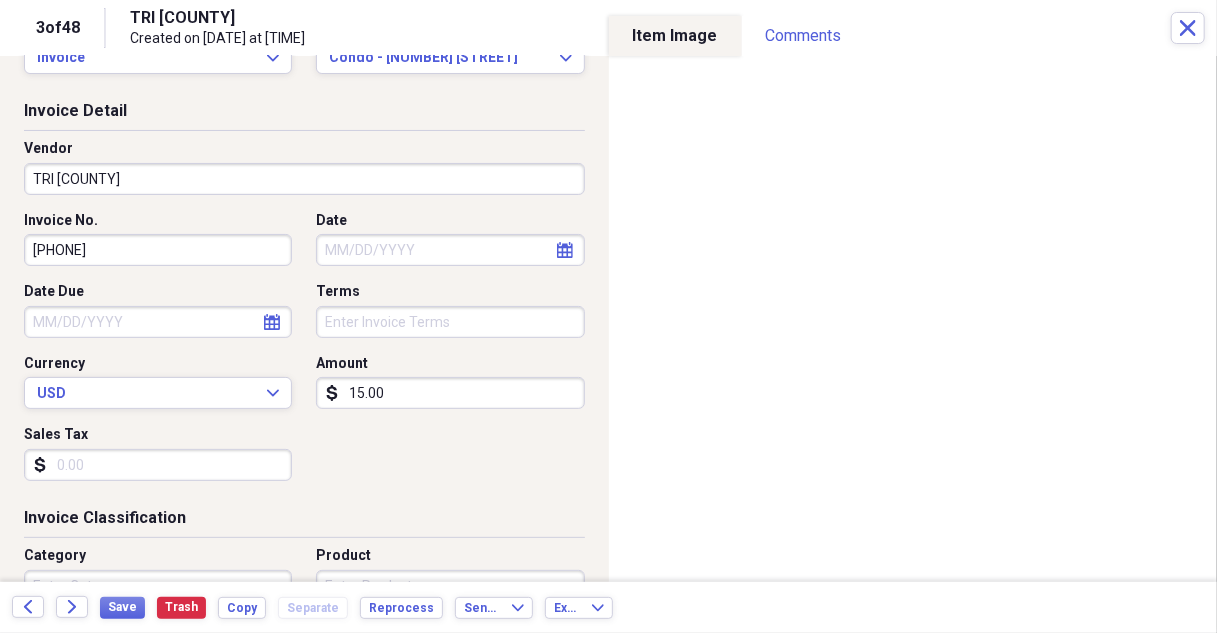 scroll, scrollTop: 100, scrollLeft: 0, axis: vertical 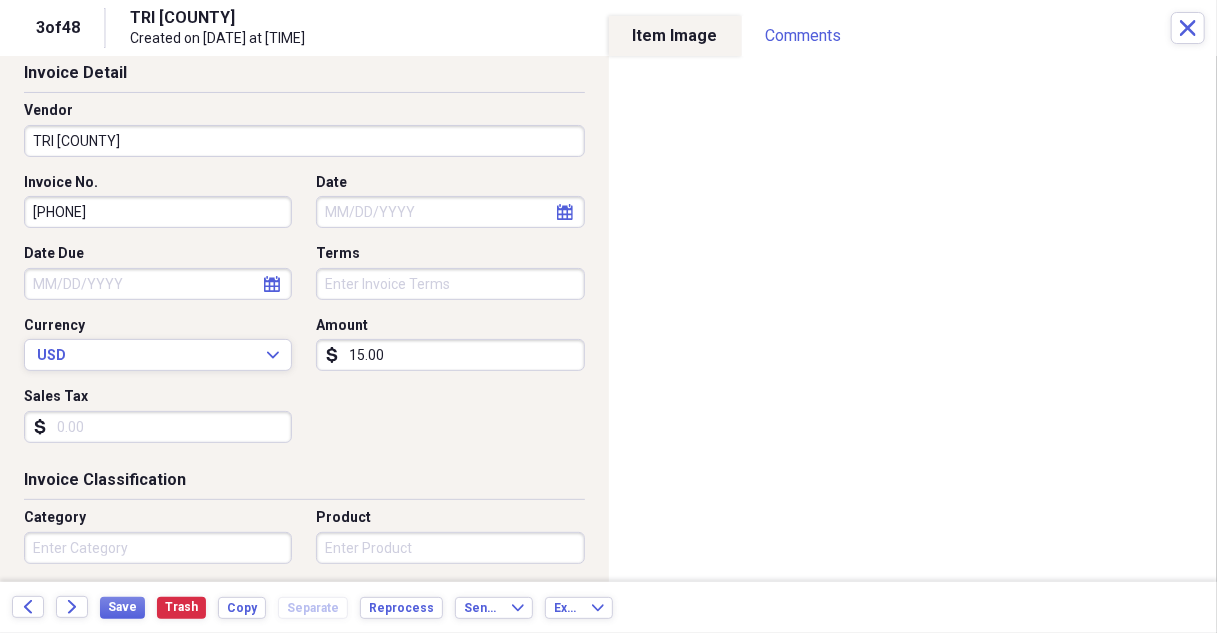 click on "Date" at bounding box center (450, 212) 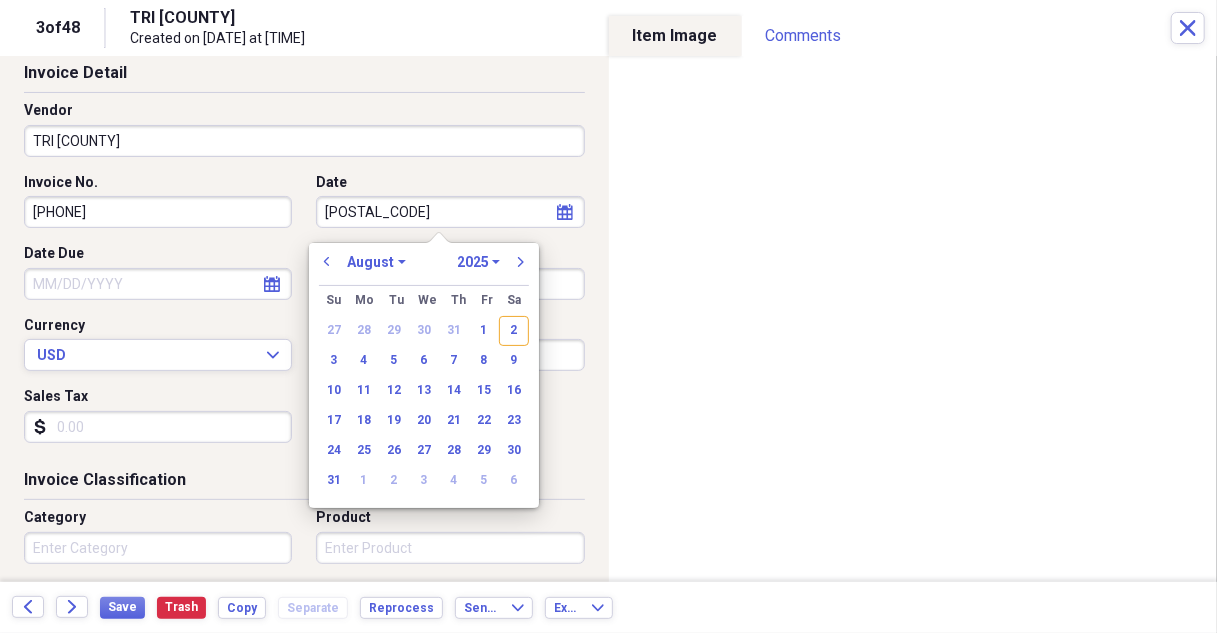 click on "[POSTAL_CODE]" at bounding box center [450, 212] 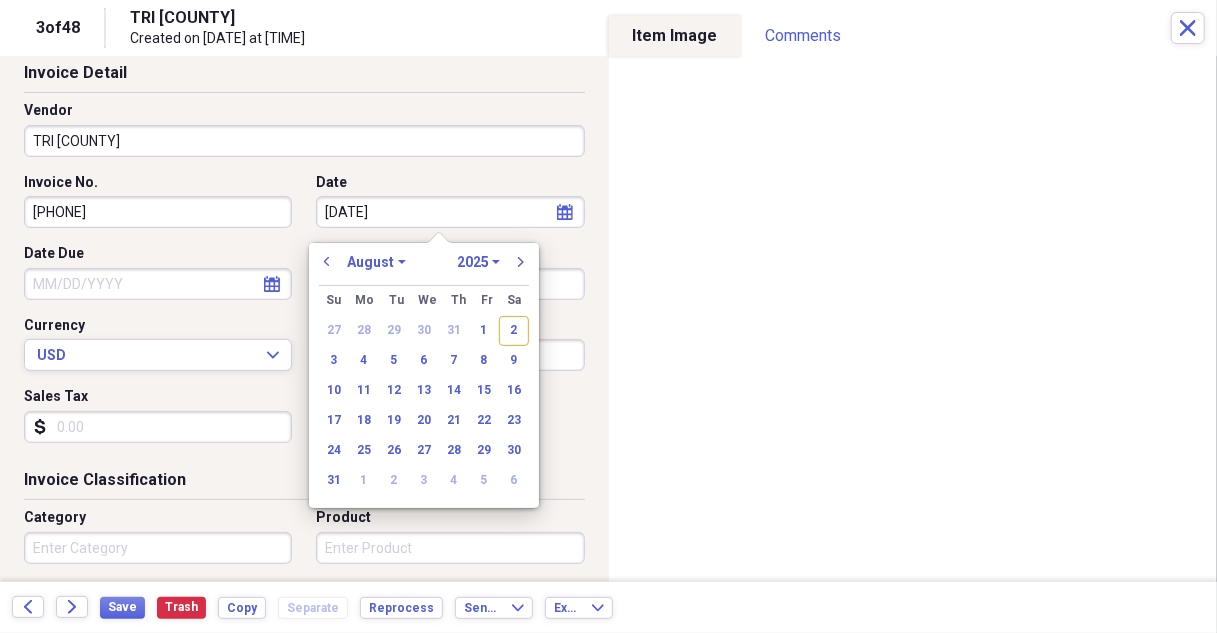 click on "[DATE]" at bounding box center [450, 212] 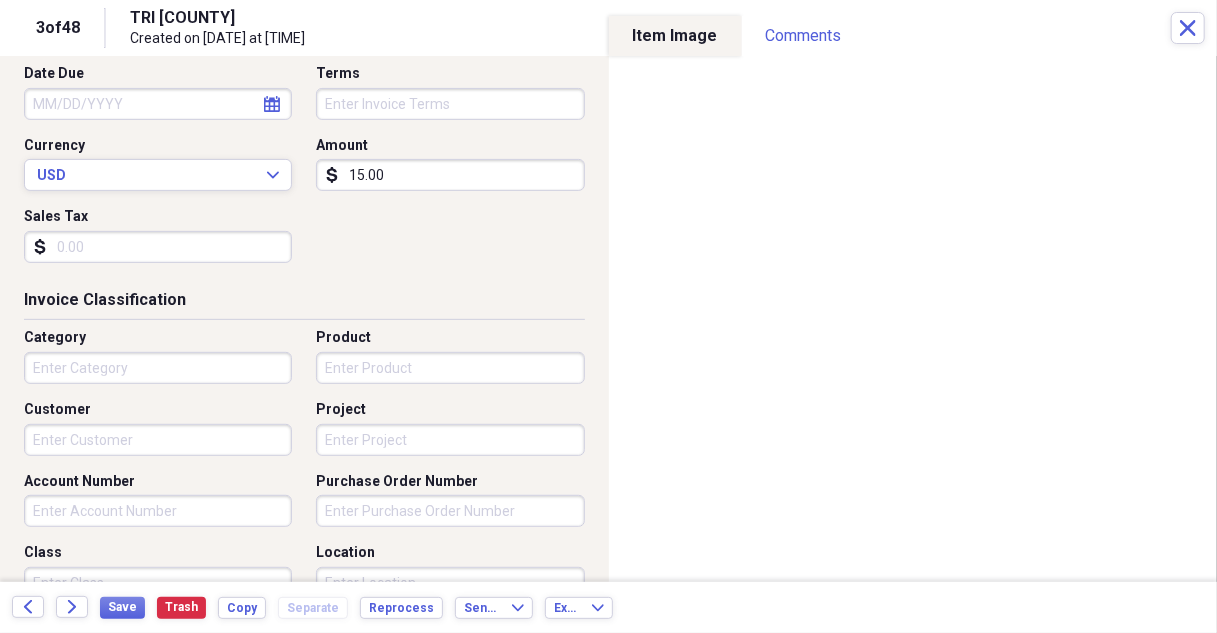 scroll, scrollTop: 300, scrollLeft: 0, axis: vertical 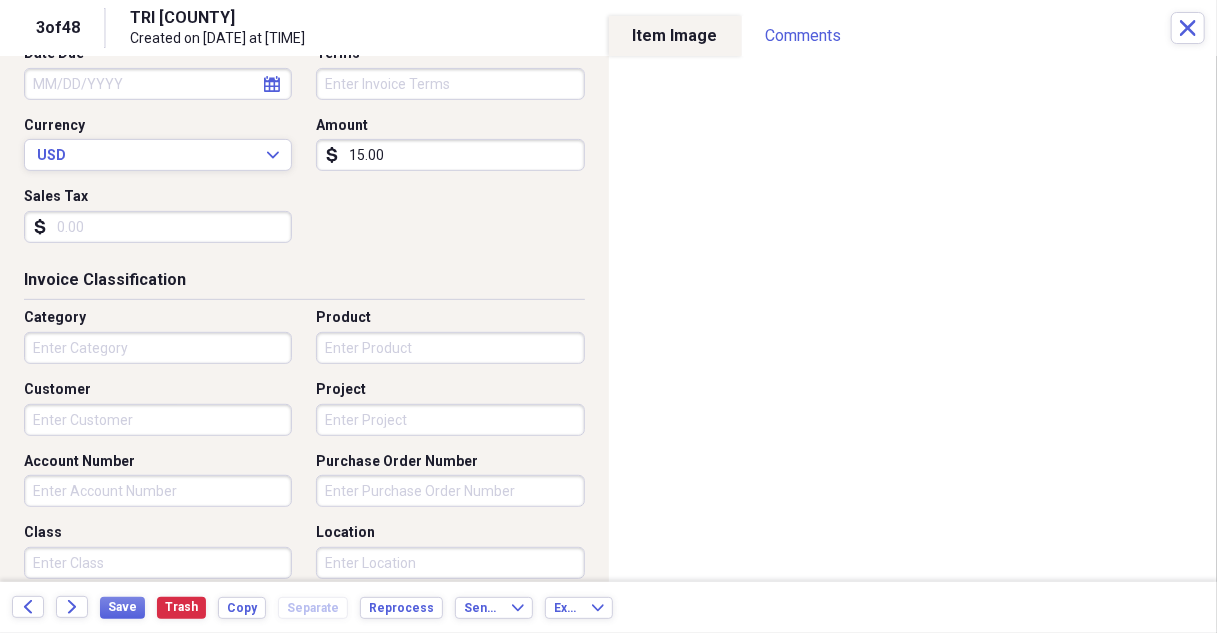 type on "08/01/2006" 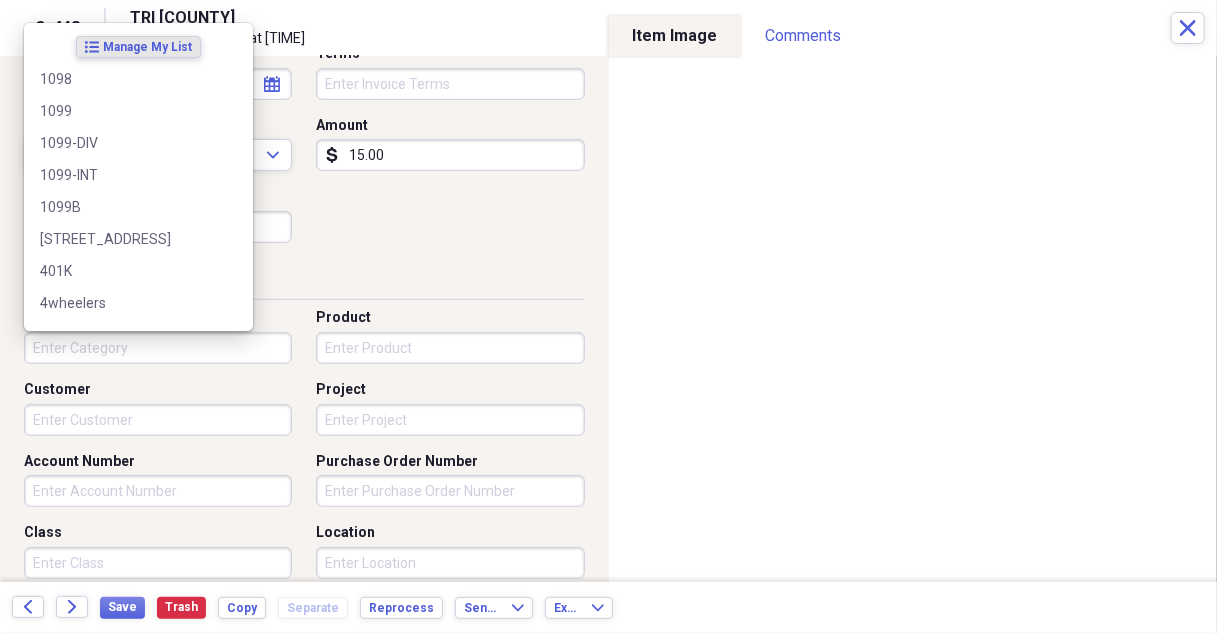 click on "Category" at bounding box center (158, 348) 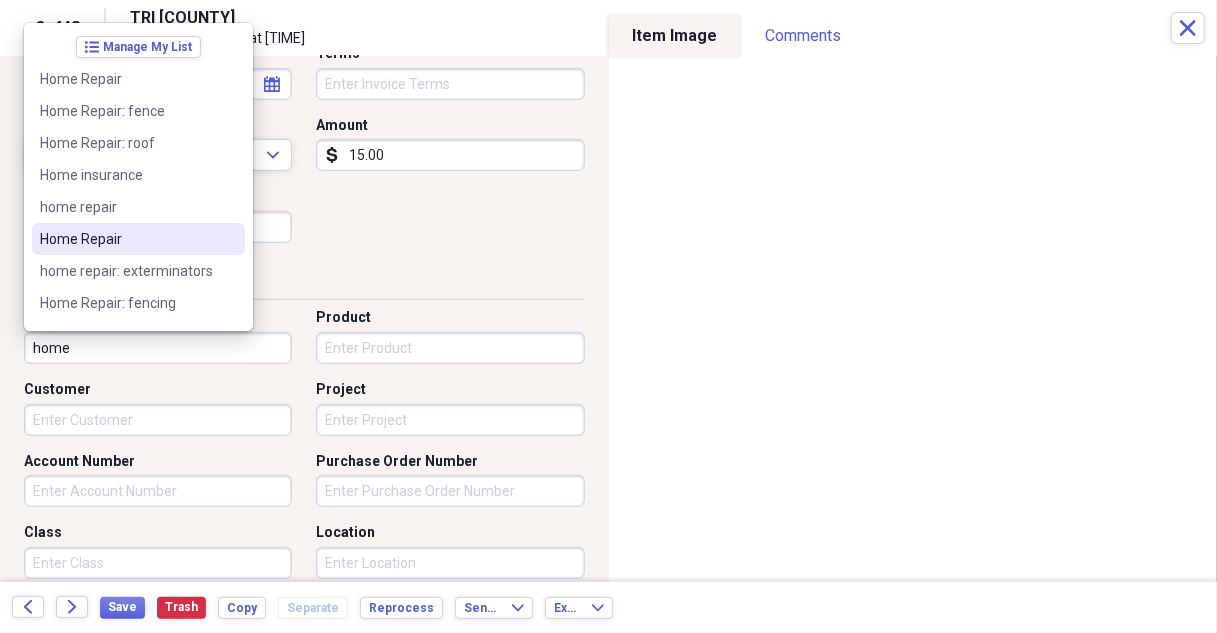 click on "Home Repair" at bounding box center (126, 239) 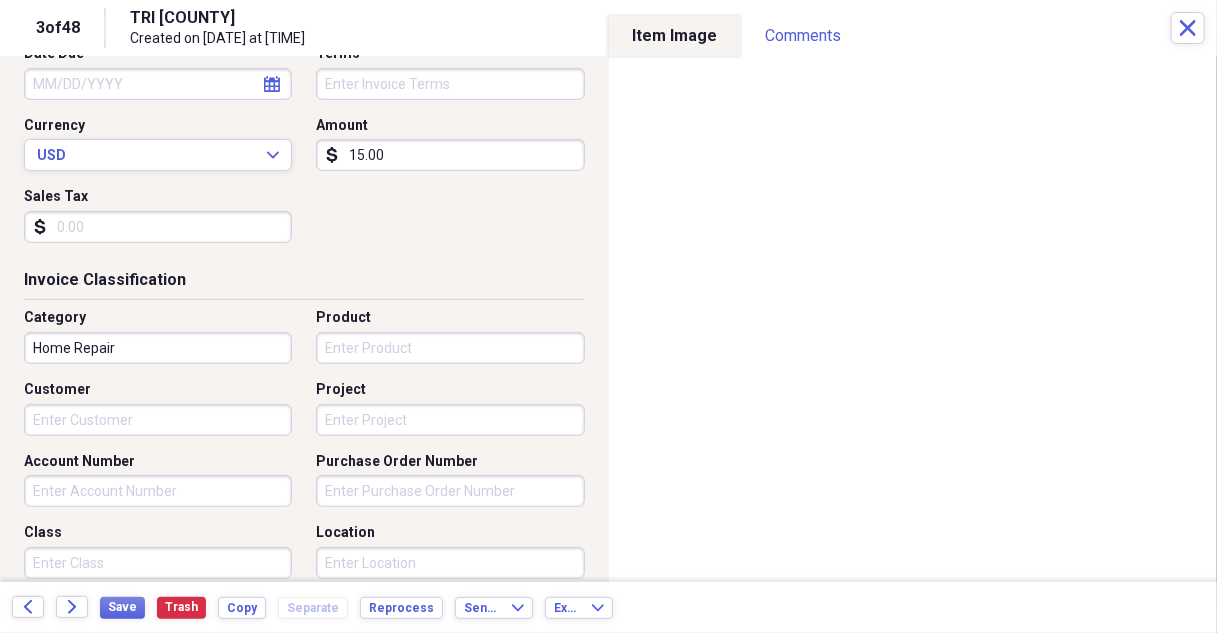 click on "15.00" at bounding box center (450, 155) 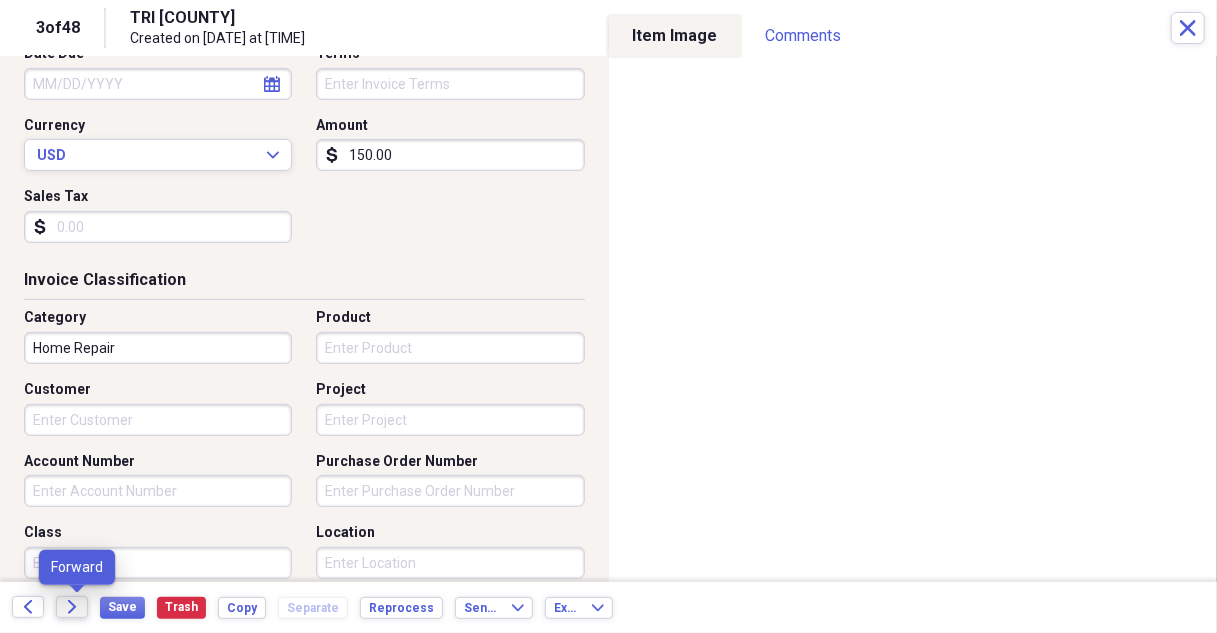 type on "150.00" 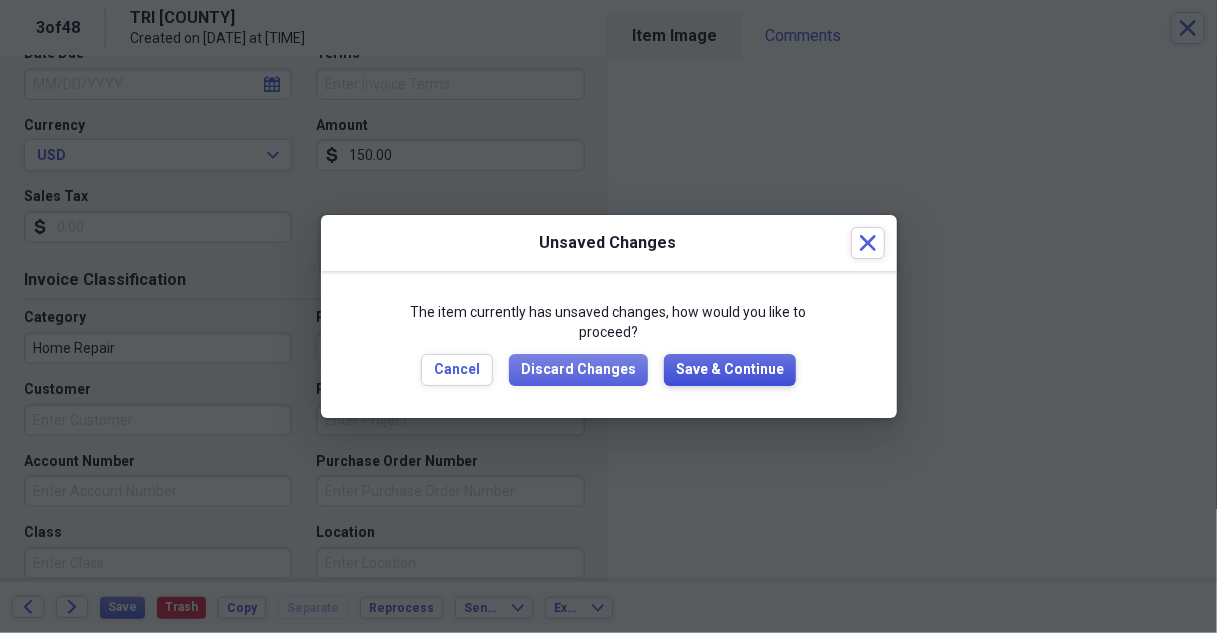 click on "Save & Continue" at bounding box center (730, 370) 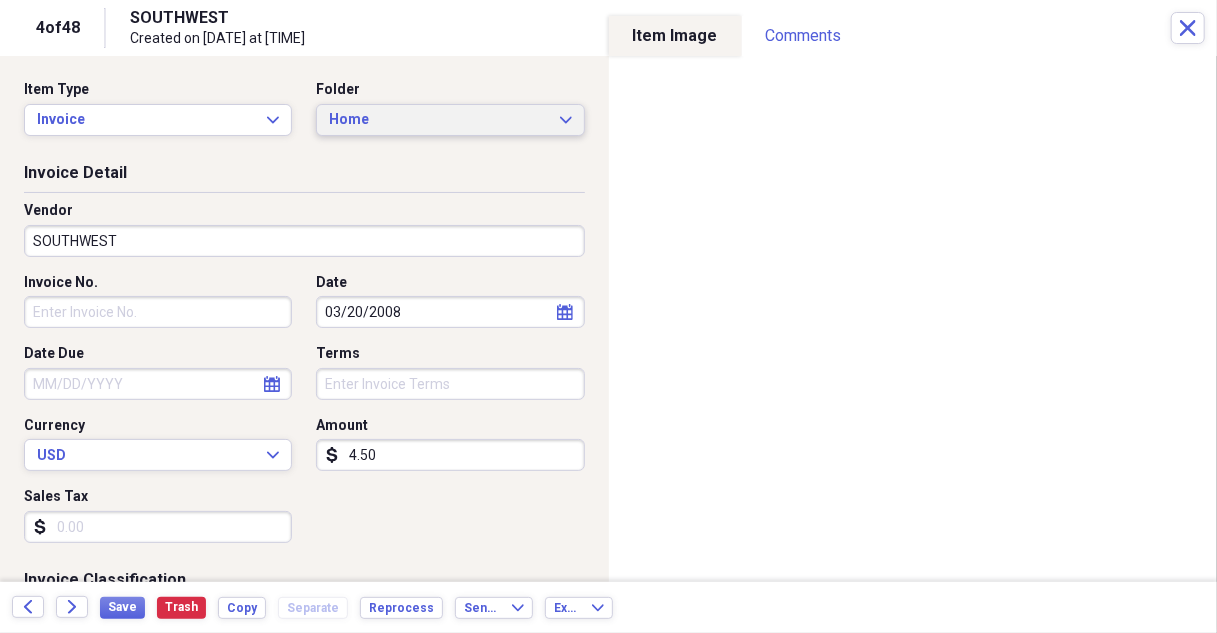 click on "Expand" 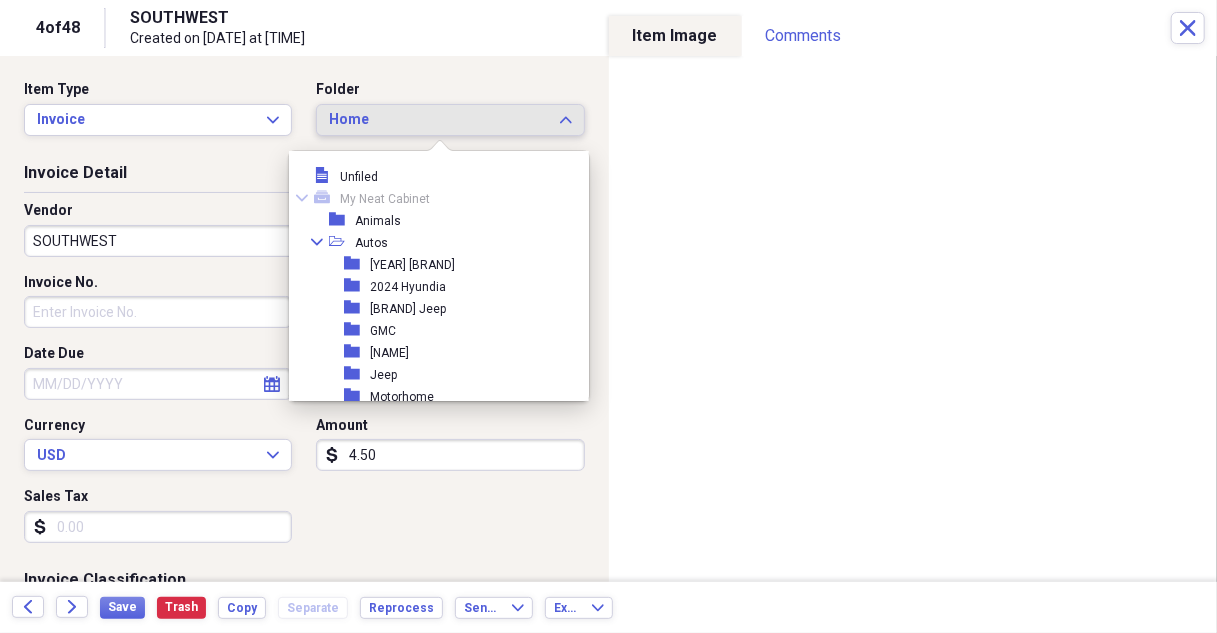 scroll, scrollTop: 253, scrollLeft: 0, axis: vertical 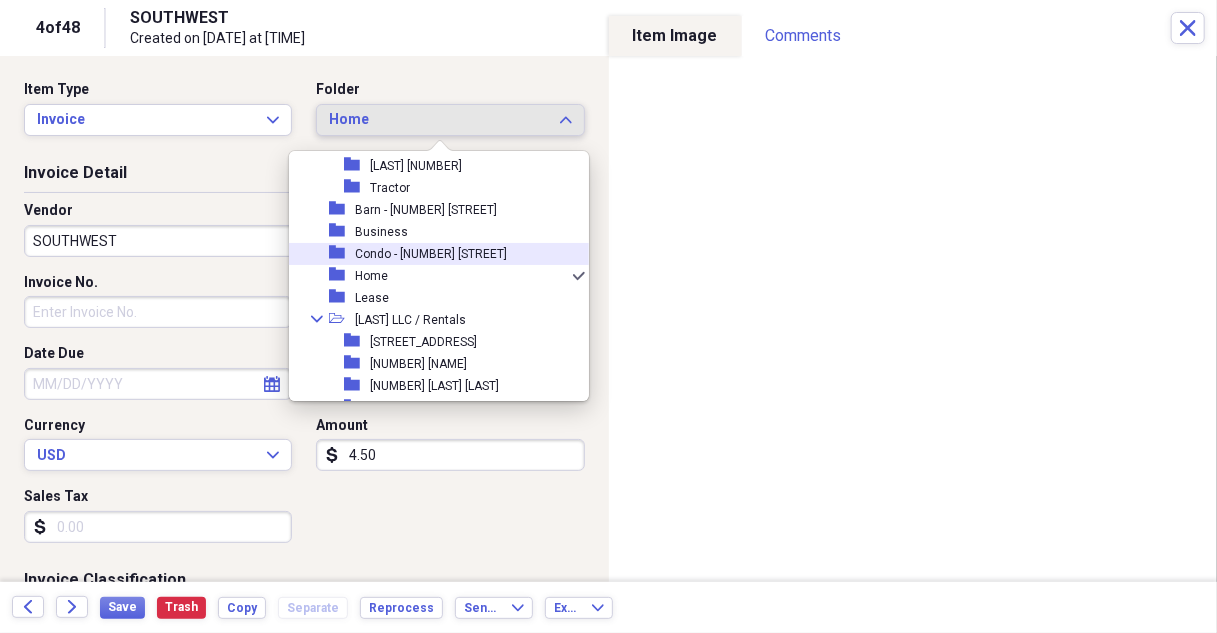click on "Condo - [NUMBER] [STREET]" at bounding box center [431, 254] 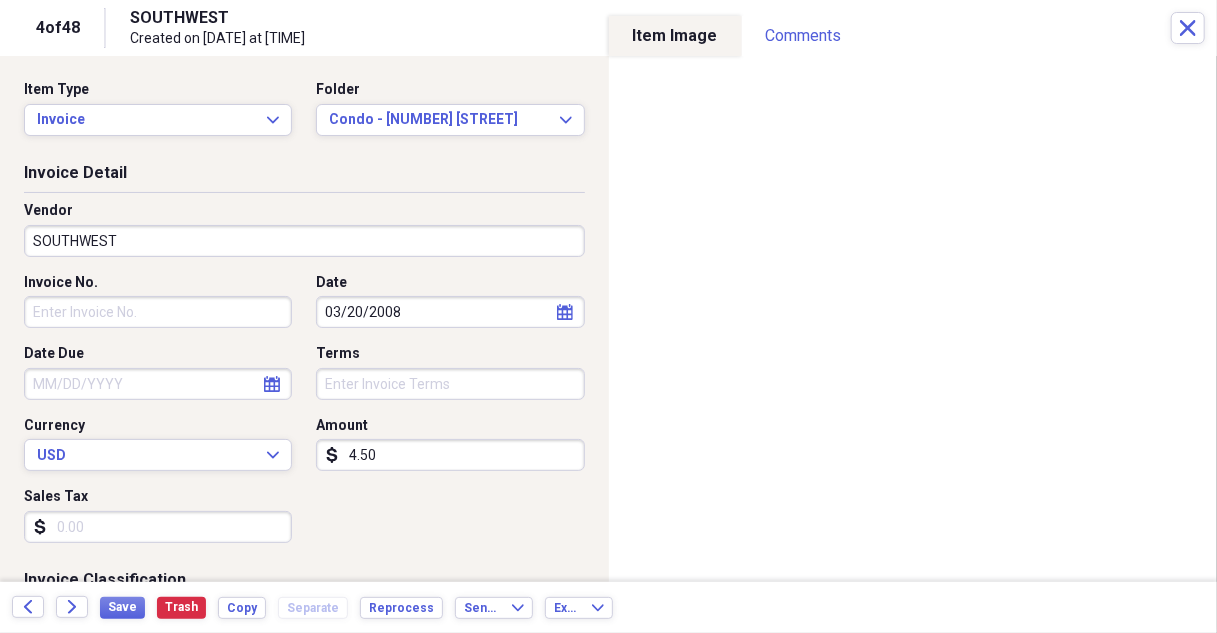 click on "SOUTHWEST" at bounding box center [304, 241] 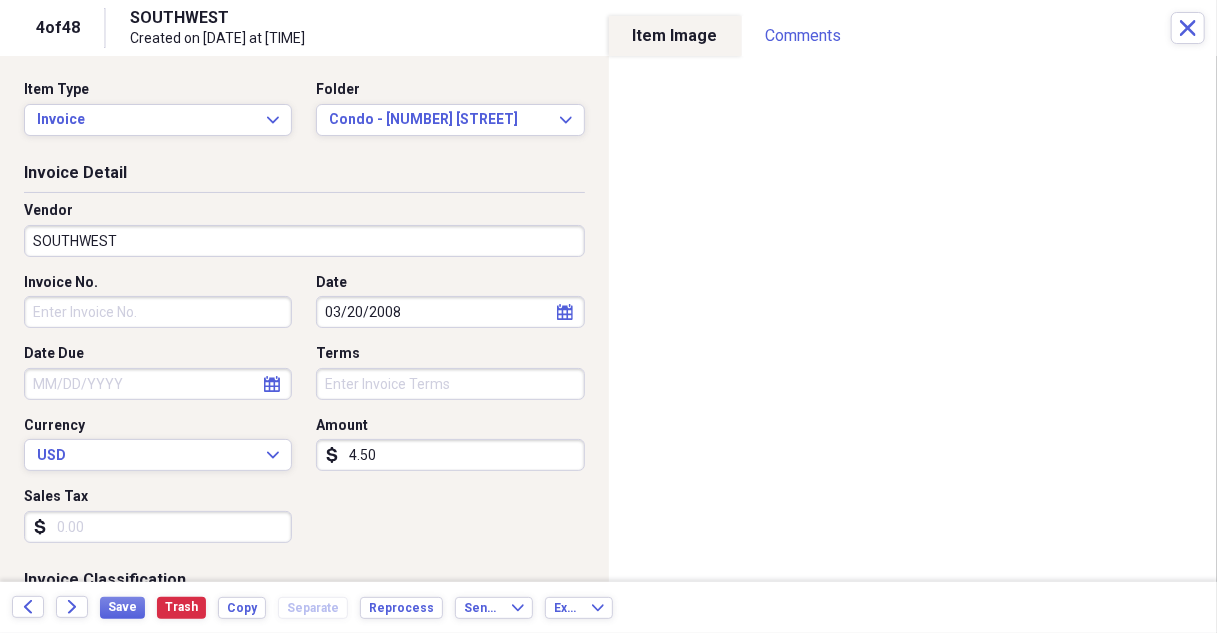 click on "03/20/2008" at bounding box center [450, 312] 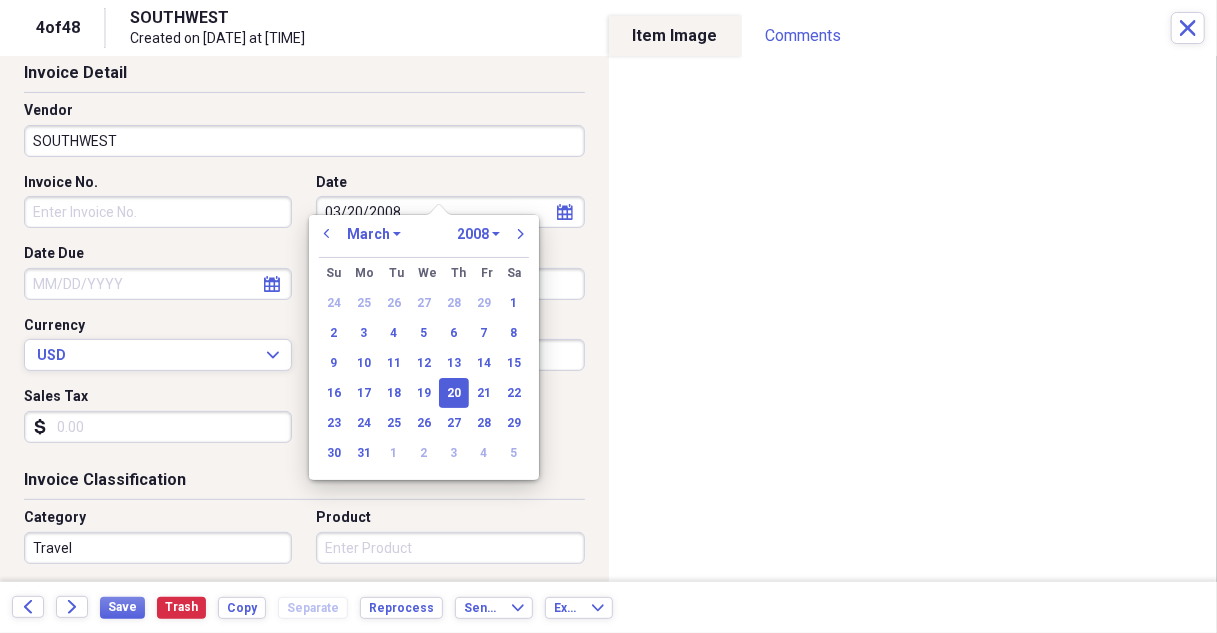 scroll, scrollTop: 200, scrollLeft: 0, axis: vertical 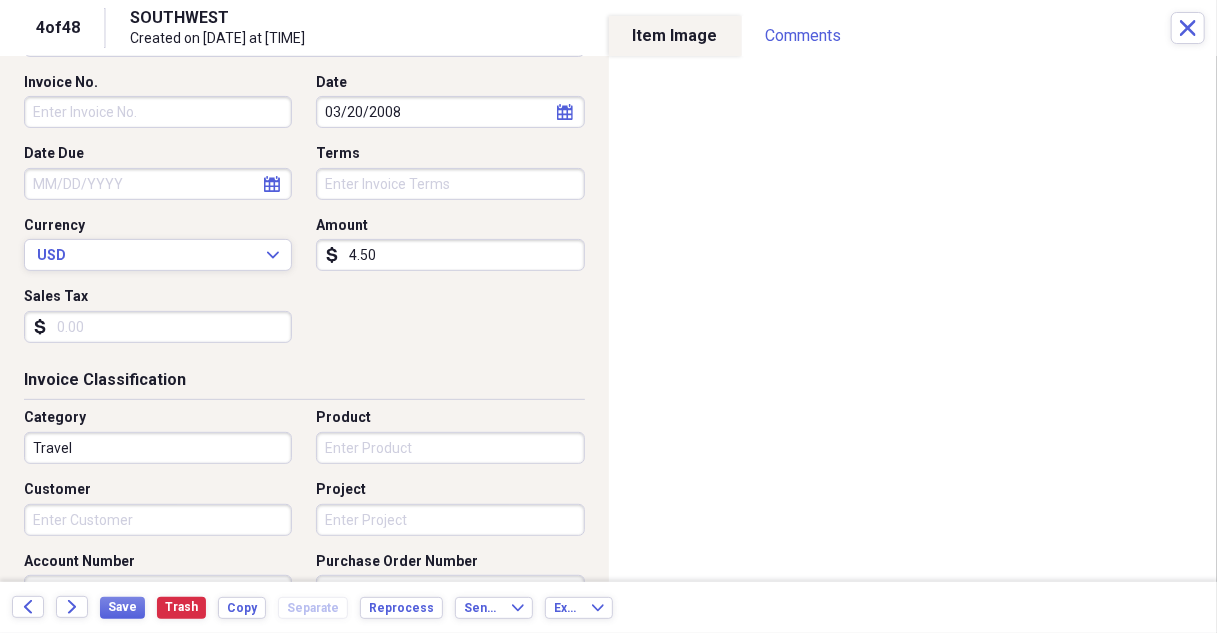 click on "Travel" at bounding box center (158, 448) 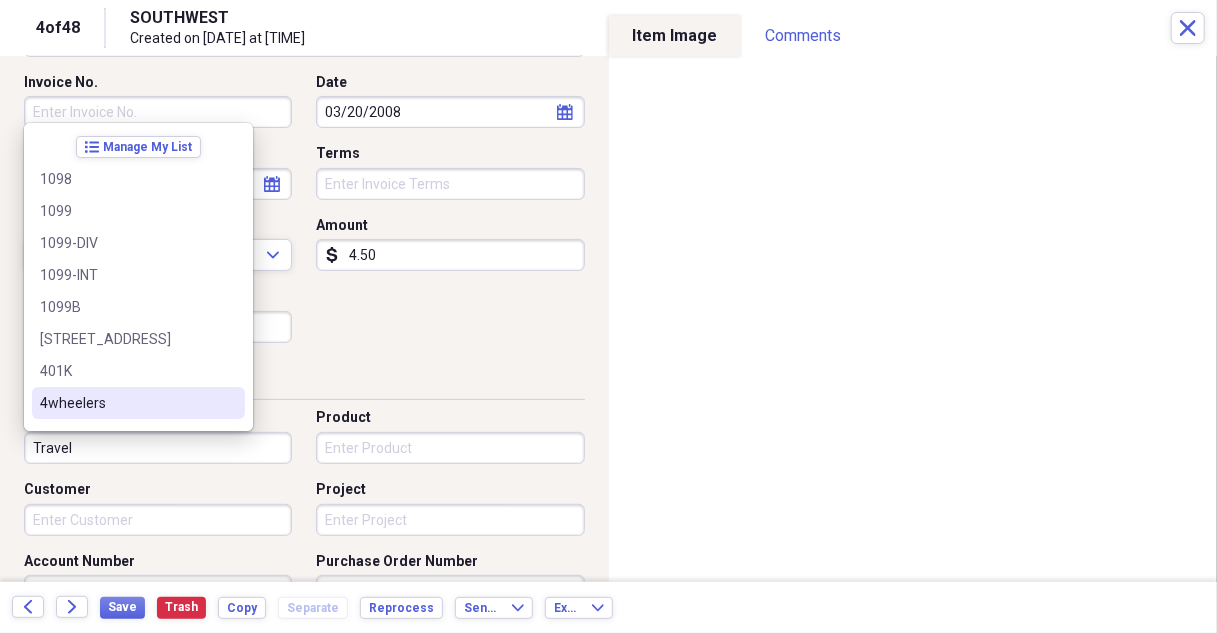 click on "4.50" at bounding box center (450, 255) 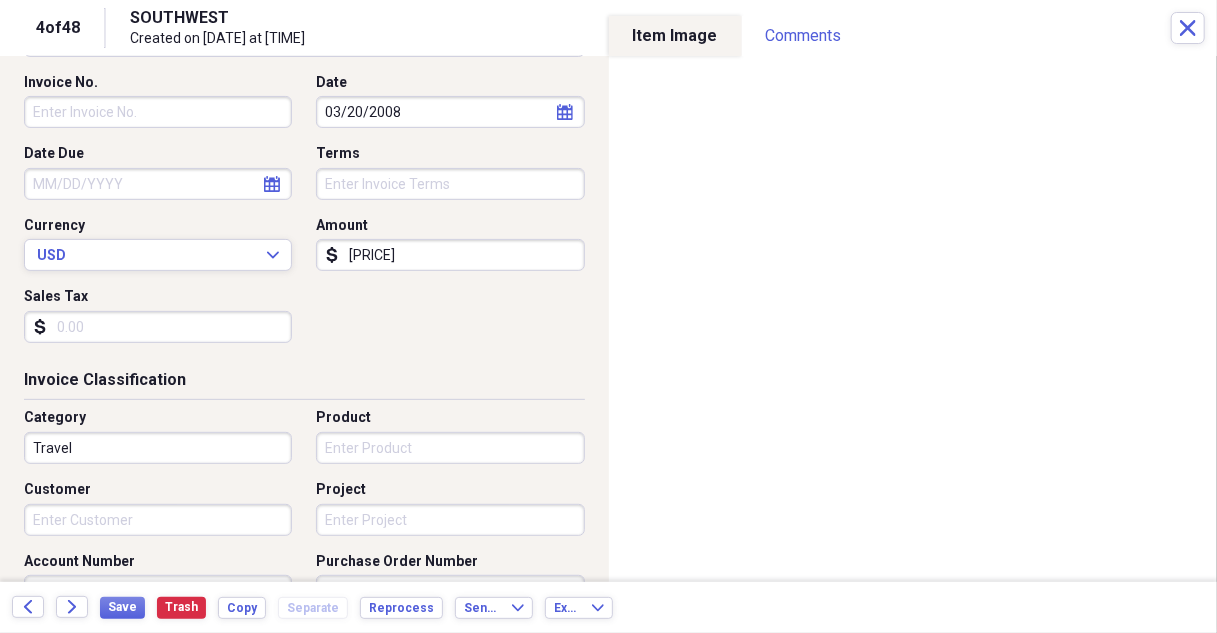 type on "[PRICE]" 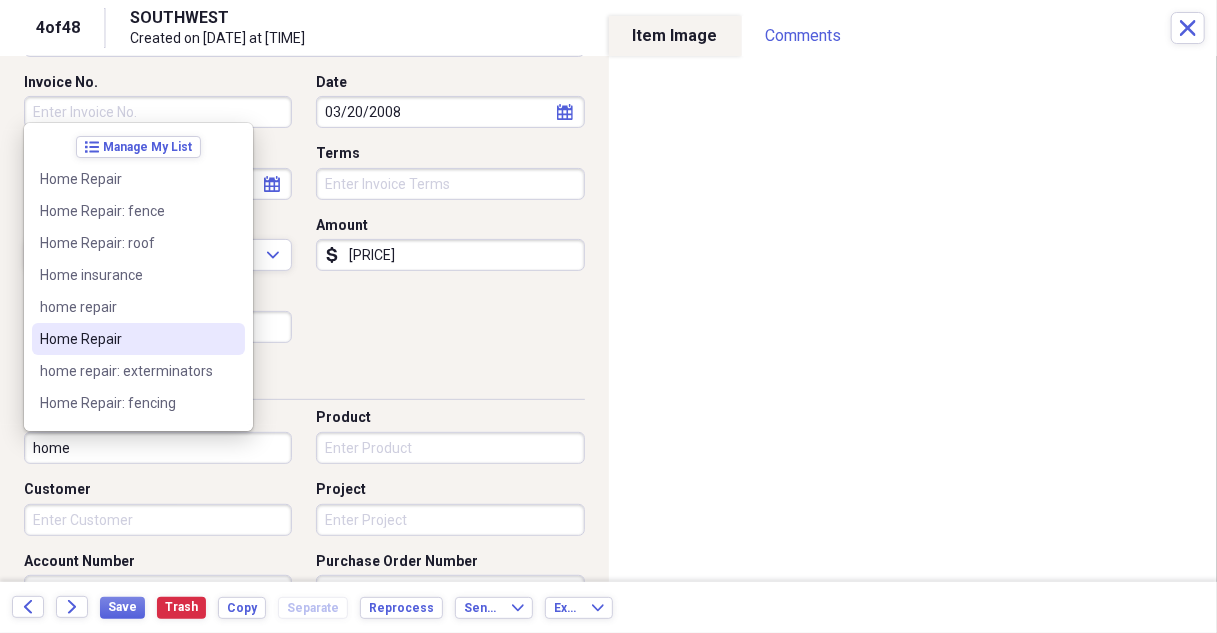 drag, startPoint x: 100, startPoint y: 347, endPoint x: 176, endPoint y: 345, distance: 76.02631 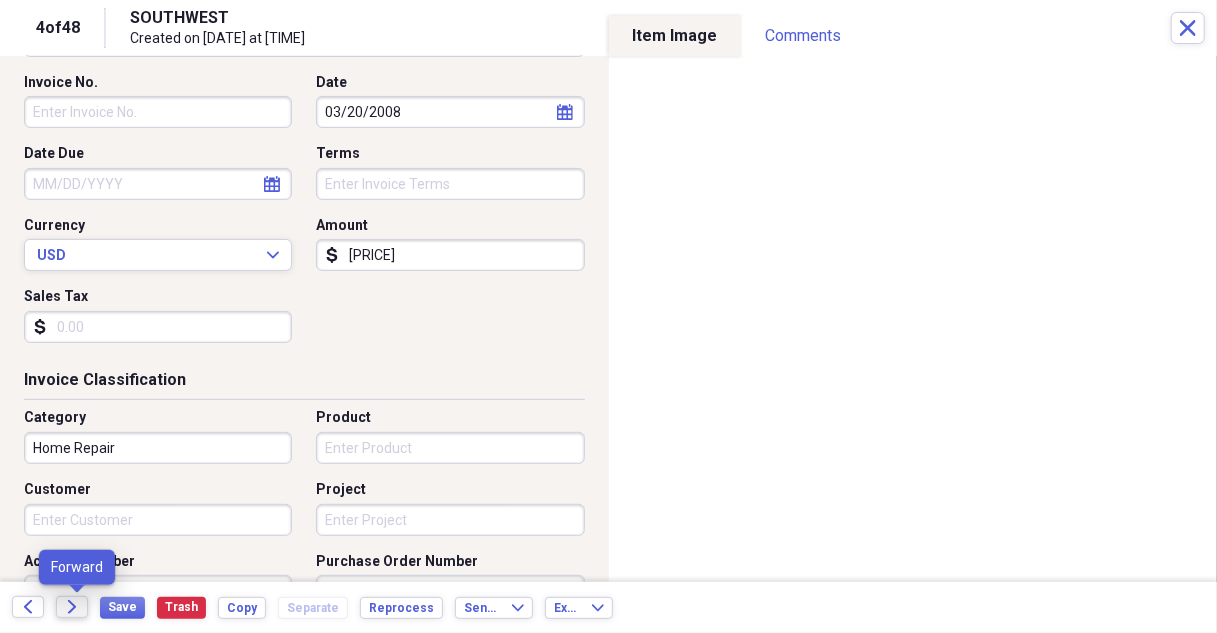 click on "Forward" at bounding box center (72, 607) 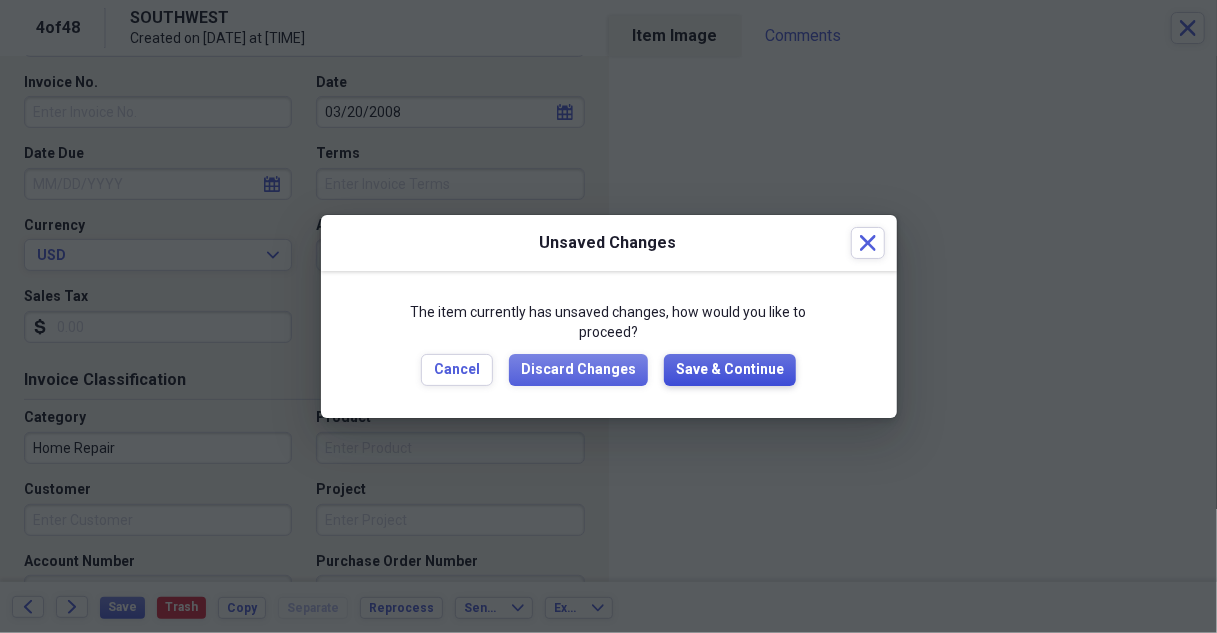 drag, startPoint x: 734, startPoint y: 377, endPoint x: 510, endPoint y: 198, distance: 286.73508 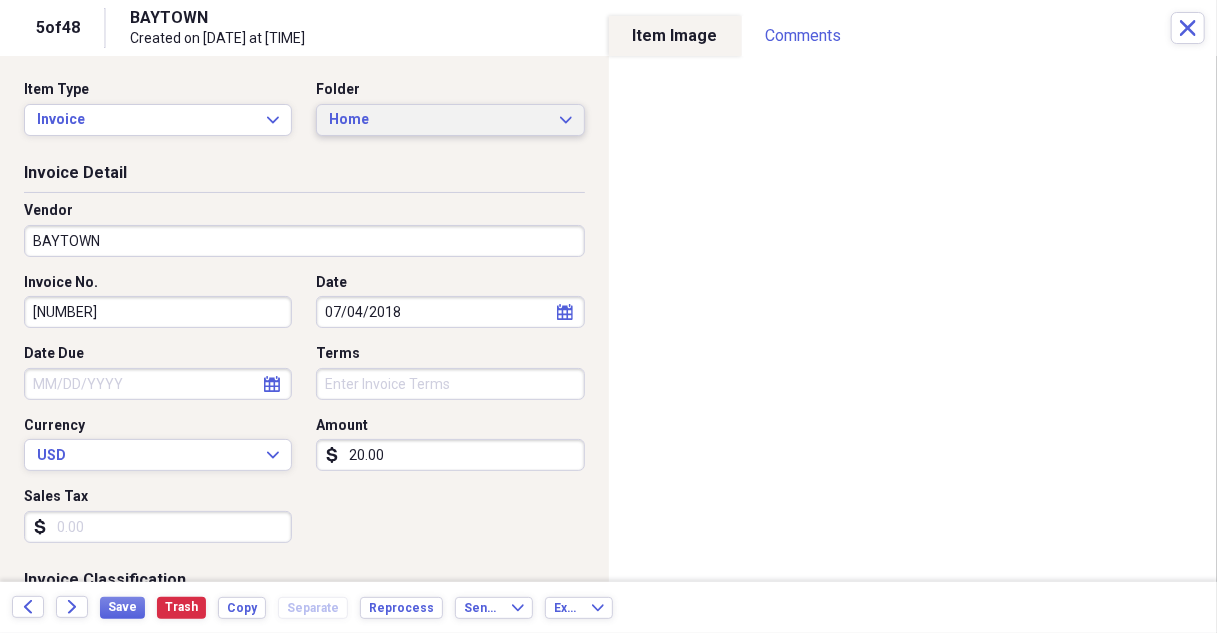 click on "Home Expand" at bounding box center (450, 120) 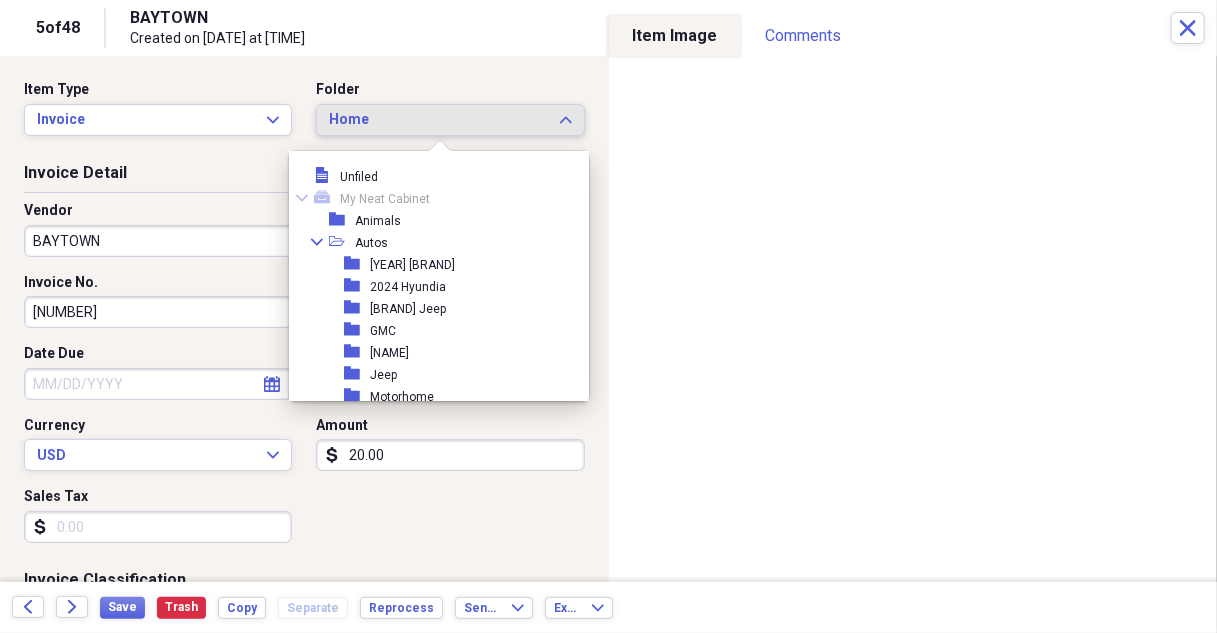 scroll, scrollTop: 253, scrollLeft: 0, axis: vertical 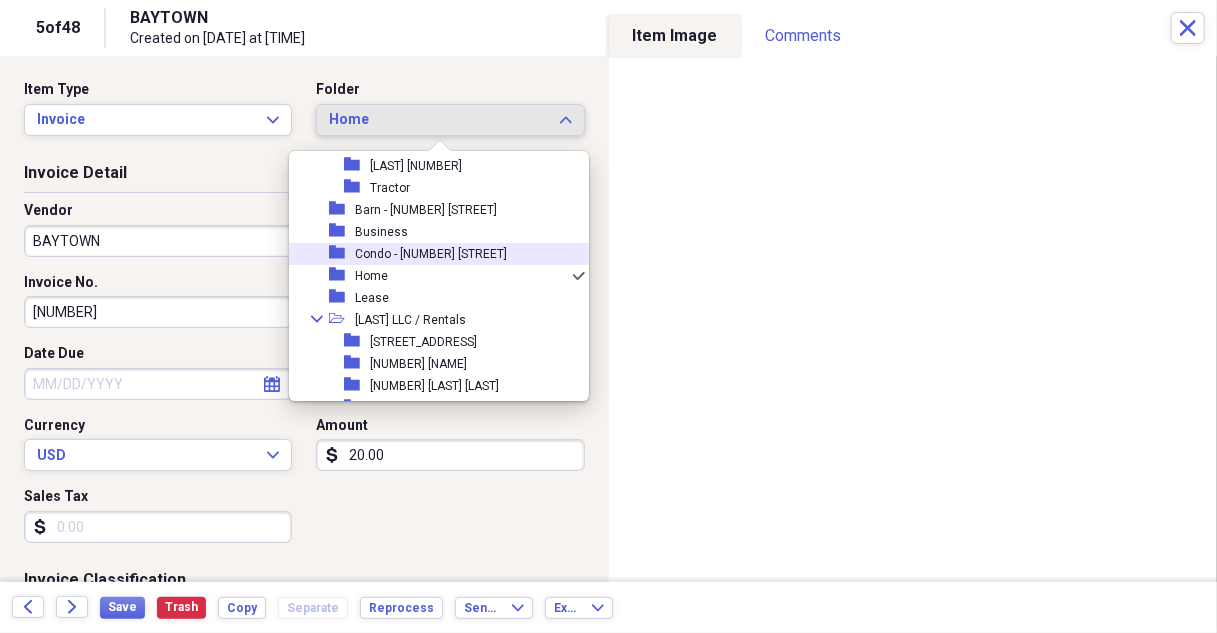 click on "Condo - [NUMBER] [STREET]" at bounding box center (431, 254) 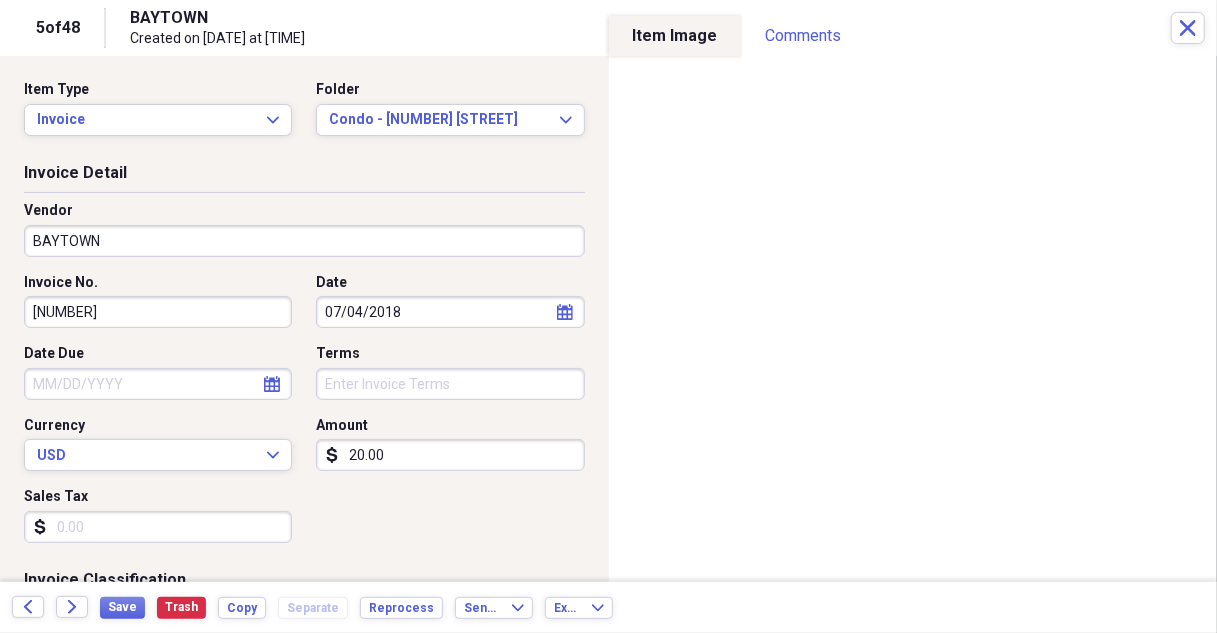 click on "BAYTOWN" at bounding box center (304, 241) 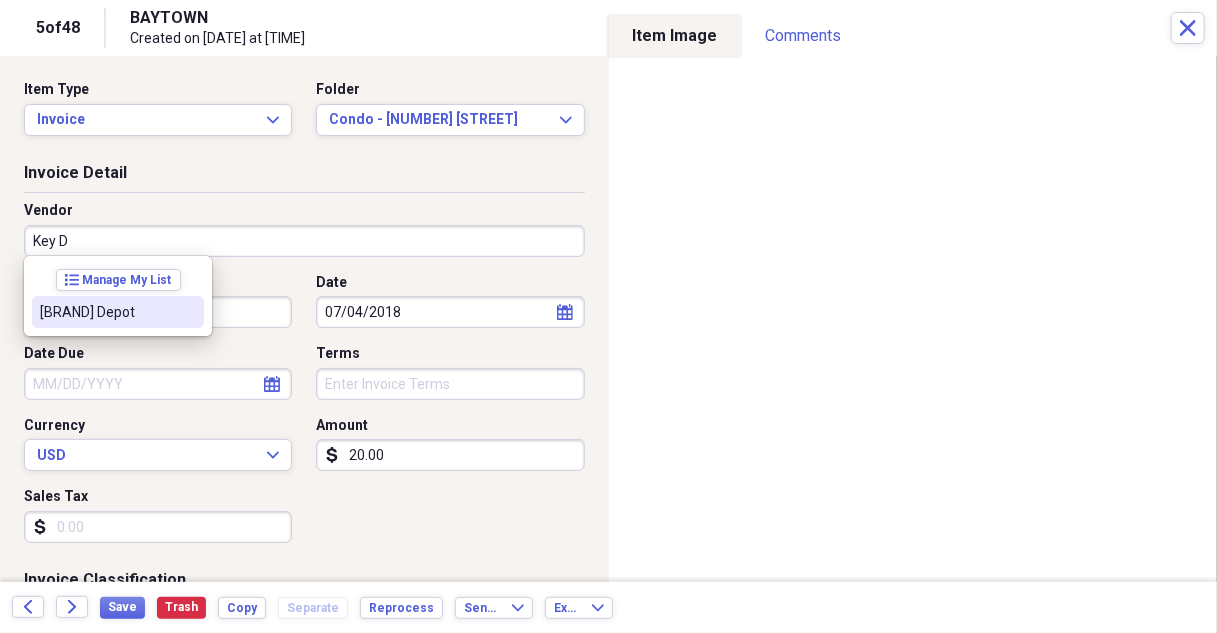 click on "[BRAND] Depot" at bounding box center [118, 312] 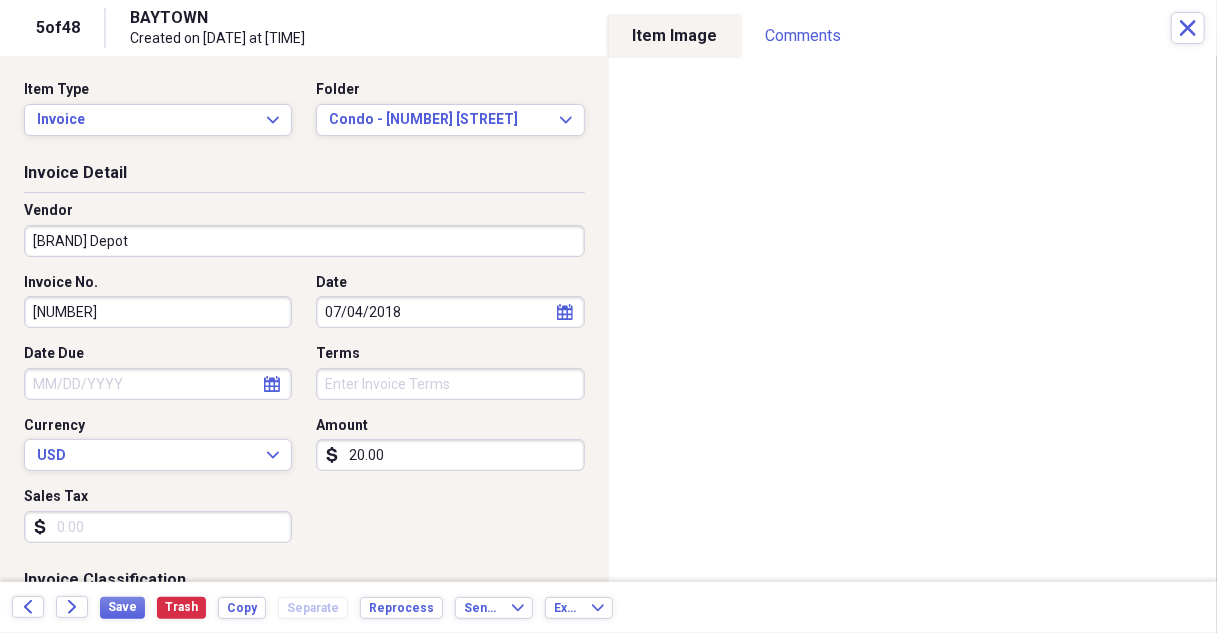 type on "Home Repair" 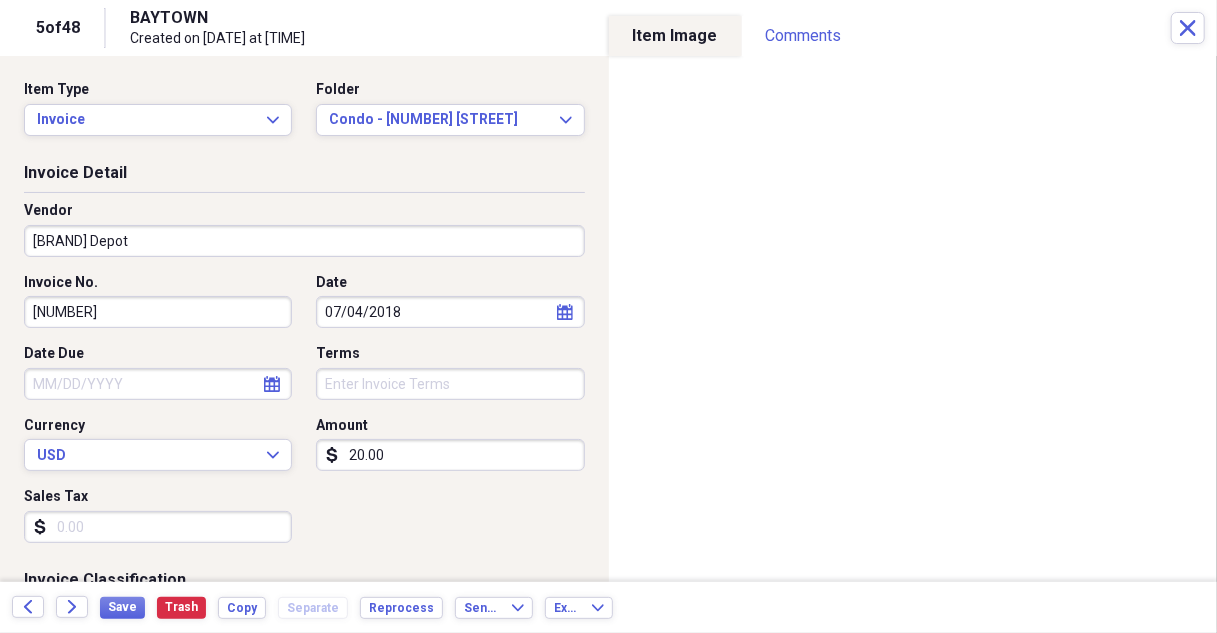 select on "6" 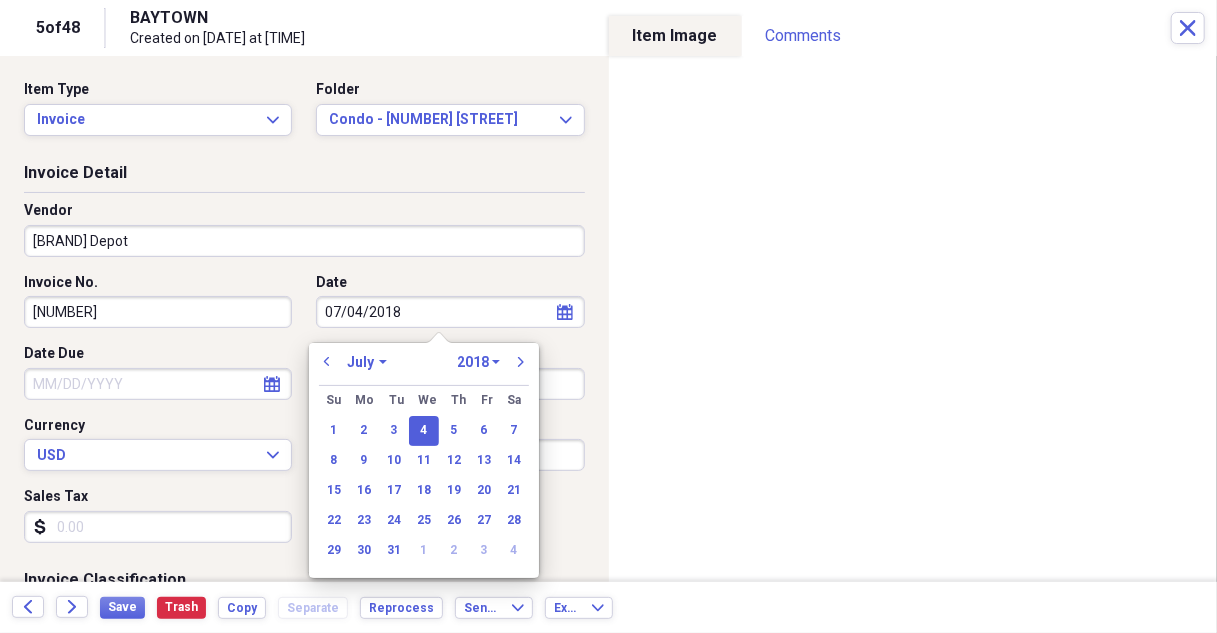 click on "07/04/2018" at bounding box center [450, 312] 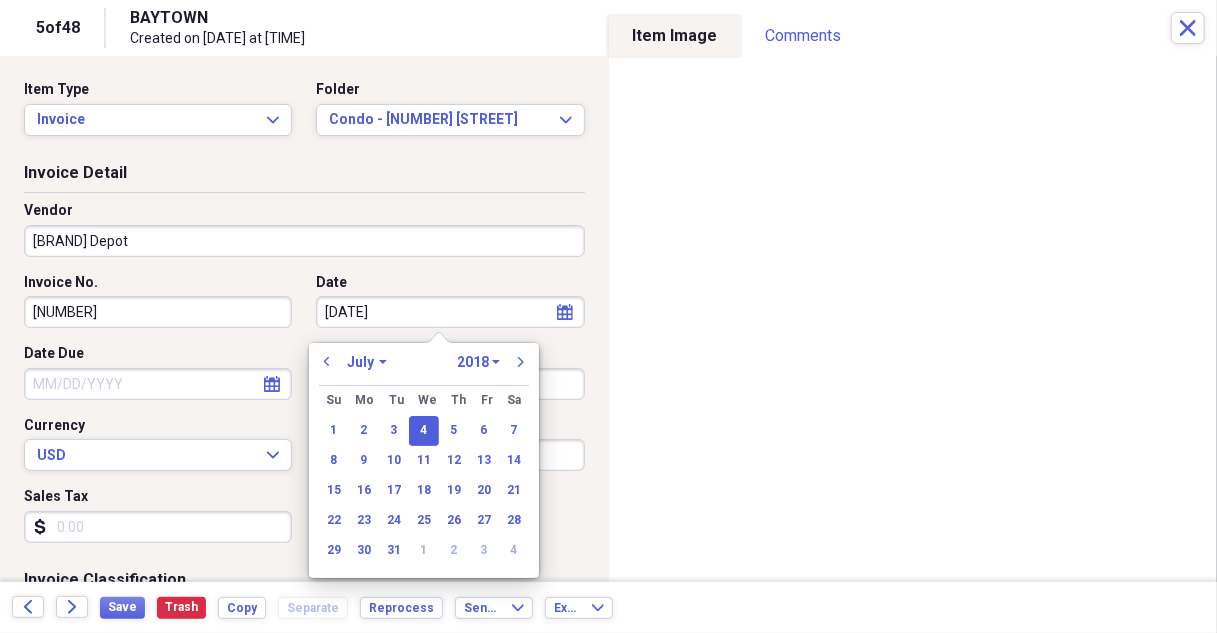 type on "[DATE]" 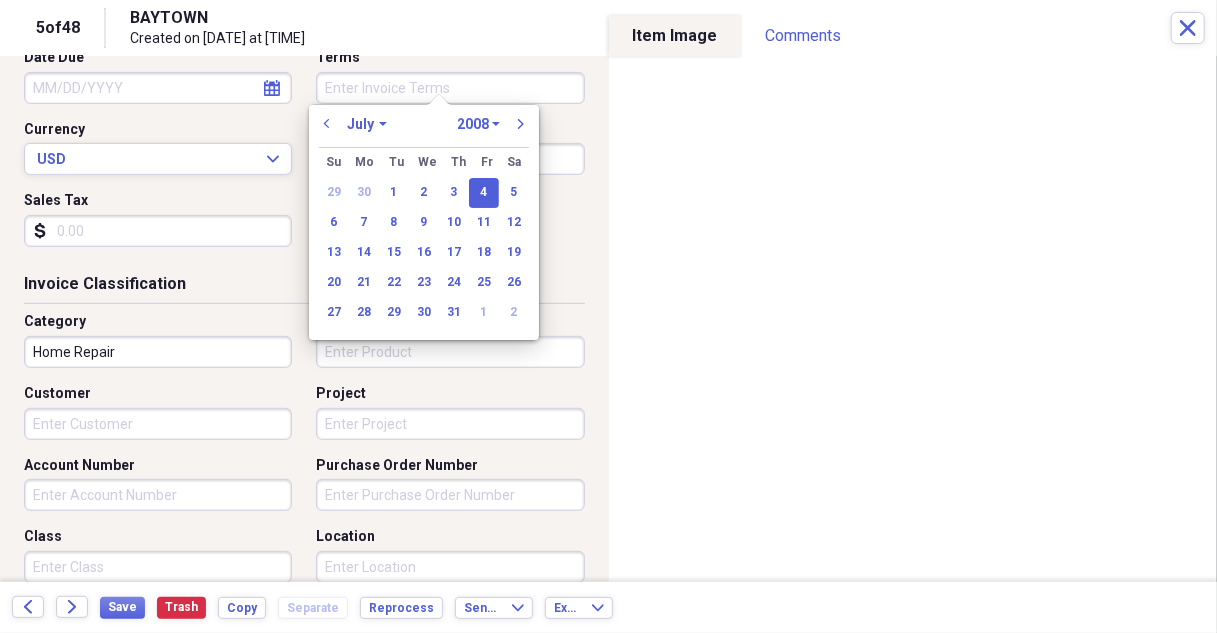 scroll, scrollTop: 300, scrollLeft: 0, axis: vertical 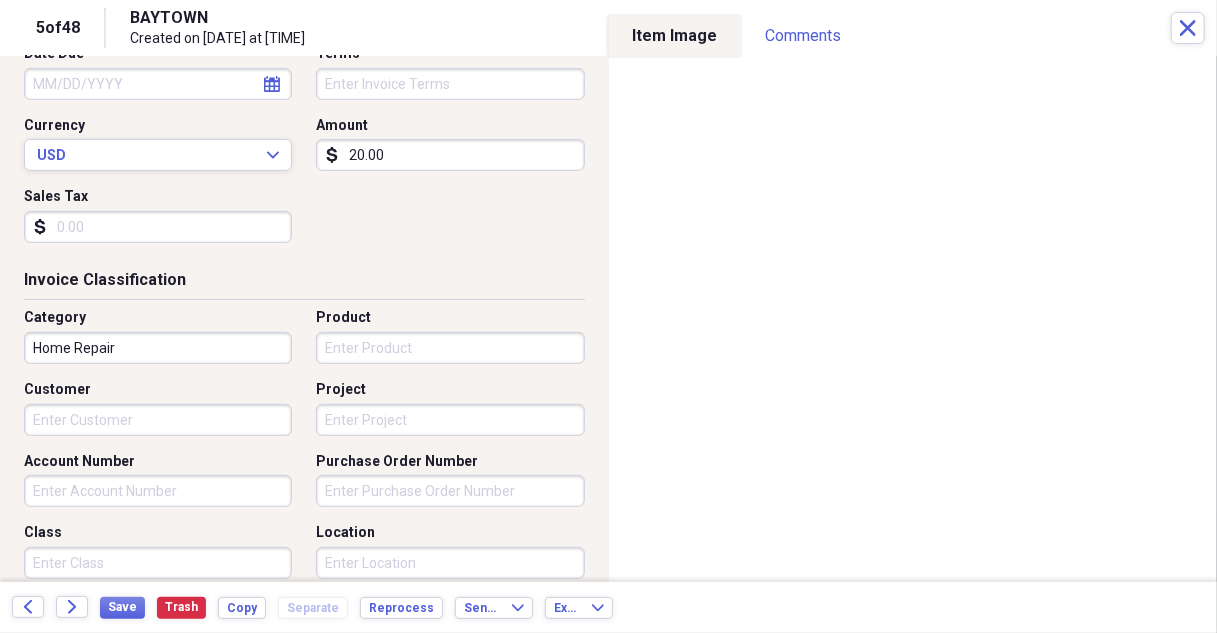 type on "[DATE]" 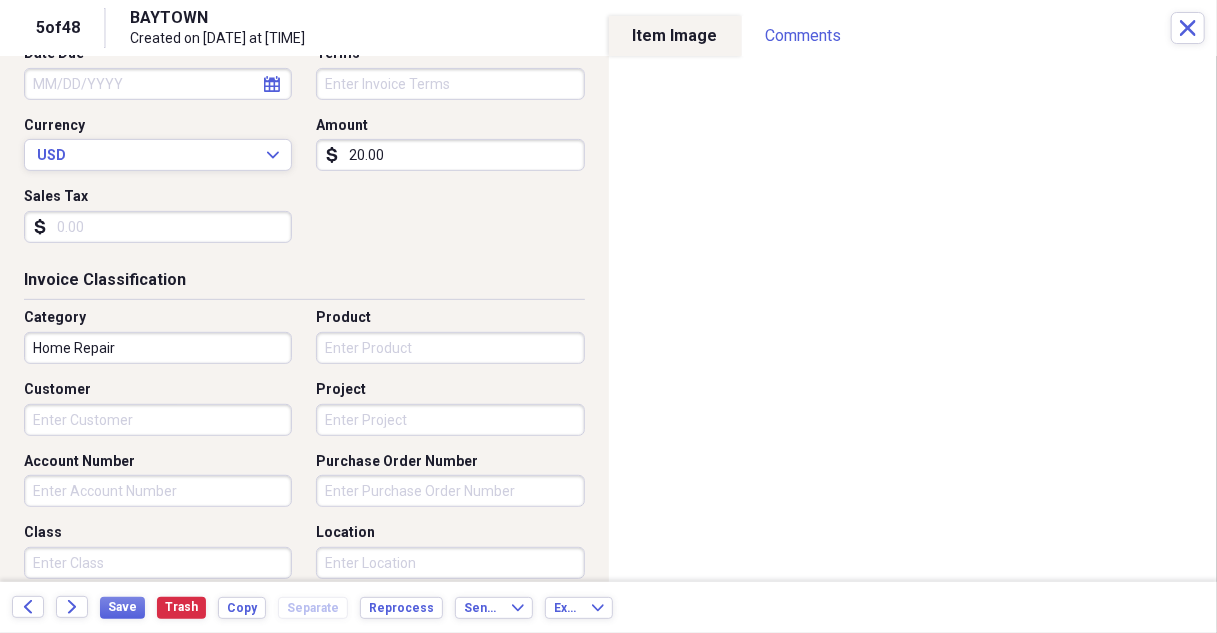 click on "20.00" at bounding box center [450, 155] 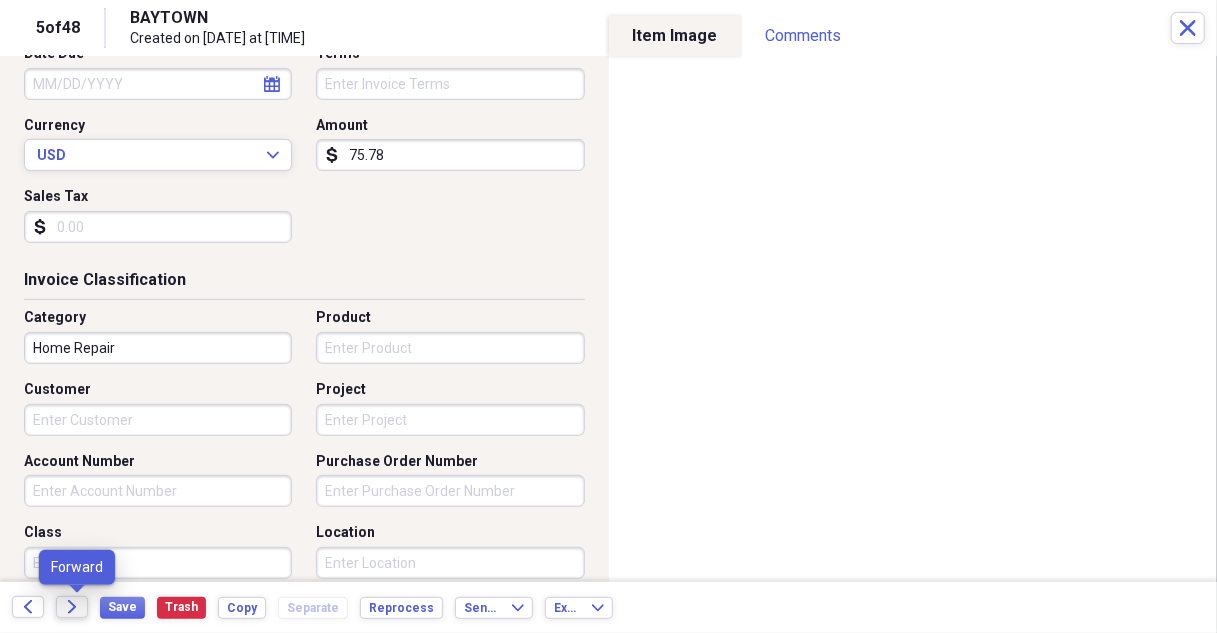 type on "75.78" 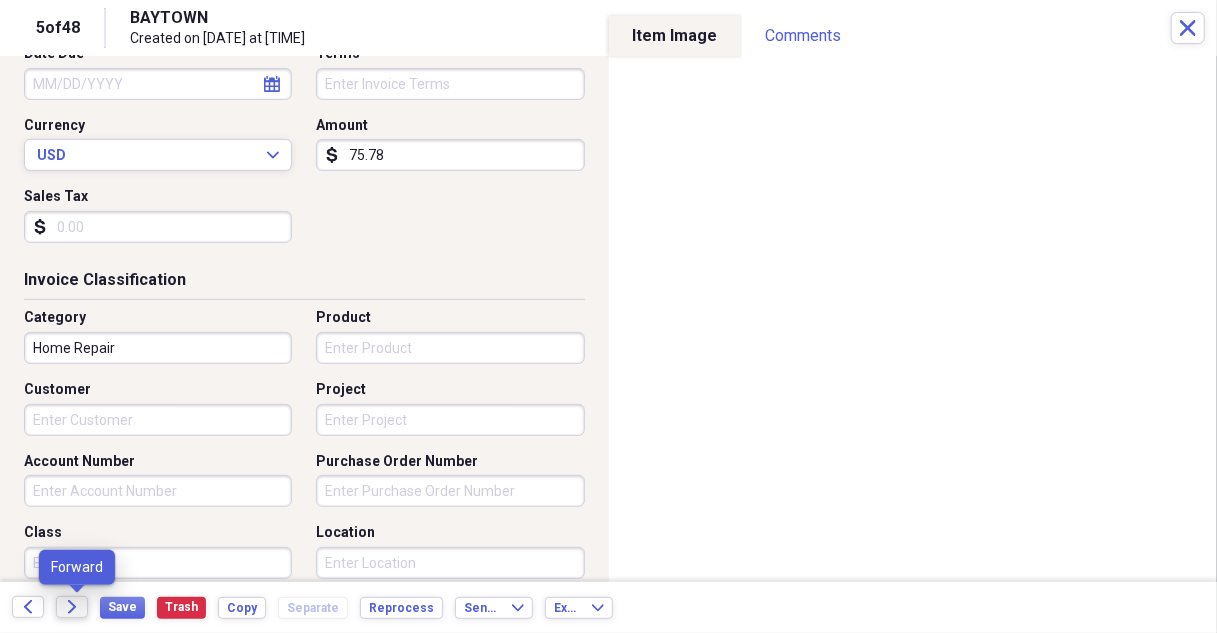 click on "Forward" 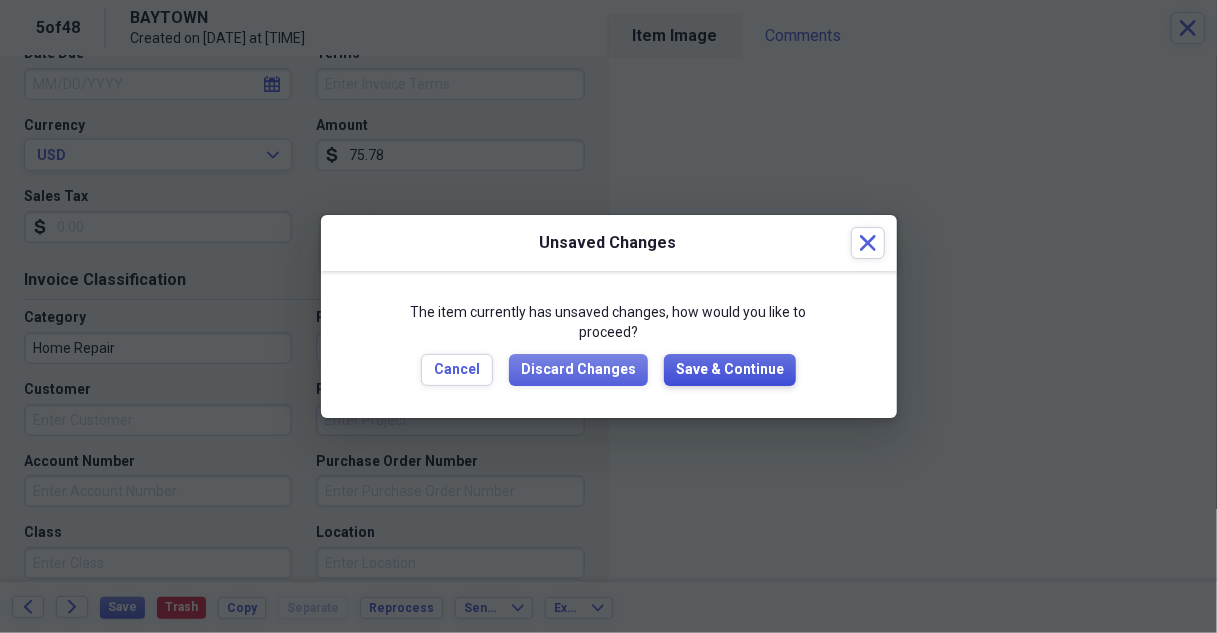 drag, startPoint x: 714, startPoint y: 366, endPoint x: 701, endPoint y: 251, distance: 115.73245 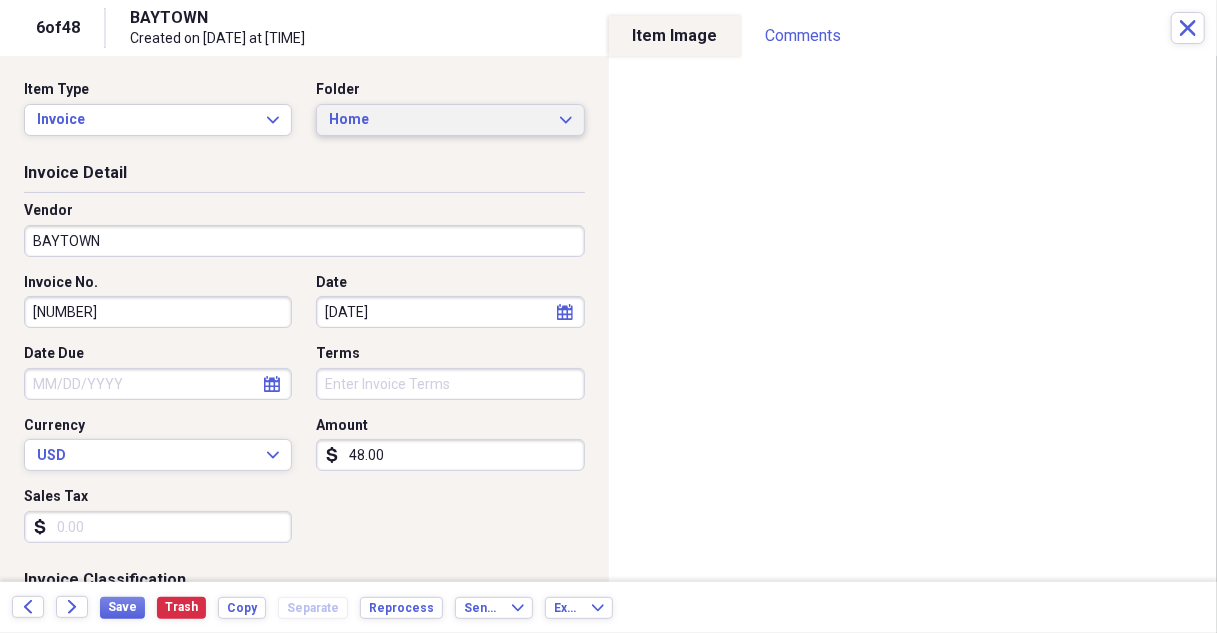 click on "Home Expand" at bounding box center [450, 120] 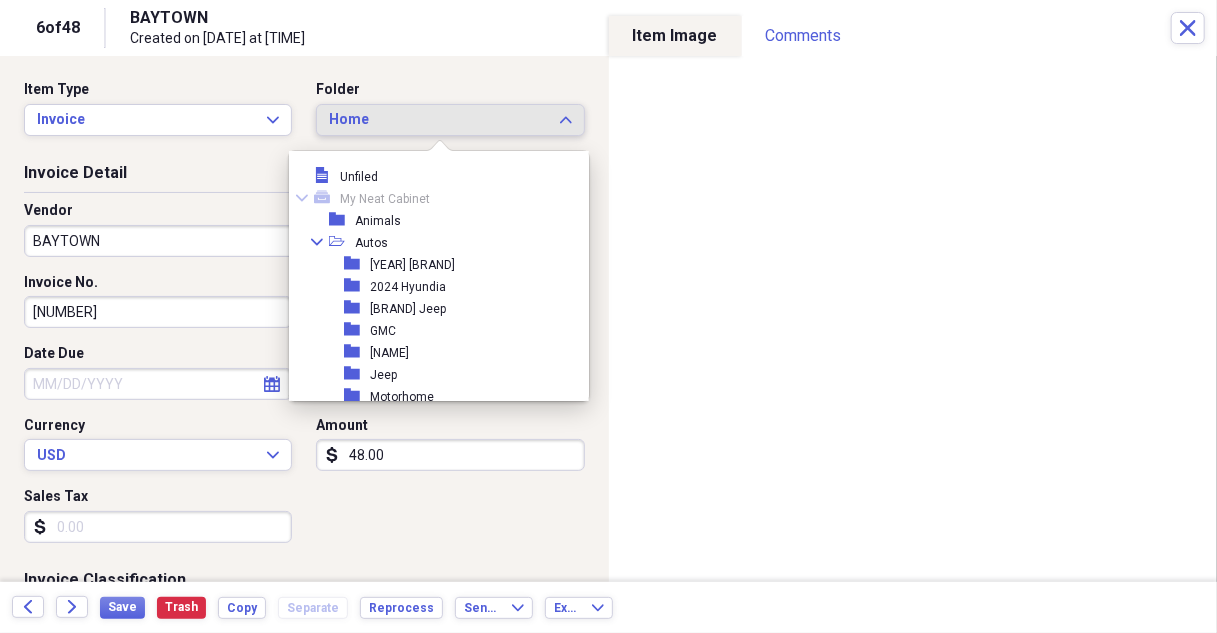 scroll, scrollTop: 253, scrollLeft: 0, axis: vertical 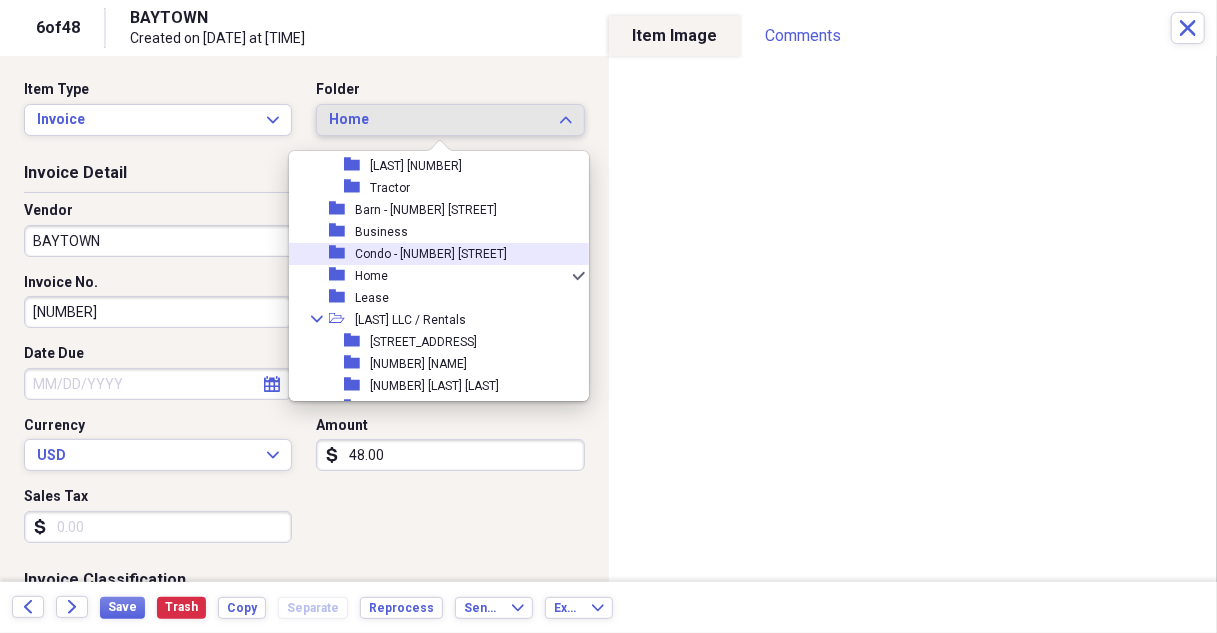 click on "Condo - [NUMBER] [STREET]" at bounding box center (431, 254) 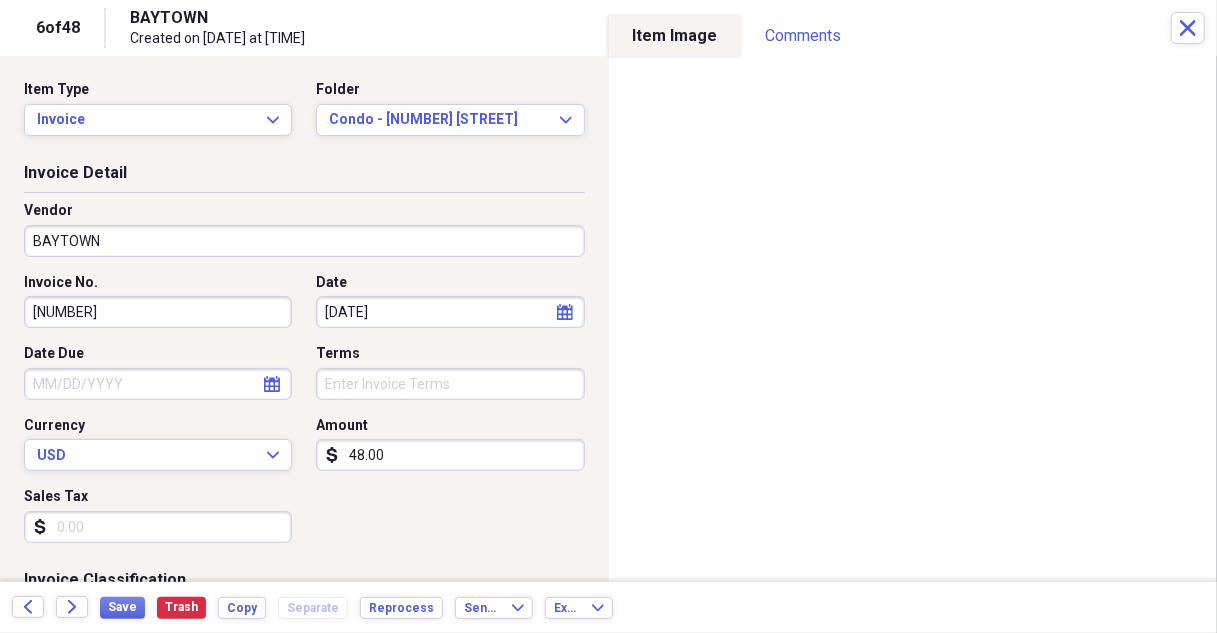 click on "BAYTOWN" at bounding box center [304, 241] 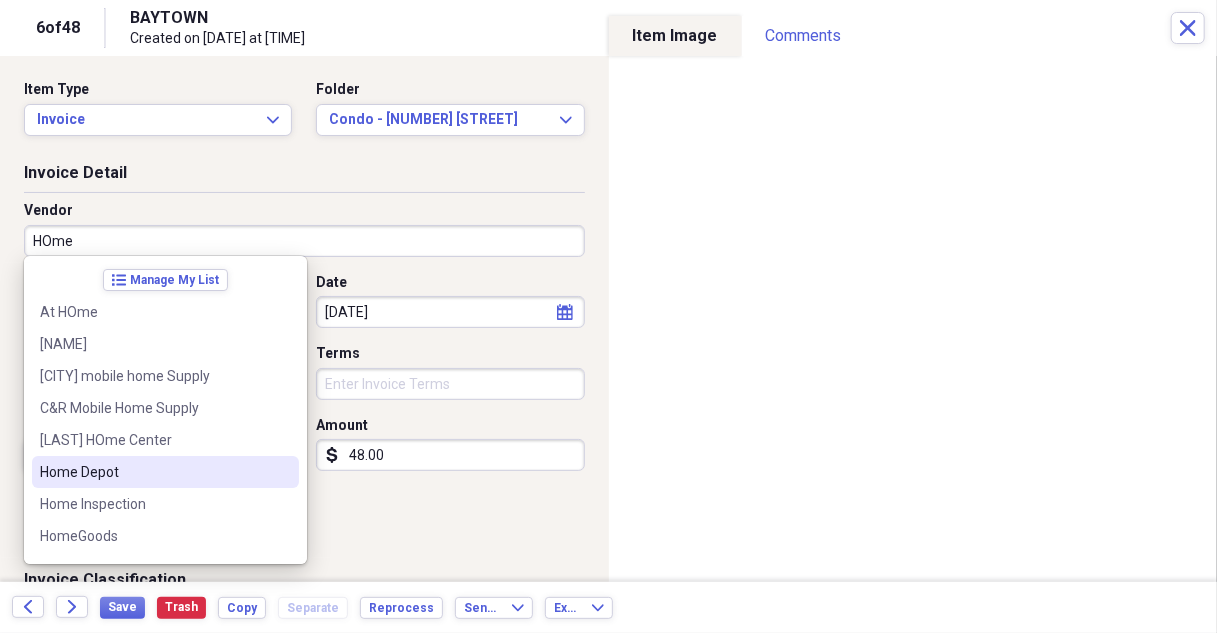 drag, startPoint x: 107, startPoint y: 471, endPoint x: 254, endPoint y: 457, distance: 147.66516 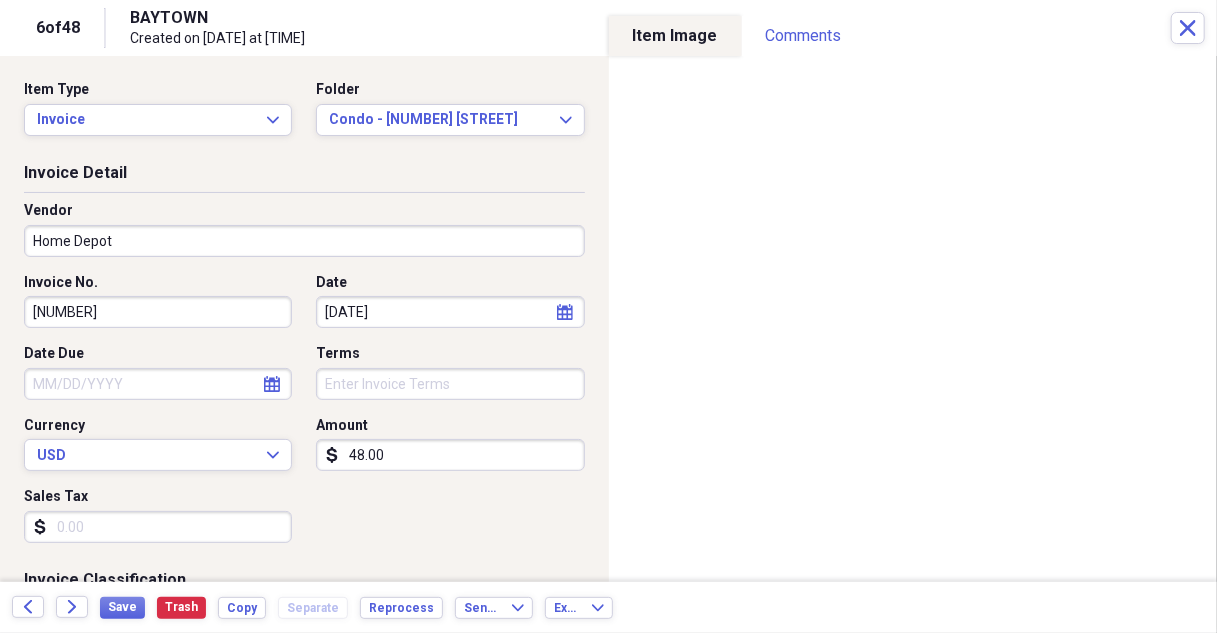 type on "Home  Repair" 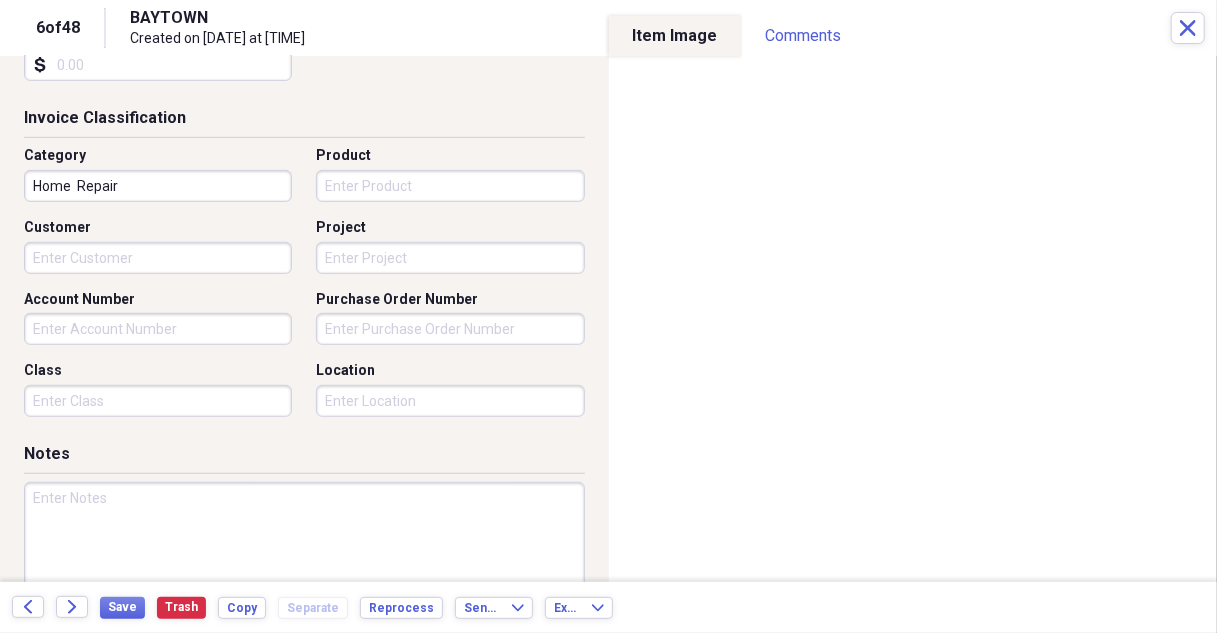 scroll, scrollTop: 662, scrollLeft: 0, axis: vertical 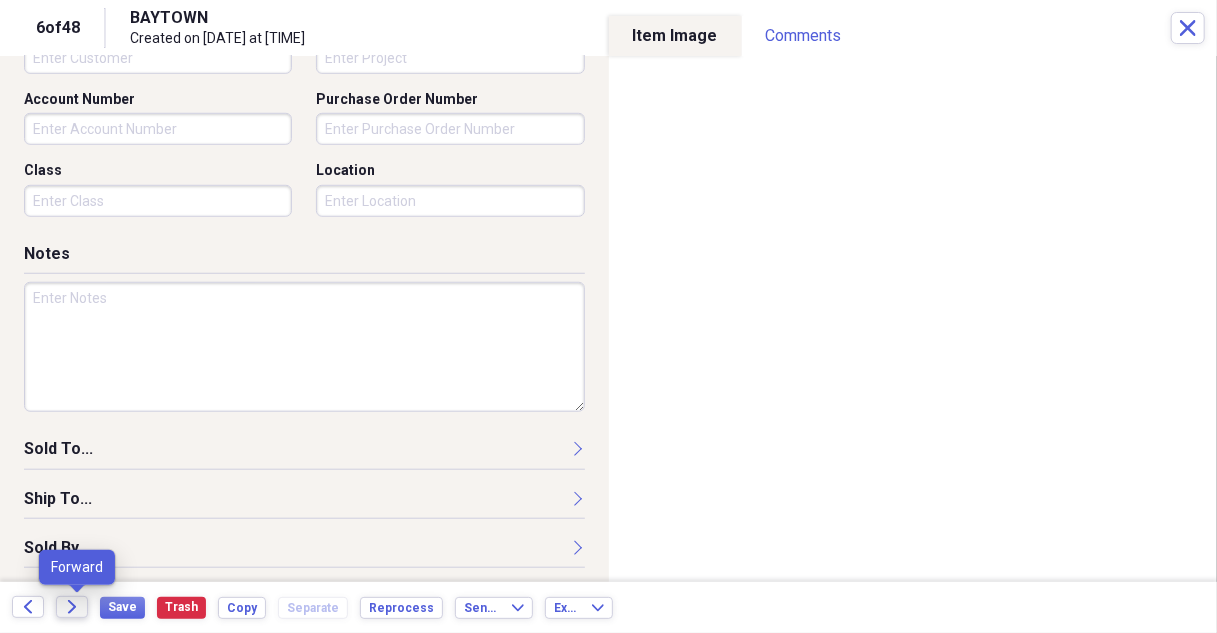 drag, startPoint x: 67, startPoint y: 607, endPoint x: 344, endPoint y: 479, distance: 305.14423 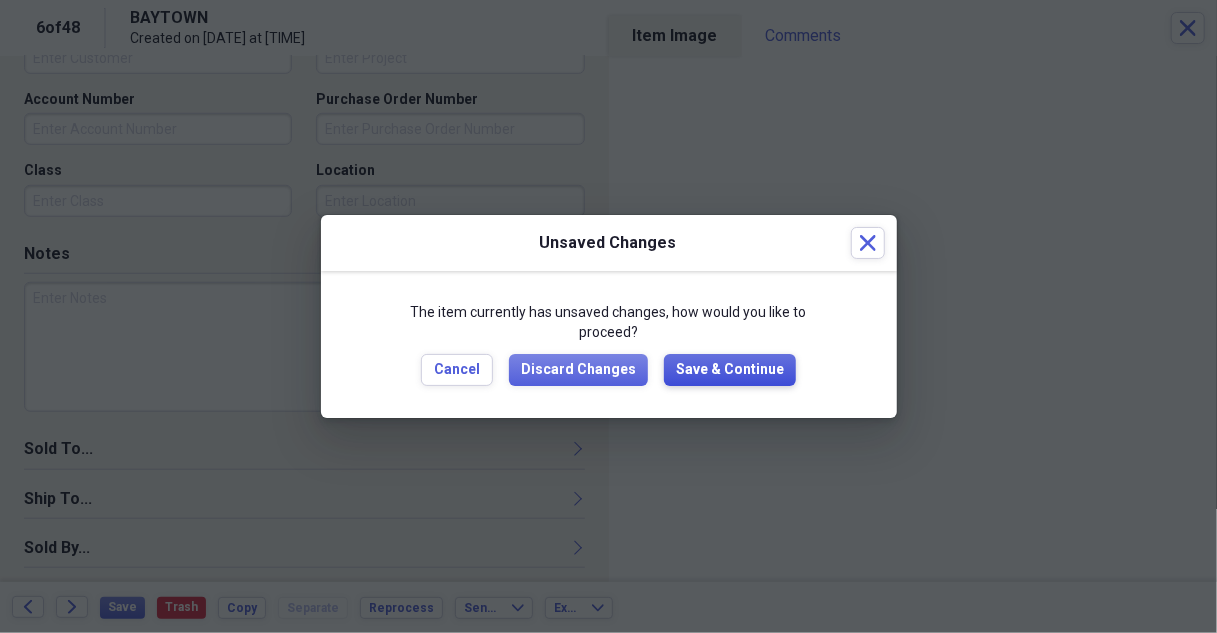 click on "Save & Continue" at bounding box center (730, 370) 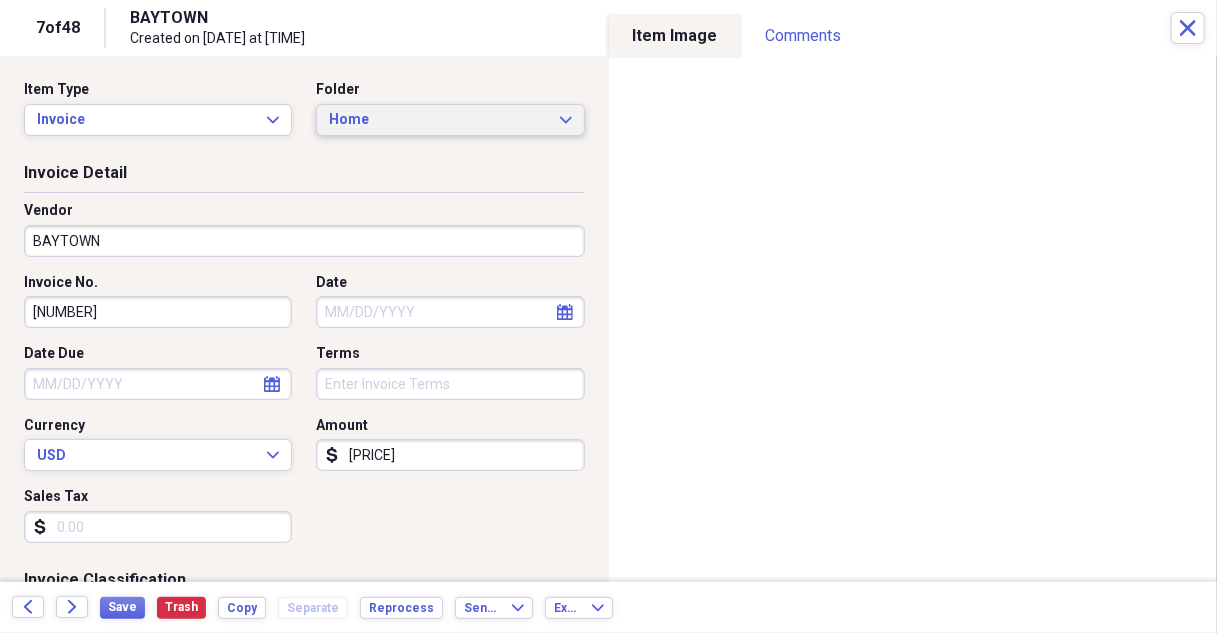 click on "Expand" 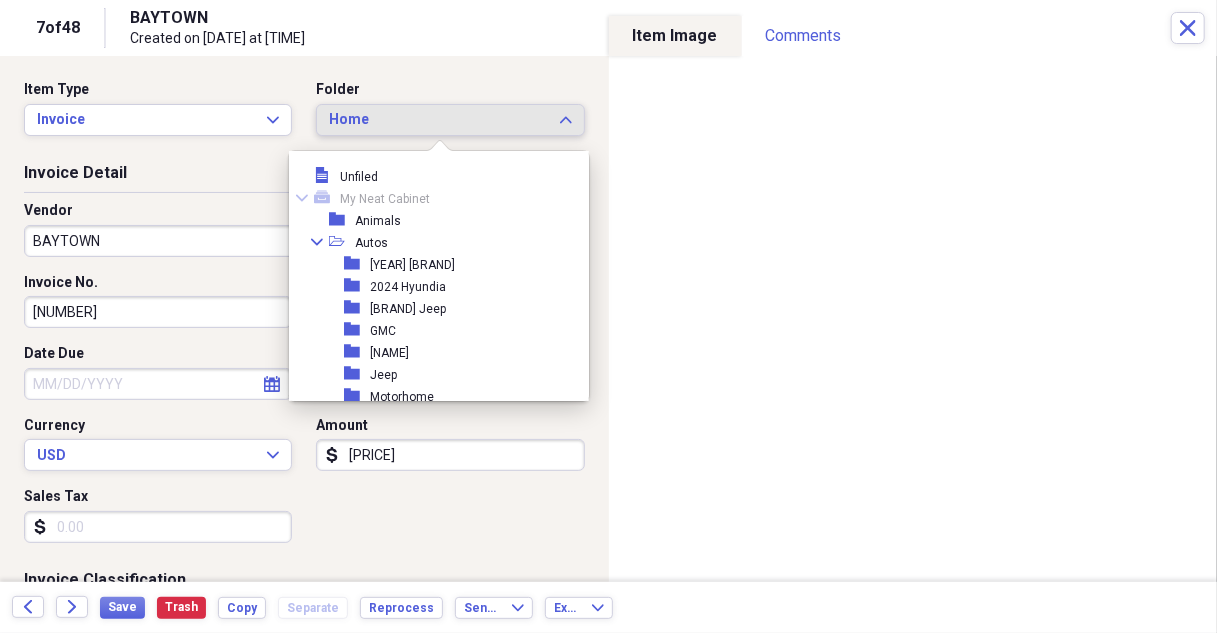 scroll, scrollTop: 253, scrollLeft: 0, axis: vertical 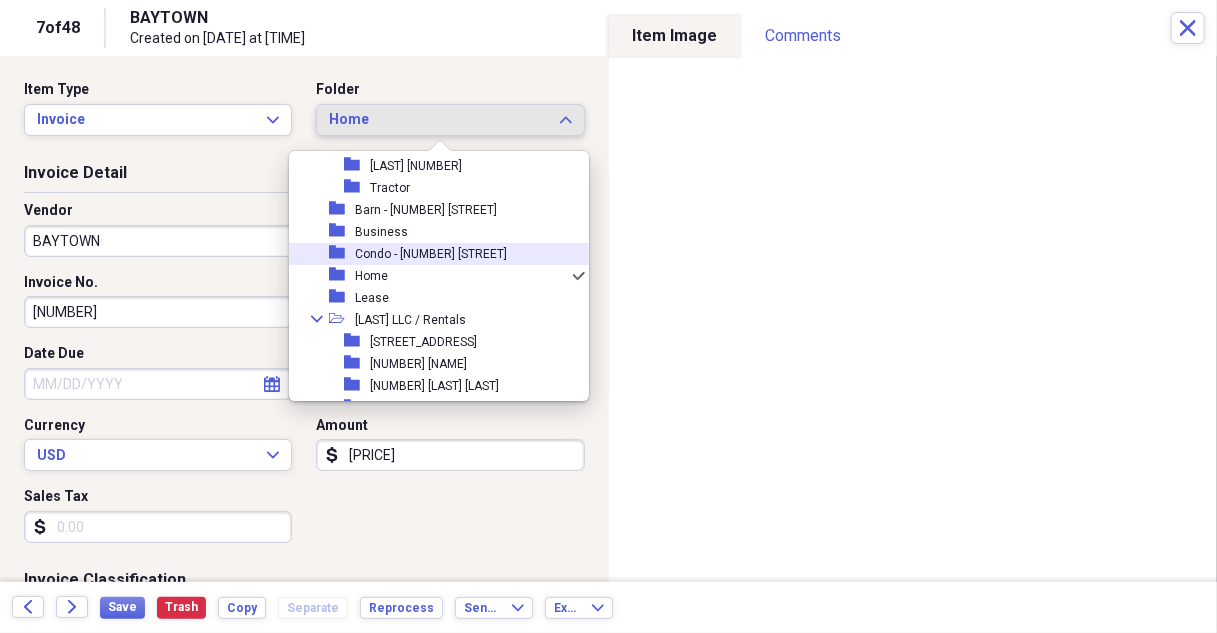 drag, startPoint x: 465, startPoint y: 247, endPoint x: 438, endPoint y: 241, distance: 27.658634 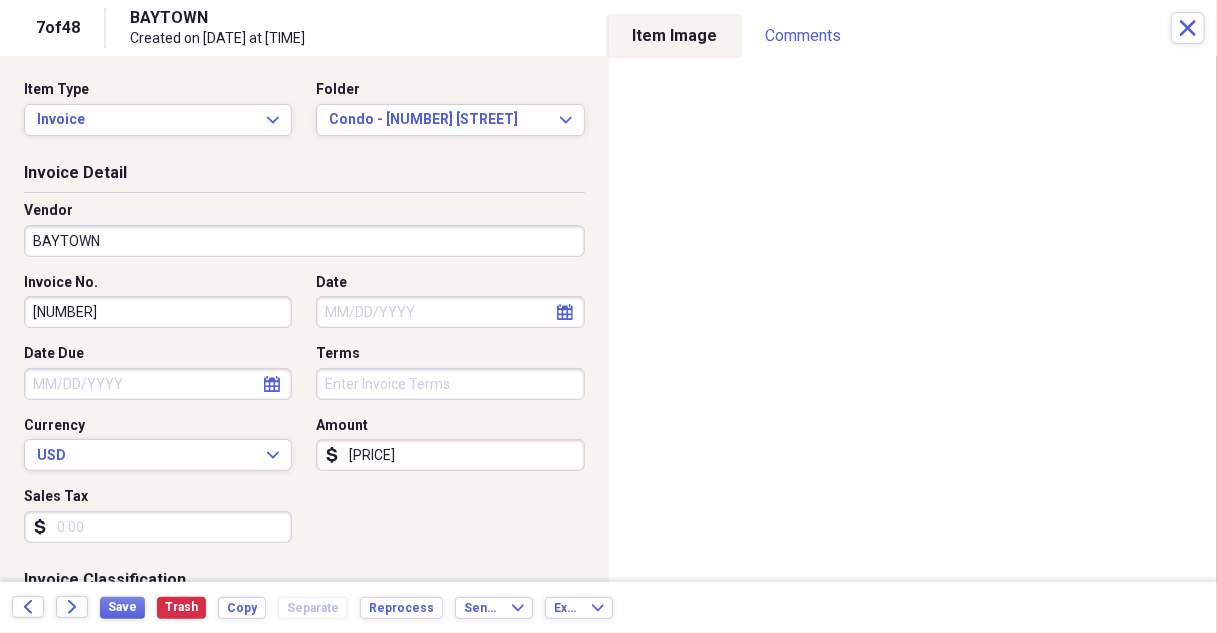 click on "BAYTOWN" at bounding box center (304, 241) 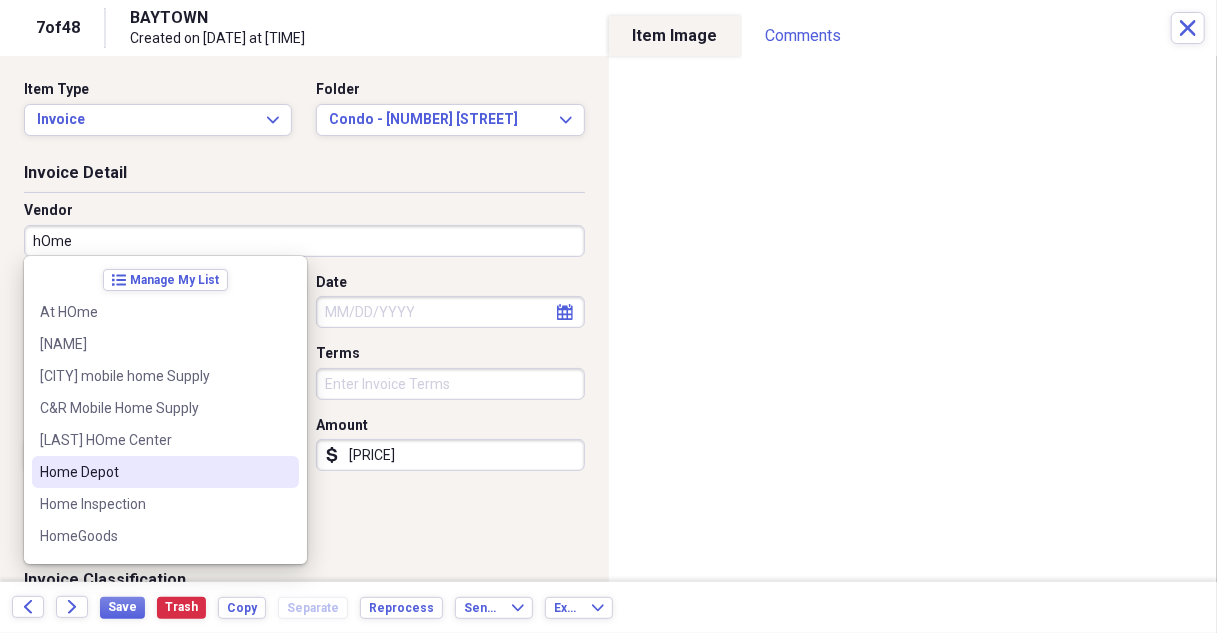 click on "Home Depot" at bounding box center [153, 472] 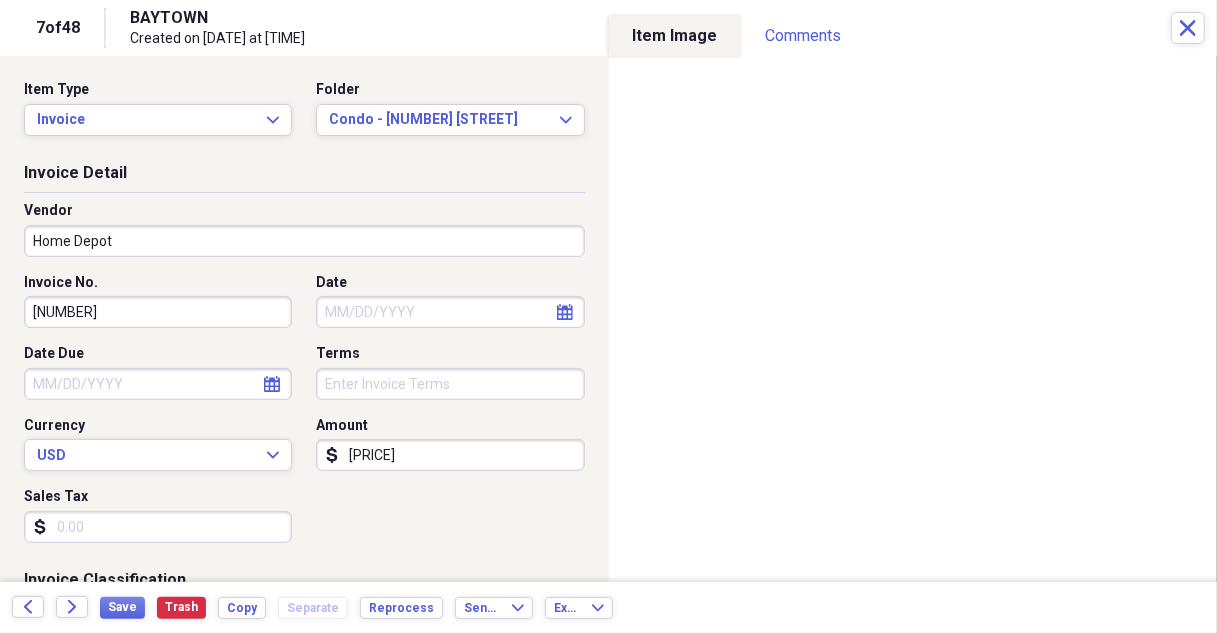 type on "Home  Repair" 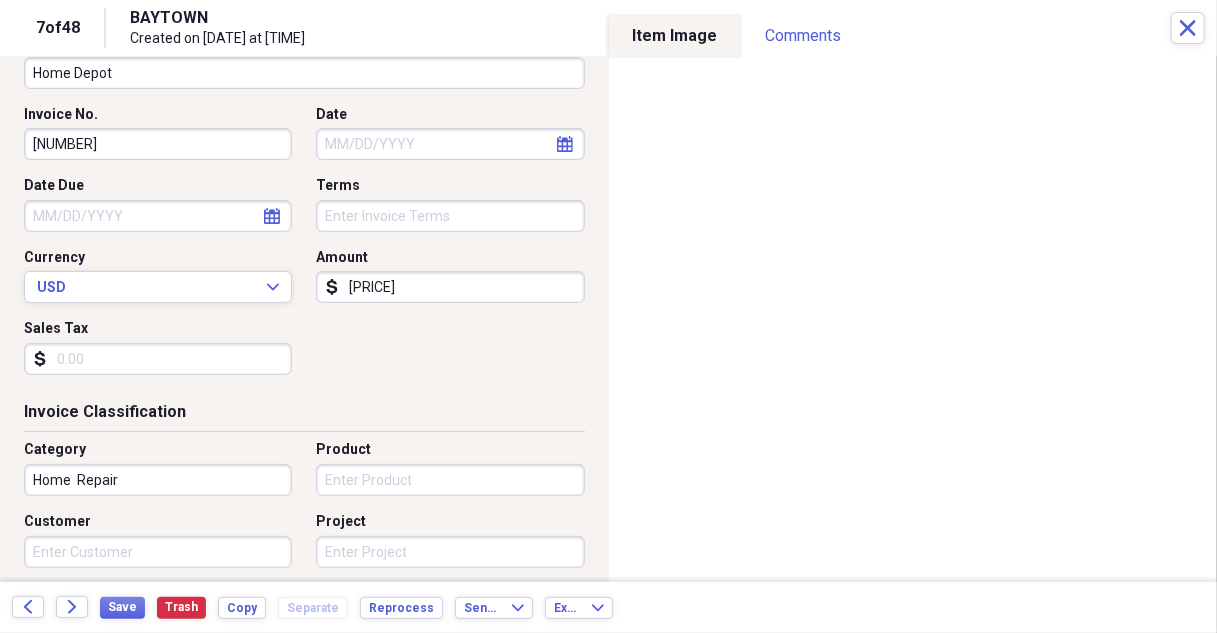 scroll, scrollTop: 200, scrollLeft: 0, axis: vertical 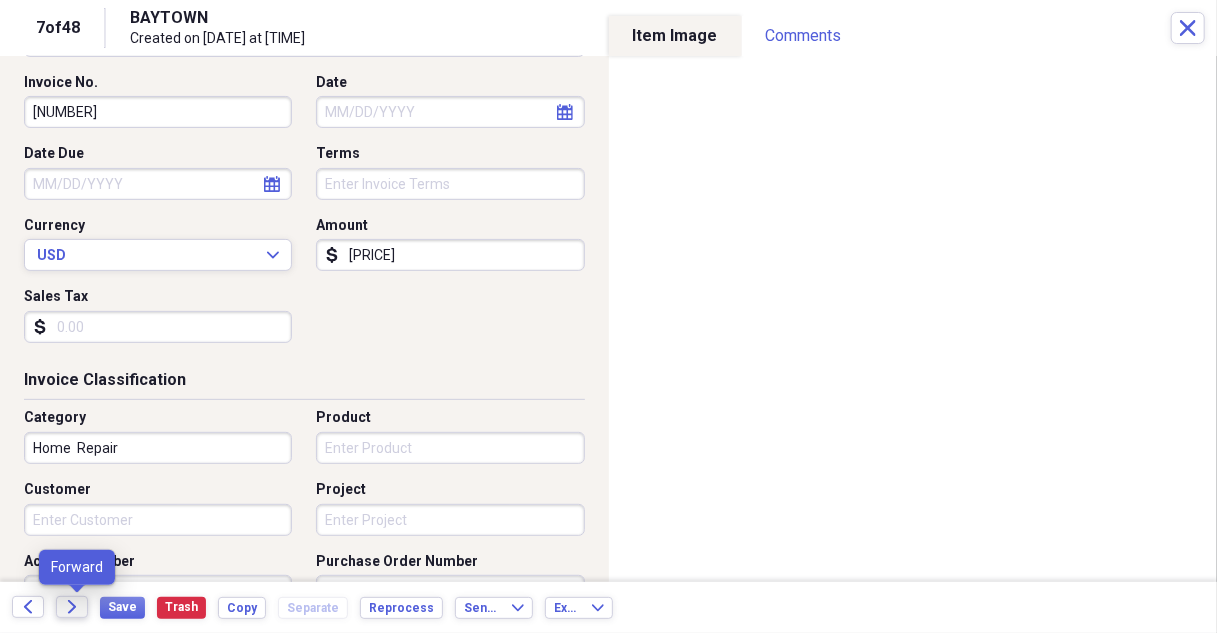 drag, startPoint x: 62, startPoint y: 606, endPoint x: 197, endPoint y: 557, distance: 143.61755 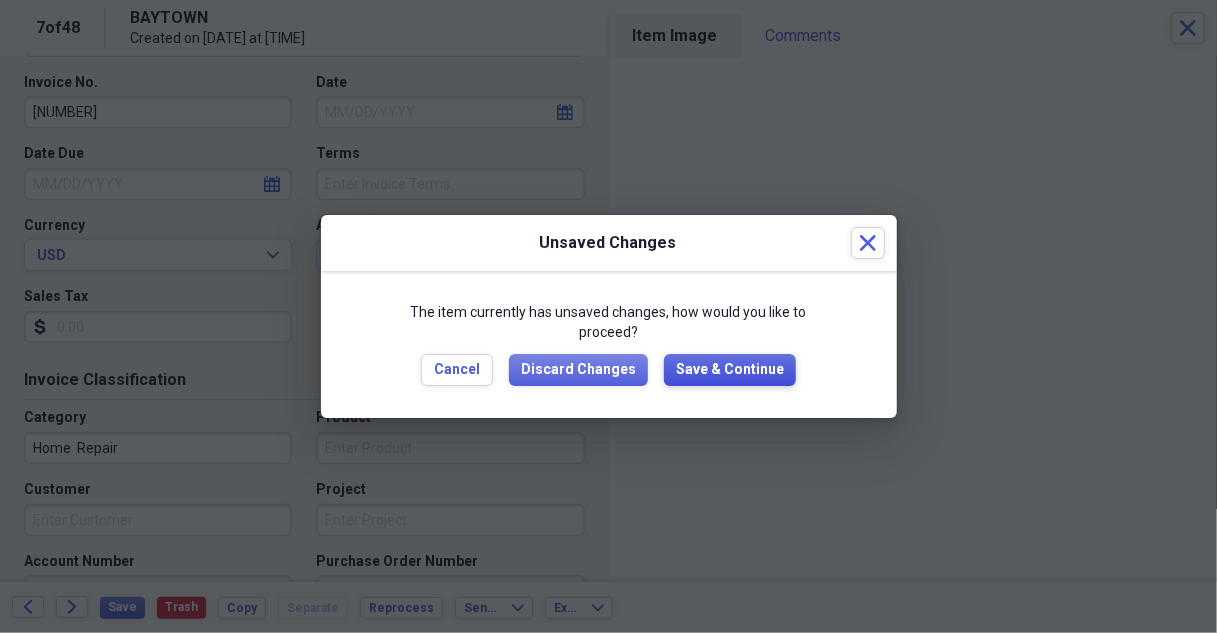 click on "Save & Continue" at bounding box center [730, 370] 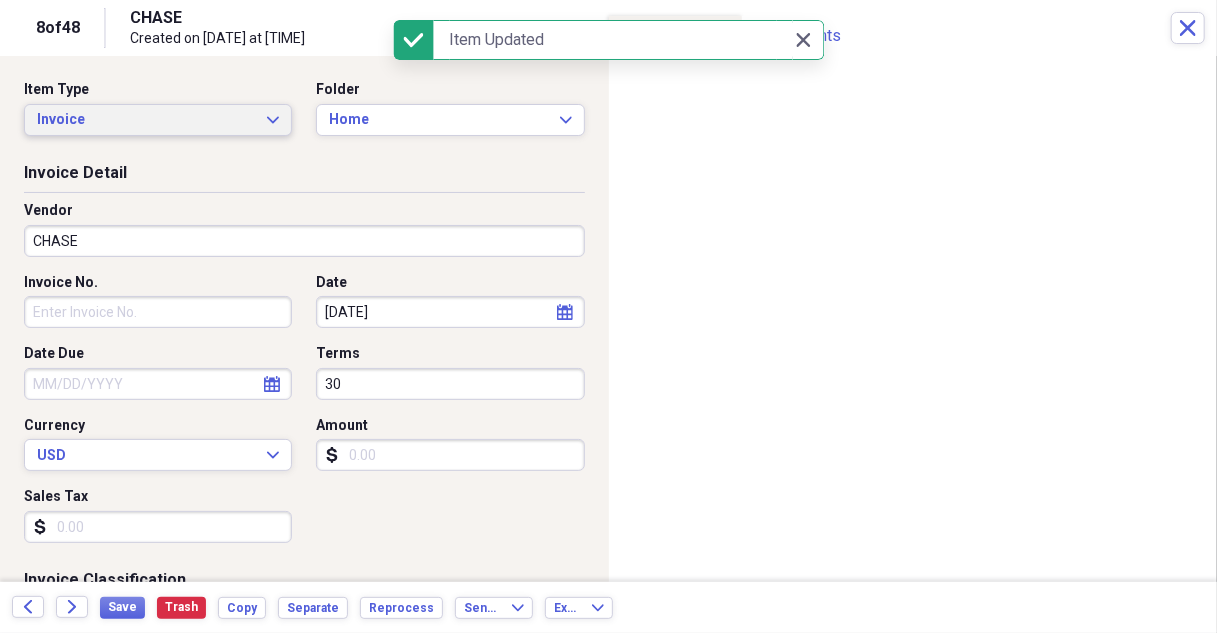 click on "Expand" 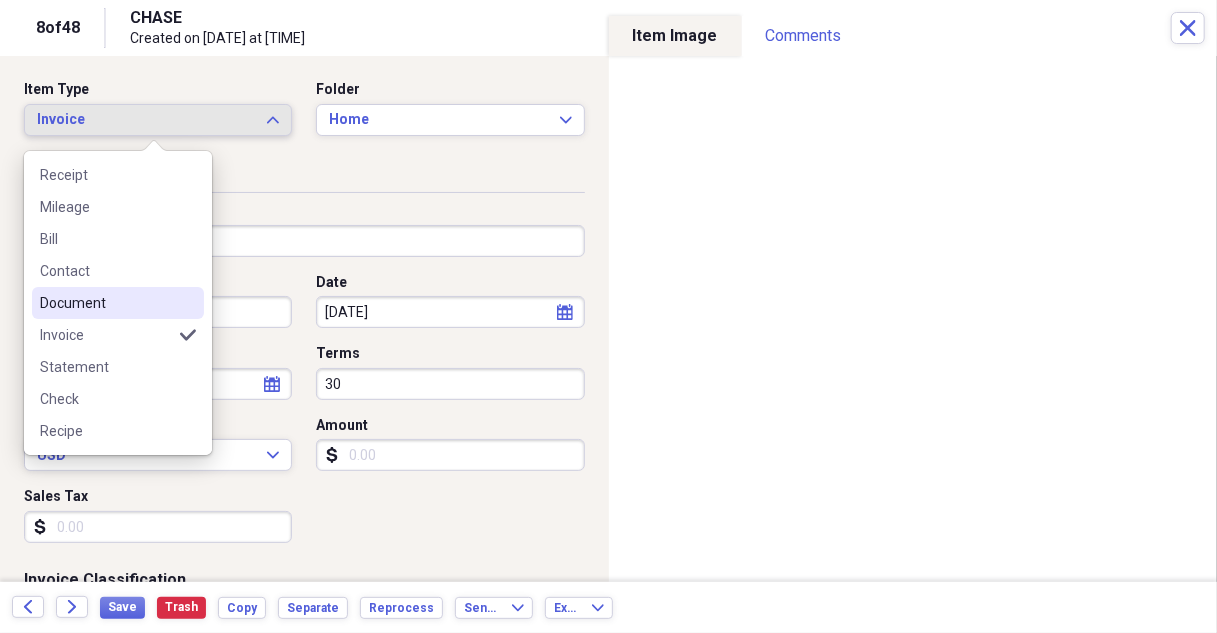 click on "Document" at bounding box center (106, 303) 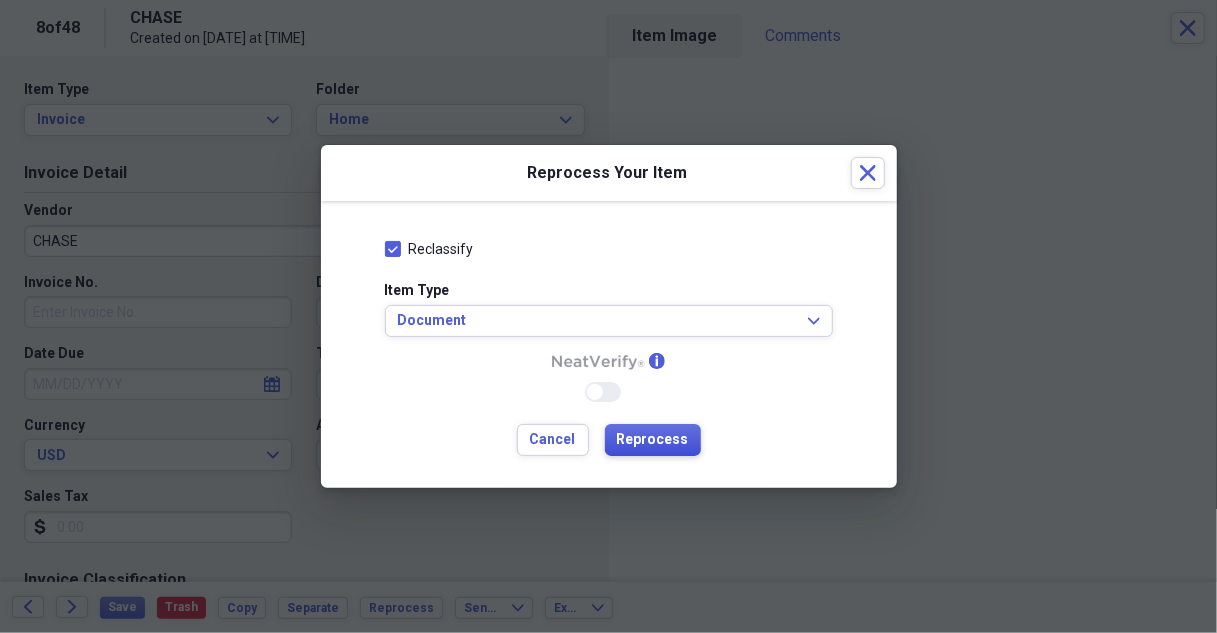 click on "Reprocess" at bounding box center (653, 440) 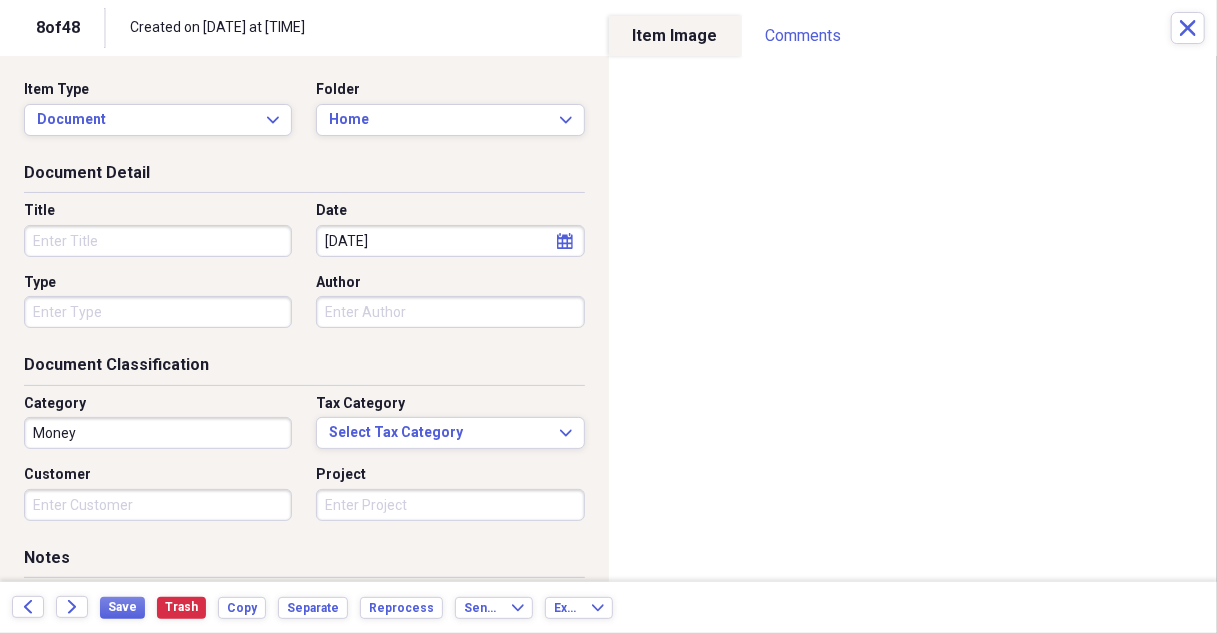 type on "Money" 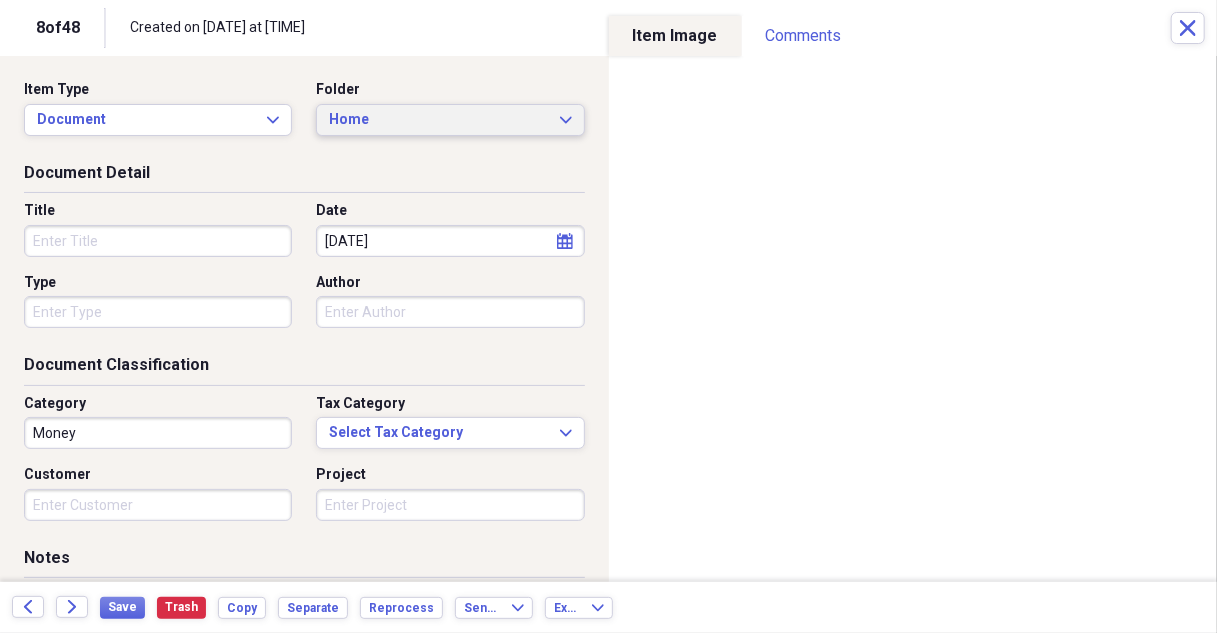 click on "Home Expand" at bounding box center (450, 120) 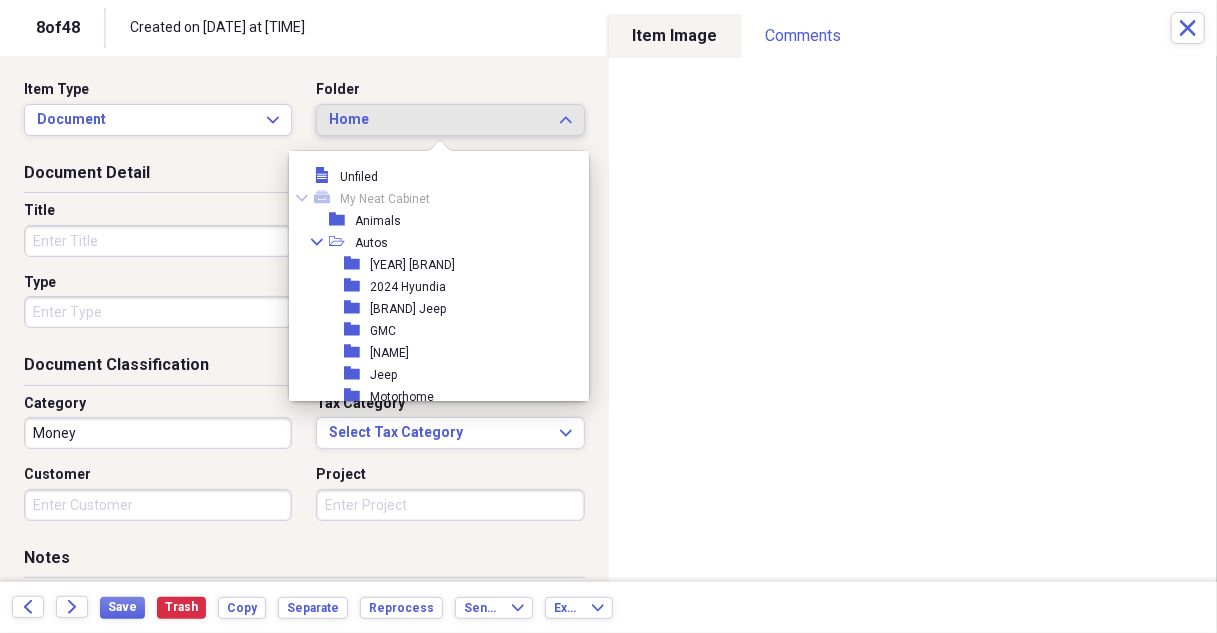scroll, scrollTop: 253, scrollLeft: 0, axis: vertical 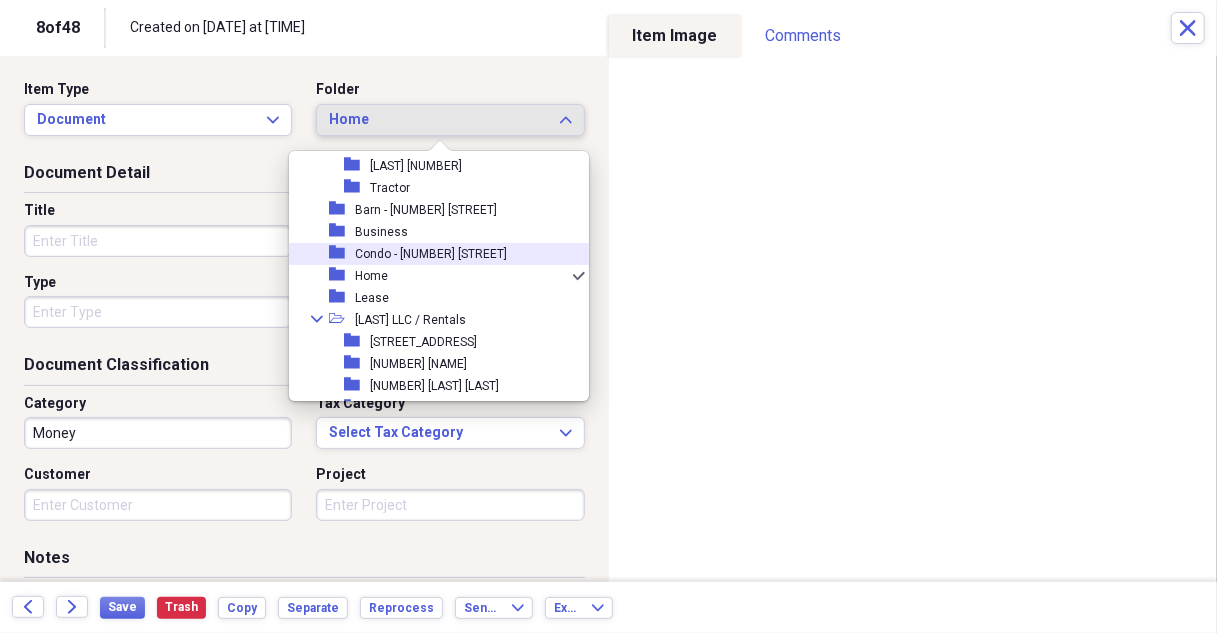drag, startPoint x: 490, startPoint y: 248, endPoint x: 410, endPoint y: 247, distance: 80.00625 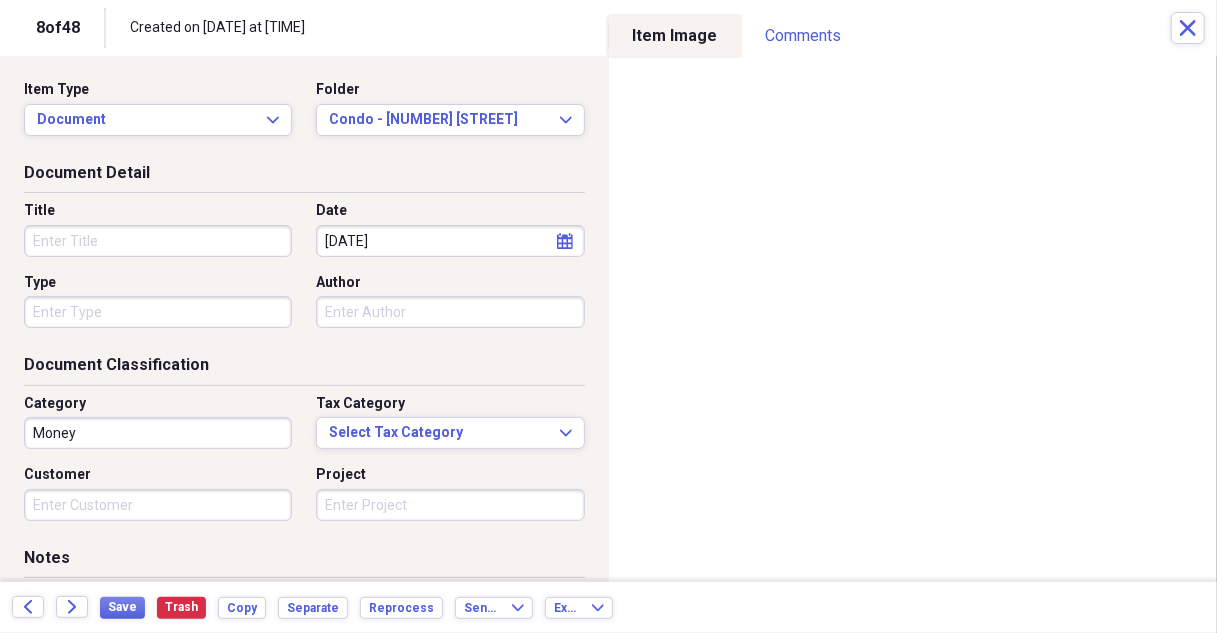 click on "Title" at bounding box center [158, 241] 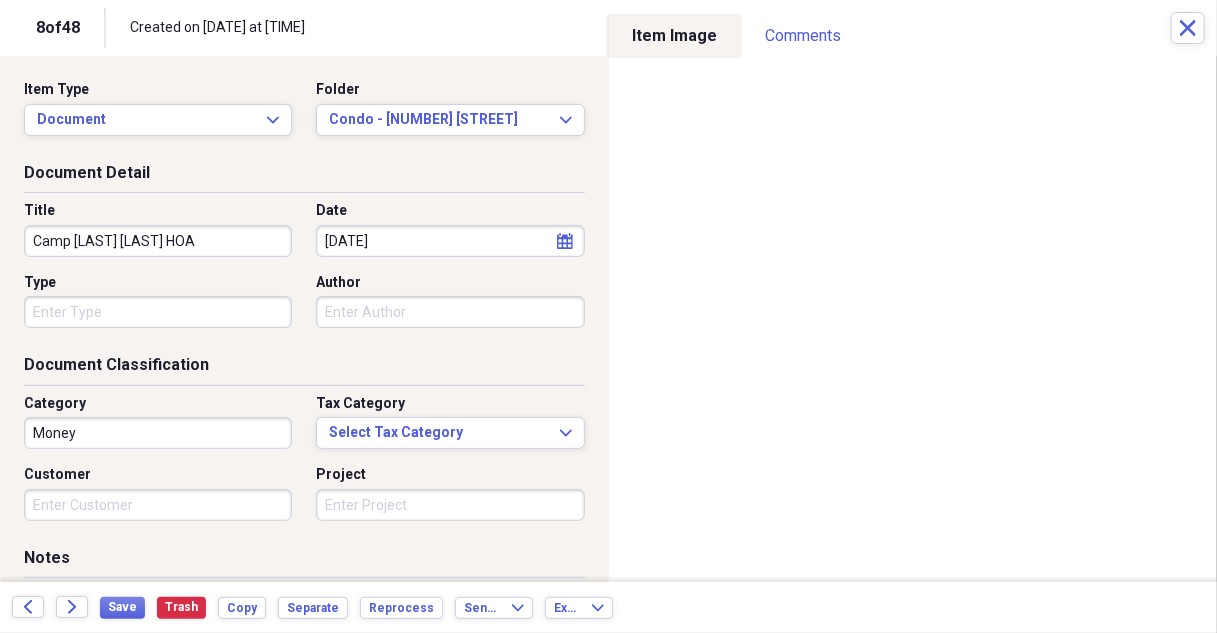 type on "Camp [LAST] [LAST] HOA" 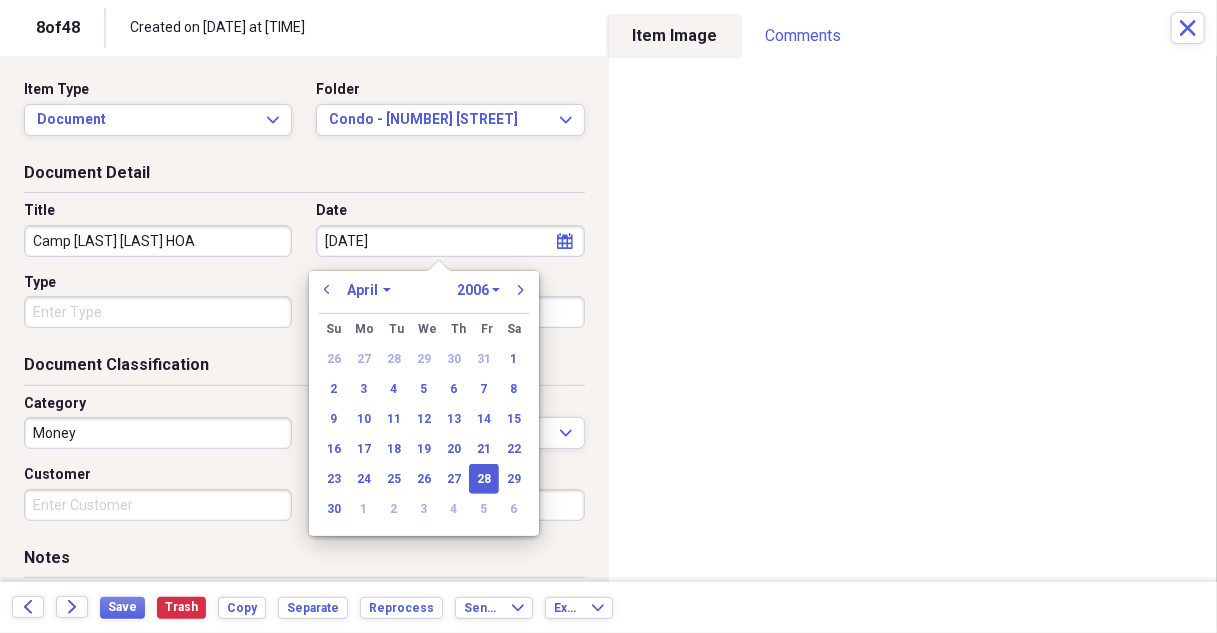 click on "[DATE]" at bounding box center [450, 241] 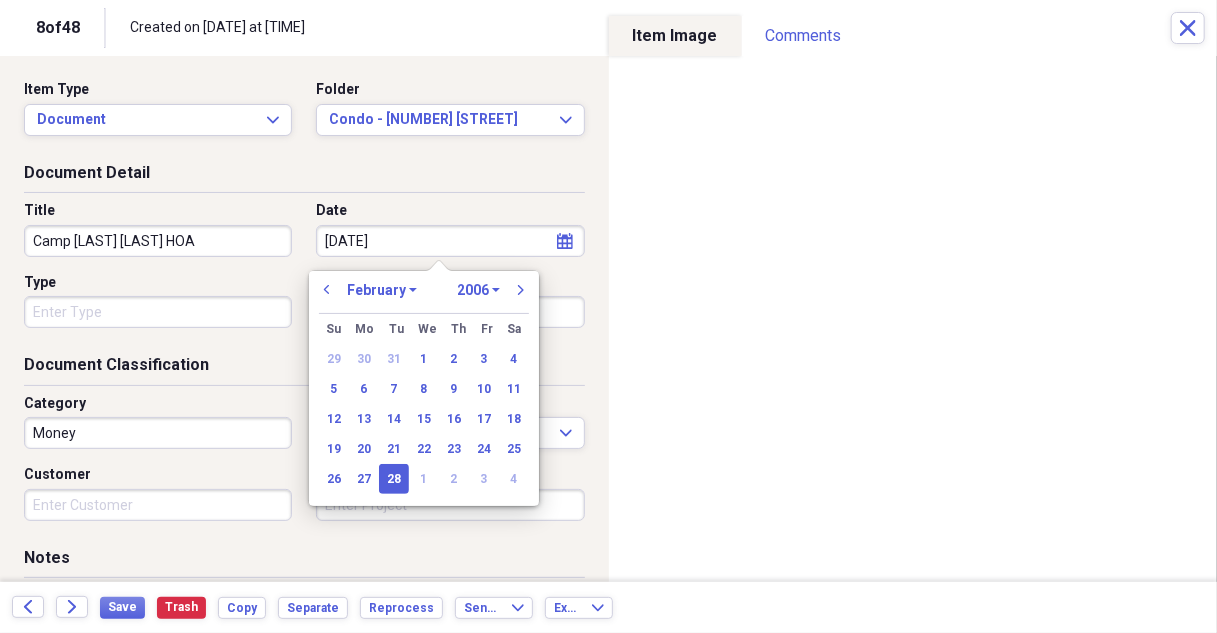 type on "[DATE]" 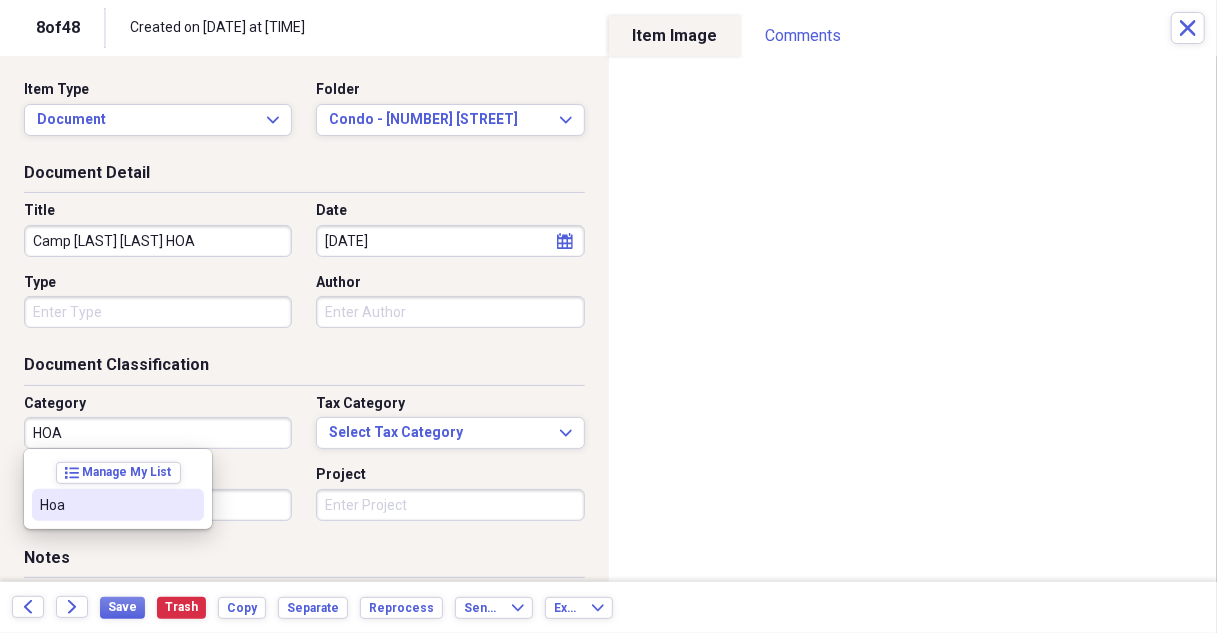 drag, startPoint x: 46, startPoint y: 499, endPoint x: 84, endPoint y: 535, distance: 52.34501 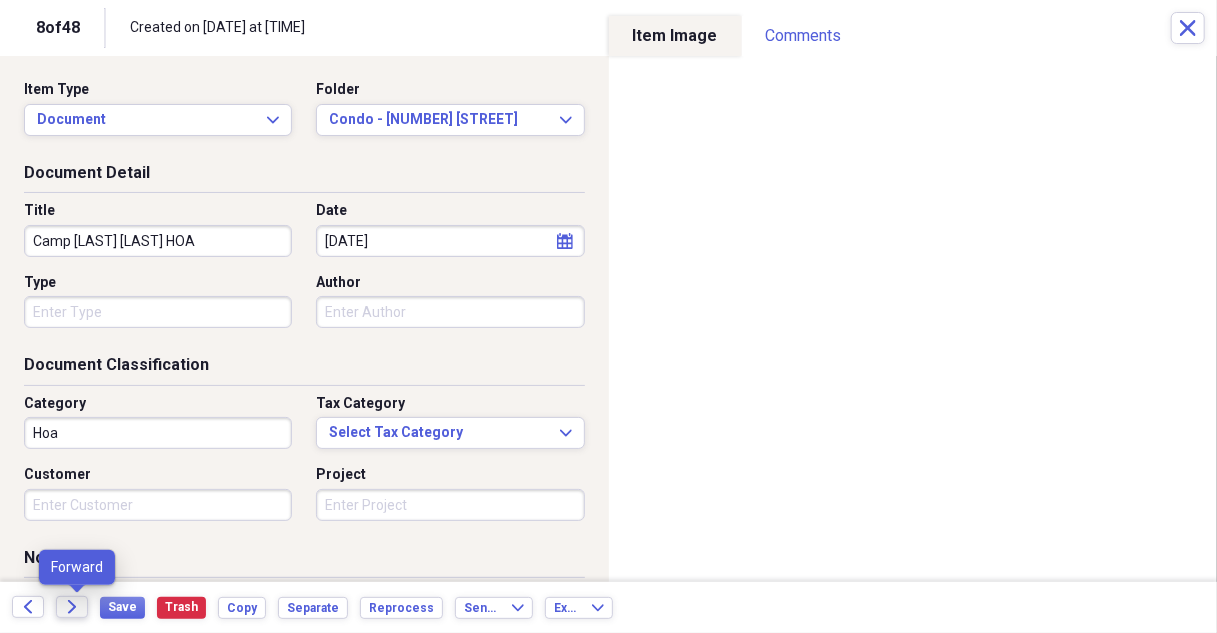 drag, startPoint x: 72, startPoint y: 610, endPoint x: 470, endPoint y: 475, distance: 420.27252 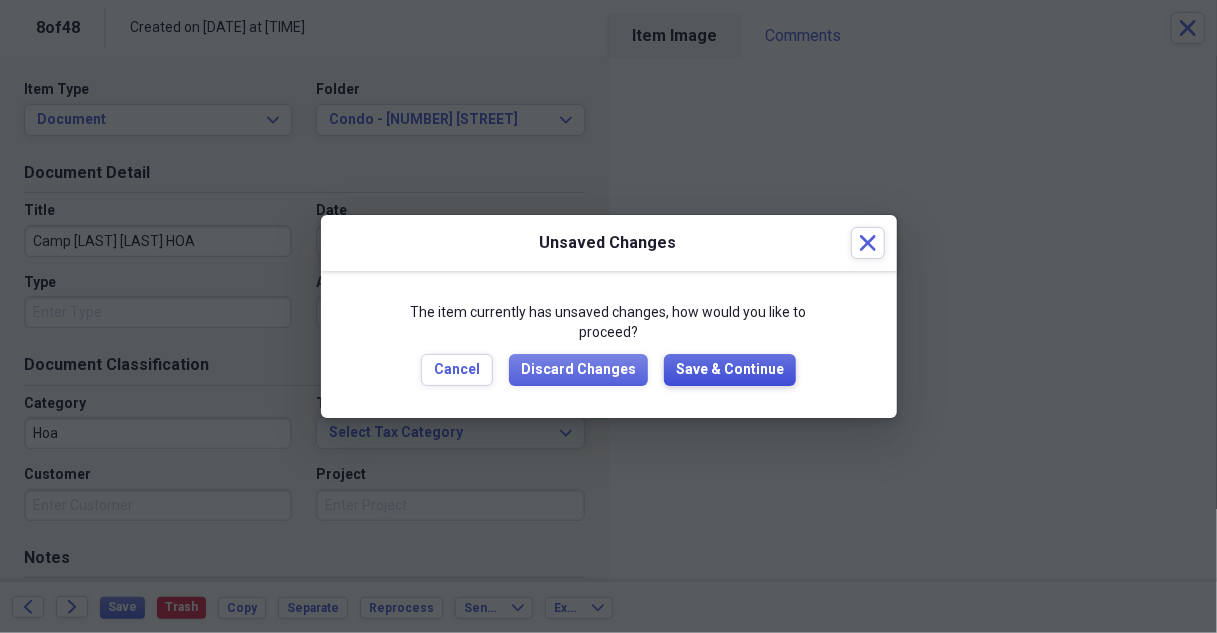 click on "Save & Continue" at bounding box center (730, 370) 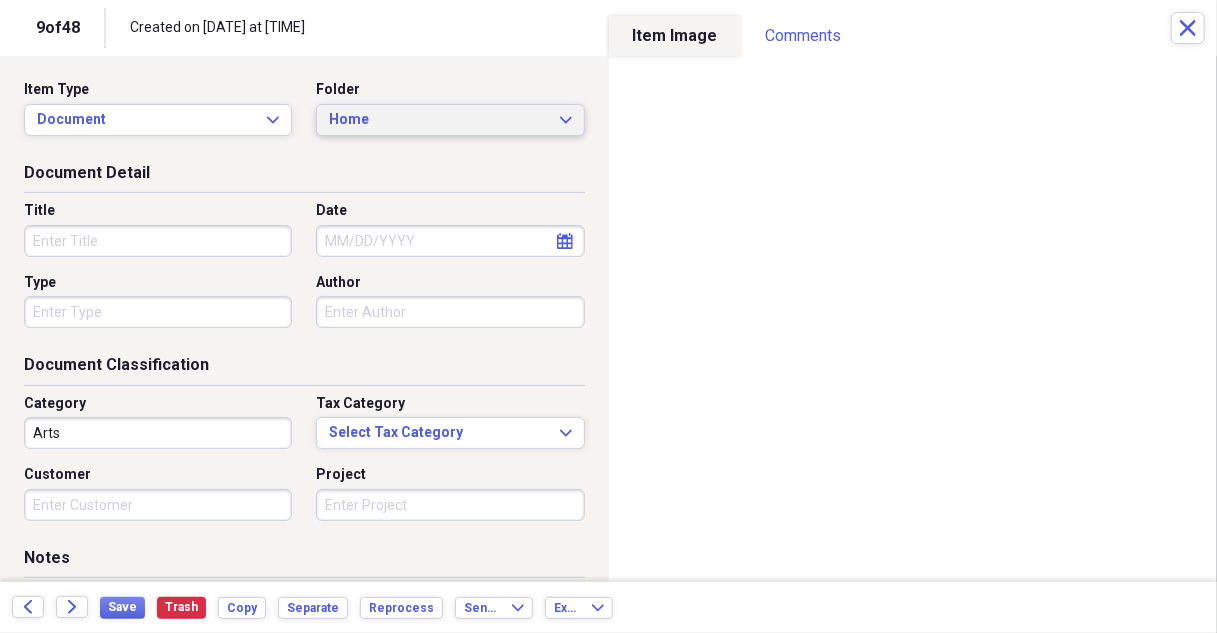 click 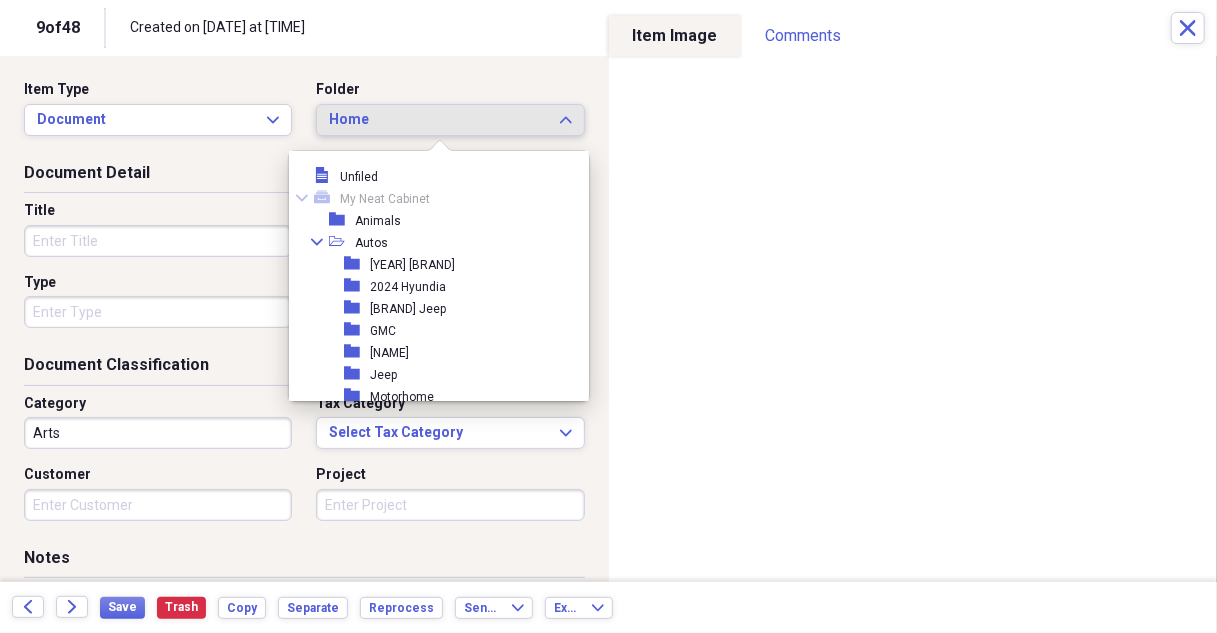 scroll, scrollTop: 253, scrollLeft: 0, axis: vertical 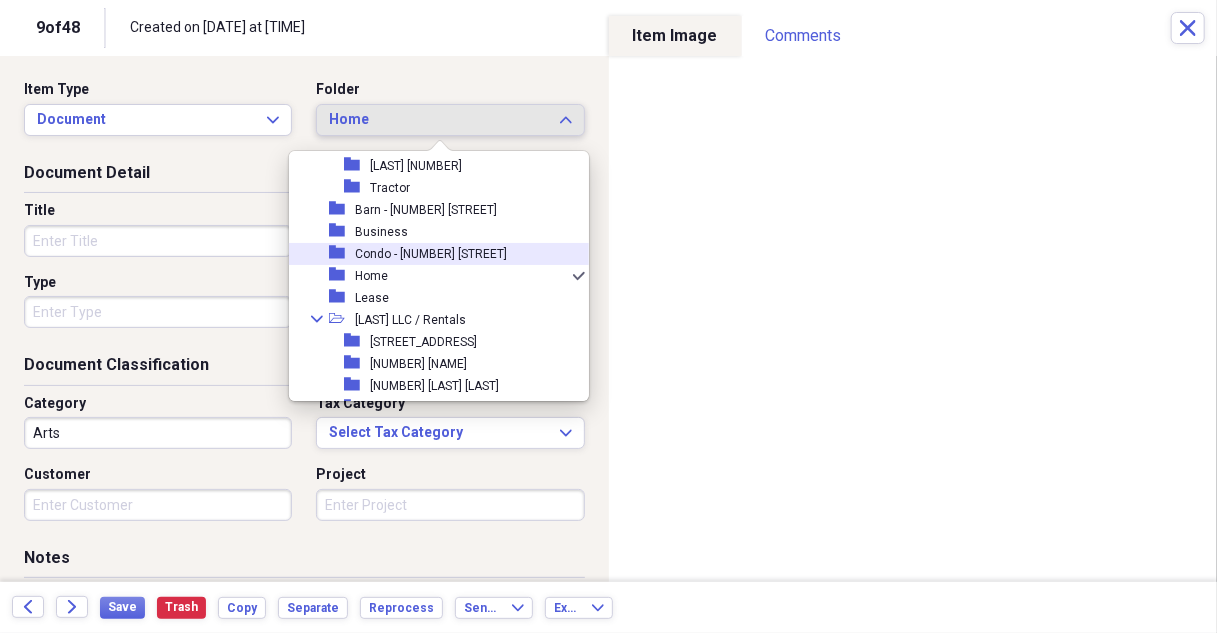 click on "Condo - [NUMBER] [STREET]" at bounding box center (431, 254) 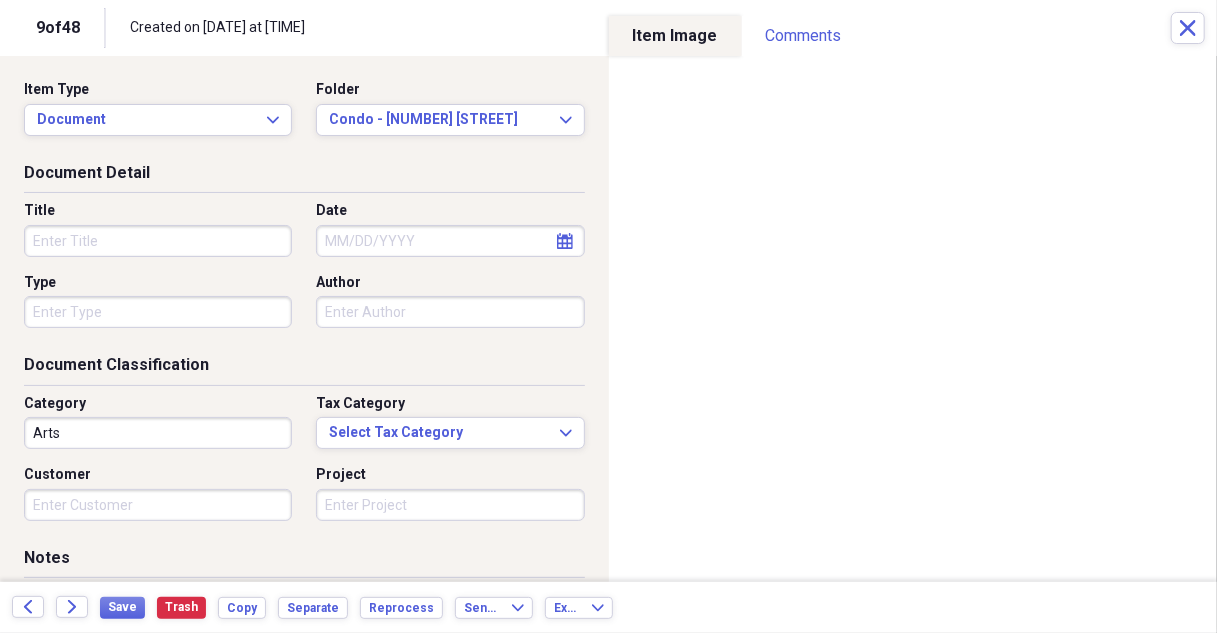 click on "Title" at bounding box center [158, 241] 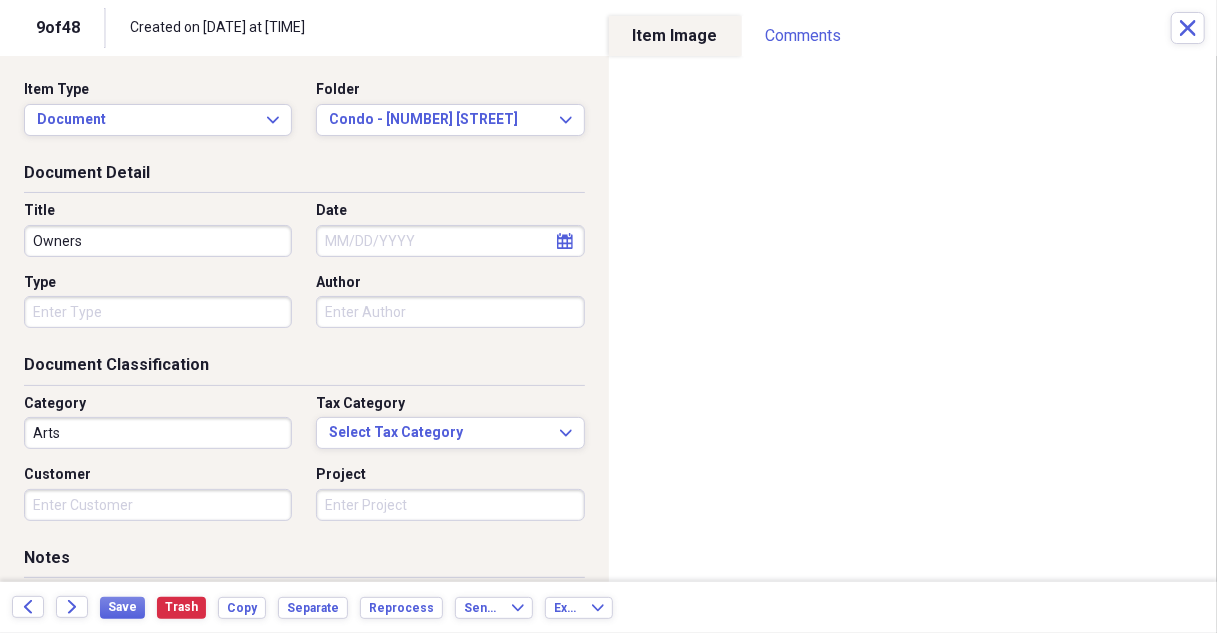 type on "Owners" 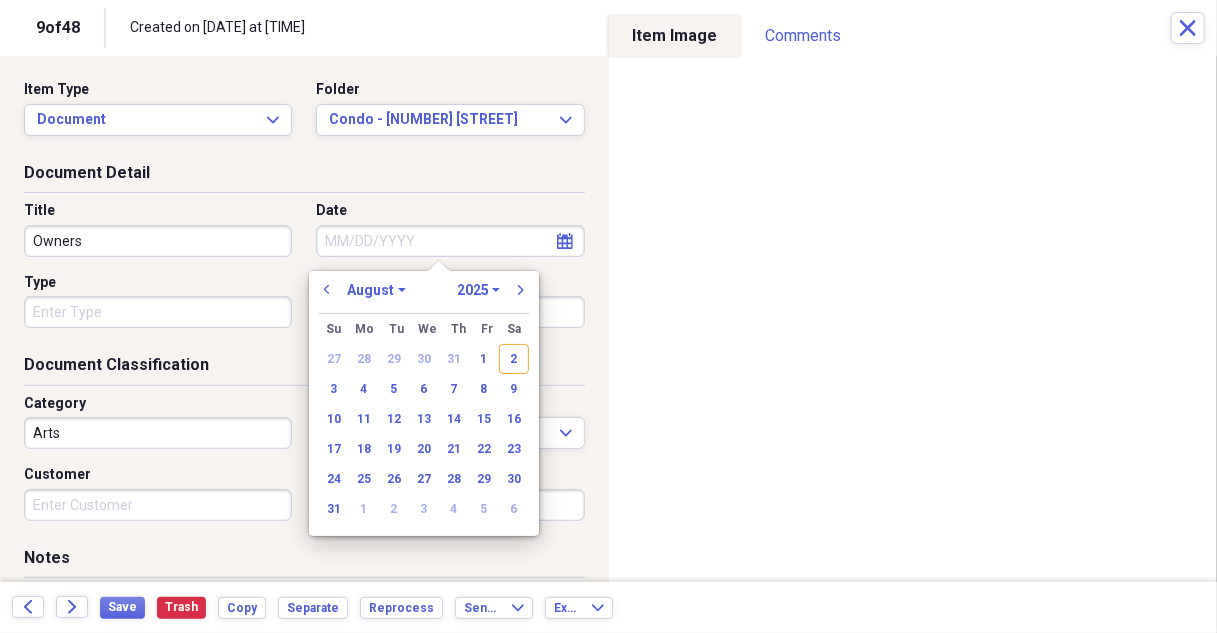 click on "Date" at bounding box center (450, 241) 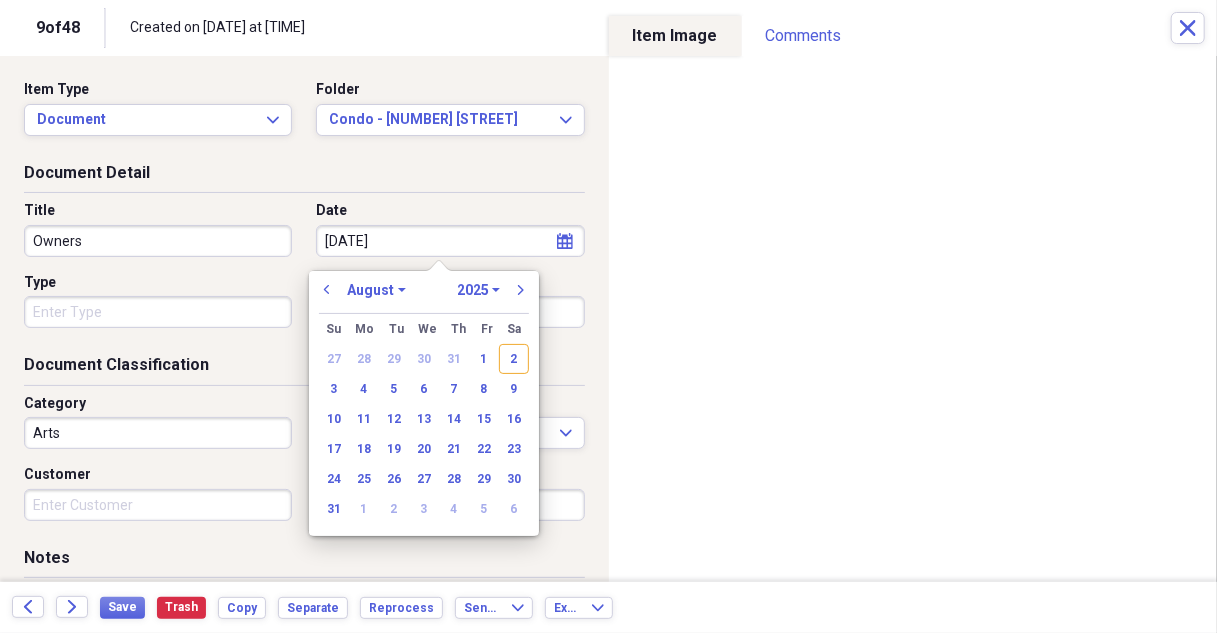 type on "[DATE]" 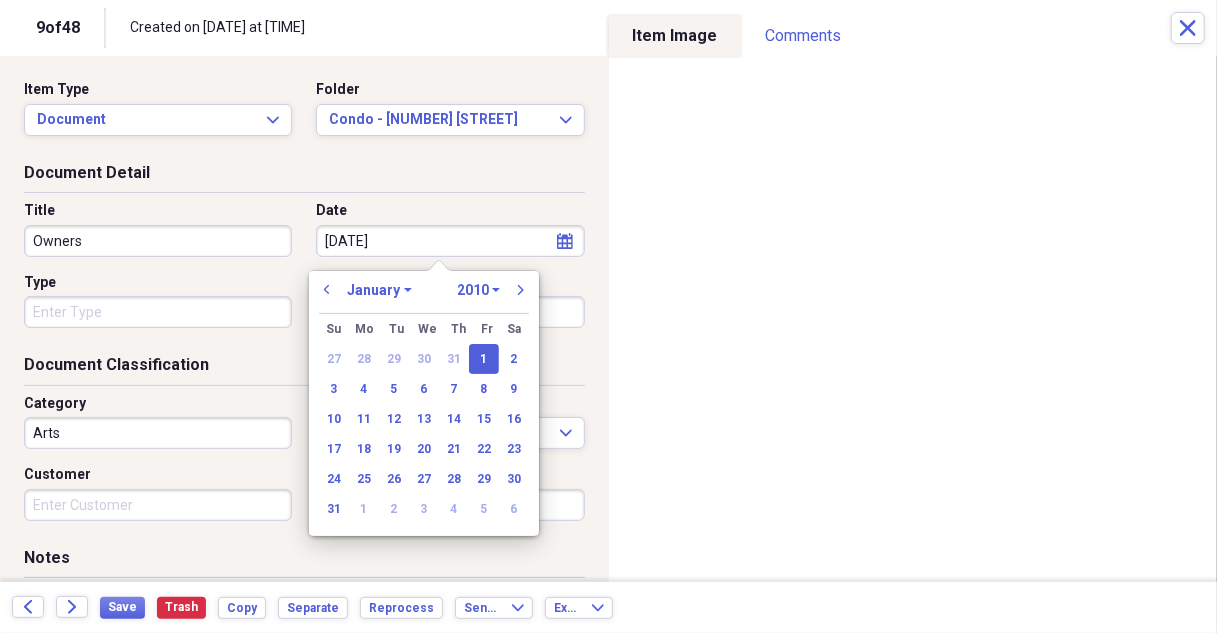type on "01/01/2010" 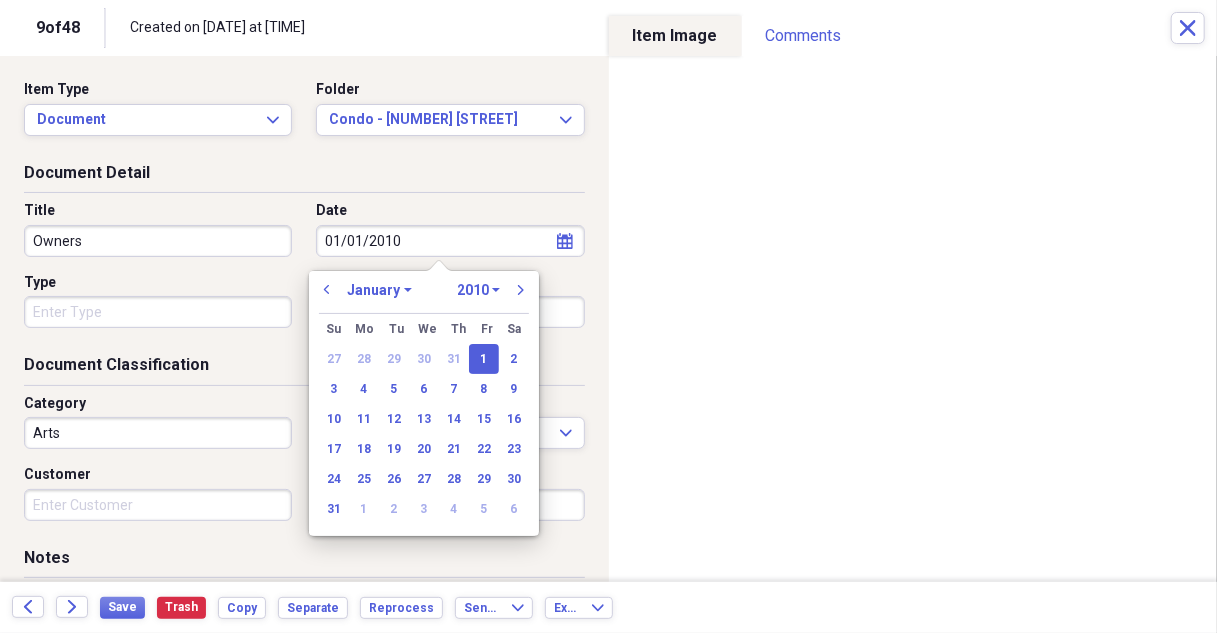 click on "1" at bounding box center [484, 359] 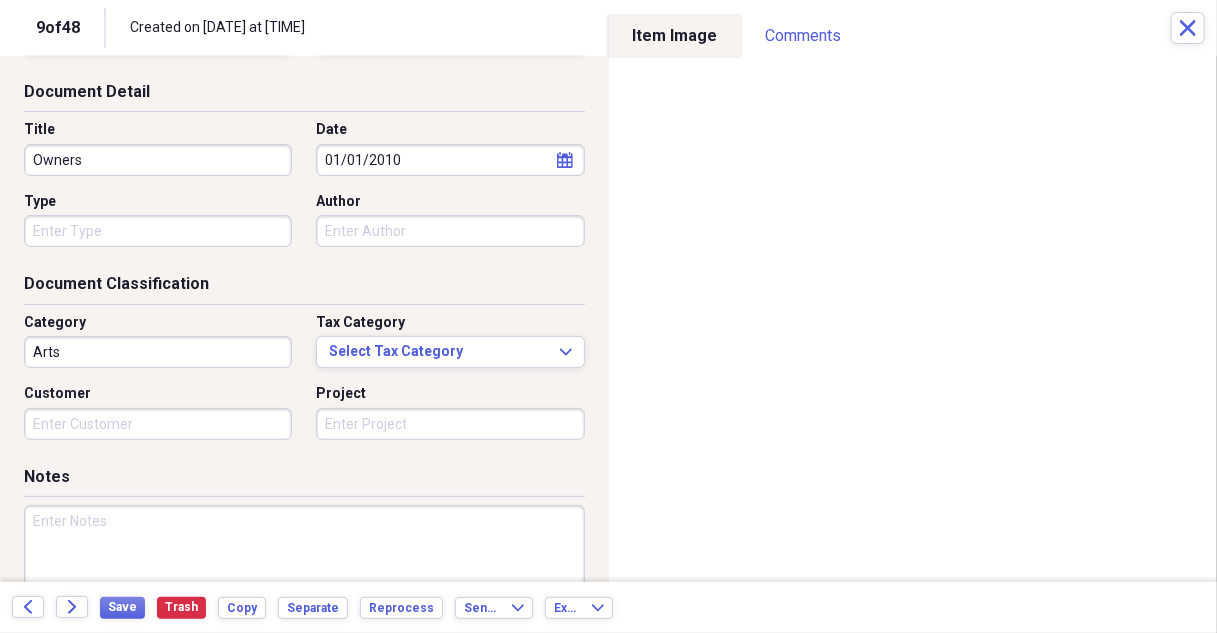 scroll, scrollTop: 200, scrollLeft: 0, axis: vertical 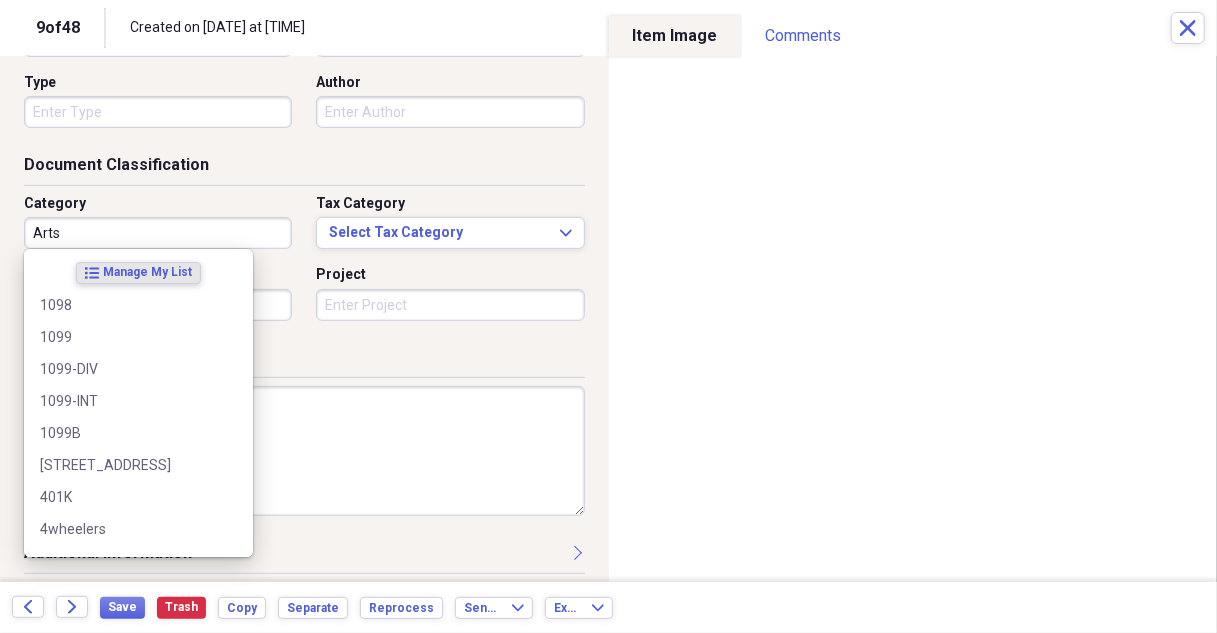 click on "Arts" at bounding box center (158, 233) 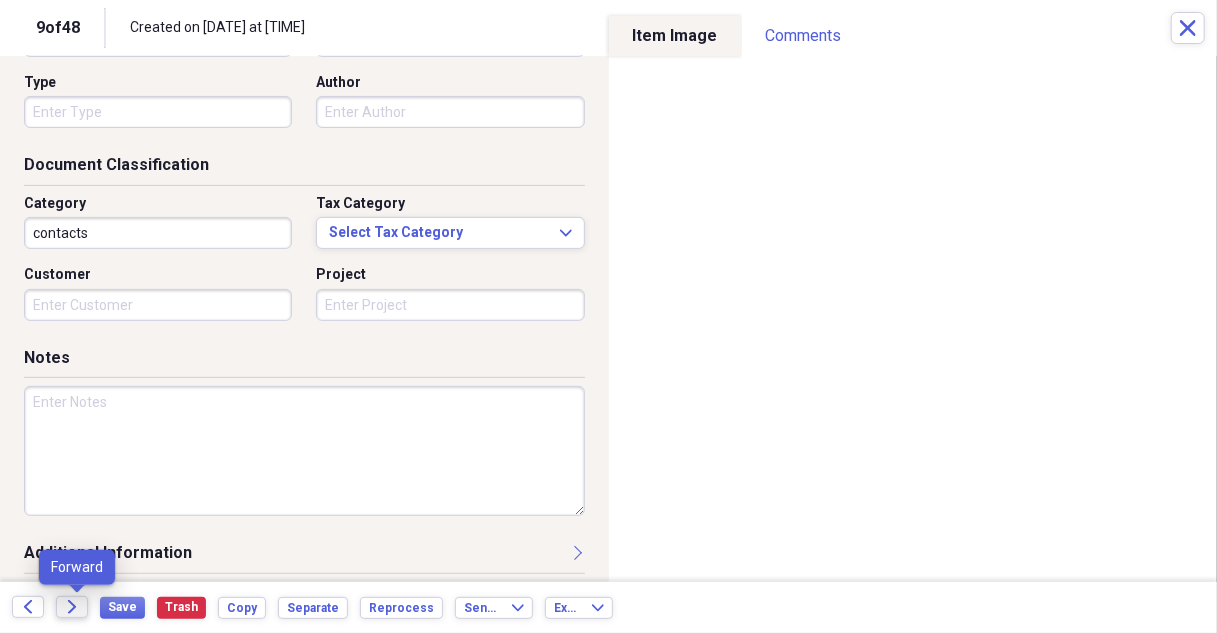 type on "contacts" 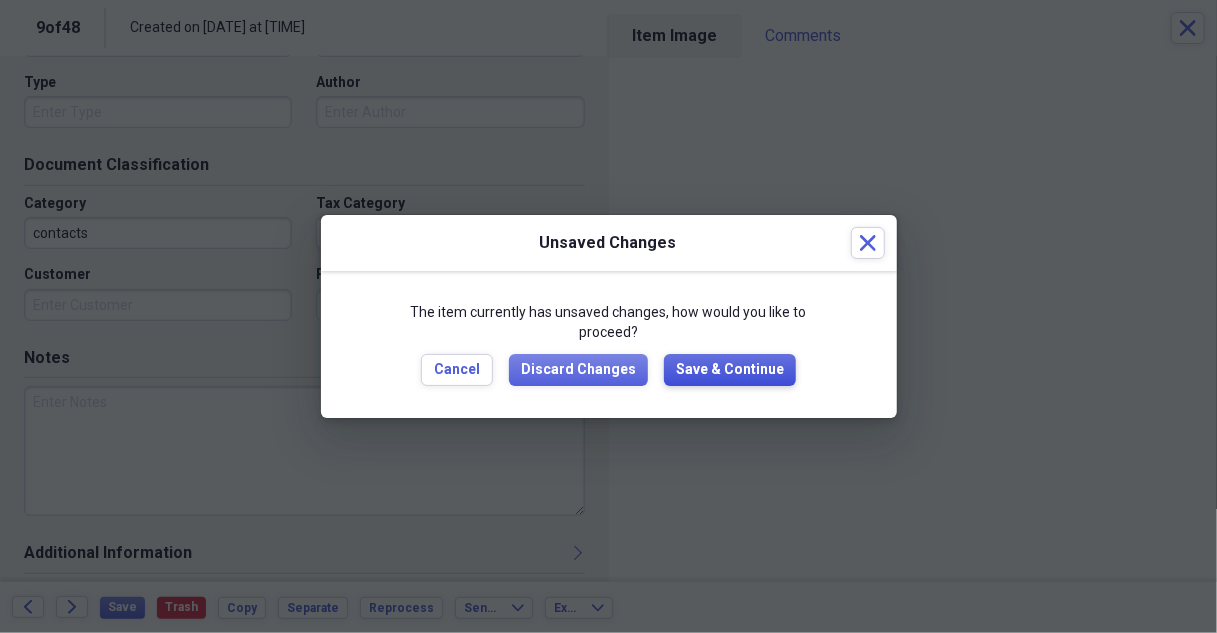 drag, startPoint x: 712, startPoint y: 369, endPoint x: 1112, endPoint y: 317, distance: 403.36584 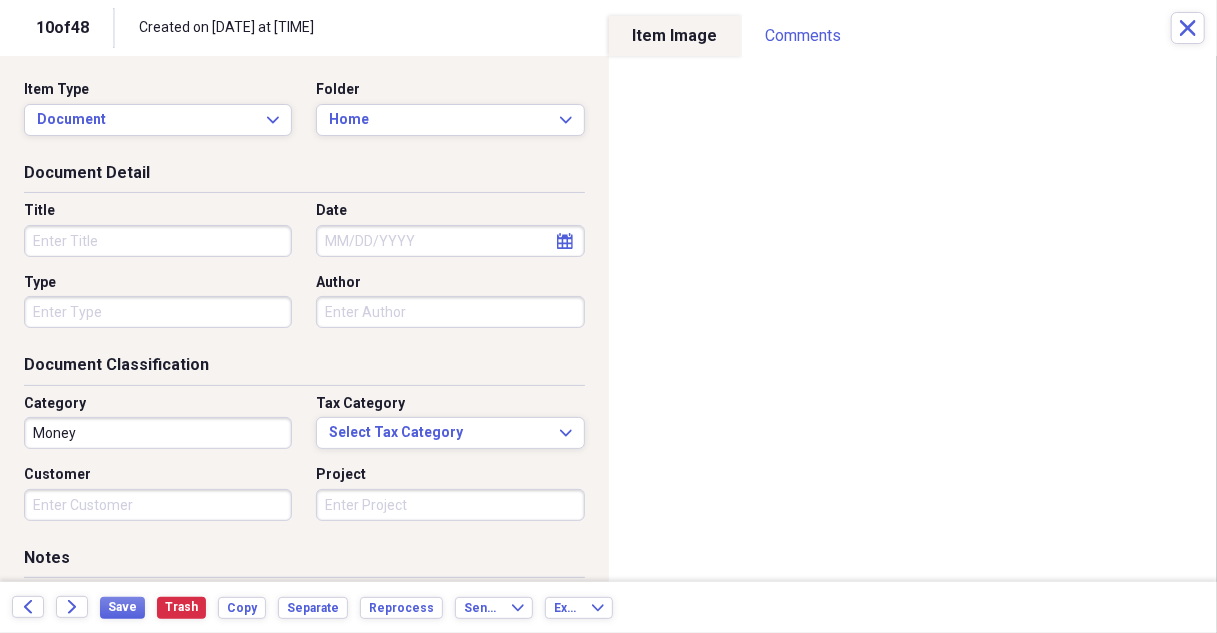 click on "Title" at bounding box center (158, 241) 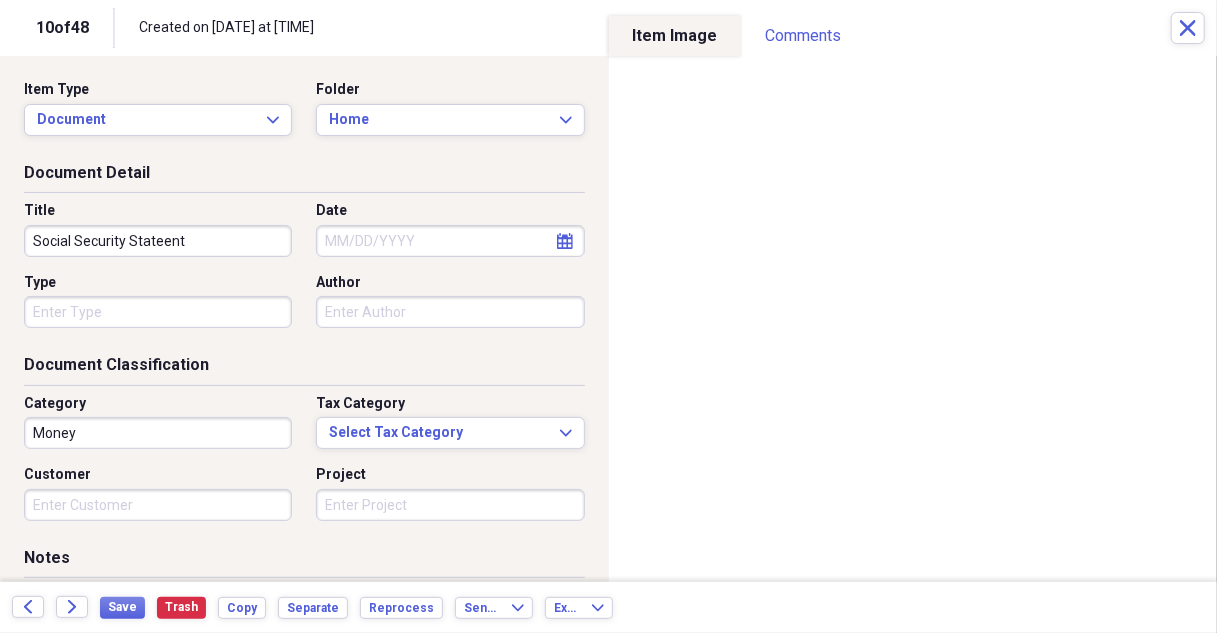 type on "Social Security Stateent" 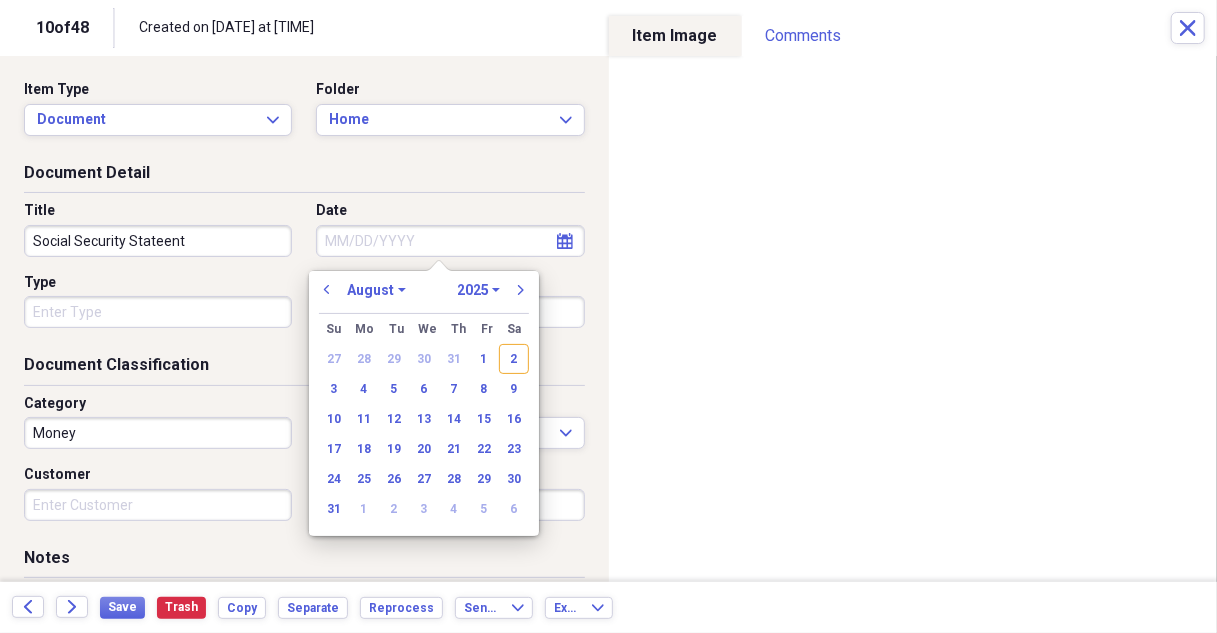 click on "Date" at bounding box center (450, 241) 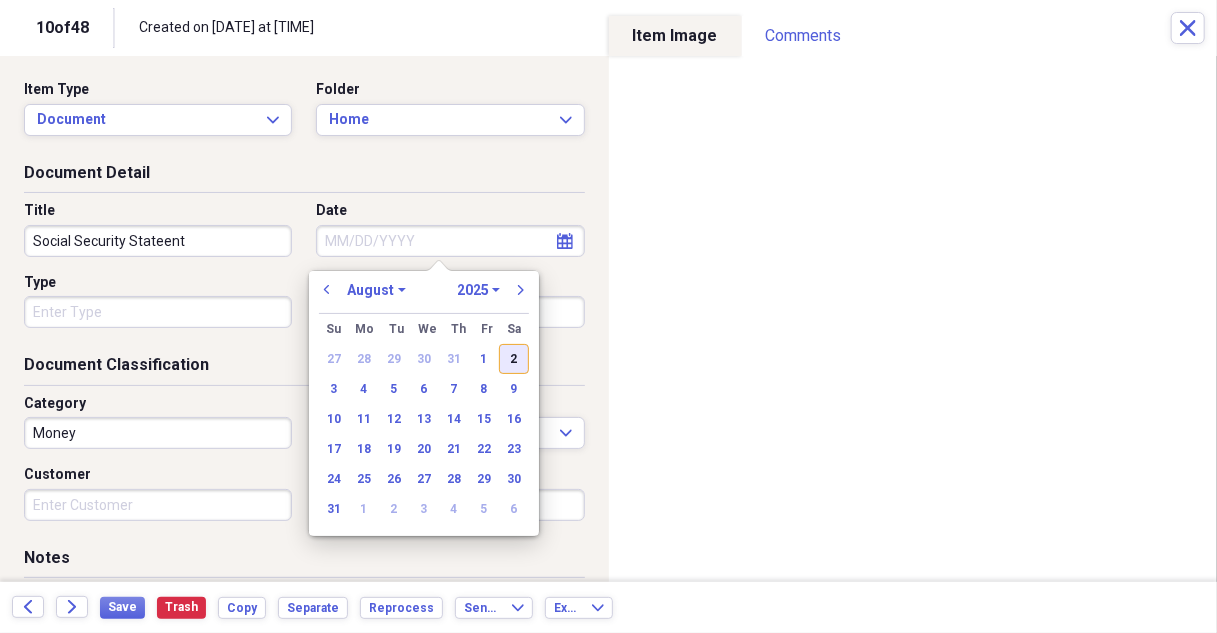 click on "2" at bounding box center (514, 359) 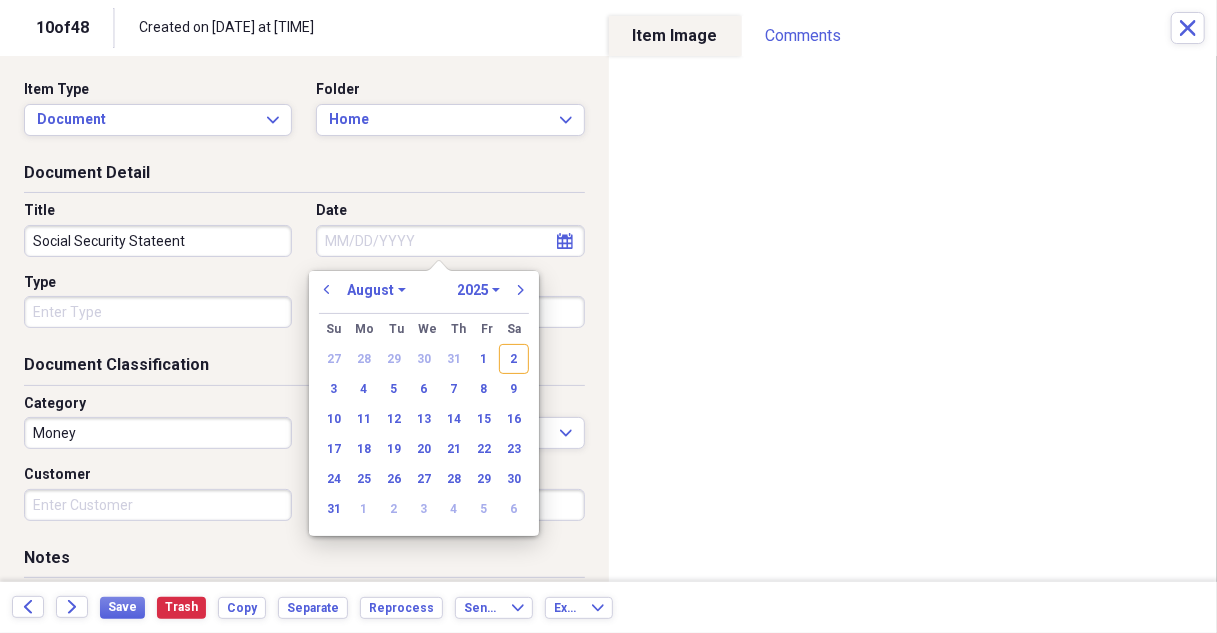 type on "08/02/2025" 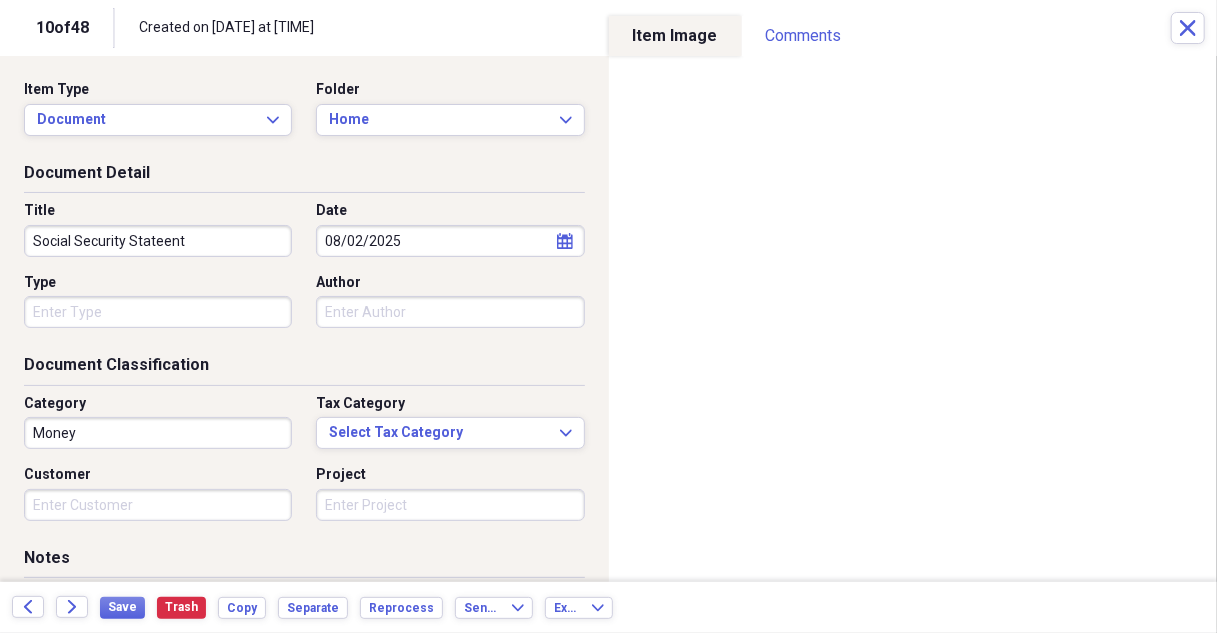 scroll, scrollTop: 100, scrollLeft: 0, axis: vertical 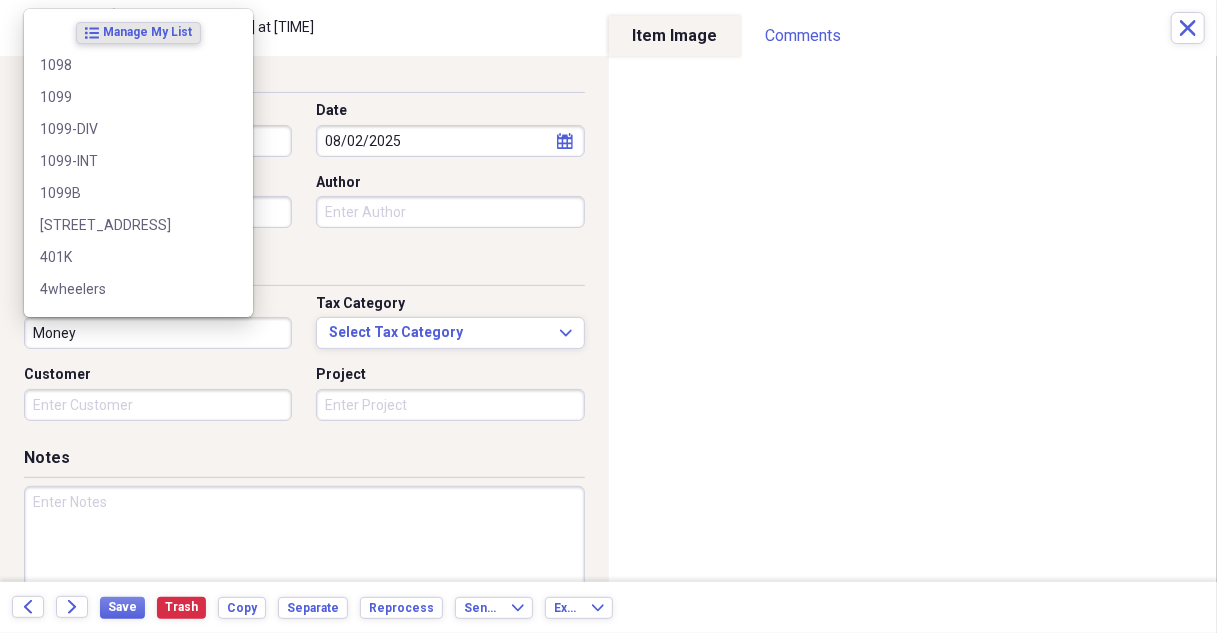 click on "Money" at bounding box center (158, 333) 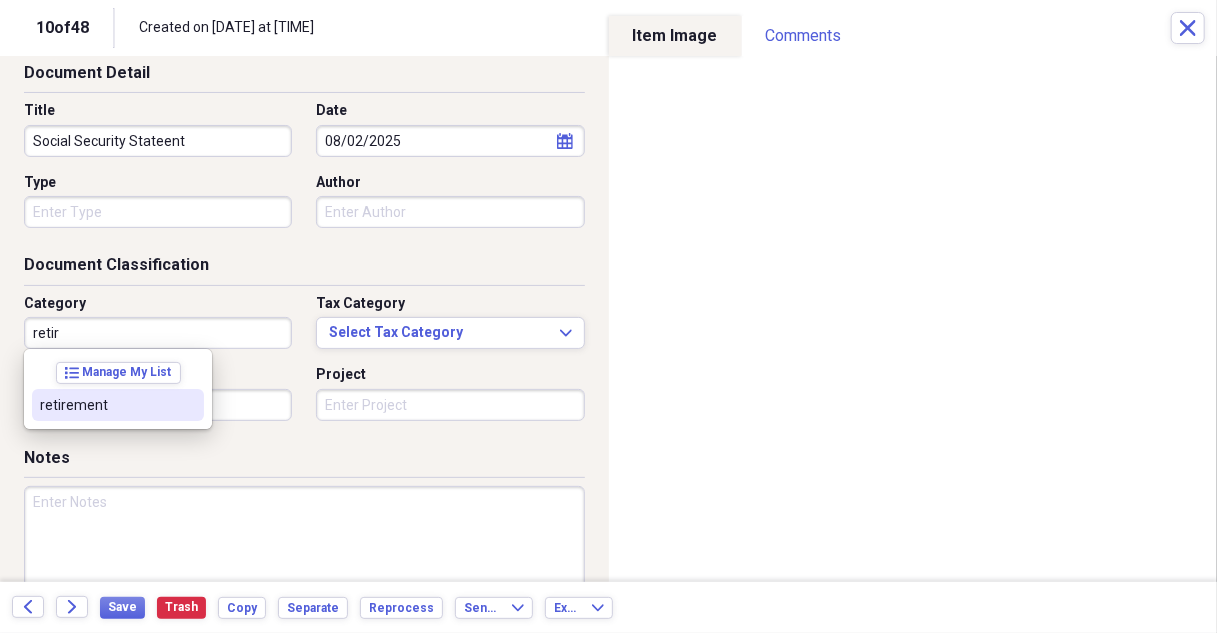 click on "retirement" at bounding box center [106, 405] 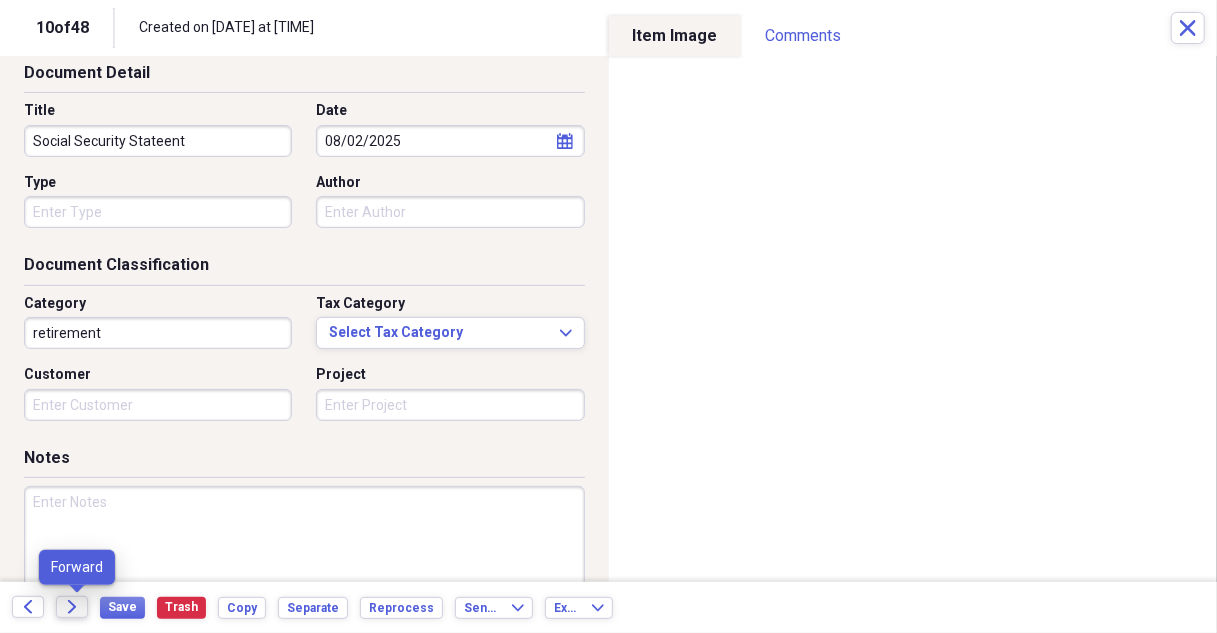 click on "Forward" at bounding box center [72, 607] 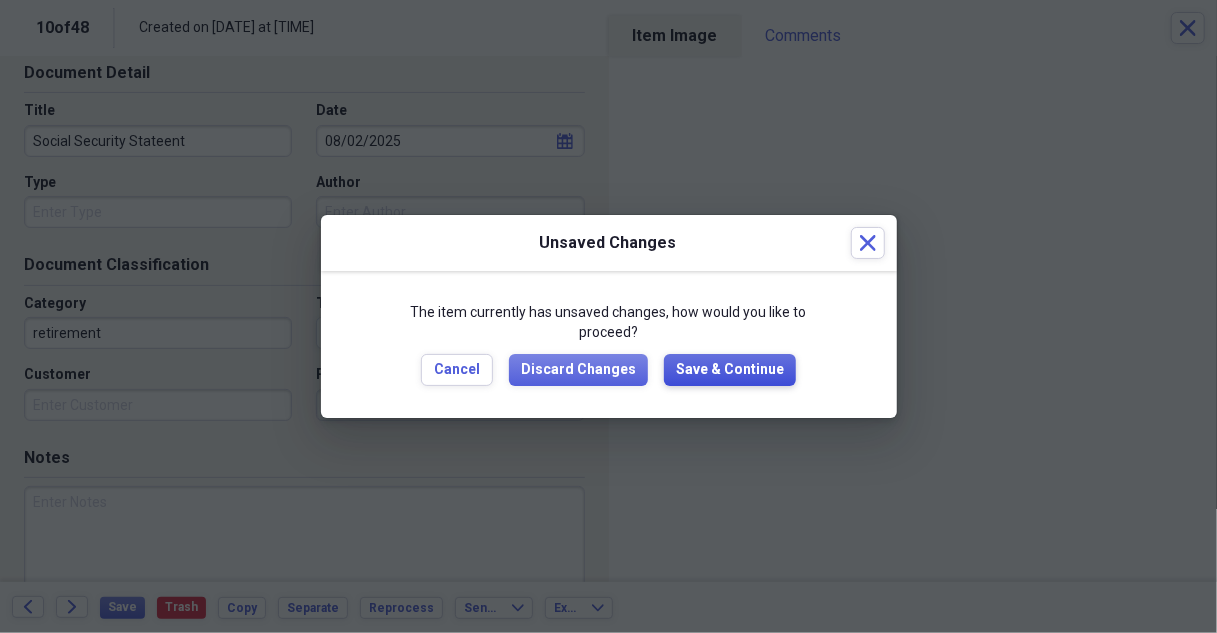 click on "Save & Continue" at bounding box center [730, 370] 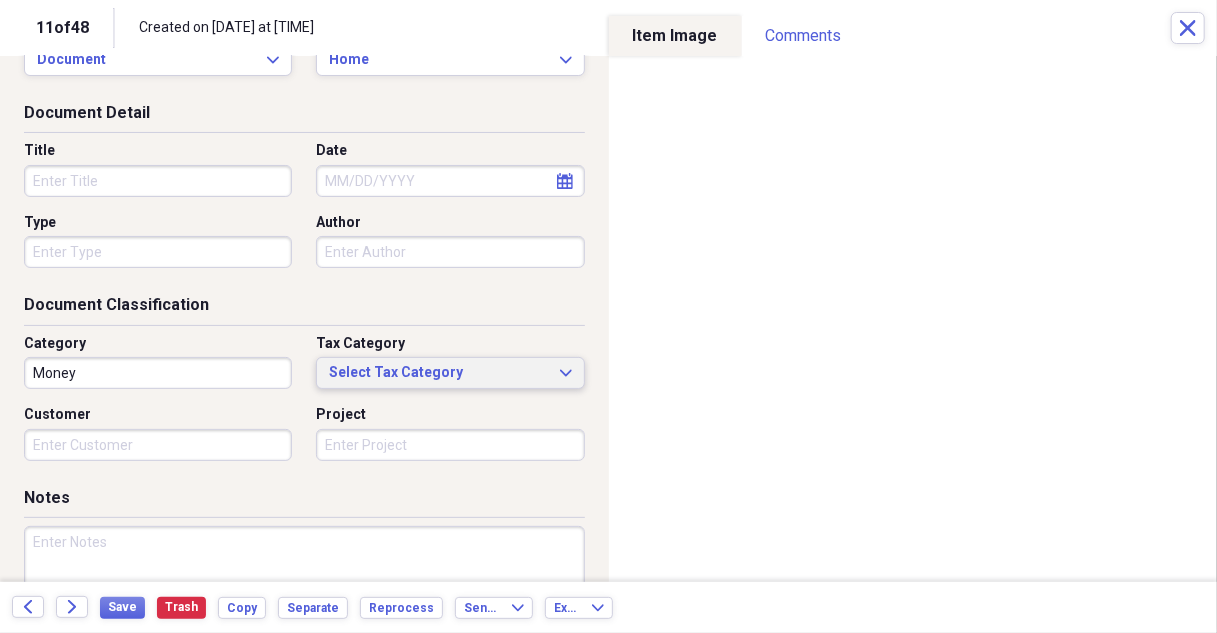 scroll, scrollTop: 100, scrollLeft: 0, axis: vertical 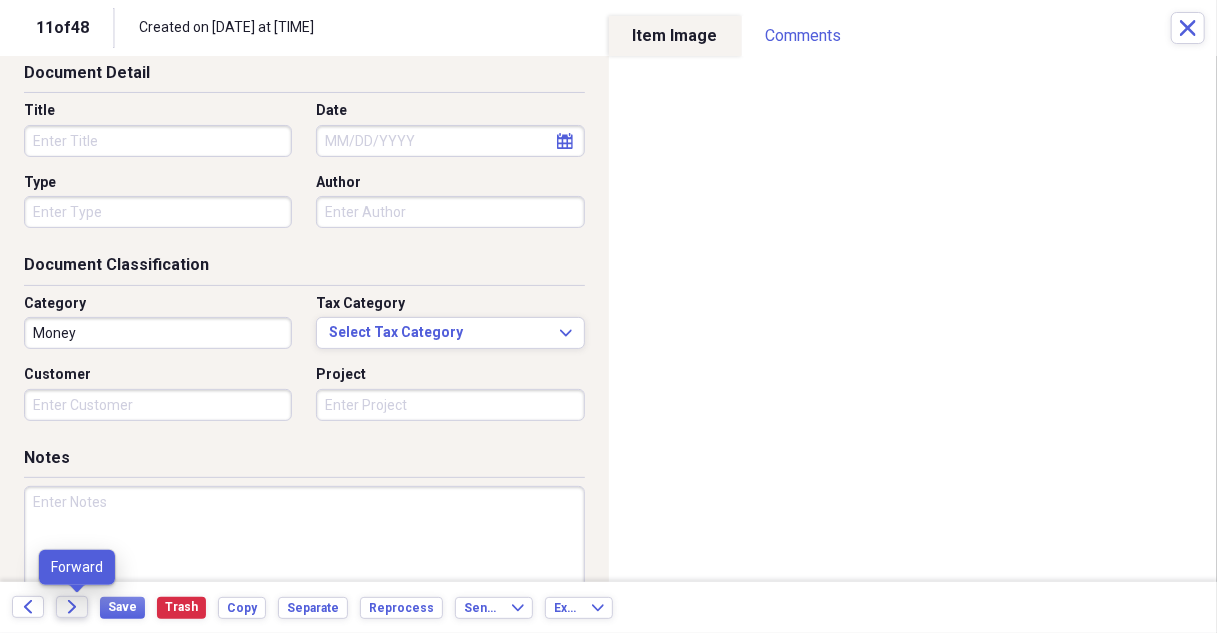 click on "Forward" 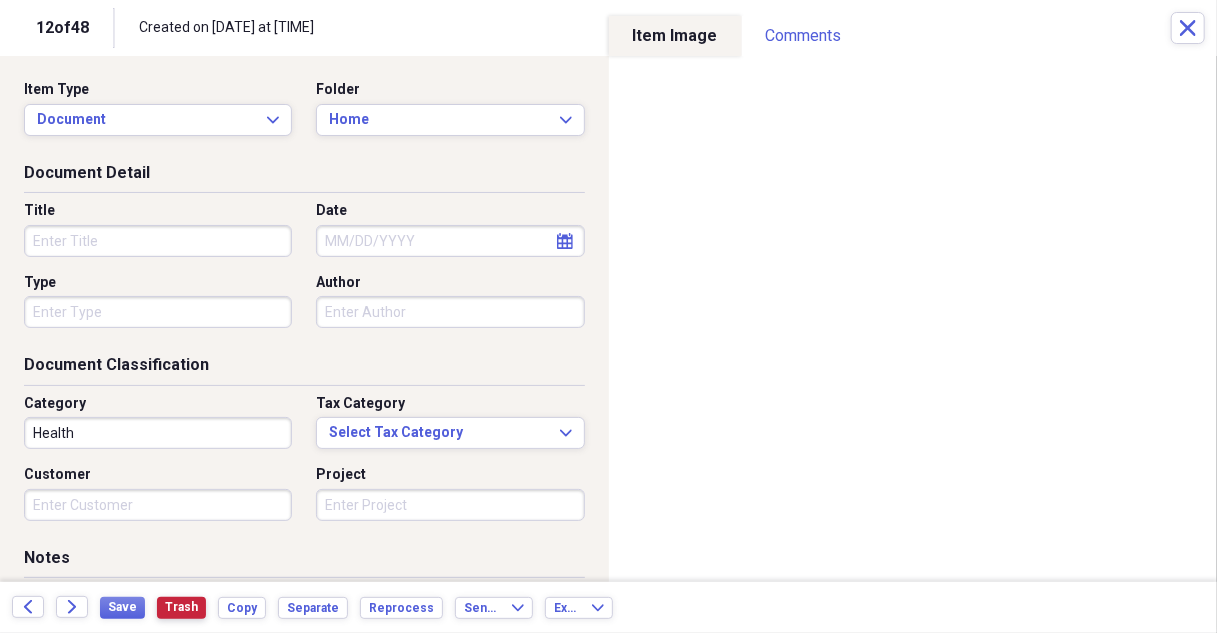 click on "Trash" at bounding box center (181, 607) 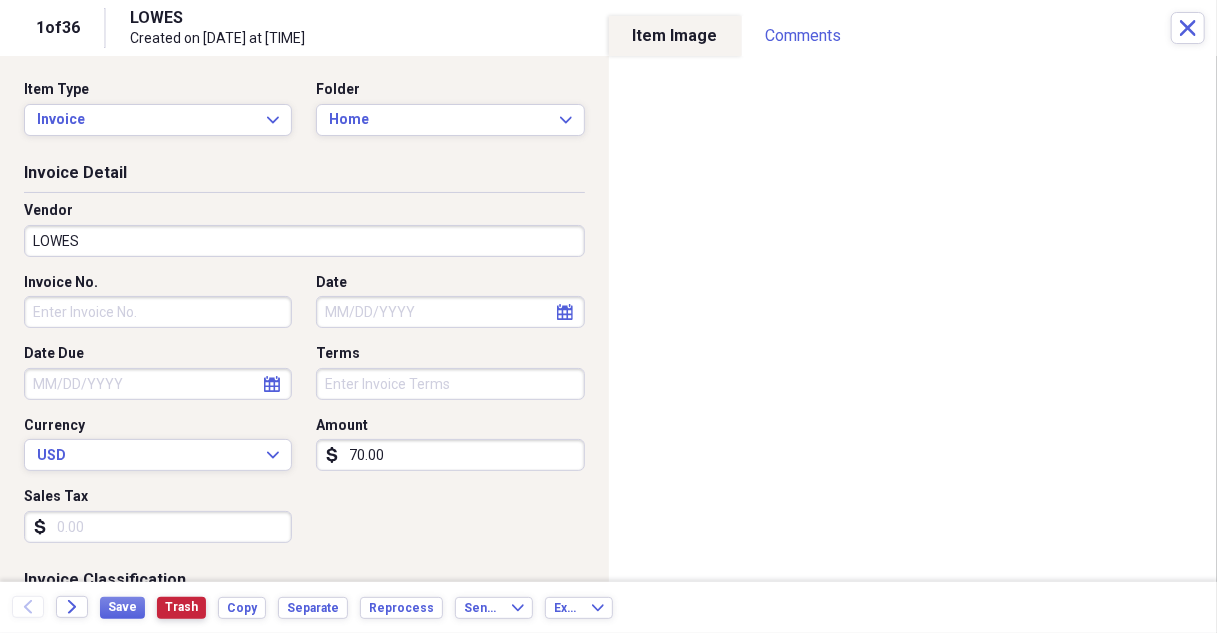 click on "Trash" at bounding box center (181, 607) 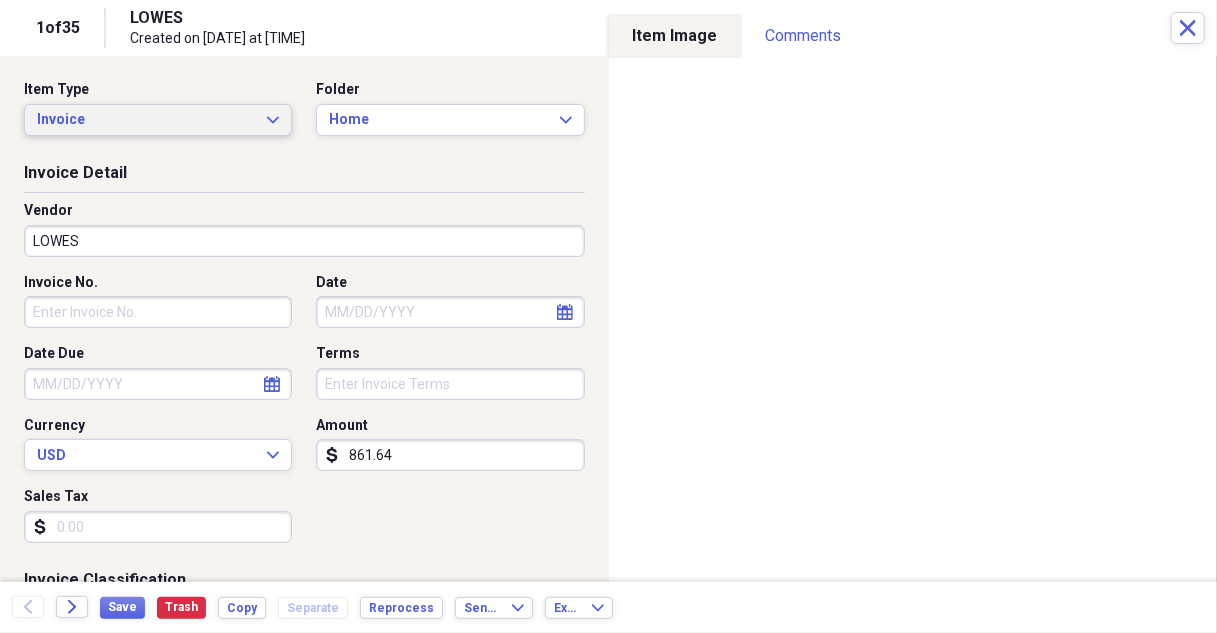 click on "Invoice Expand" at bounding box center [158, 120] 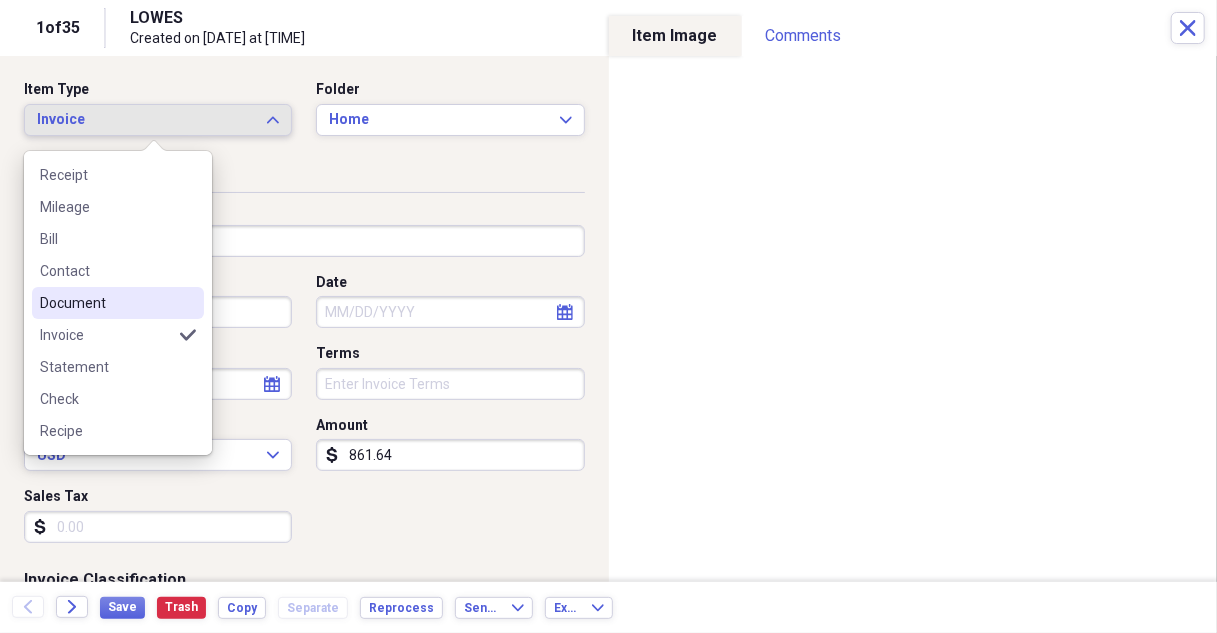 click on "Document" at bounding box center (106, 303) 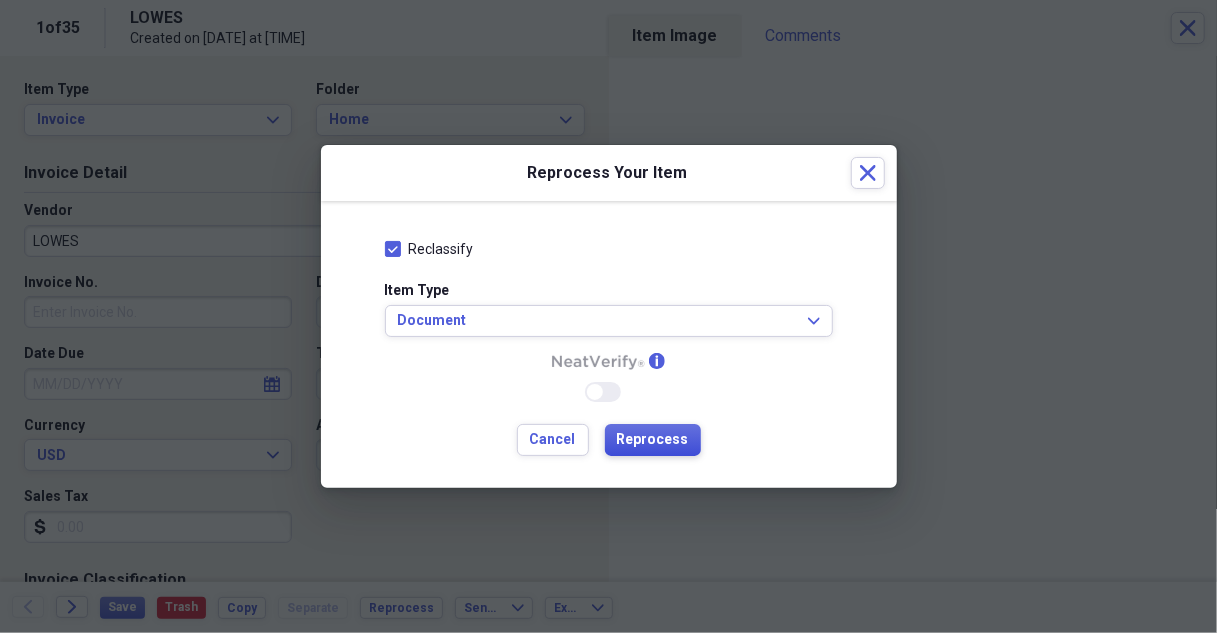 click on "Reprocess" at bounding box center (653, 440) 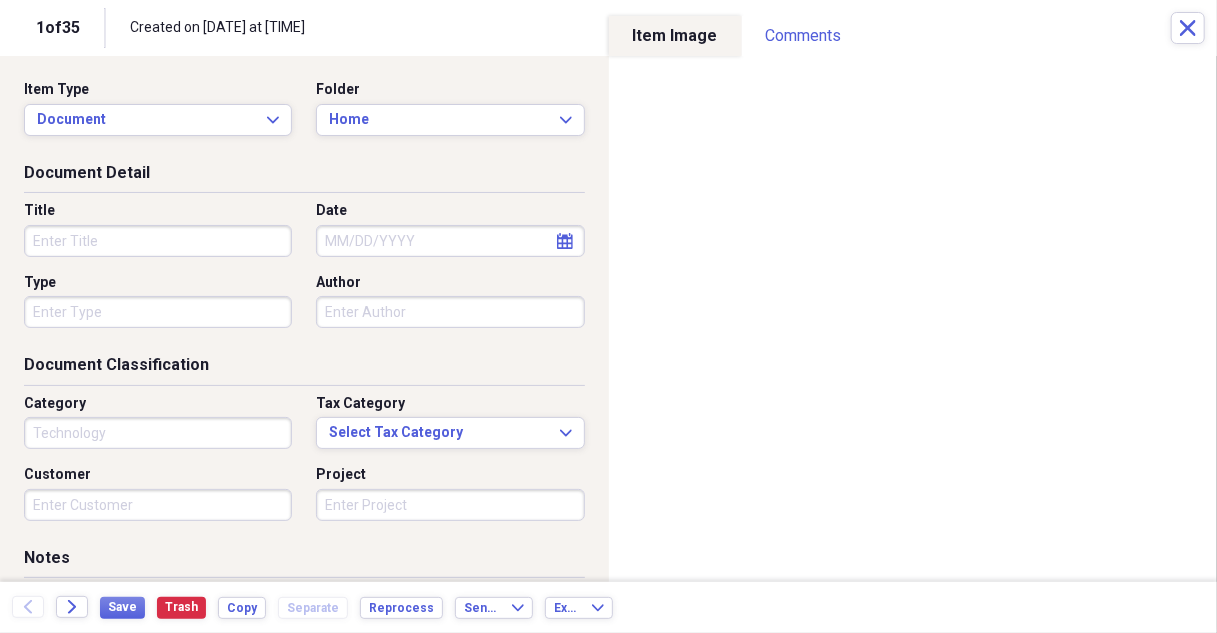 type on "Technology" 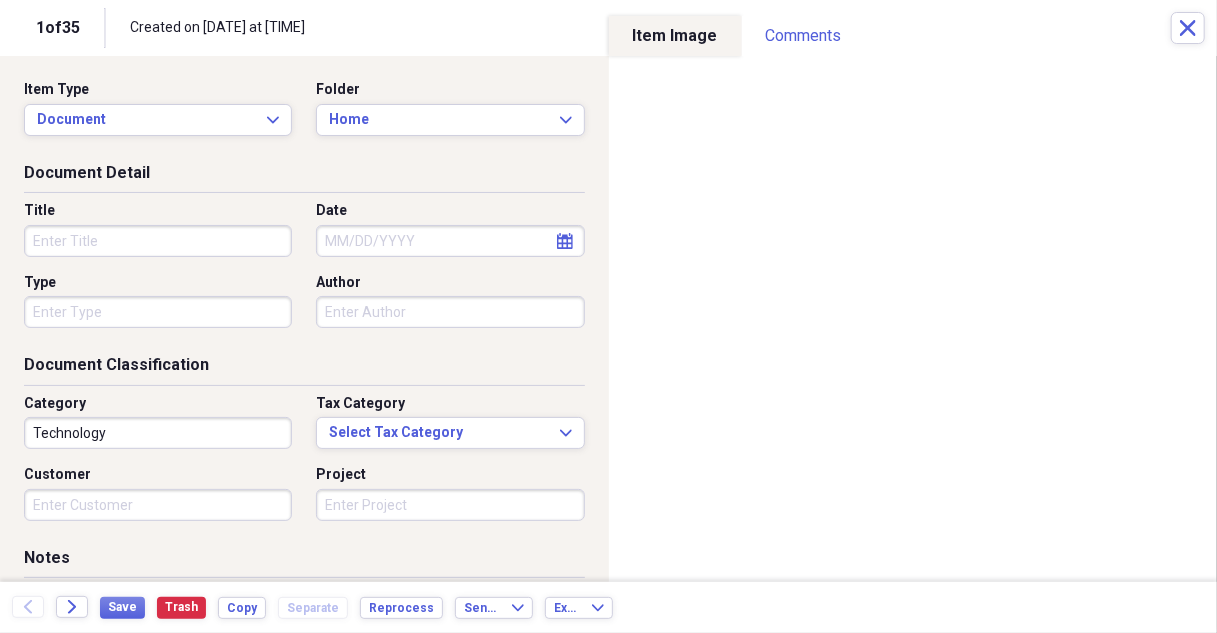 click on "Title" at bounding box center (158, 241) 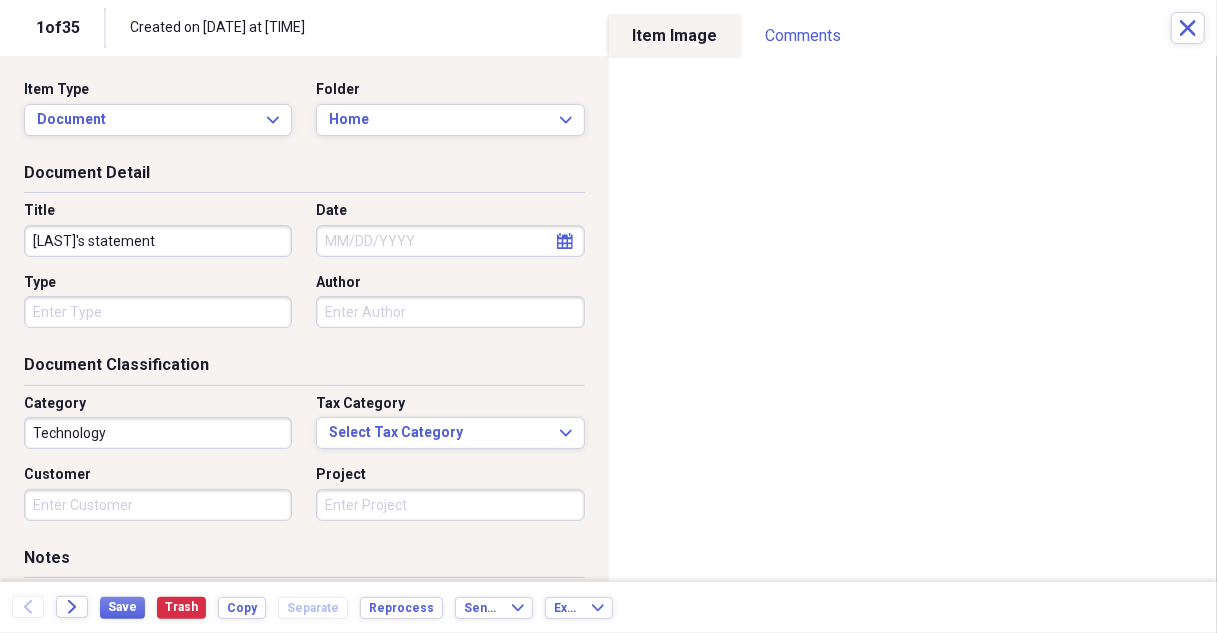 type on "[LAST]'s statement" 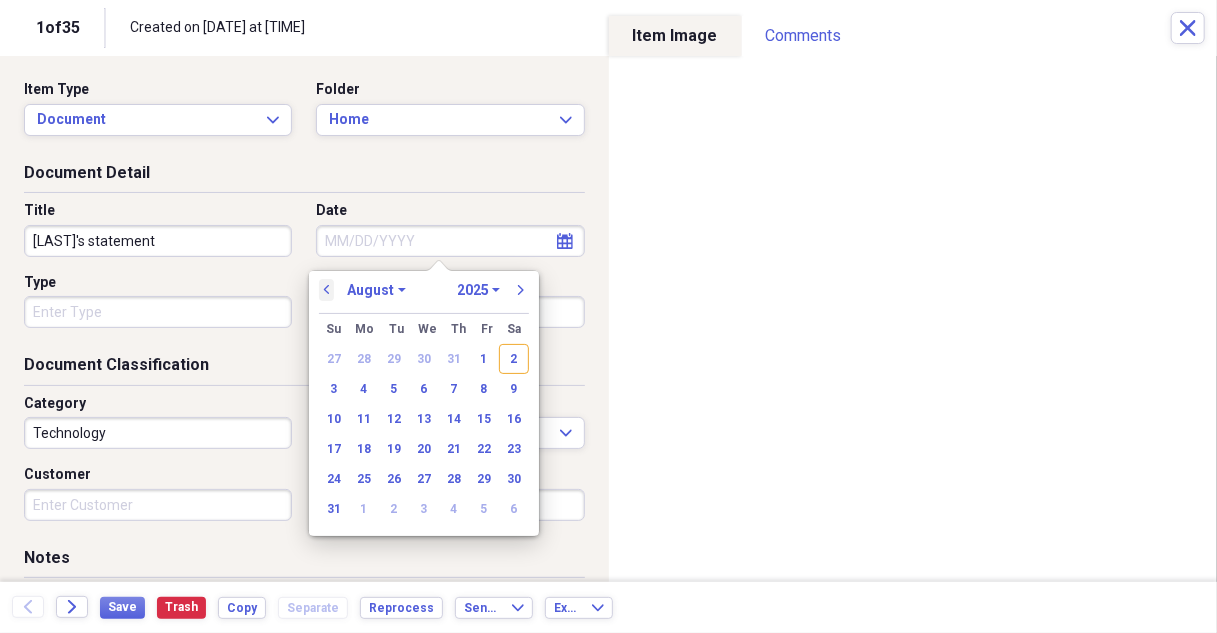 click on "previous" at bounding box center [327, 290] 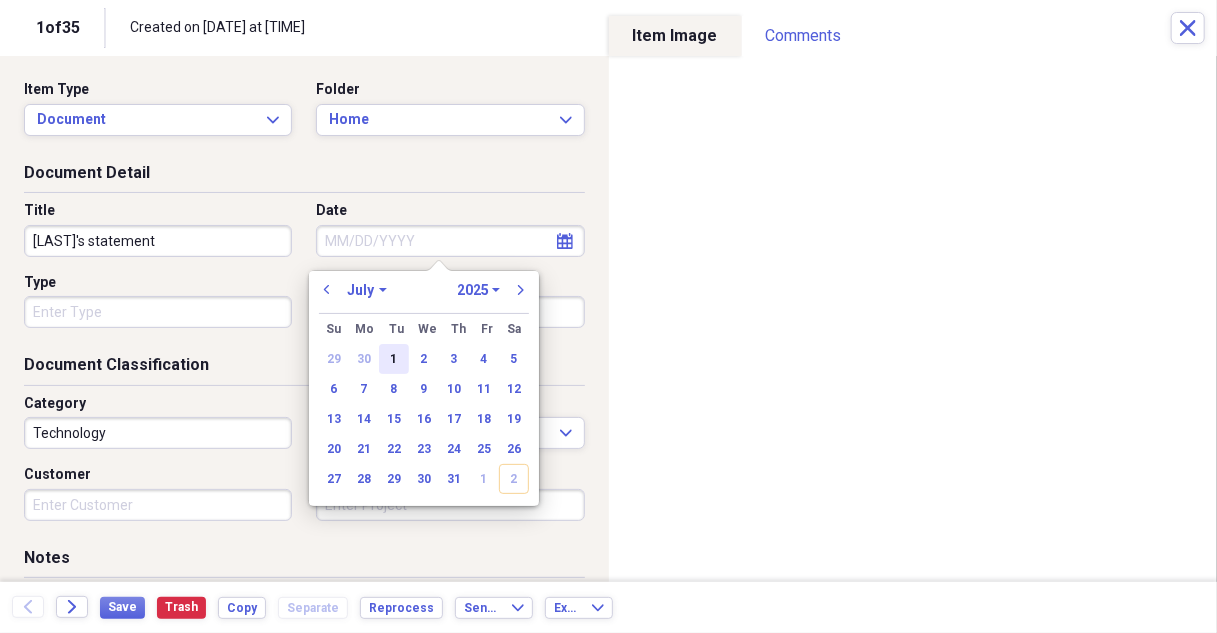 click on "1" at bounding box center [394, 359] 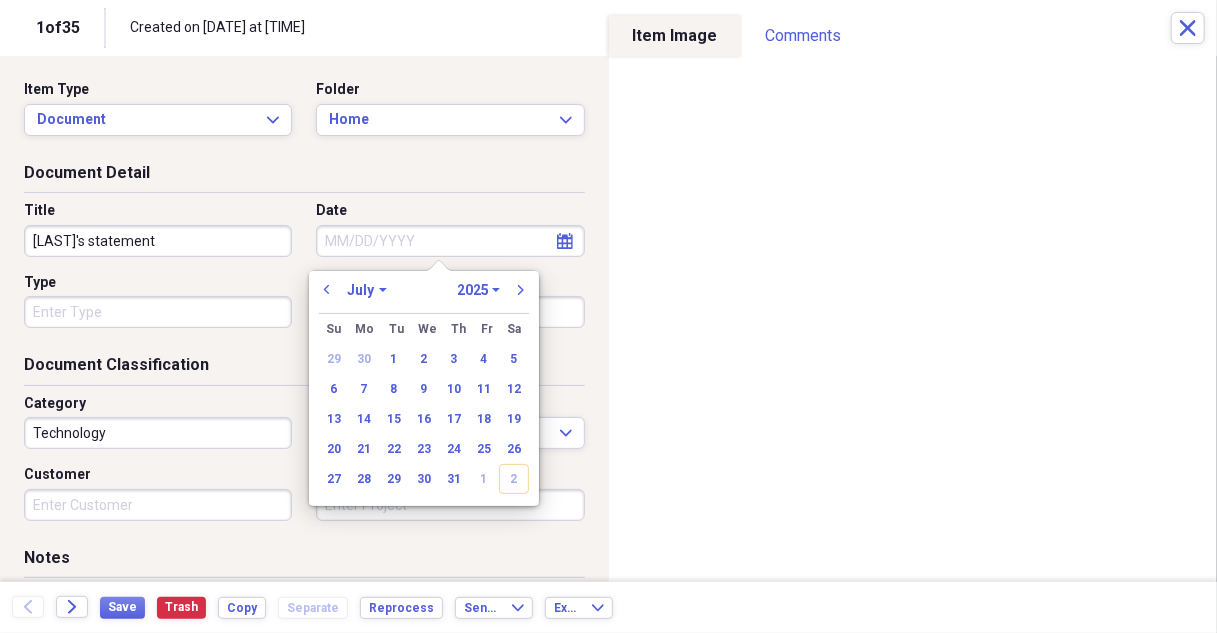 type on "07/01/2025" 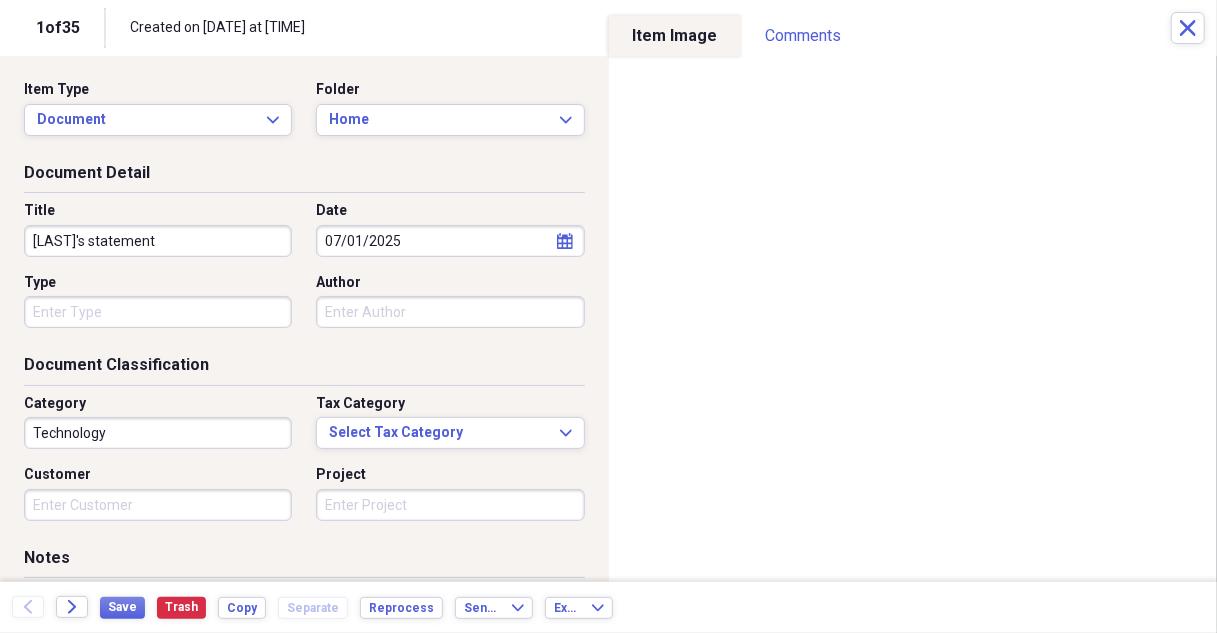 scroll, scrollTop: 100, scrollLeft: 0, axis: vertical 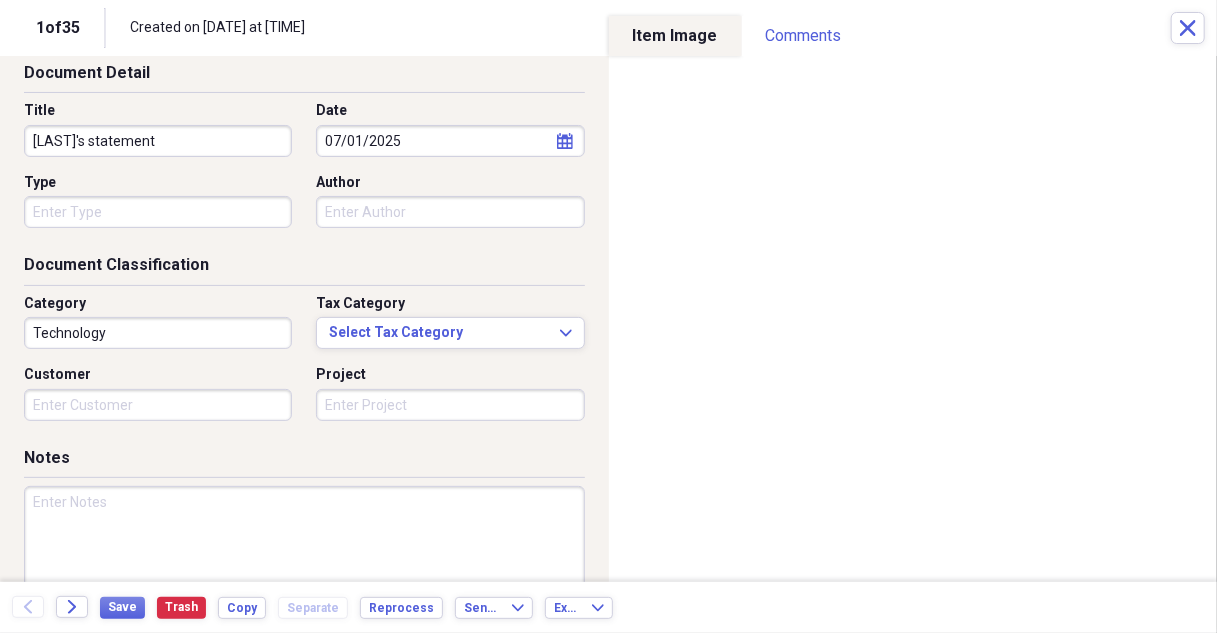 click on "Technology" at bounding box center (158, 333) 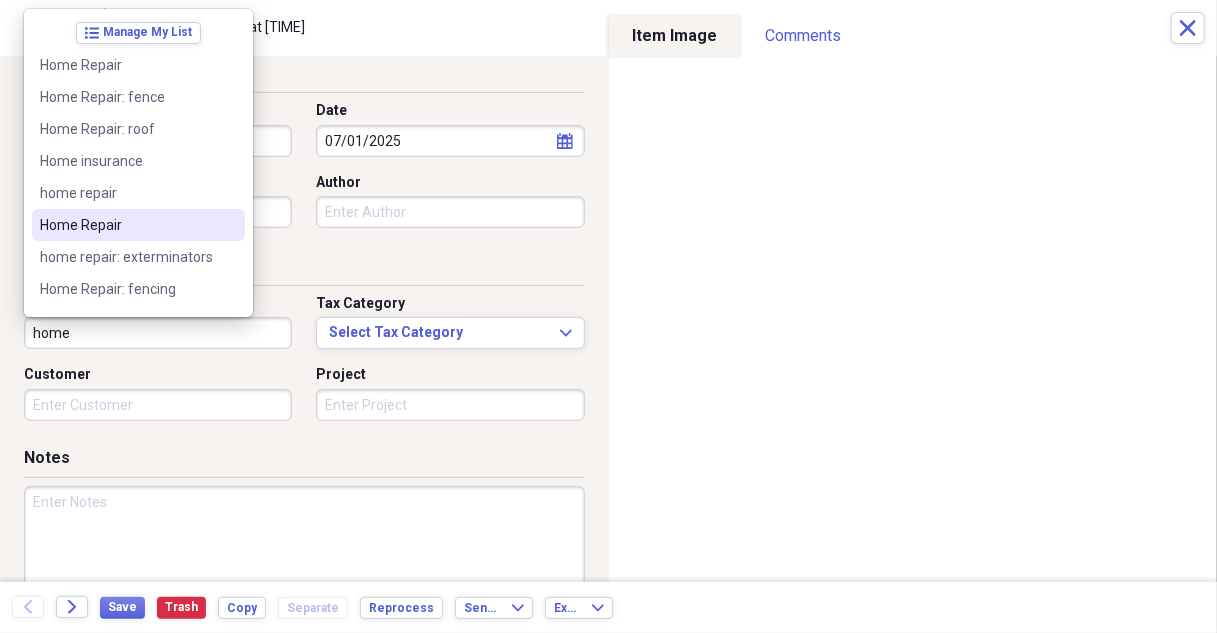 click on "Home Repair" at bounding box center (126, 225) 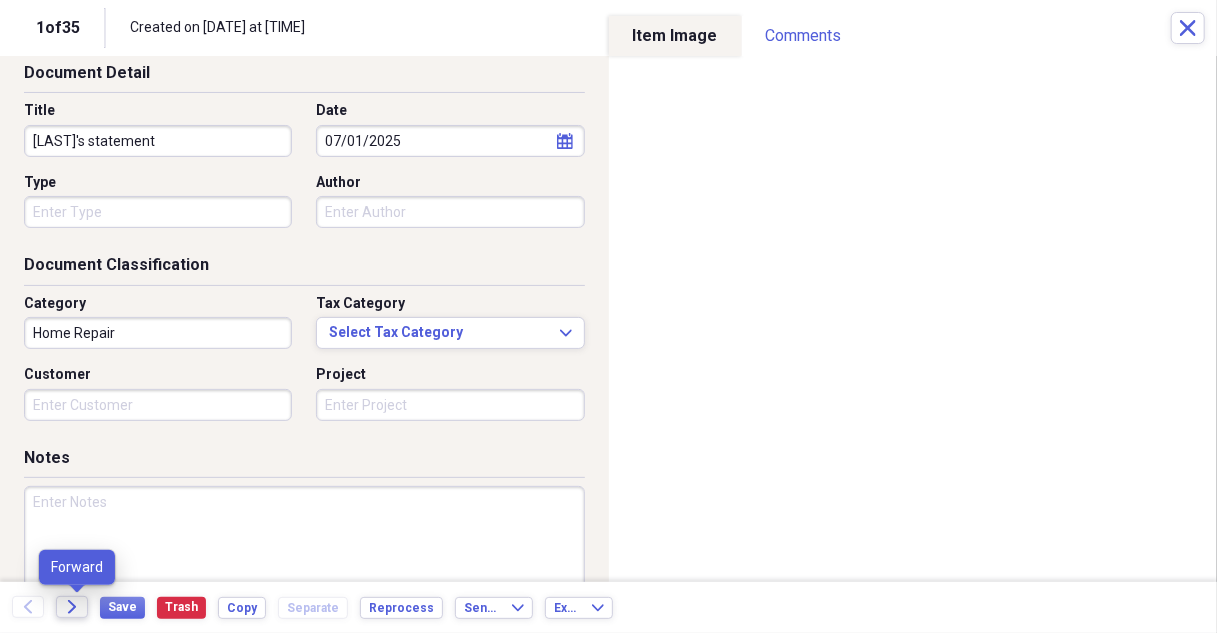 click on "Forward" 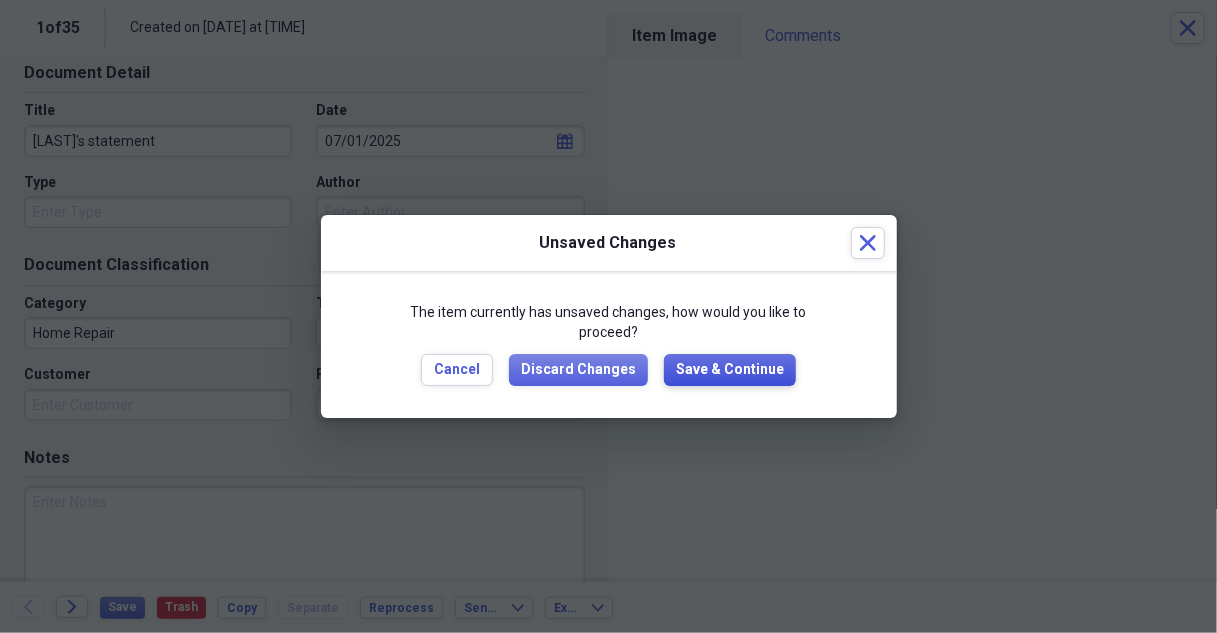 drag, startPoint x: 742, startPoint y: 379, endPoint x: 1008, endPoint y: 356, distance: 266.99252 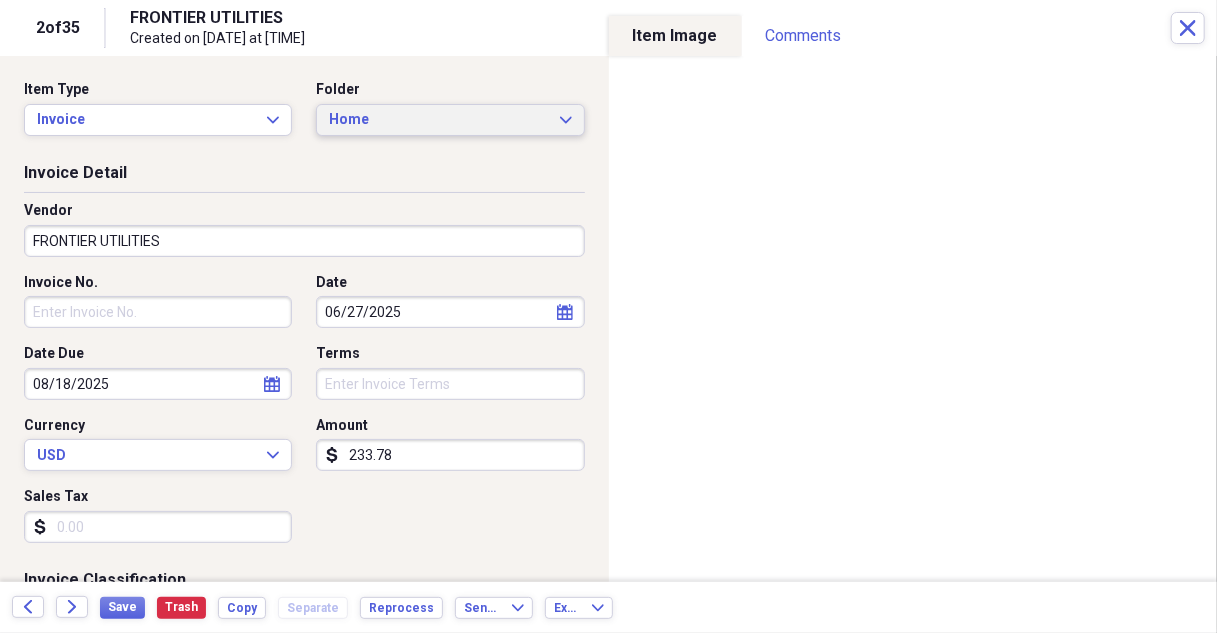 click on "Expand" 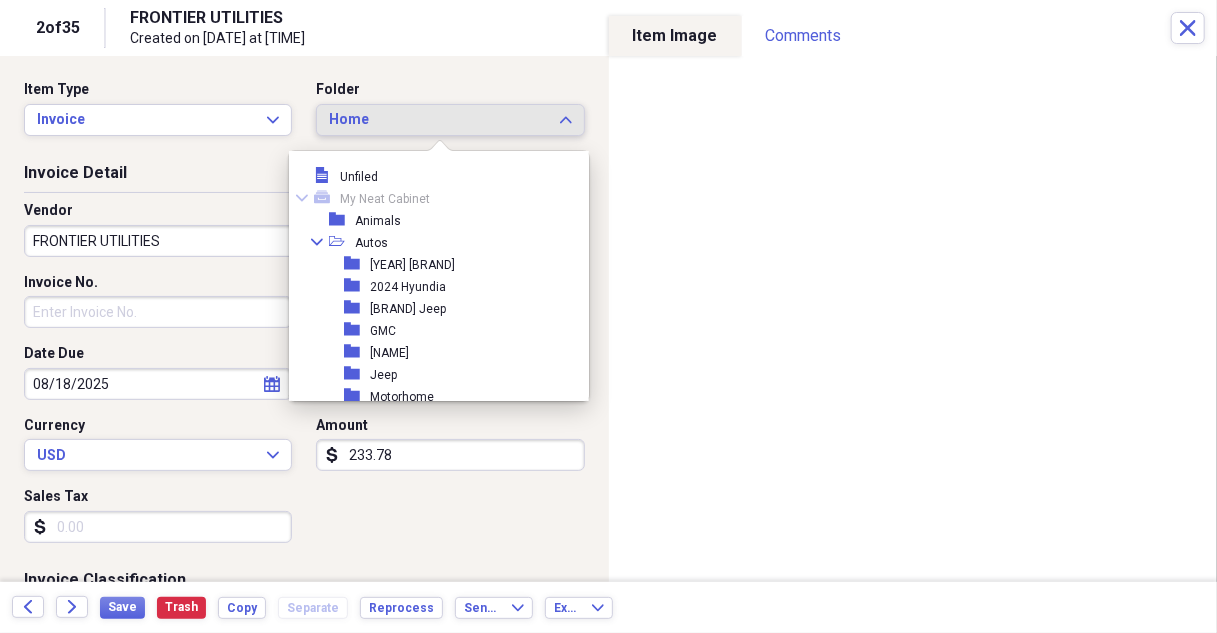 scroll, scrollTop: 253, scrollLeft: 0, axis: vertical 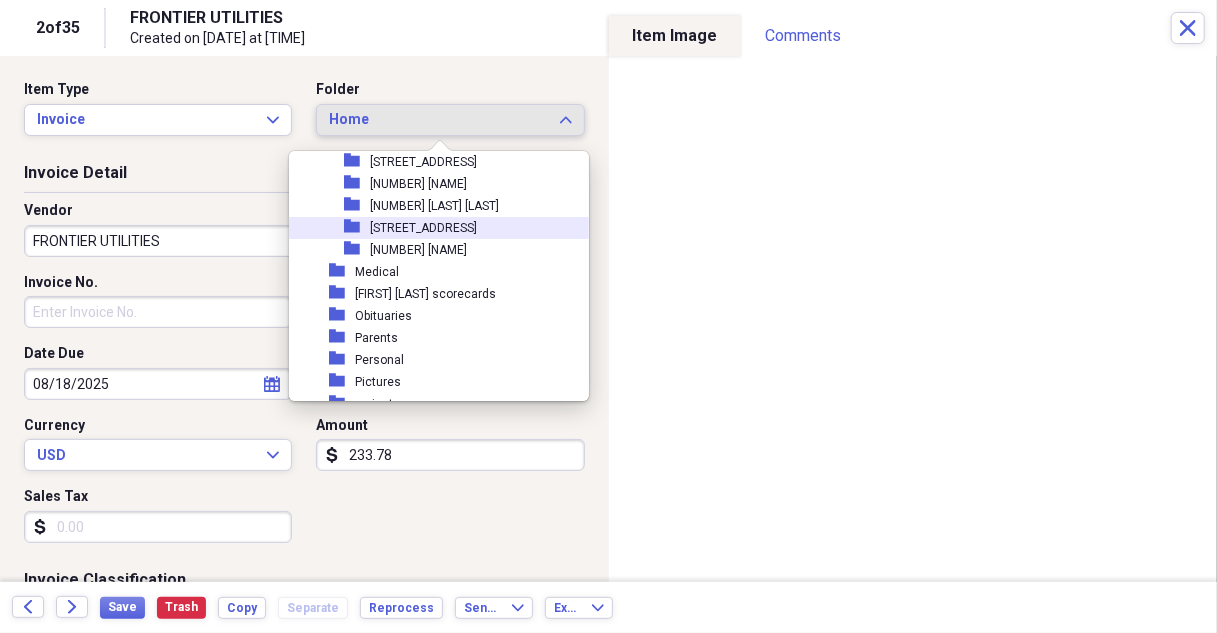 click on "[STREET_ADDRESS]" at bounding box center [423, 228] 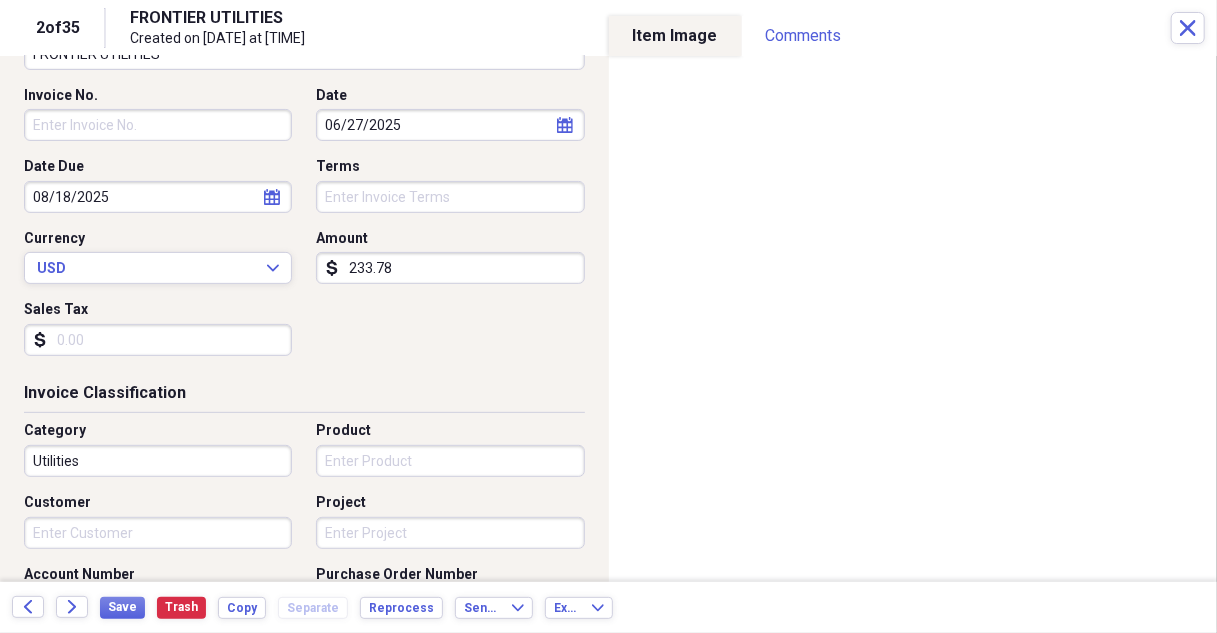 scroll, scrollTop: 300, scrollLeft: 0, axis: vertical 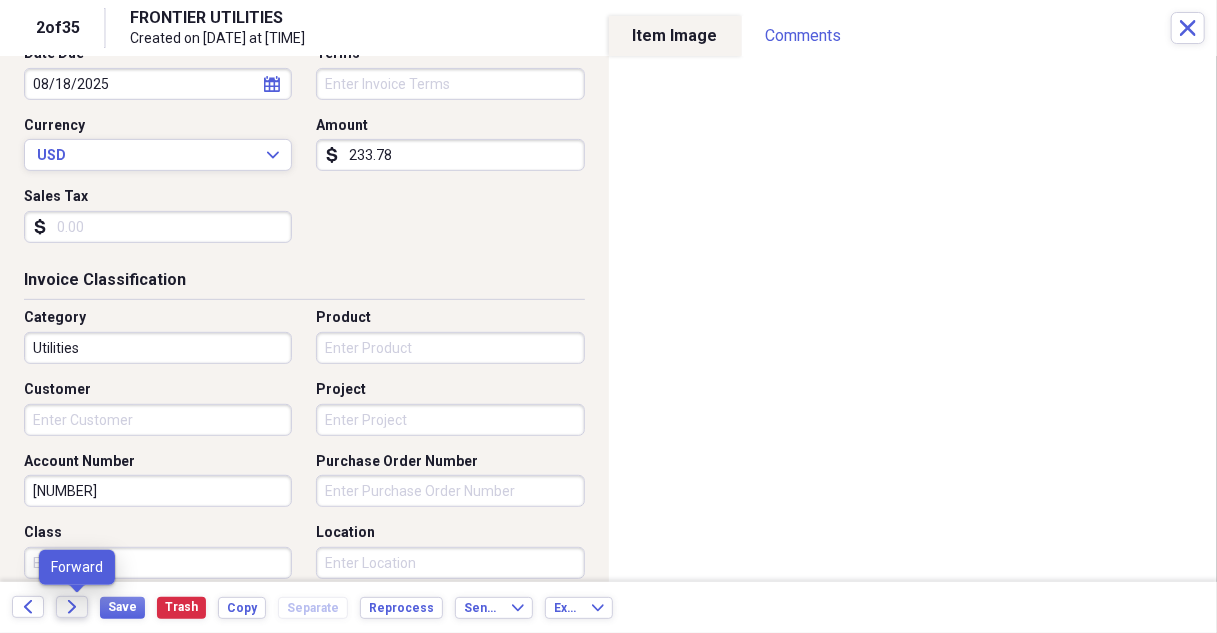 click 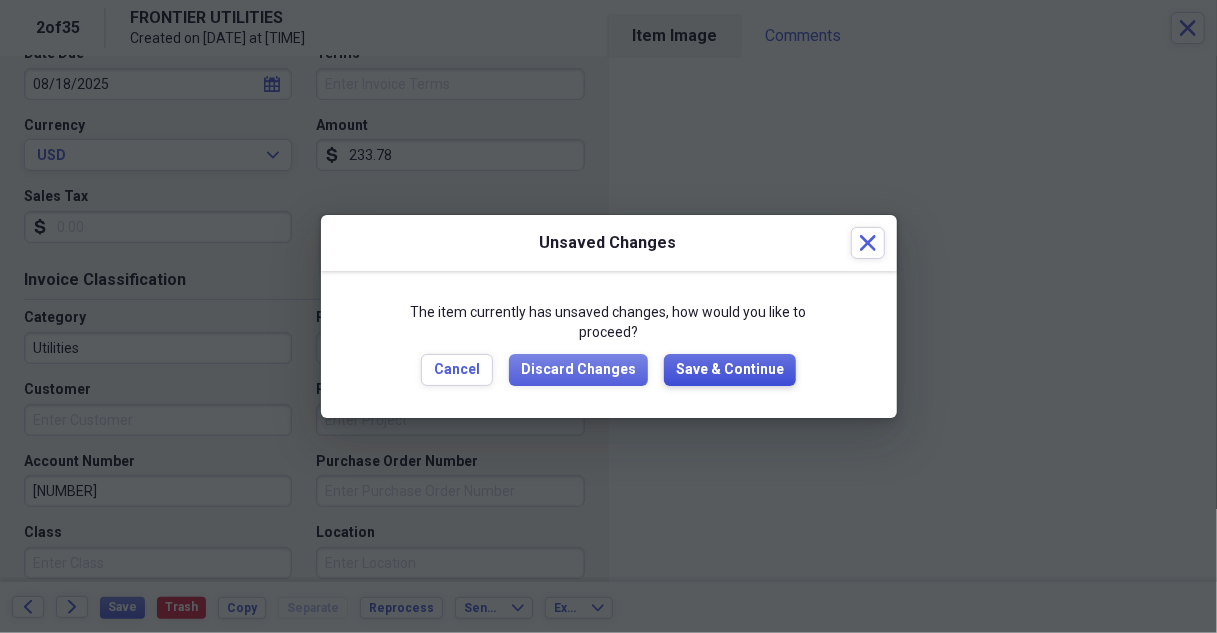 click on "Save & Continue" at bounding box center (730, 370) 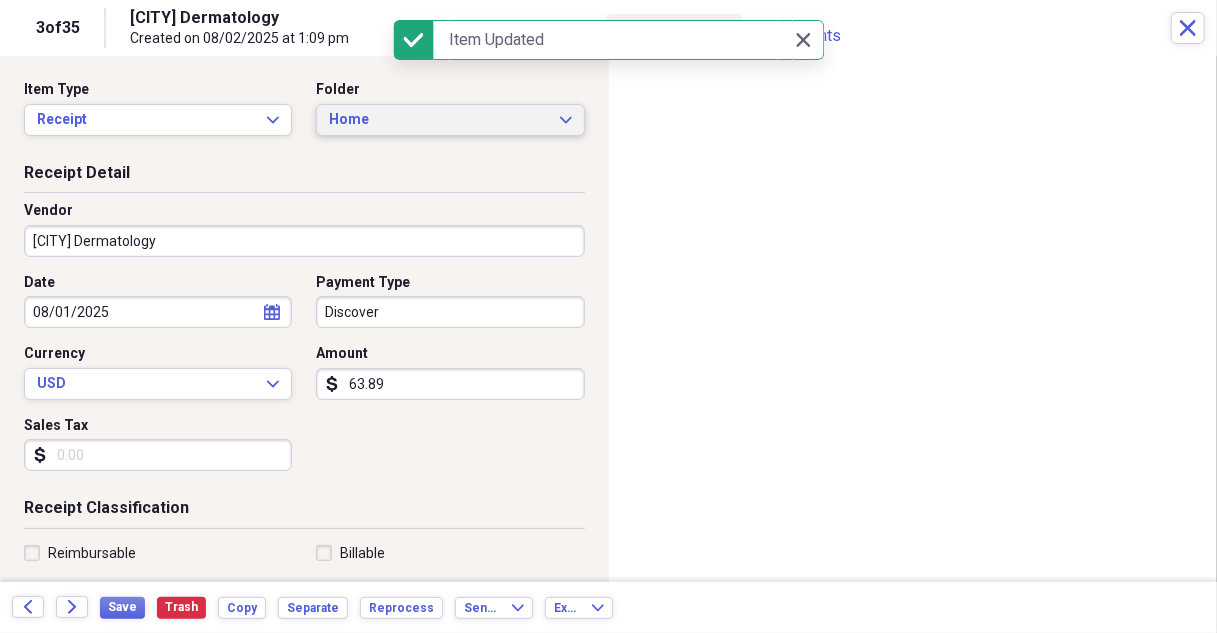 click on "Expand" 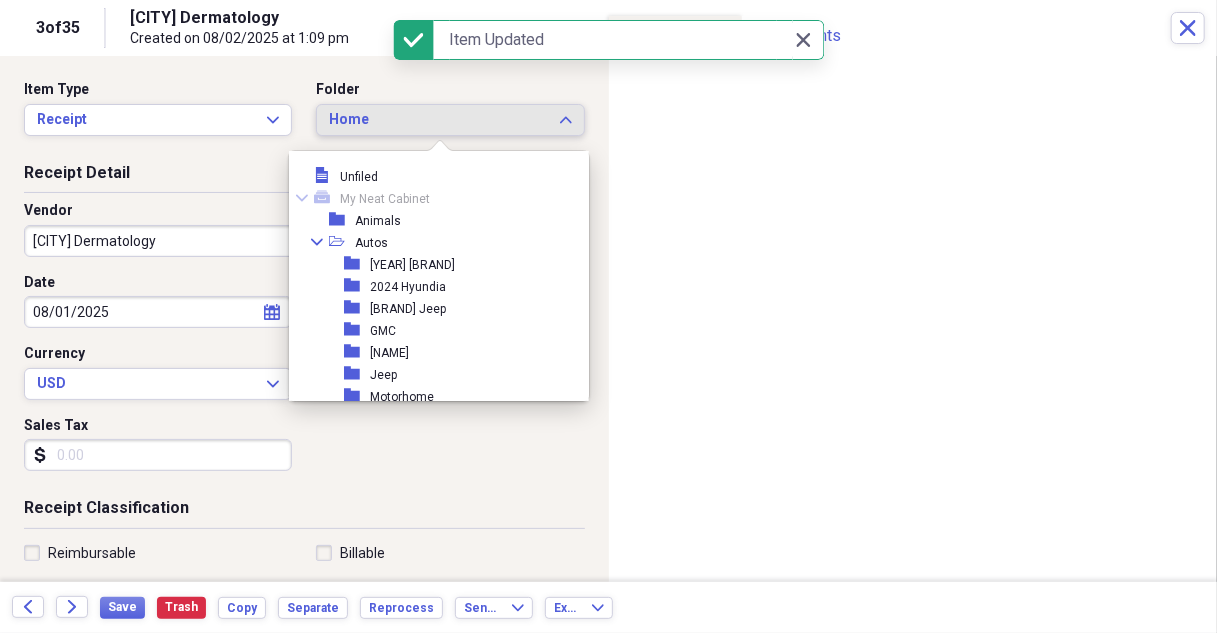 scroll, scrollTop: 253, scrollLeft: 0, axis: vertical 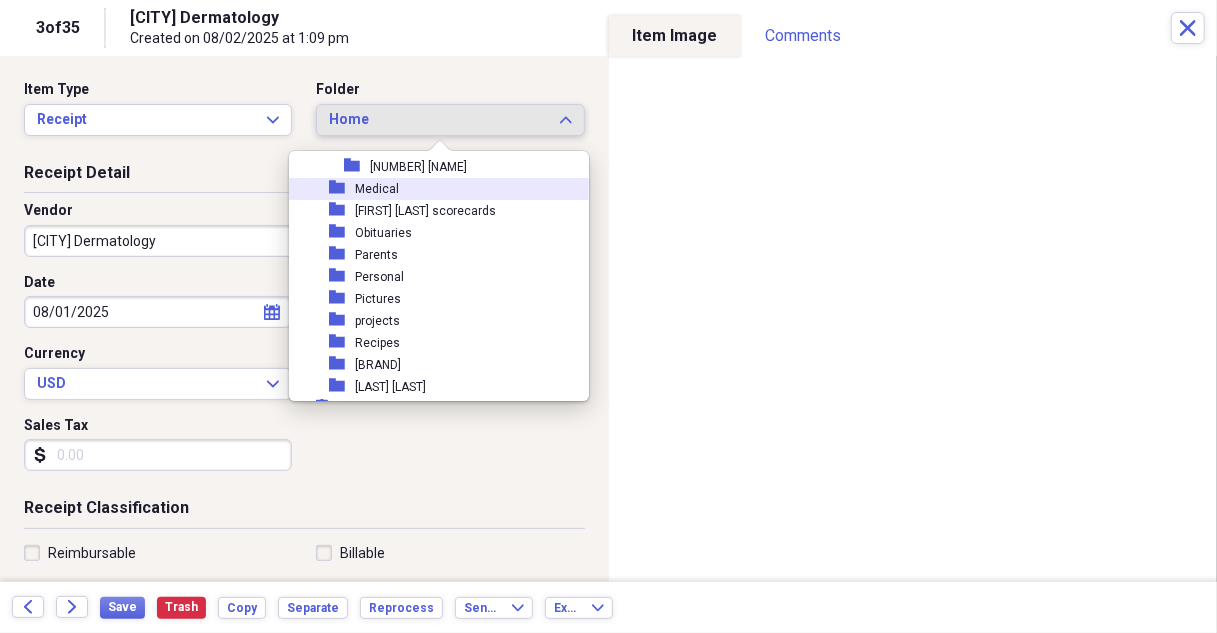 click on "Medical" at bounding box center (377, 189) 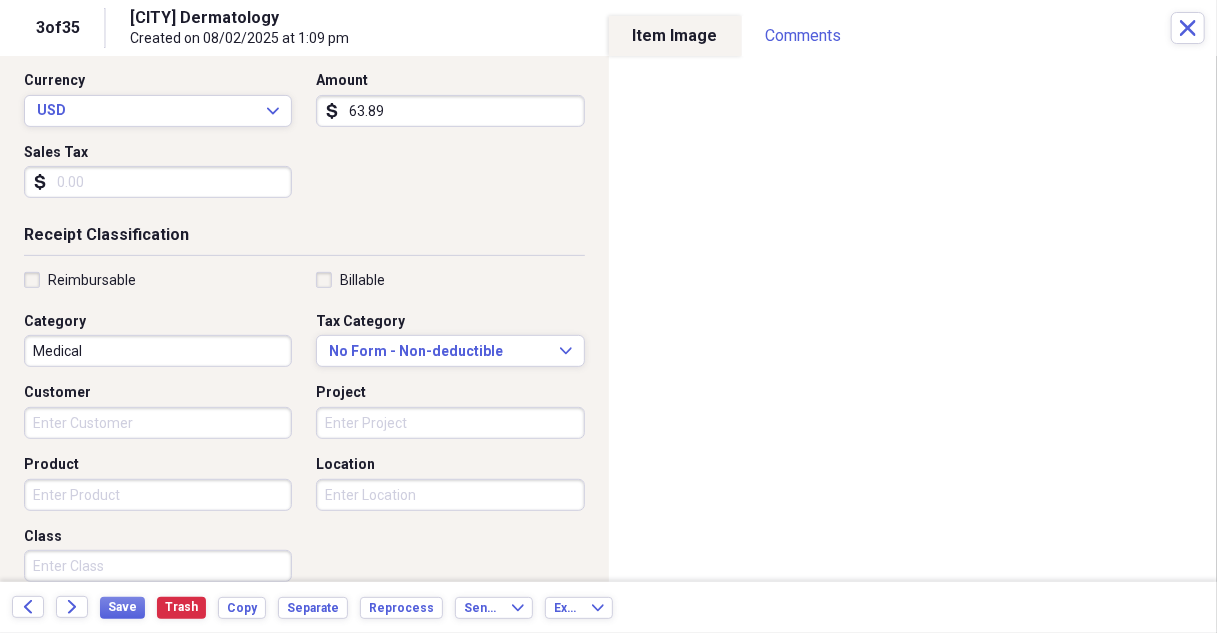 scroll, scrollTop: 300, scrollLeft: 0, axis: vertical 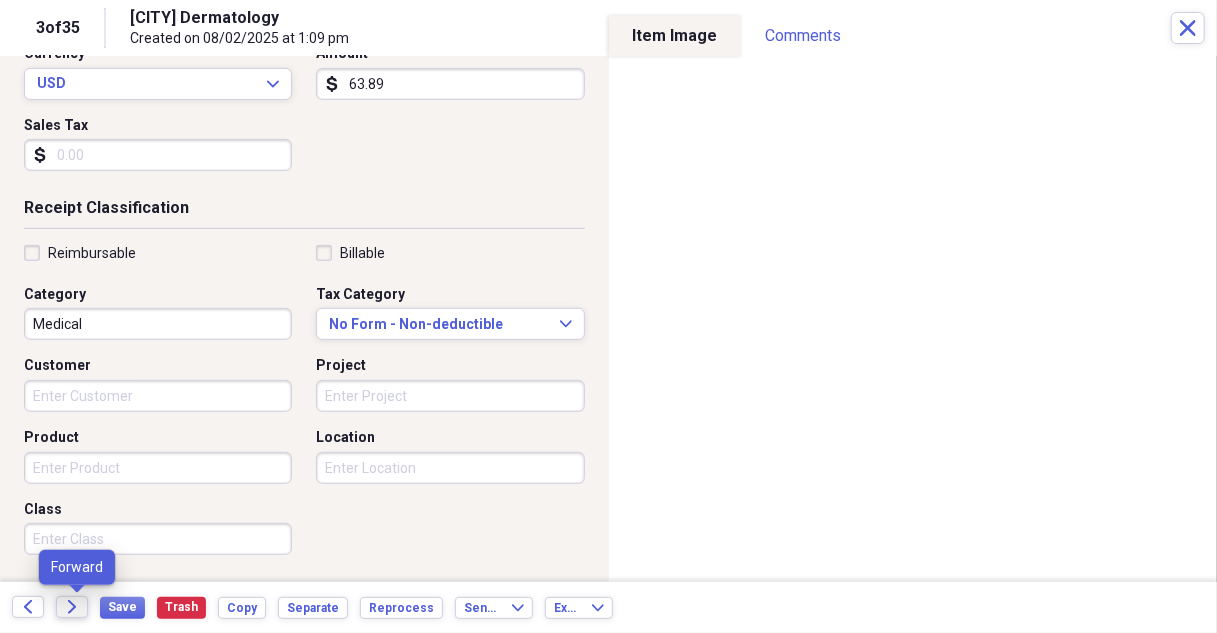 drag, startPoint x: 68, startPoint y: 609, endPoint x: 127, endPoint y: 584, distance: 64.07808 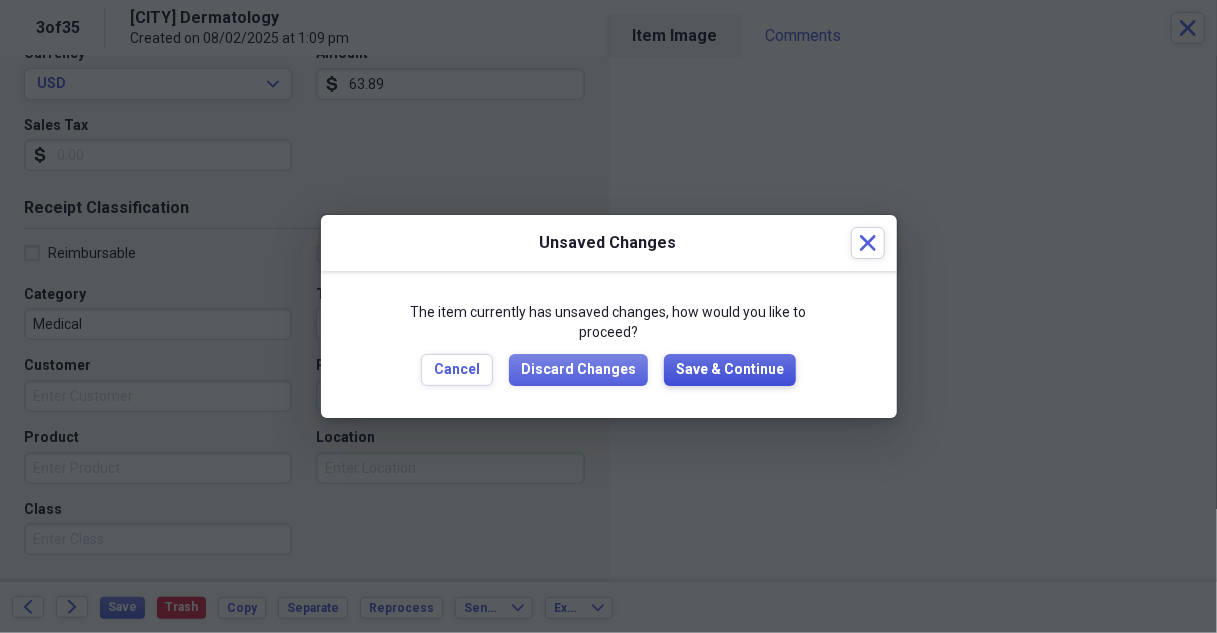 click on "Save & Continue" at bounding box center (730, 370) 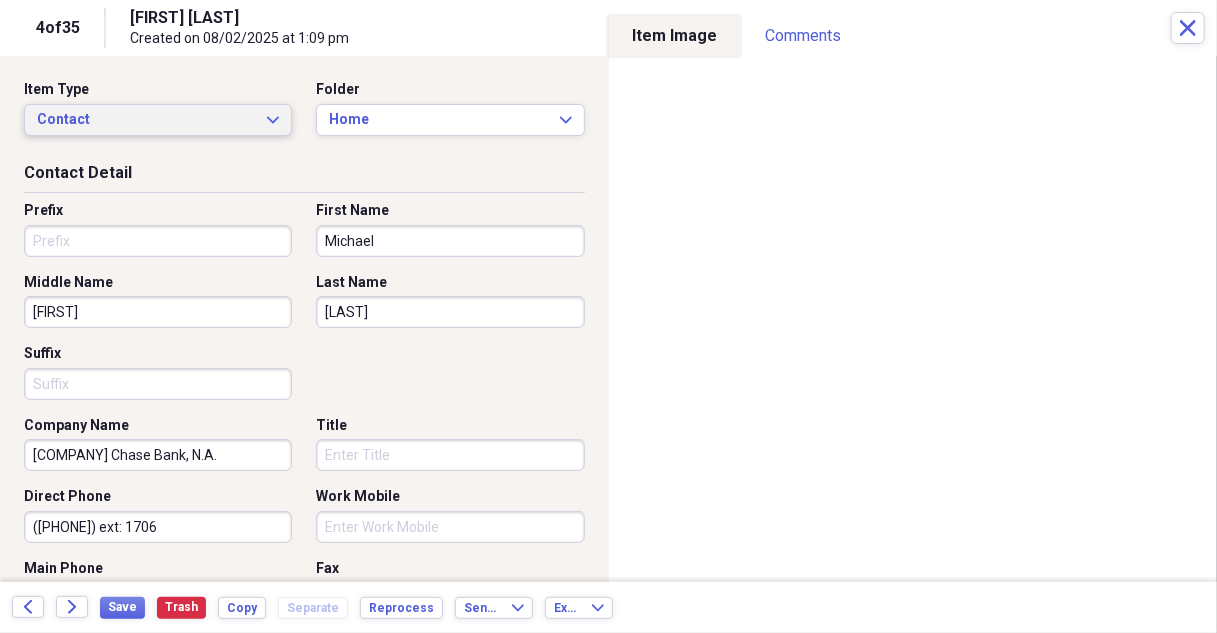 click on "Contact Expand" at bounding box center (158, 120) 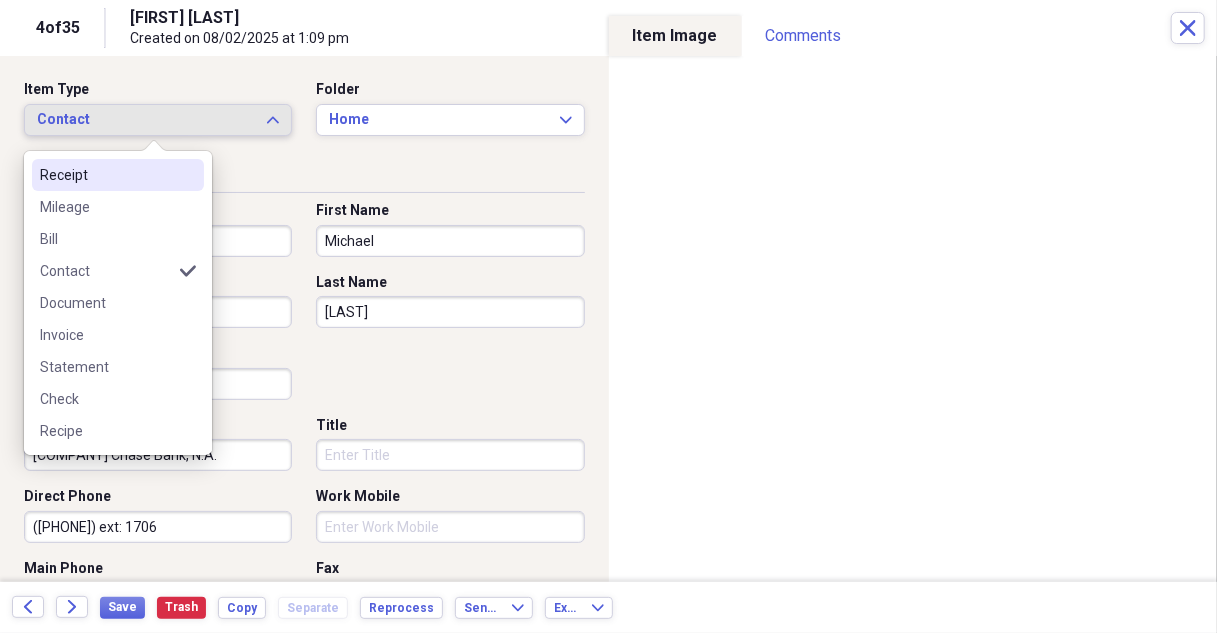 drag, startPoint x: 96, startPoint y: 169, endPoint x: 157, endPoint y: 164, distance: 61.204575 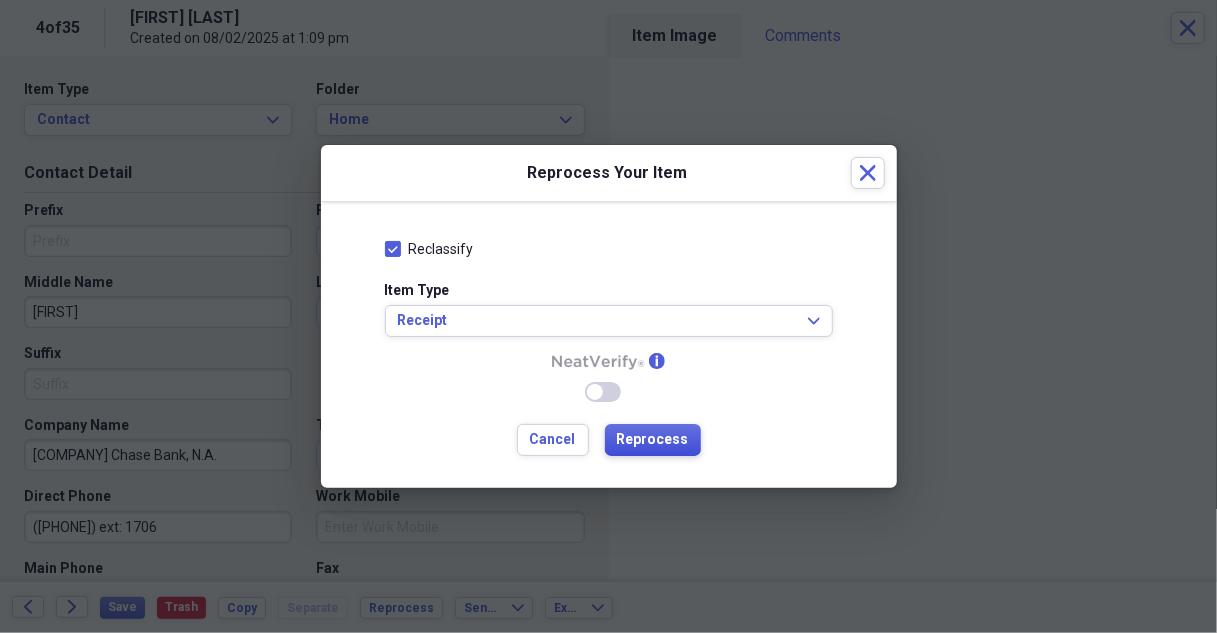 drag, startPoint x: 652, startPoint y: 441, endPoint x: 635, endPoint y: 433, distance: 18.788294 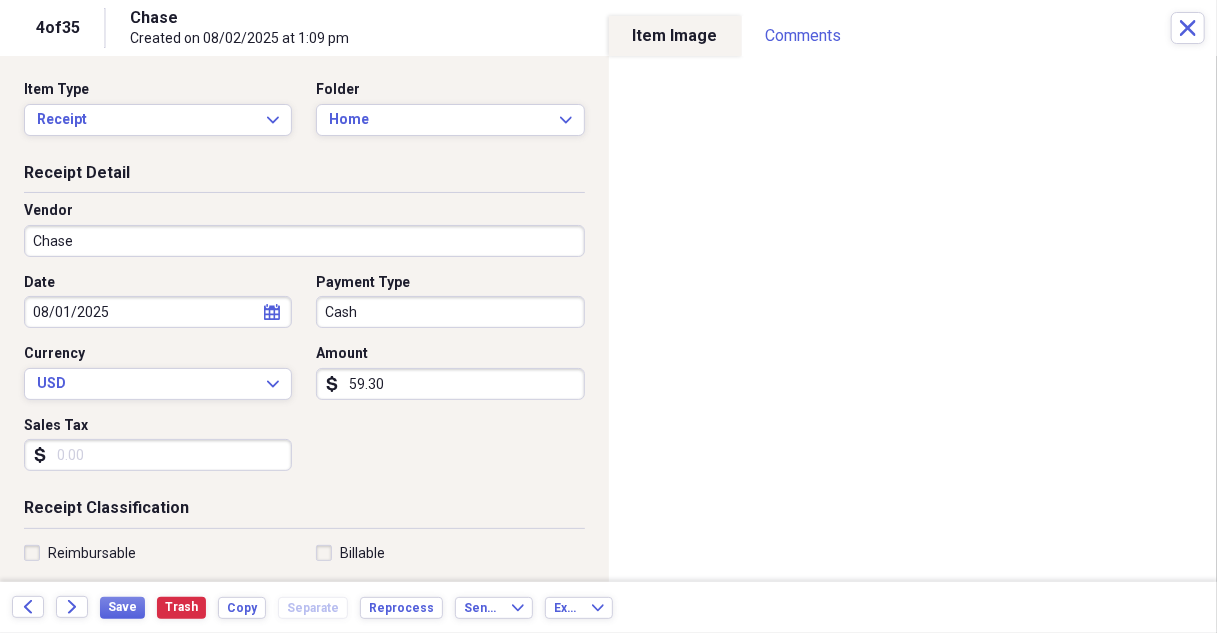 type on "Chase" 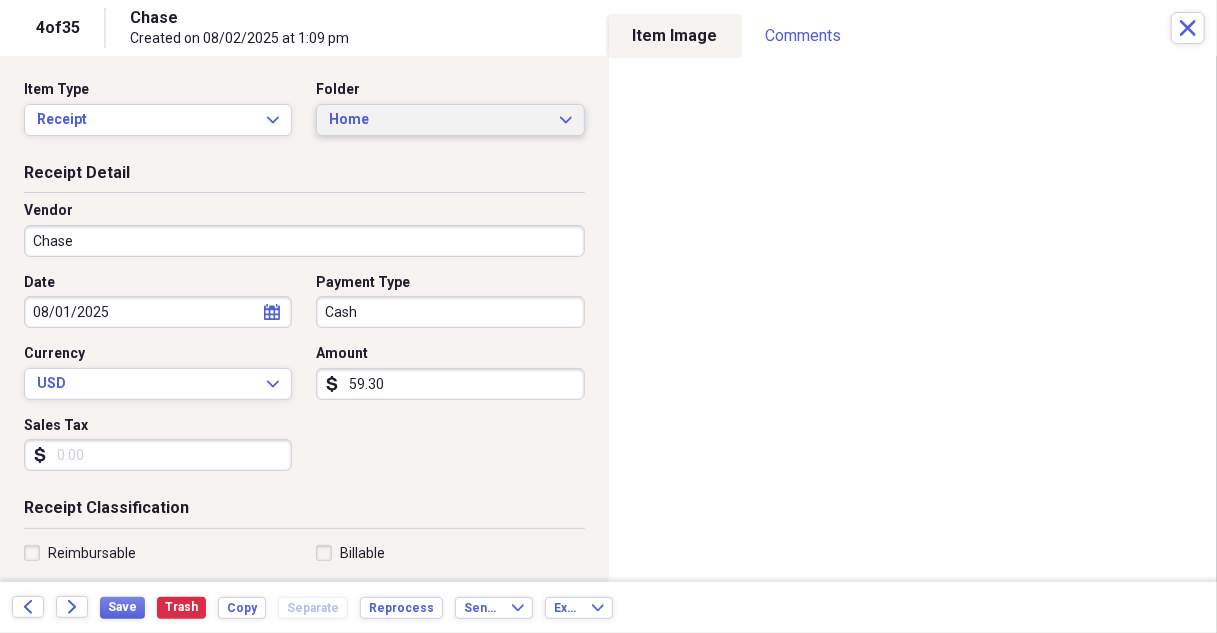 click on "Home Expand" at bounding box center [450, 120] 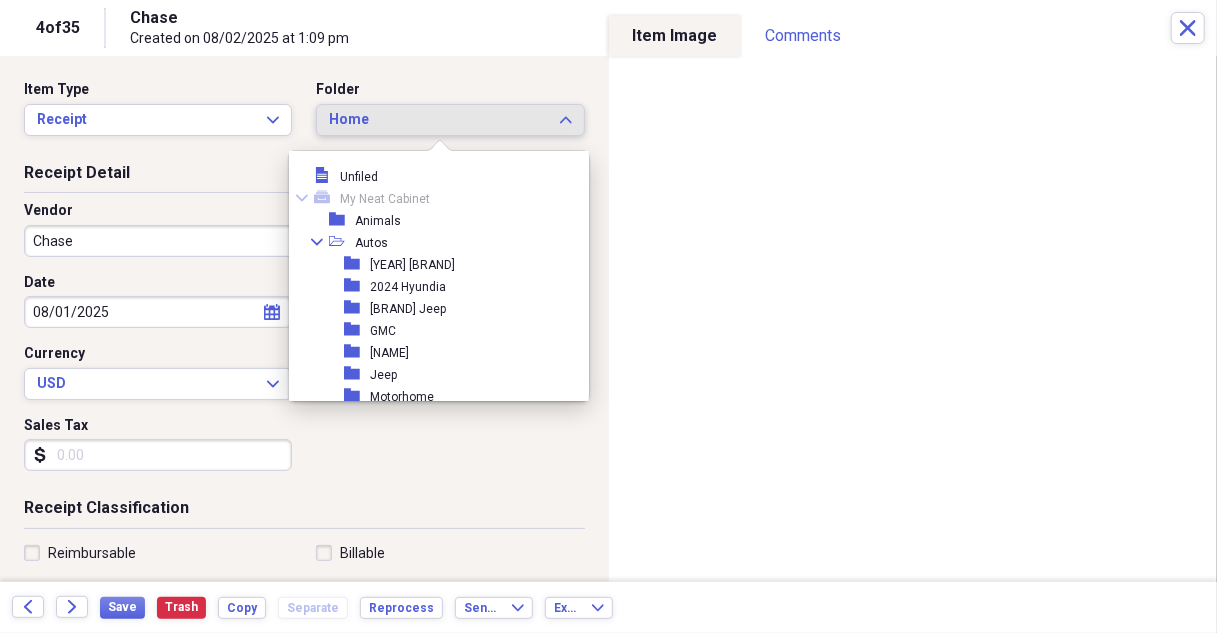 scroll, scrollTop: 253, scrollLeft: 0, axis: vertical 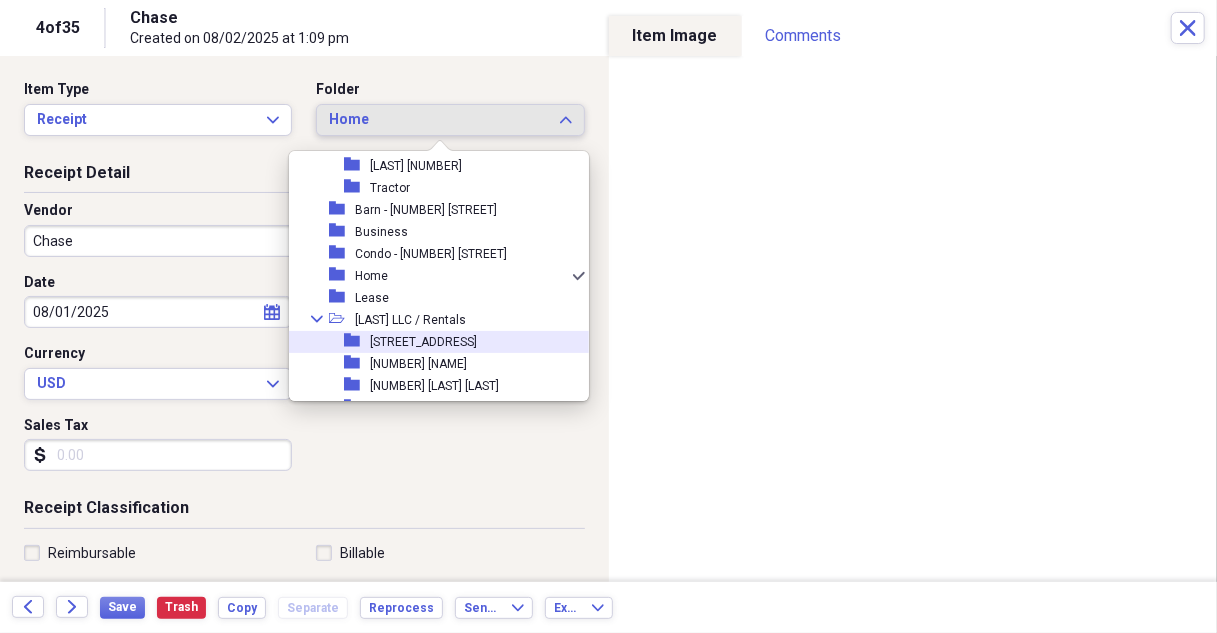 click on "folder [NUMBER] Heron Inlet N" at bounding box center (431, 342) 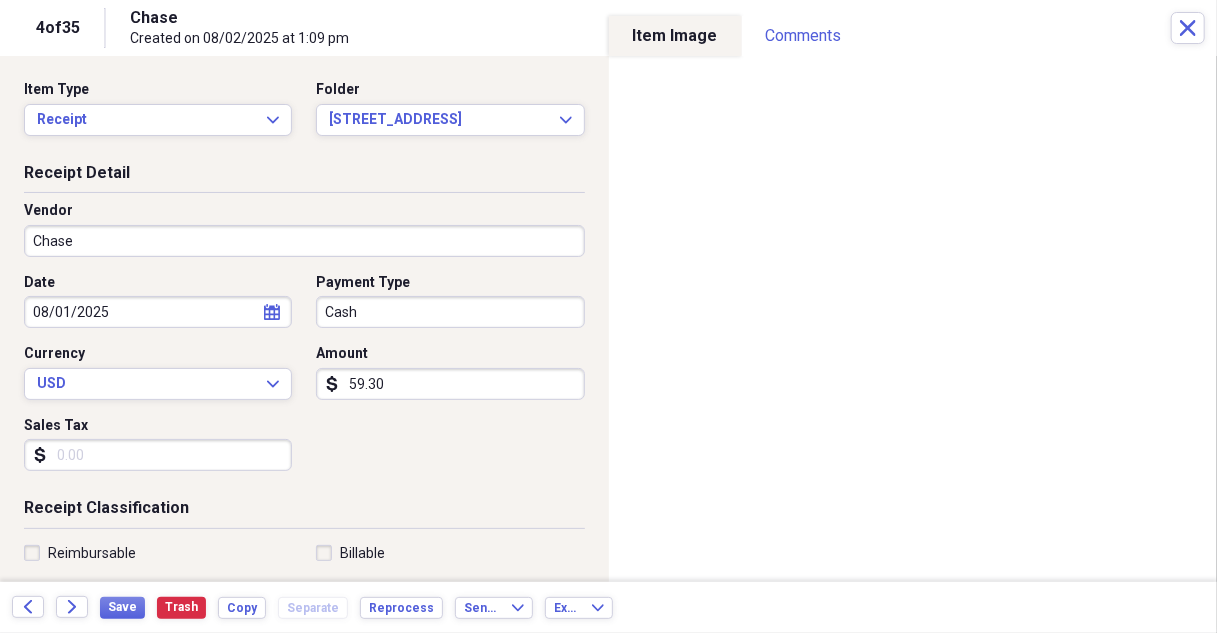 click on "Chase" at bounding box center [304, 241] 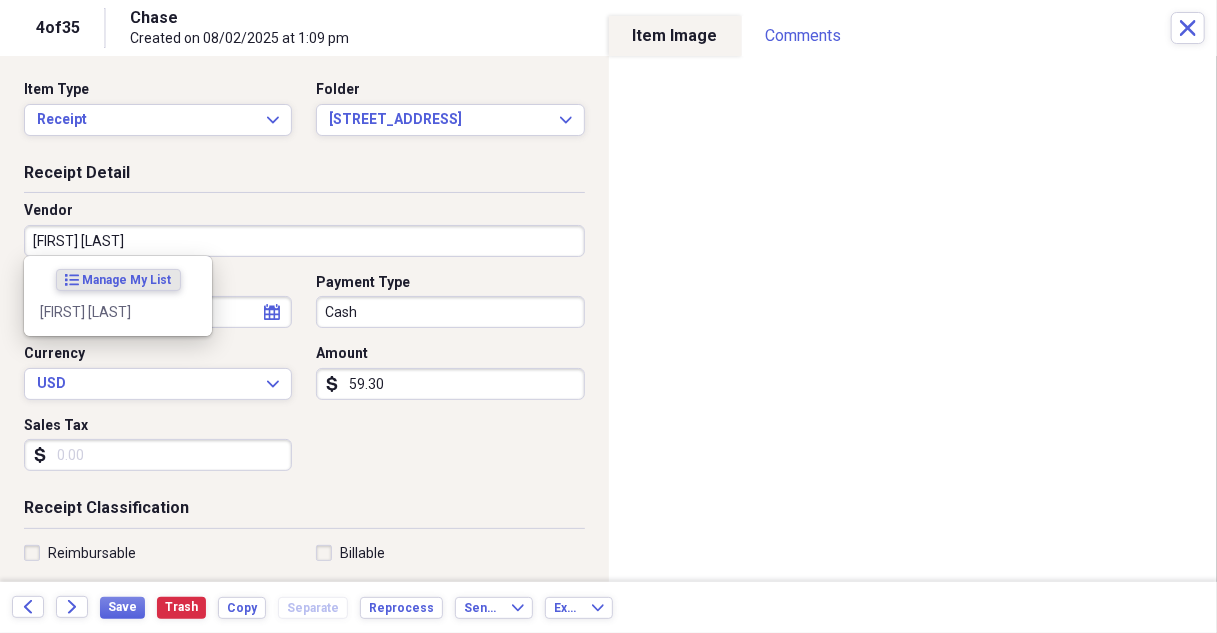 type on "[FIRST] [LAST]" 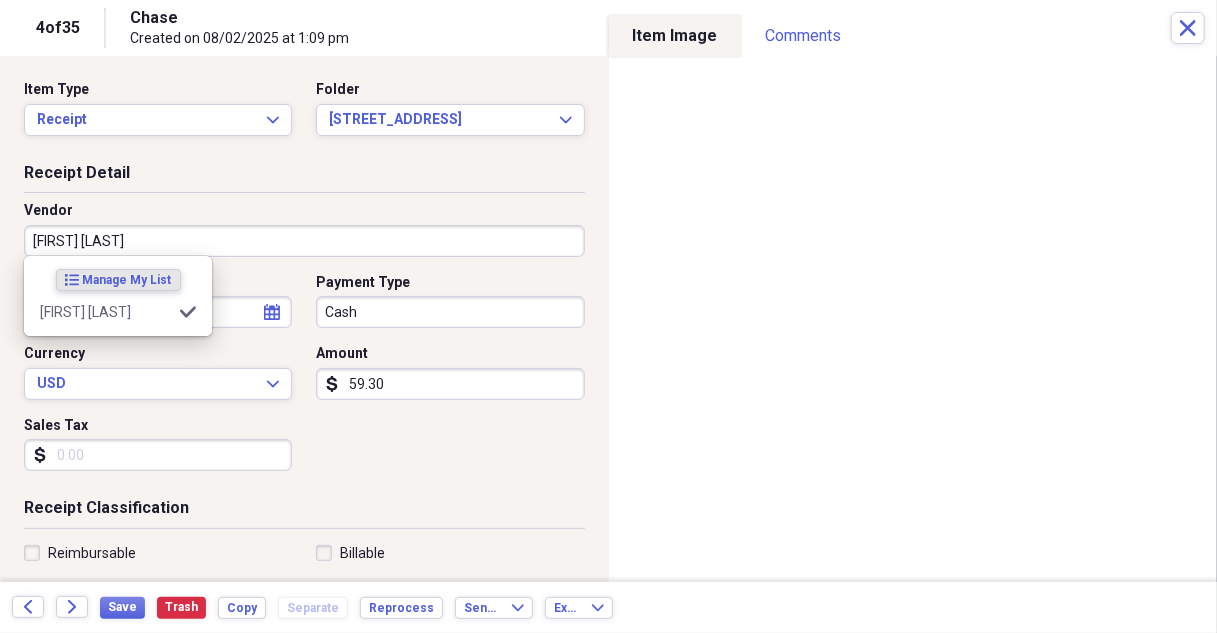 type on "rental" 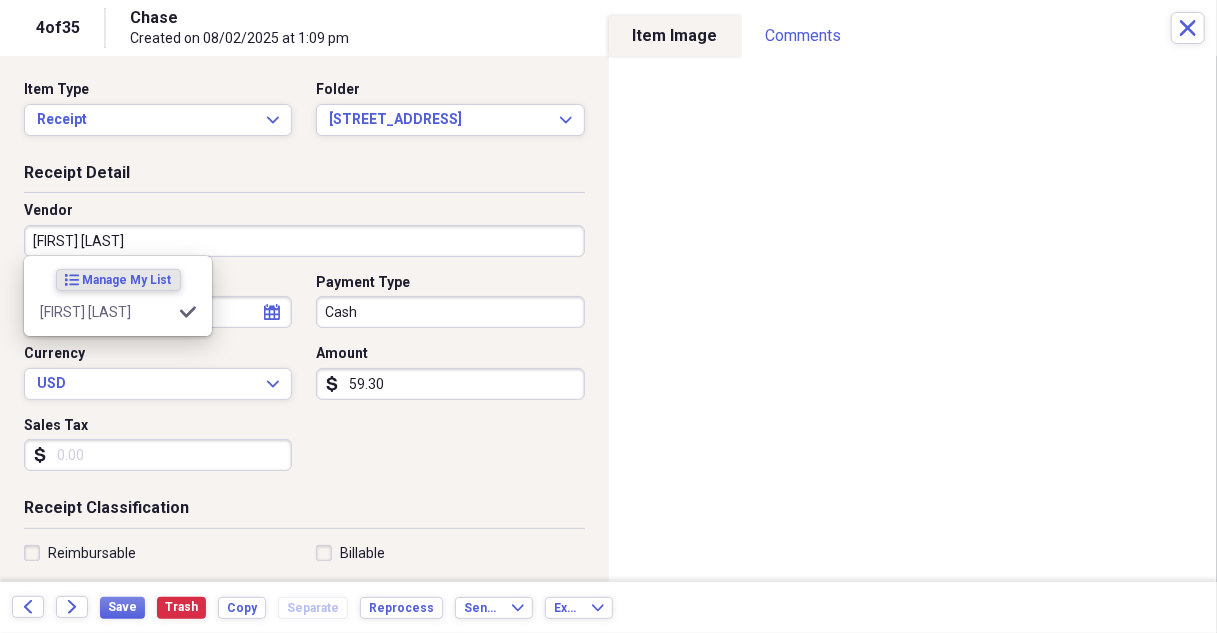 type on "[FIRST] [LAST]" 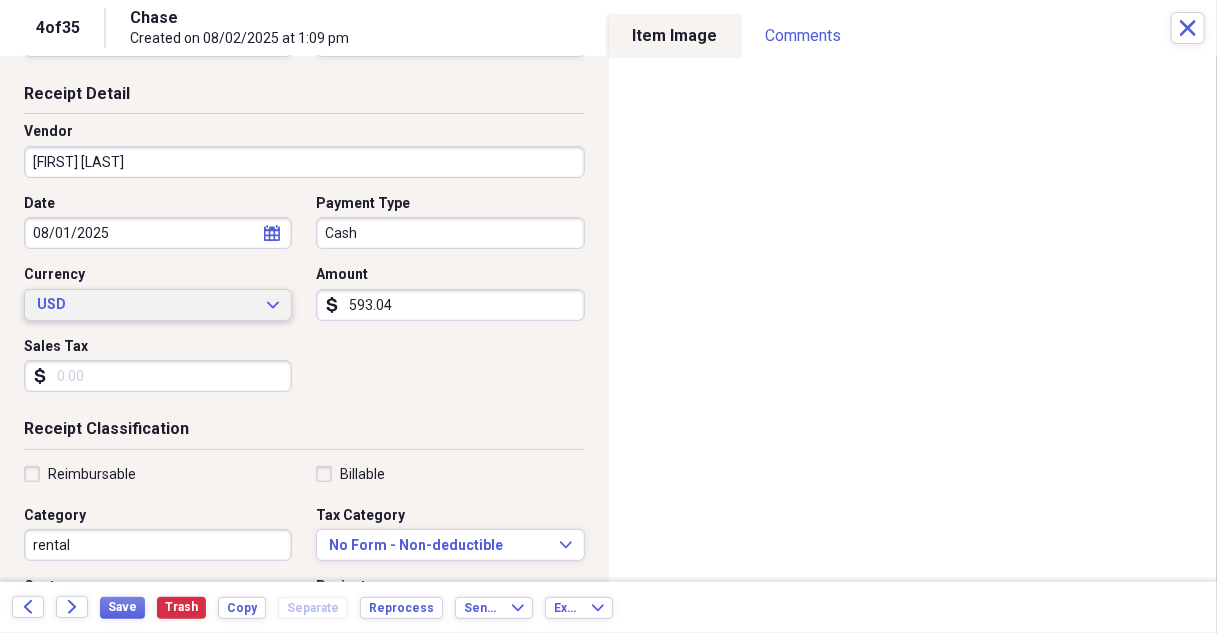 scroll, scrollTop: 200, scrollLeft: 0, axis: vertical 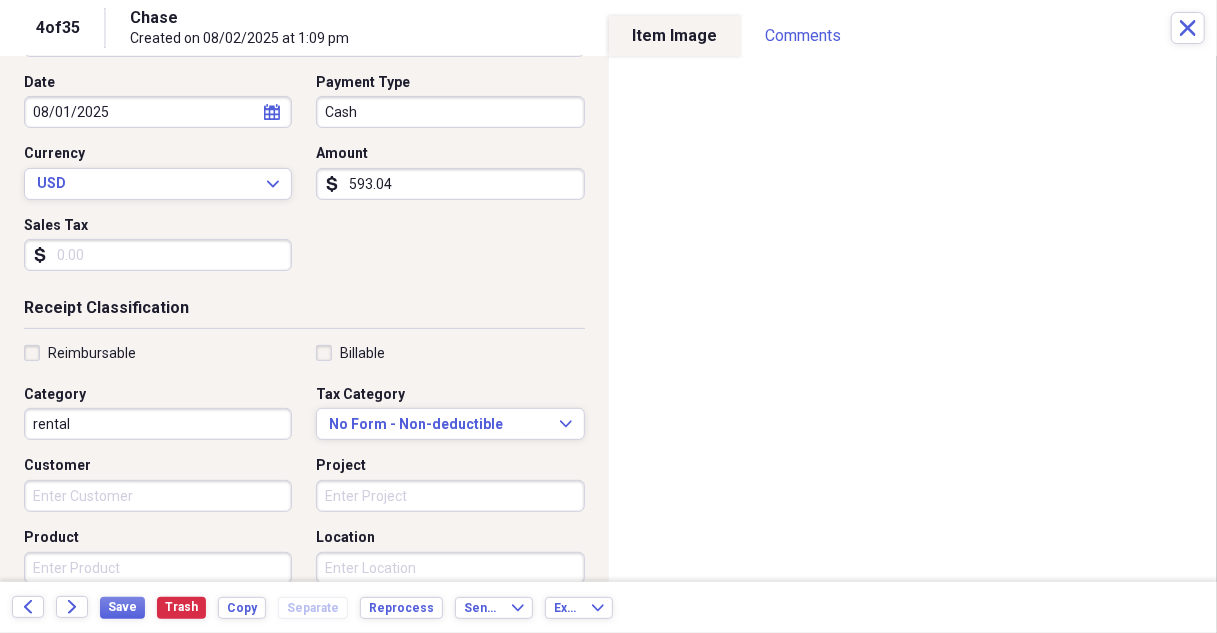 type on "593.04" 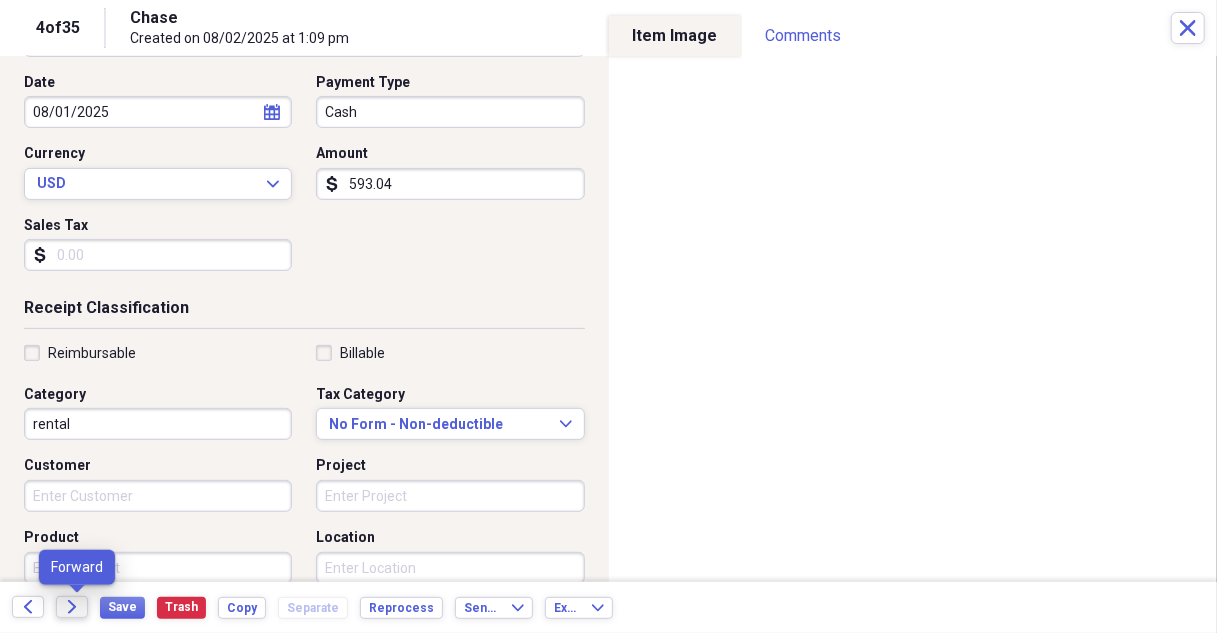 drag, startPoint x: 64, startPoint y: 603, endPoint x: 152, endPoint y: 587, distance: 89.44272 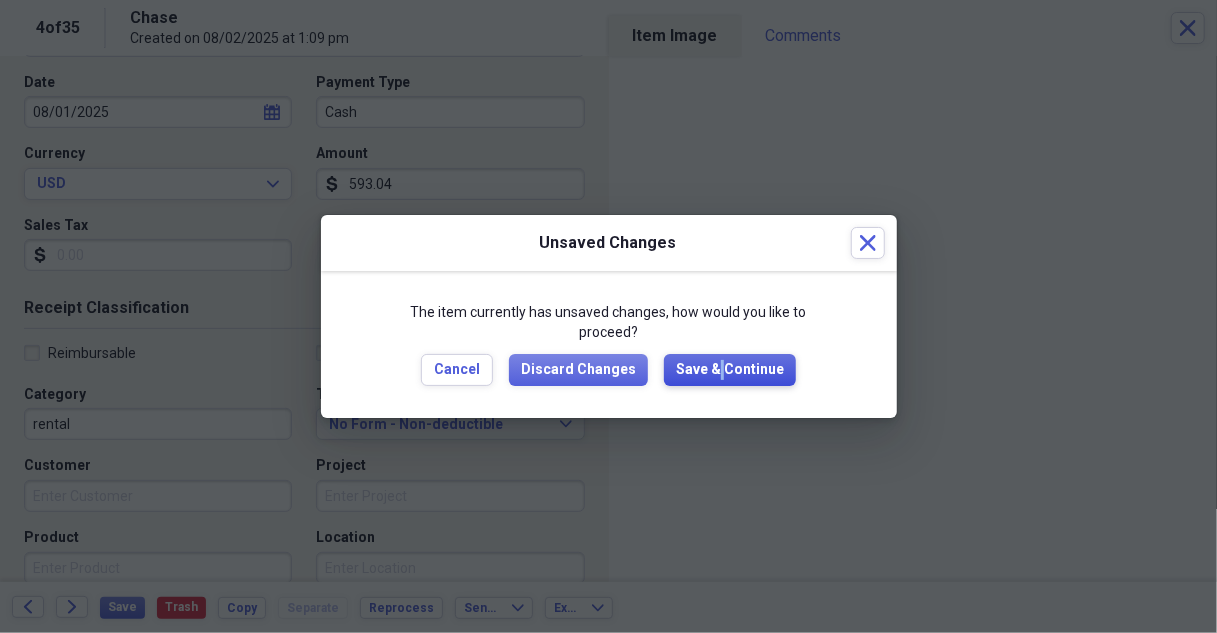 click on "Save & Continue" at bounding box center [730, 370] 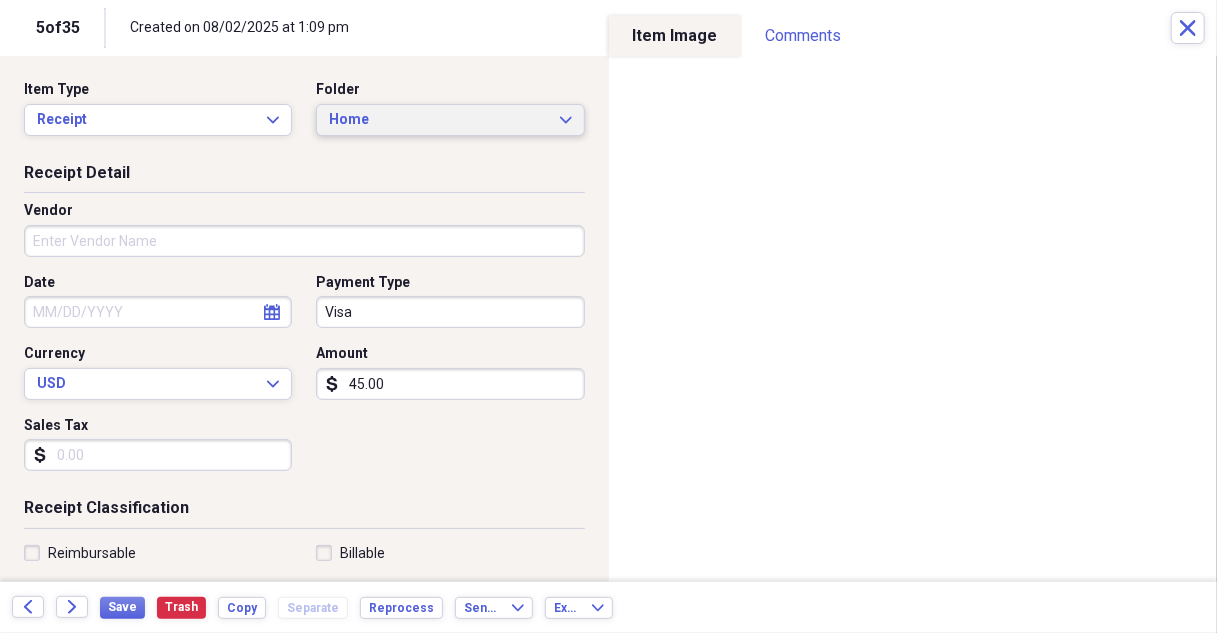 click on "Expand" 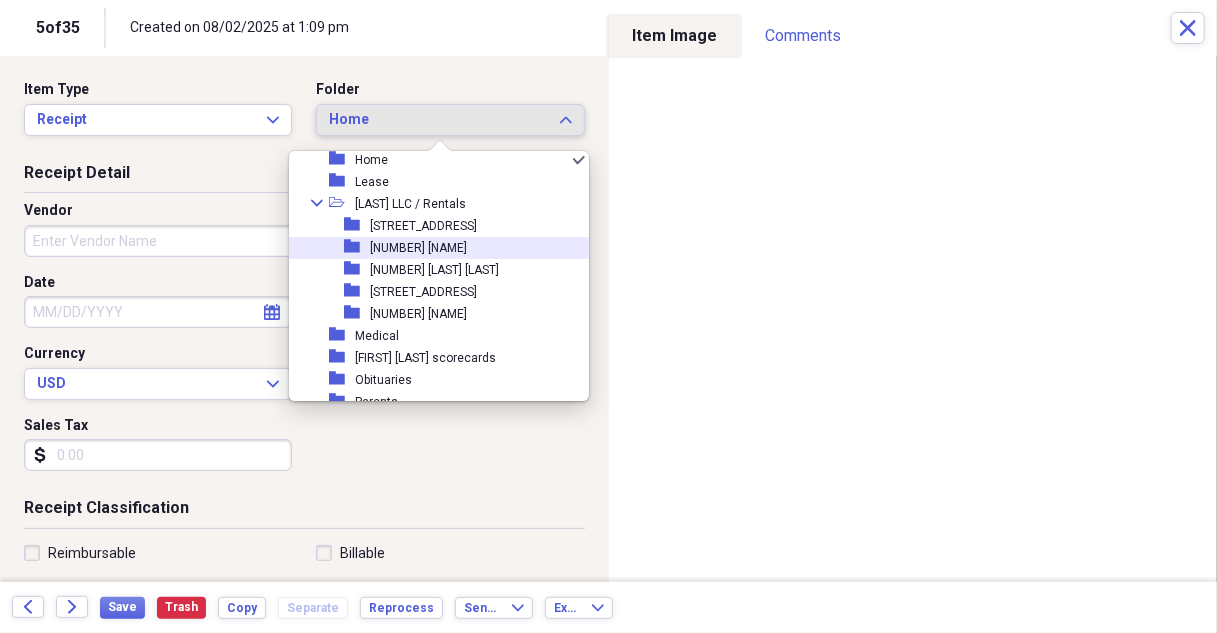 scroll, scrollTop: 553, scrollLeft: 0, axis: vertical 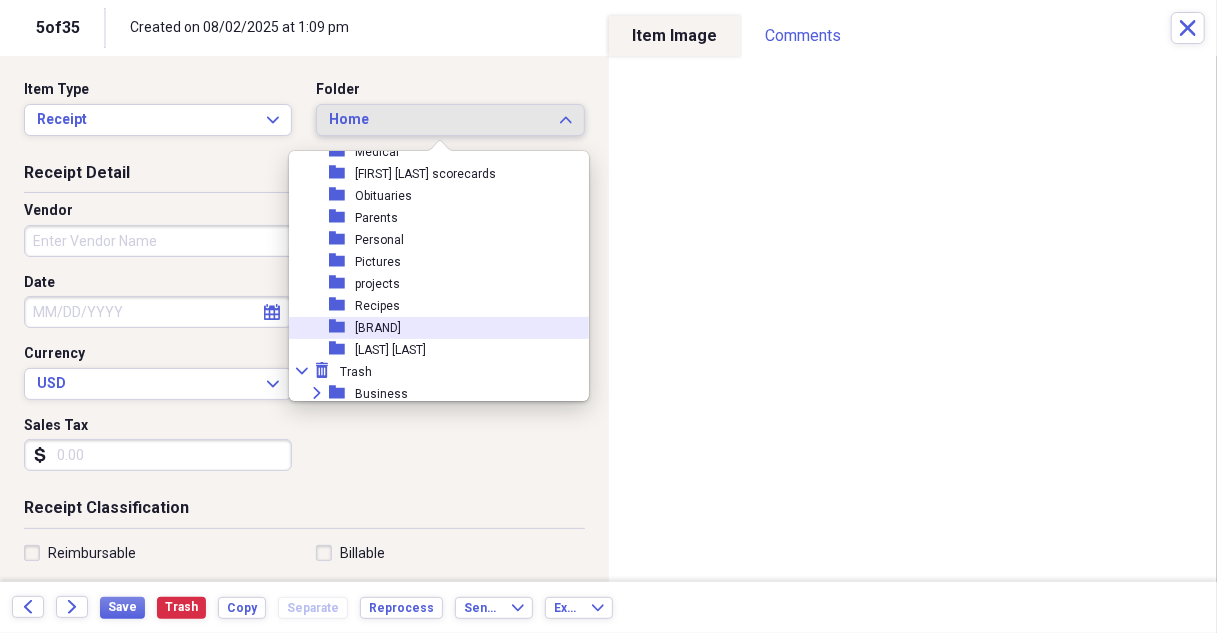 click on "[BRAND]" at bounding box center (378, 328) 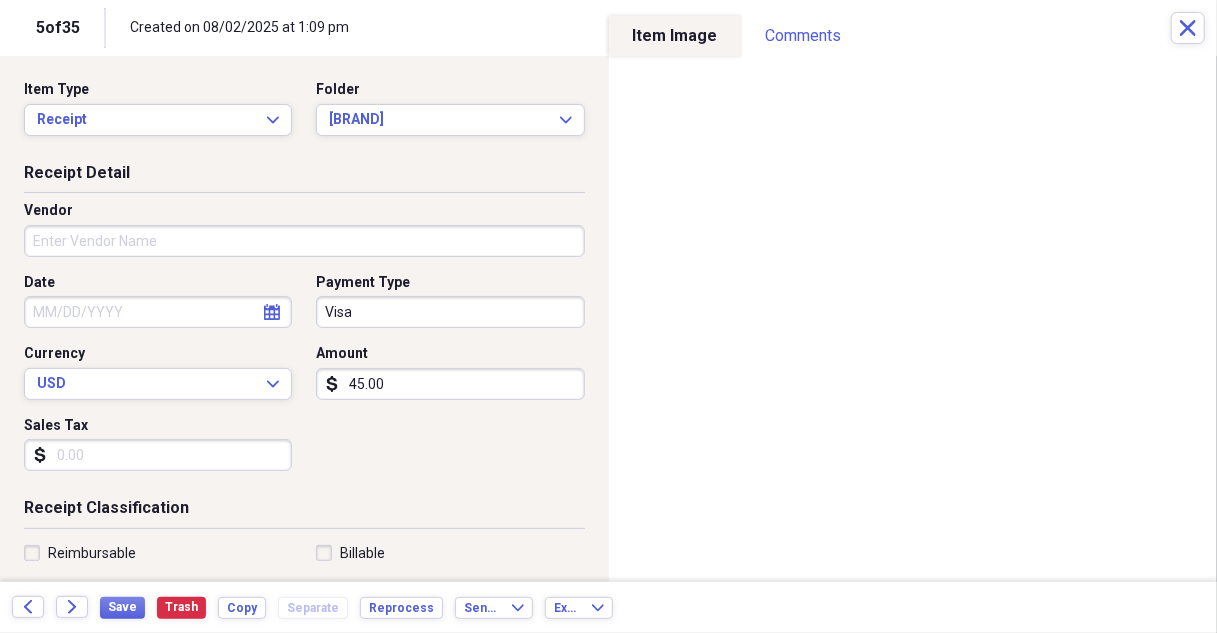 click on "Vendor" at bounding box center (304, 241) 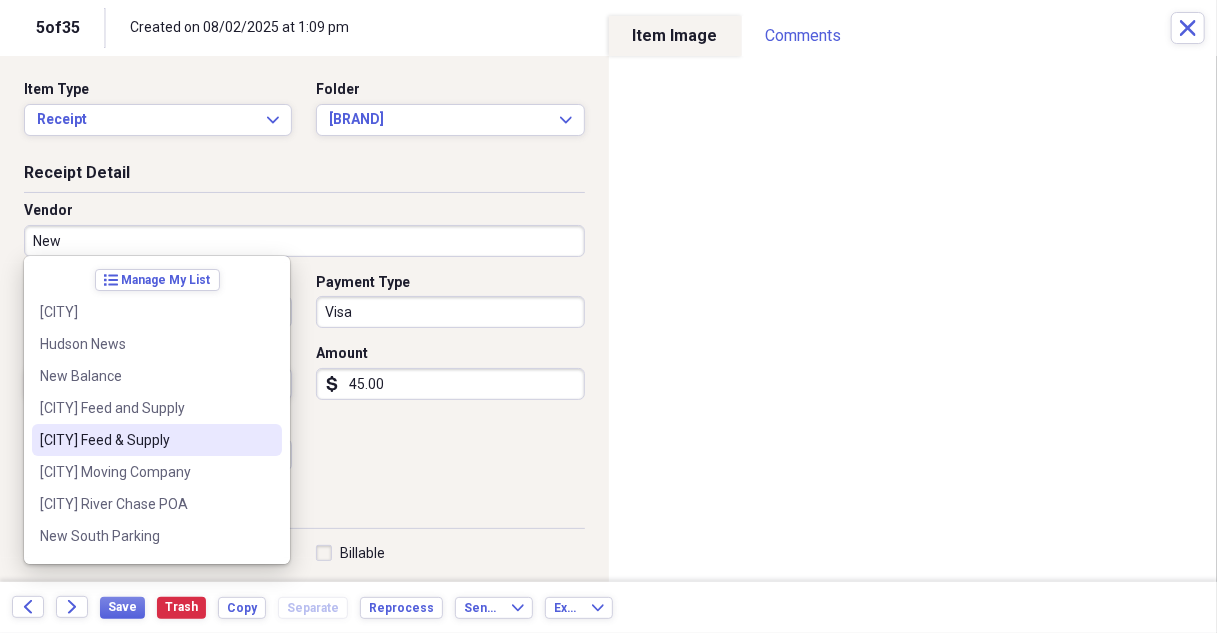 click on "[CITY] Feed & Supply" at bounding box center (157, 440) 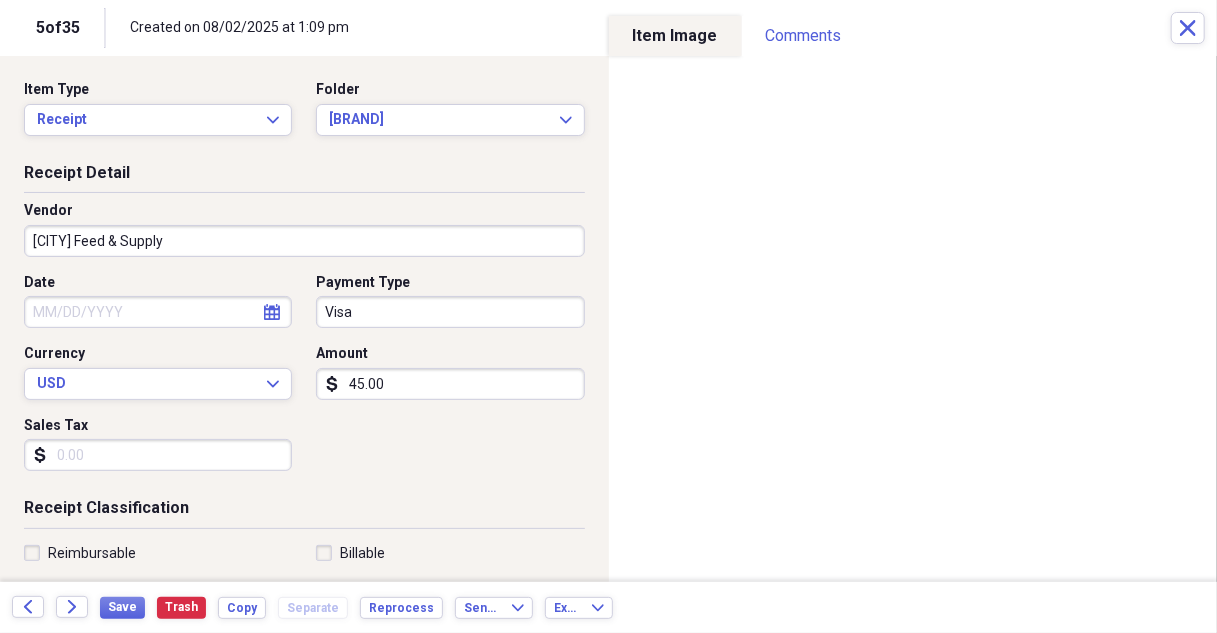 type on "Animals" 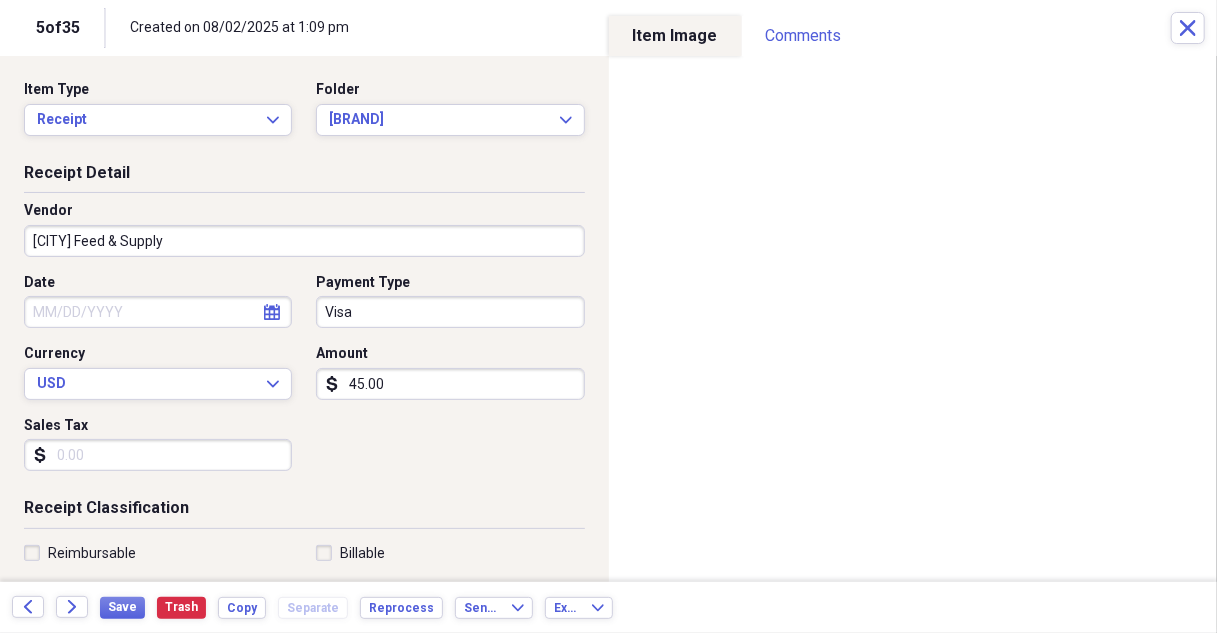 click on "Date" at bounding box center [158, 312] 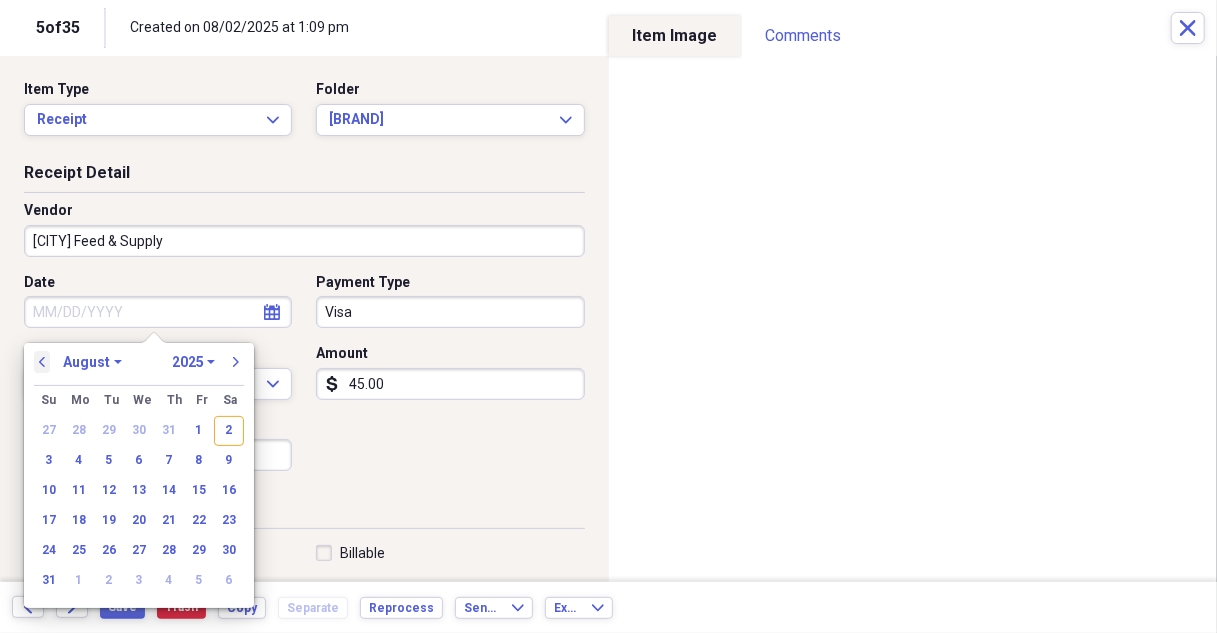 click on "previous" at bounding box center (42, 362) 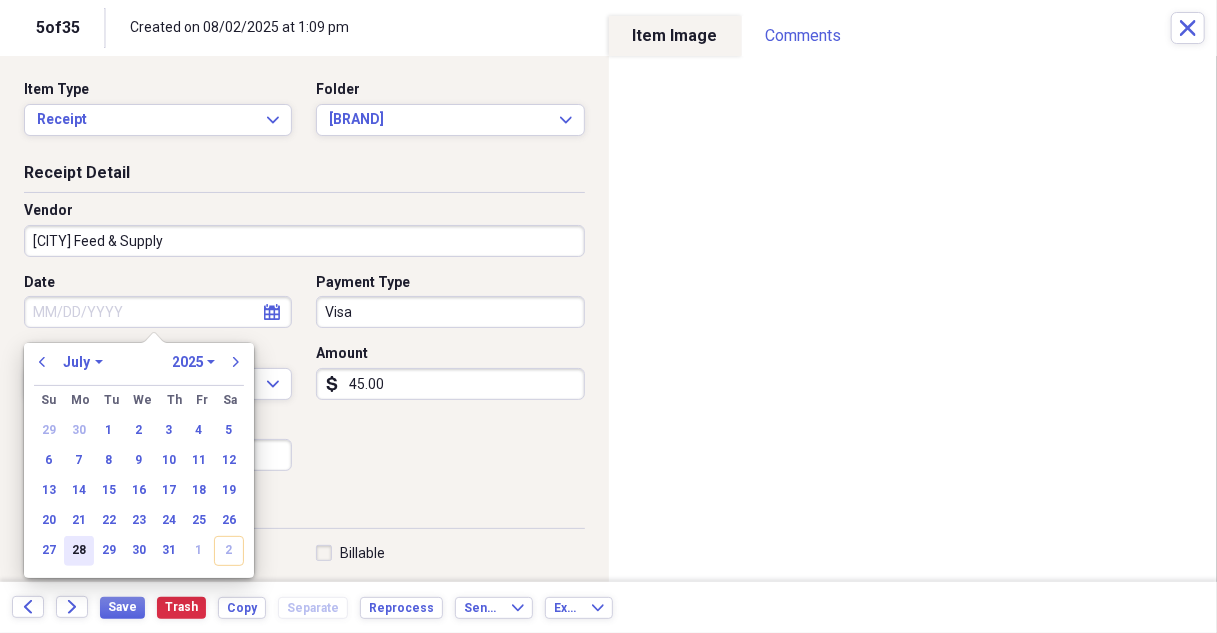 click on "28" at bounding box center (79, 551) 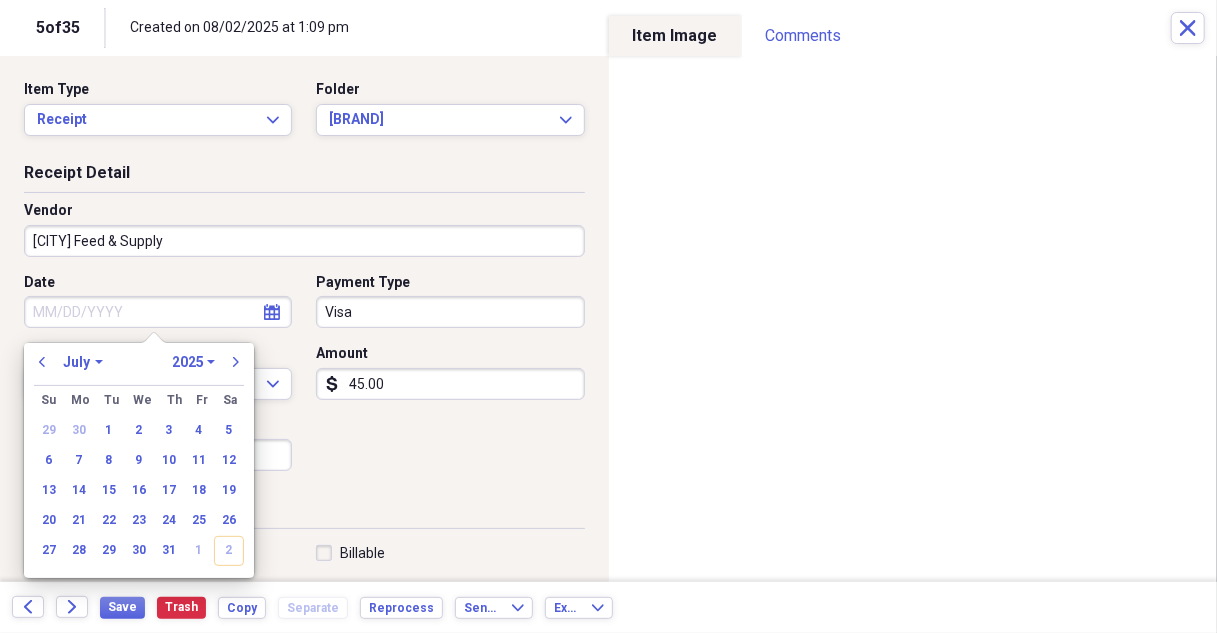 type on "07/28/2025" 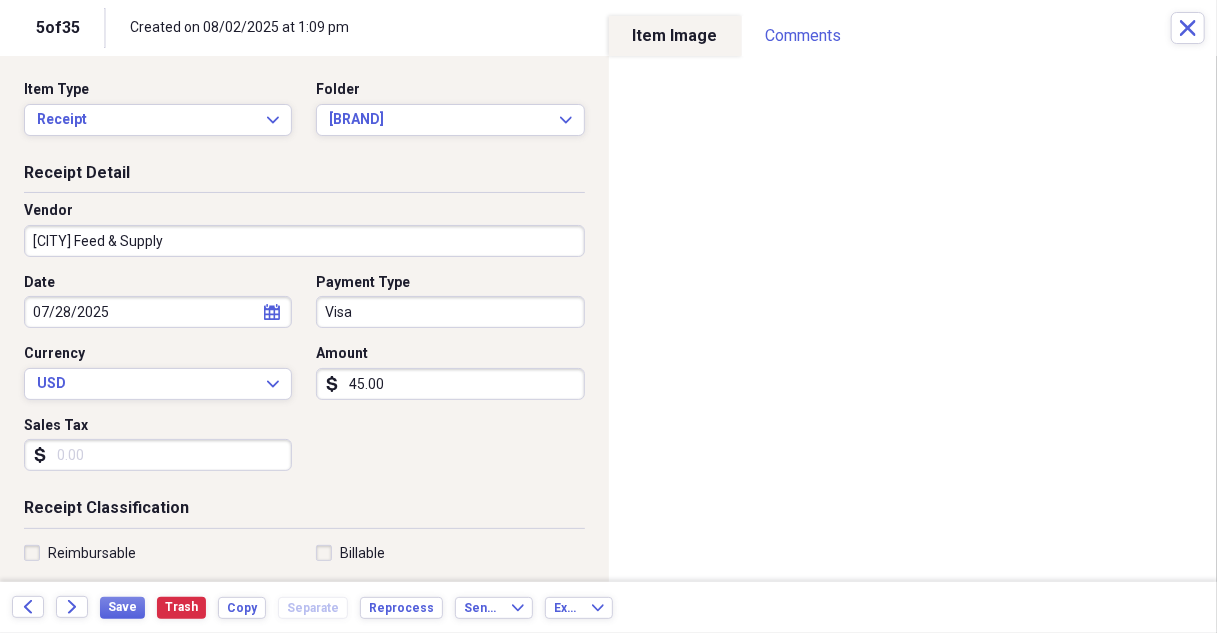 scroll, scrollTop: 200, scrollLeft: 0, axis: vertical 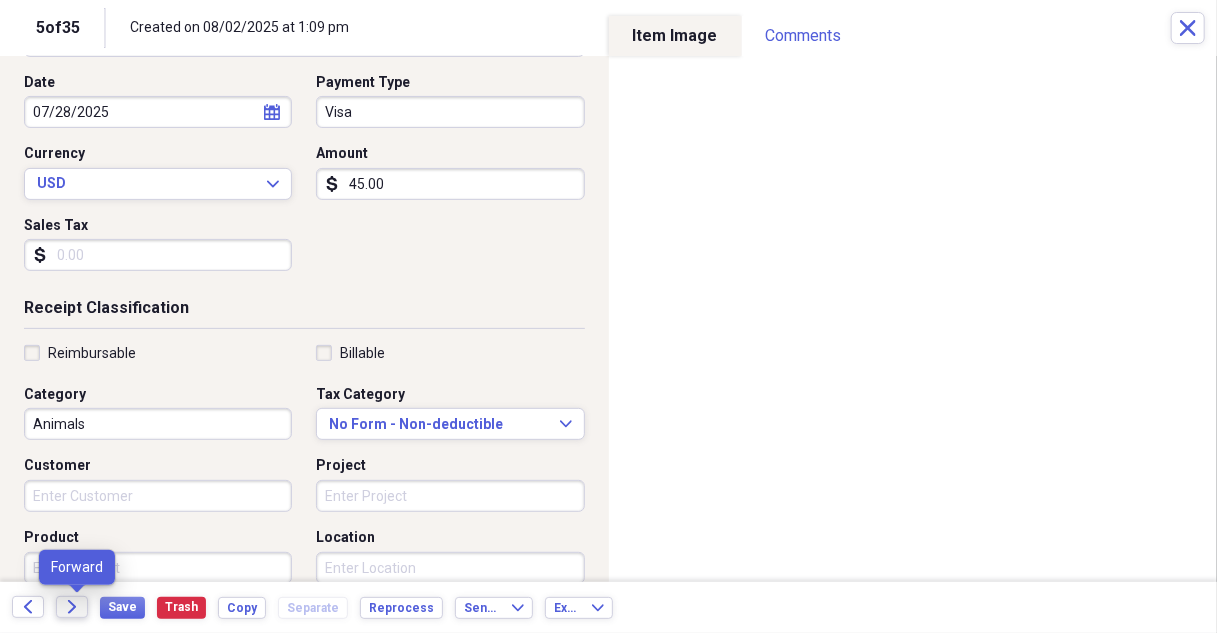 drag, startPoint x: 74, startPoint y: 606, endPoint x: 126, endPoint y: 582, distance: 57.271286 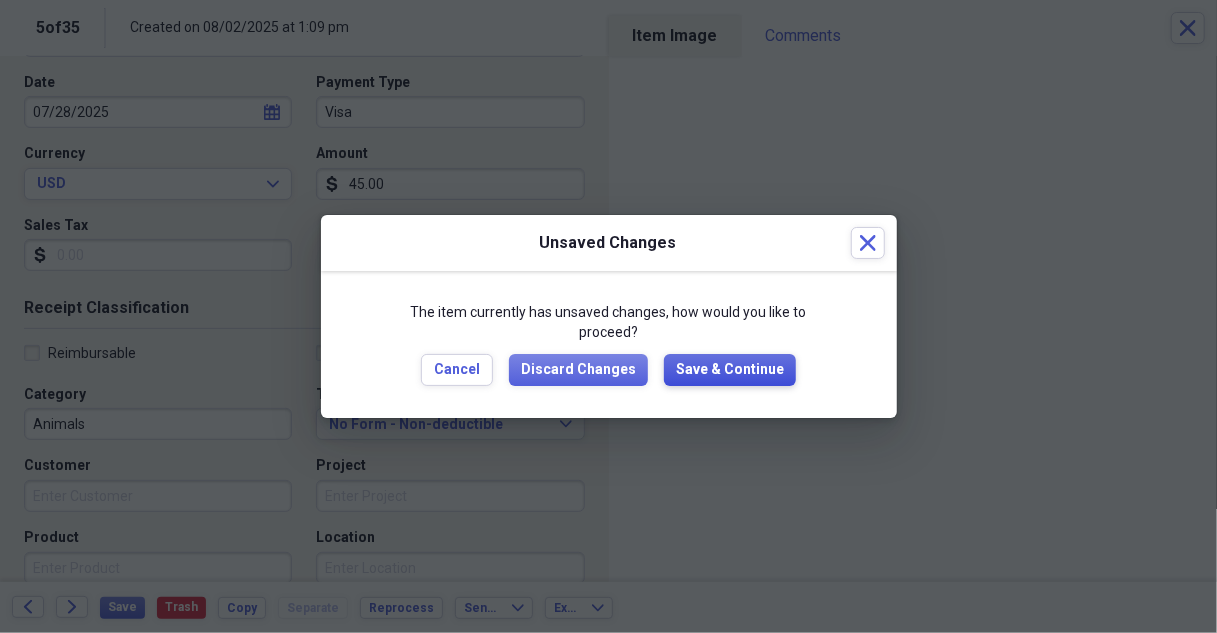 click on "Save & Continue" at bounding box center (730, 370) 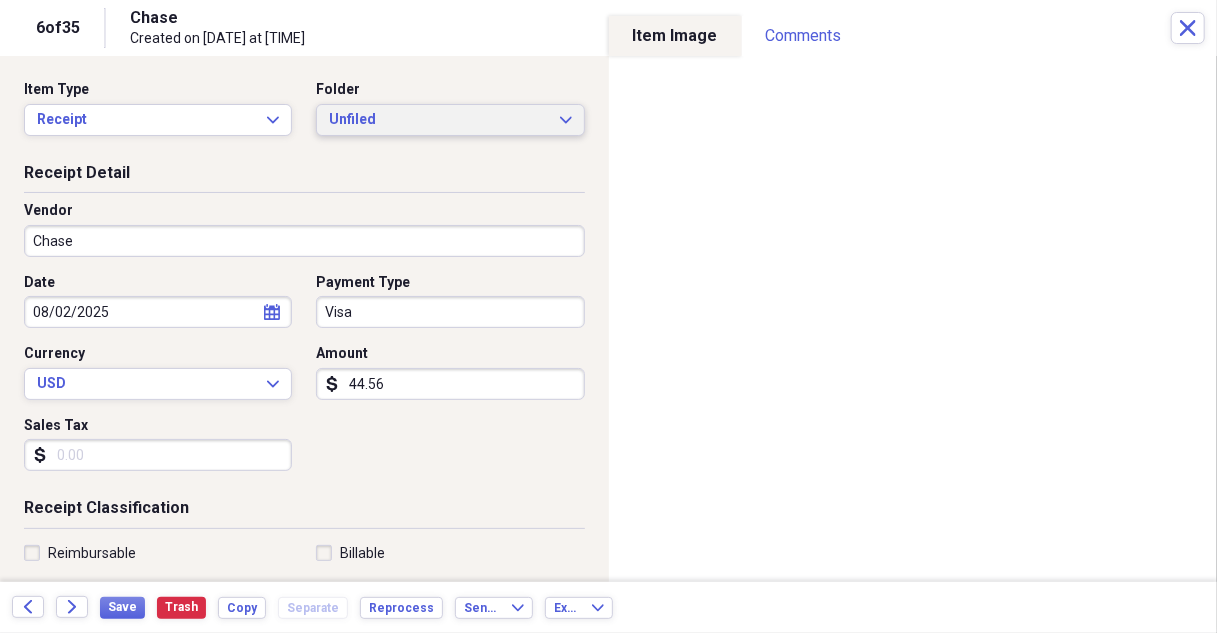 click on "Expand" 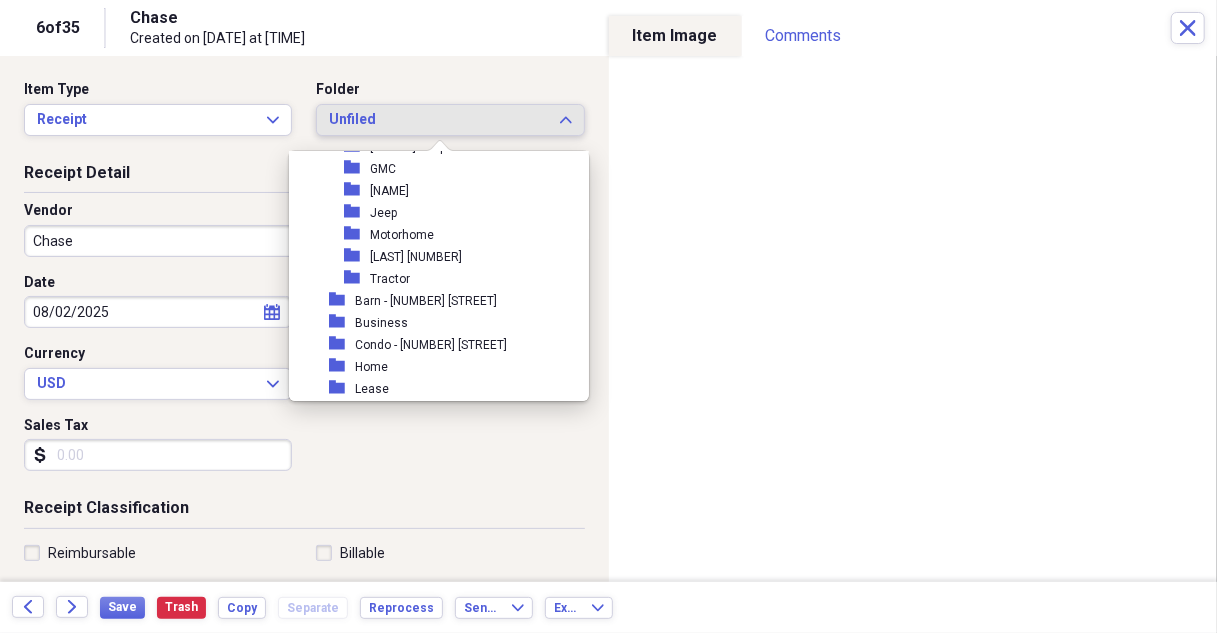 scroll, scrollTop: 200, scrollLeft: 0, axis: vertical 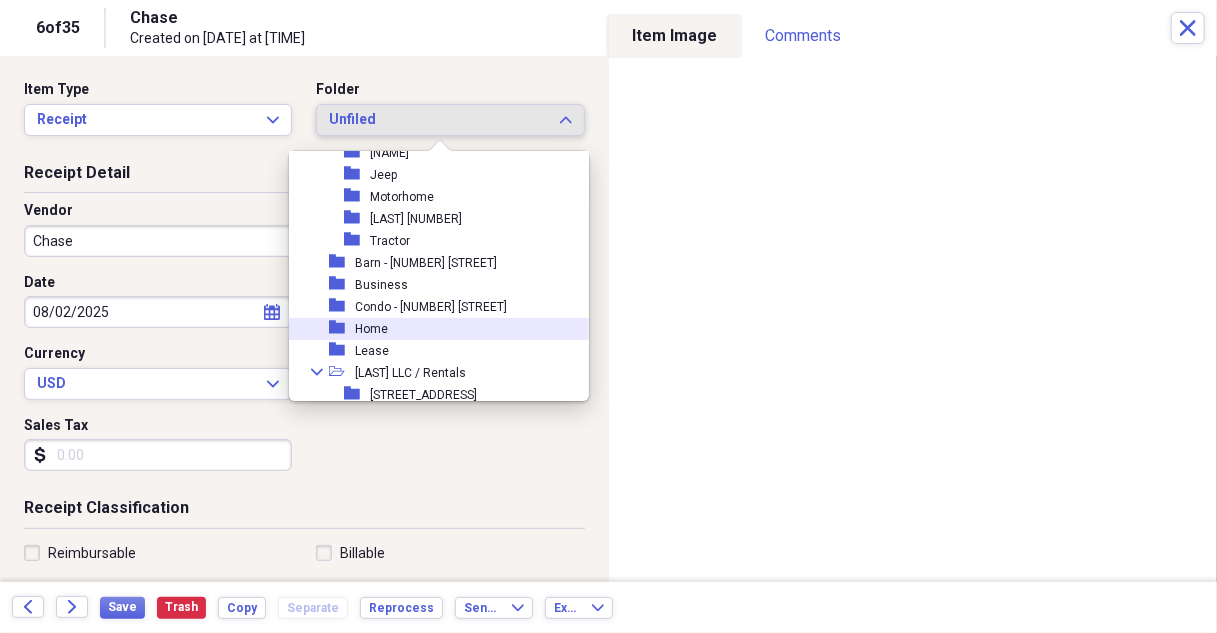 drag, startPoint x: 390, startPoint y: 333, endPoint x: 344, endPoint y: 301, distance: 56.0357 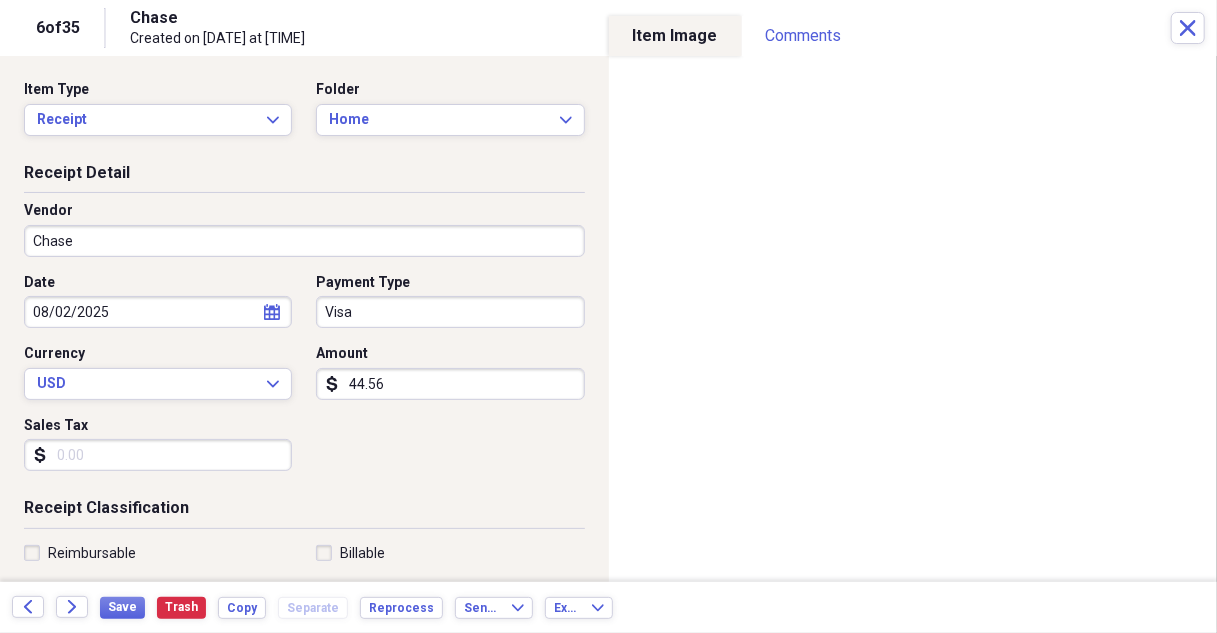 click on "Chase" at bounding box center (304, 241) 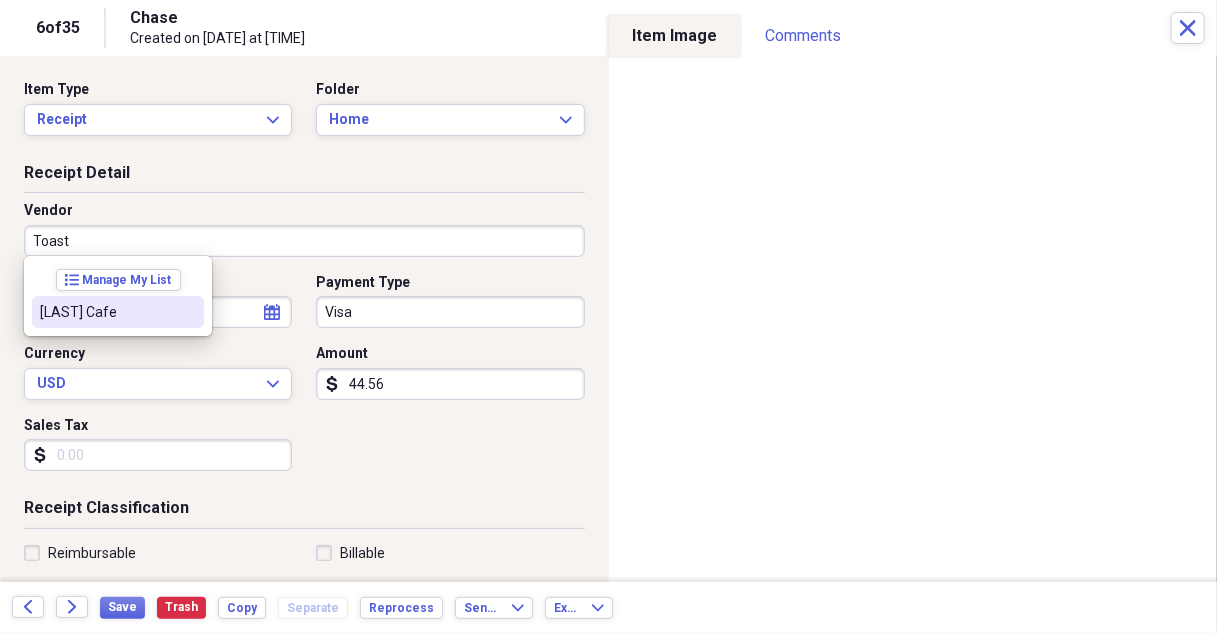 click on "[LAST] Cafe" at bounding box center [106, 312] 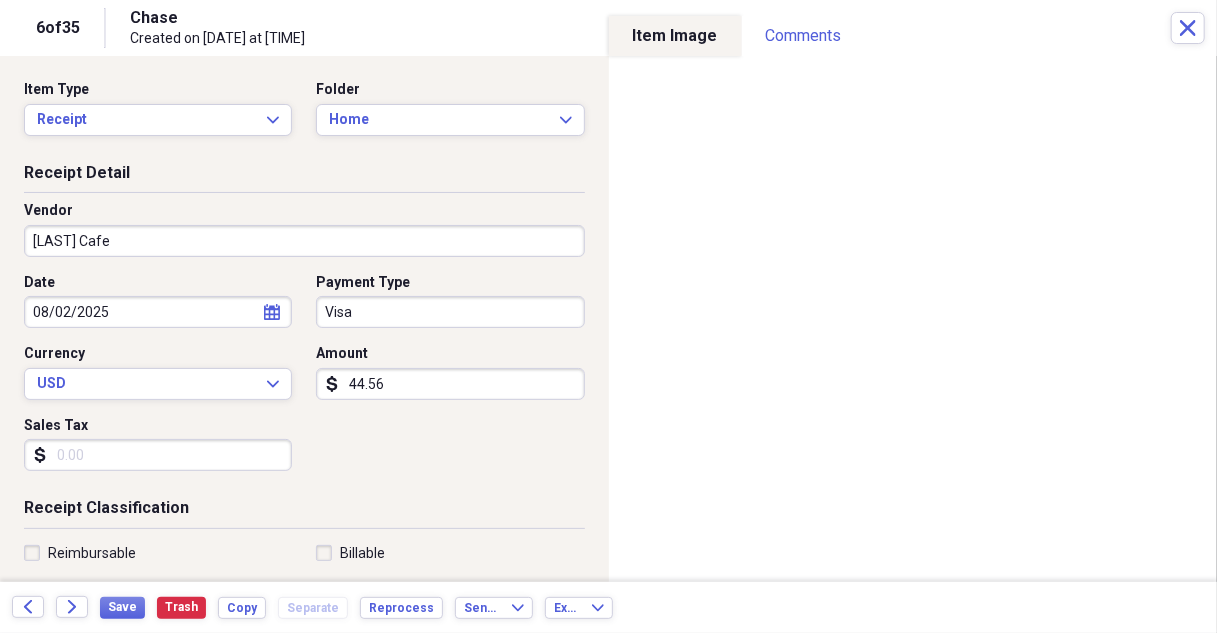 type on "Meals/Restaurants" 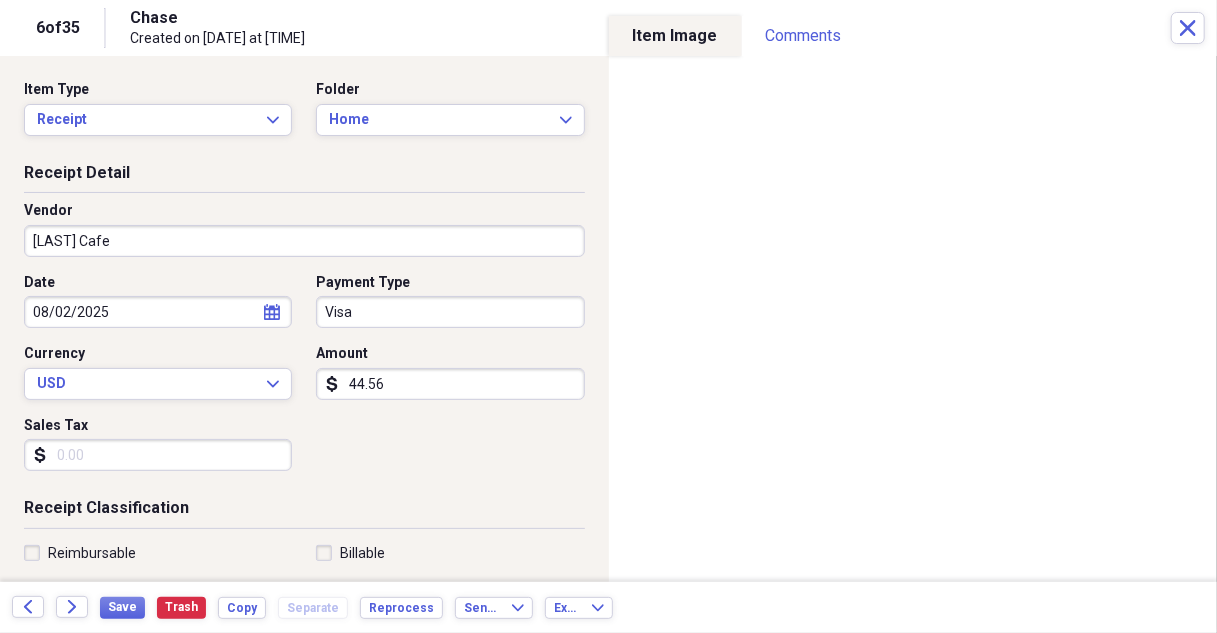 click on "44.56" at bounding box center [450, 384] 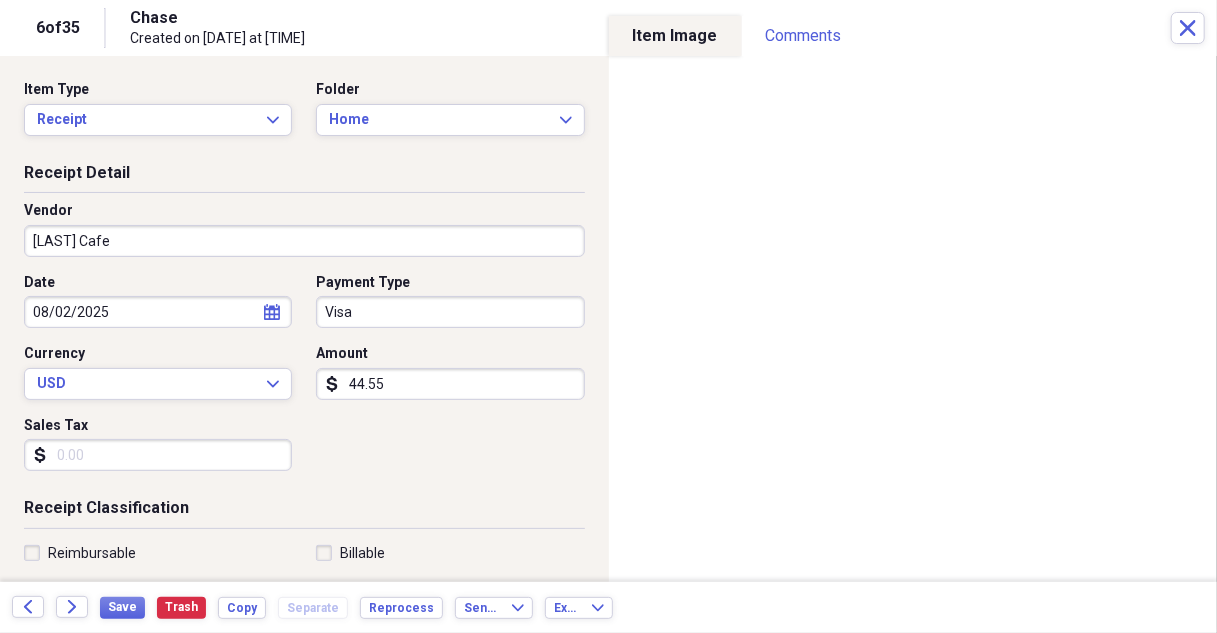 drag, startPoint x: 472, startPoint y: 383, endPoint x: 318, endPoint y: 375, distance: 154.20766 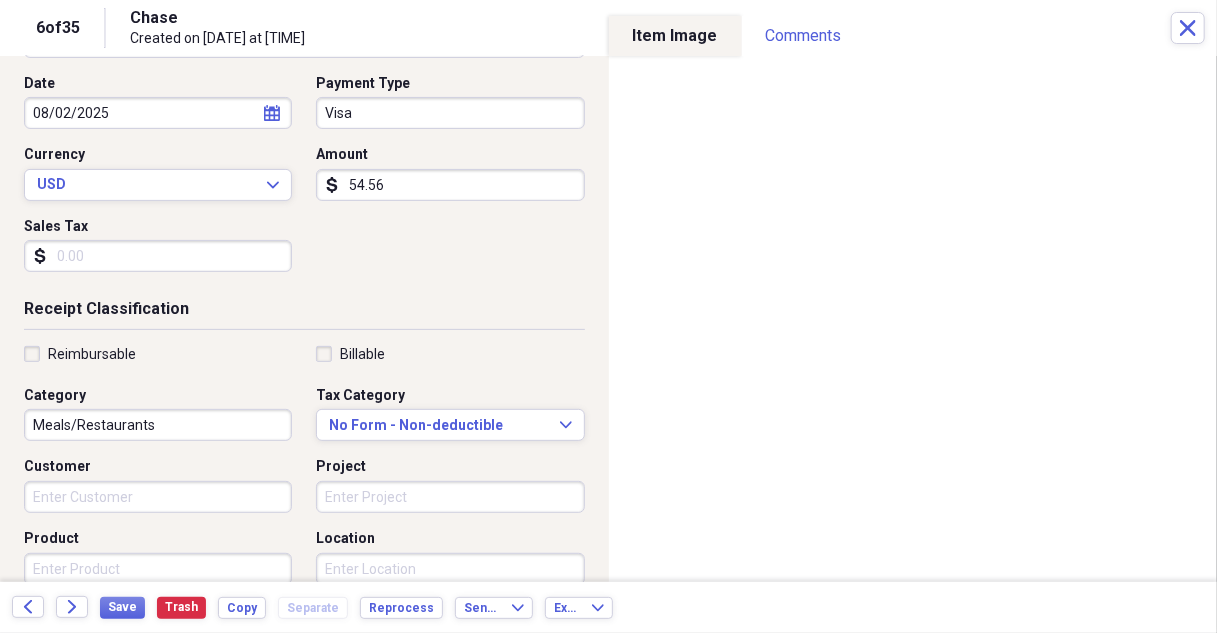 scroll, scrollTop: 200, scrollLeft: 0, axis: vertical 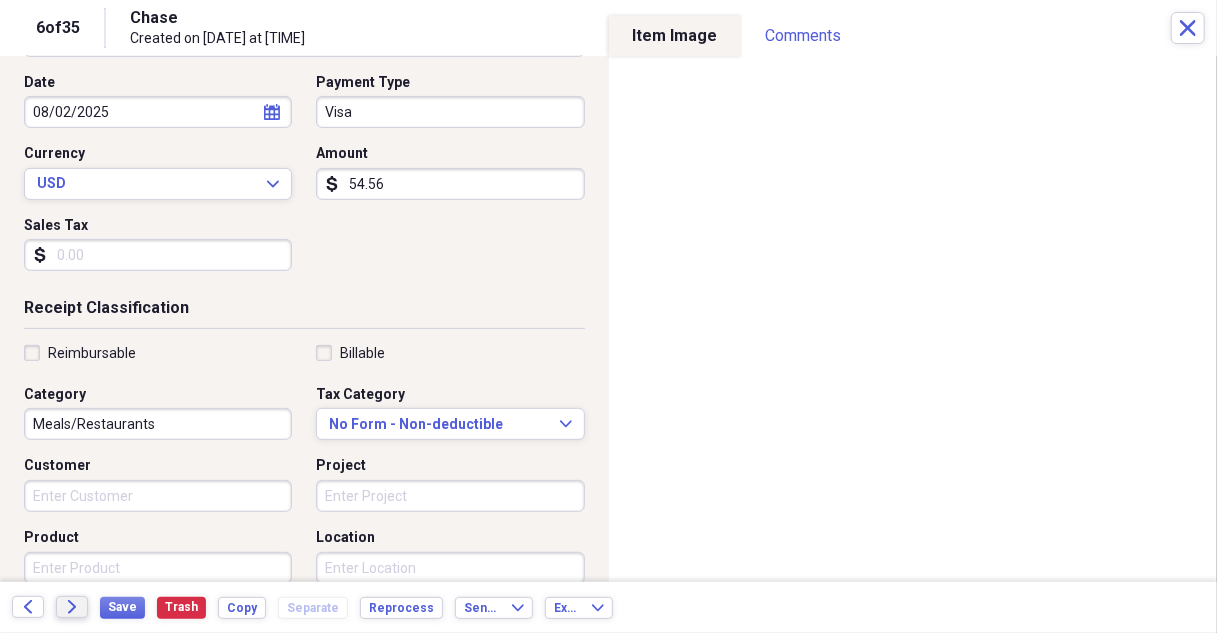type on "54.56" 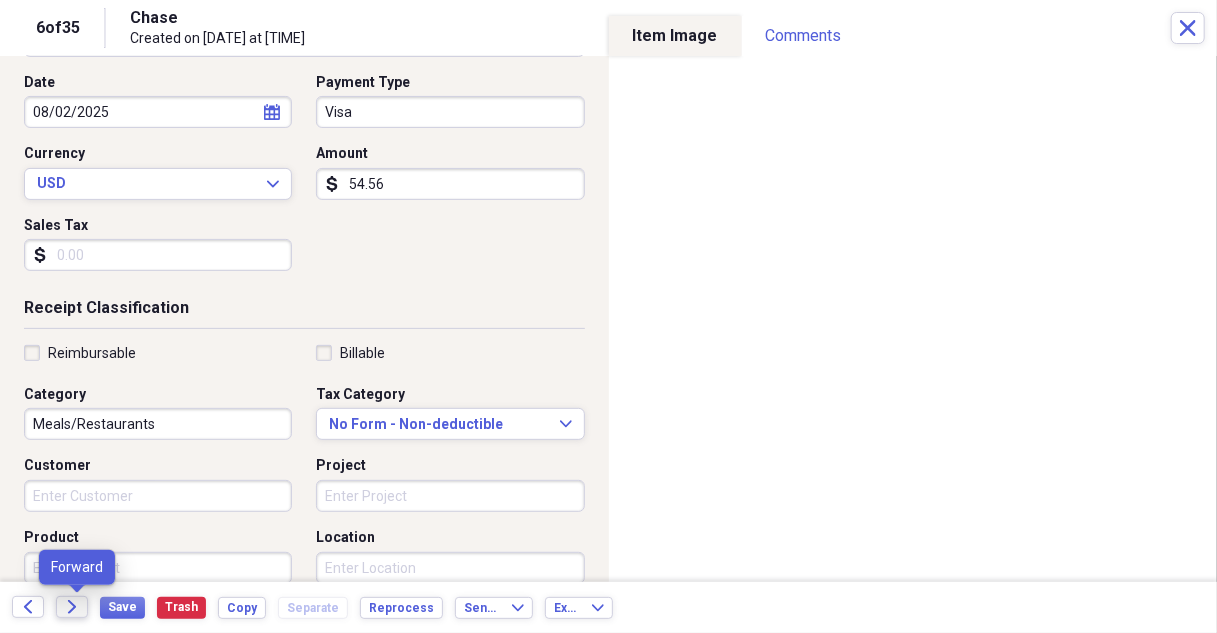 drag, startPoint x: 70, startPoint y: 605, endPoint x: 96, endPoint y: 596, distance: 27.513634 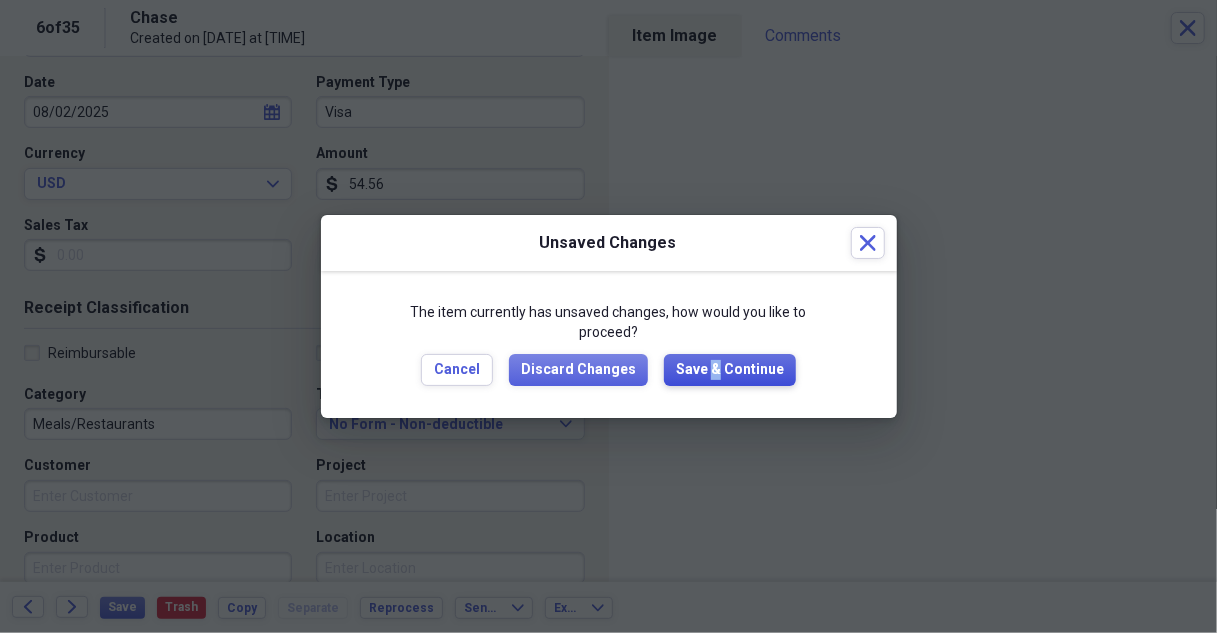 drag, startPoint x: 704, startPoint y: 361, endPoint x: 1045, endPoint y: 295, distance: 347.32837 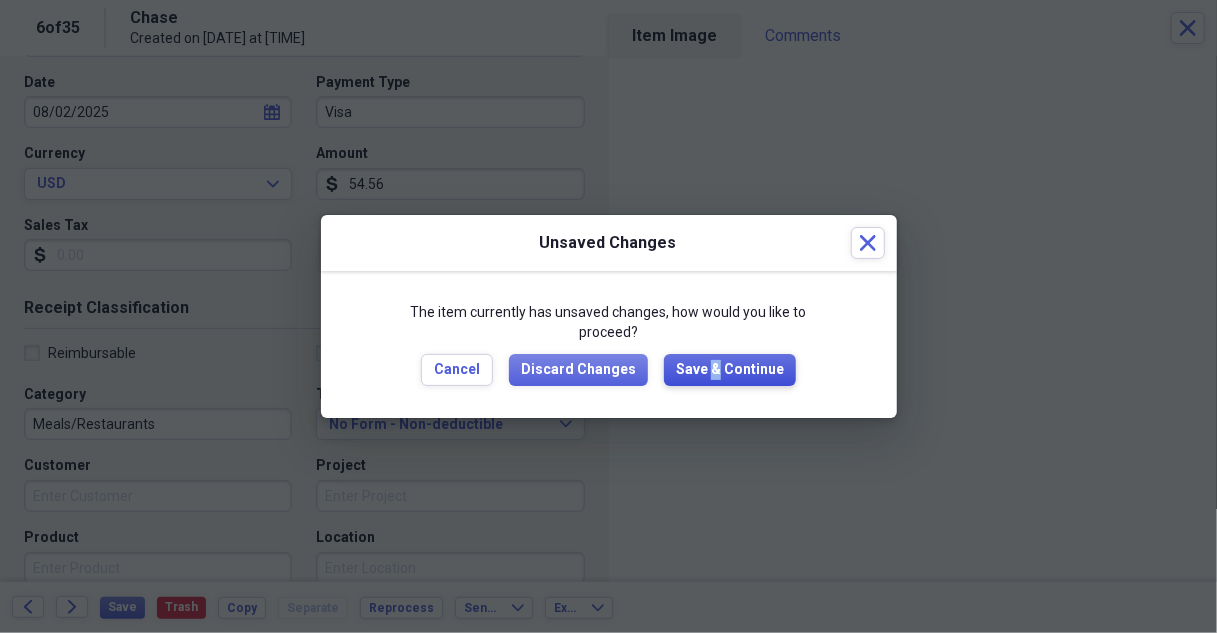 click on "Save & Continue" at bounding box center (730, 370) 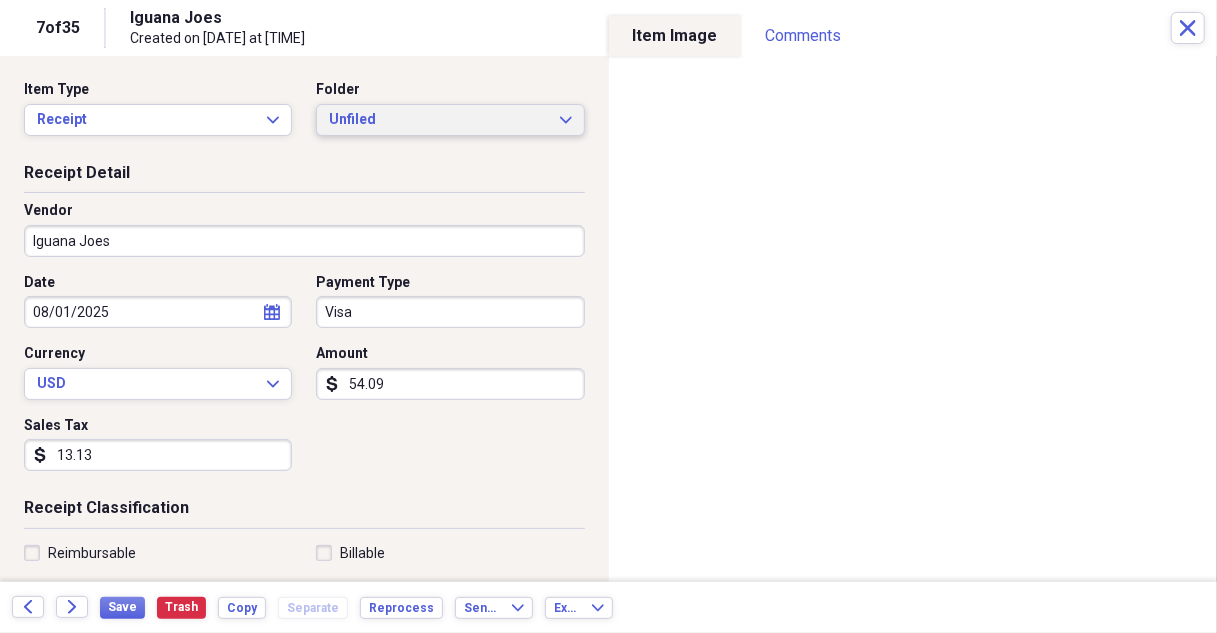 click on "Unfiled Expand" at bounding box center [450, 120] 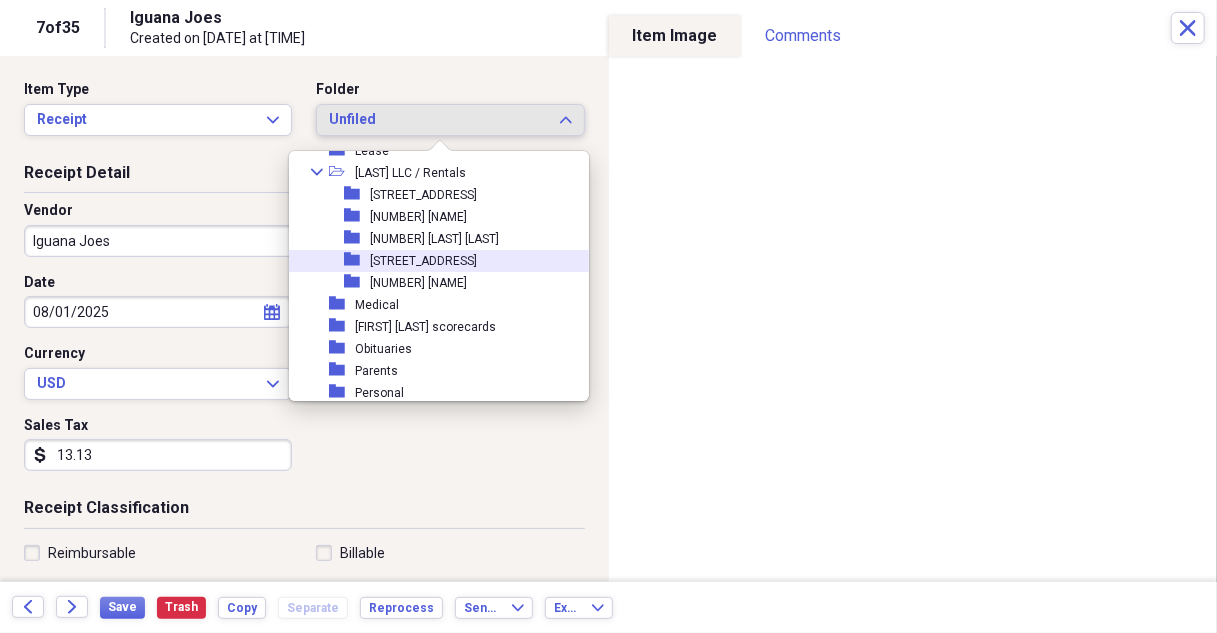 scroll, scrollTop: 300, scrollLeft: 0, axis: vertical 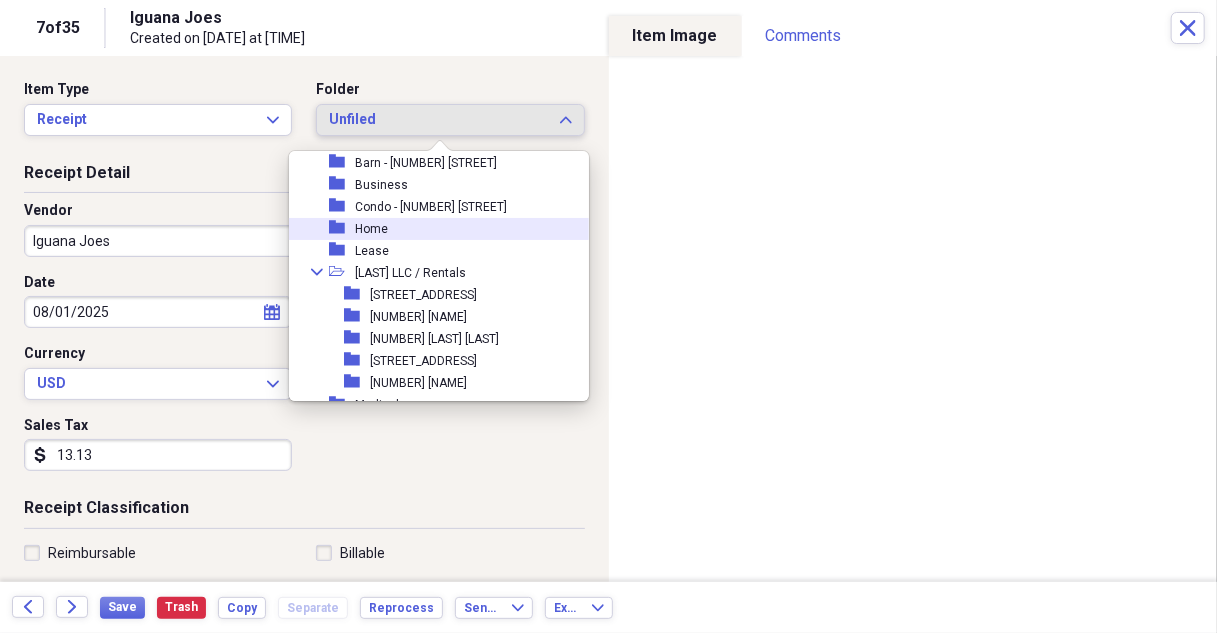 click on "Home" at bounding box center (371, 229) 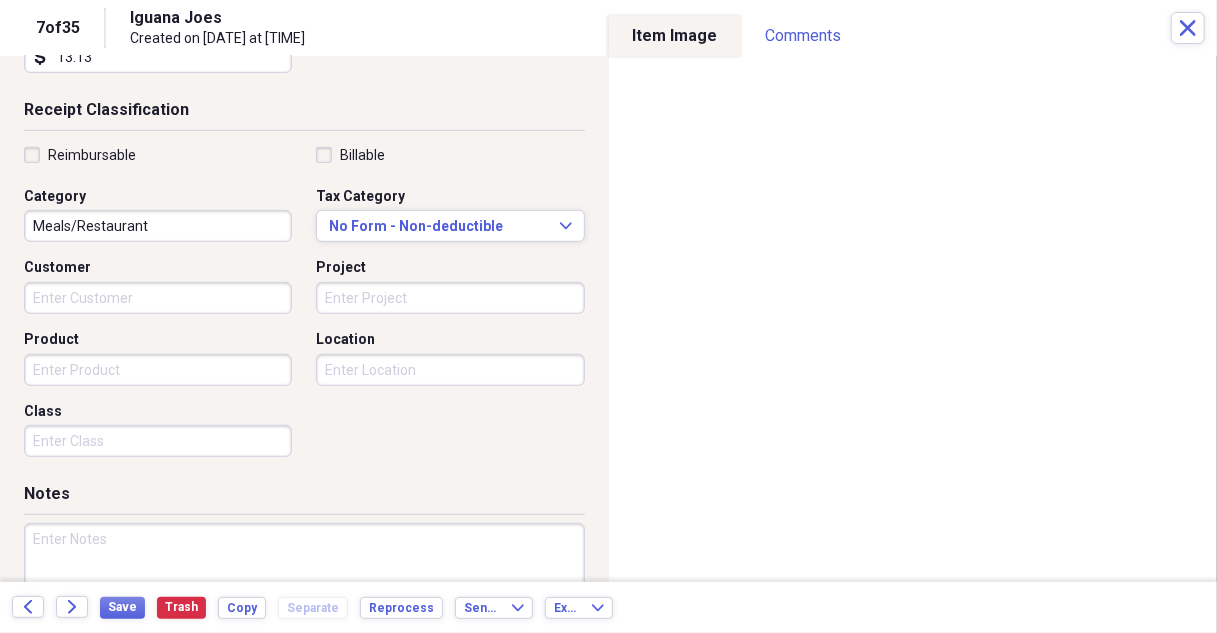 scroll, scrollTop: 400, scrollLeft: 0, axis: vertical 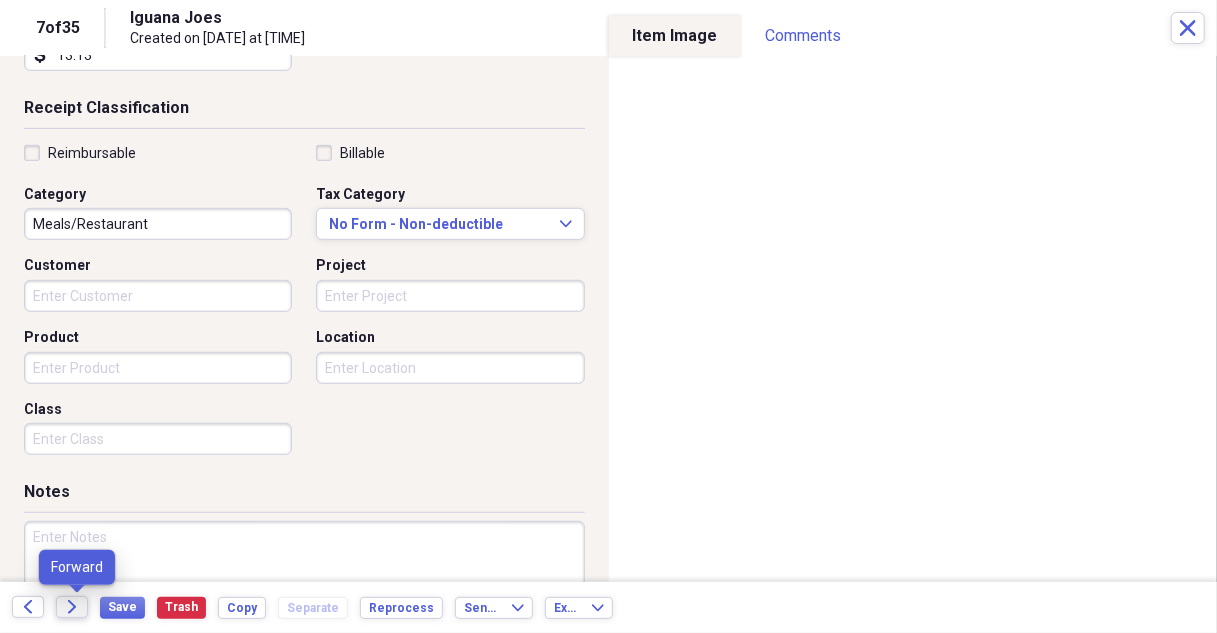 drag, startPoint x: 70, startPoint y: 605, endPoint x: 104, endPoint y: 585, distance: 39.446167 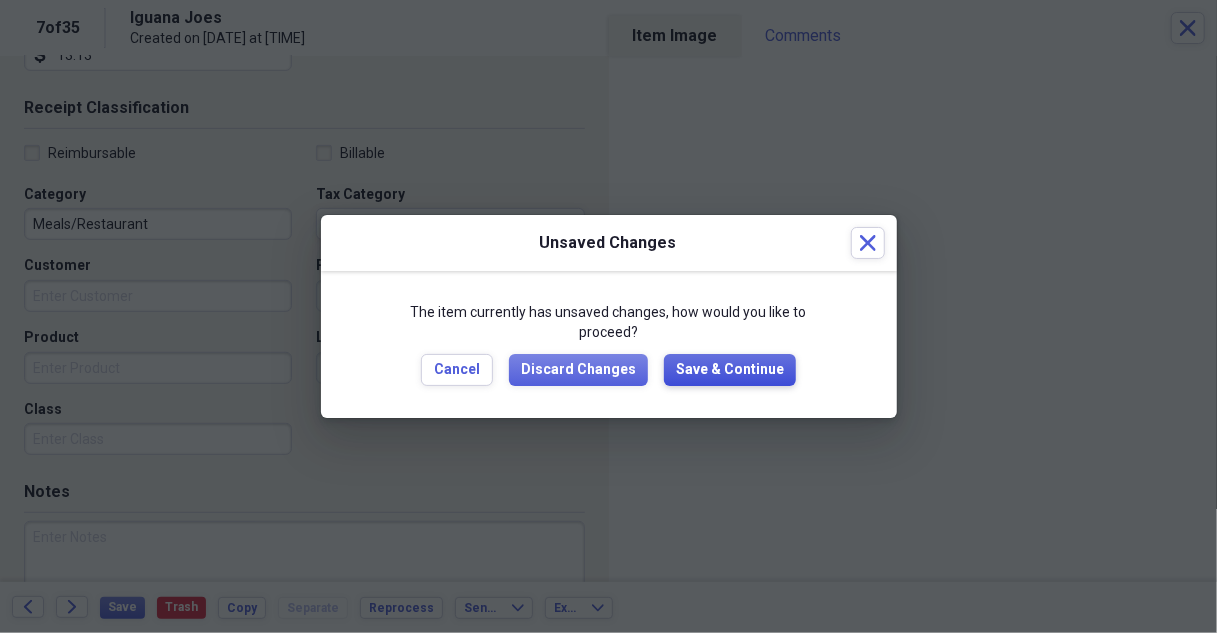 drag, startPoint x: 722, startPoint y: 370, endPoint x: 364, endPoint y: 127, distance: 432.68118 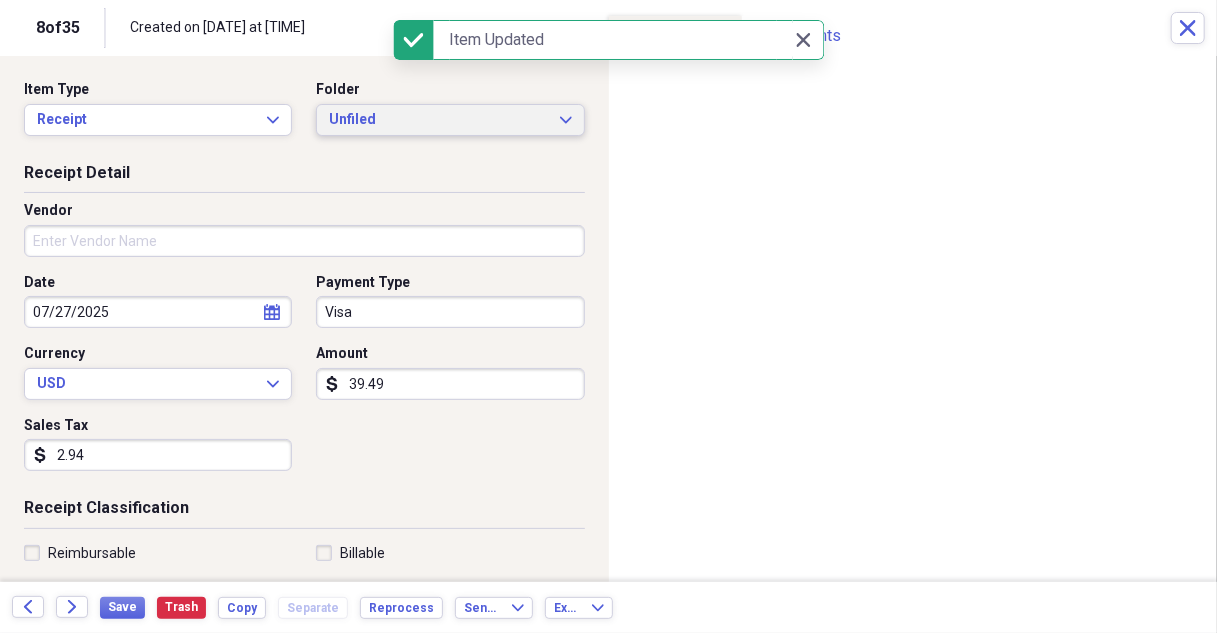 click on "Unfiled Expand" at bounding box center [450, 120] 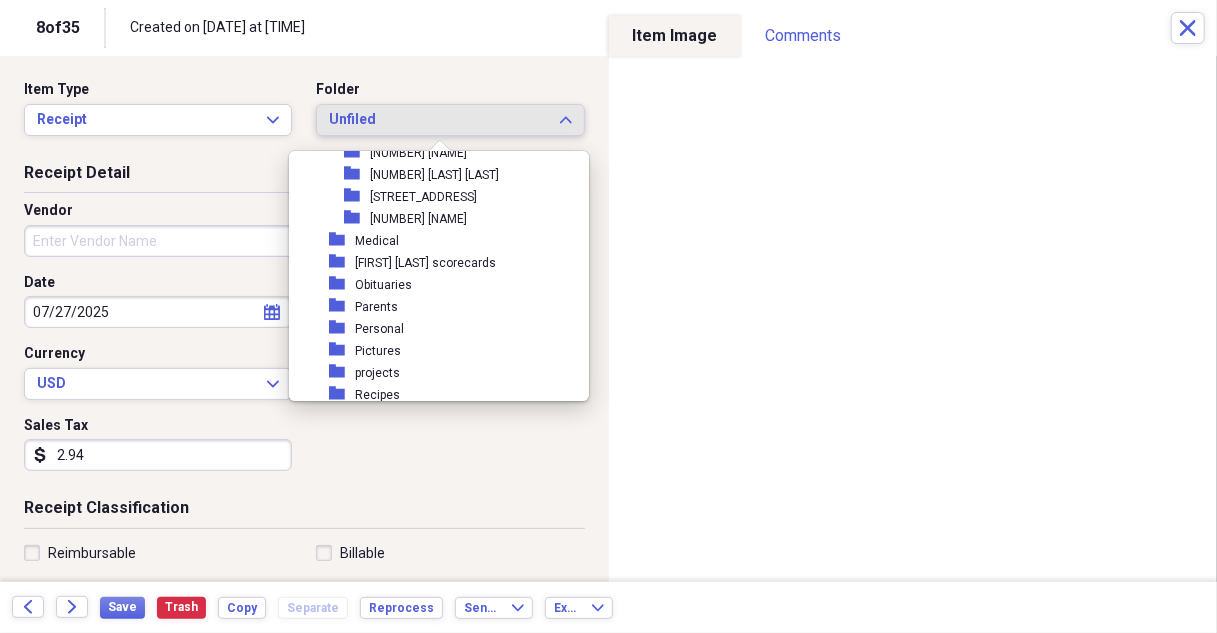 scroll, scrollTop: 503, scrollLeft: 0, axis: vertical 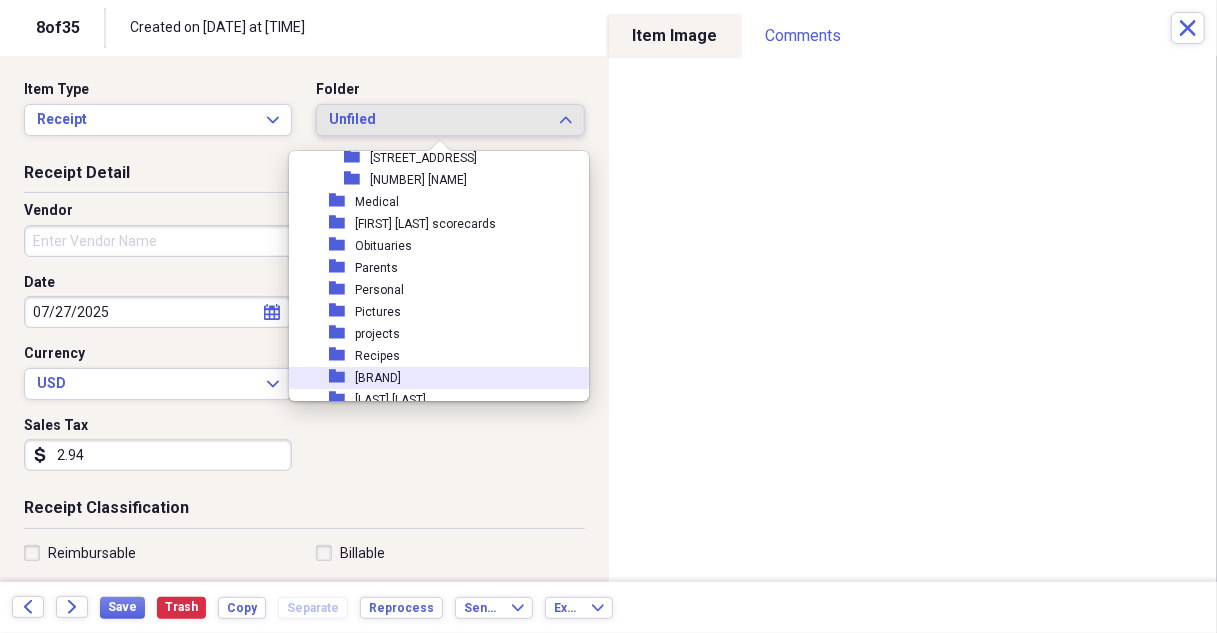 click on "[BRAND]" at bounding box center (378, 378) 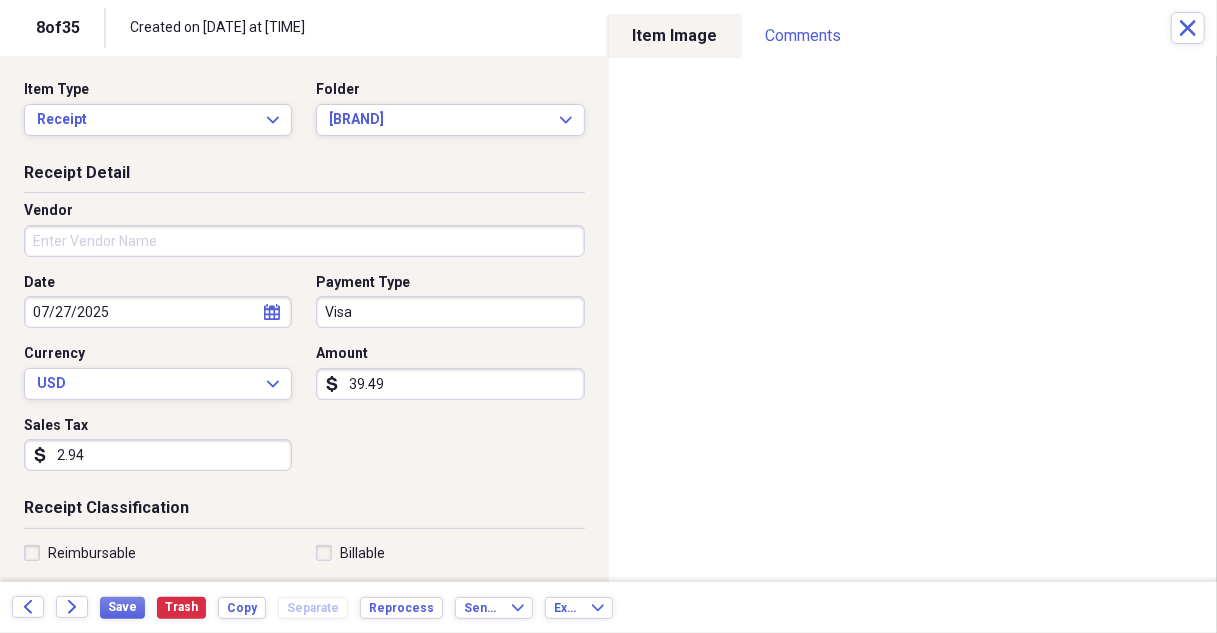 click on "Vendor" at bounding box center (304, 241) 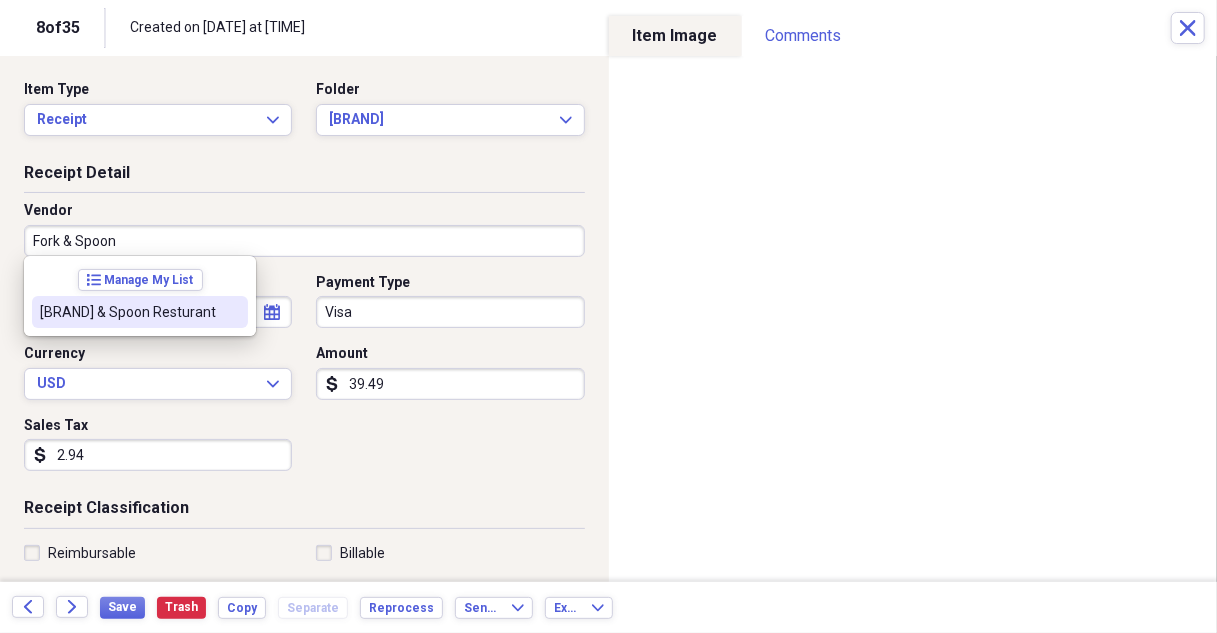 drag, startPoint x: 179, startPoint y: 315, endPoint x: 221, endPoint y: 313, distance: 42.047592 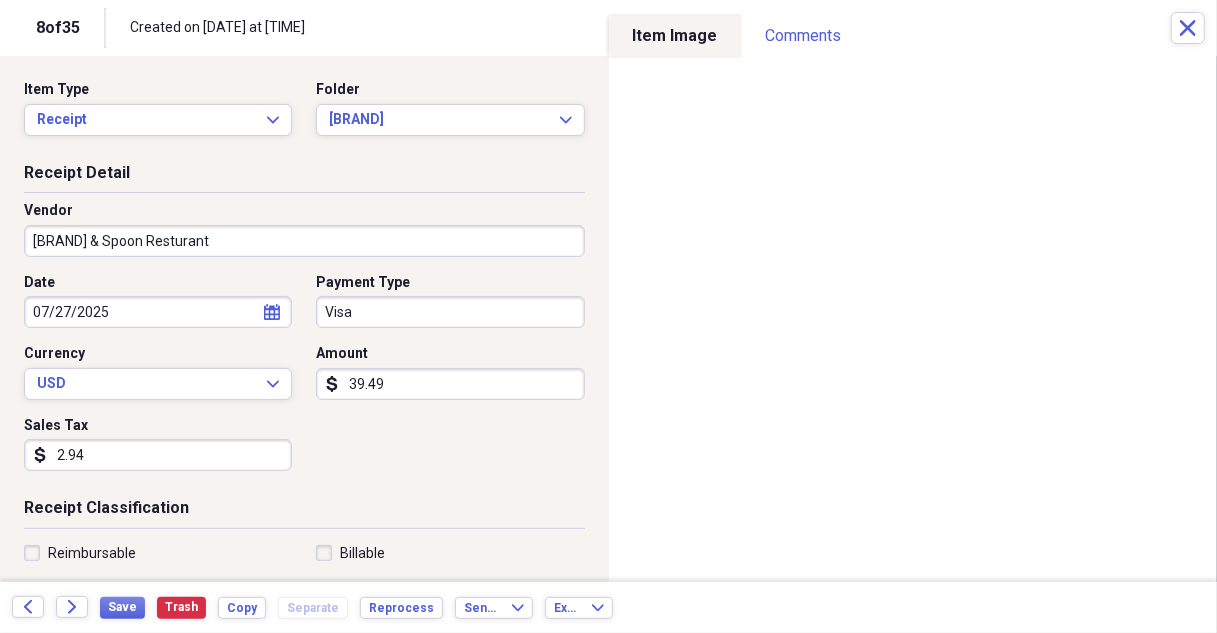 type on "Meals/Restaurant" 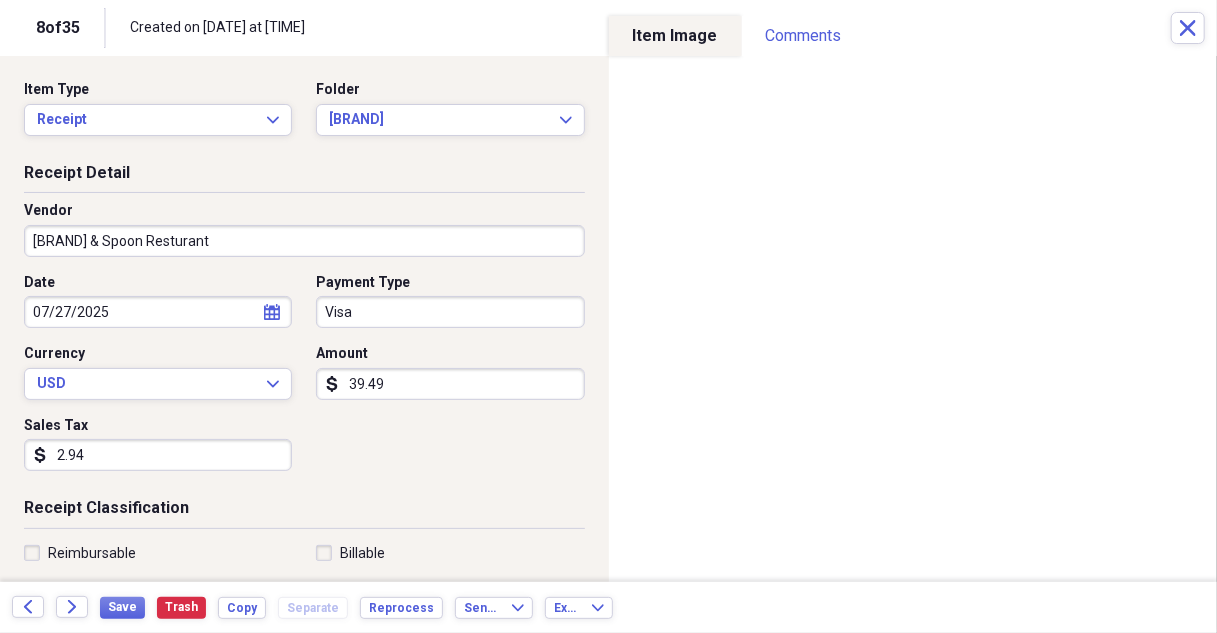 click on "39.49" at bounding box center (450, 384) 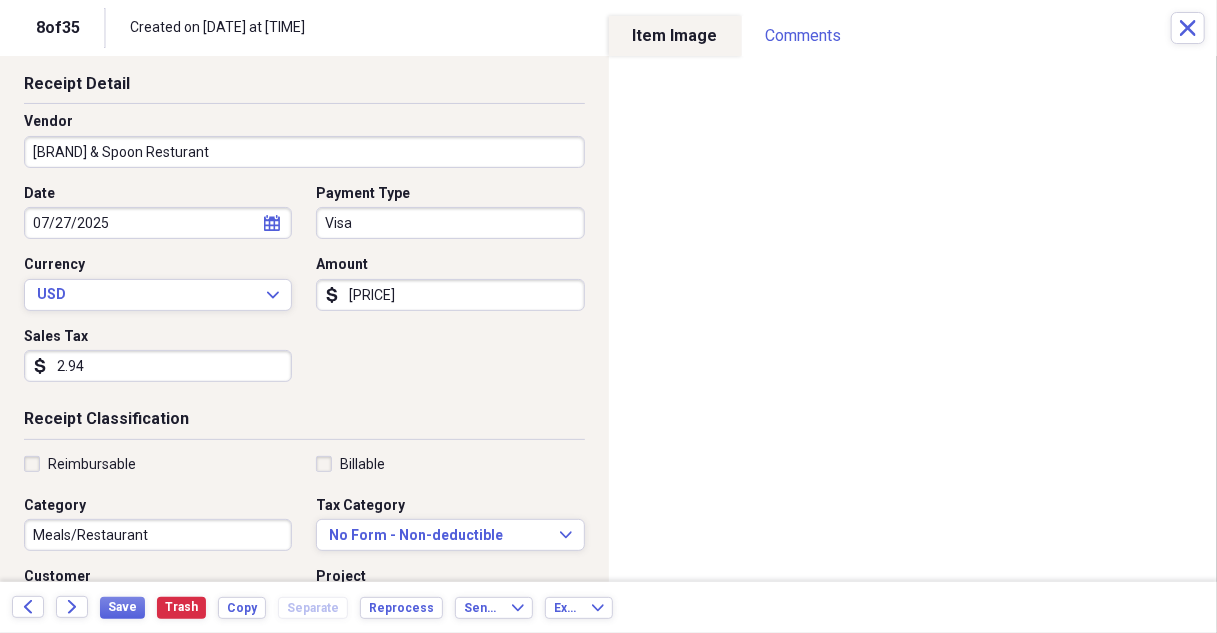 scroll, scrollTop: 200, scrollLeft: 0, axis: vertical 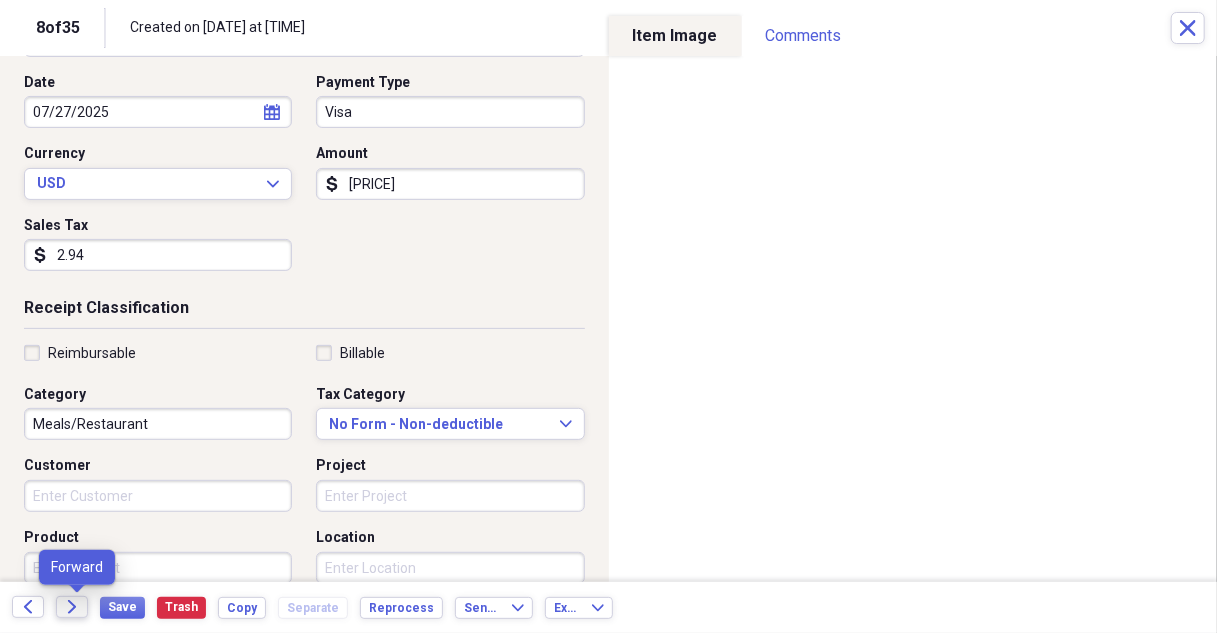type on "[PRICE]" 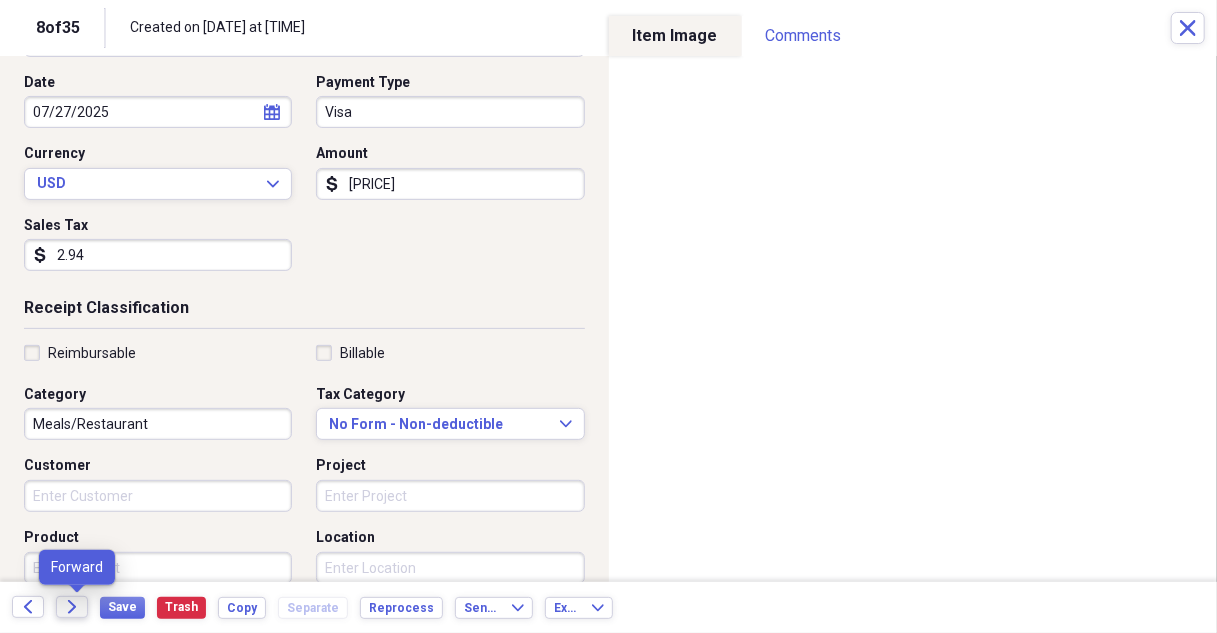 drag, startPoint x: 74, startPoint y: 607, endPoint x: 368, endPoint y: 520, distance: 306.60236 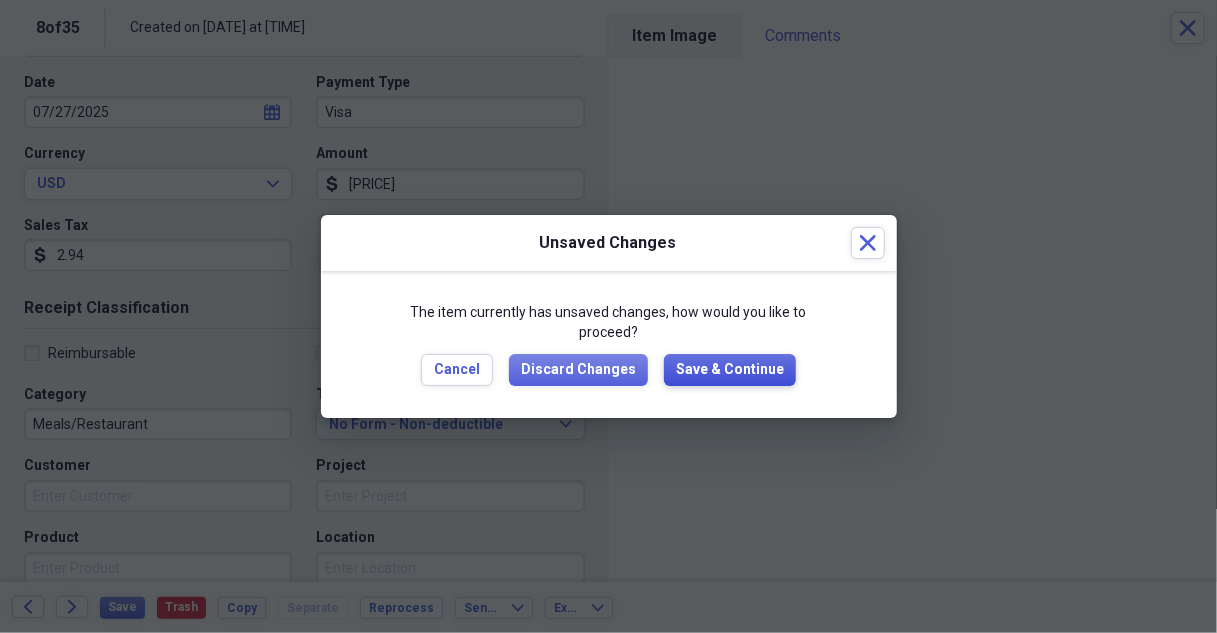 click on "Save & Continue" at bounding box center [730, 370] 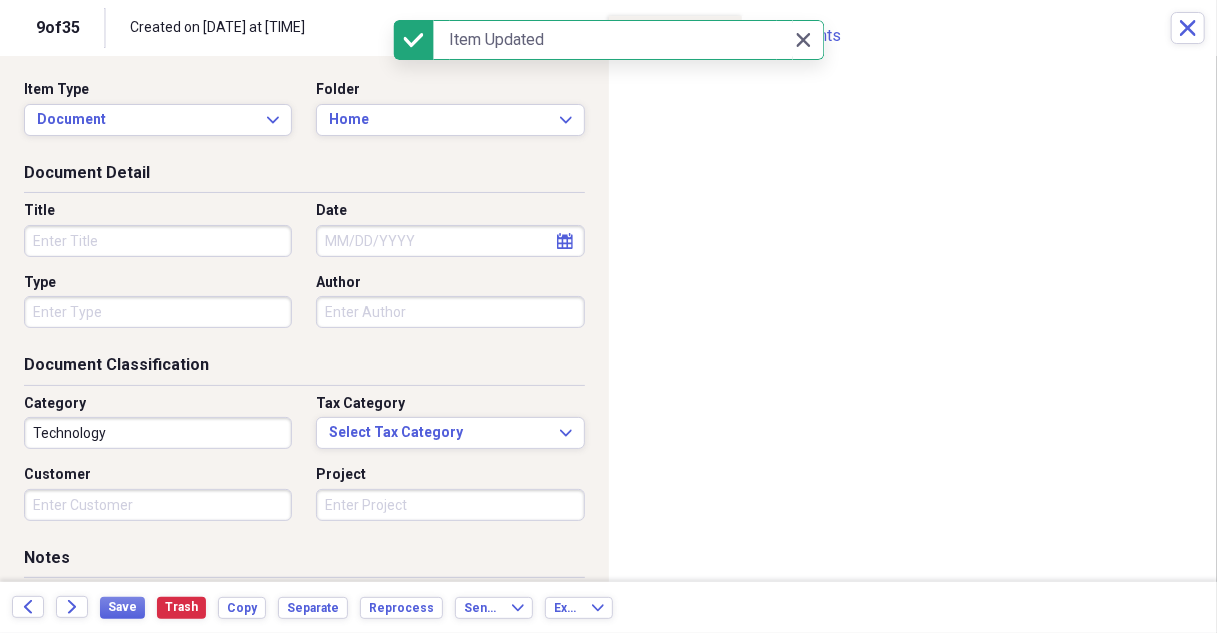 click on "Title" at bounding box center (158, 241) 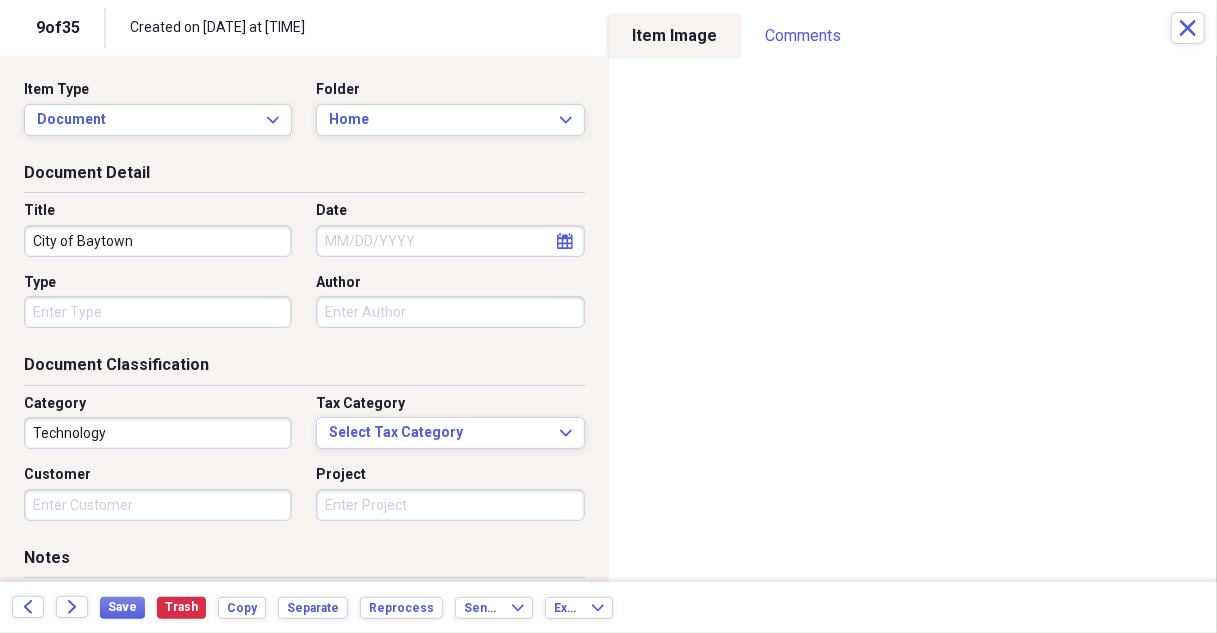 type on "City of Baytown" 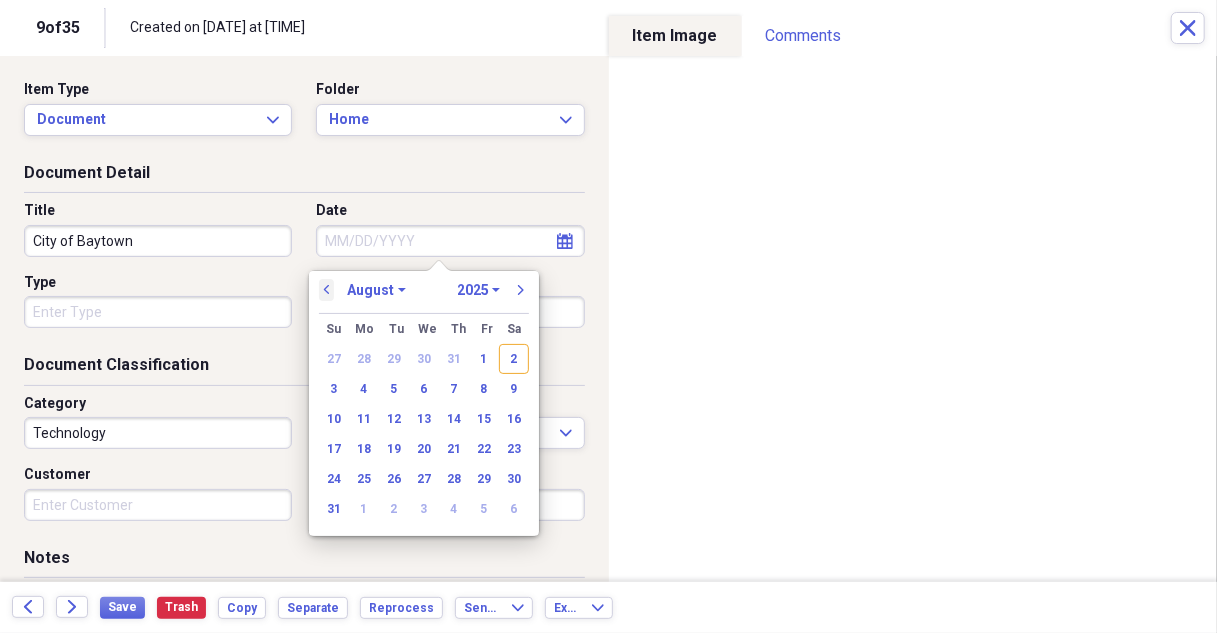 click on "previous" at bounding box center [327, 290] 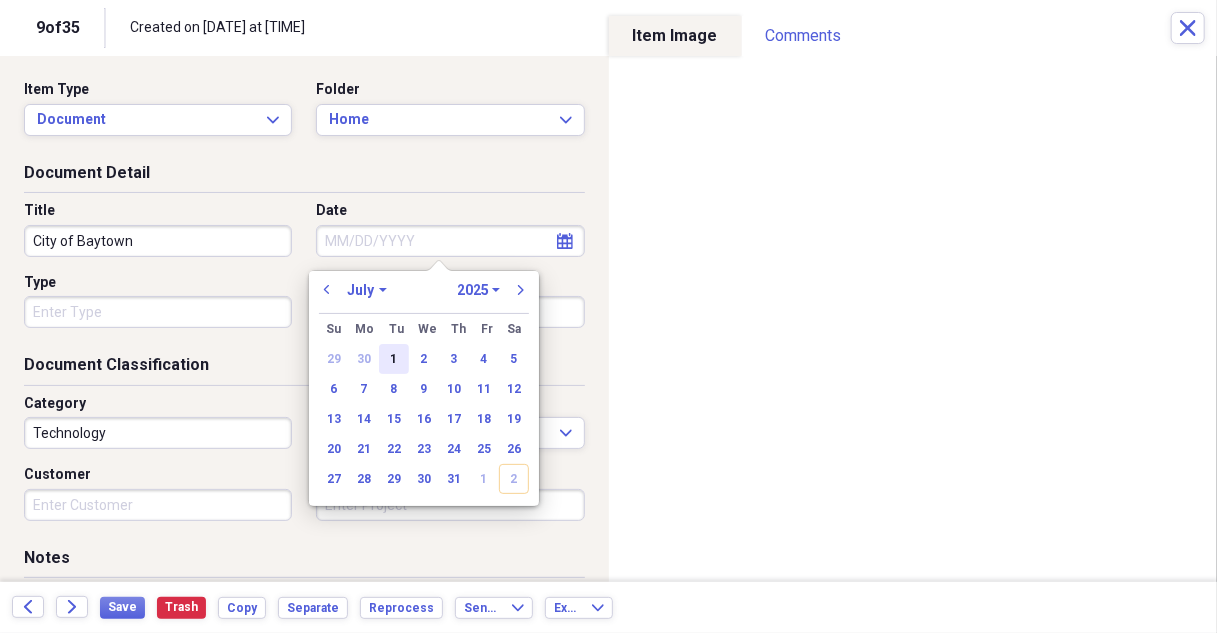 click on "1" at bounding box center [394, 359] 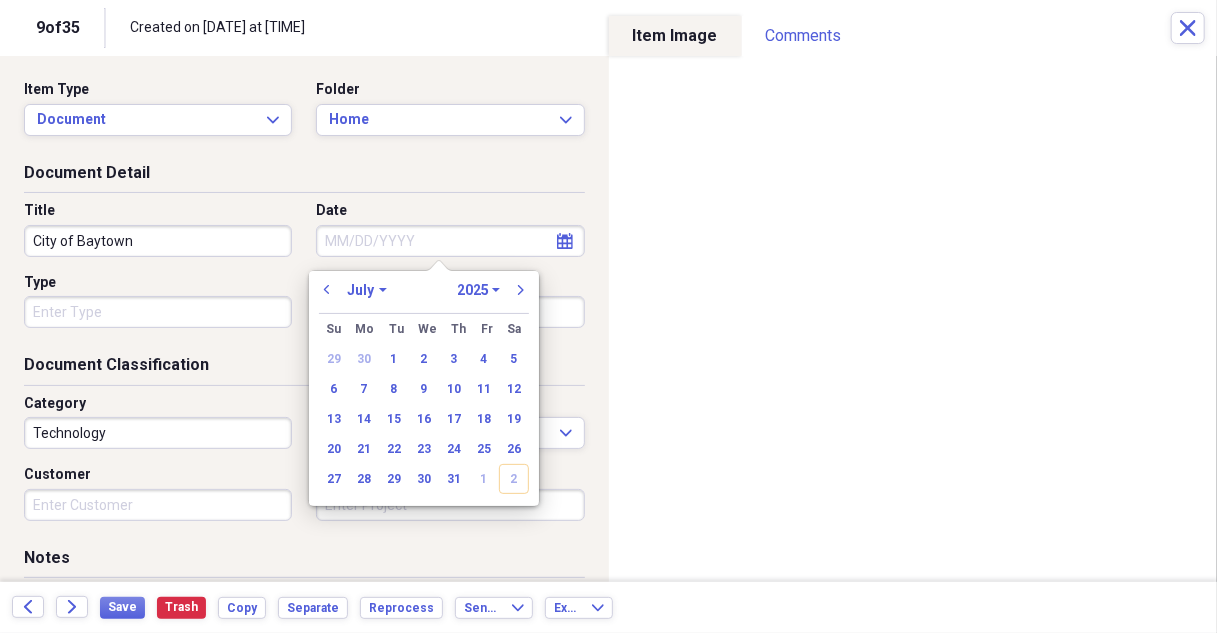 type on "07/01/2025" 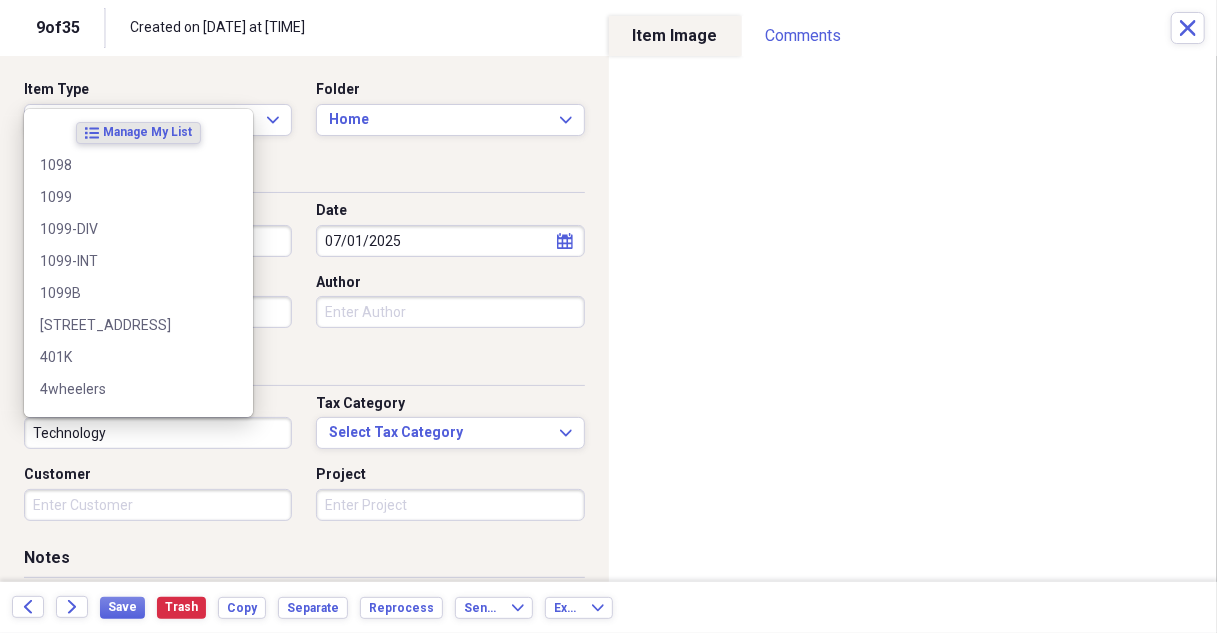 click on "Technology" at bounding box center (158, 433) 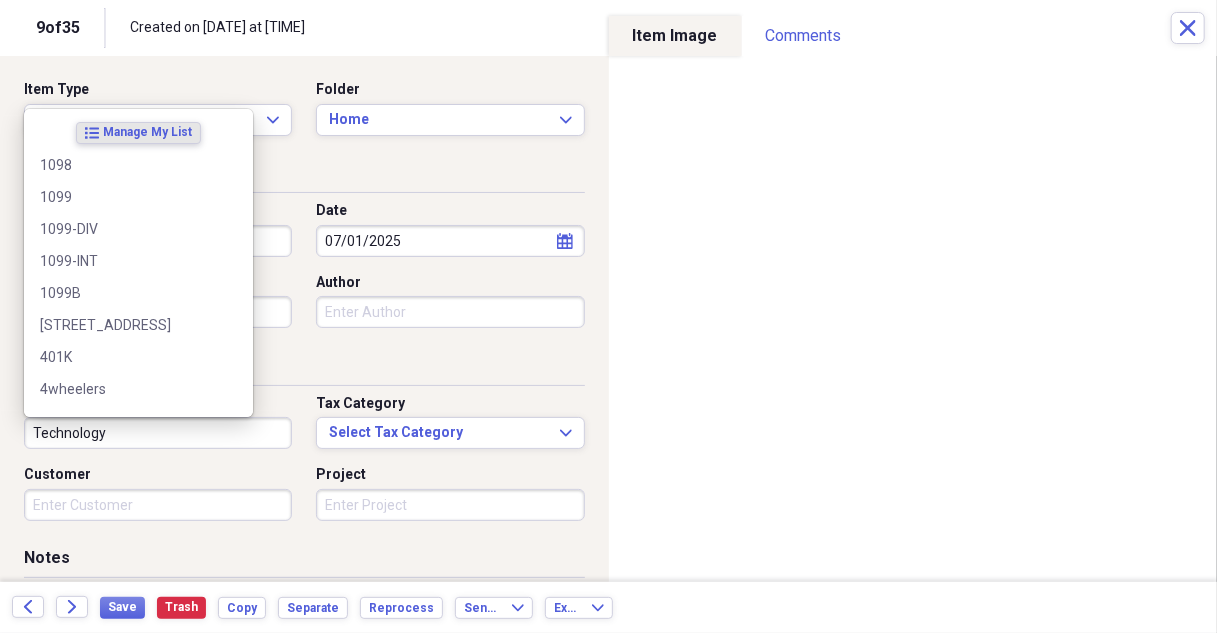 type on "V" 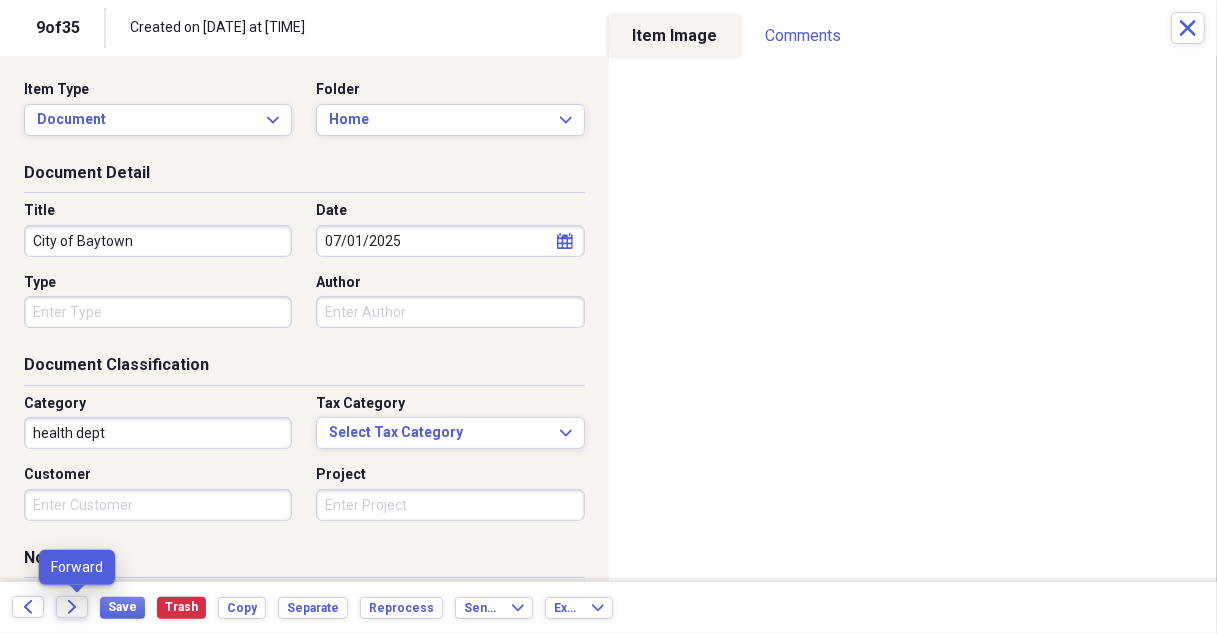 type on "health dept" 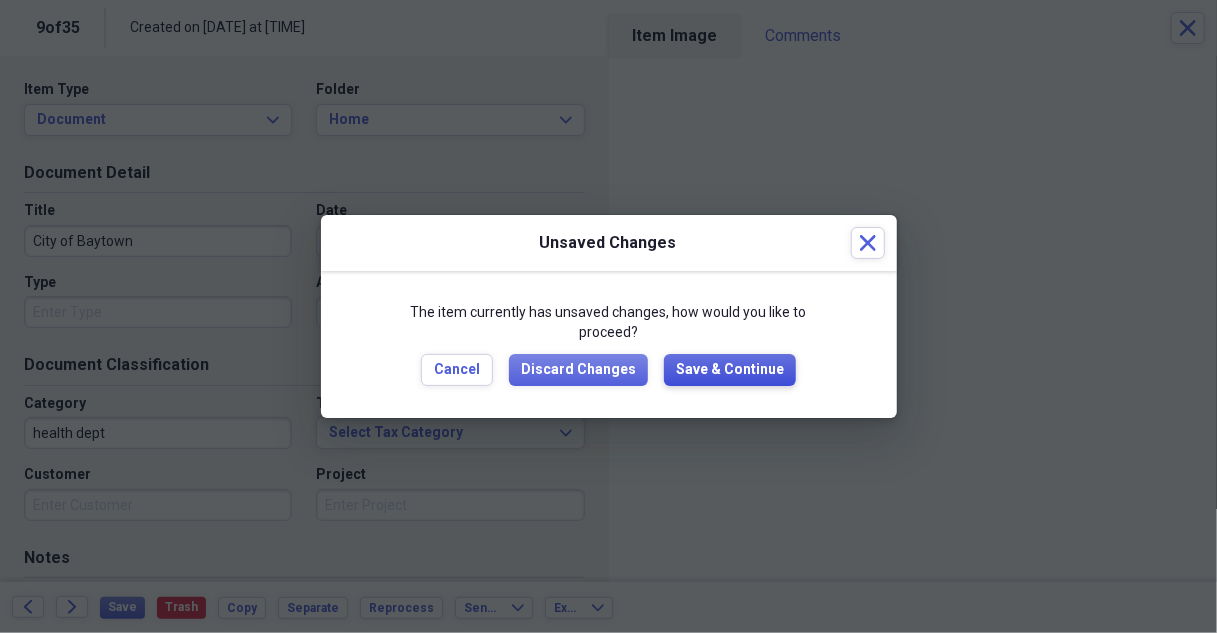 click on "Save & Continue" at bounding box center (730, 370) 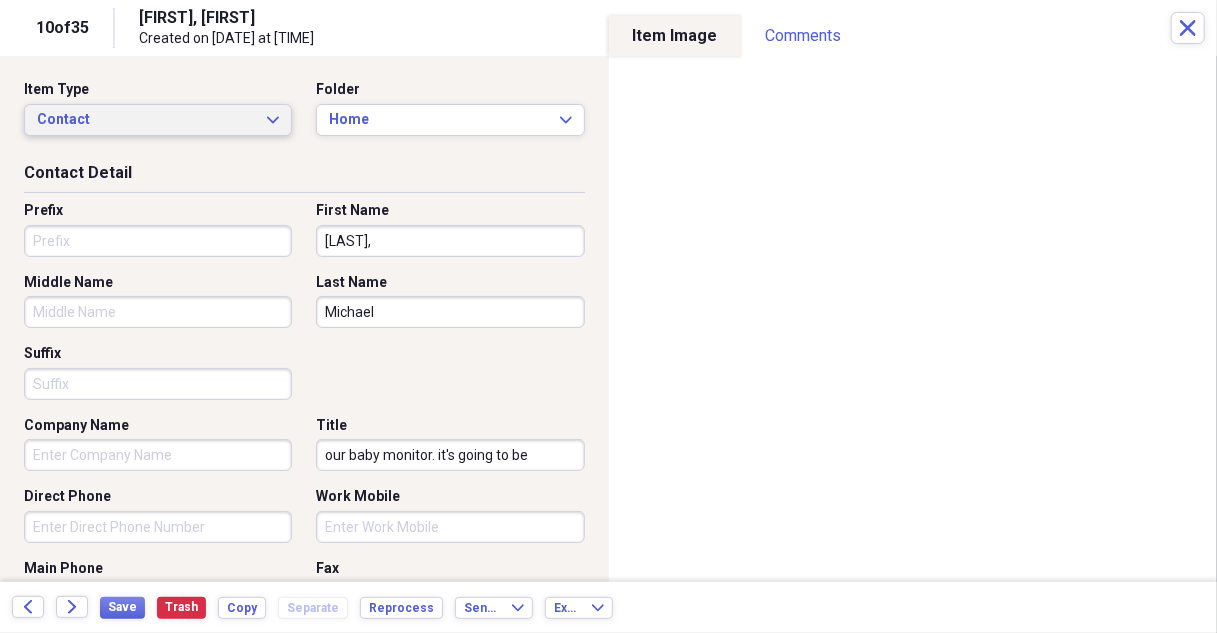 click on "Expand" 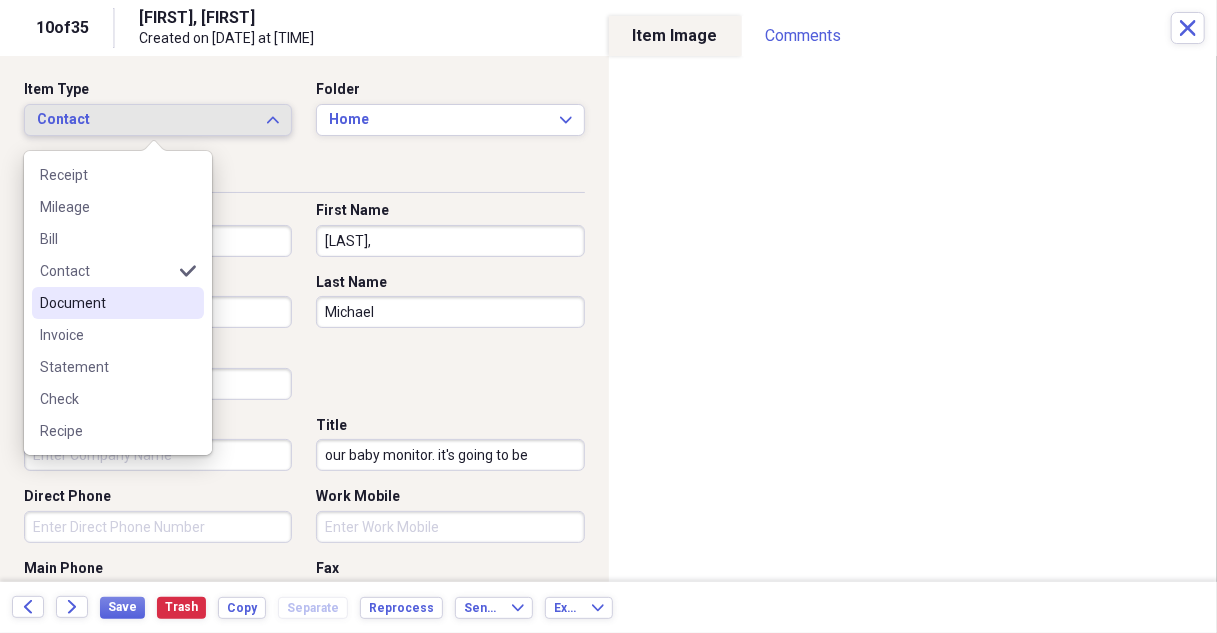 click on "Document" at bounding box center [106, 303] 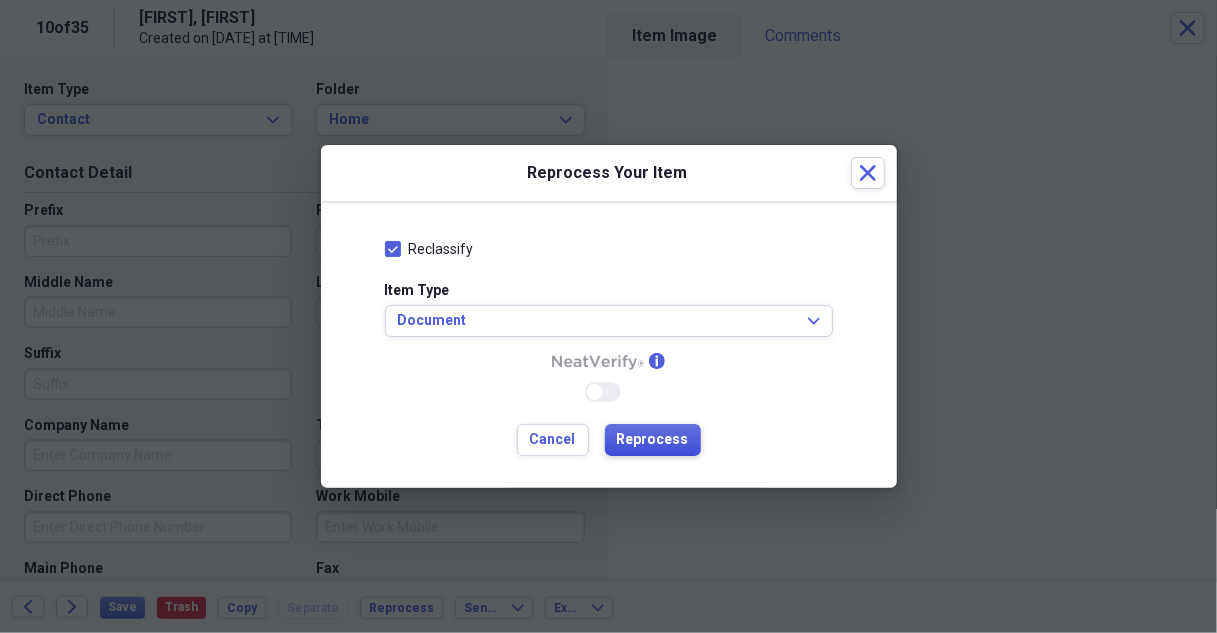 click on "Reprocess" at bounding box center (653, 440) 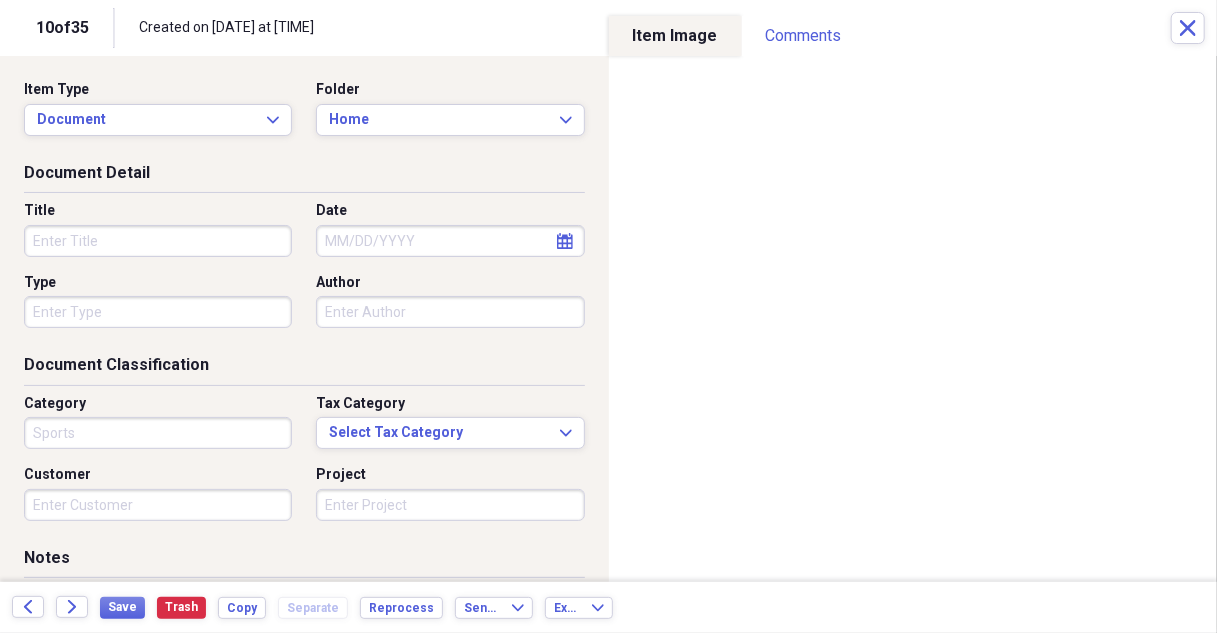 type on "Sports" 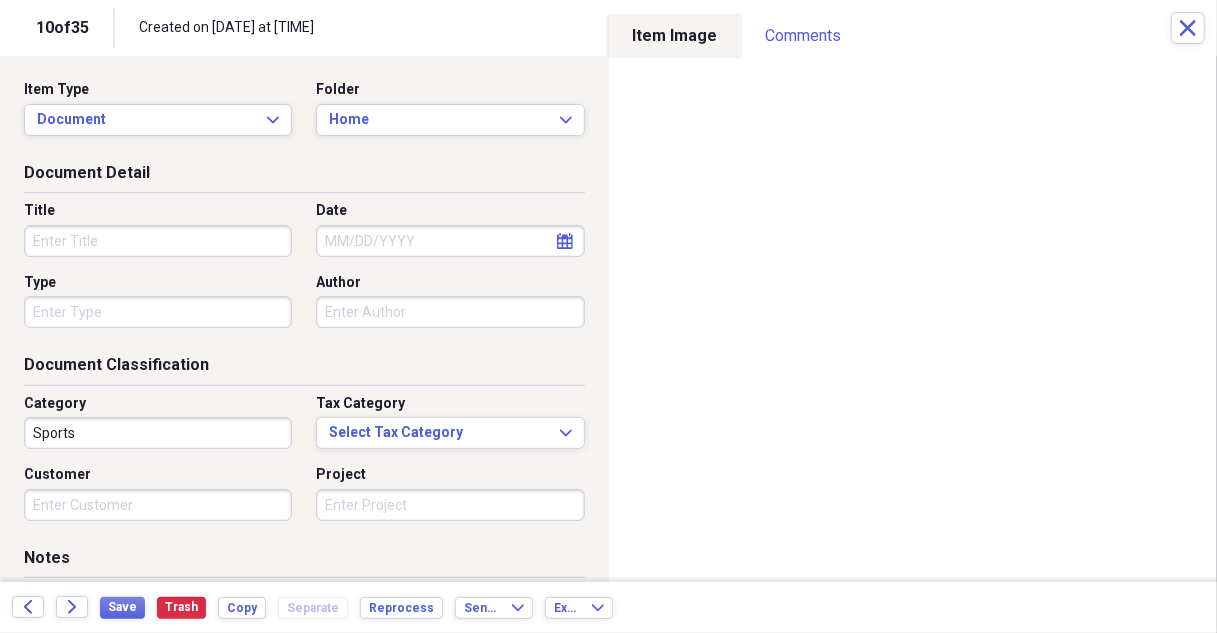 click on "Title" at bounding box center [158, 241] 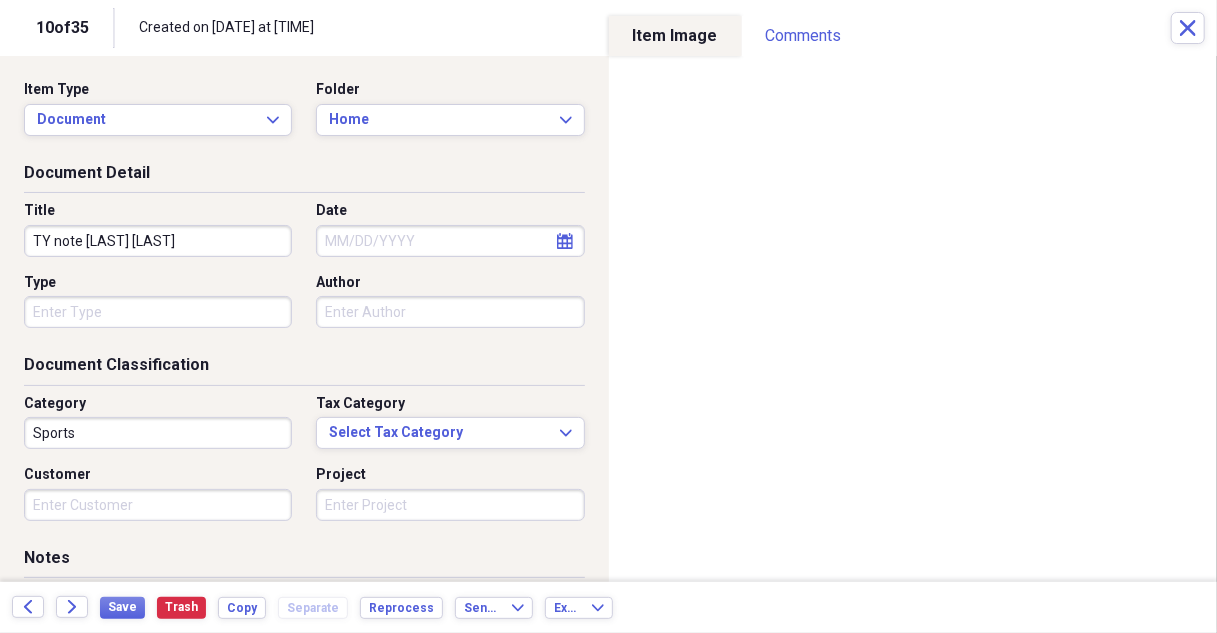 type on "TY note [LAST] [LAST]" 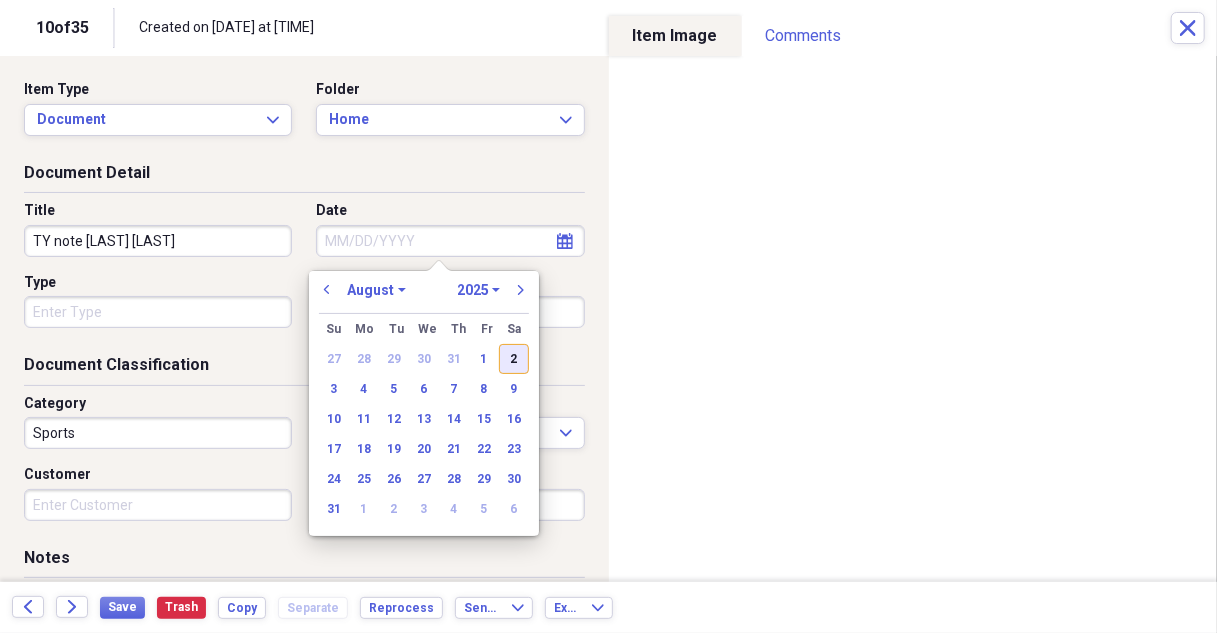 click on "2" at bounding box center [514, 359] 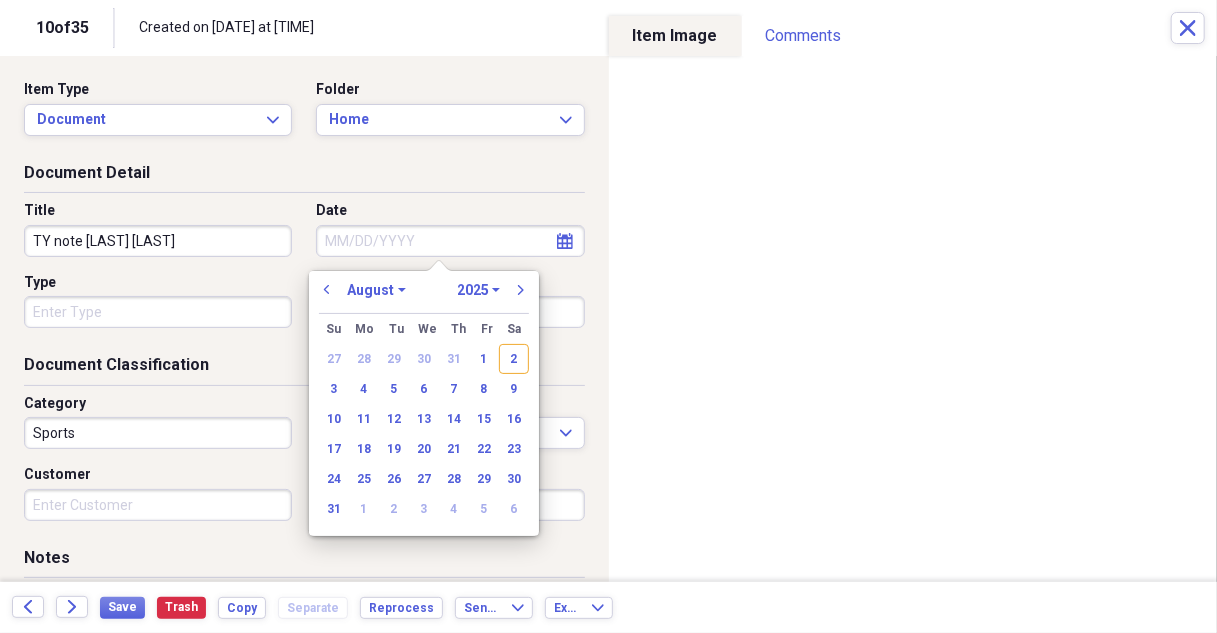 type on "08/02/2025" 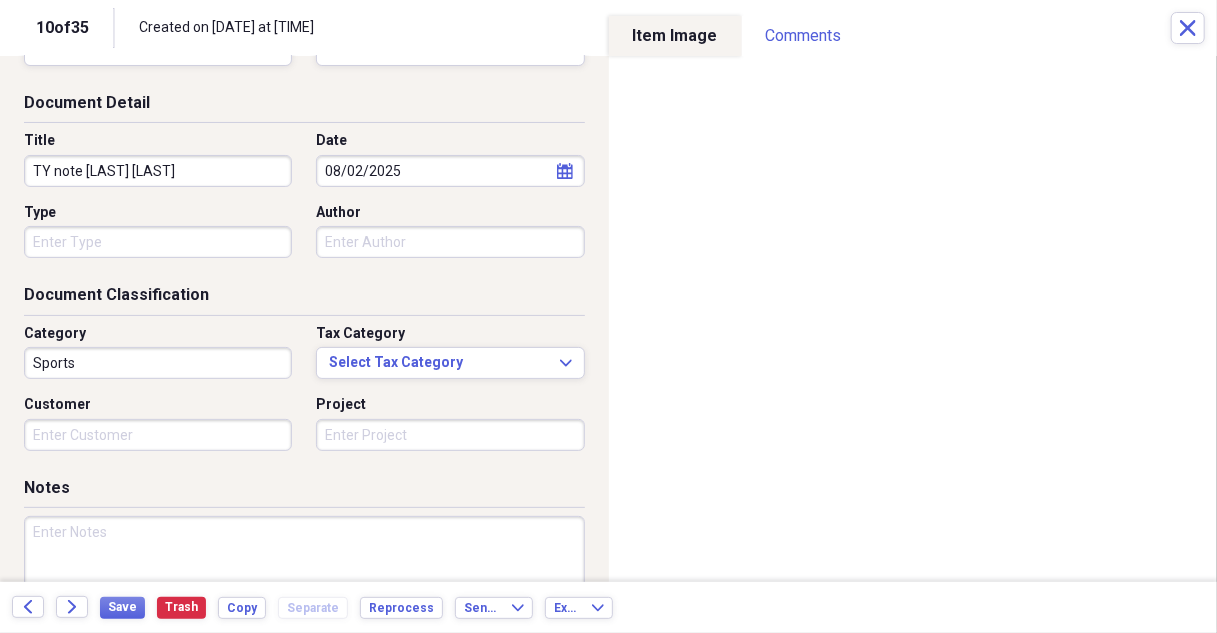 scroll, scrollTop: 100, scrollLeft: 0, axis: vertical 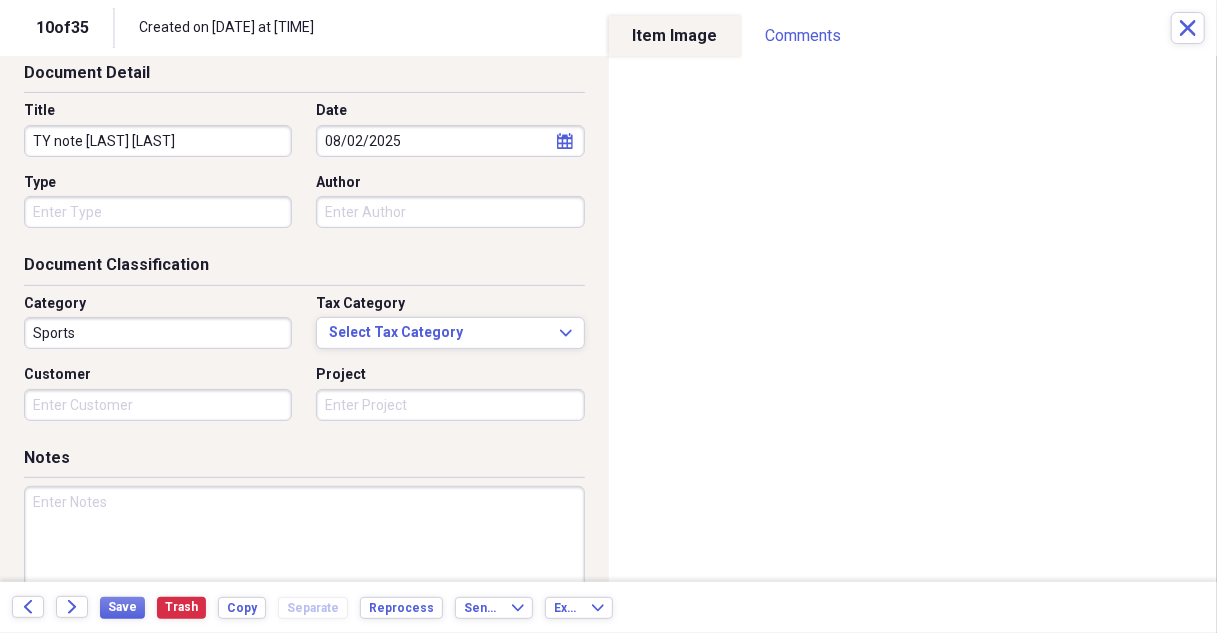 click on "Sports" at bounding box center (158, 333) 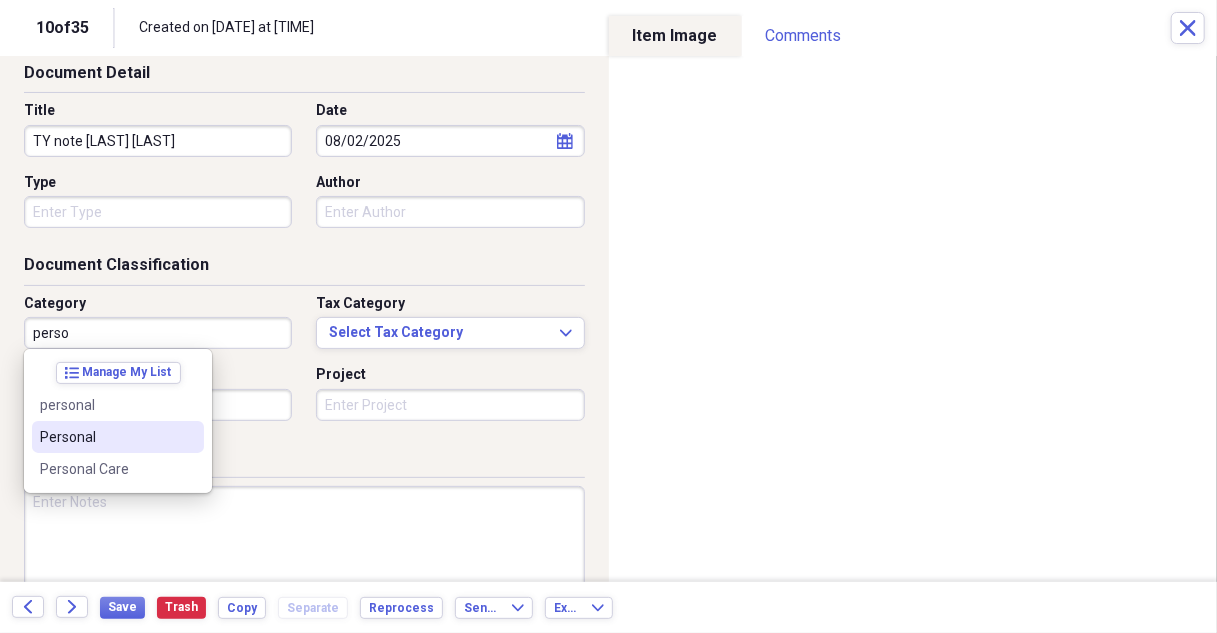 click on "Personal" at bounding box center (106, 437) 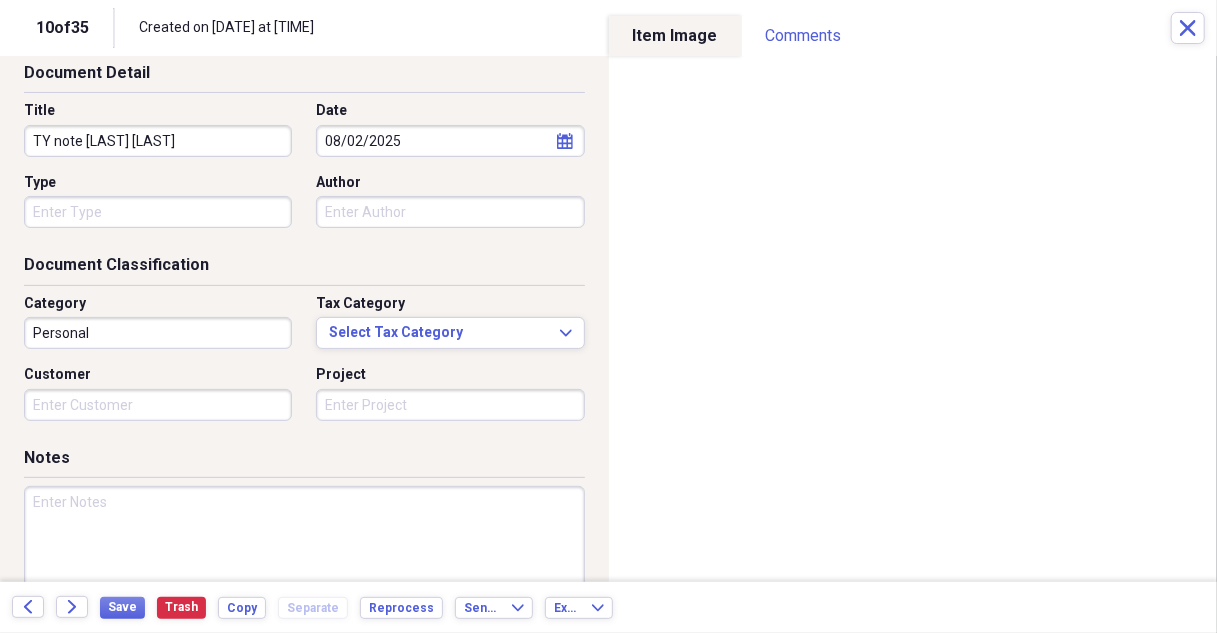 scroll, scrollTop: 200, scrollLeft: 0, axis: vertical 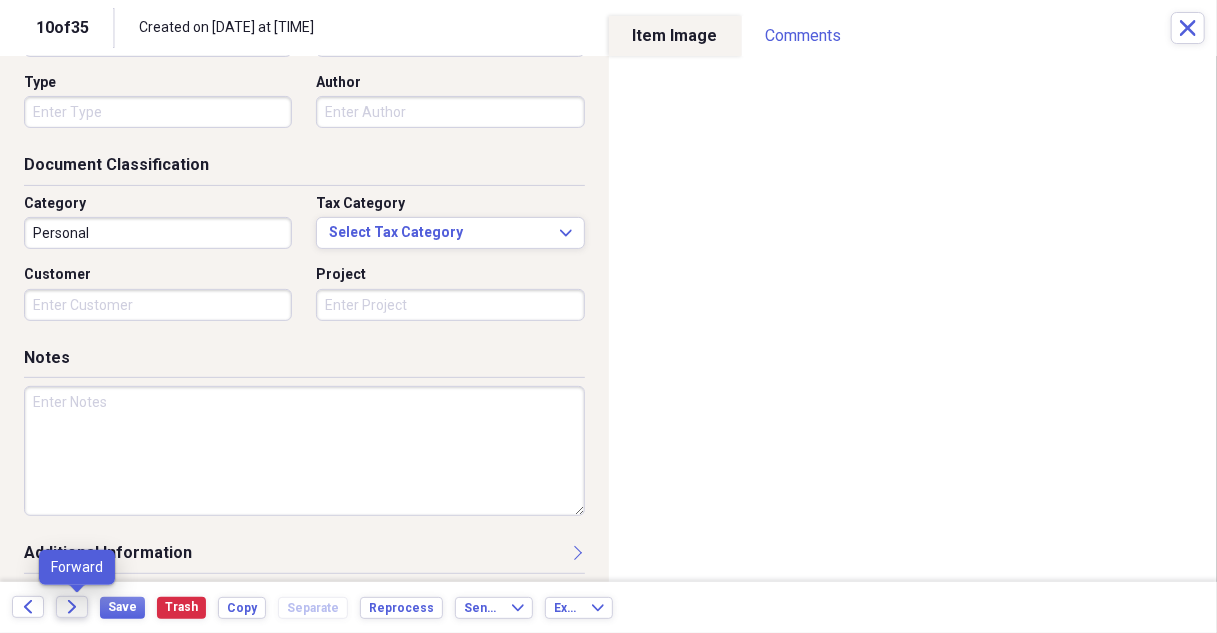 click 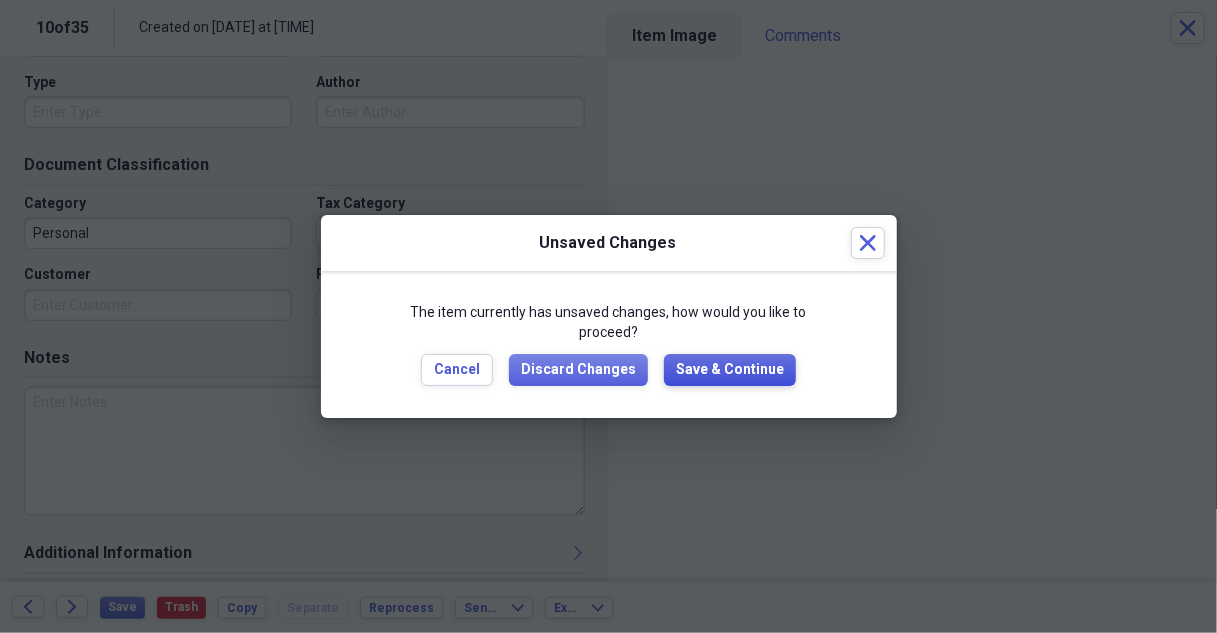click on "Save & Continue" at bounding box center (730, 370) 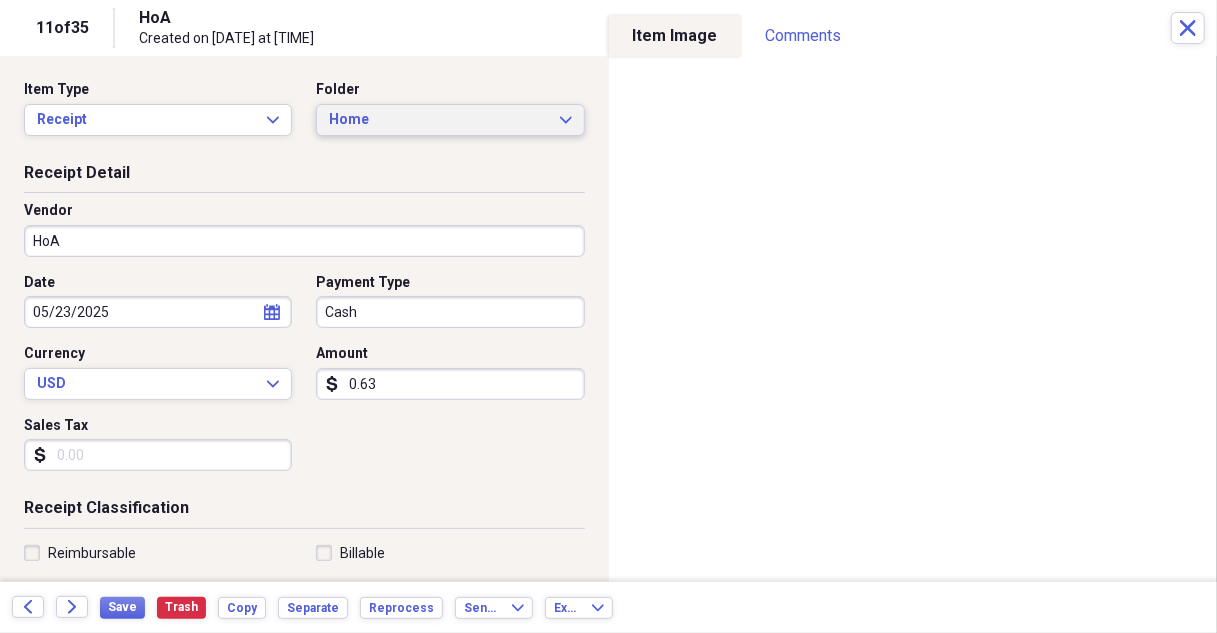 click on "Expand" 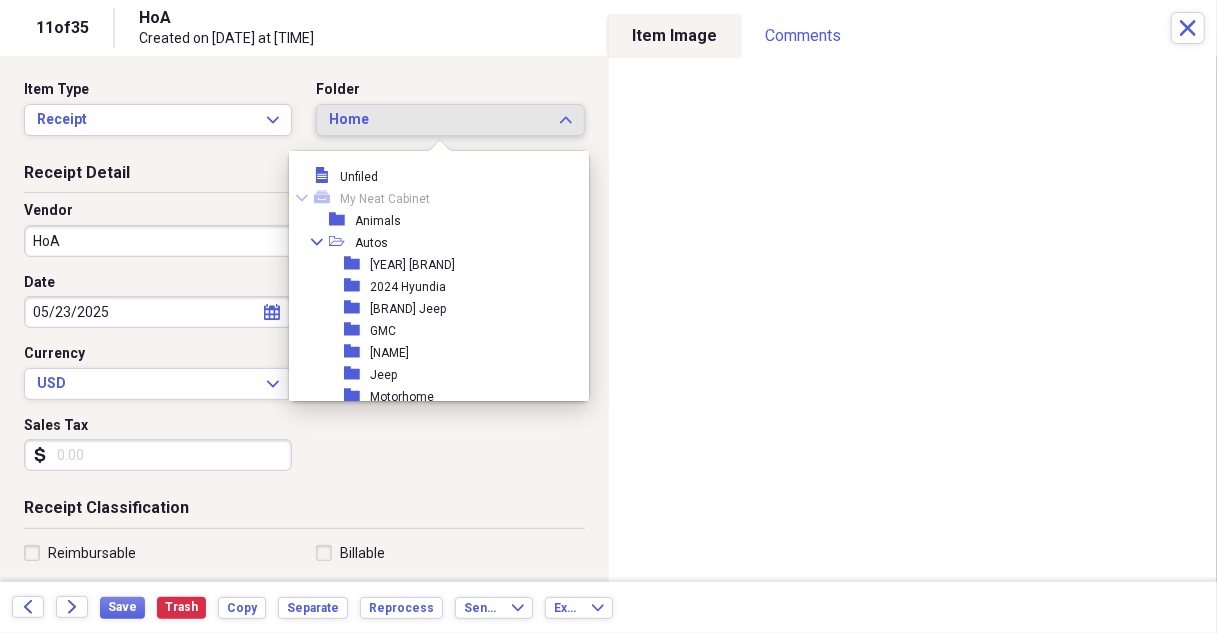 scroll, scrollTop: 253, scrollLeft: 0, axis: vertical 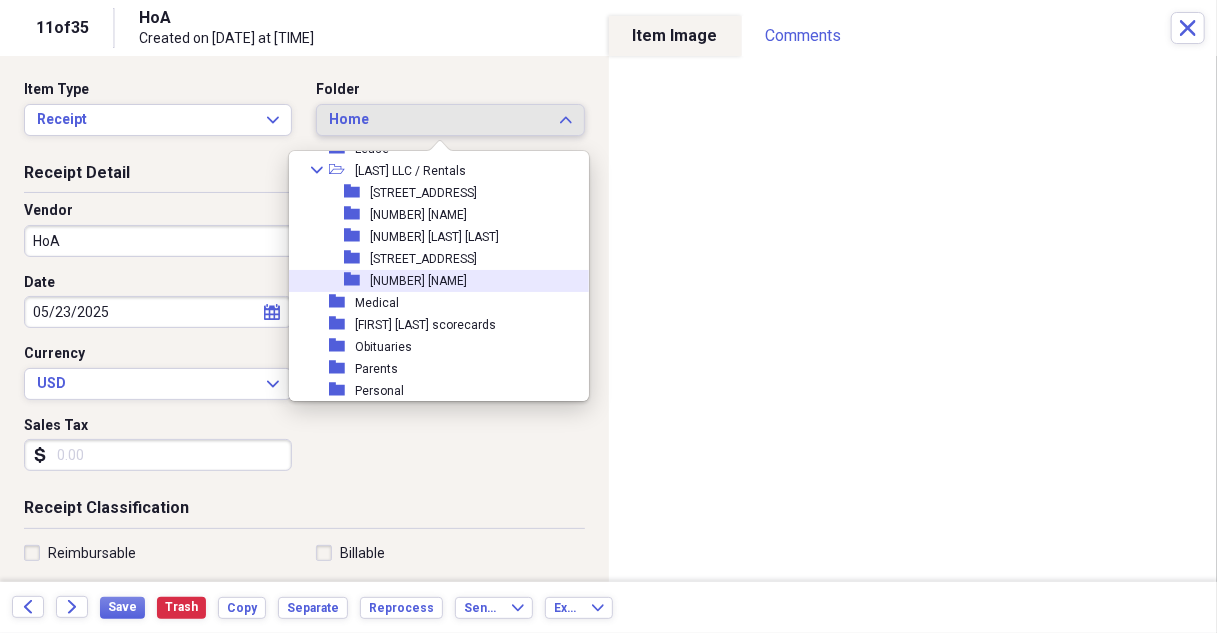 click on "[NUMBER] [NAME]" at bounding box center [418, 281] 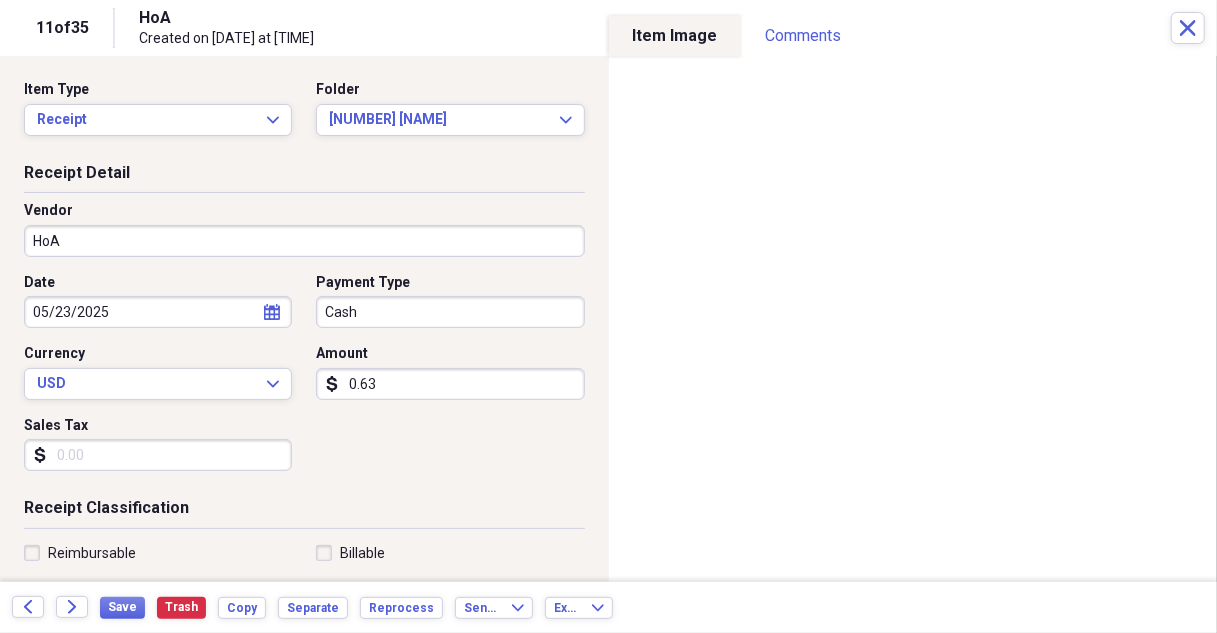 click on "HoA" at bounding box center (304, 241) 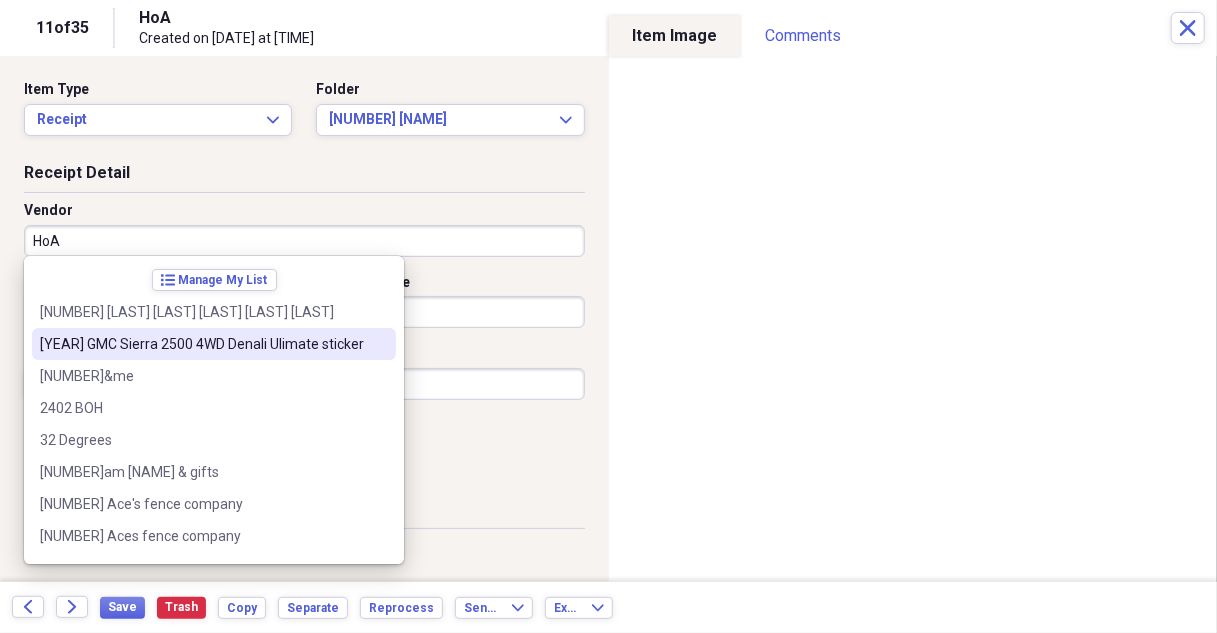 click on "Receipt Detail" at bounding box center (304, 177) 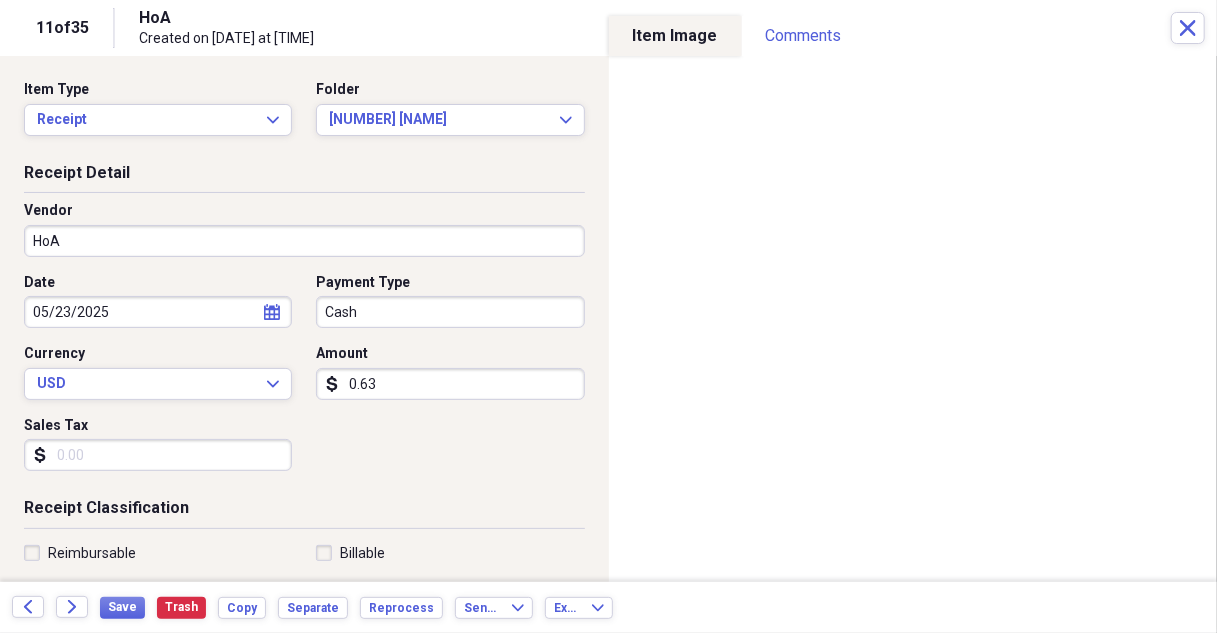 click 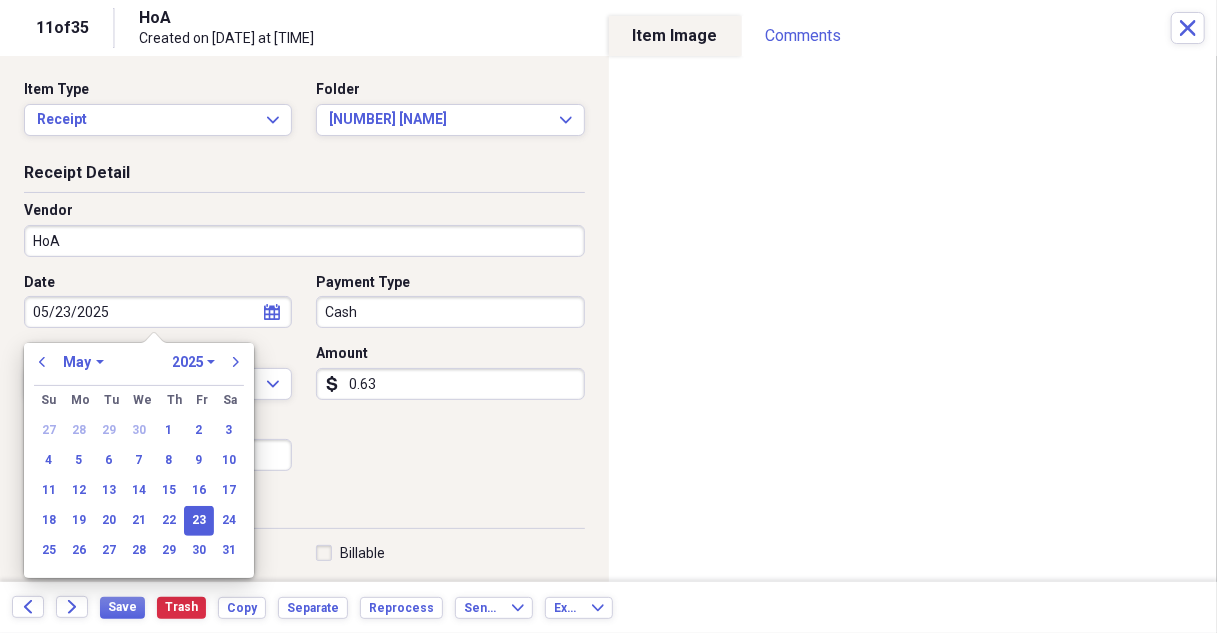 click on "January February March April May June July August September October November December" at bounding box center [83, 362] 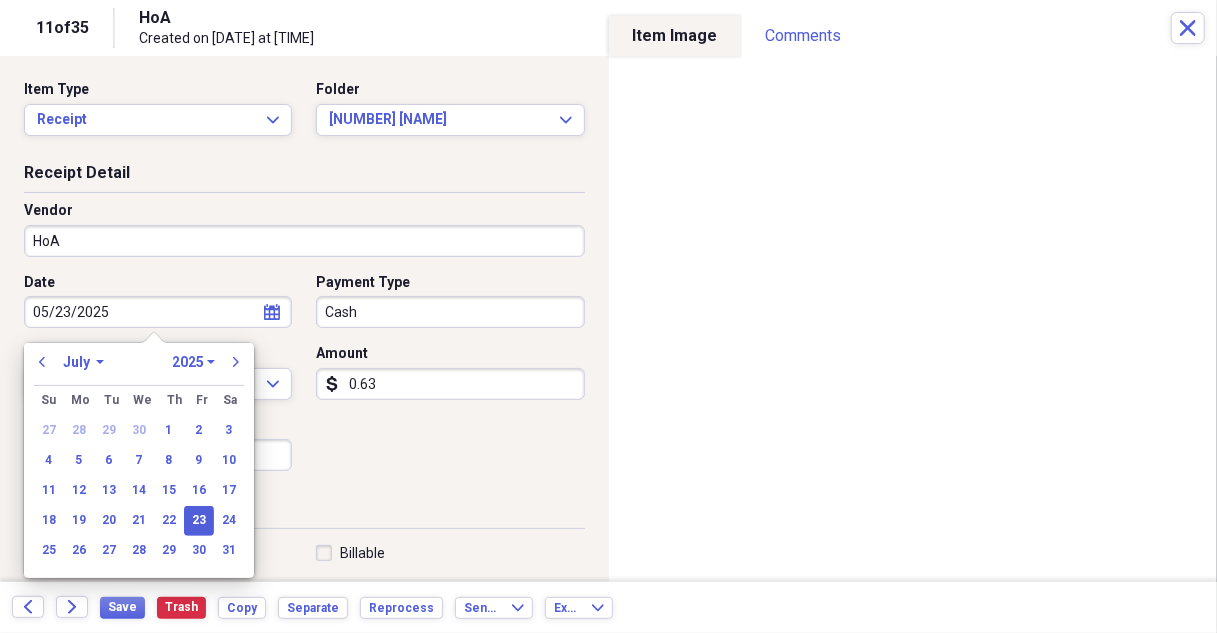 click on "January February March April May June July August September October November December" at bounding box center (83, 362) 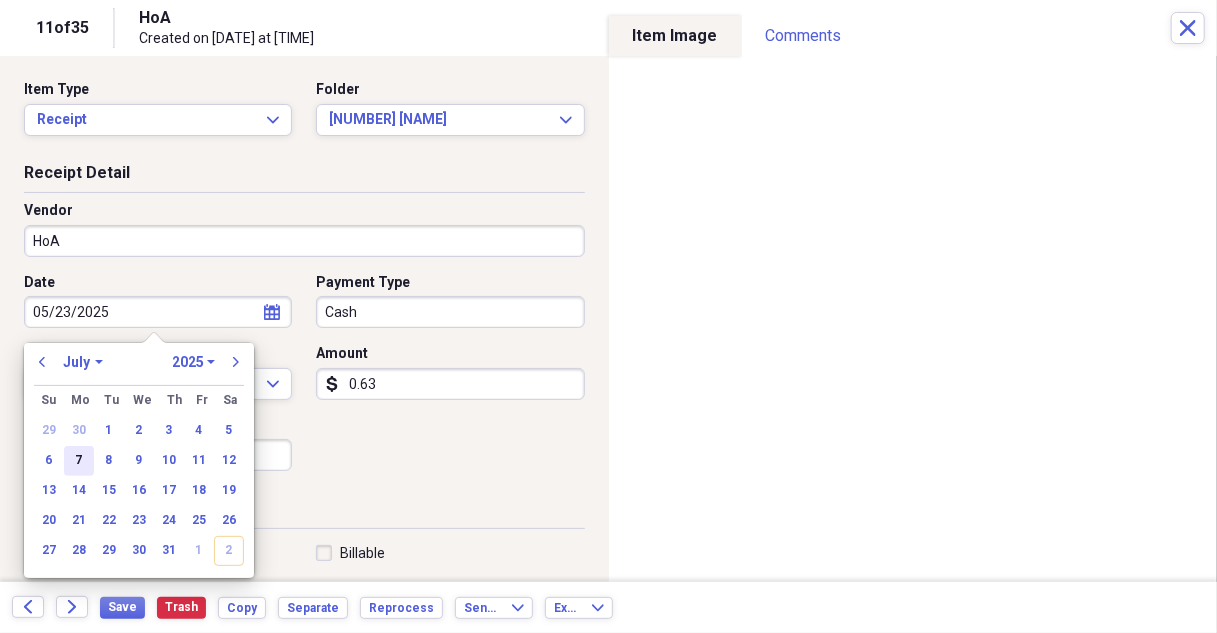 click on "7" at bounding box center [79, 461] 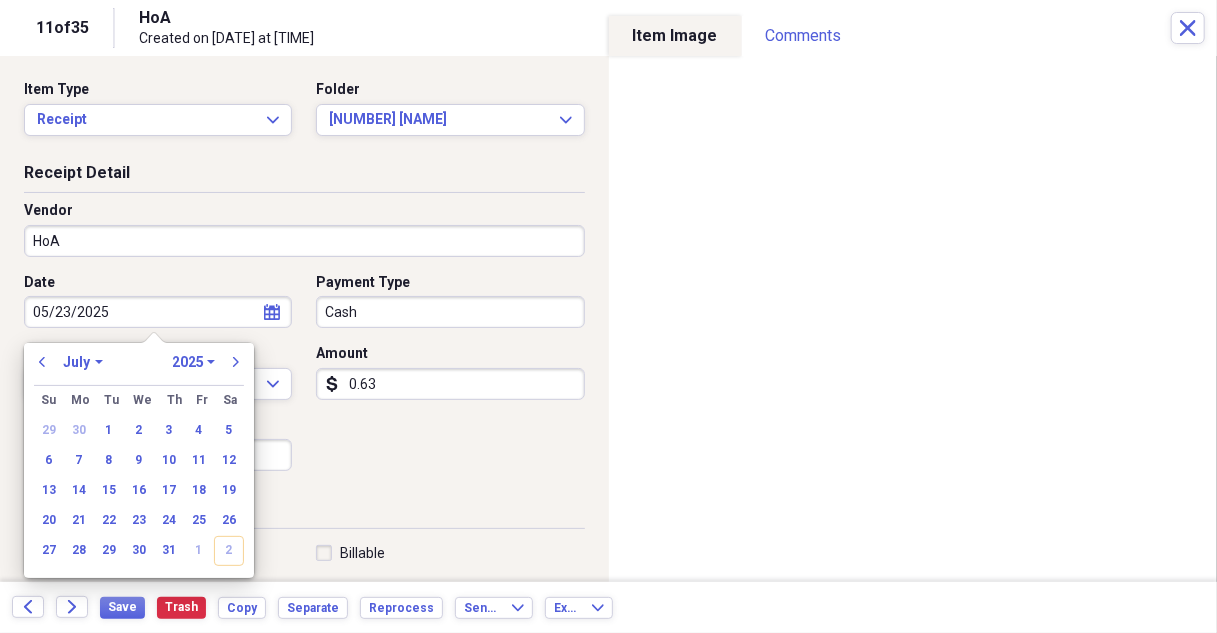type on "07/07/2025" 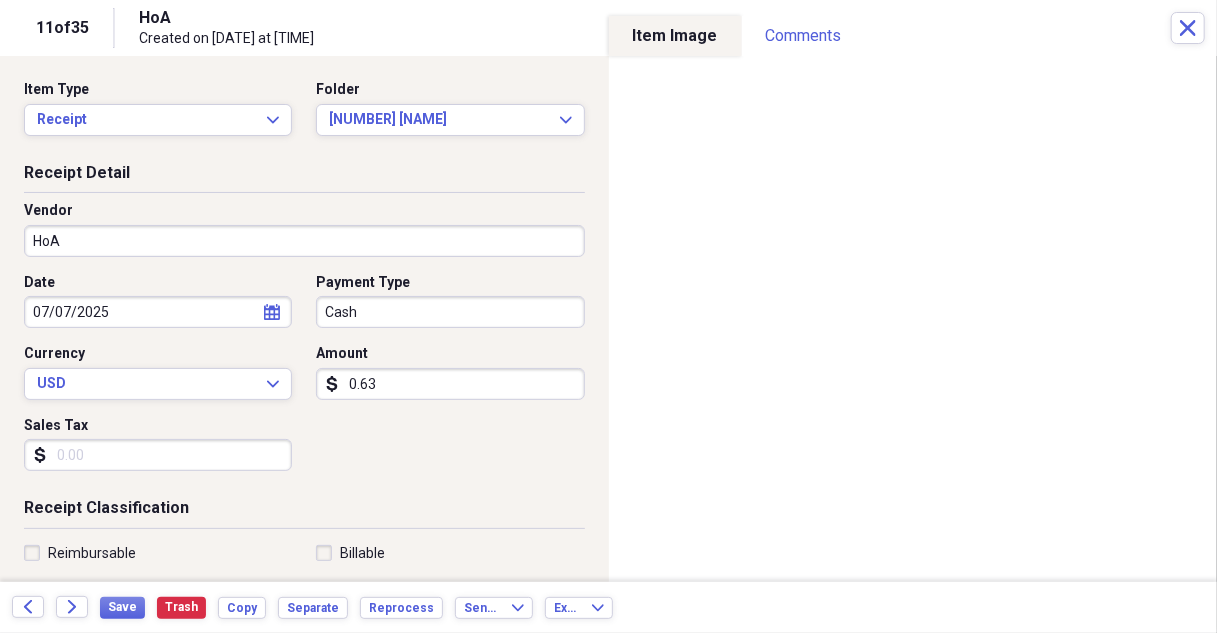 click on "0.63" at bounding box center (450, 384) 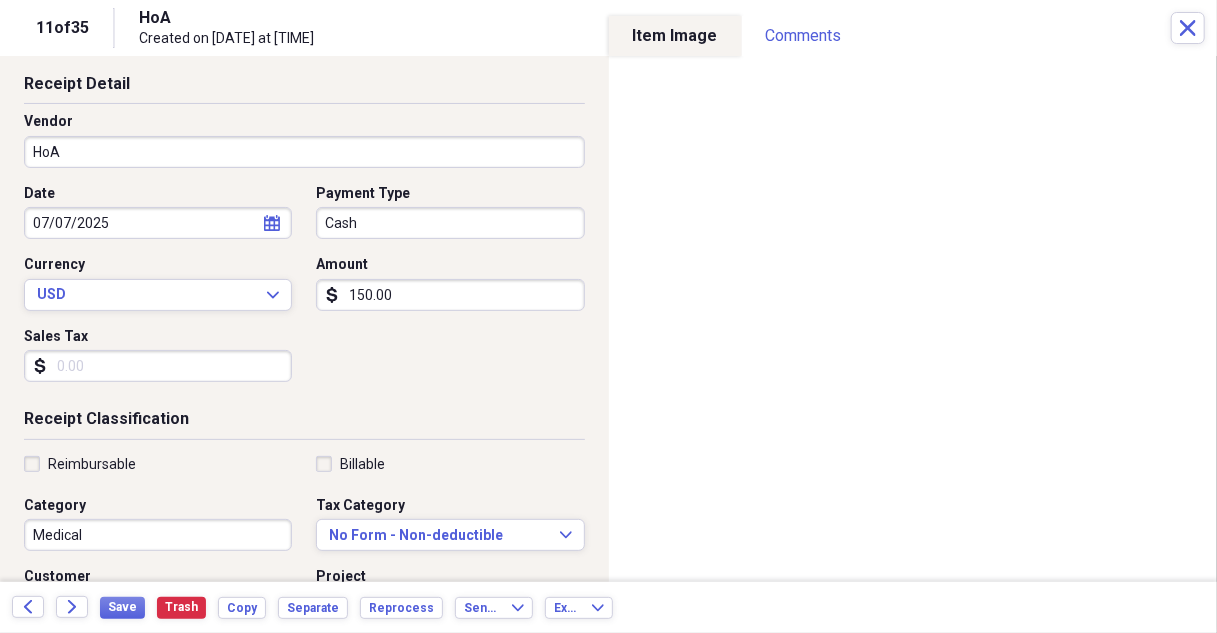 scroll, scrollTop: 200, scrollLeft: 0, axis: vertical 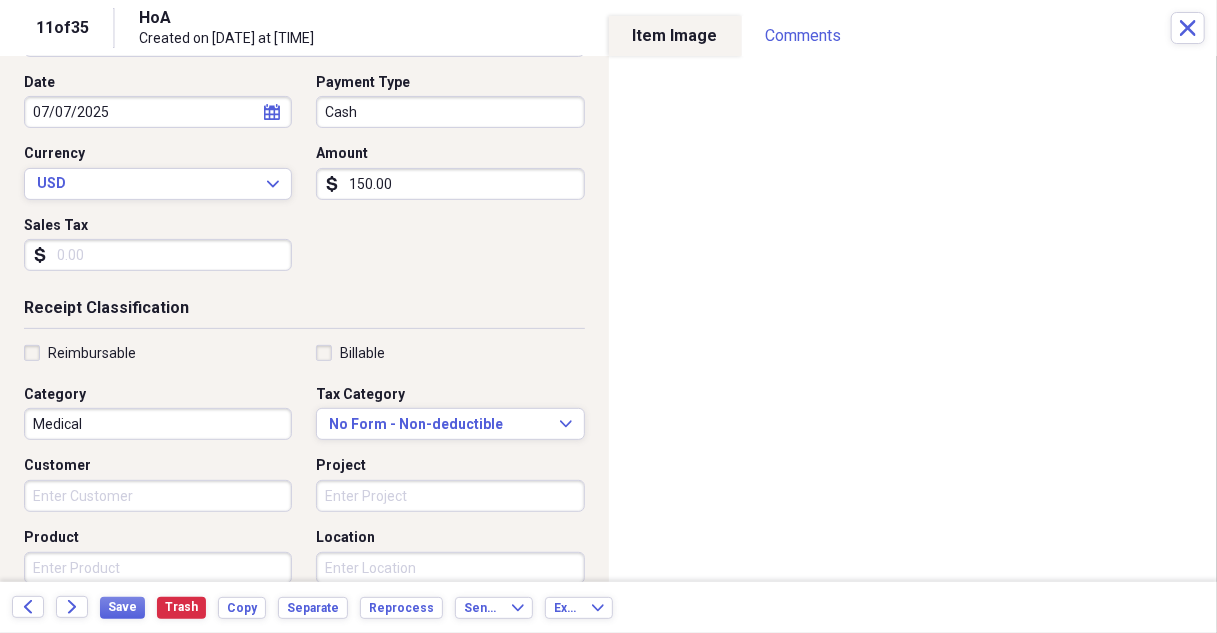 type on "150.00" 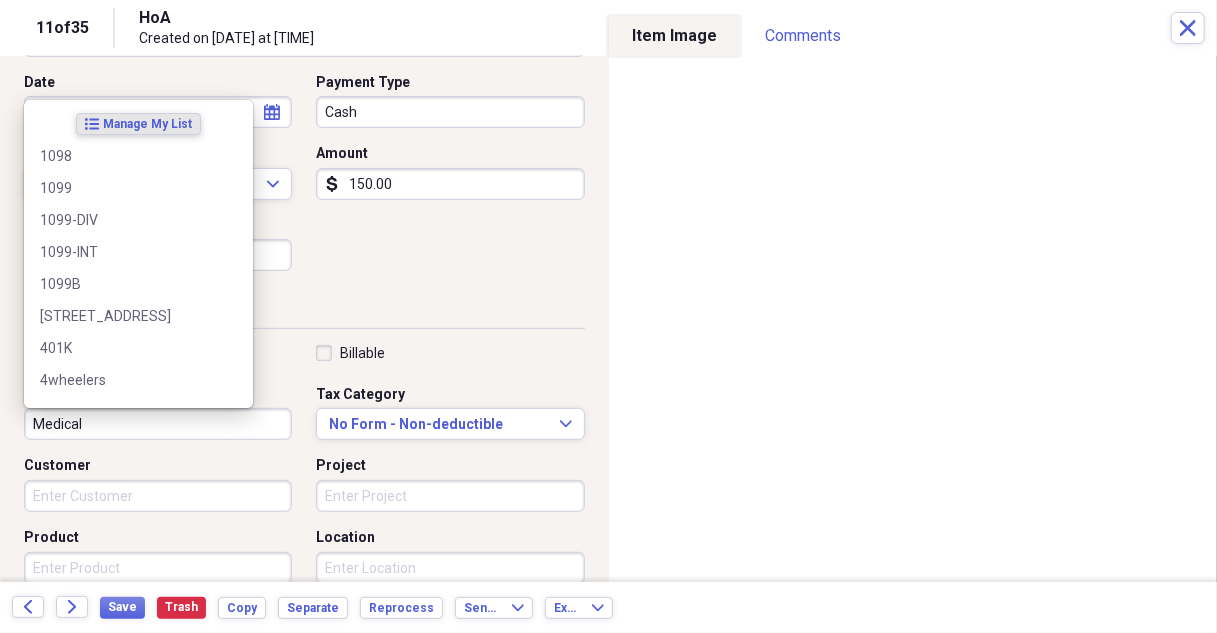 click on "Medical" at bounding box center [158, 424] 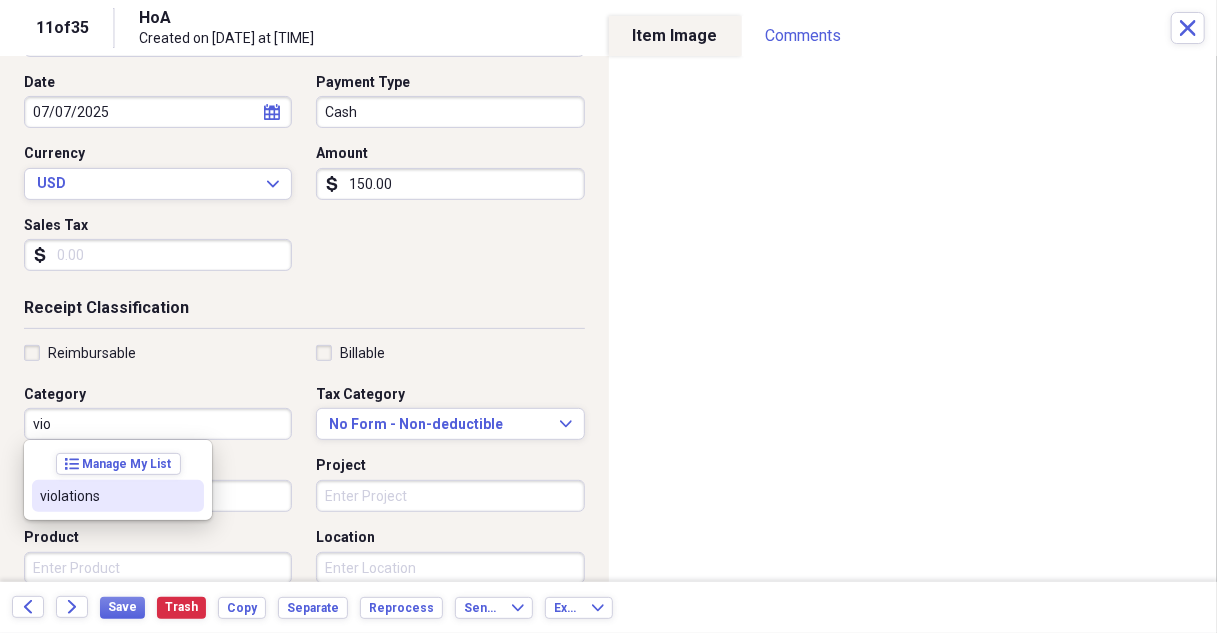 drag, startPoint x: 85, startPoint y: 492, endPoint x: 76, endPoint y: 547, distance: 55.7315 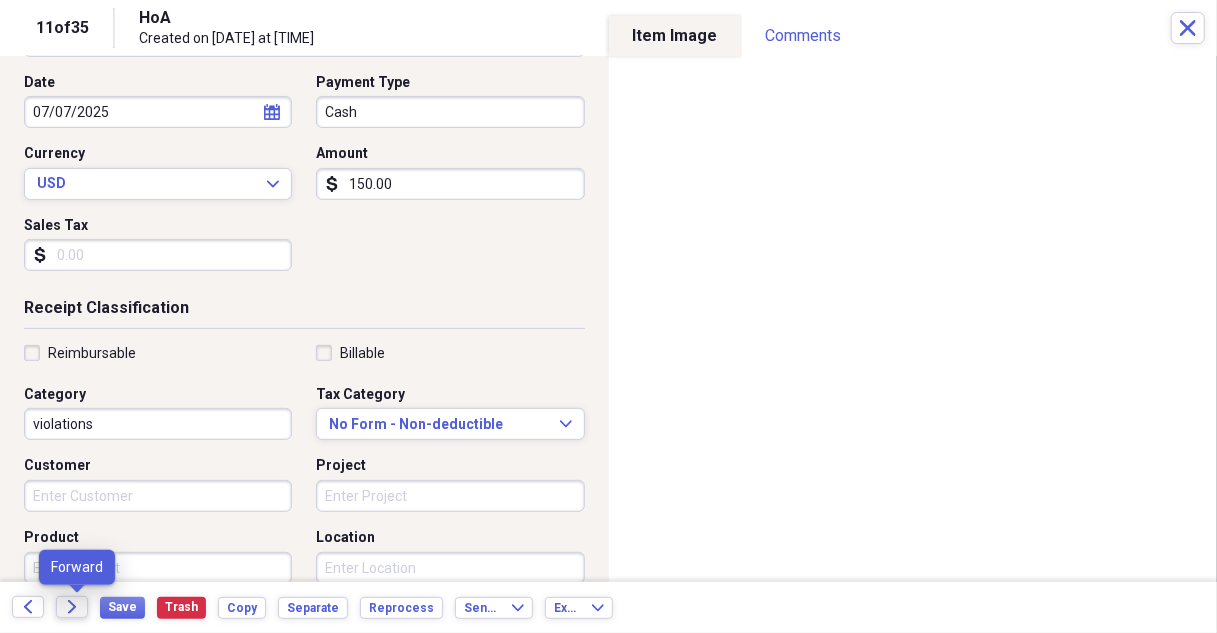 click on "Forward" 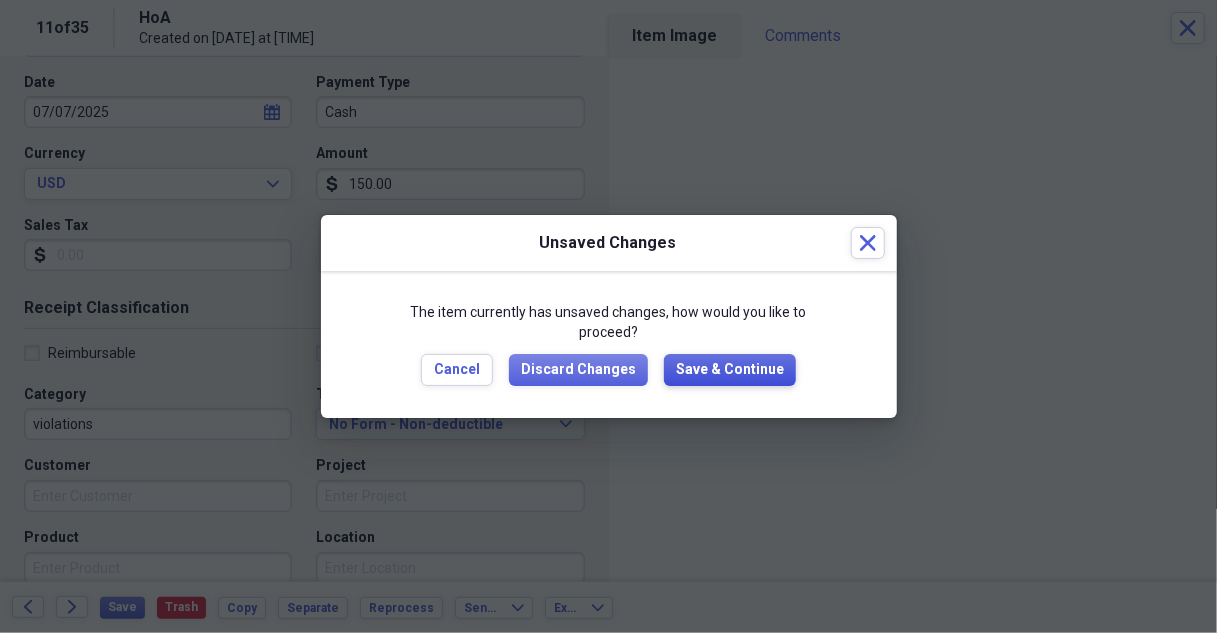 click on "Save & Continue" at bounding box center [730, 370] 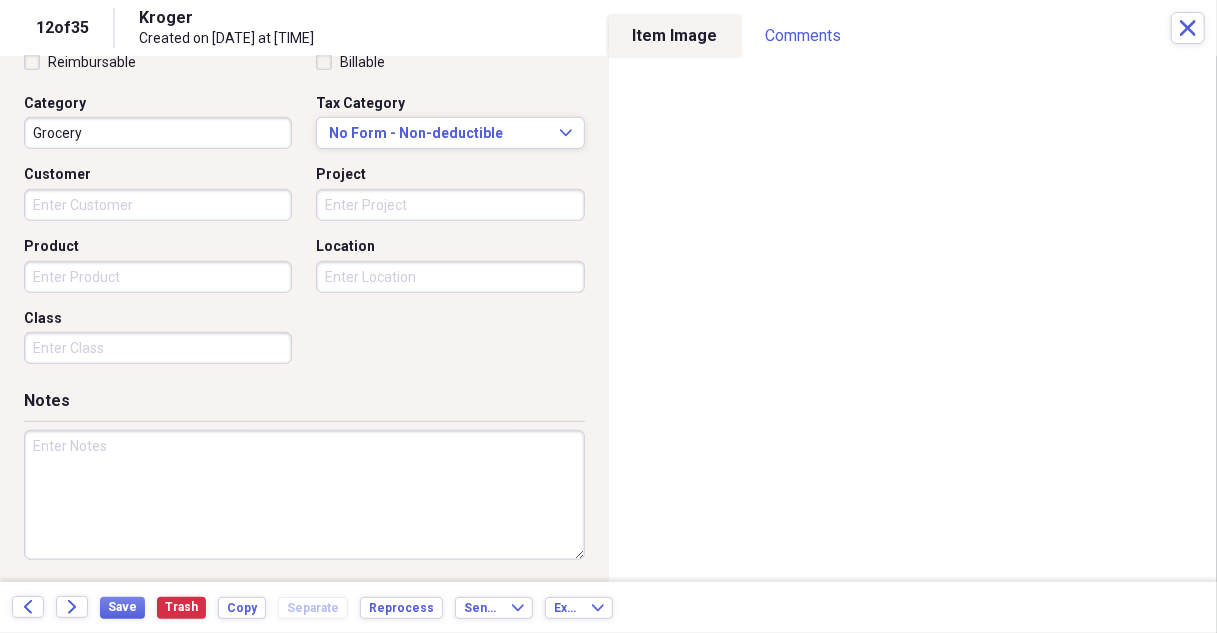 scroll, scrollTop: 492, scrollLeft: 0, axis: vertical 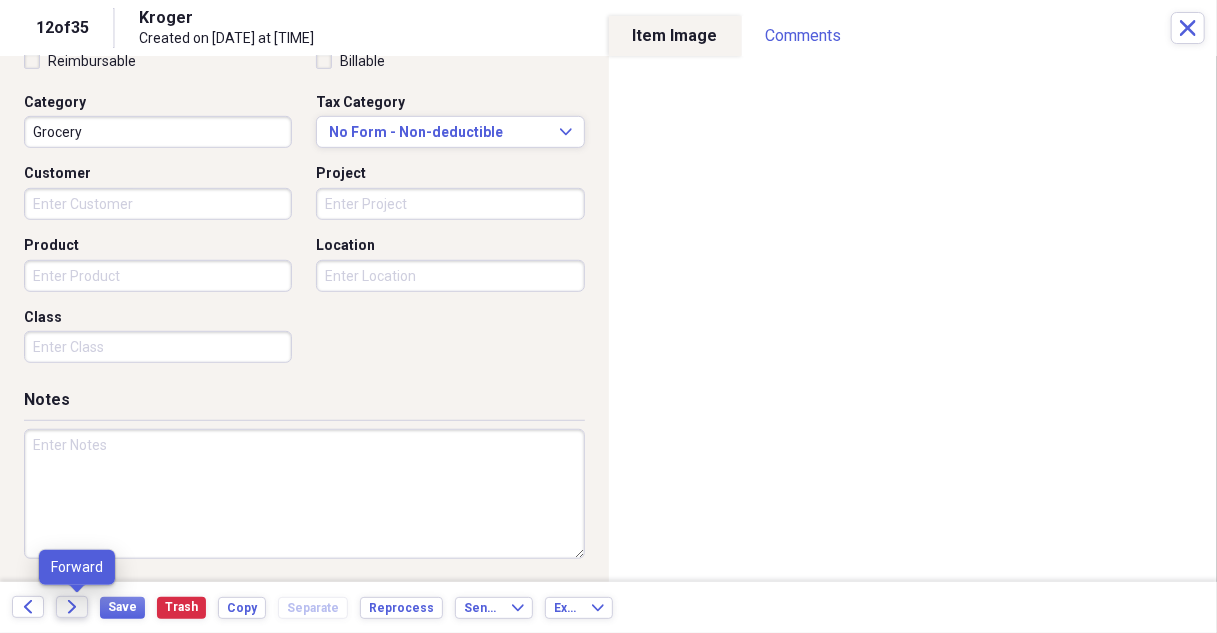 click on "Forward" 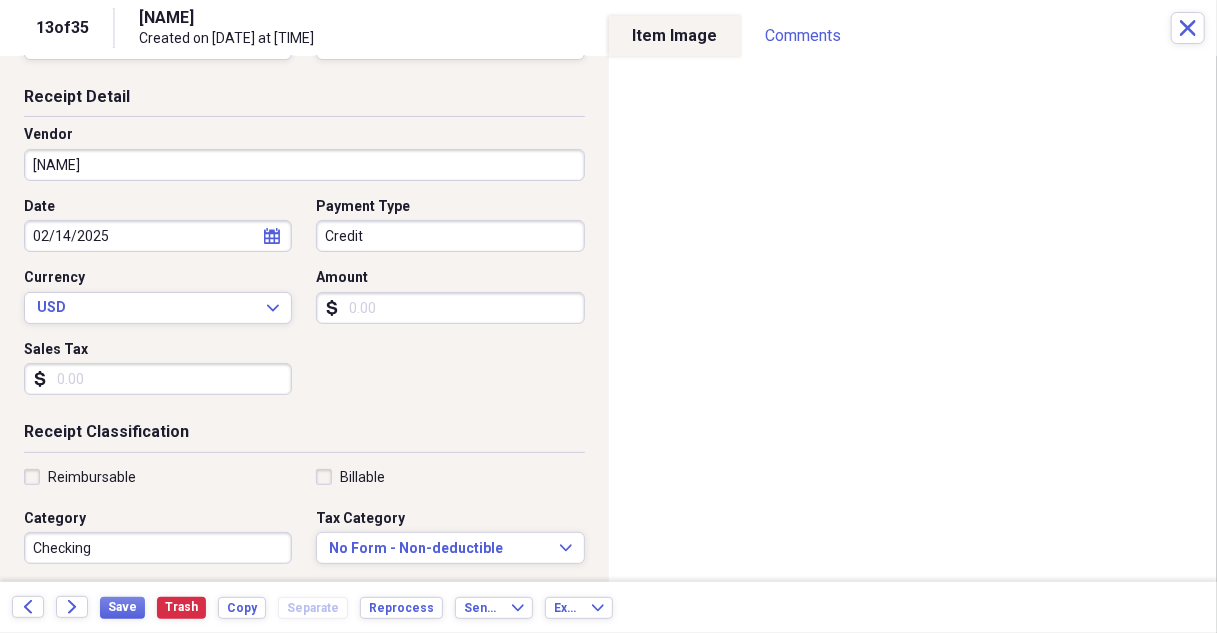 scroll, scrollTop: 100, scrollLeft: 0, axis: vertical 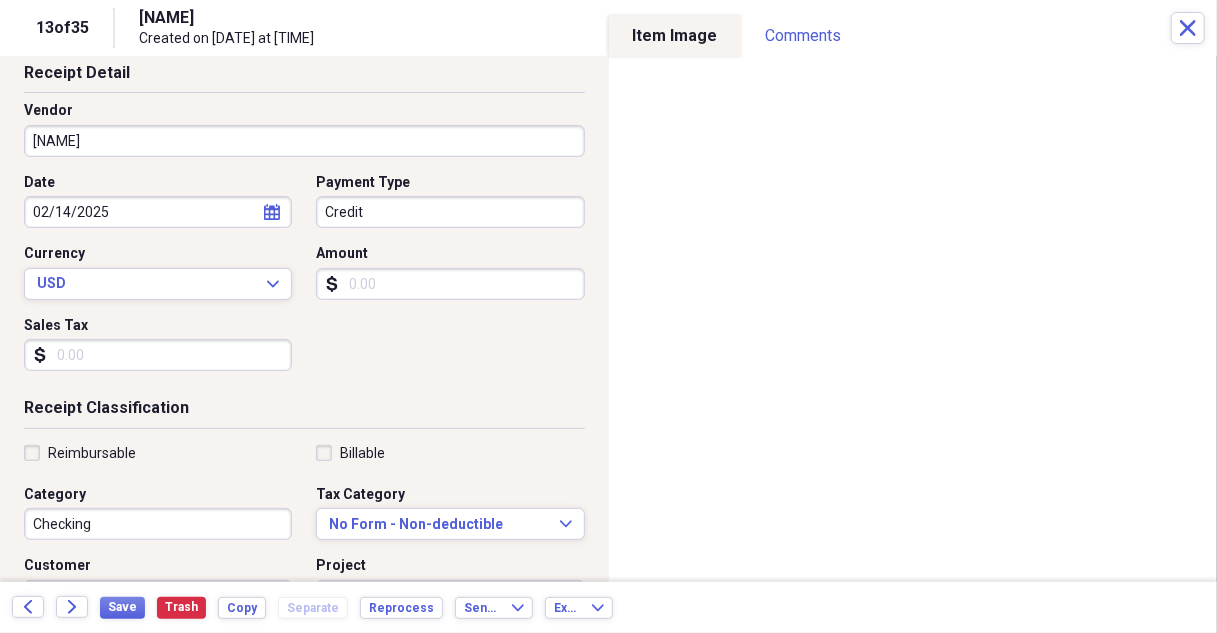 click on "Amount" at bounding box center [450, 284] 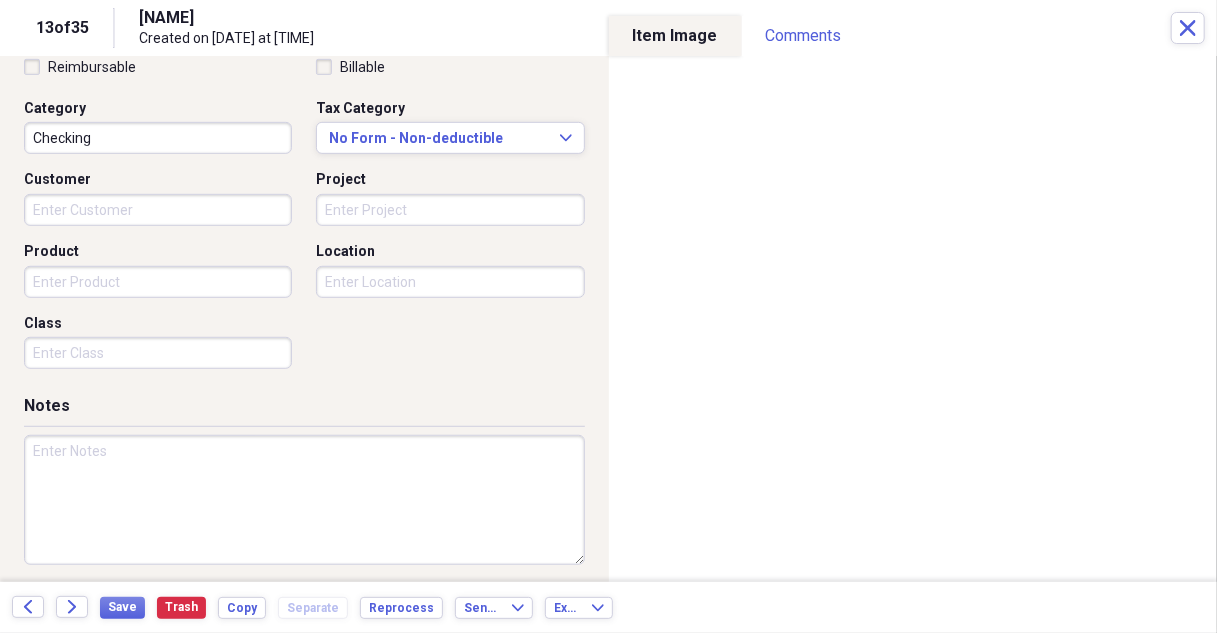 scroll, scrollTop: 492, scrollLeft: 0, axis: vertical 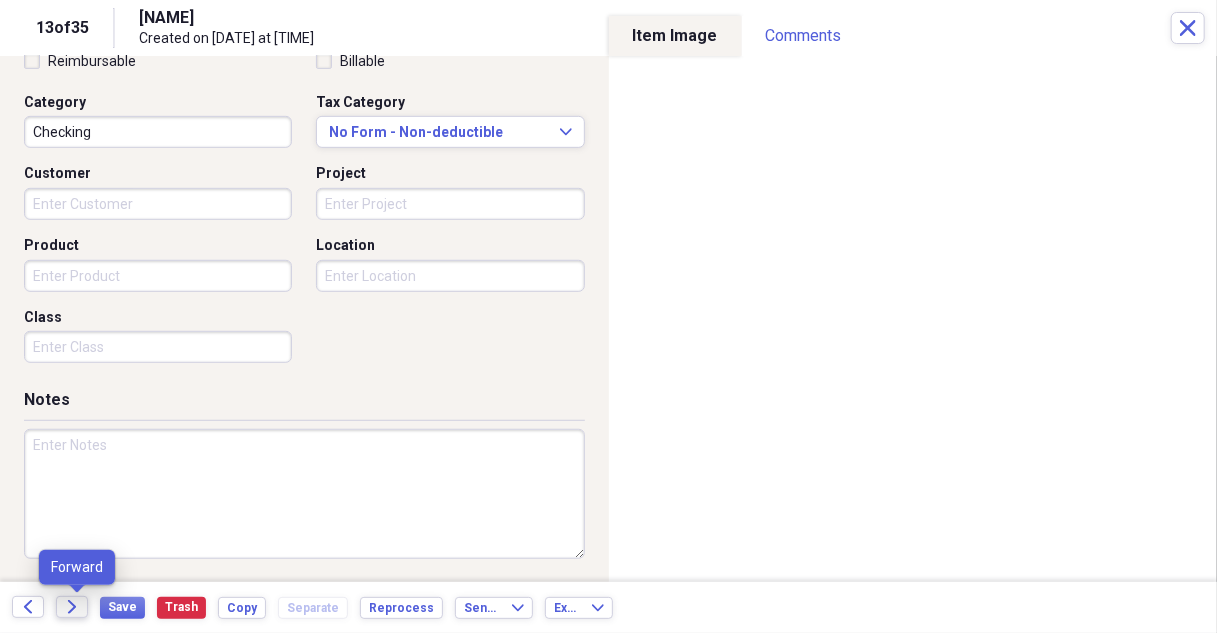 type on "[PRICE]" 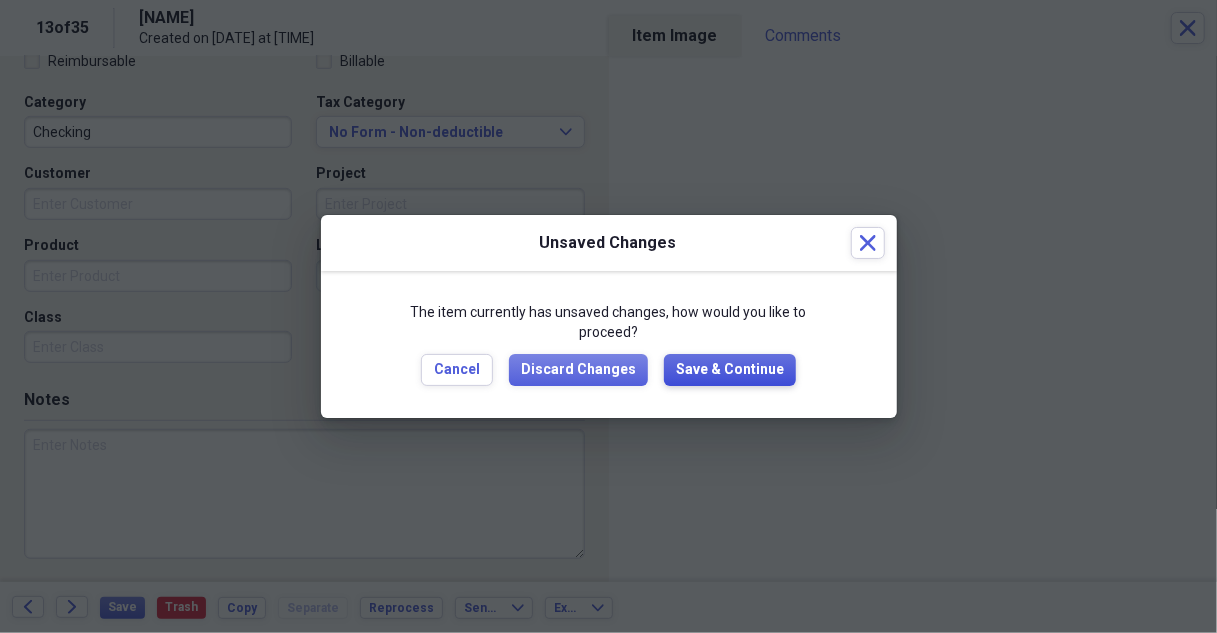 click on "Save & Continue" at bounding box center (730, 370) 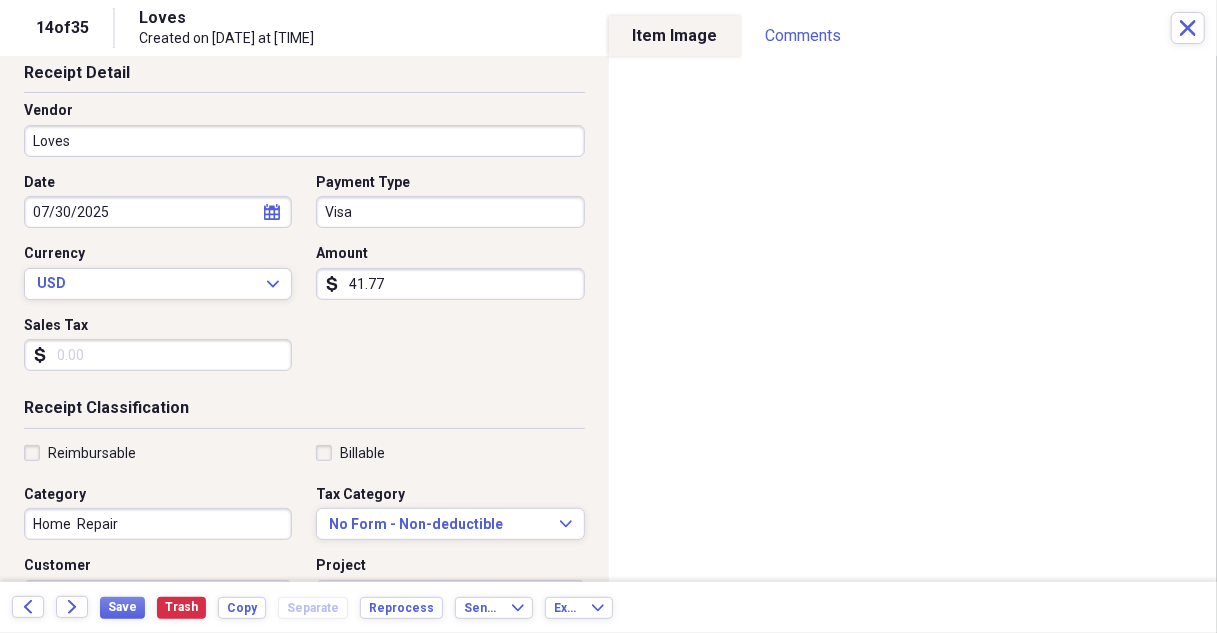 scroll, scrollTop: 200, scrollLeft: 0, axis: vertical 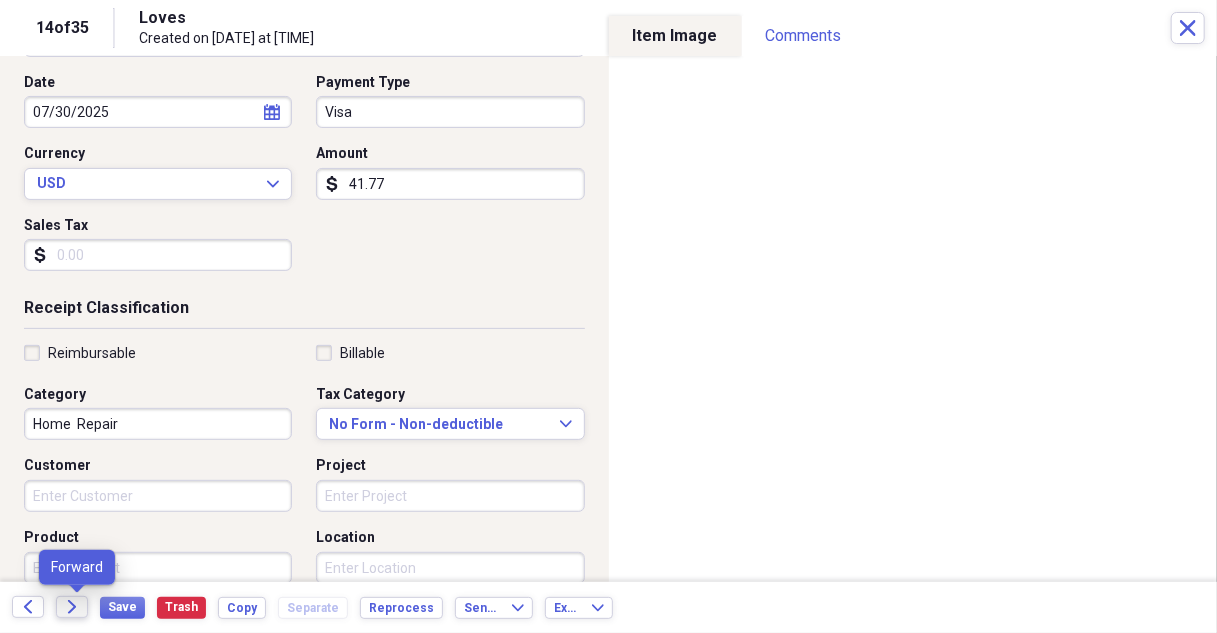 click on "Forward" 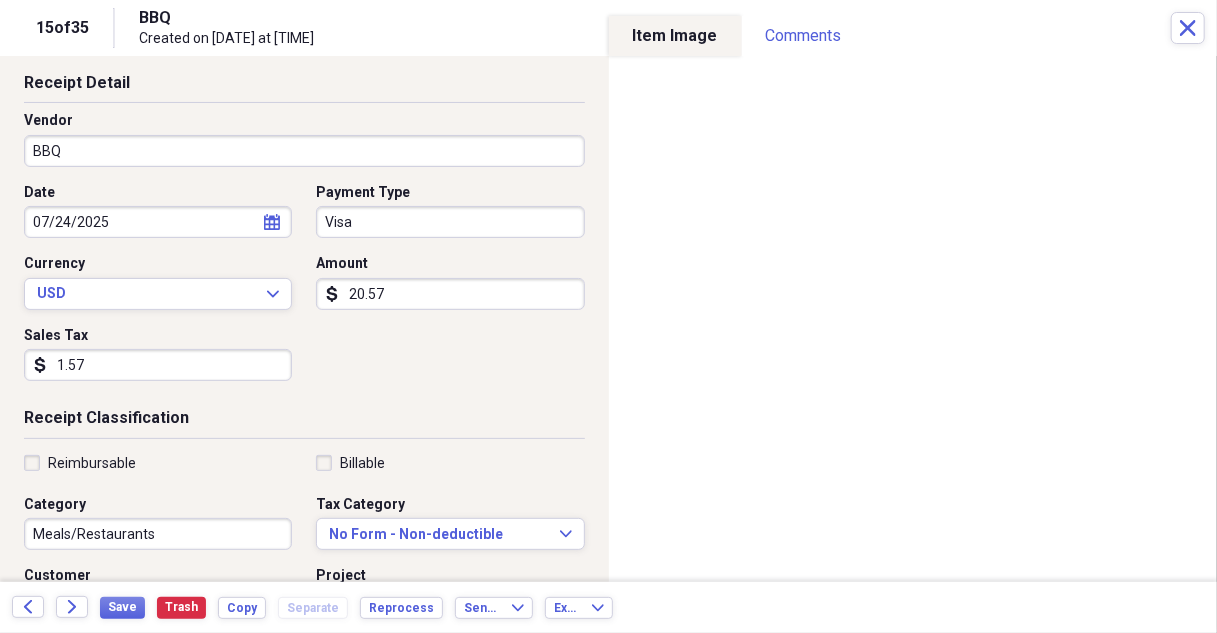 scroll, scrollTop: 200, scrollLeft: 0, axis: vertical 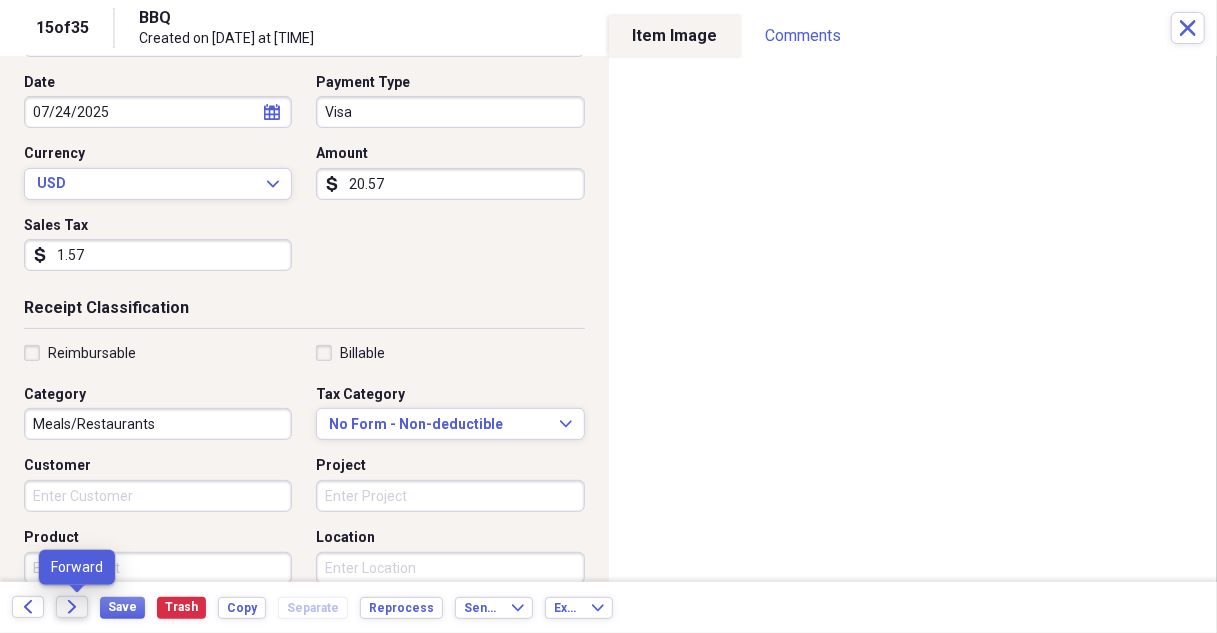 click 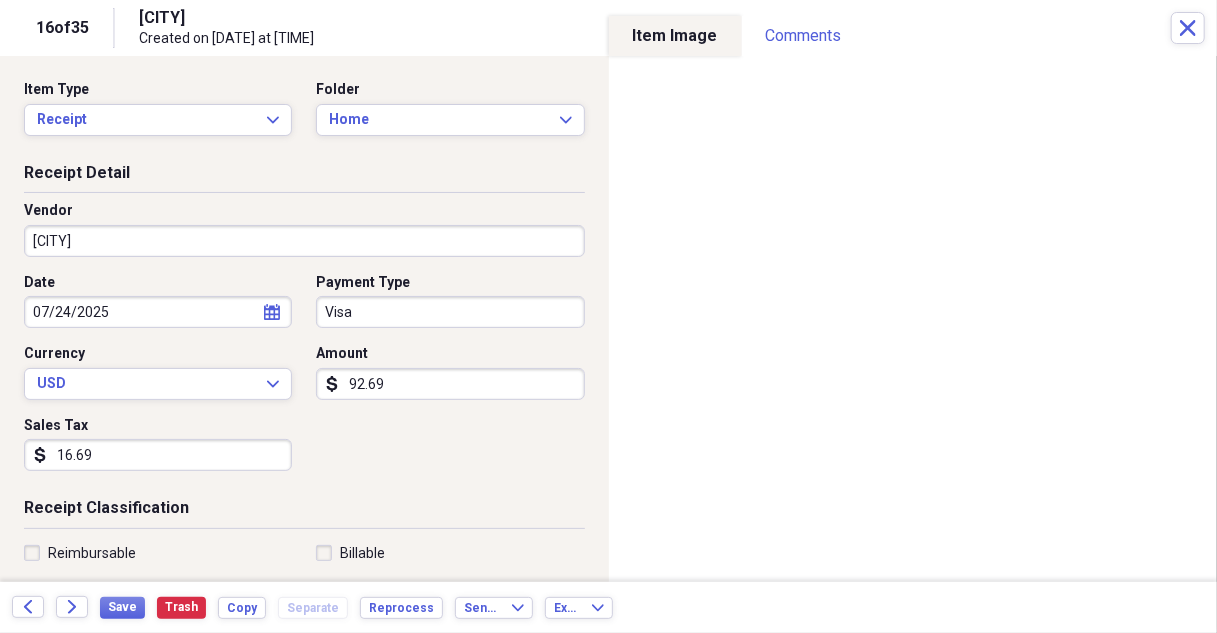 click on "[CITY]" at bounding box center [304, 241] 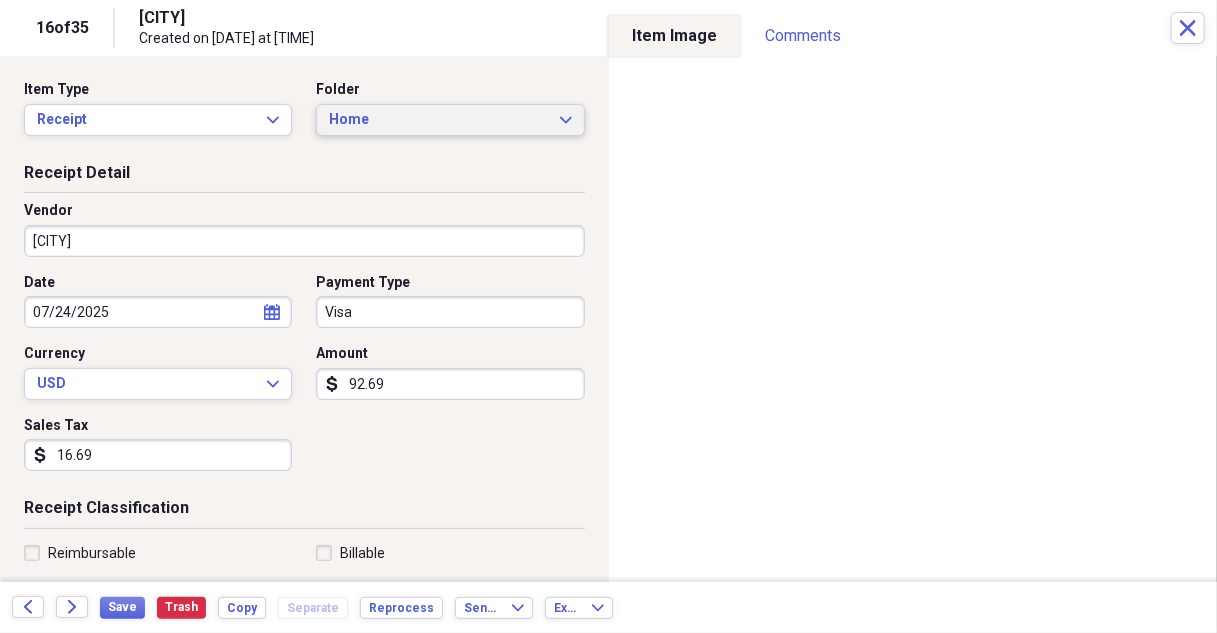 click on "Expand" 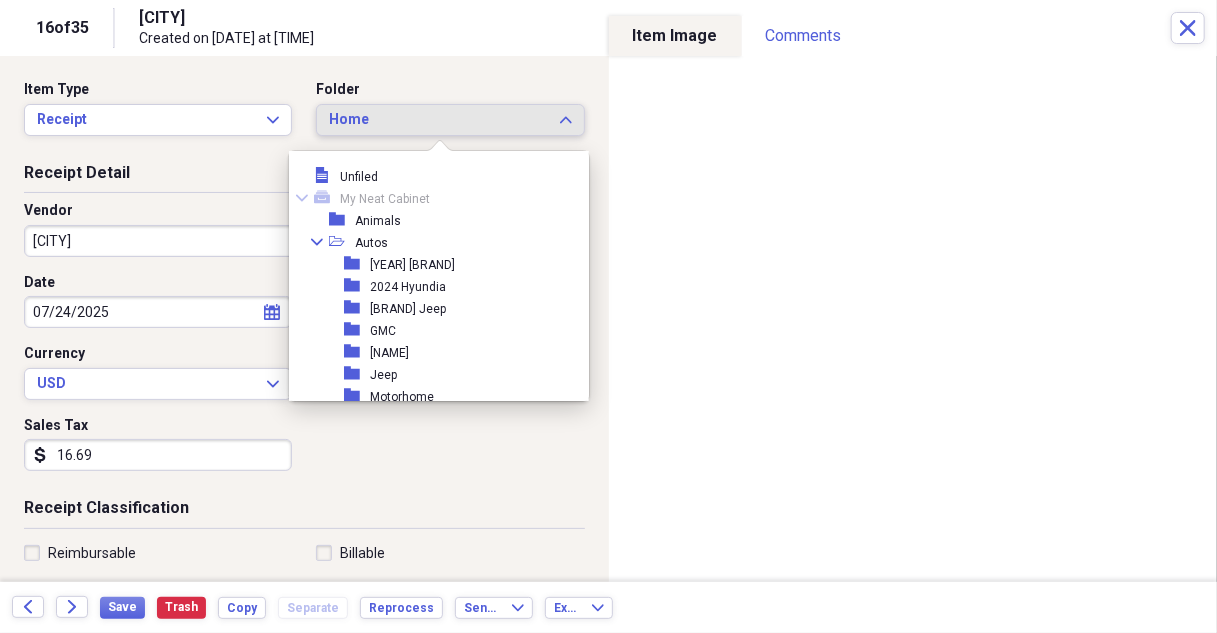 scroll, scrollTop: 253, scrollLeft: 0, axis: vertical 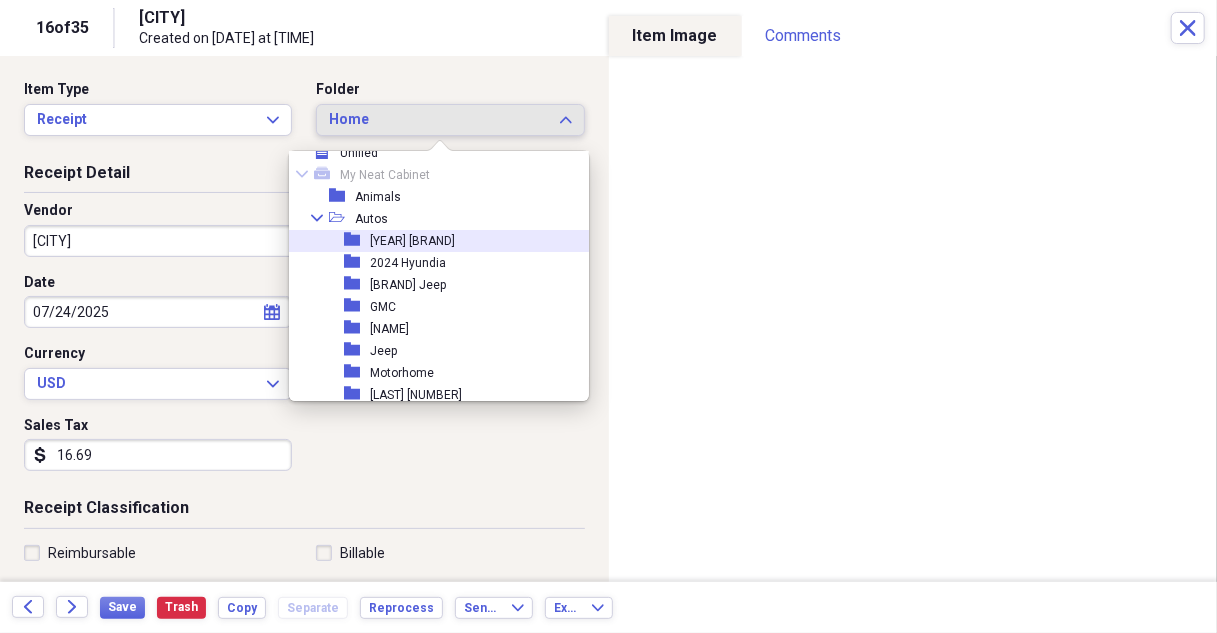 click on "[YEAR] [BRAND]" at bounding box center [412, 241] 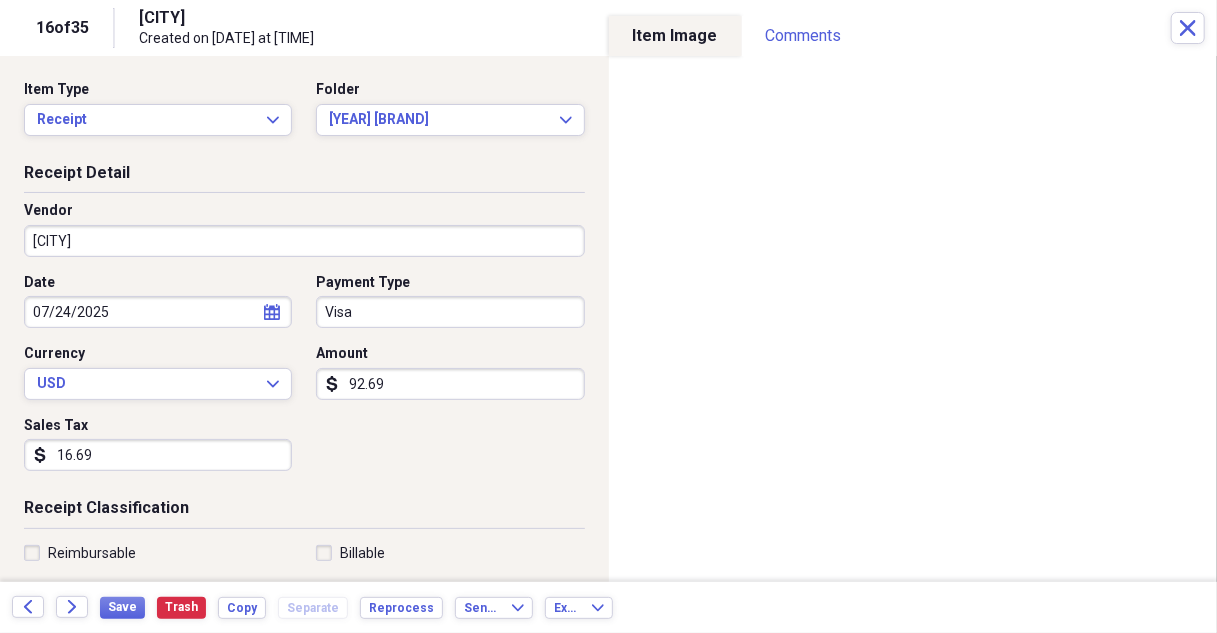 click on "[CITY]" at bounding box center (304, 241) 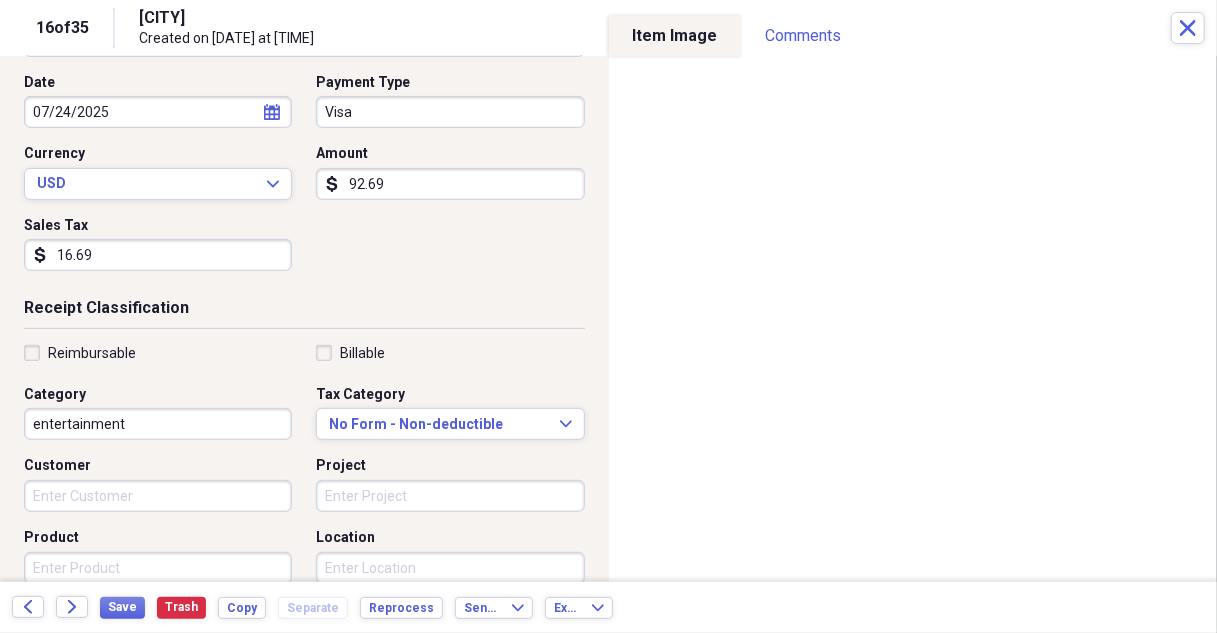 scroll, scrollTop: 300, scrollLeft: 0, axis: vertical 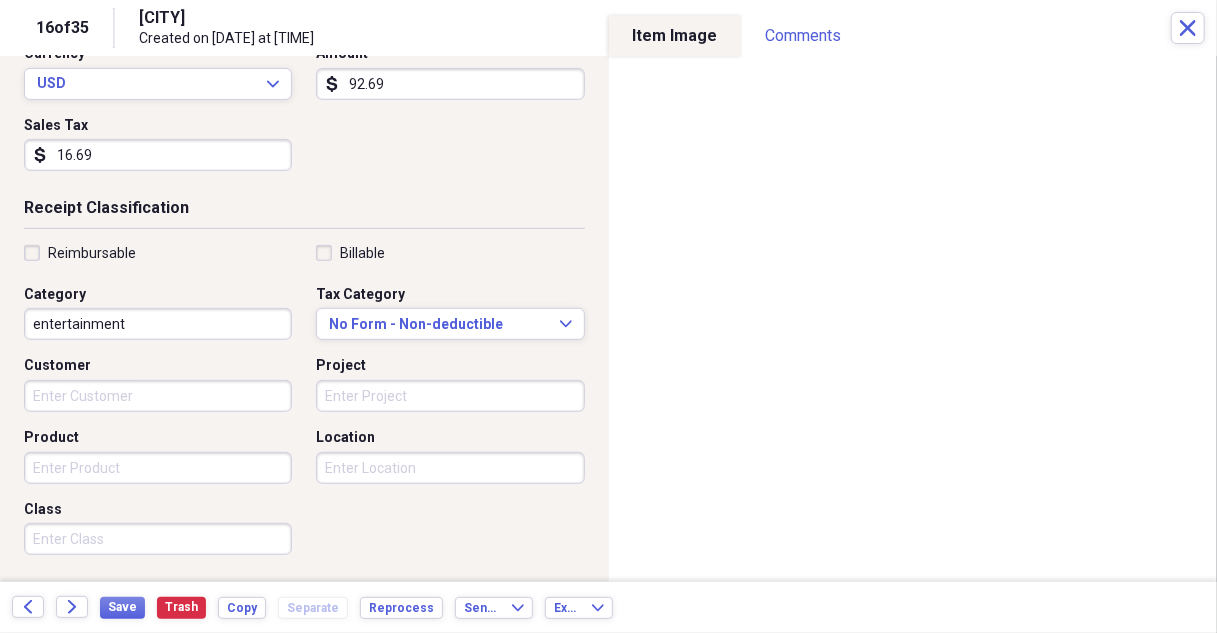 type on "Eagle Hand Carwash" 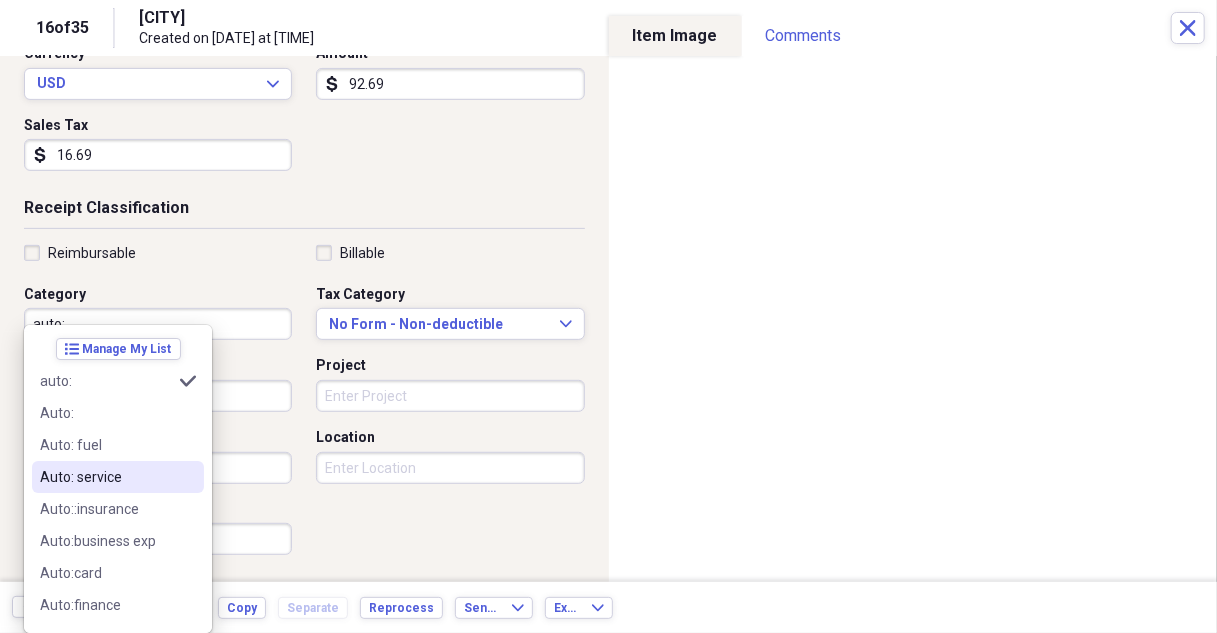 click on "Auto: service" at bounding box center (106, 477) 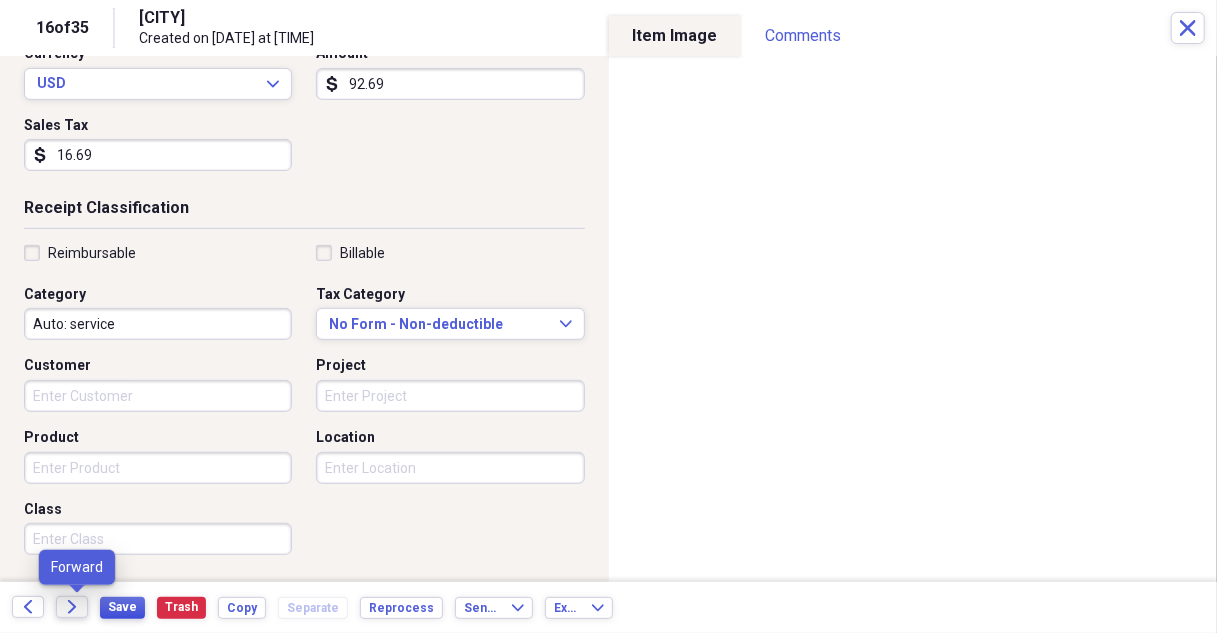 drag, startPoint x: 69, startPoint y: 608, endPoint x: 128, endPoint y: 597, distance: 60.016663 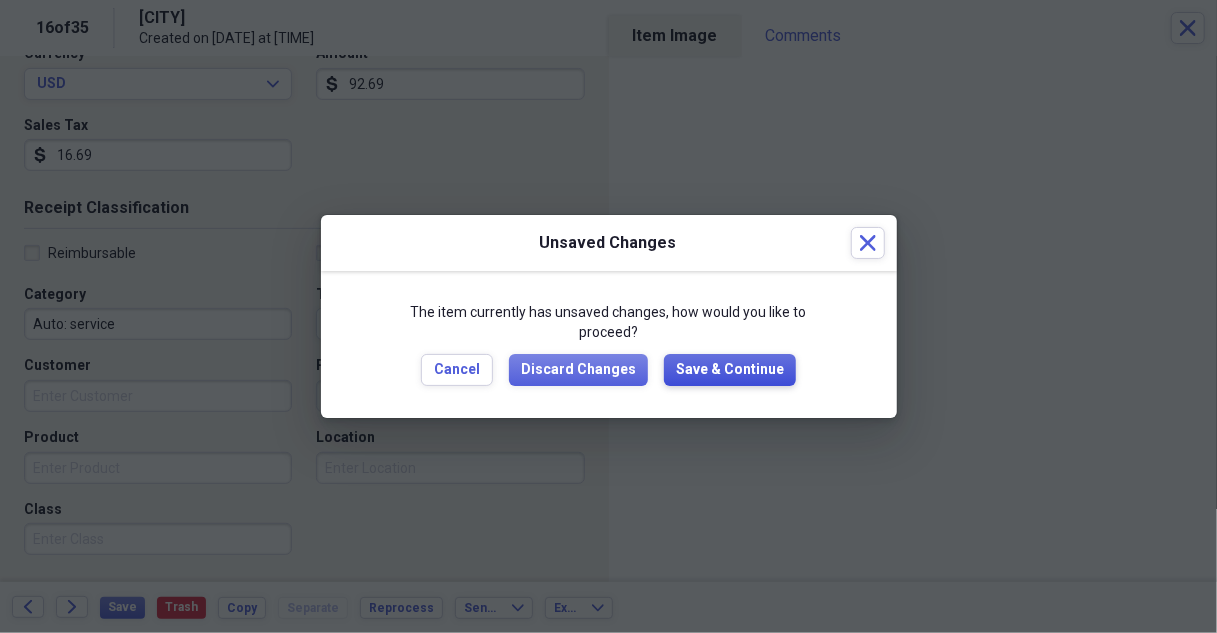 drag, startPoint x: 717, startPoint y: 372, endPoint x: 1157, endPoint y: 315, distance: 443.6767 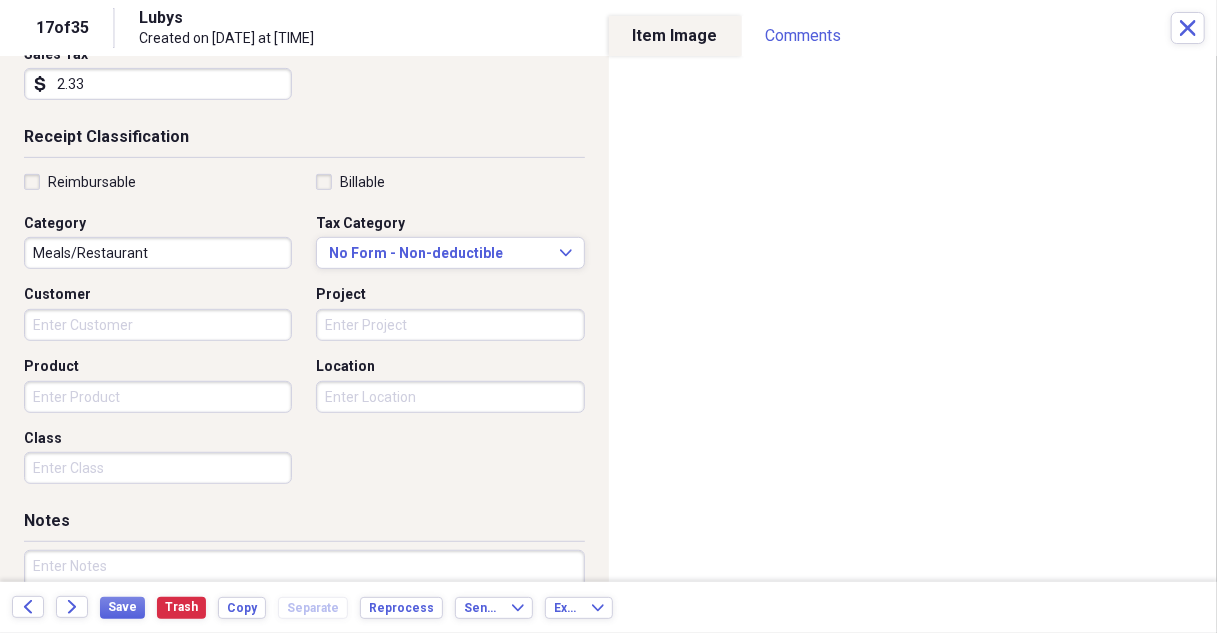 scroll, scrollTop: 400, scrollLeft: 0, axis: vertical 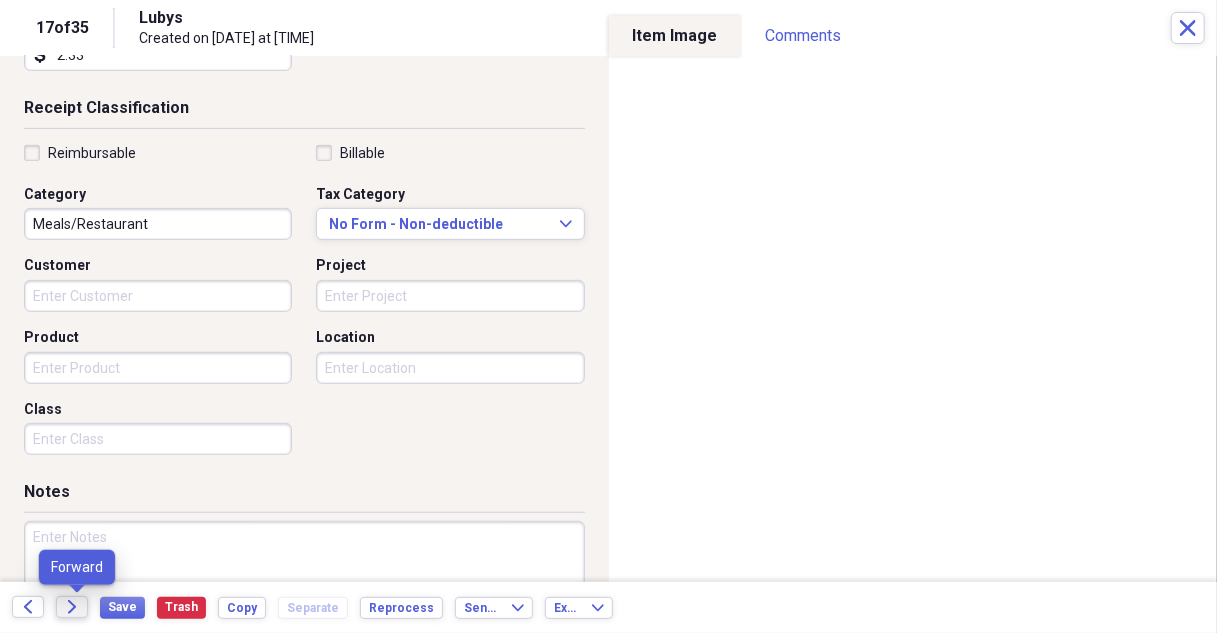 click on "Forward" 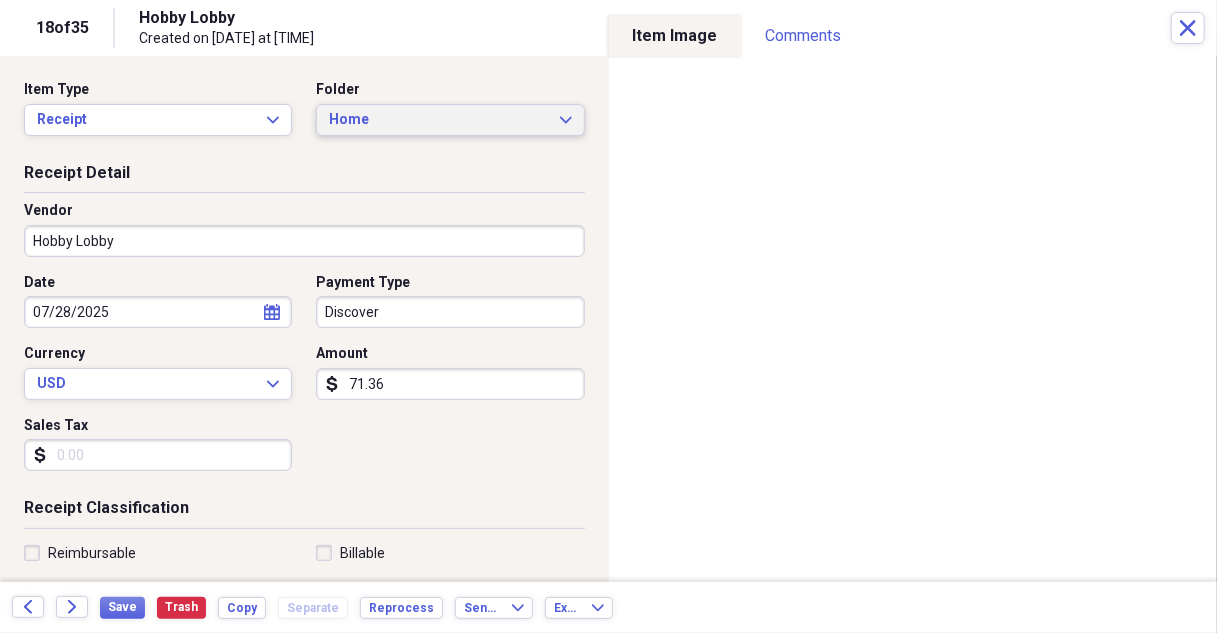 click on "Home Expand" at bounding box center (450, 120) 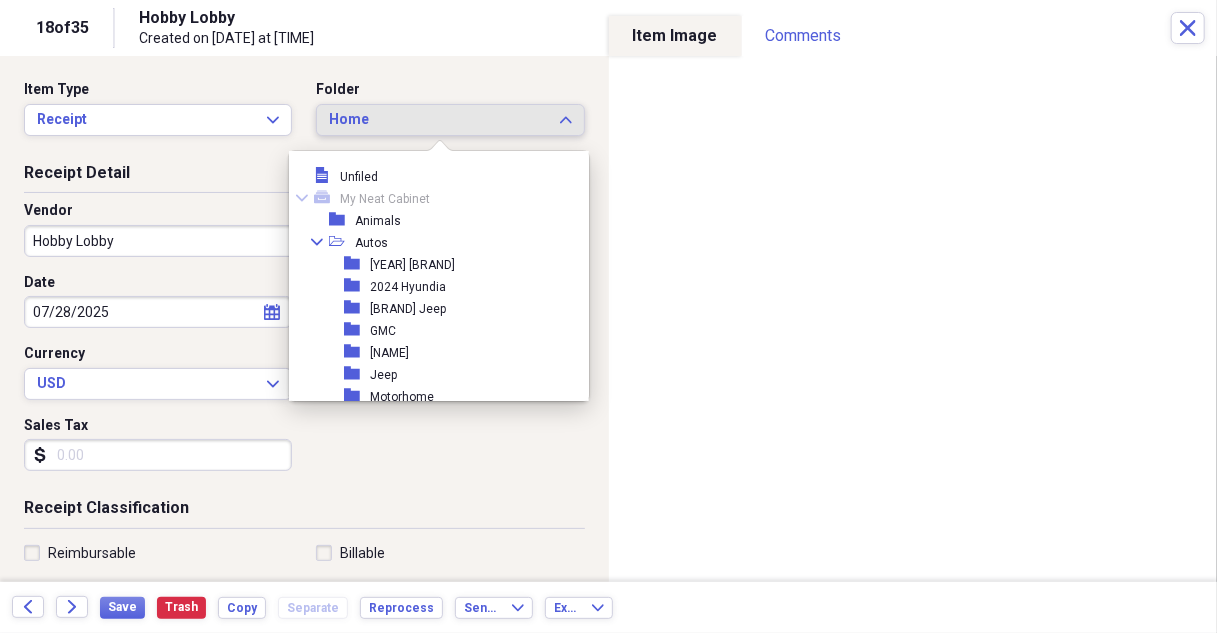 scroll, scrollTop: 253, scrollLeft: 0, axis: vertical 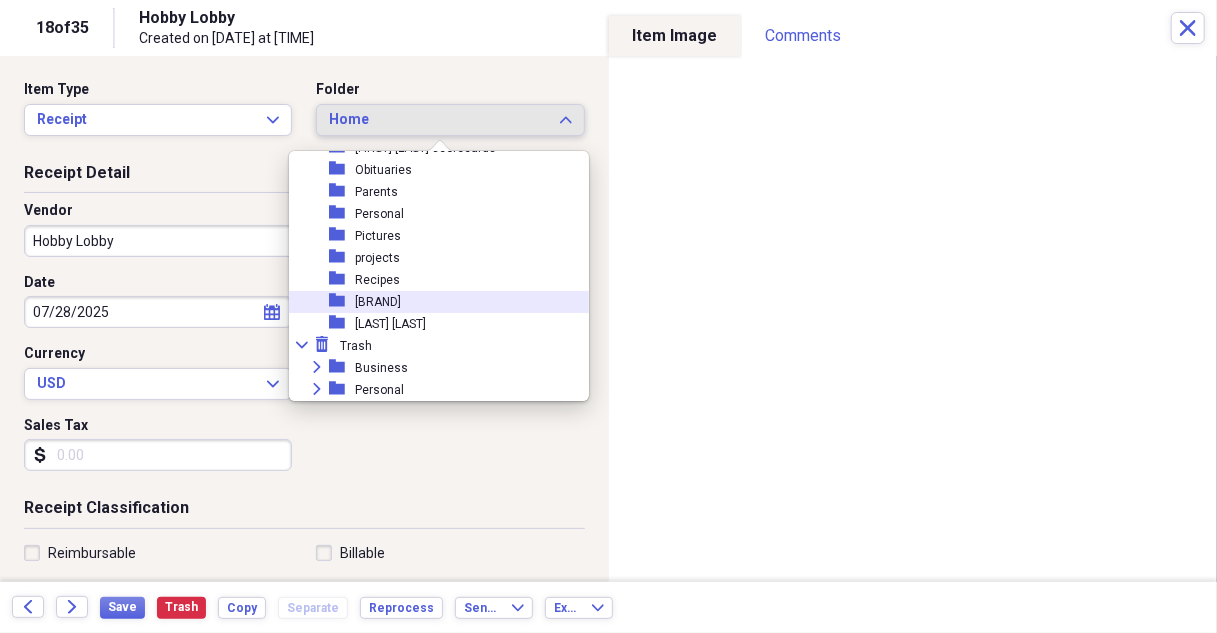 click on "[BRAND]" at bounding box center (378, 302) 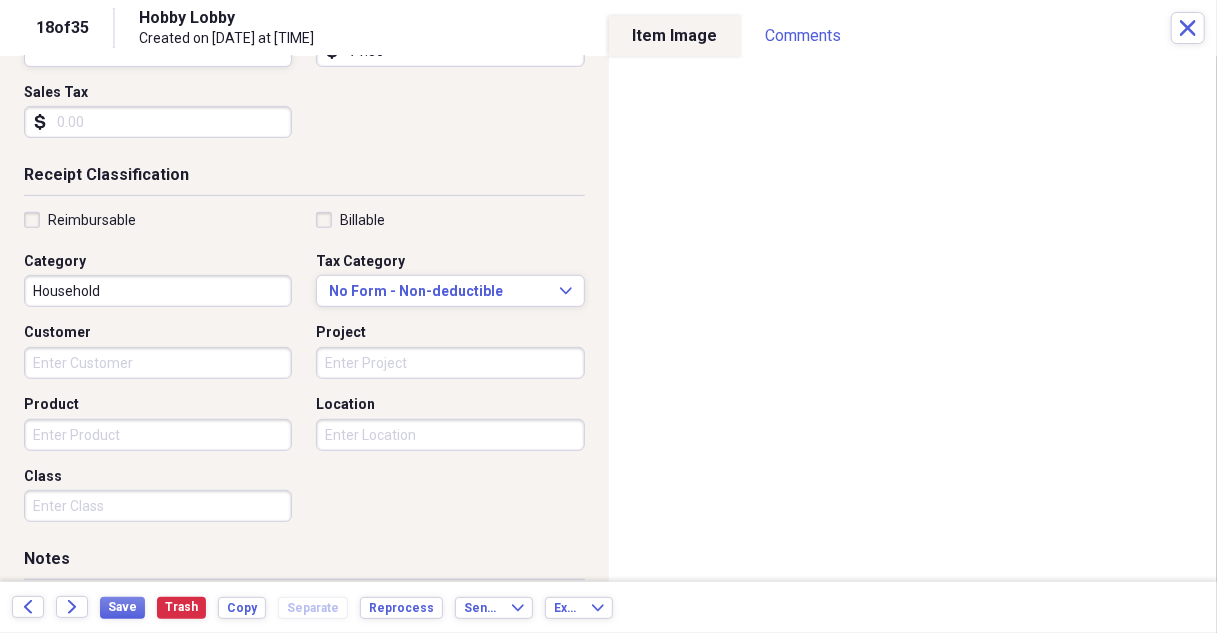 scroll, scrollTop: 400, scrollLeft: 0, axis: vertical 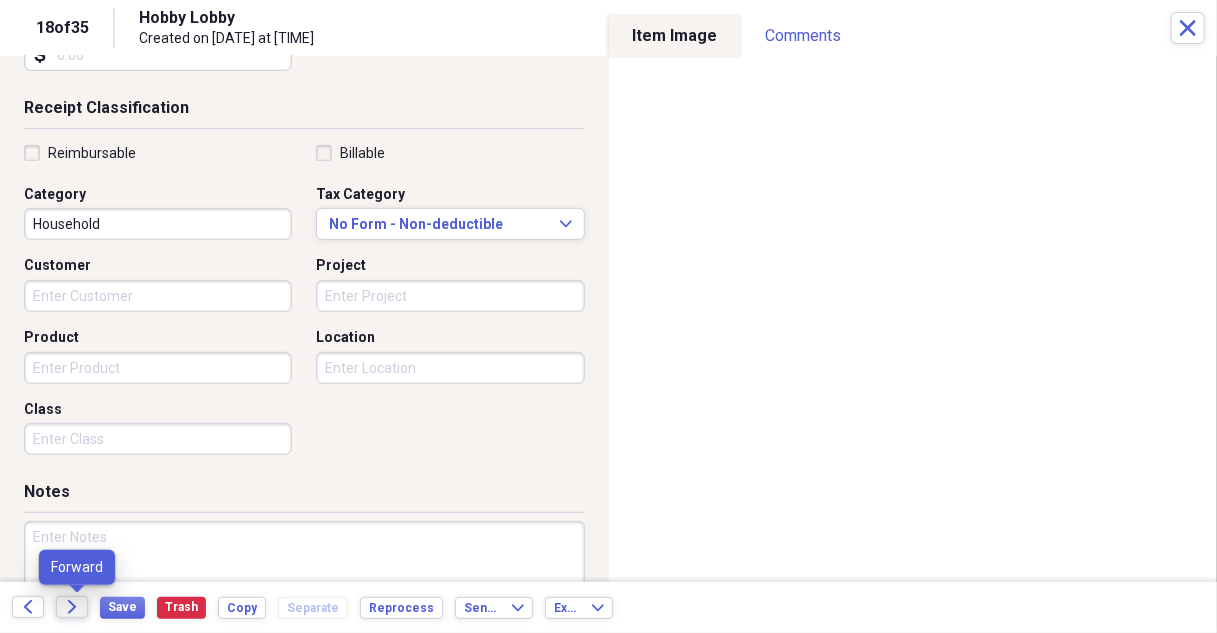 click 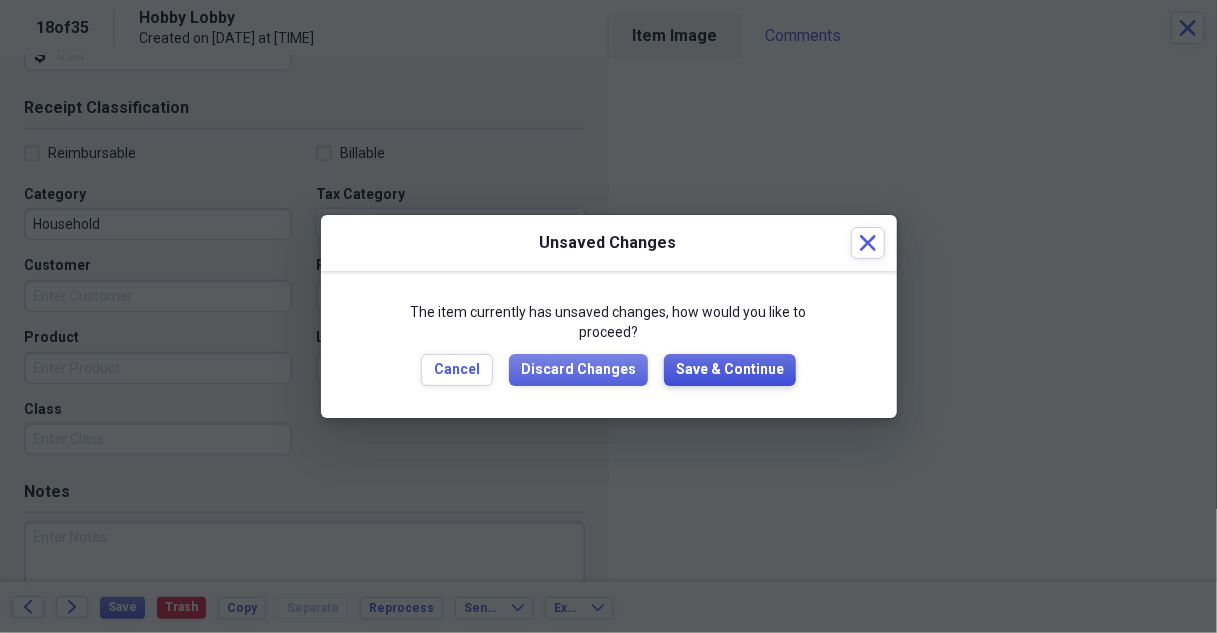 click on "Save & Continue" at bounding box center [730, 370] 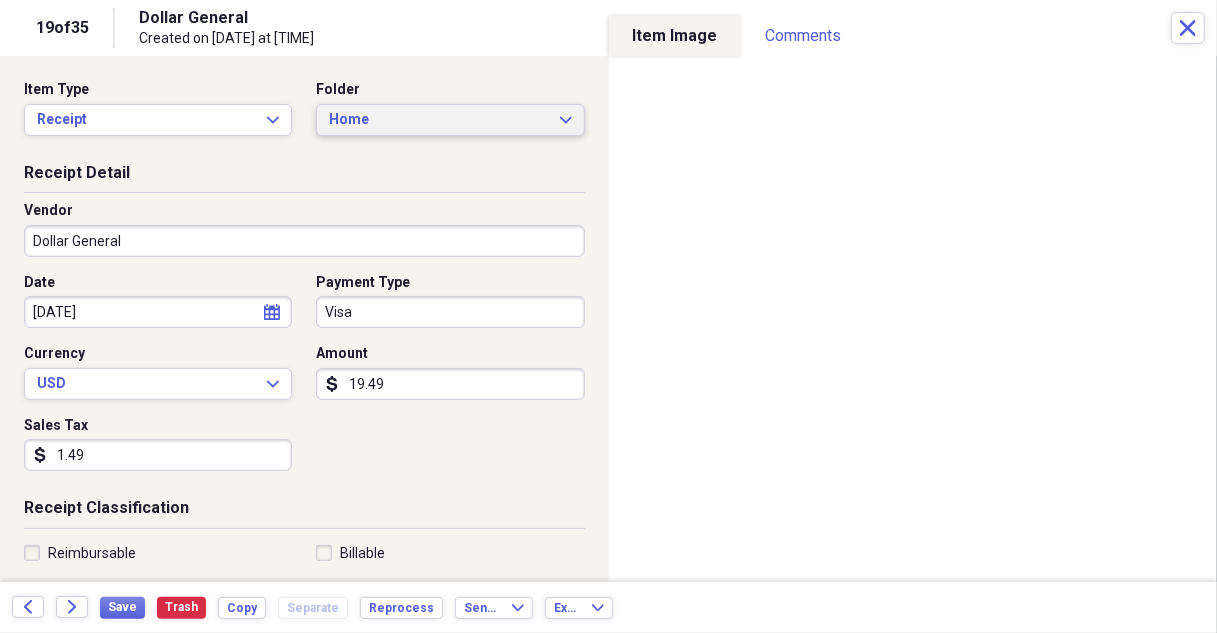 click on "Expand" 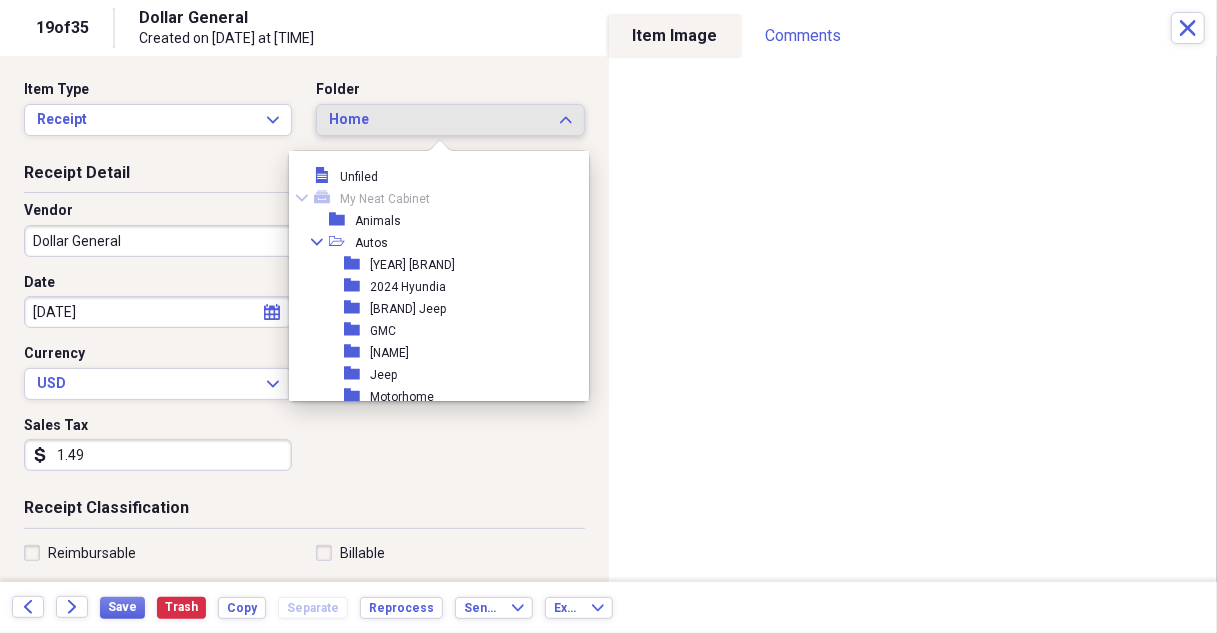 scroll, scrollTop: 253, scrollLeft: 0, axis: vertical 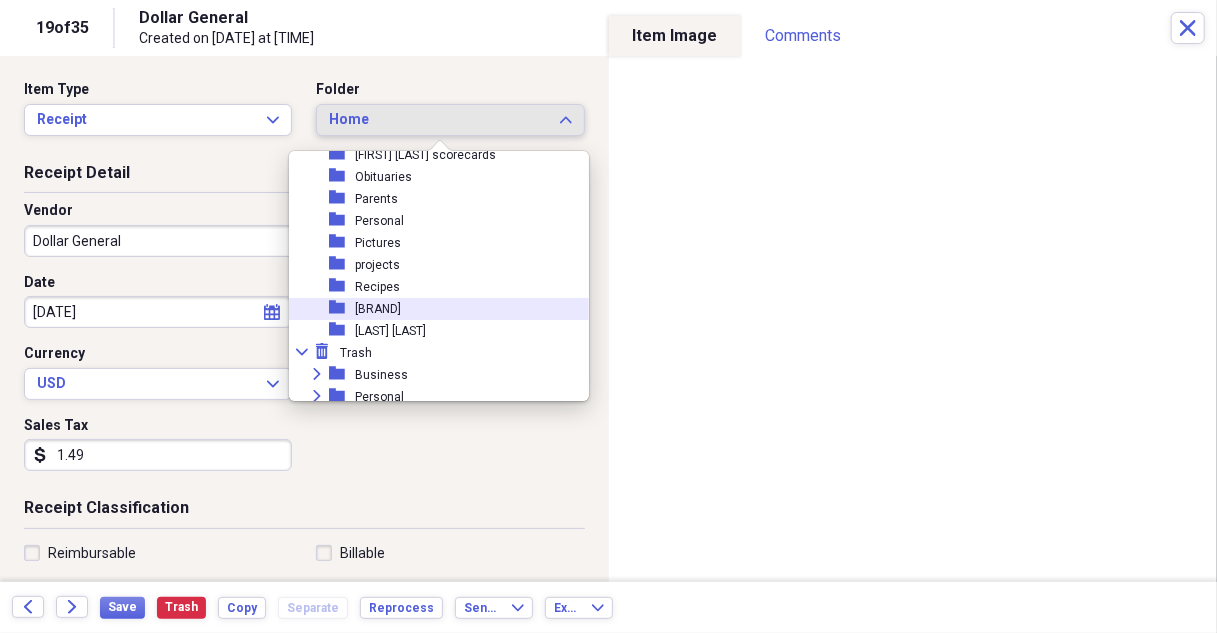 click on "folder Summerside" at bounding box center [431, 309] 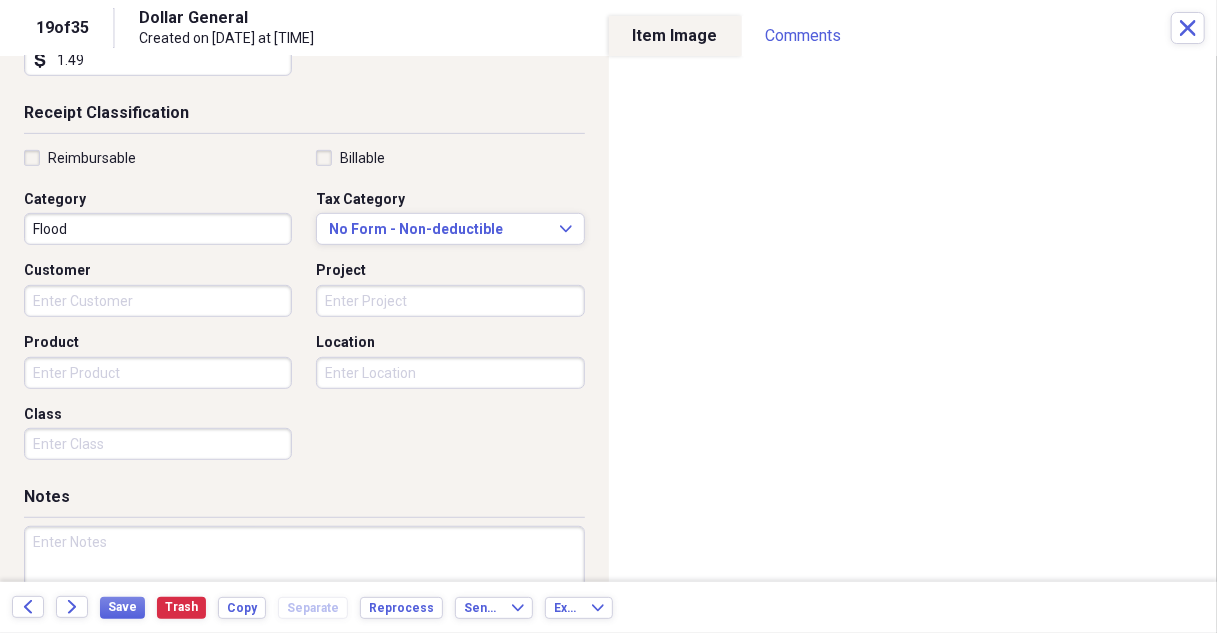 scroll, scrollTop: 400, scrollLeft: 0, axis: vertical 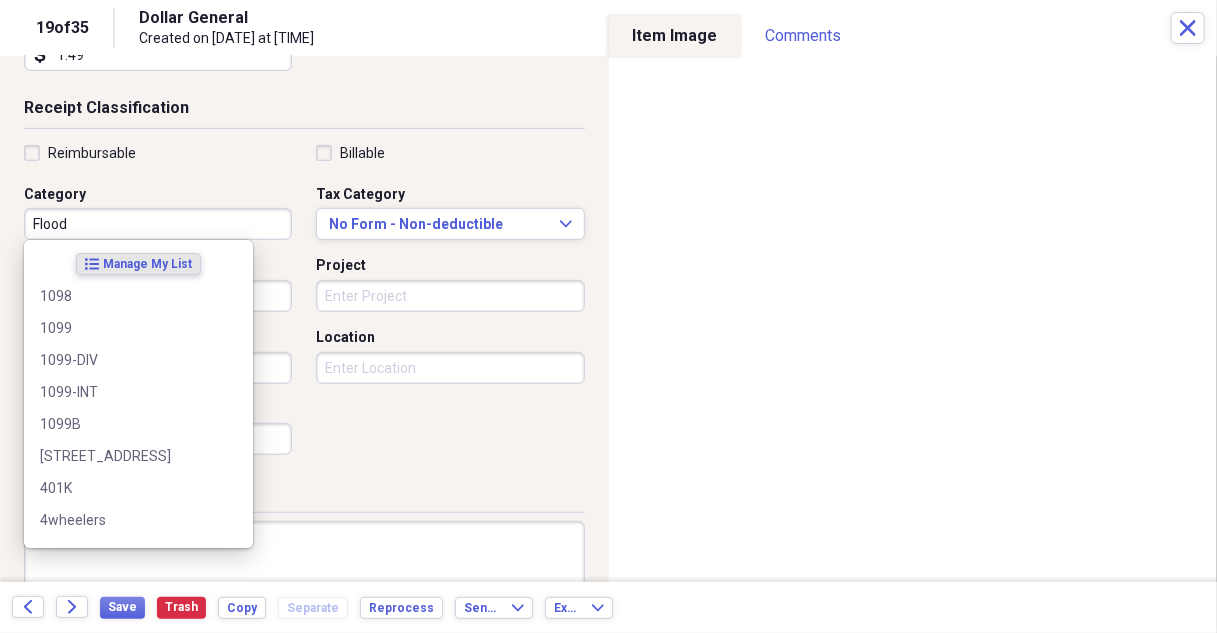 click on "Flood" at bounding box center [158, 224] 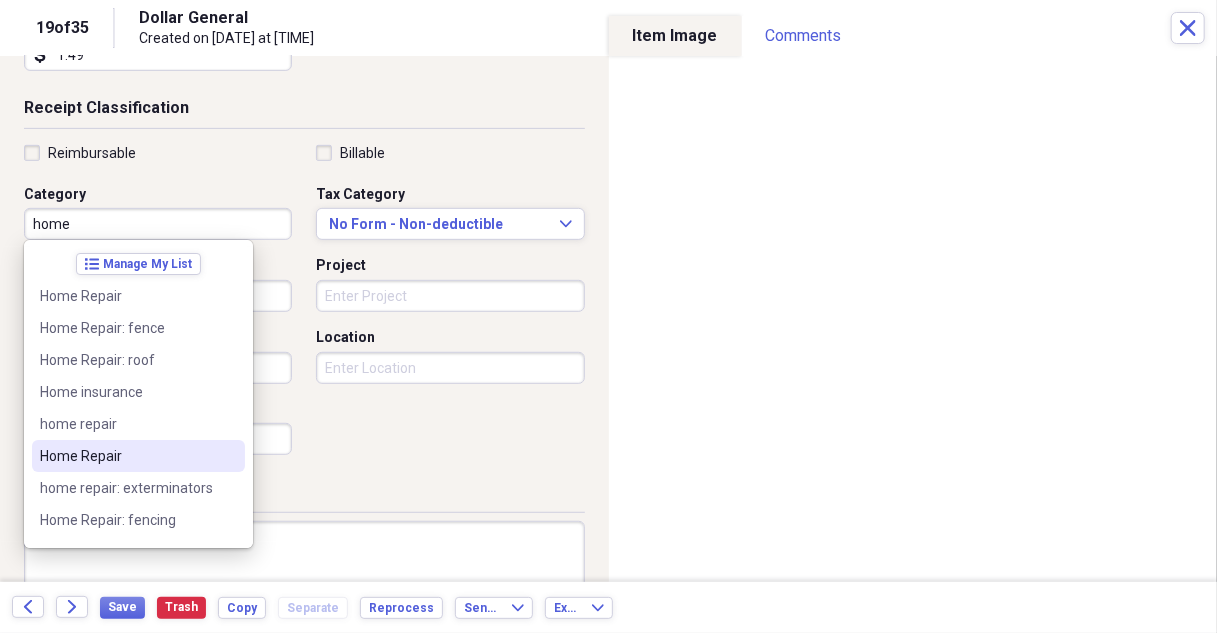 click on "Home Repair" at bounding box center [138, 456] 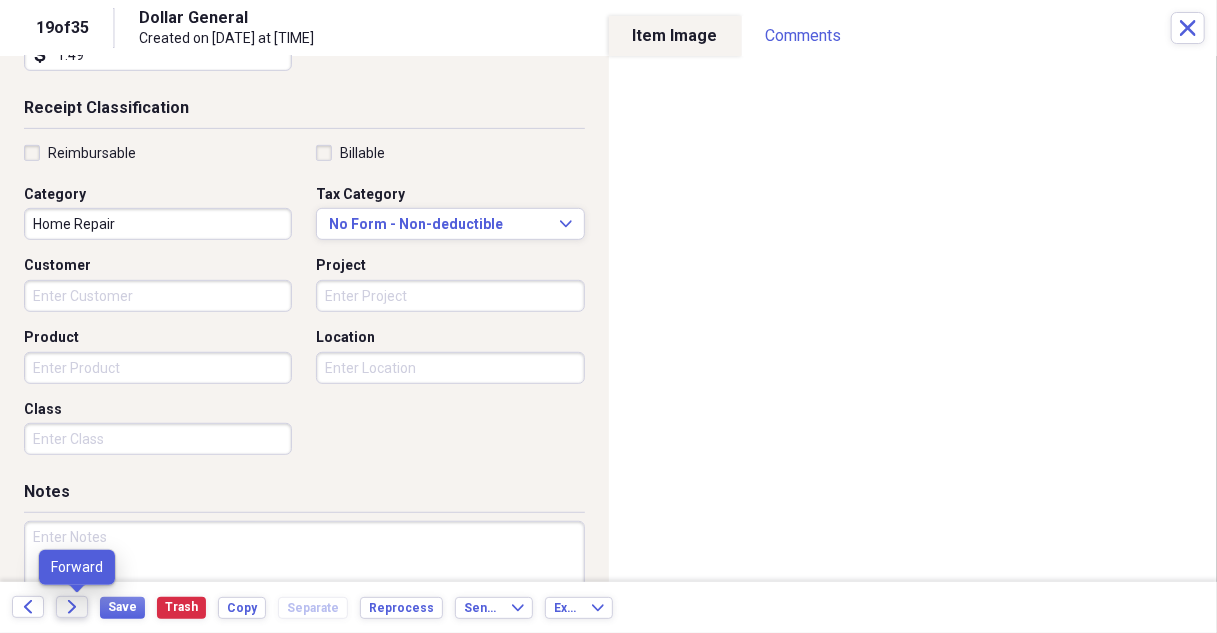 drag, startPoint x: 72, startPoint y: 611, endPoint x: 221, endPoint y: 548, distance: 161.77144 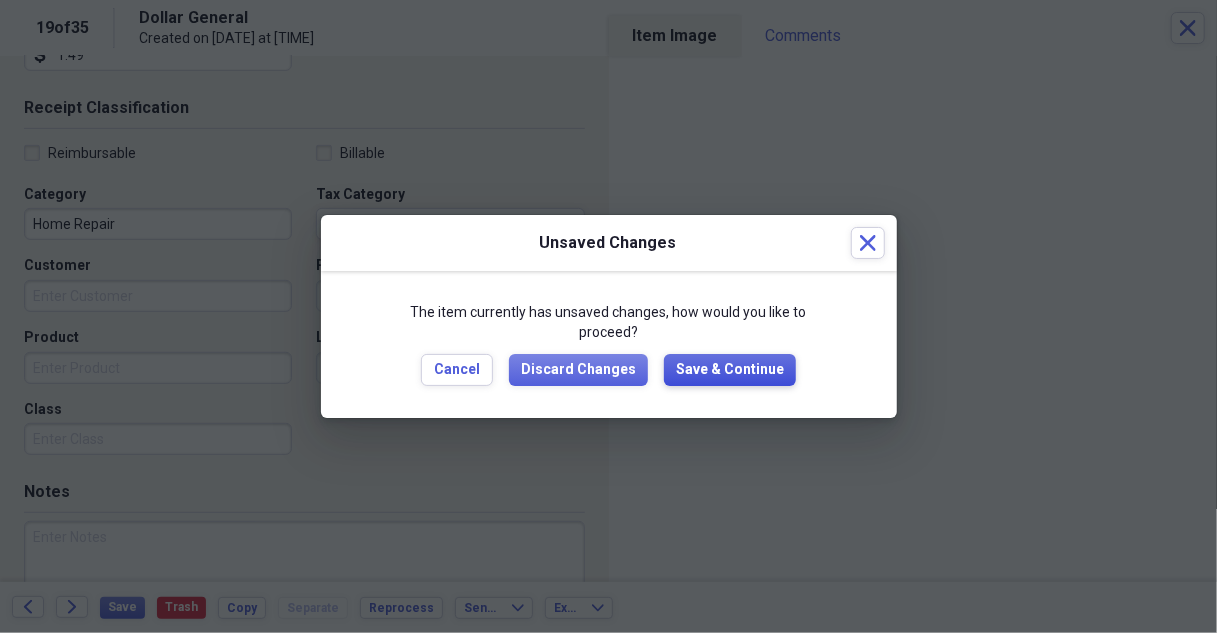 click on "Save & Continue" at bounding box center (730, 370) 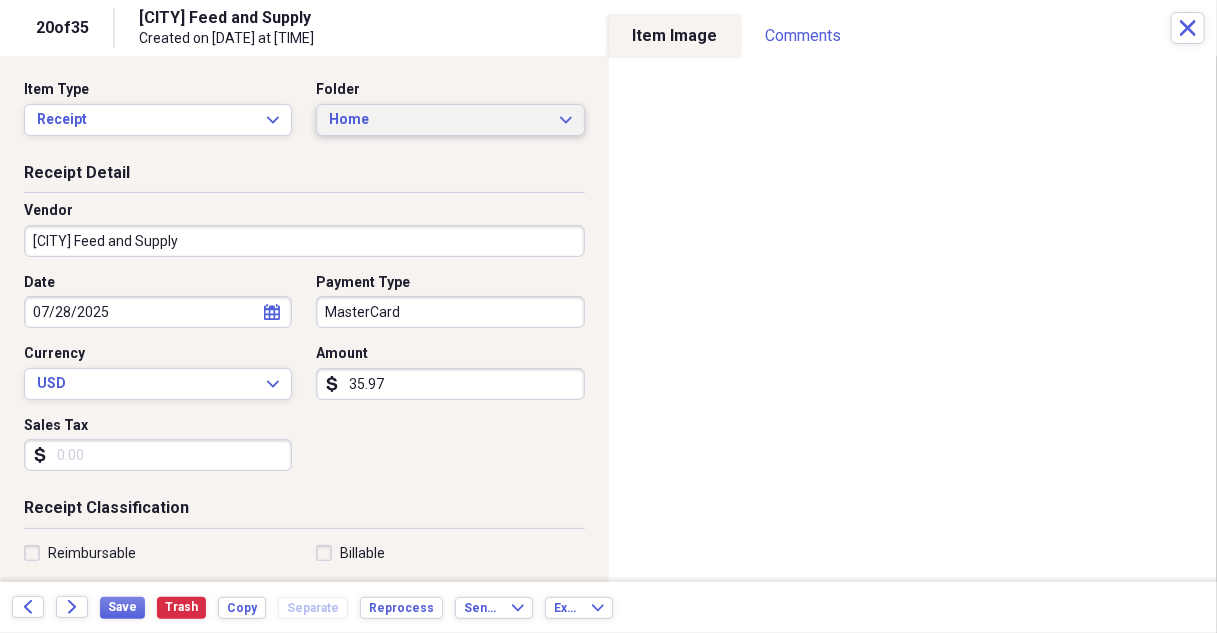 click on "Expand" 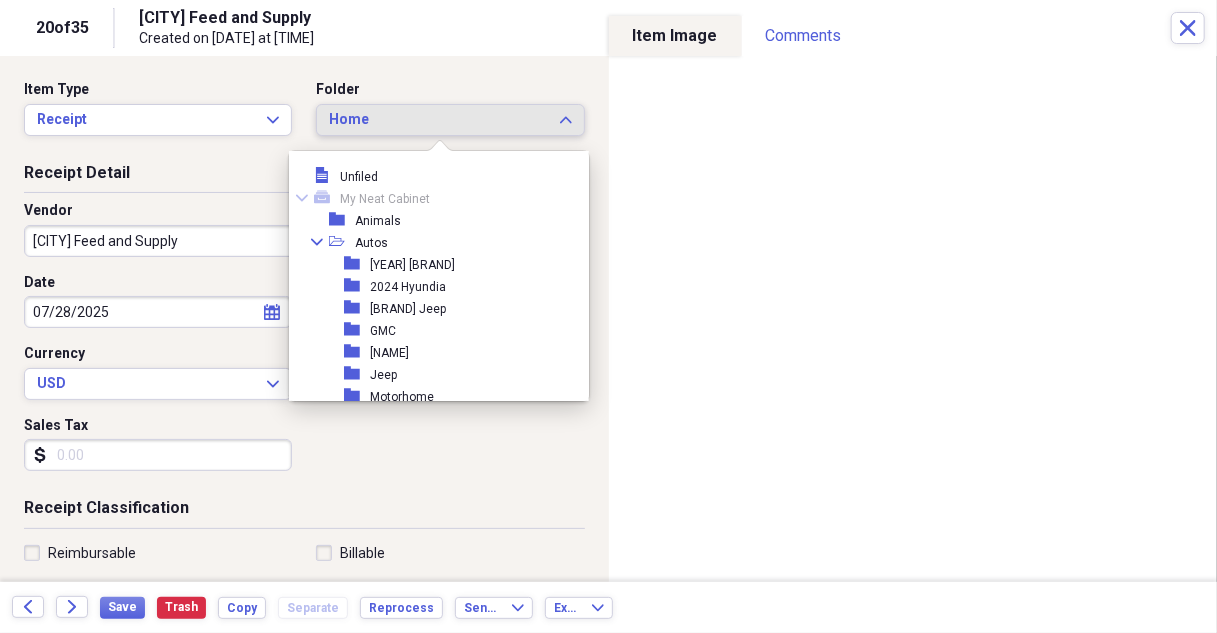 scroll, scrollTop: 253, scrollLeft: 0, axis: vertical 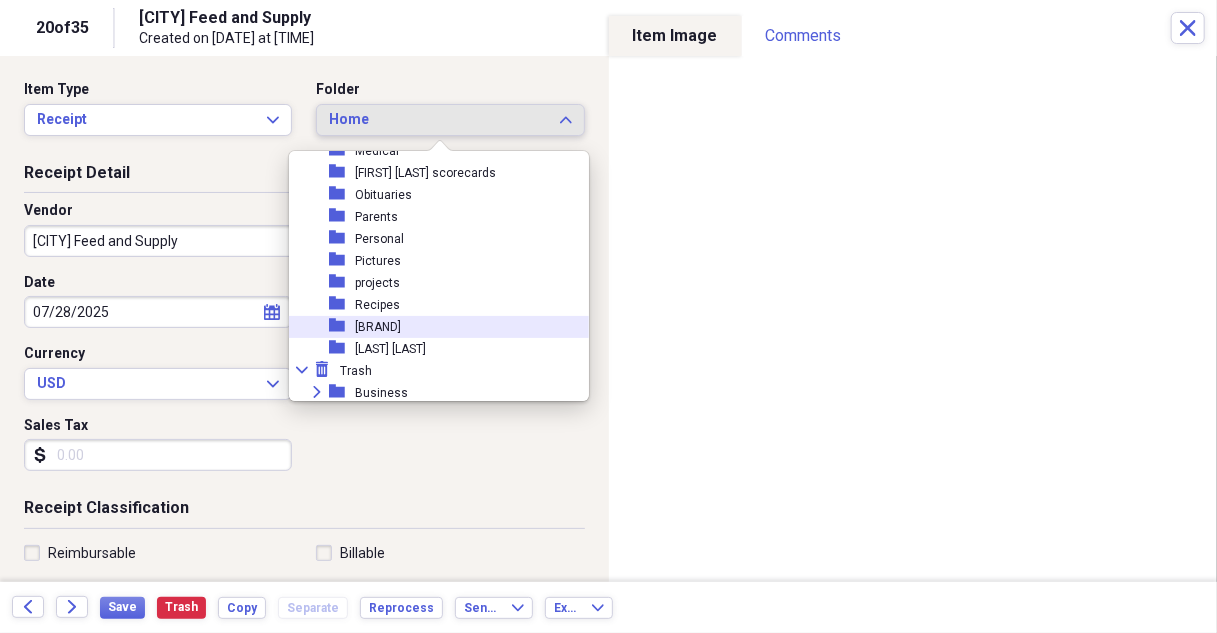 click on "[BRAND]" at bounding box center (378, 327) 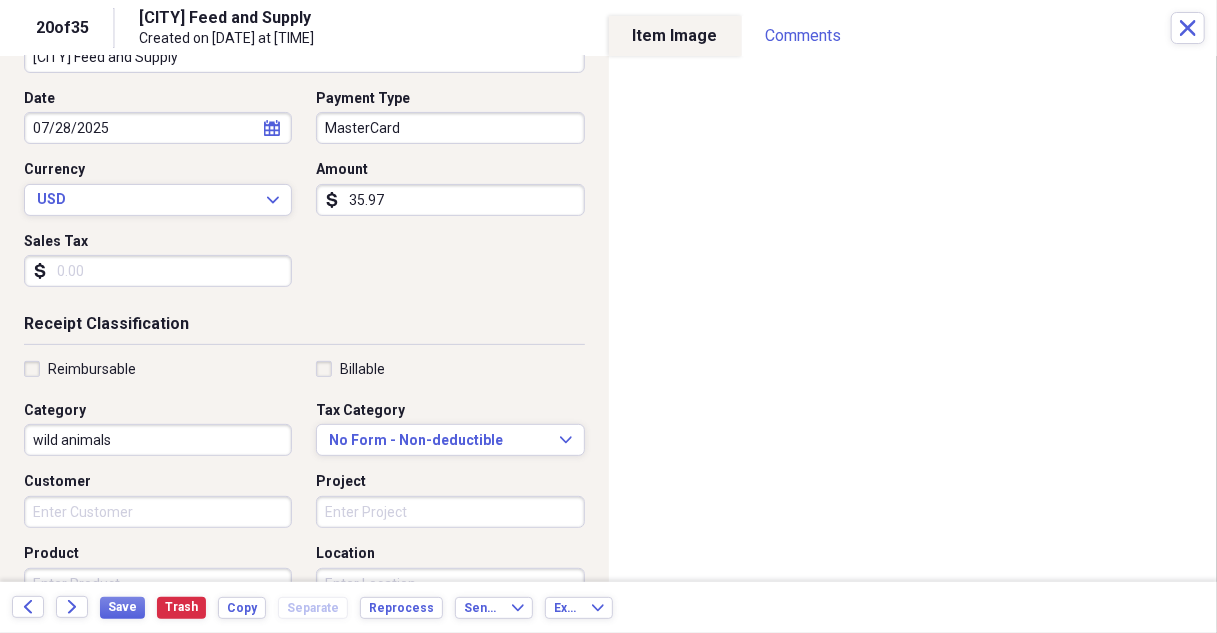 scroll, scrollTop: 200, scrollLeft: 0, axis: vertical 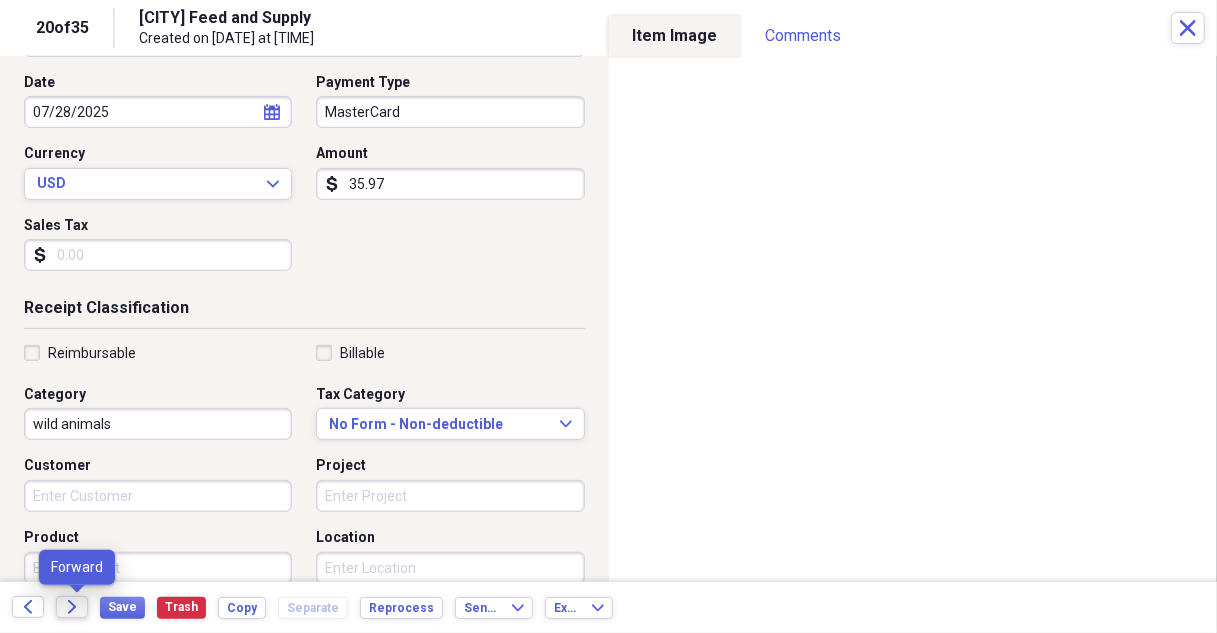 click on "Forward" at bounding box center [72, 607] 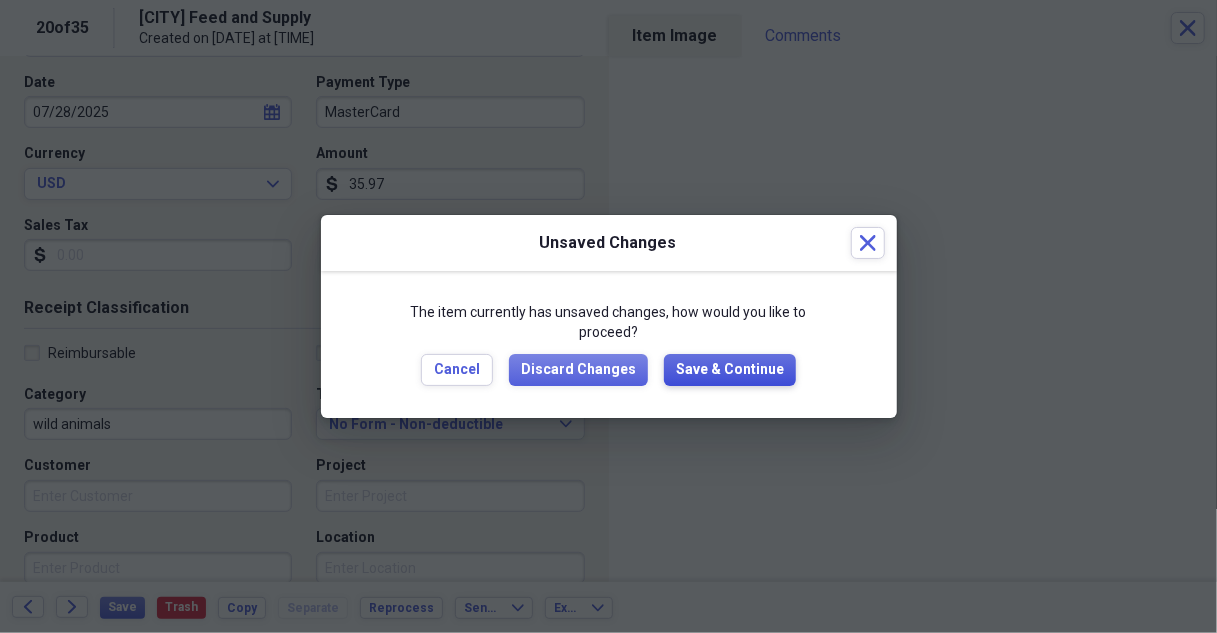 click on "Save & Continue" at bounding box center [730, 370] 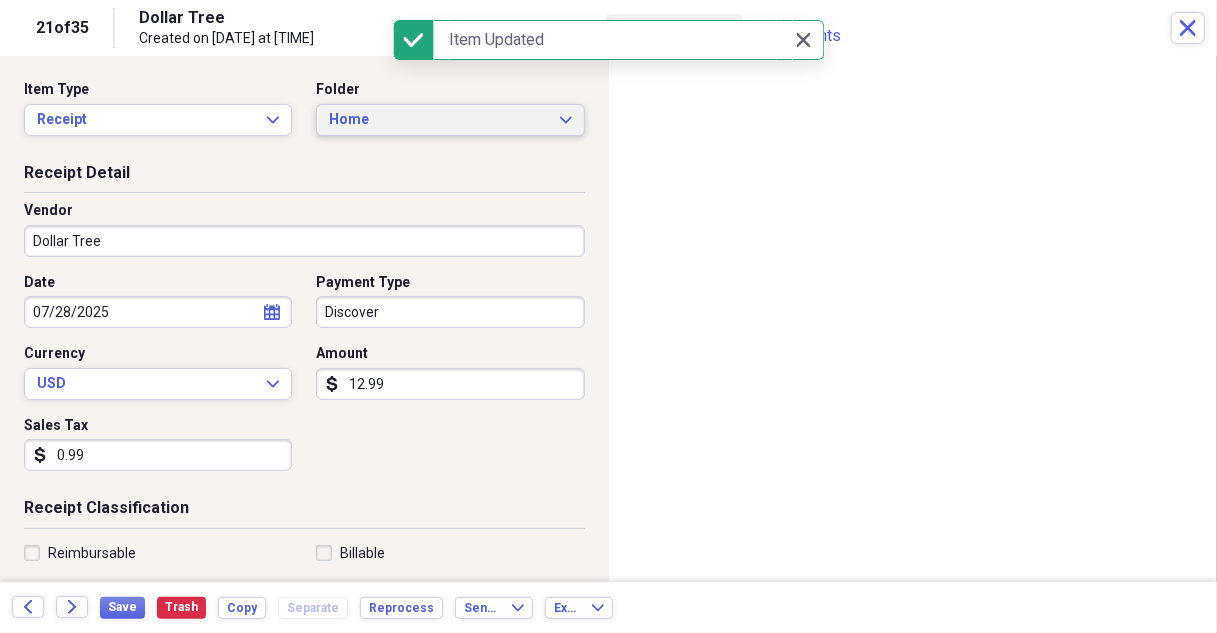 click 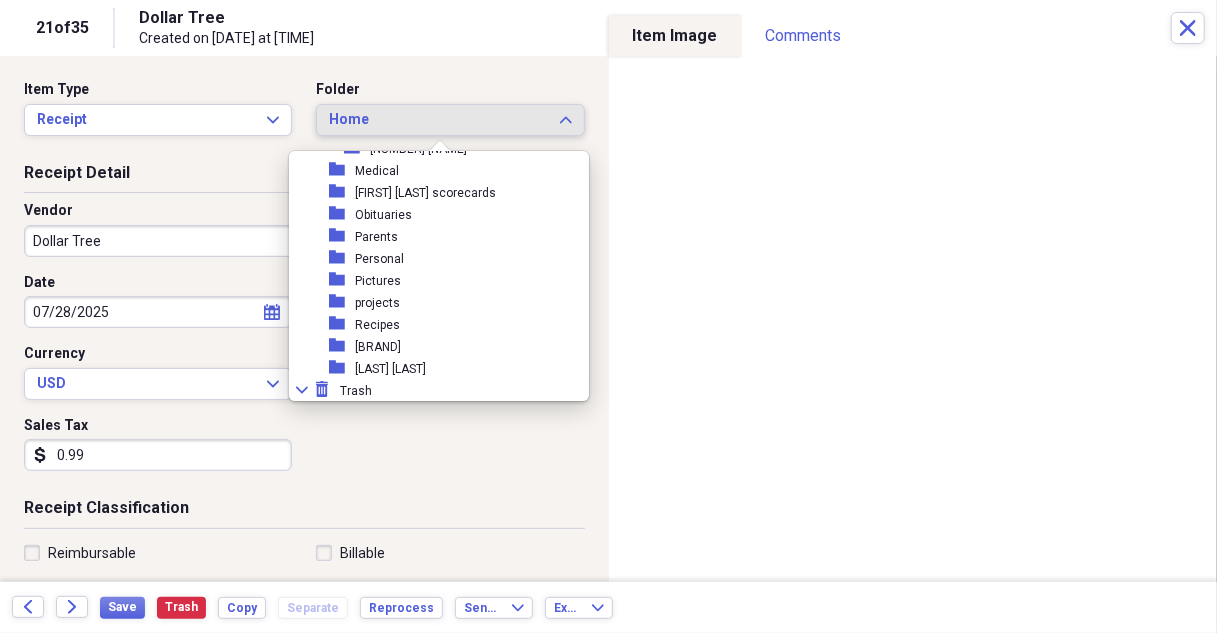 scroll, scrollTop: 579, scrollLeft: 0, axis: vertical 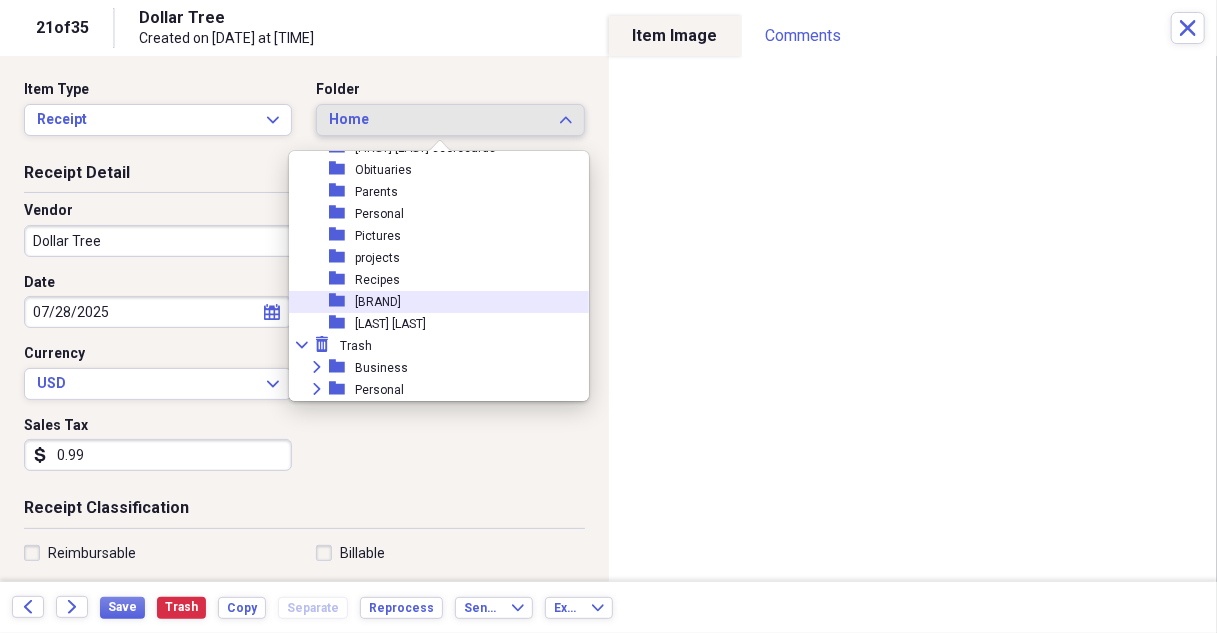 click on "[BRAND]" at bounding box center (378, 302) 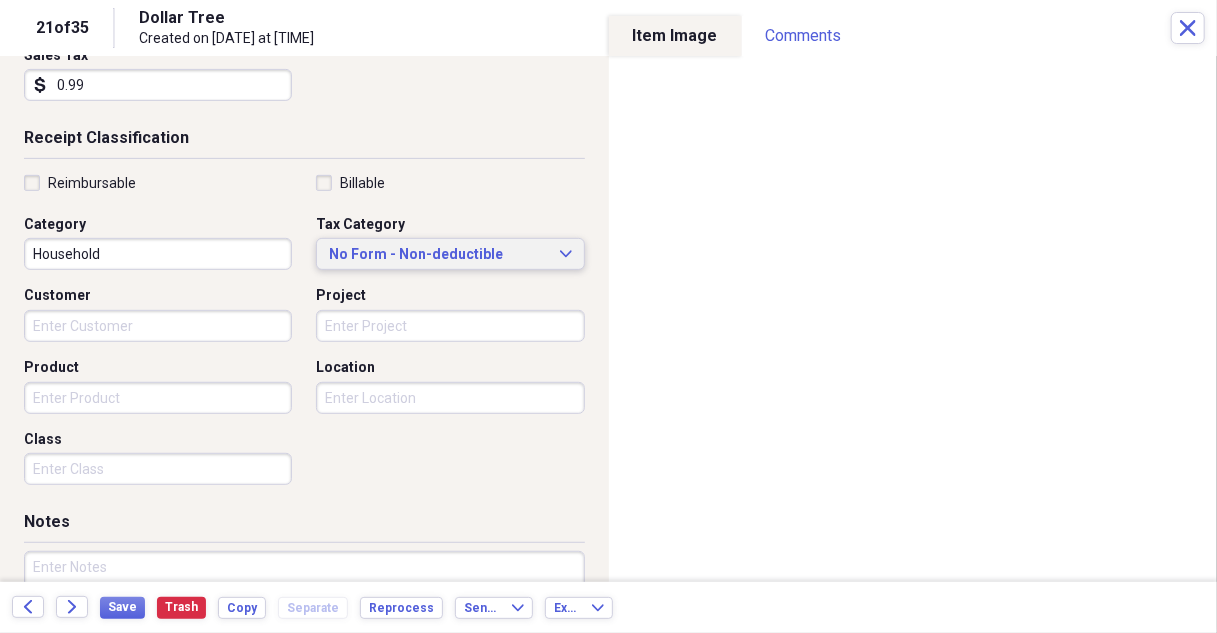 scroll, scrollTop: 400, scrollLeft: 0, axis: vertical 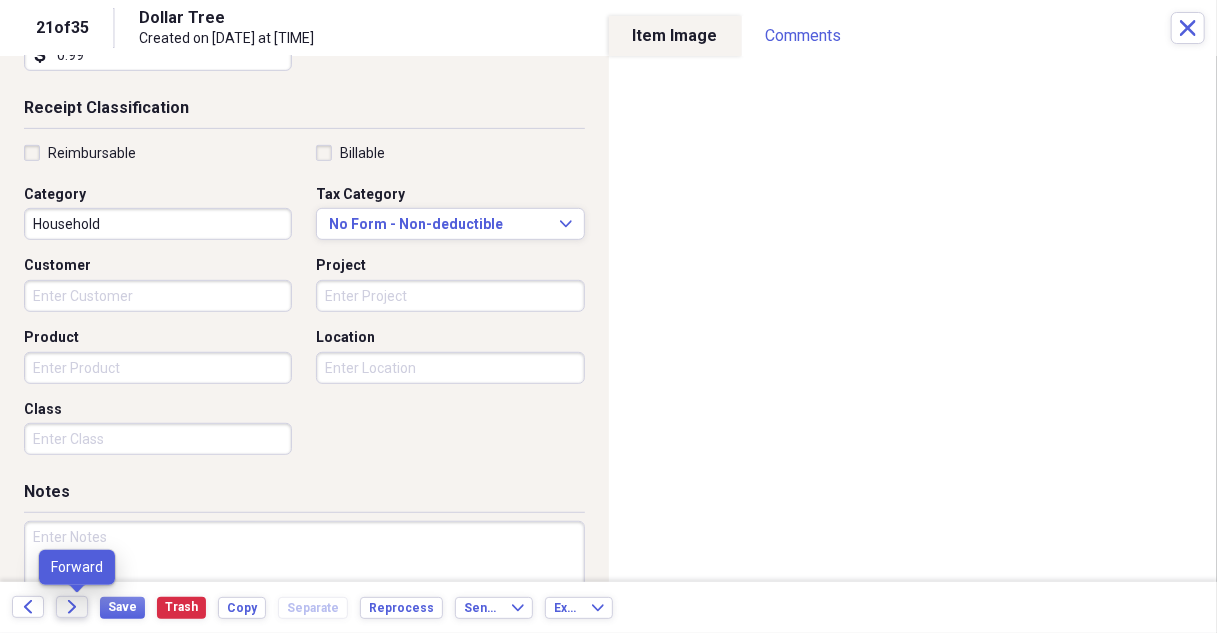 drag, startPoint x: 70, startPoint y: 609, endPoint x: 250, endPoint y: 543, distance: 191.71854 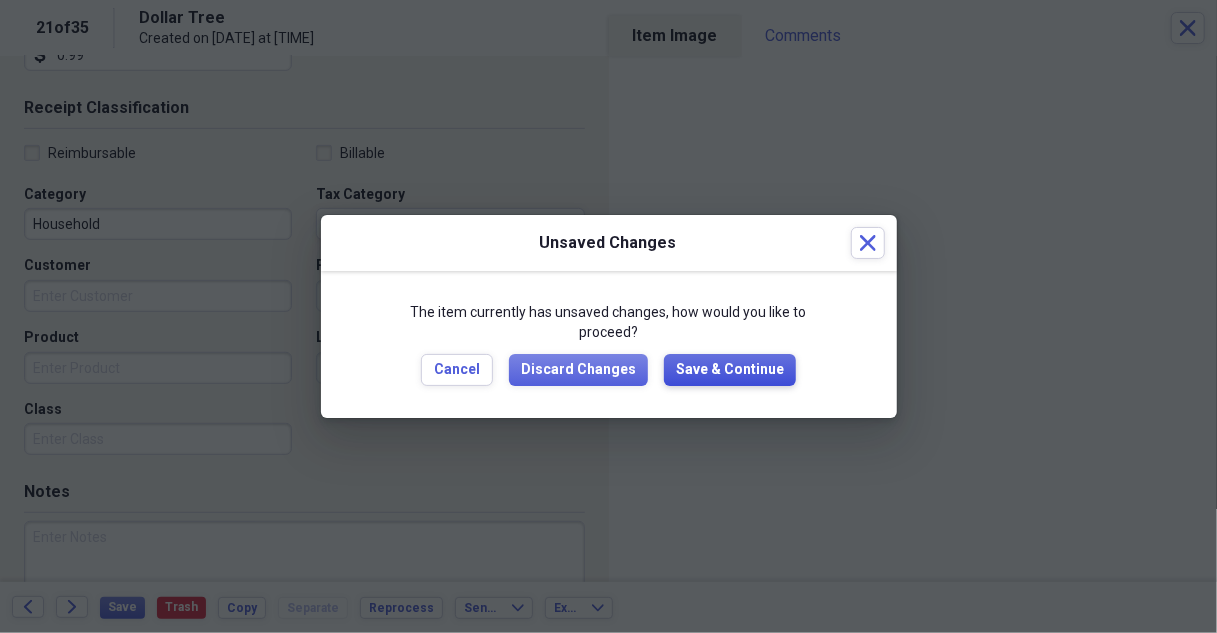 click on "Save & Continue" at bounding box center (730, 370) 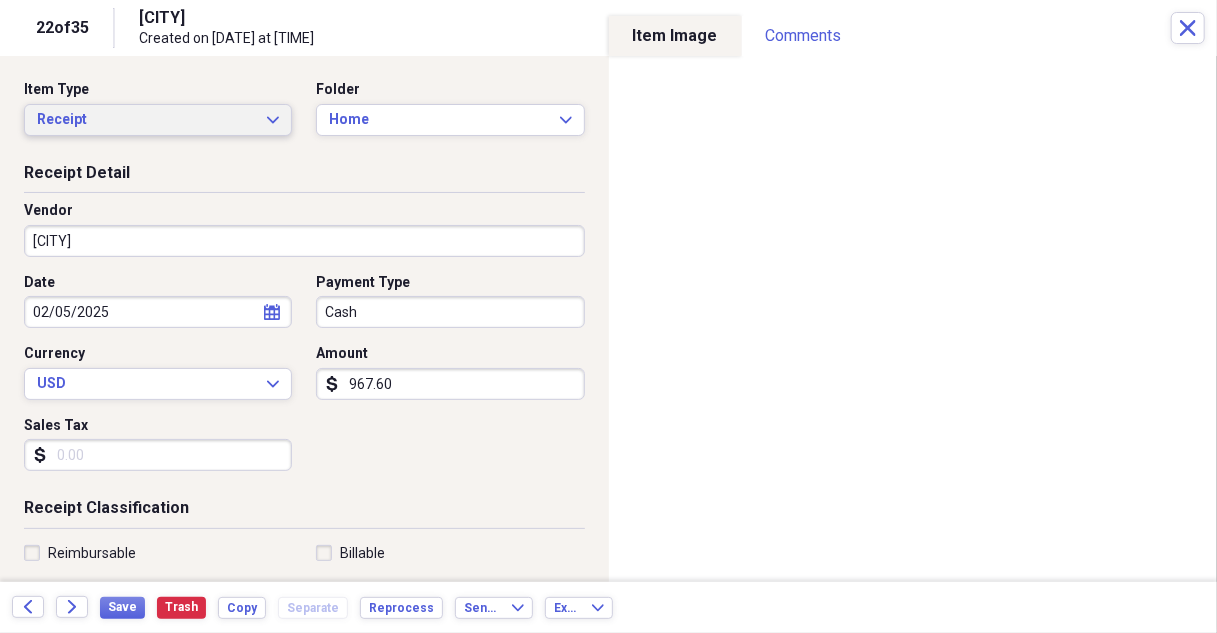 click on "Expand" 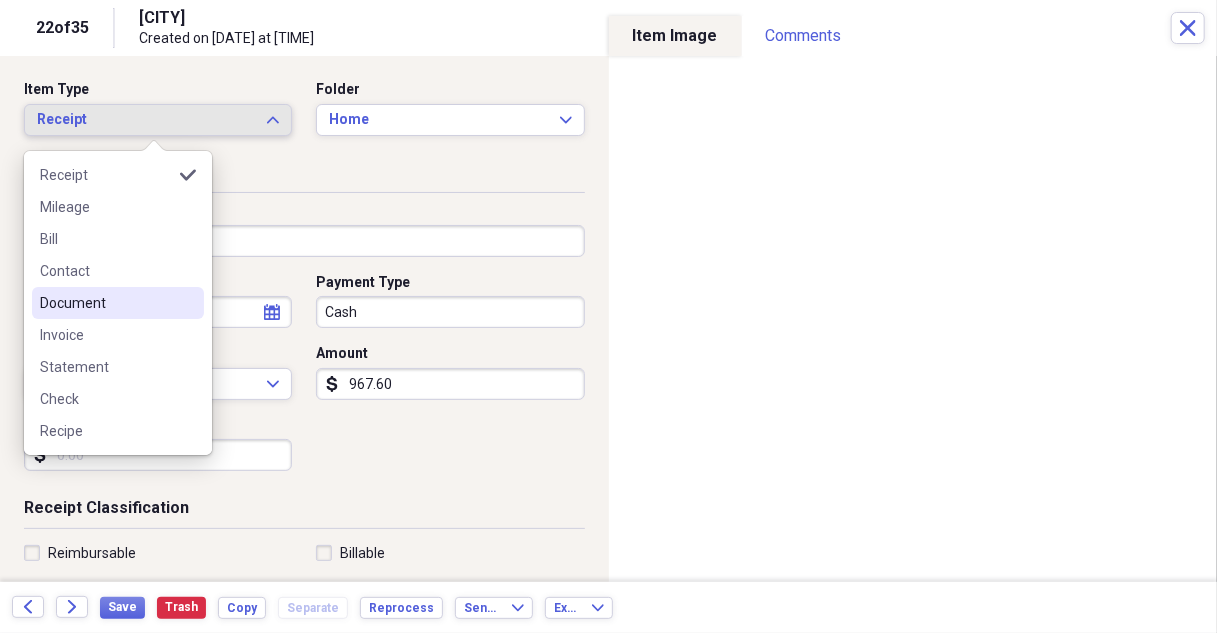 click on "Document" at bounding box center [106, 303] 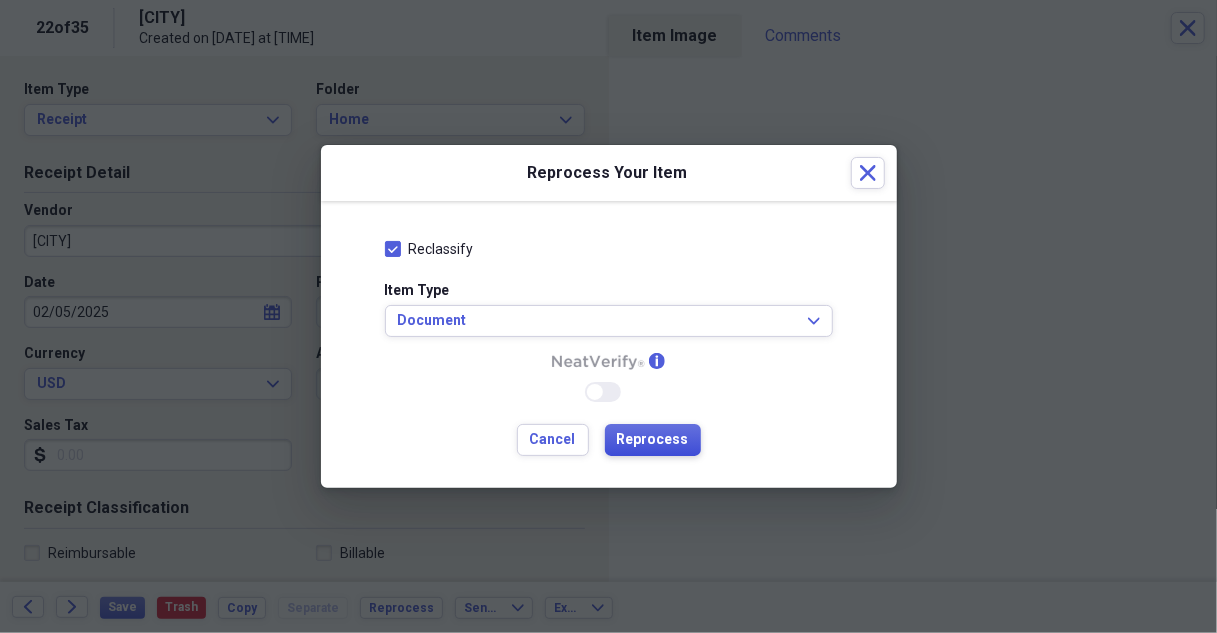 click on "Reprocess" at bounding box center [653, 440] 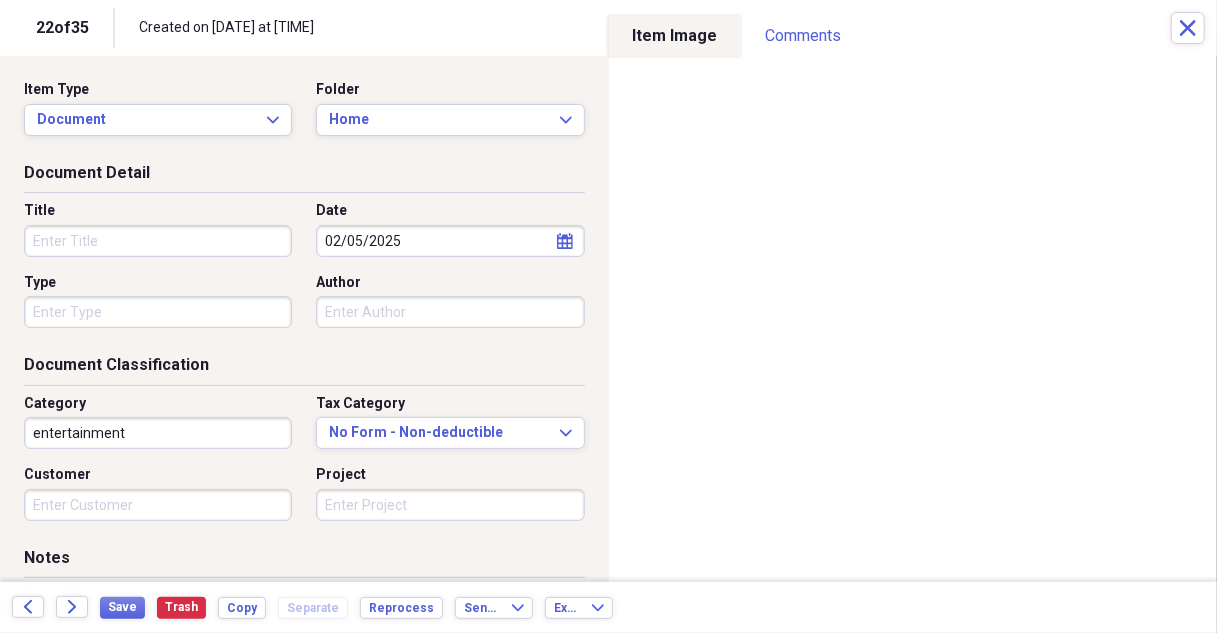 click on "Title" at bounding box center (158, 241) 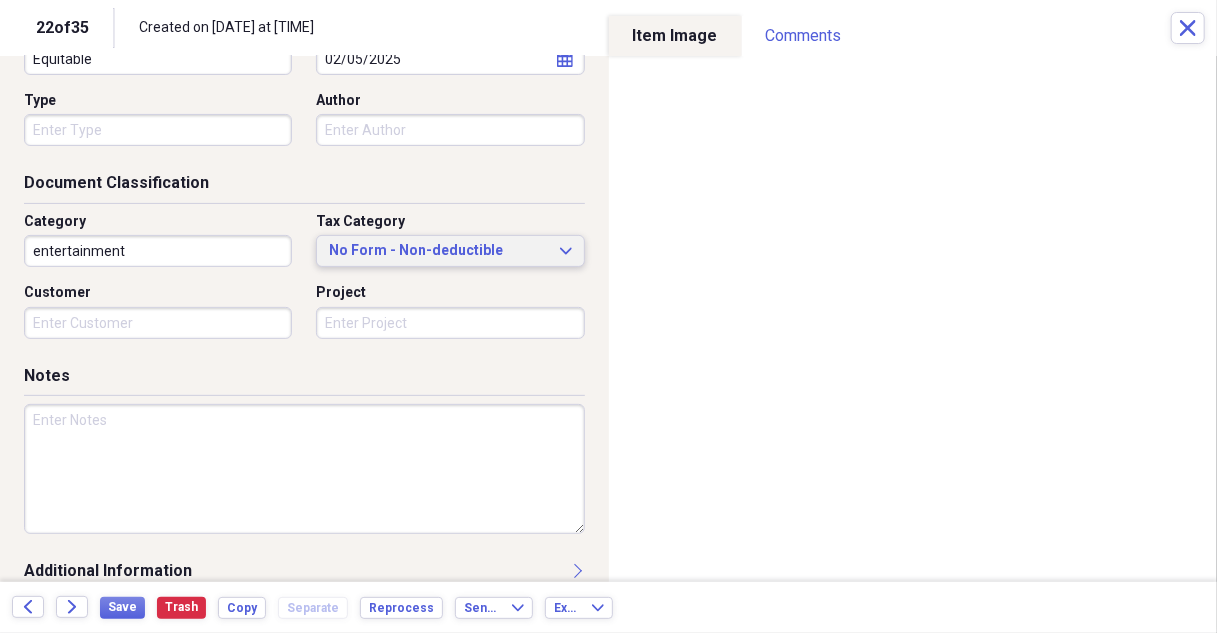 scroll, scrollTop: 200, scrollLeft: 0, axis: vertical 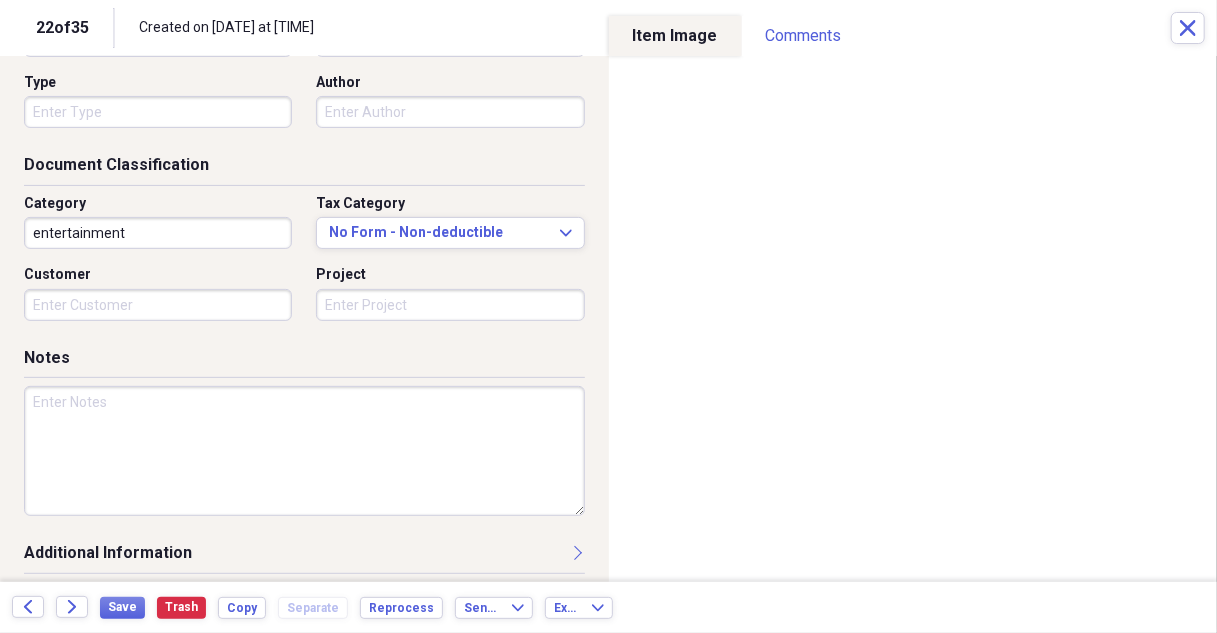 type on "Equitable" 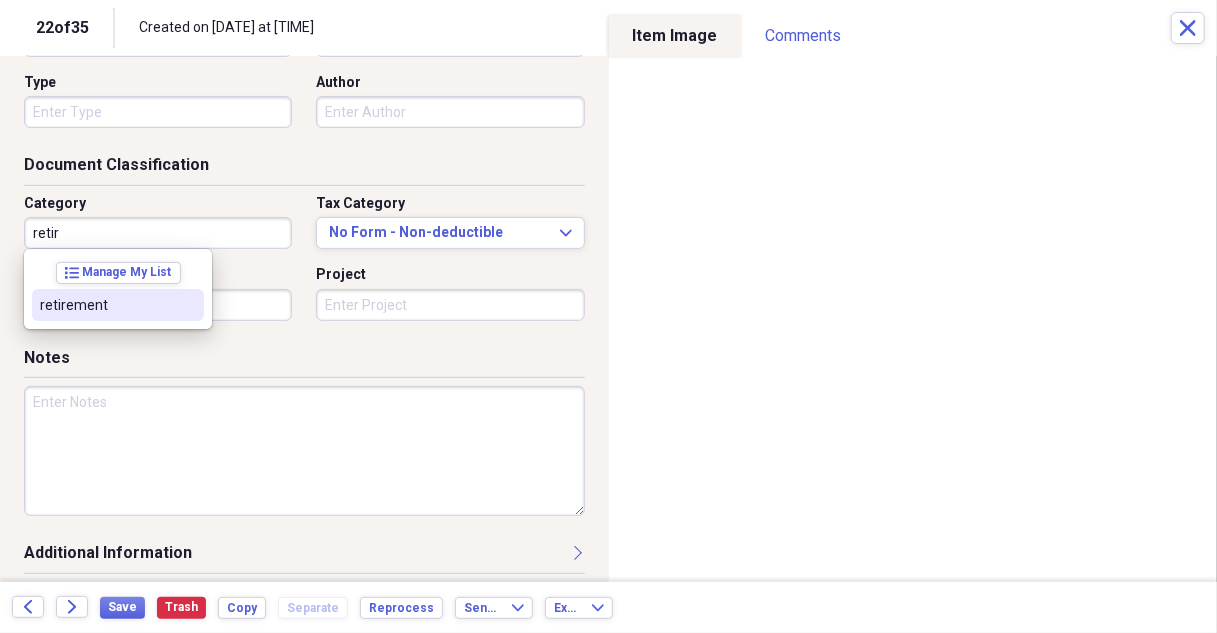 click on "retirement" at bounding box center (118, 305) 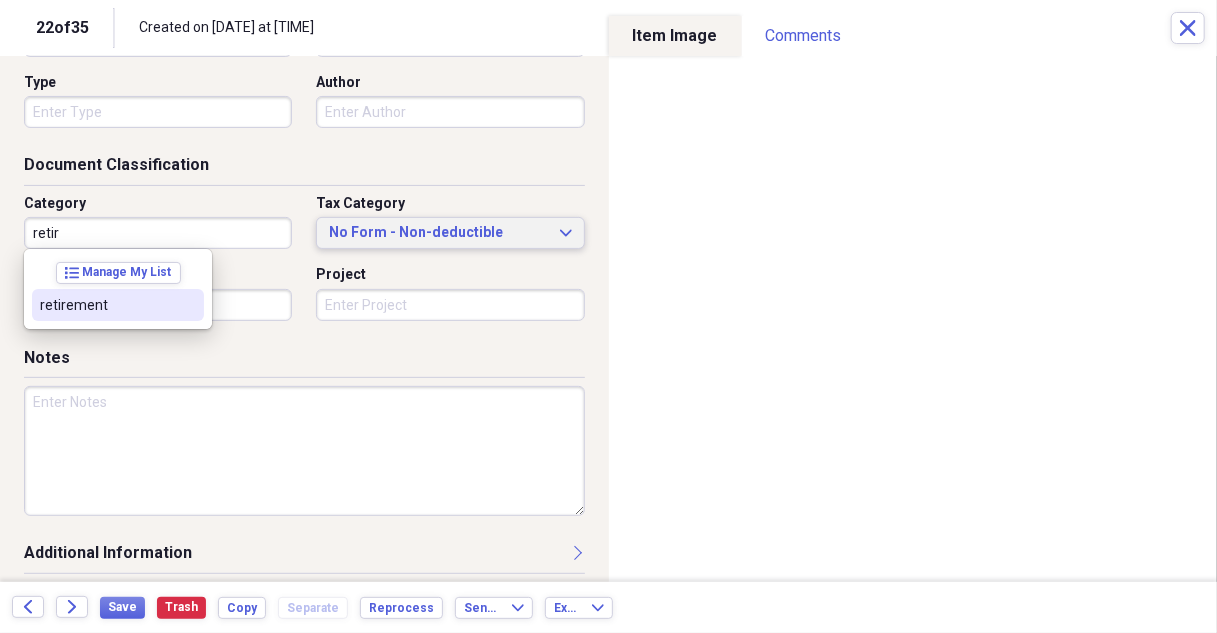 type on "retirement" 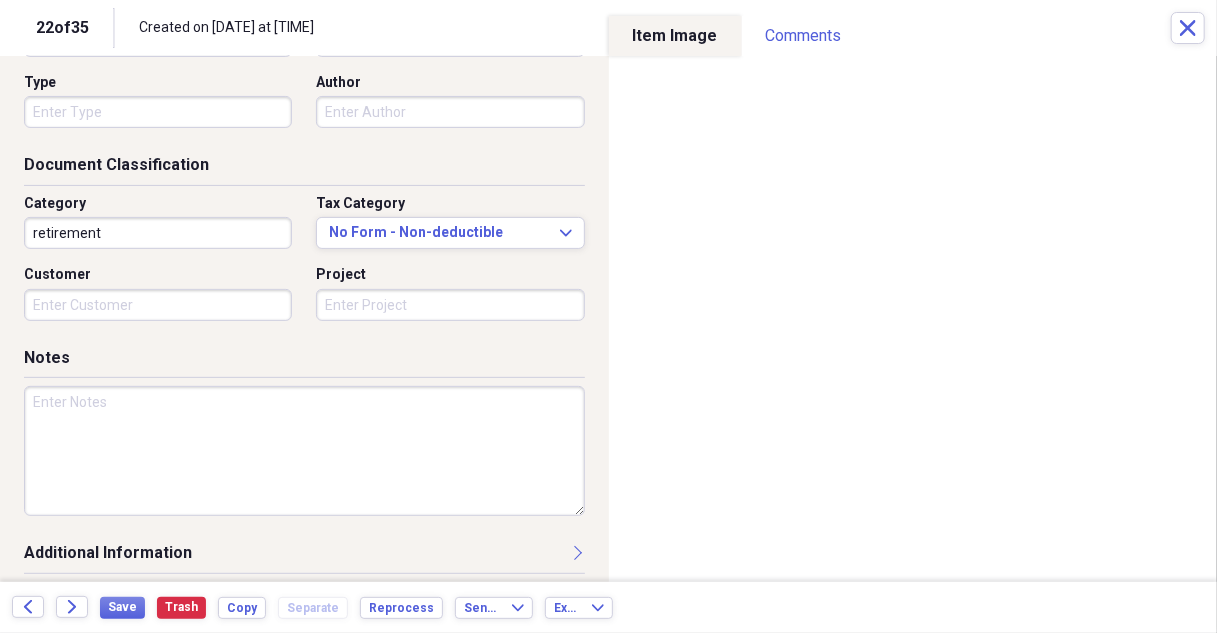 scroll, scrollTop: 206, scrollLeft: 0, axis: vertical 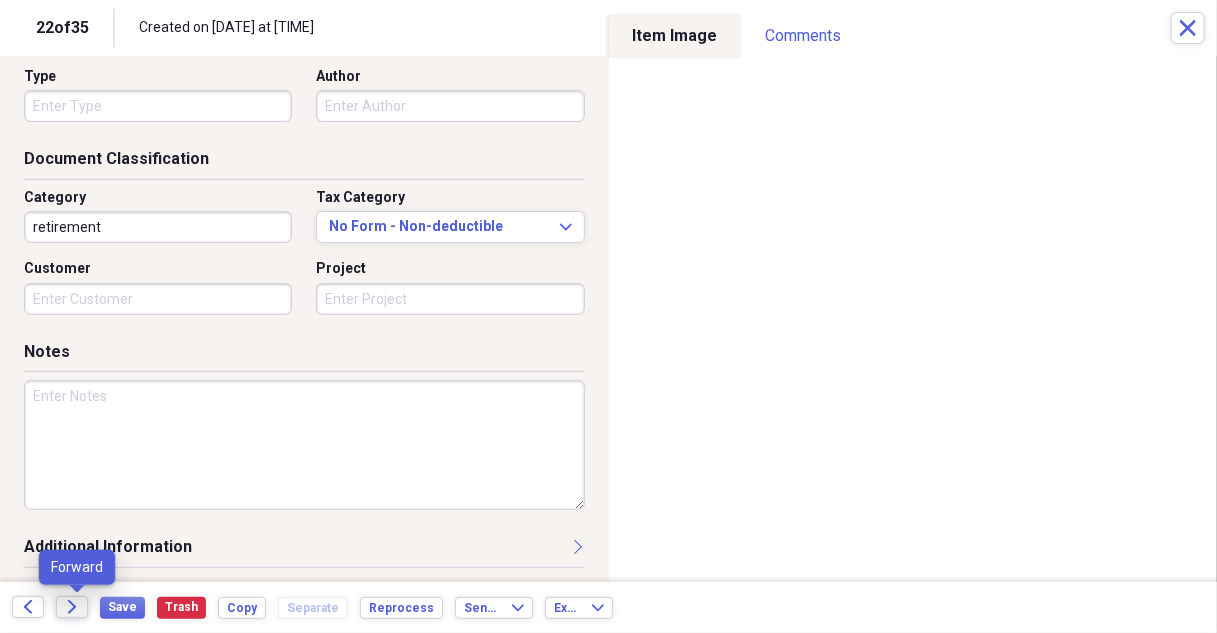 click on "Forward" 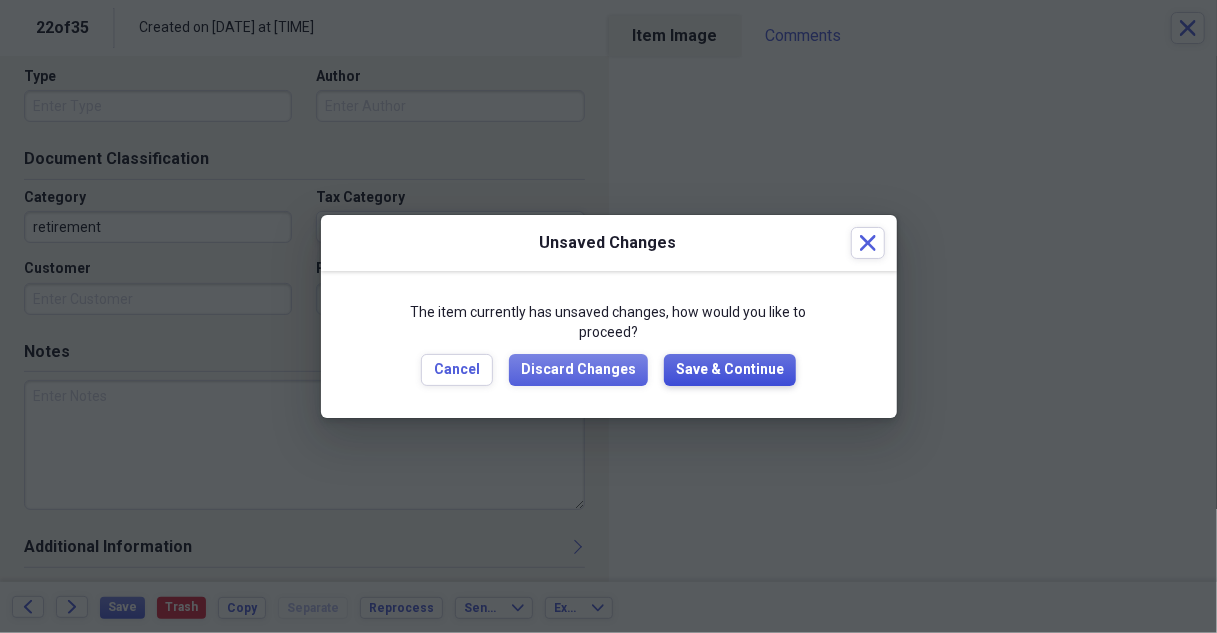 click on "Save & Continue" at bounding box center [730, 370] 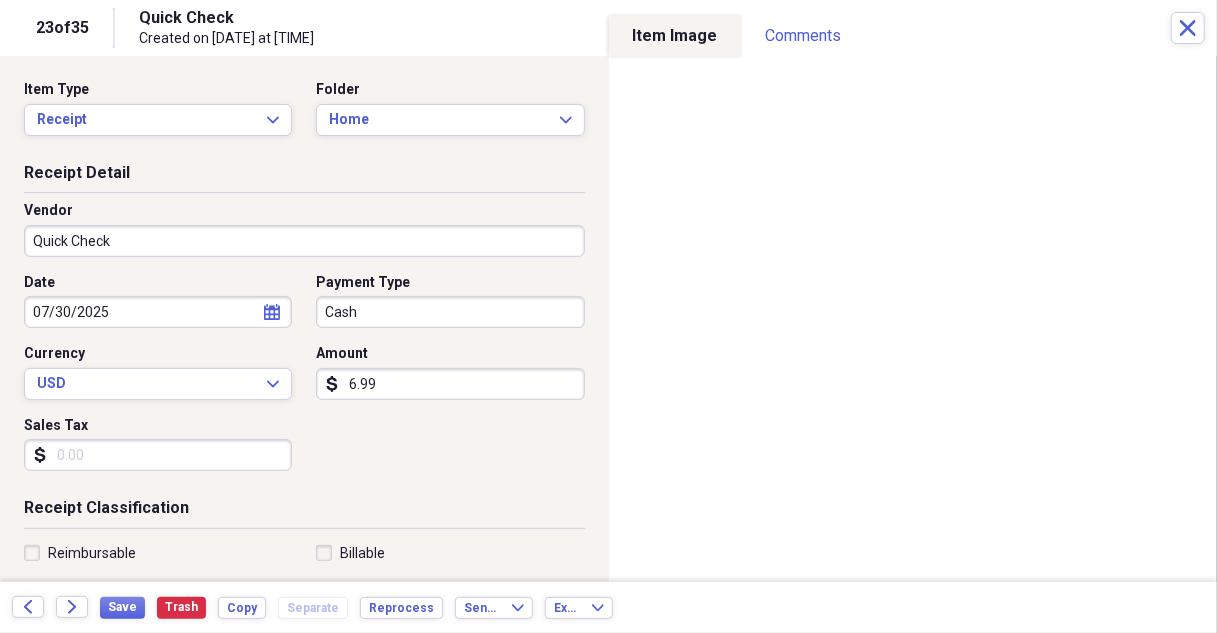 click on "Quick Check" at bounding box center [304, 241] 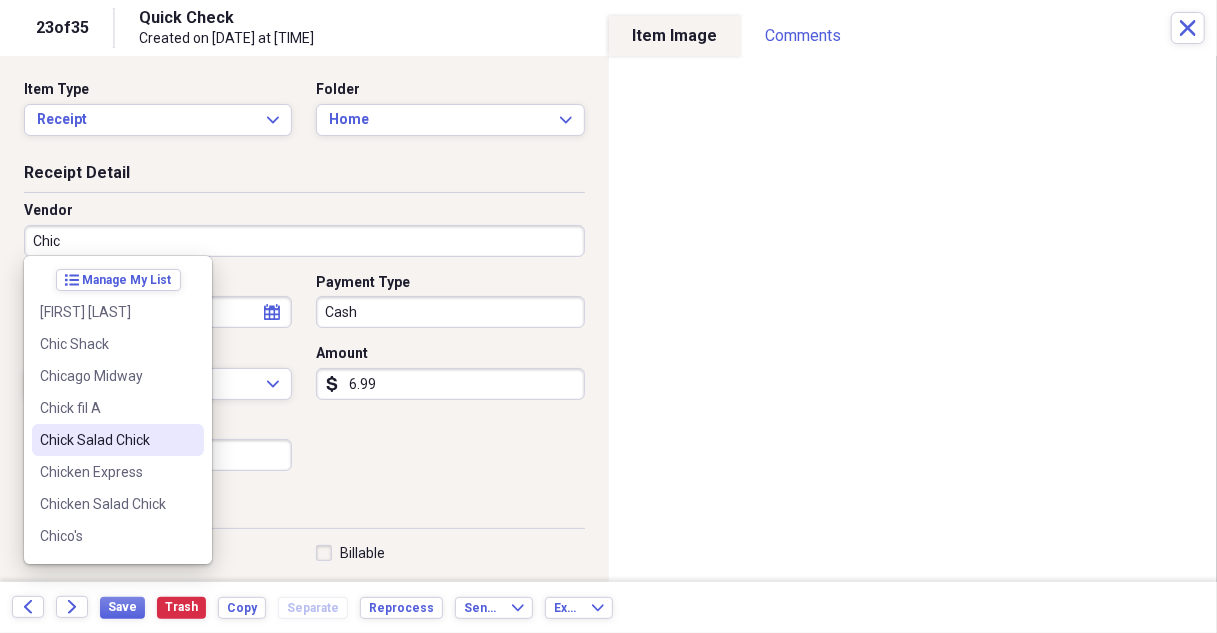 click on "Chick Salad Chick" at bounding box center [106, 440] 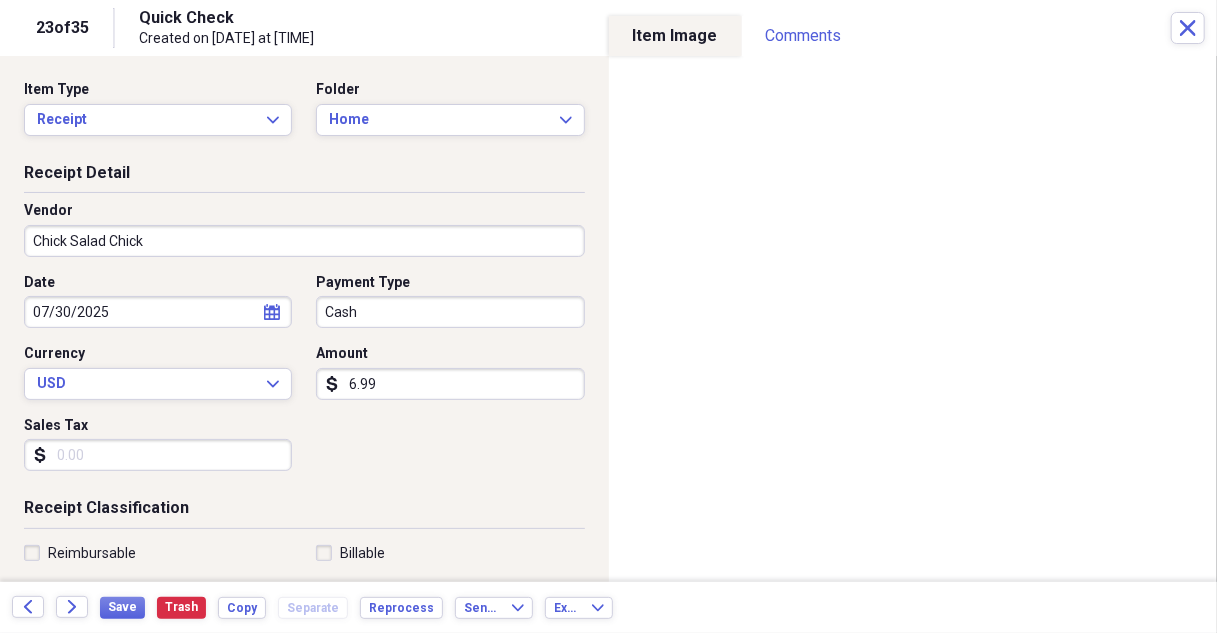 type on "Meals/Restaurants" 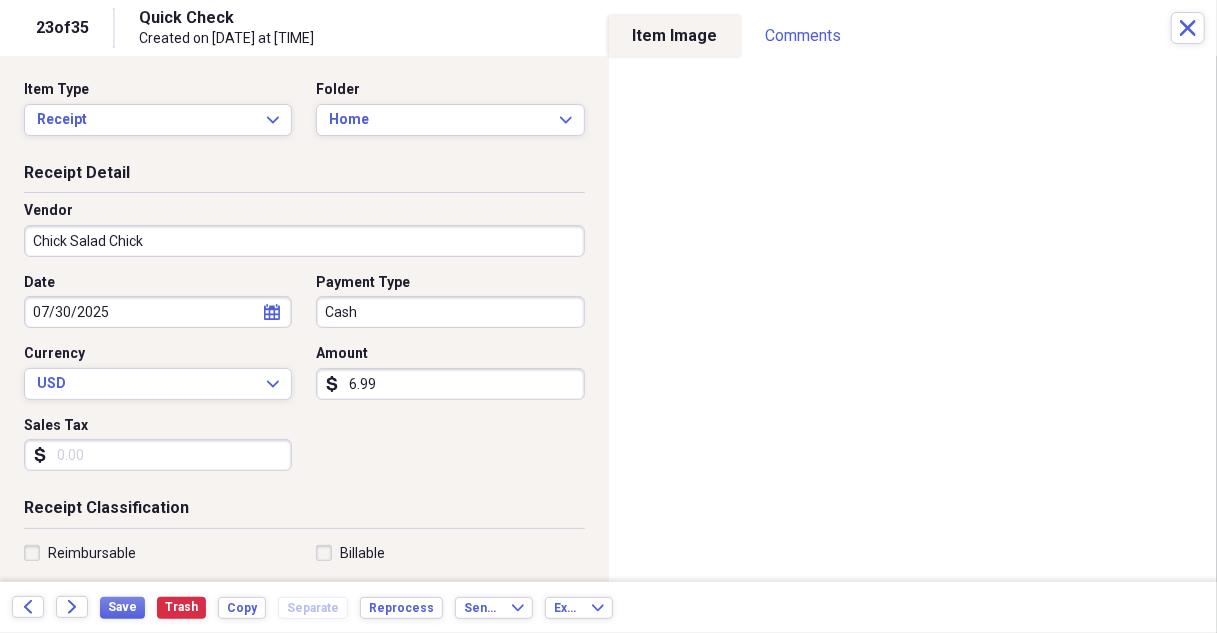 click on "6.99" at bounding box center [450, 384] 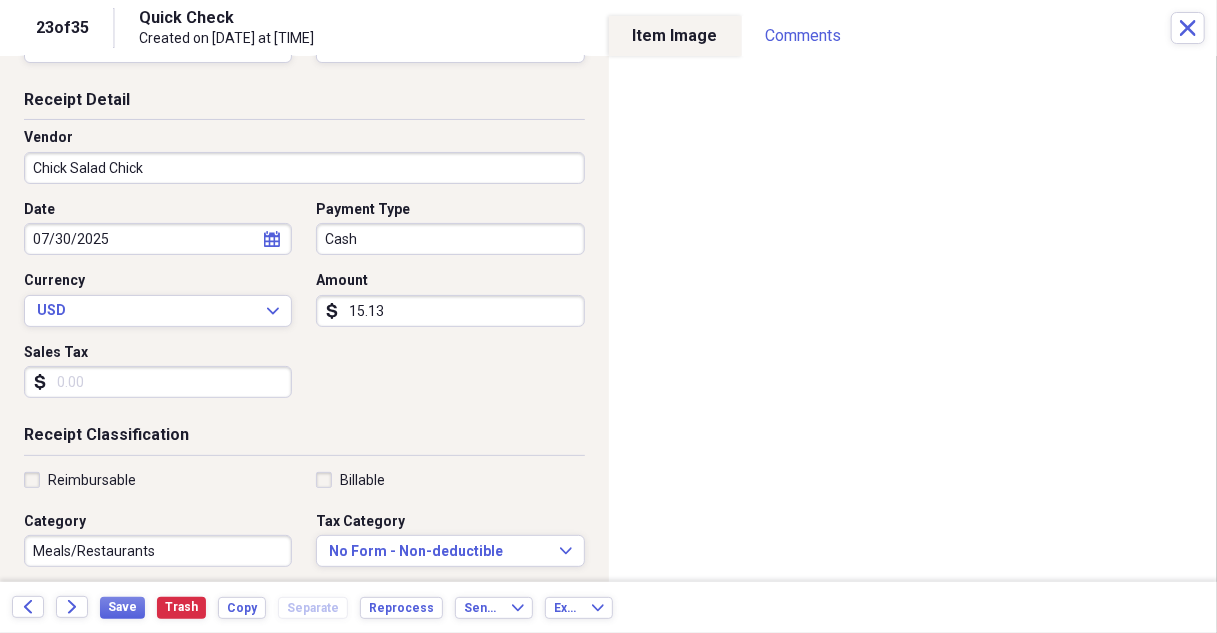 scroll, scrollTop: 300, scrollLeft: 0, axis: vertical 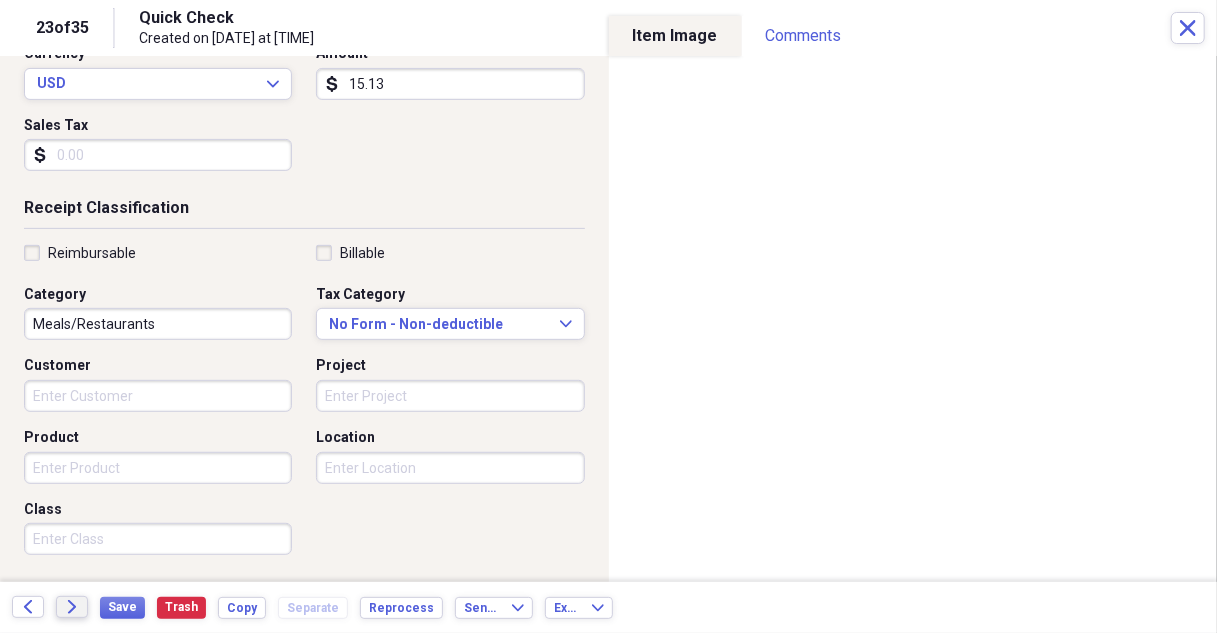 type on "15.13" 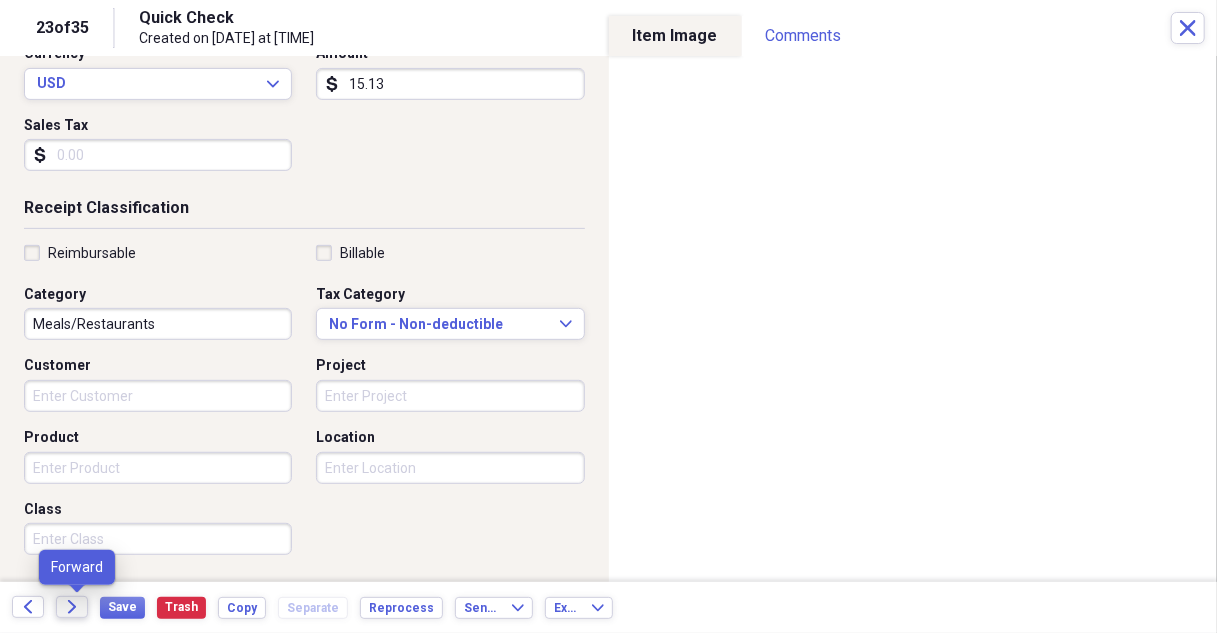 drag, startPoint x: 62, startPoint y: 608, endPoint x: 135, endPoint y: 589, distance: 75.43209 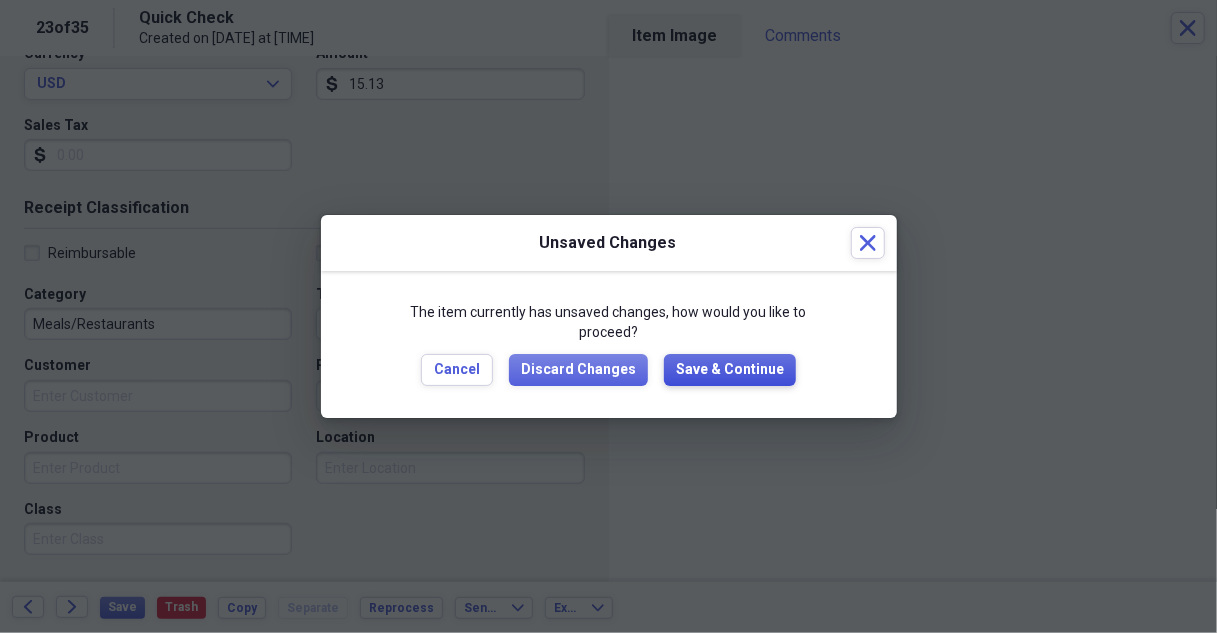 click on "Save & Continue" at bounding box center (730, 370) 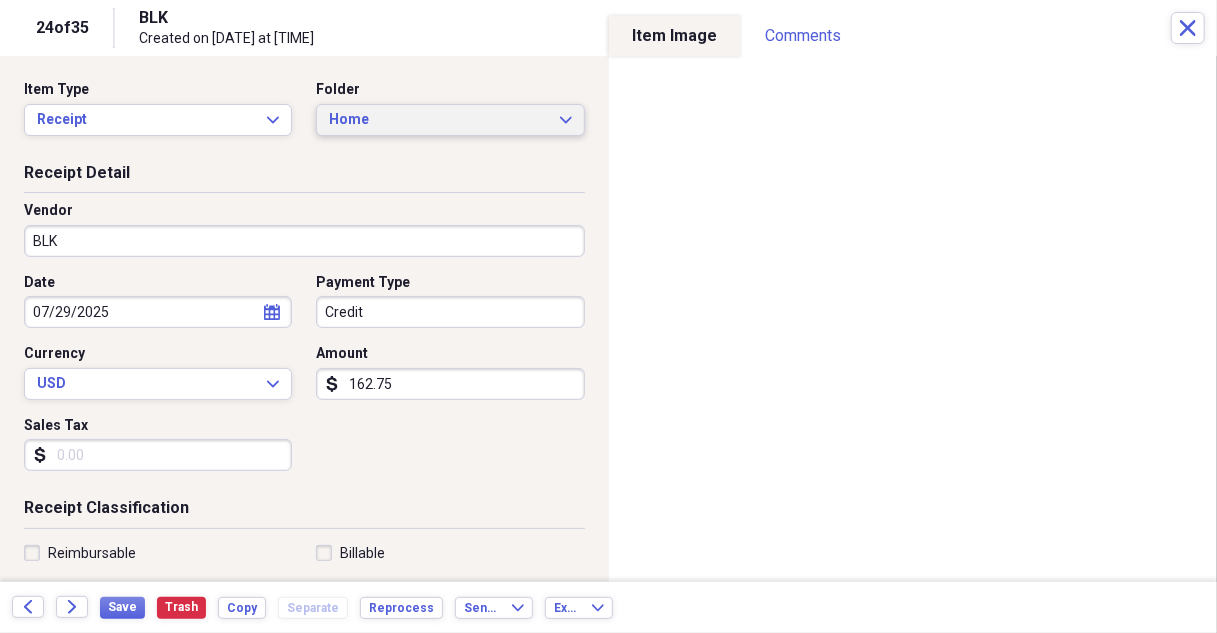 click on "Expand" 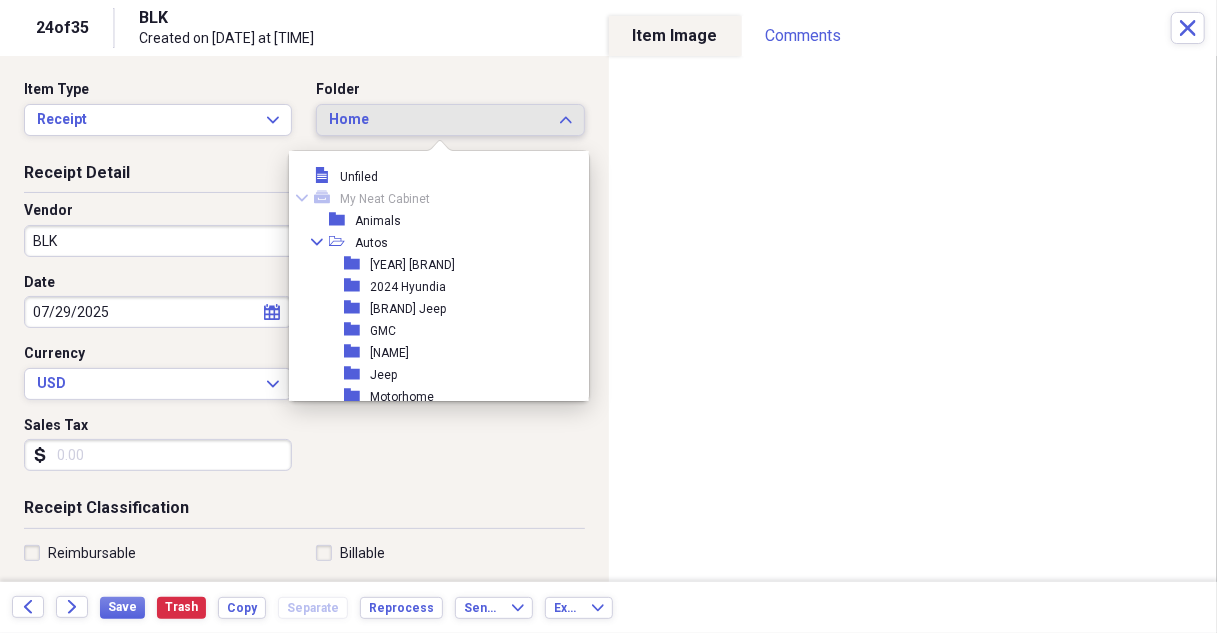 scroll, scrollTop: 253, scrollLeft: 0, axis: vertical 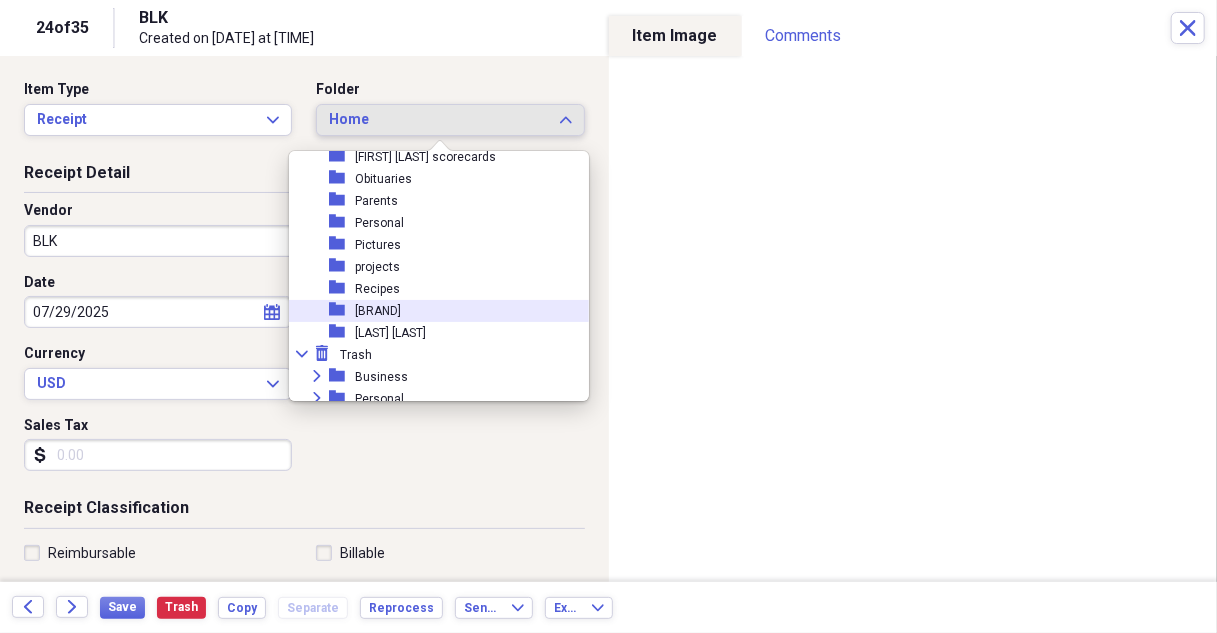 click on "[BRAND]" at bounding box center (378, 311) 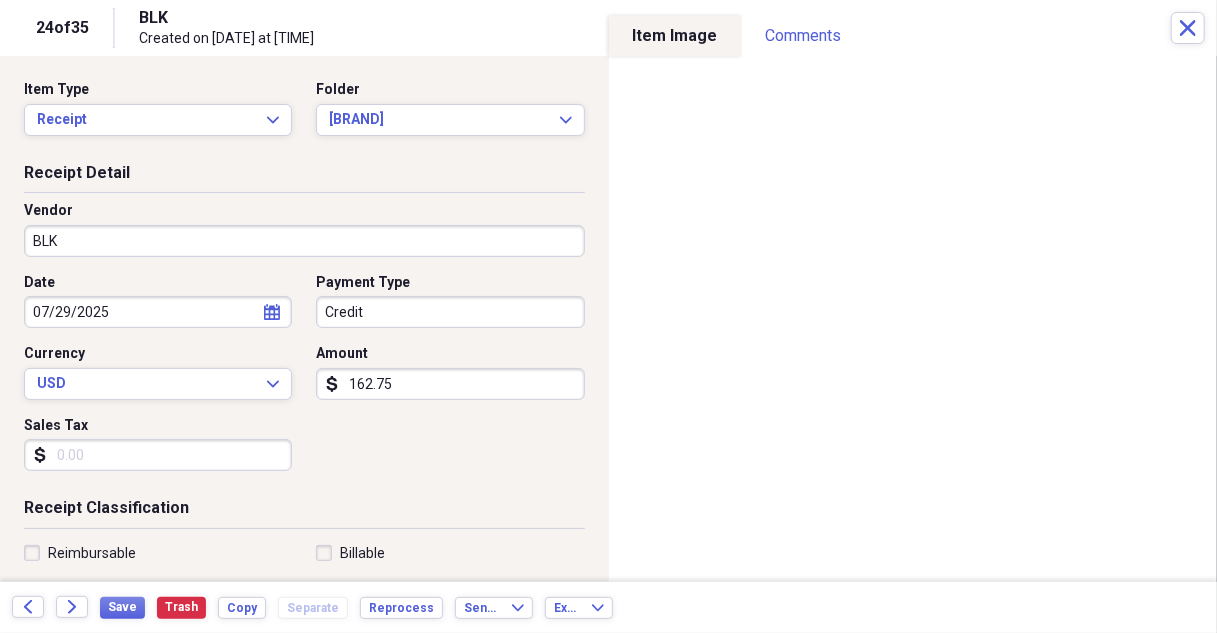 click on "BLK" at bounding box center (304, 241) 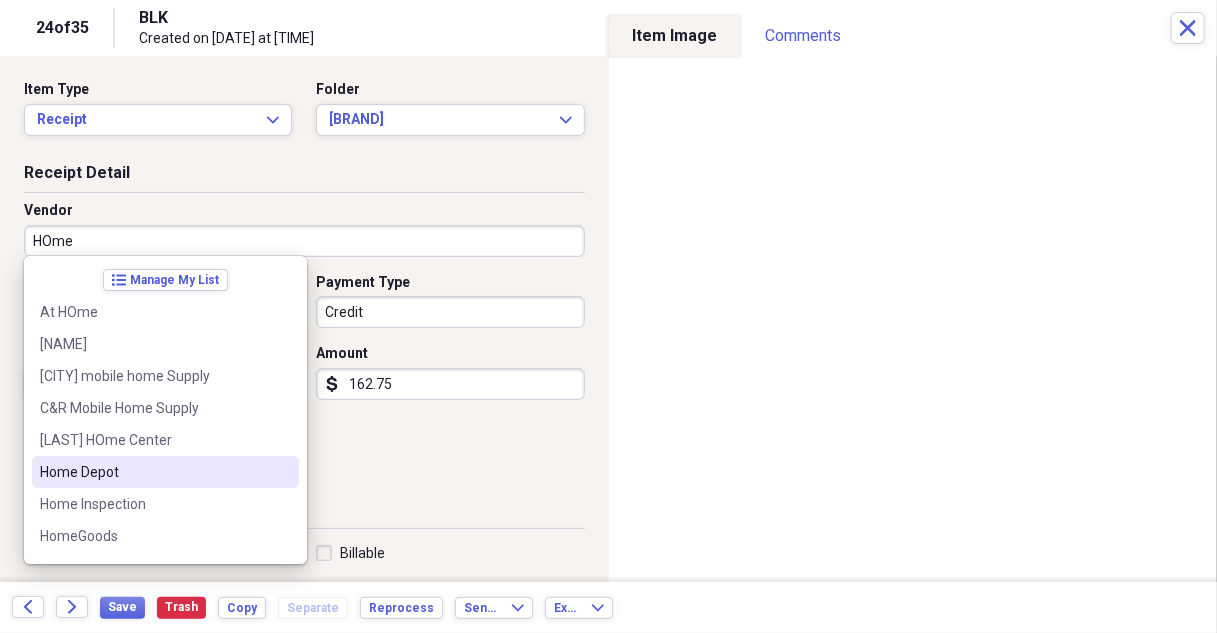 drag, startPoint x: 130, startPoint y: 469, endPoint x: 294, endPoint y: 403, distance: 176.78235 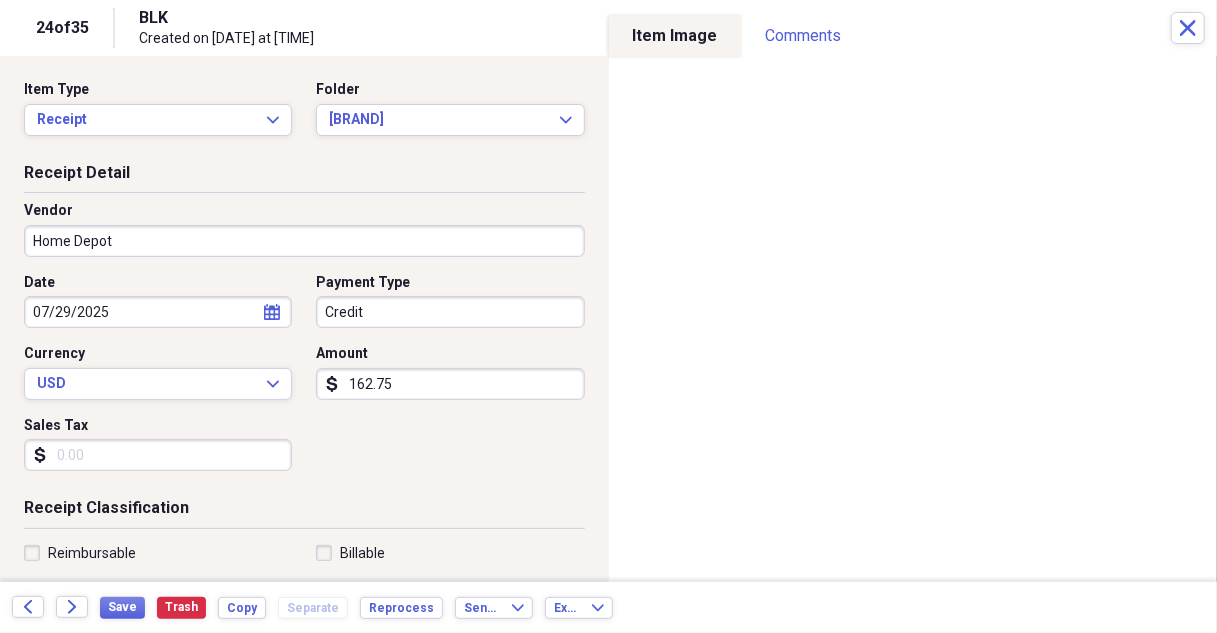 type on "Home  Repair" 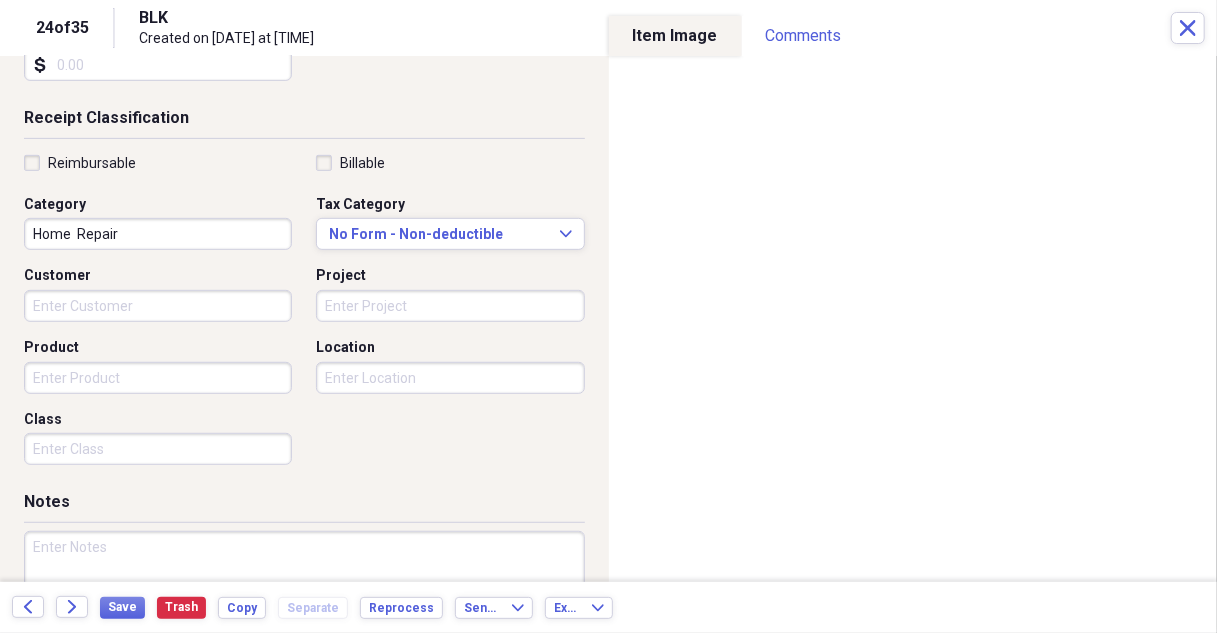 scroll, scrollTop: 392, scrollLeft: 0, axis: vertical 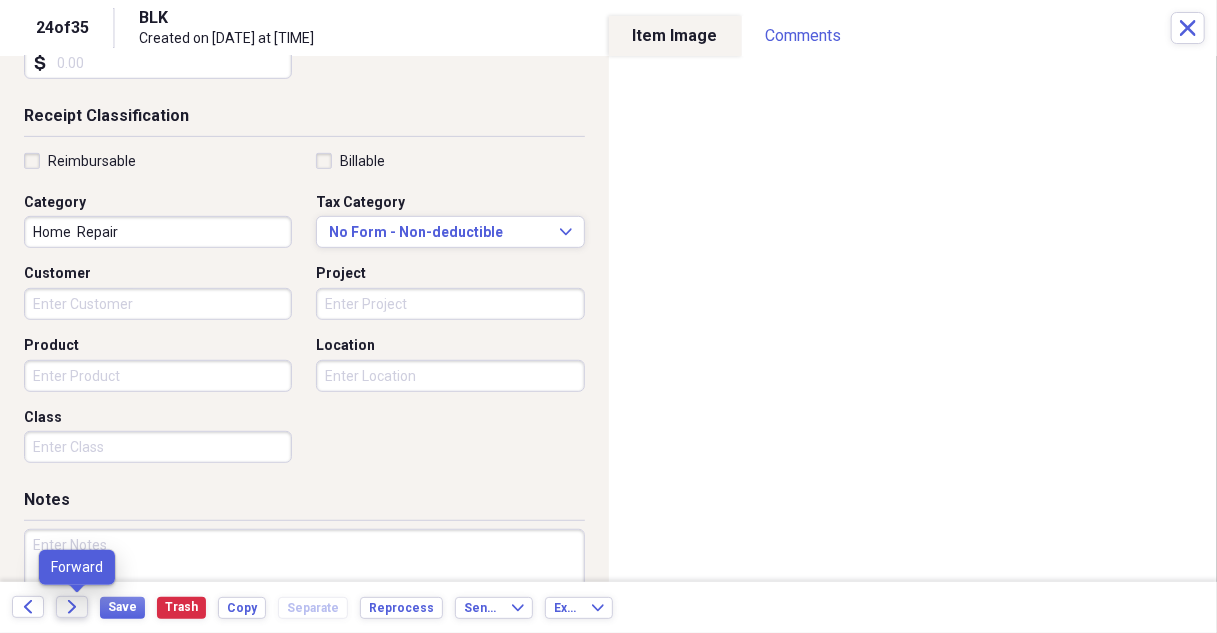 click on "Forward" 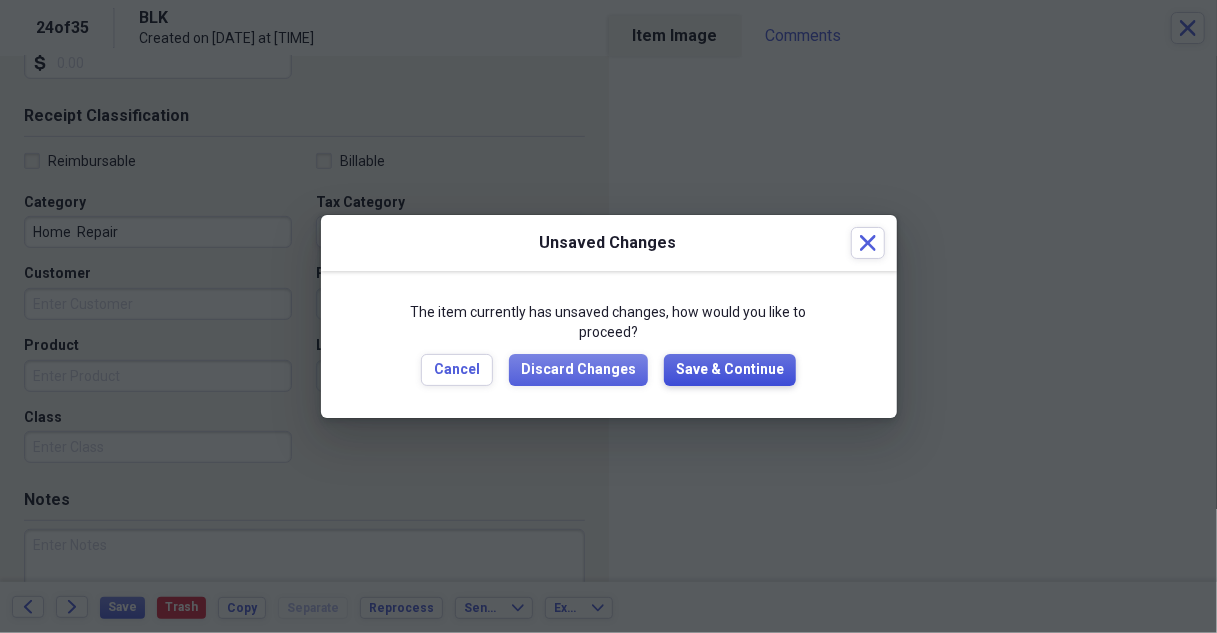 click on "Save & Continue" at bounding box center [730, 370] 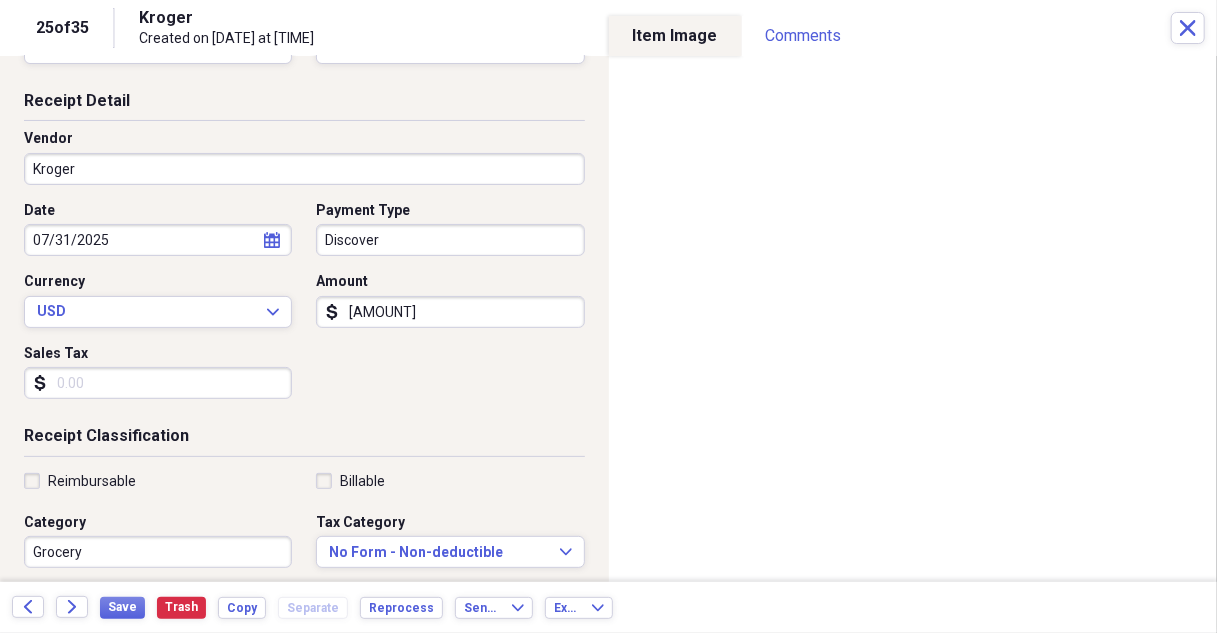 scroll, scrollTop: 200, scrollLeft: 0, axis: vertical 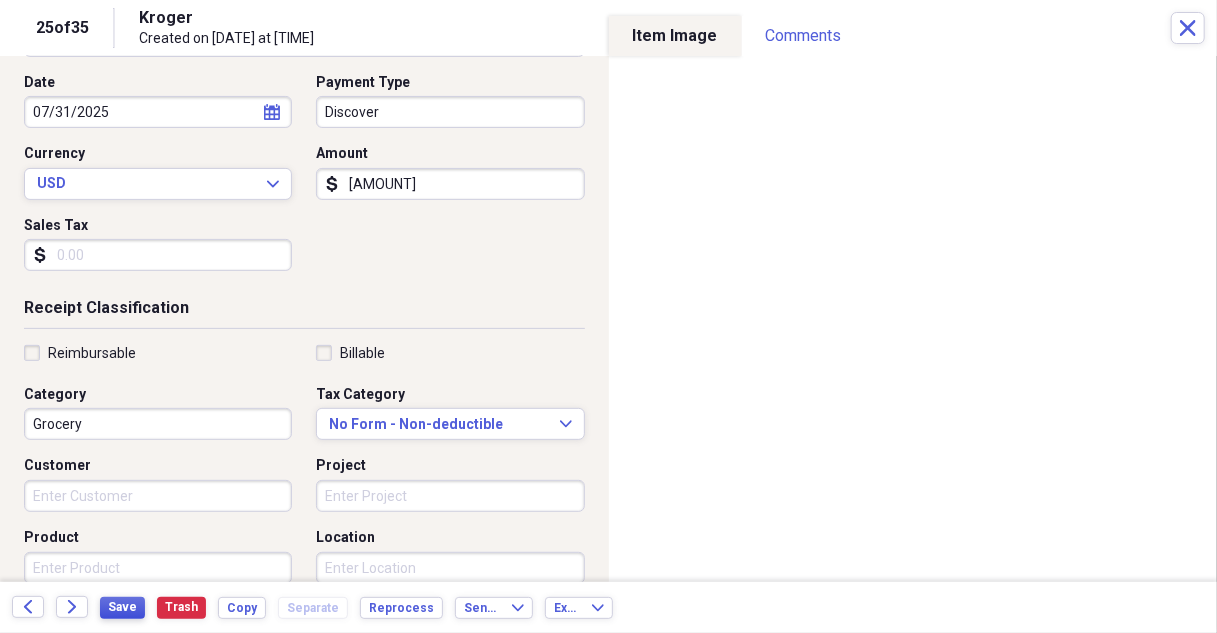 click on "Save" at bounding box center (122, 607) 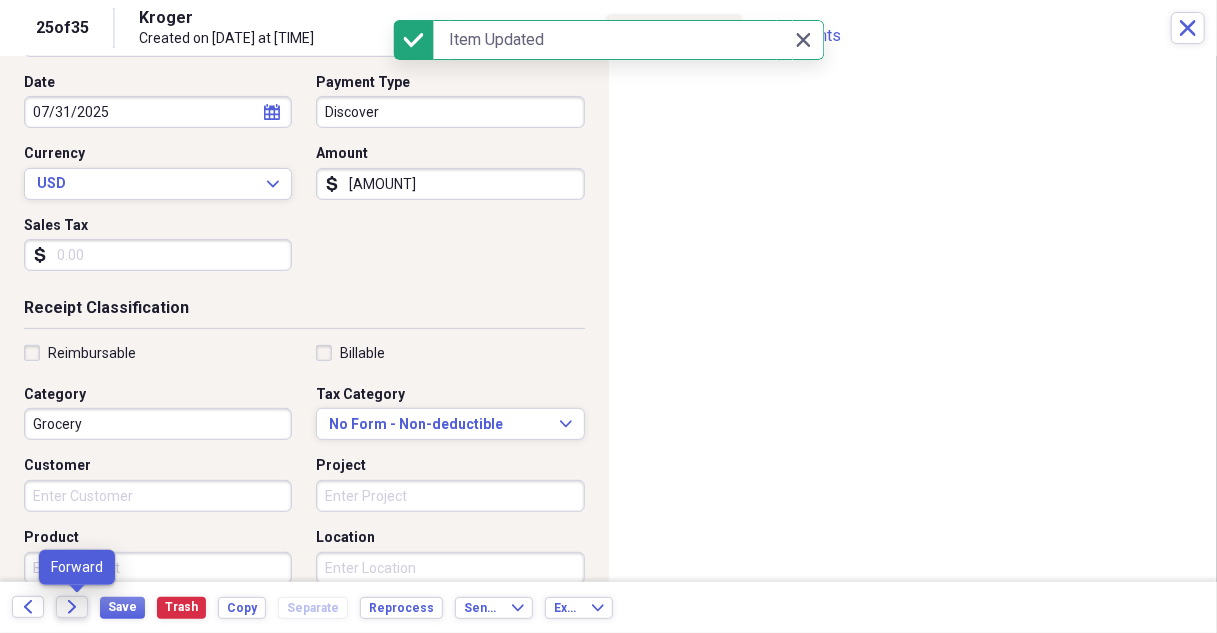 click on "Forward" at bounding box center [72, 607] 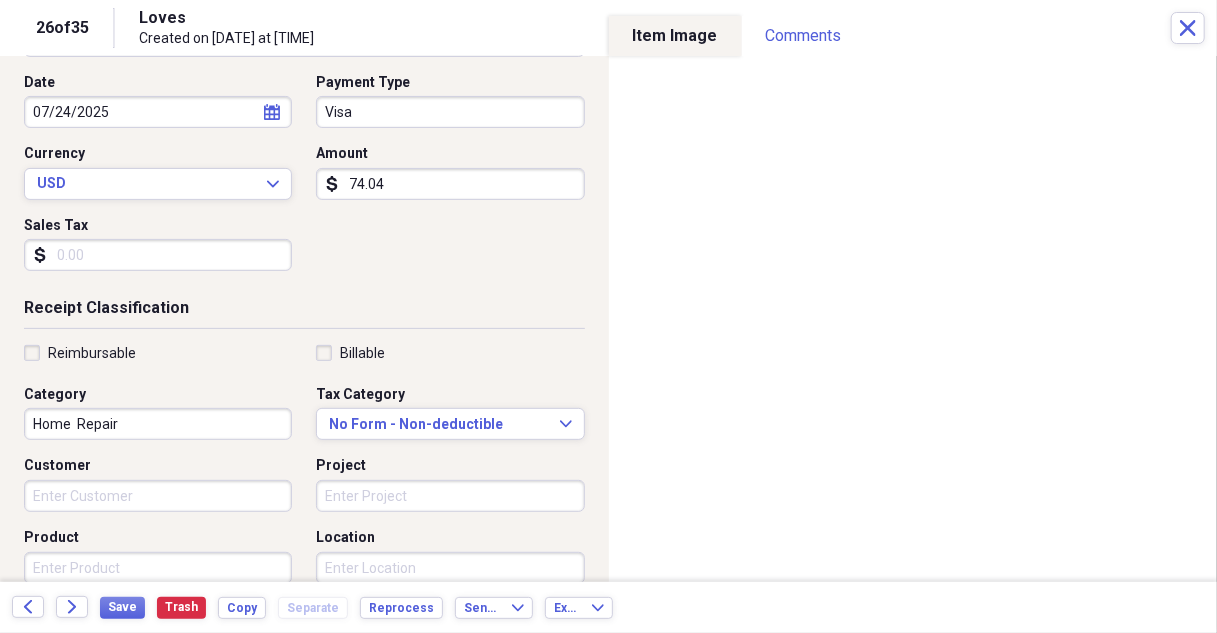 scroll, scrollTop: 492, scrollLeft: 0, axis: vertical 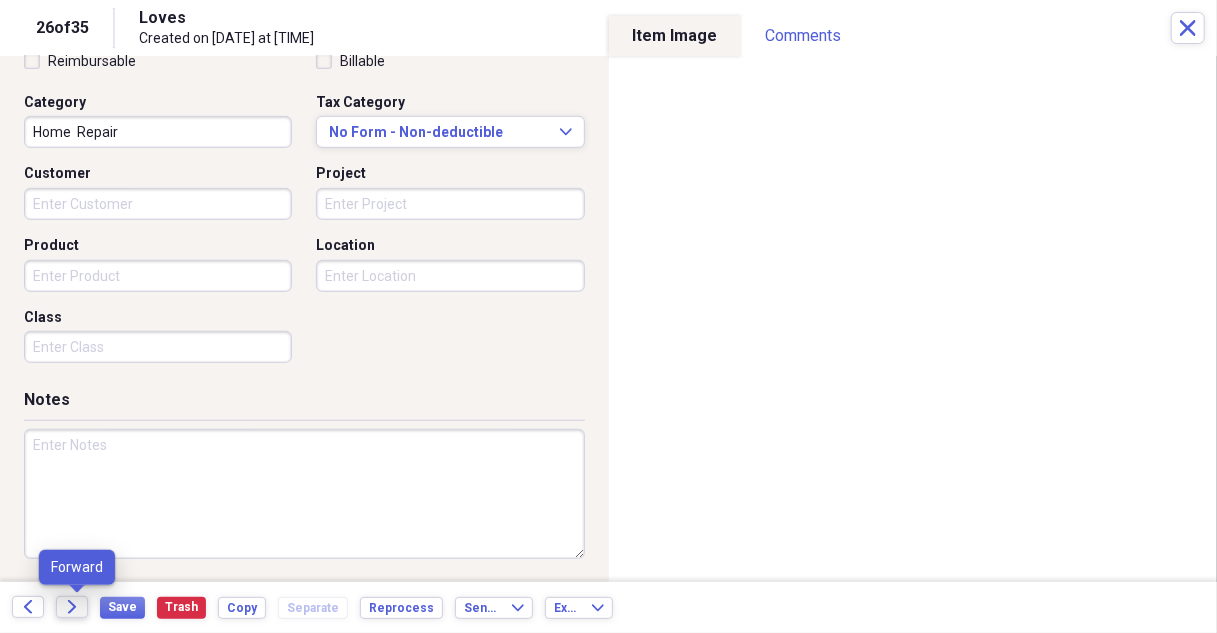 click on "Forward" 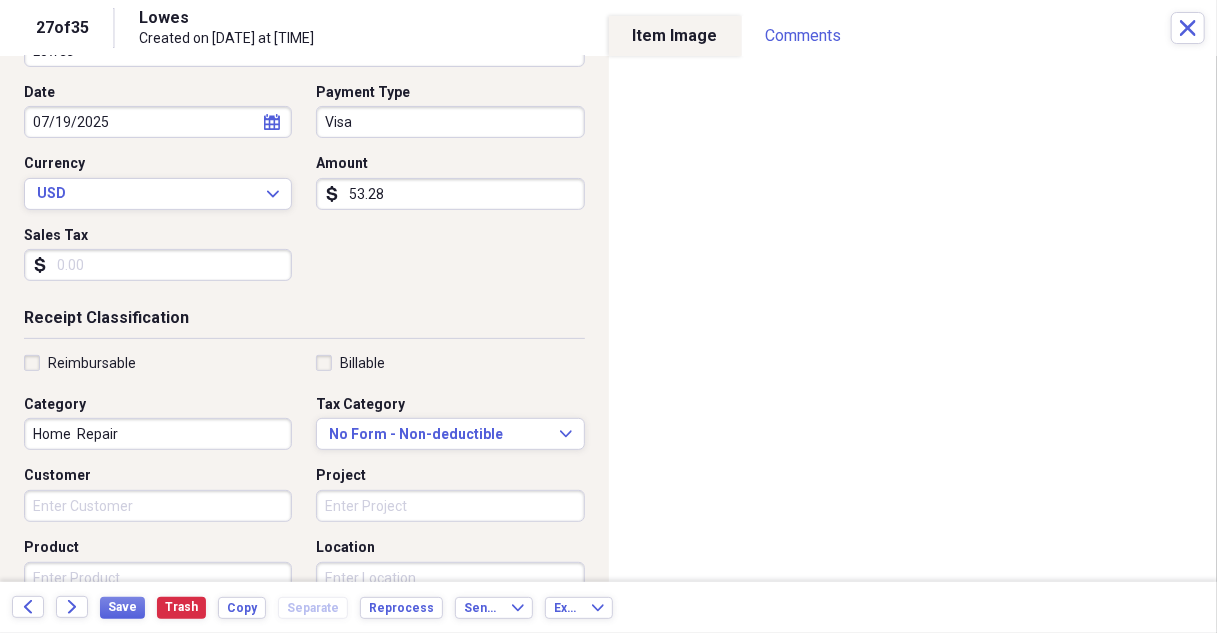 scroll, scrollTop: 300, scrollLeft: 0, axis: vertical 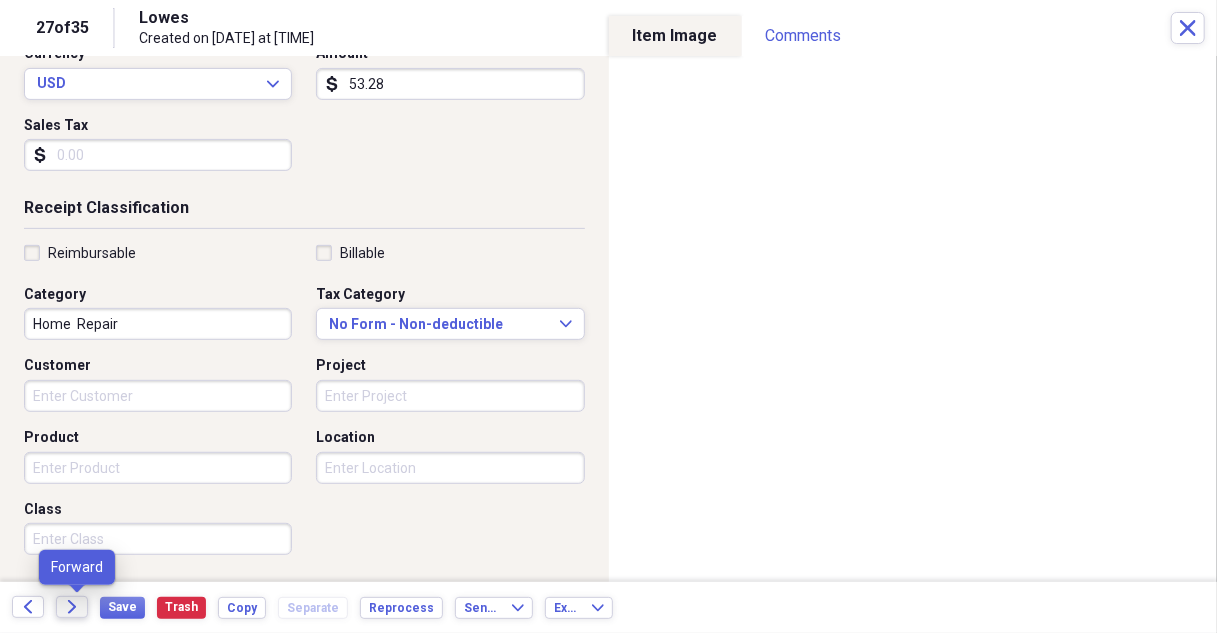 click on "Forward" at bounding box center [72, 607] 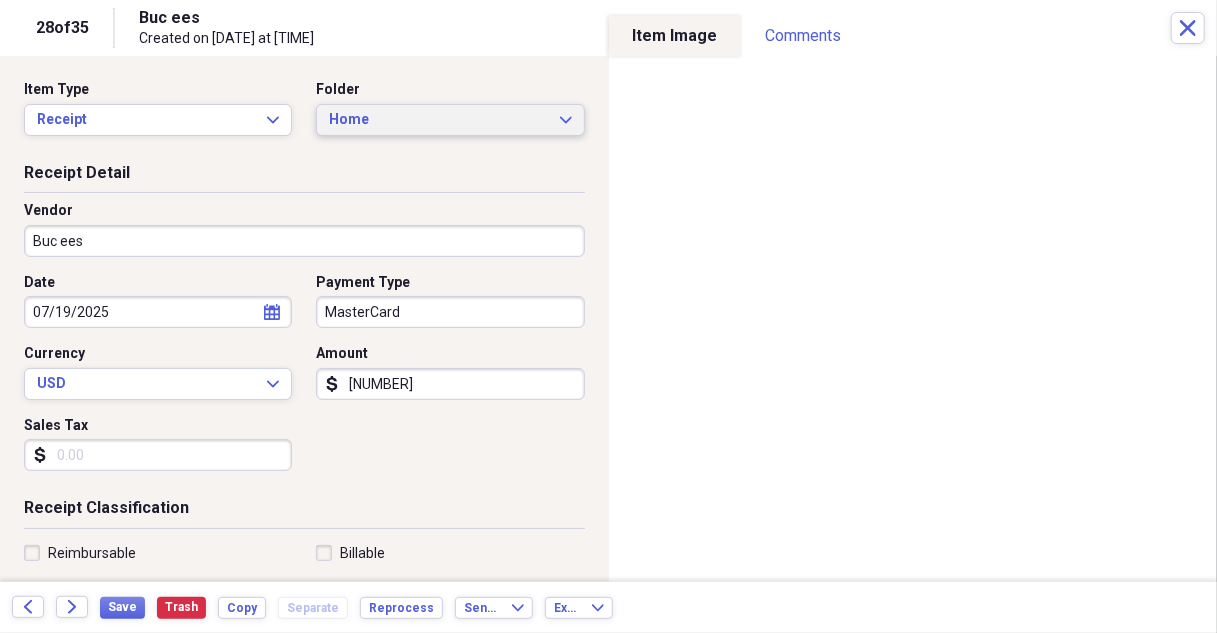 click on "Home Expand" at bounding box center [450, 120] 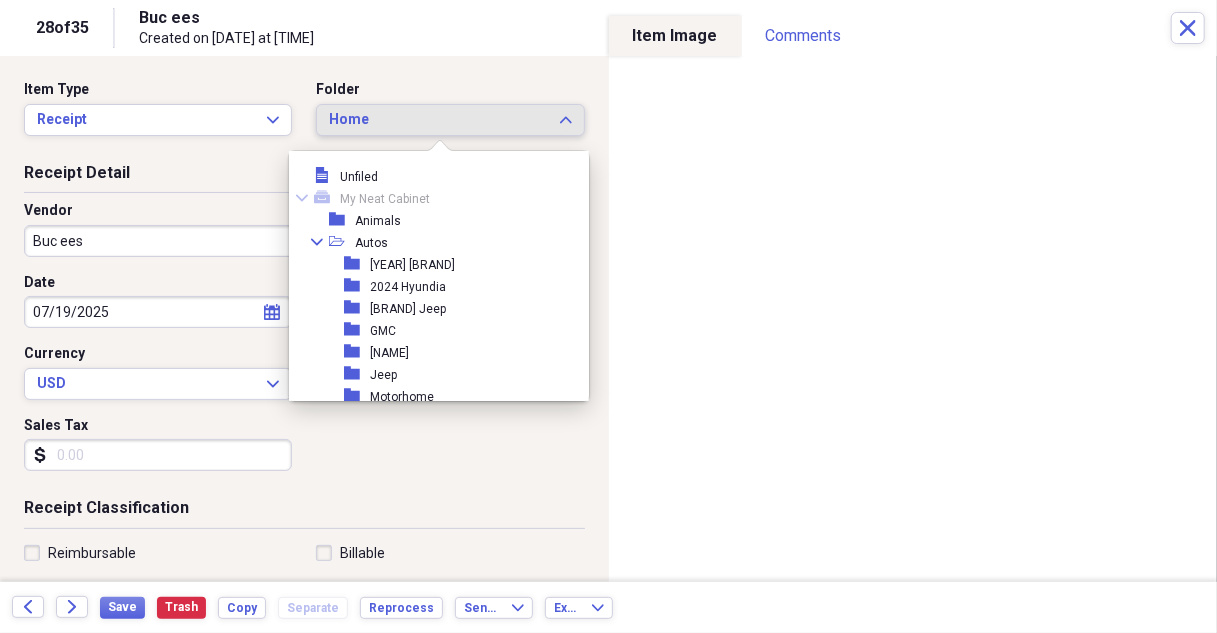 scroll, scrollTop: 253, scrollLeft: 0, axis: vertical 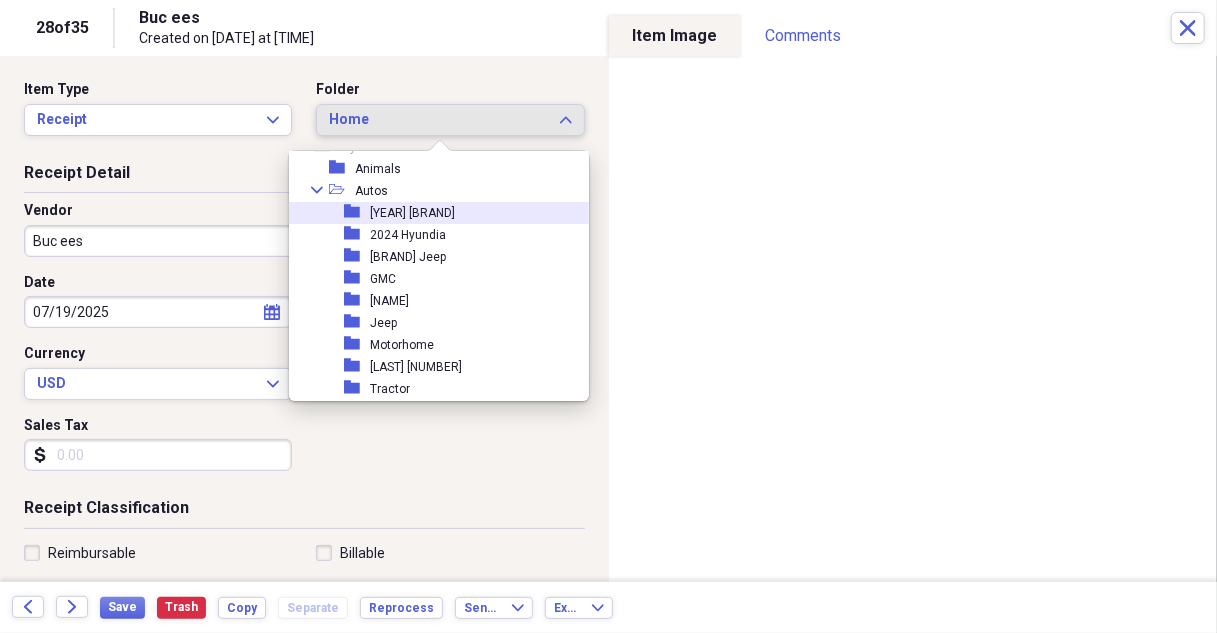 click on "folder [NUMBER] [LAST]" at bounding box center (431, 213) 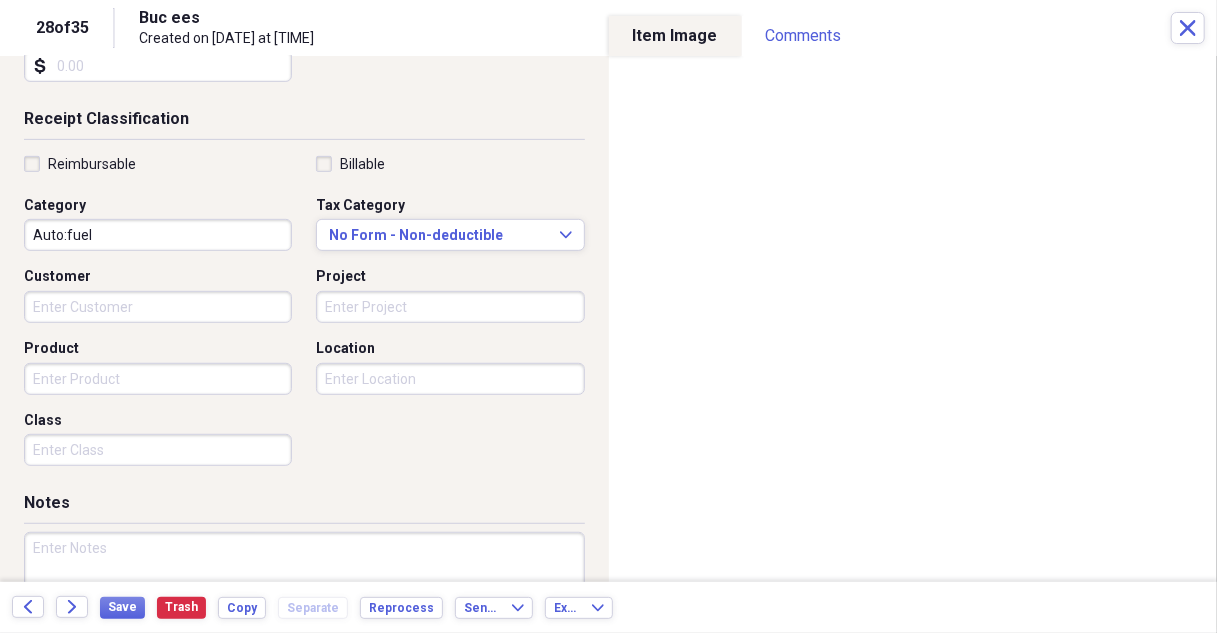 scroll, scrollTop: 492, scrollLeft: 0, axis: vertical 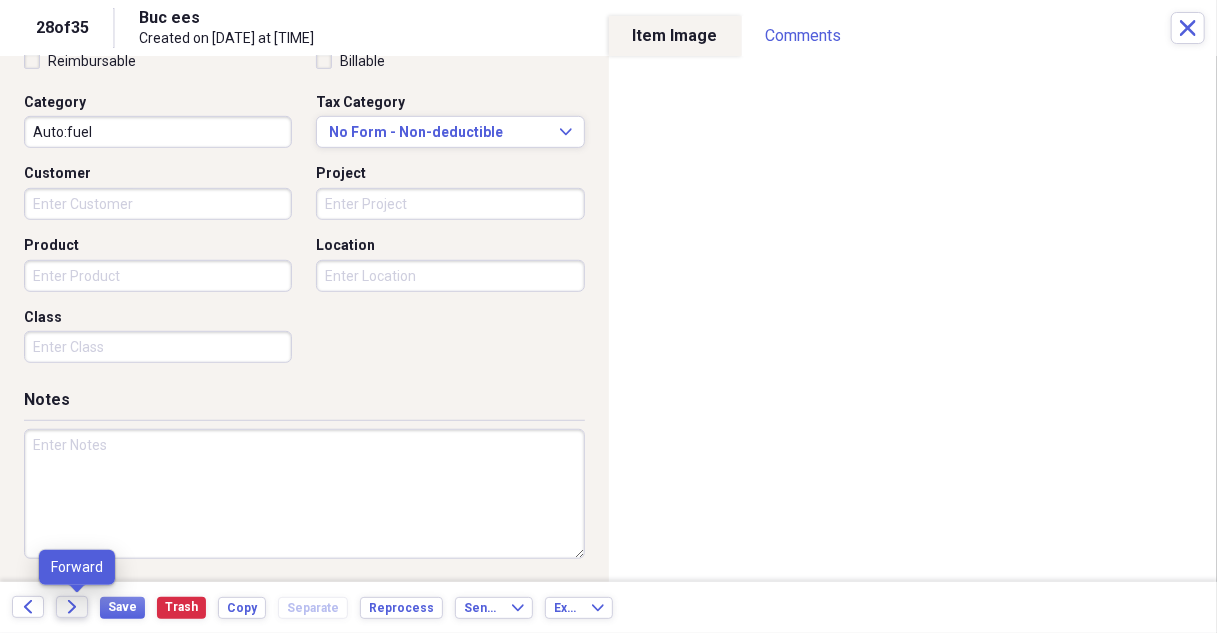 click on "Forward" 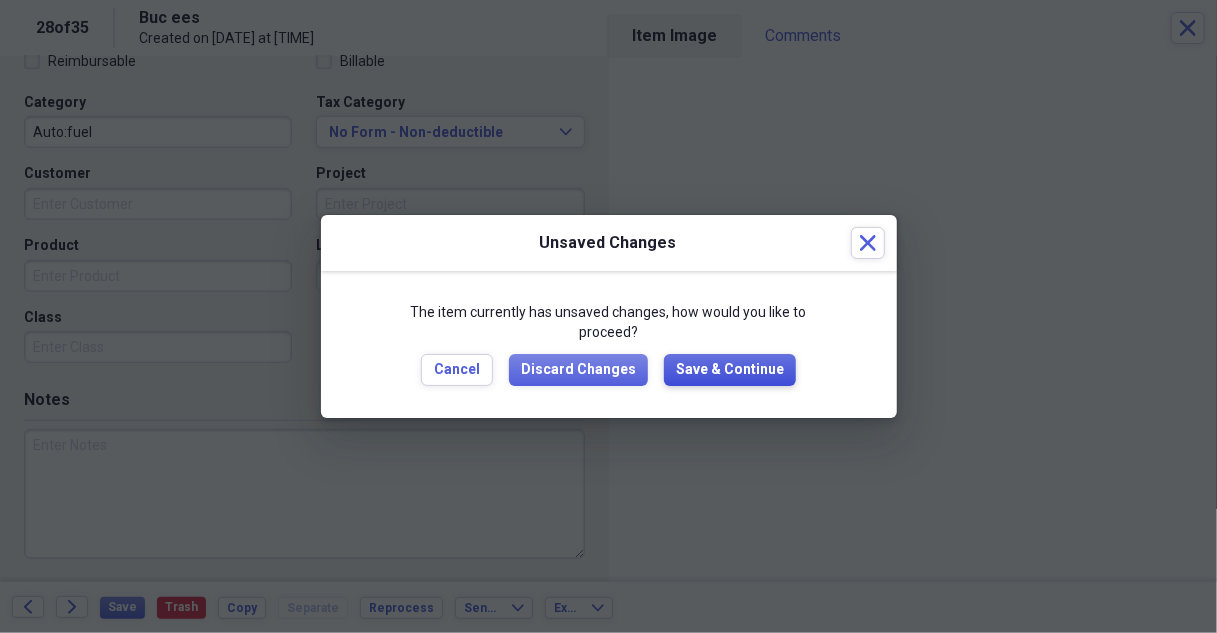 click on "Save & Continue" at bounding box center (730, 370) 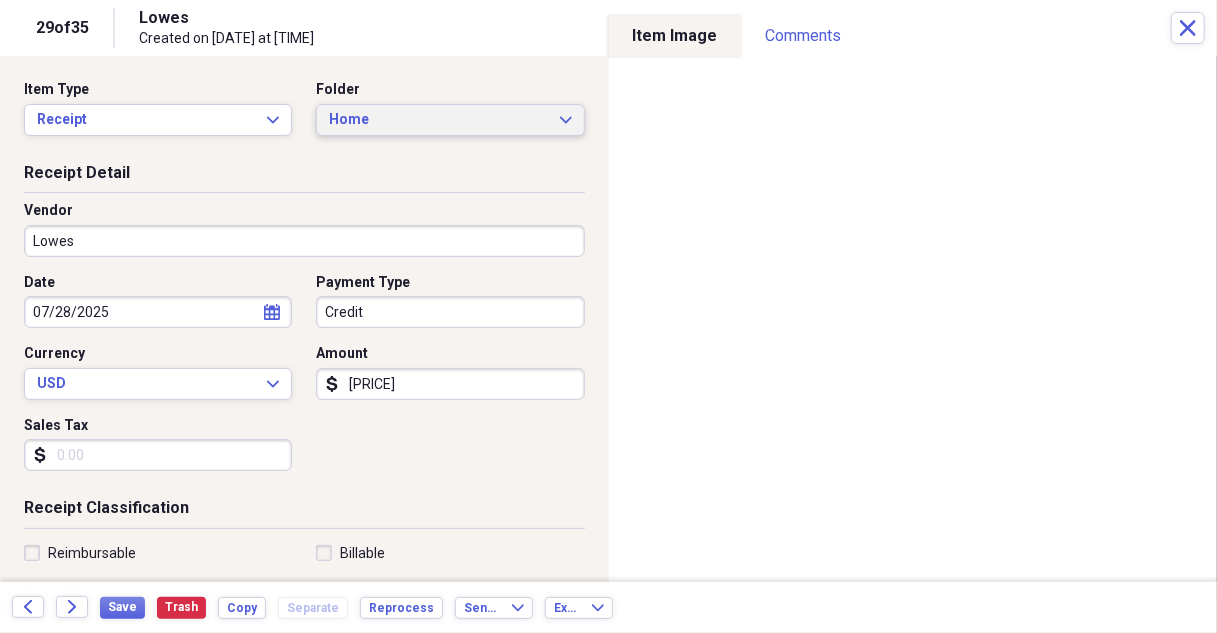 click on "Home Expand" at bounding box center [450, 120] 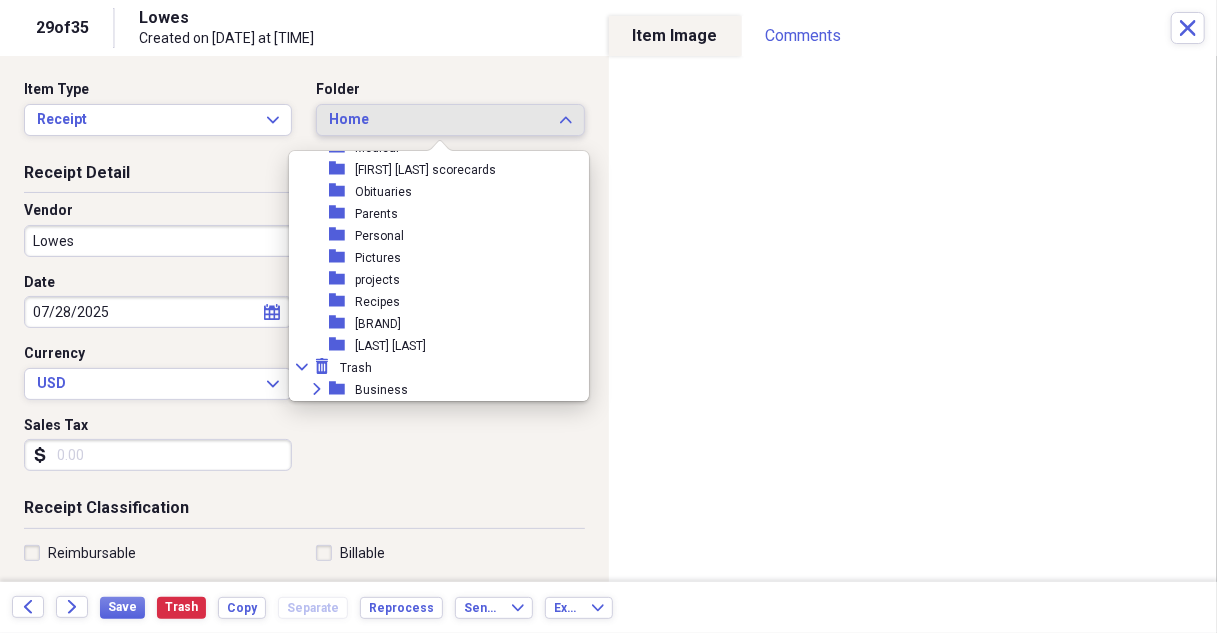 scroll, scrollTop: 579, scrollLeft: 0, axis: vertical 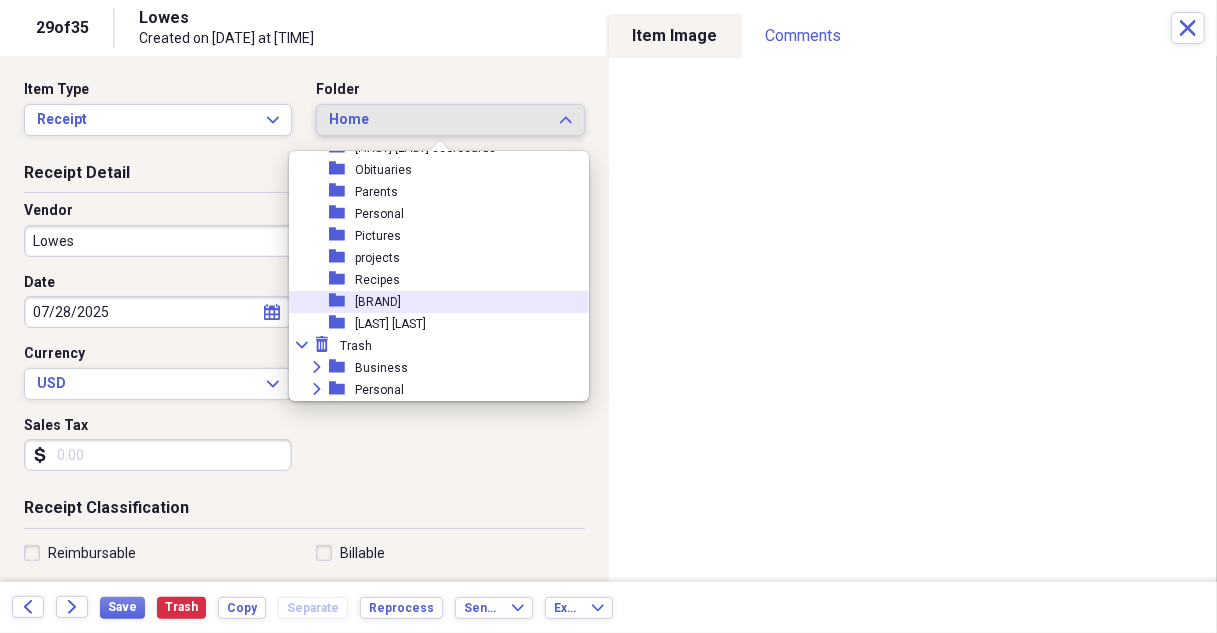 click on "[BRAND]" at bounding box center (378, 302) 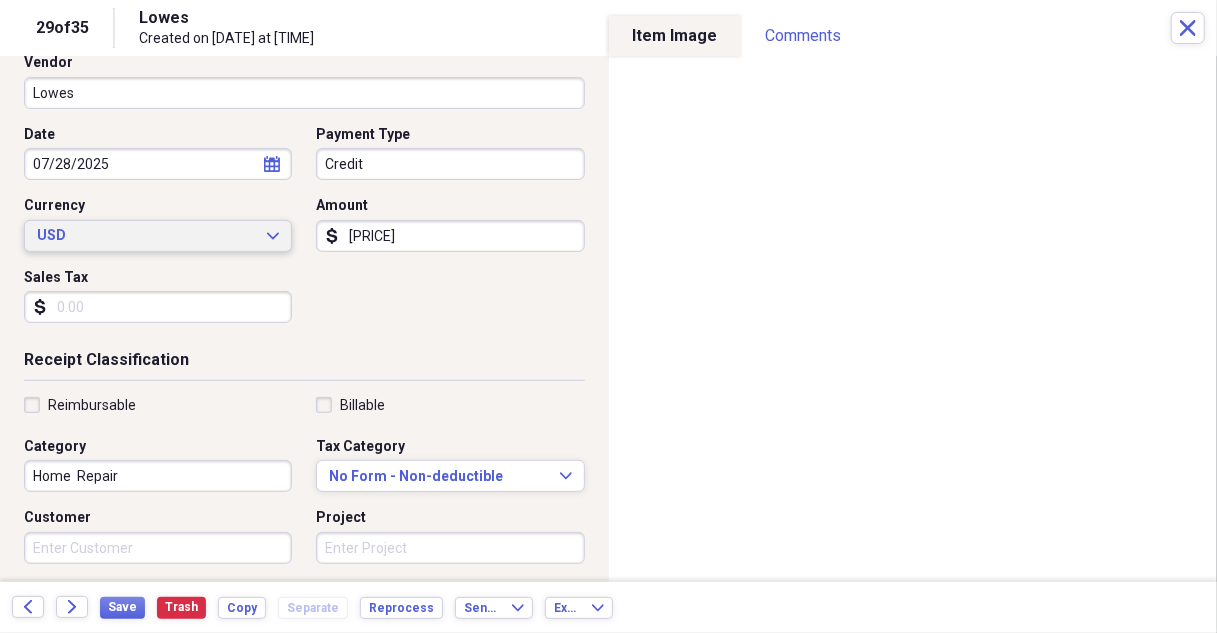 scroll, scrollTop: 300, scrollLeft: 0, axis: vertical 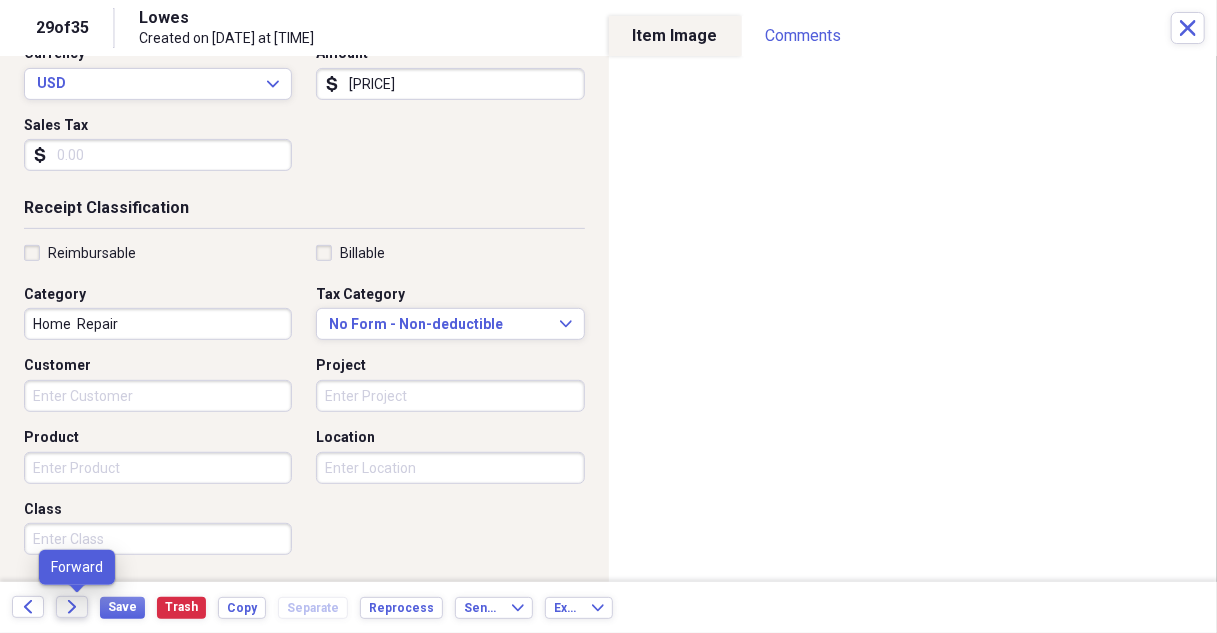 click on "Forward" 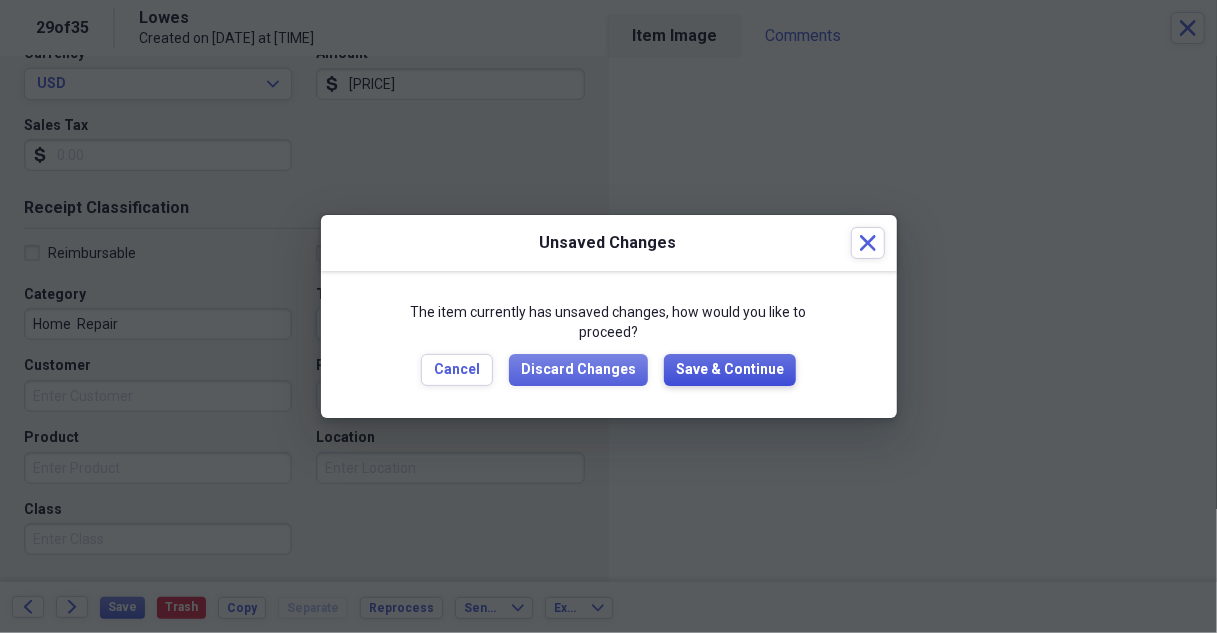 click on "Save & Continue" at bounding box center [730, 370] 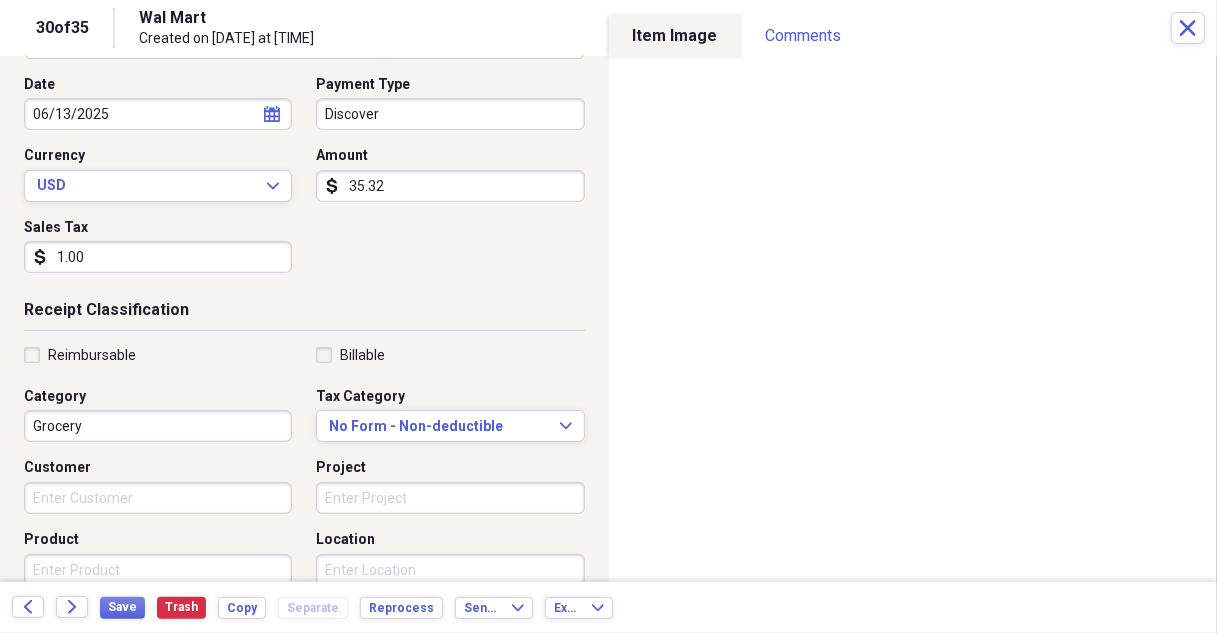 scroll, scrollTop: 200, scrollLeft: 0, axis: vertical 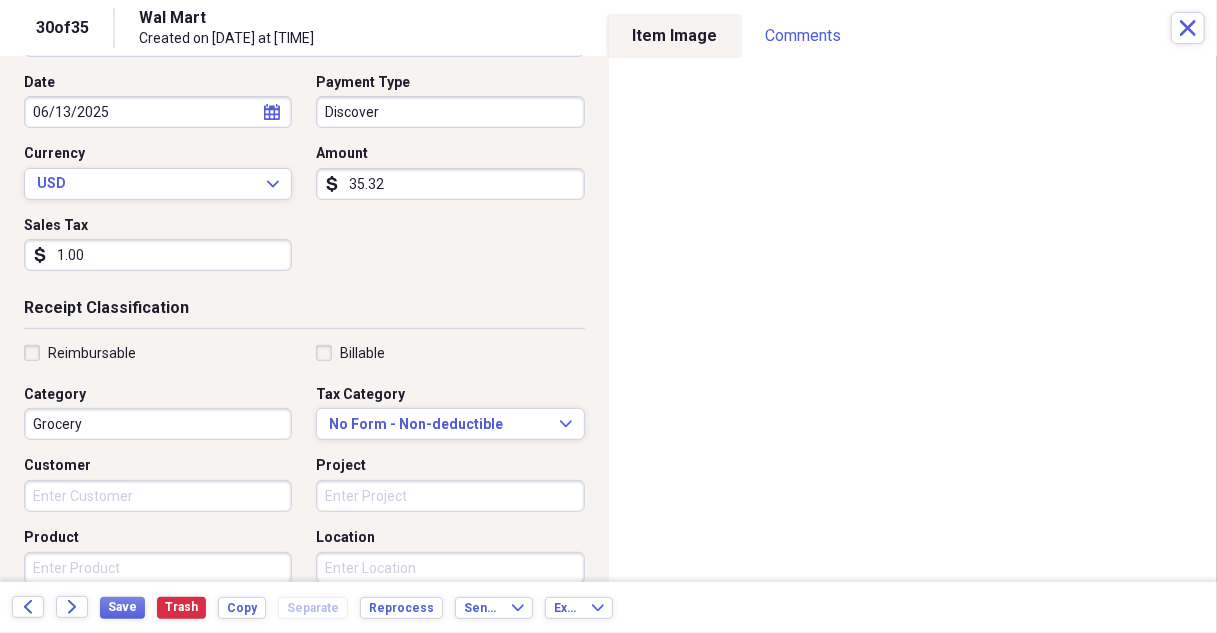 click on "Grocery" at bounding box center (158, 424) 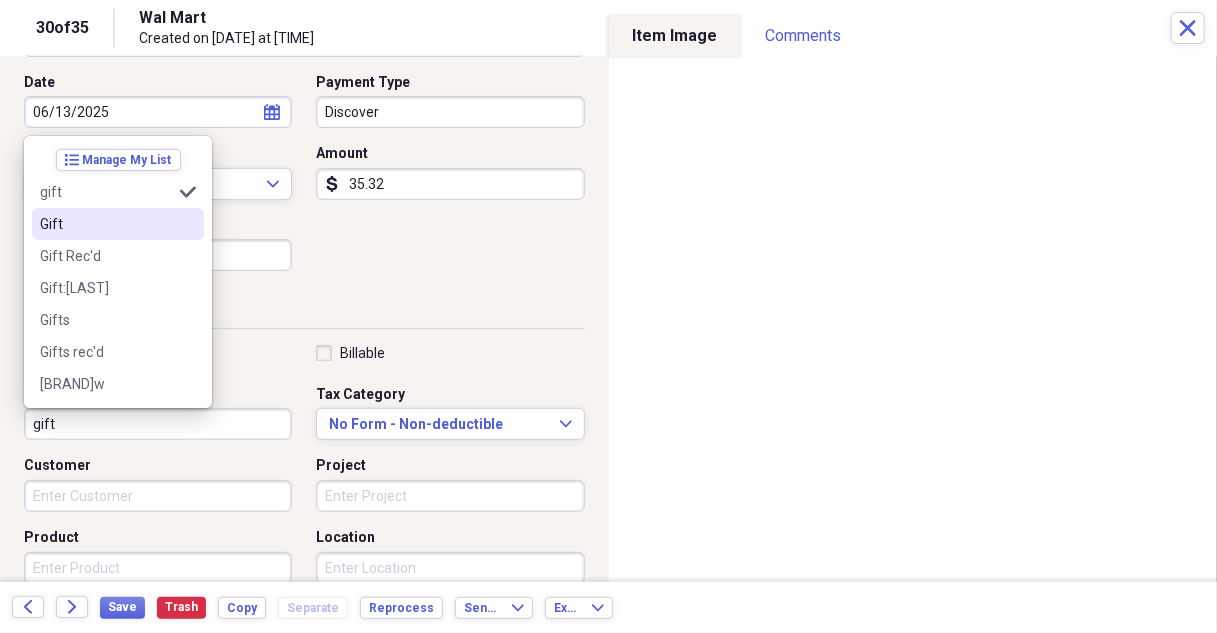 click on "Gift" at bounding box center (106, 224) 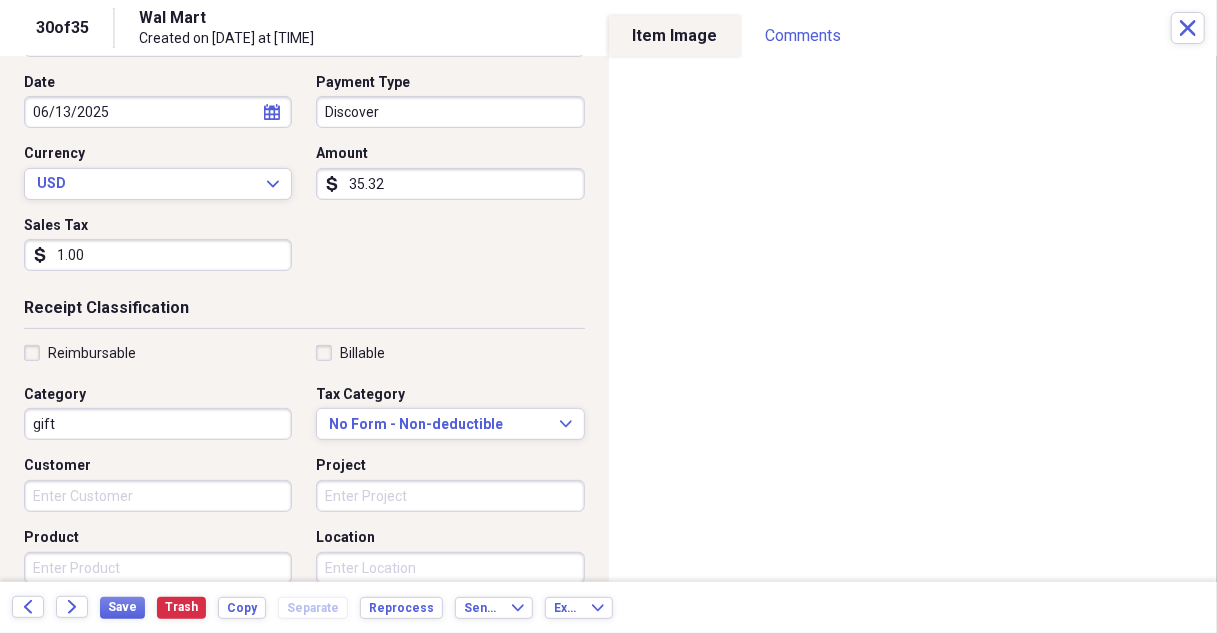 type on "Gift" 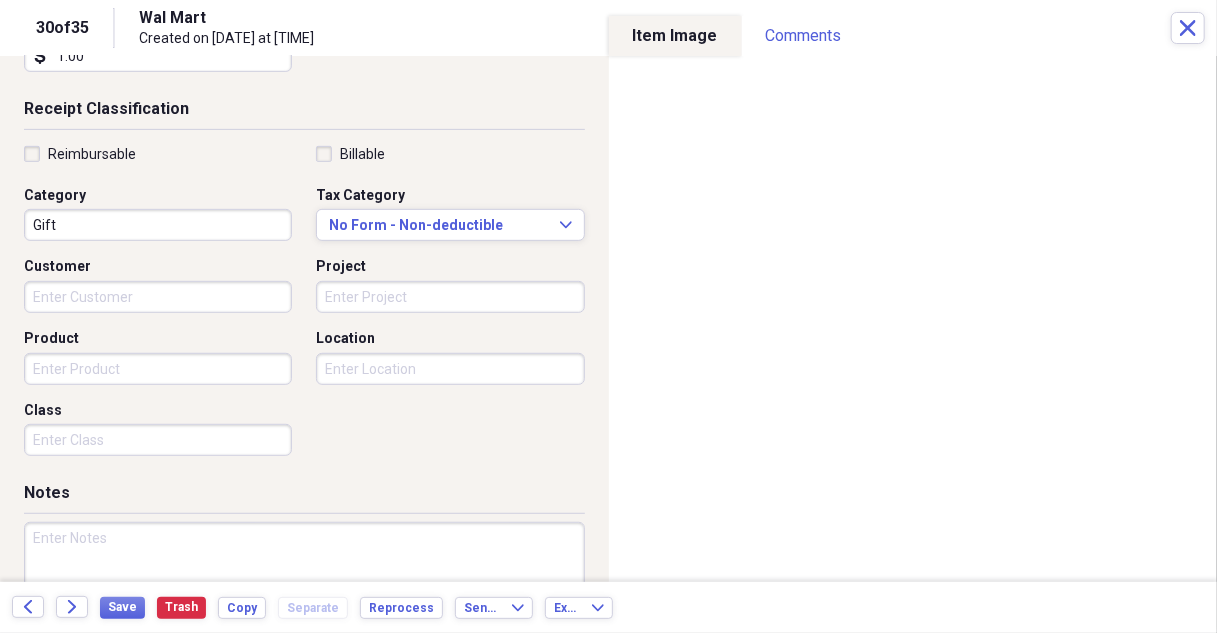 scroll, scrollTop: 400, scrollLeft: 0, axis: vertical 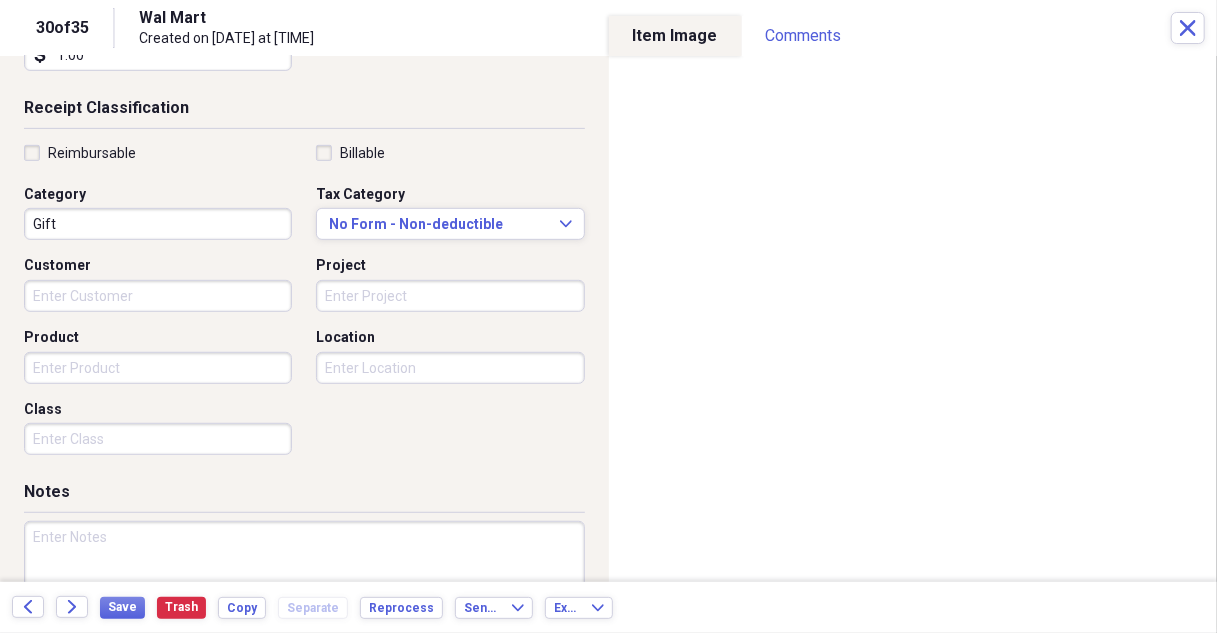 click at bounding box center (304, 586) 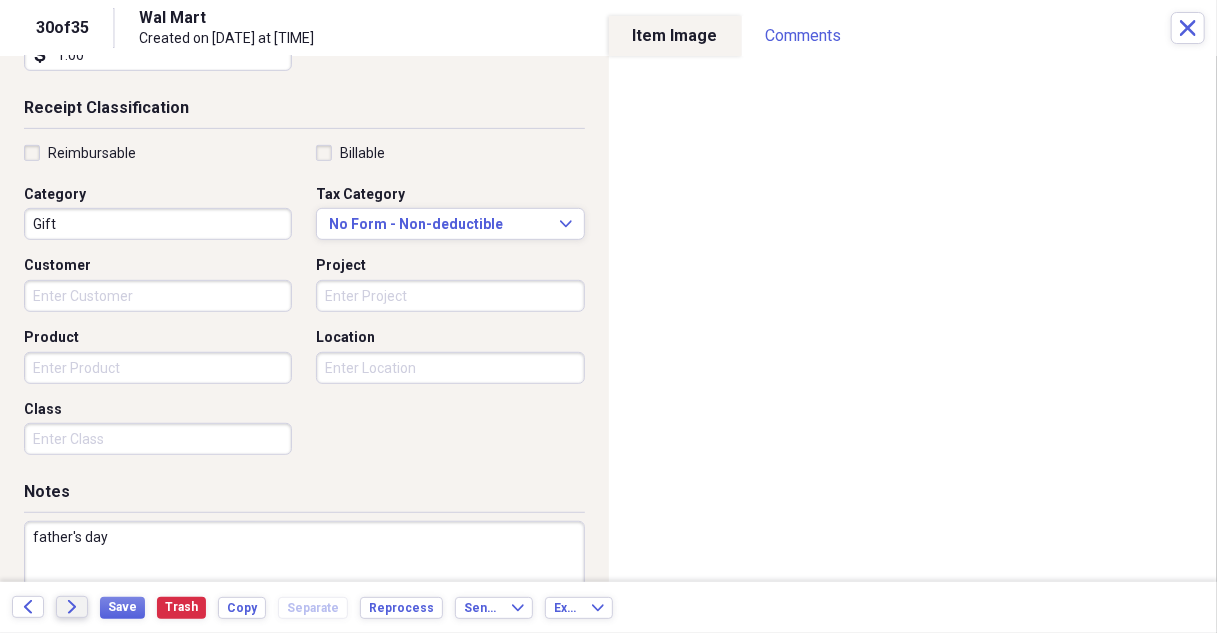 type on "father's day" 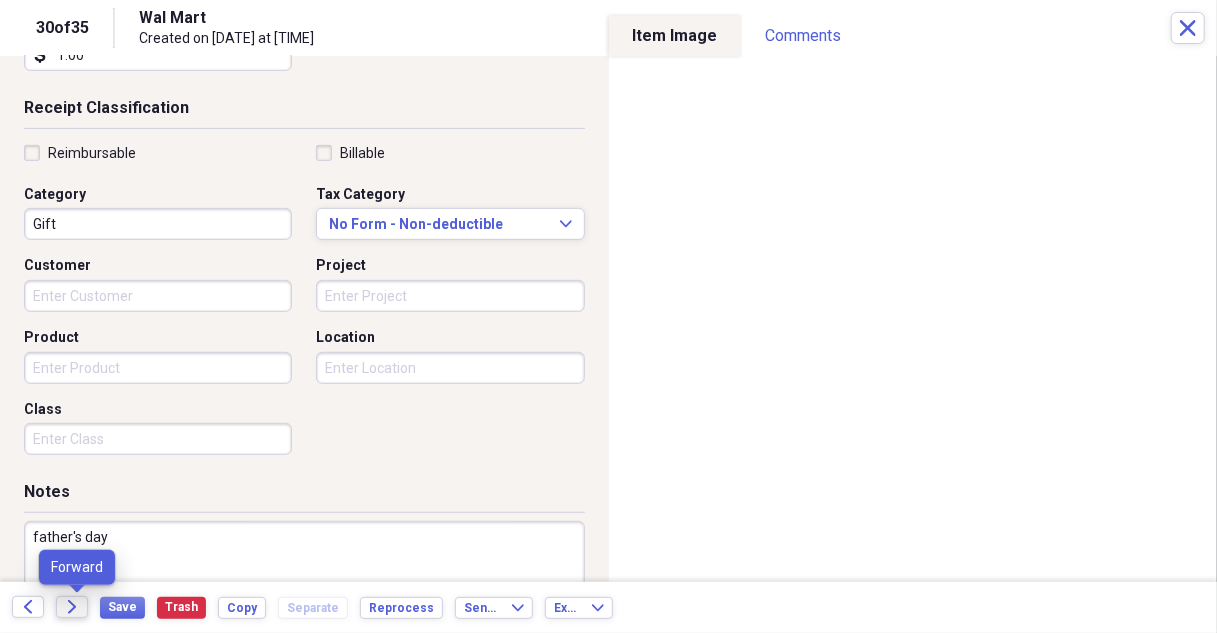 click on "Forward" 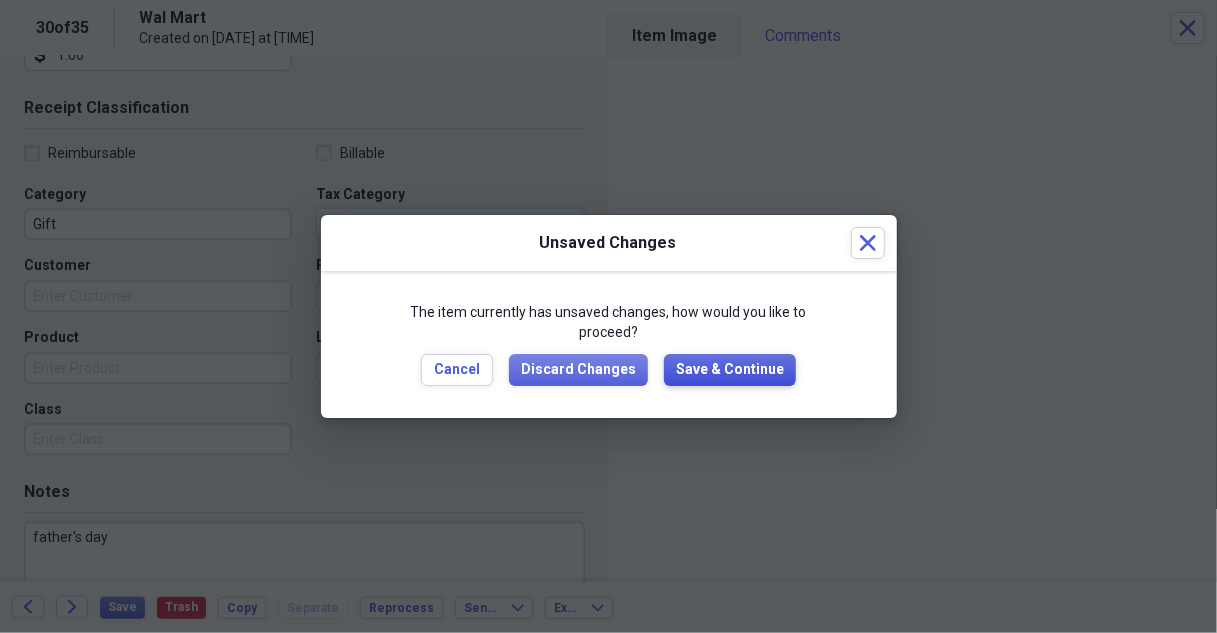 drag, startPoint x: 742, startPoint y: 370, endPoint x: 1010, endPoint y: 297, distance: 277.76428 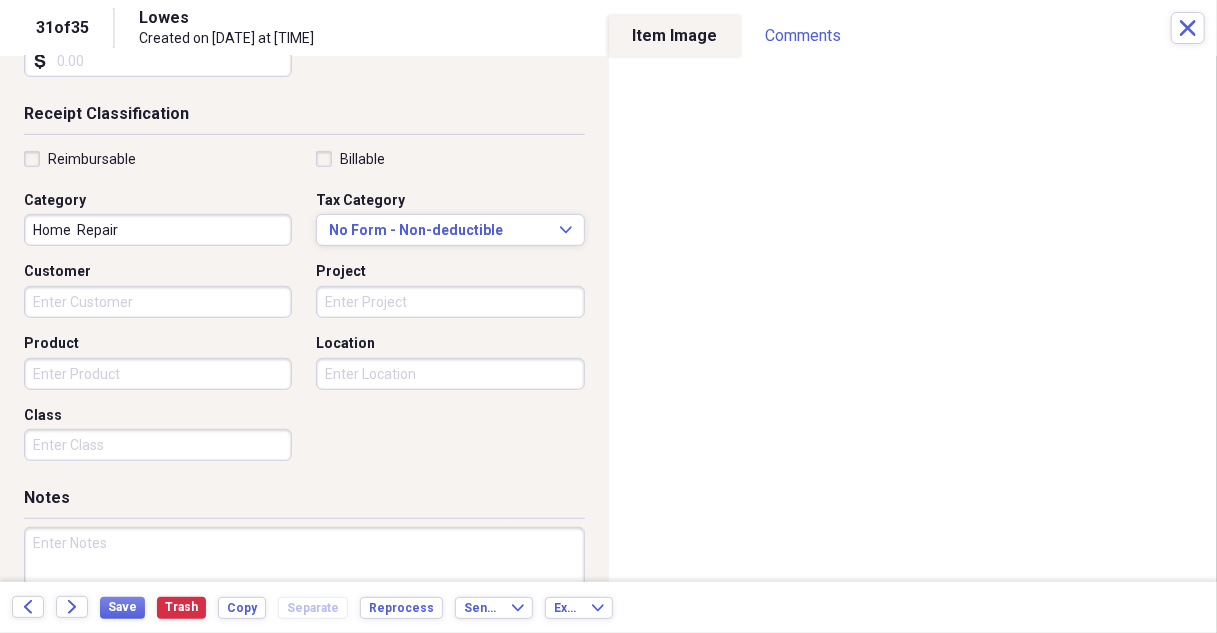 scroll, scrollTop: 400, scrollLeft: 0, axis: vertical 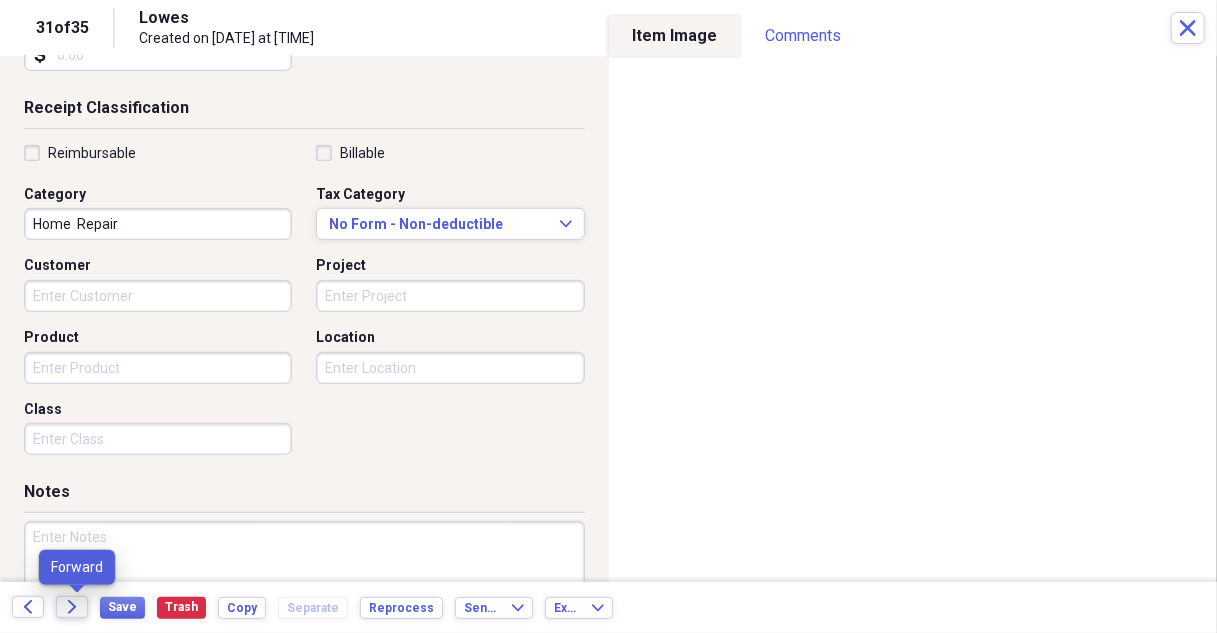 click on "Forward" at bounding box center (72, 607) 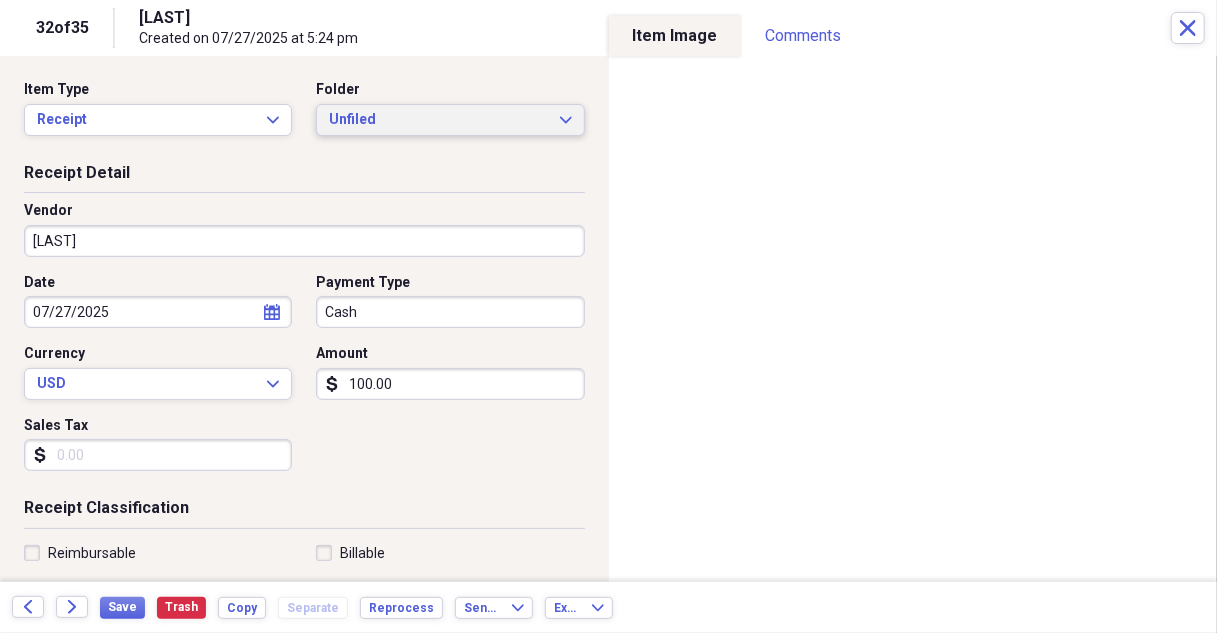 click on "Expand" 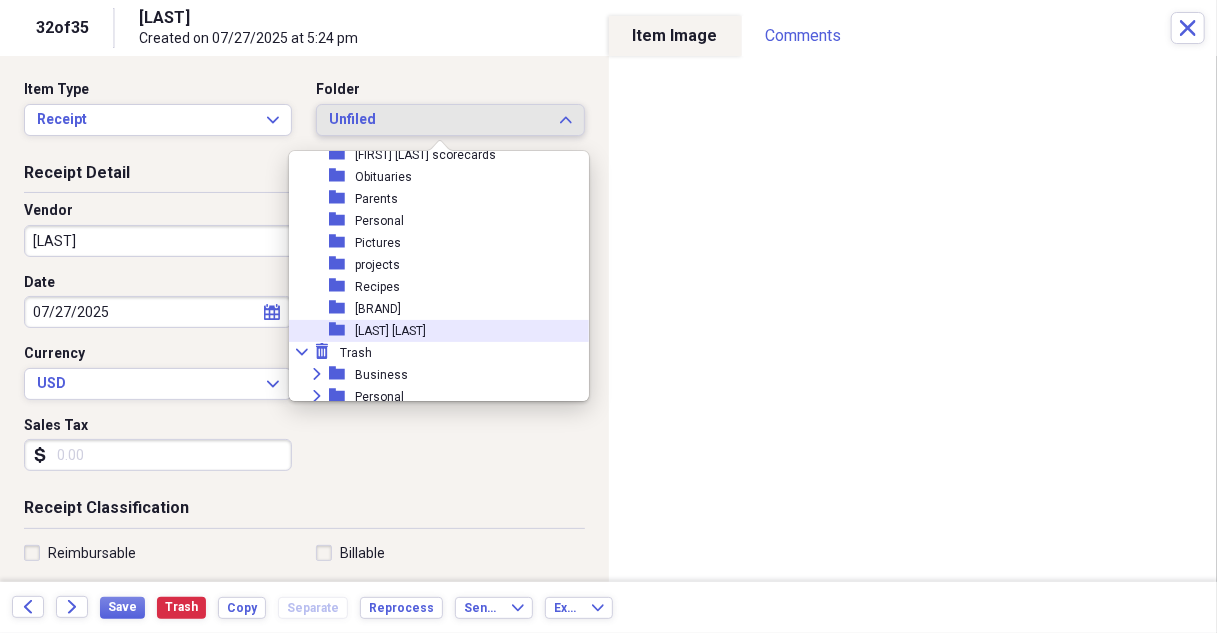 scroll, scrollTop: 575, scrollLeft: 0, axis: vertical 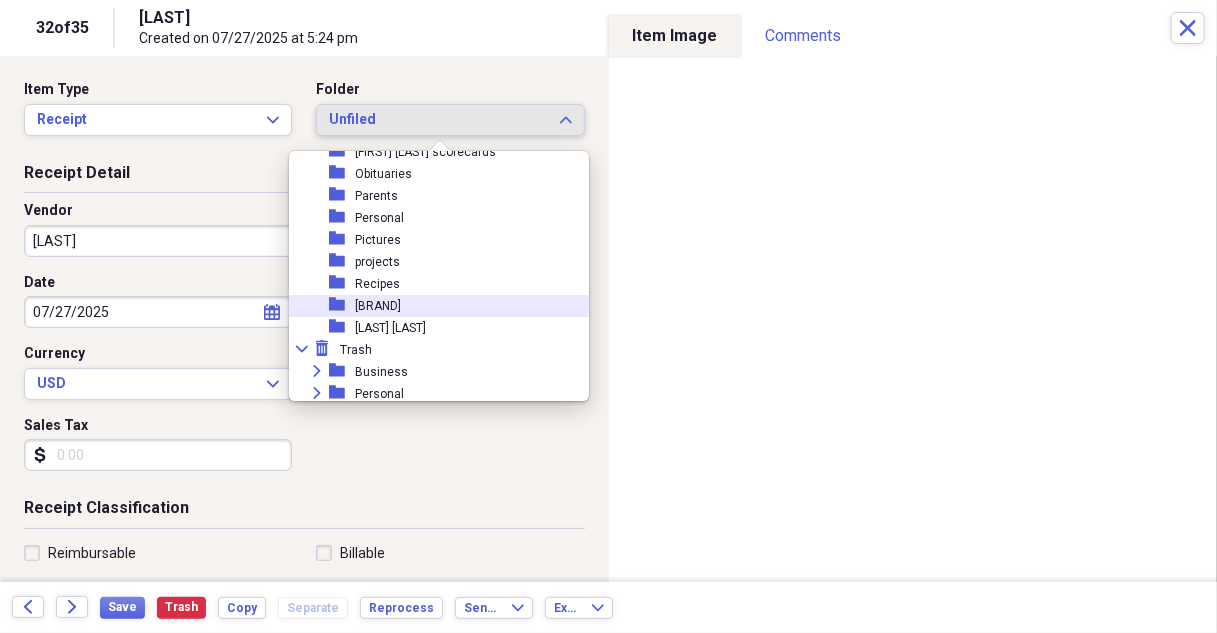 click on "[BRAND]" at bounding box center [378, 306] 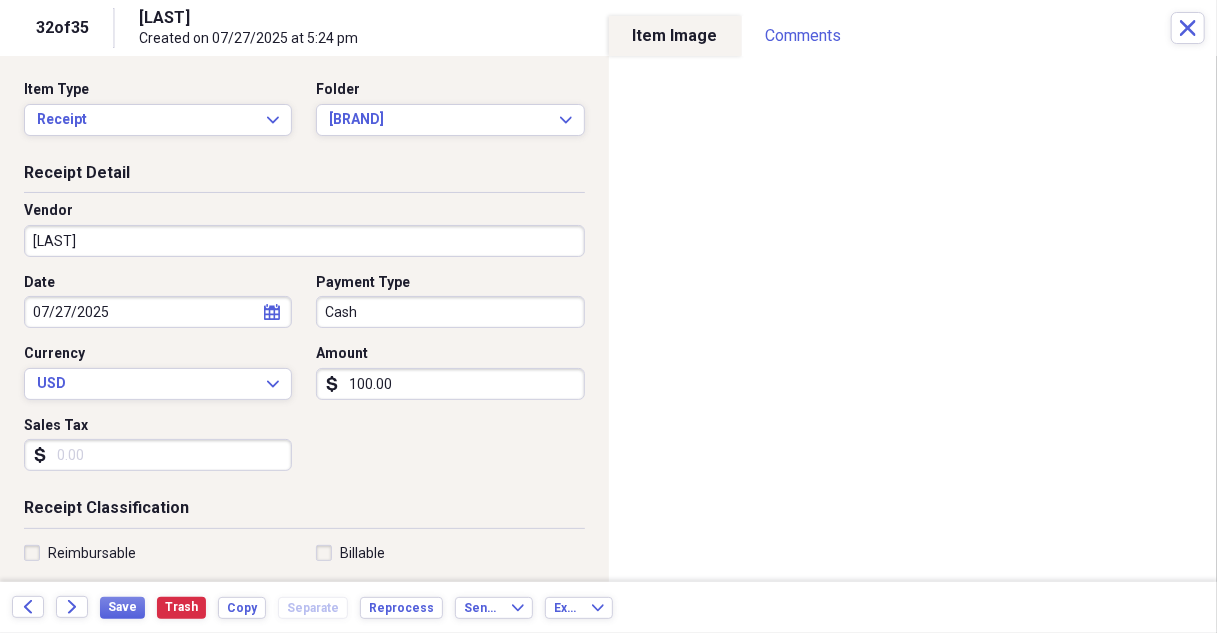click on "100.00" at bounding box center [450, 384] 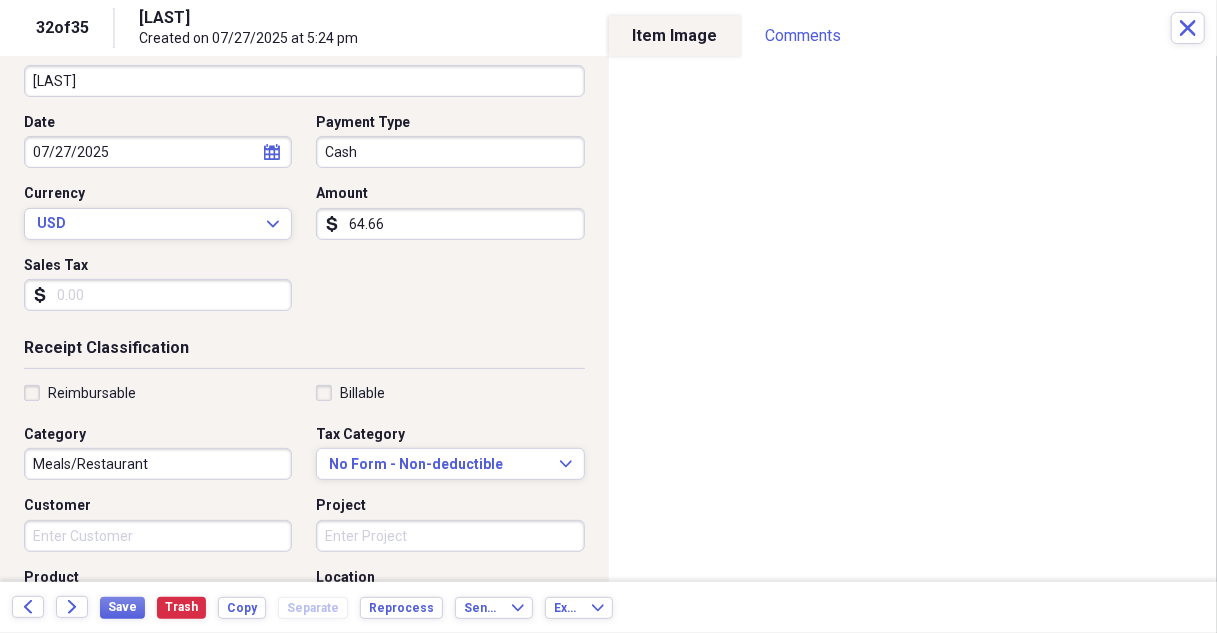 scroll, scrollTop: 300, scrollLeft: 0, axis: vertical 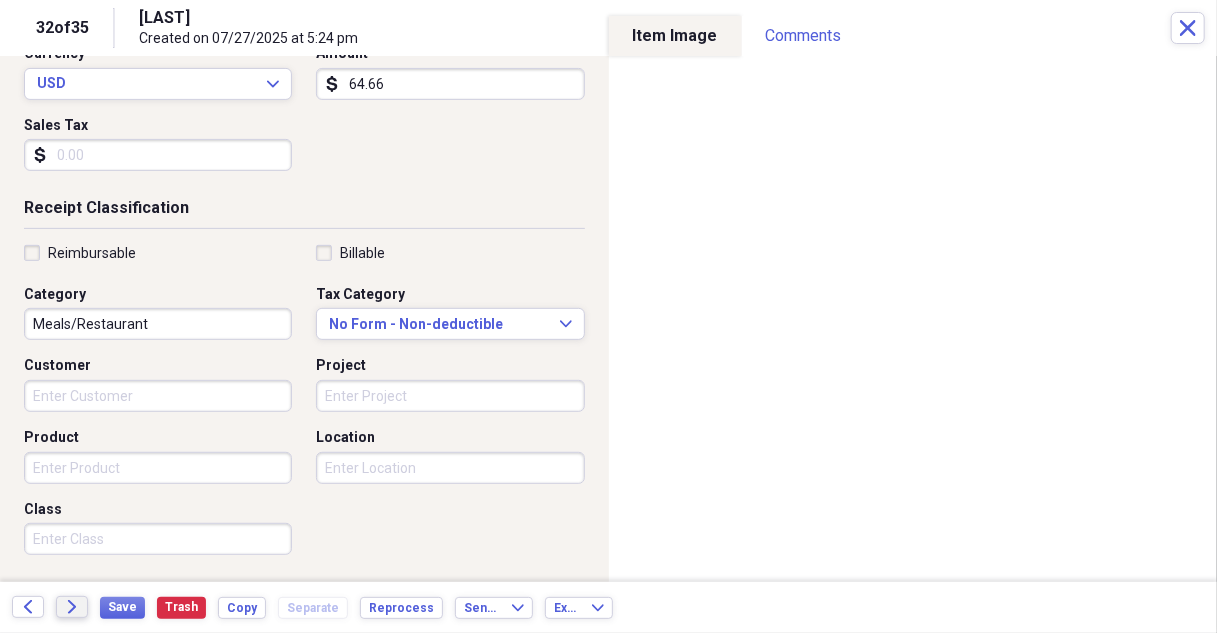 type on "64.66" 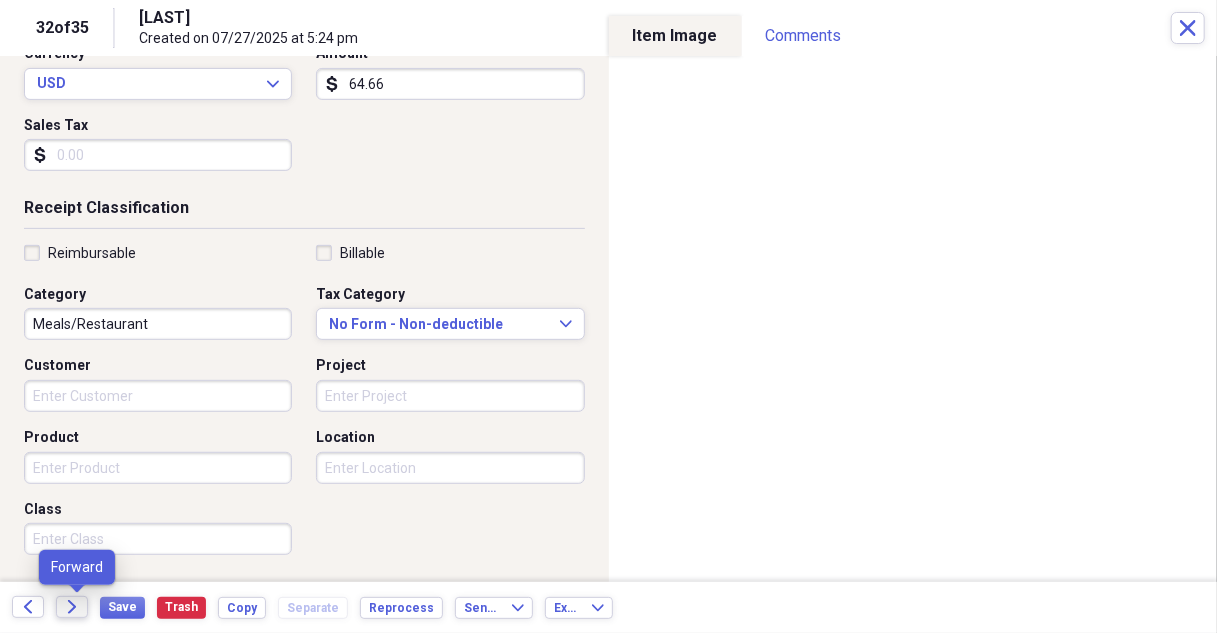 click on "Forward" 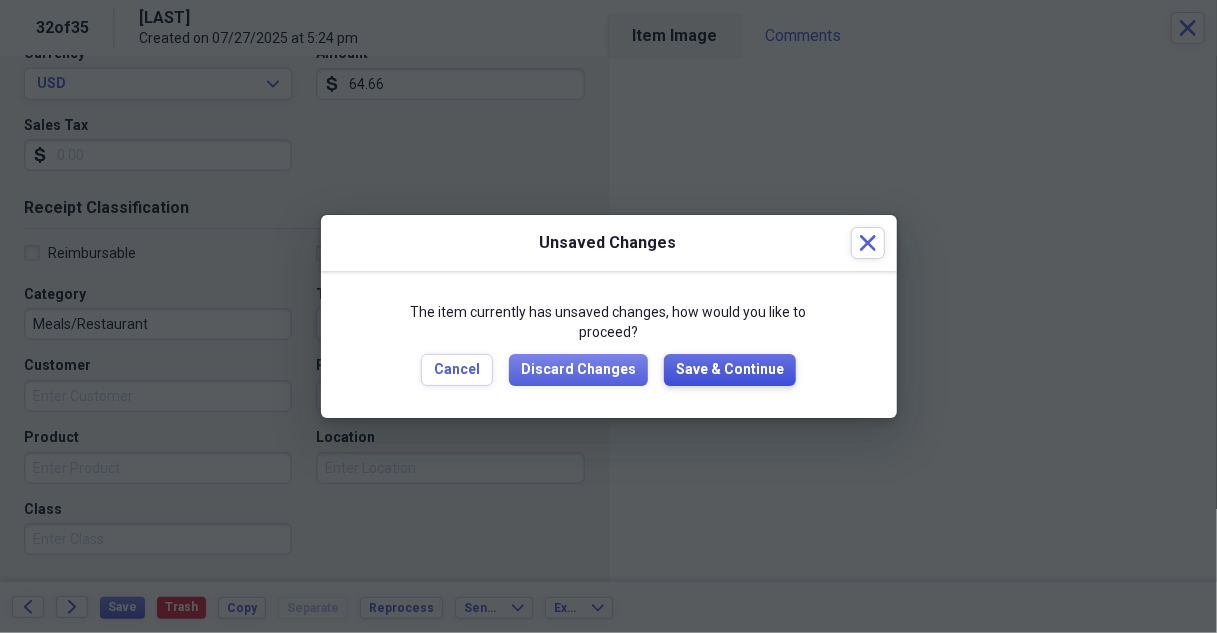 click on "Save & Continue" at bounding box center [730, 370] 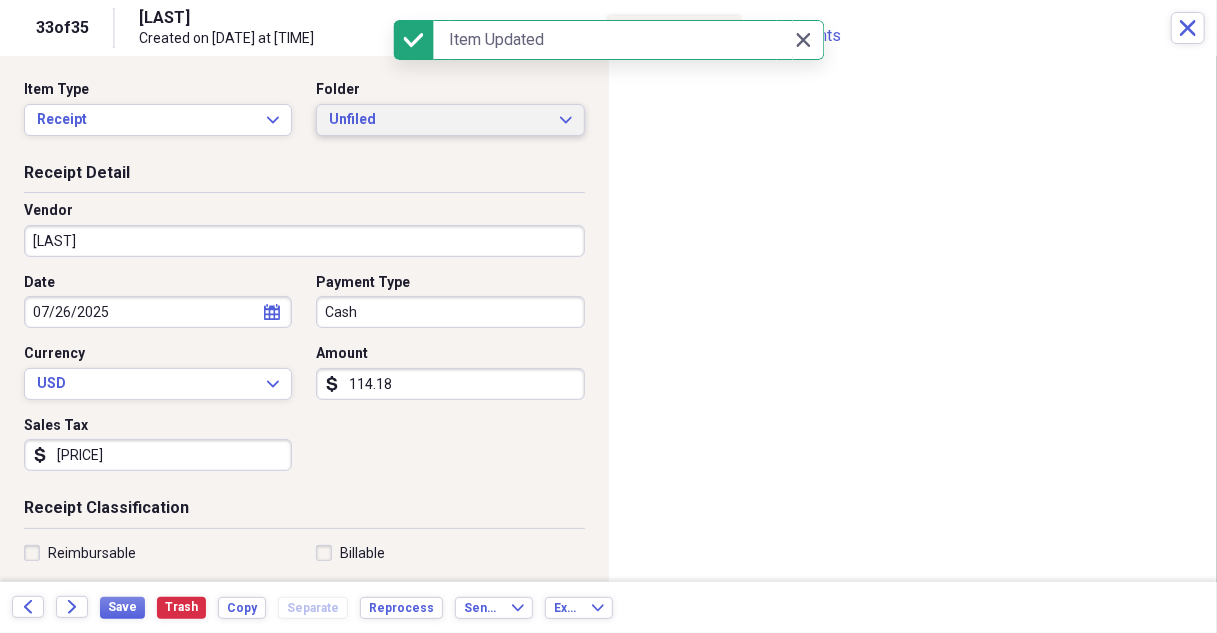 click on "Unfiled Expand" at bounding box center (450, 120) 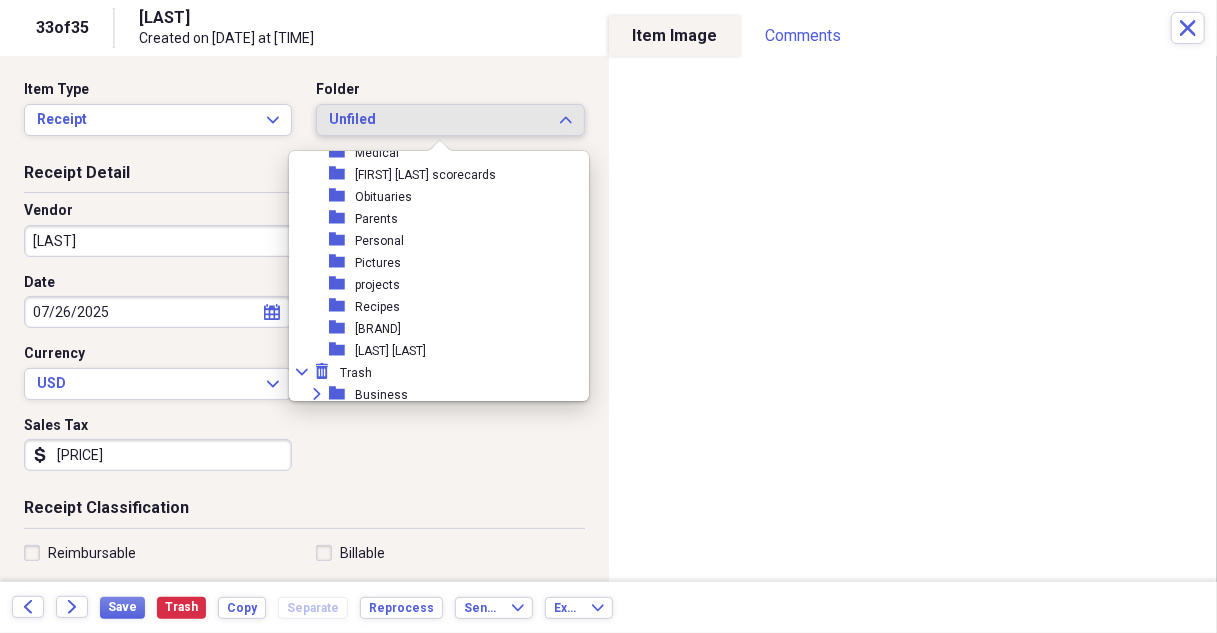 scroll, scrollTop: 579, scrollLeft: 0, axis: vertical 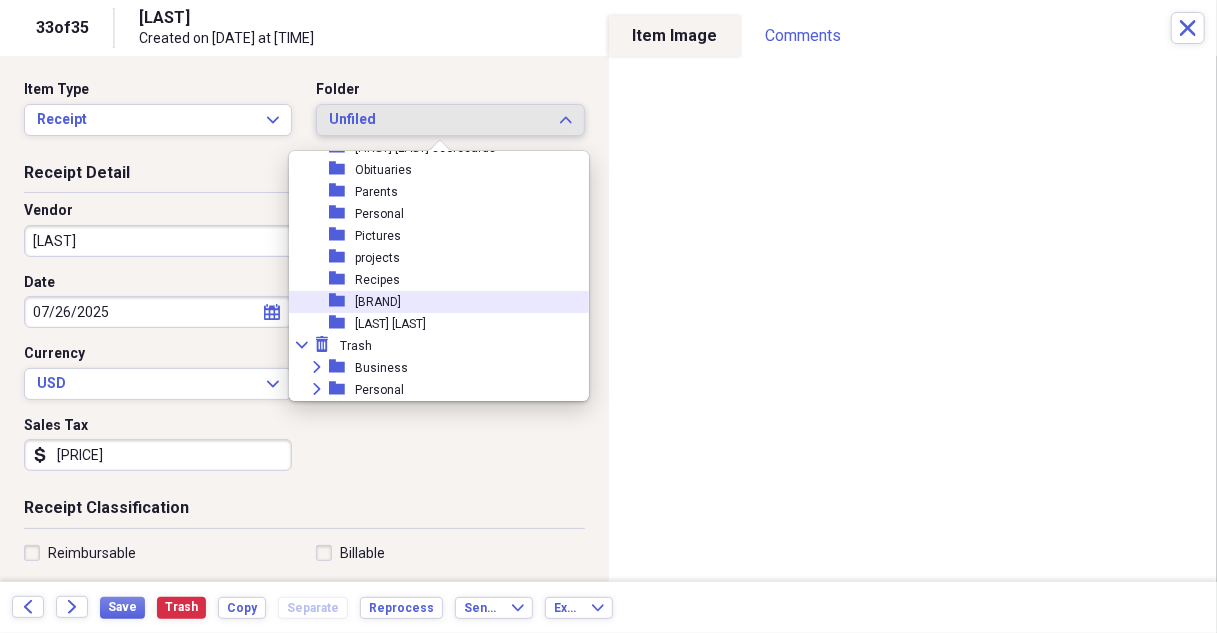 click on "[BRAND]" at bounding box center [378, 302] 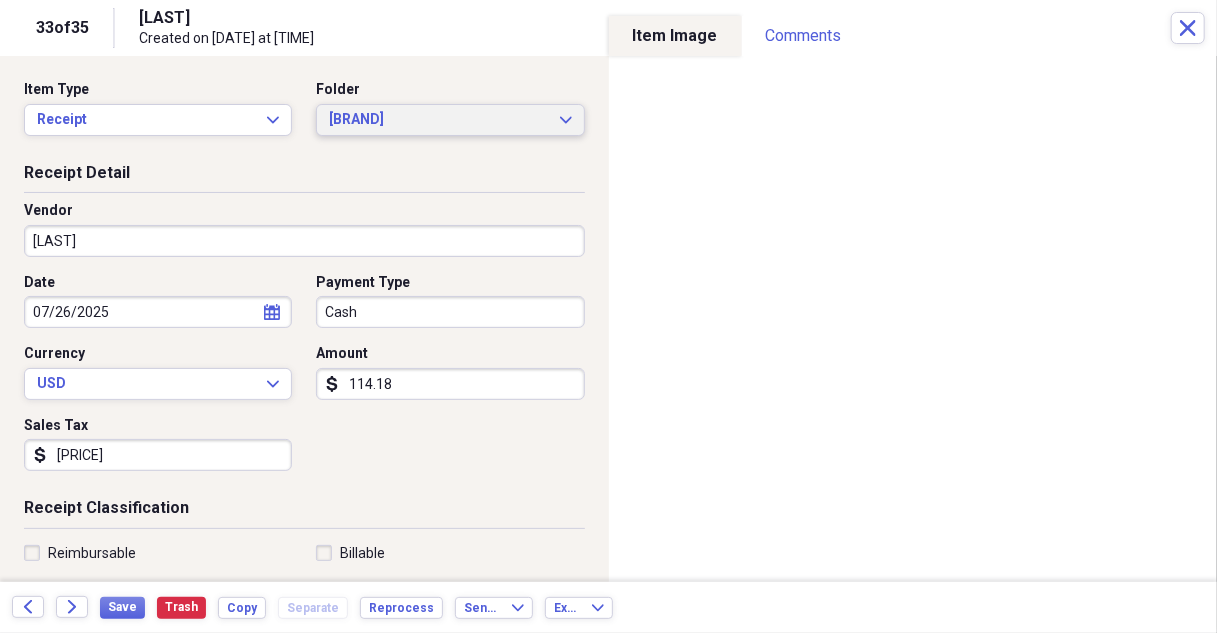 scroll, scrollTop: 200, scrollLeft: 0, axis: vertical 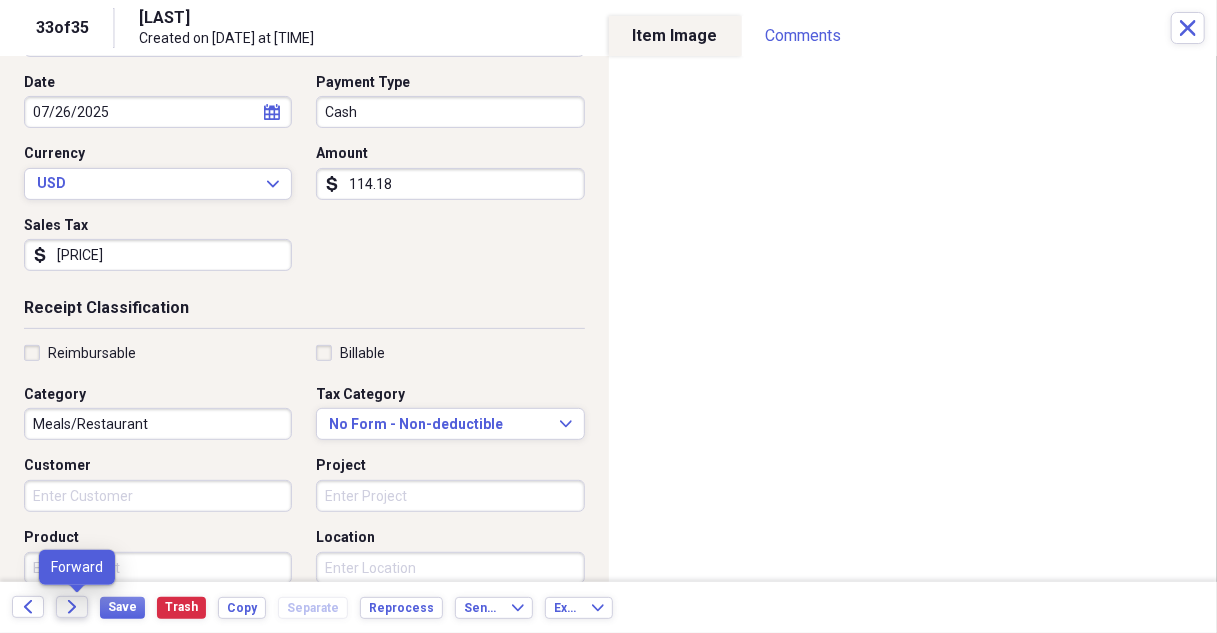 click on "Forward" at bounding box center [72, 607] 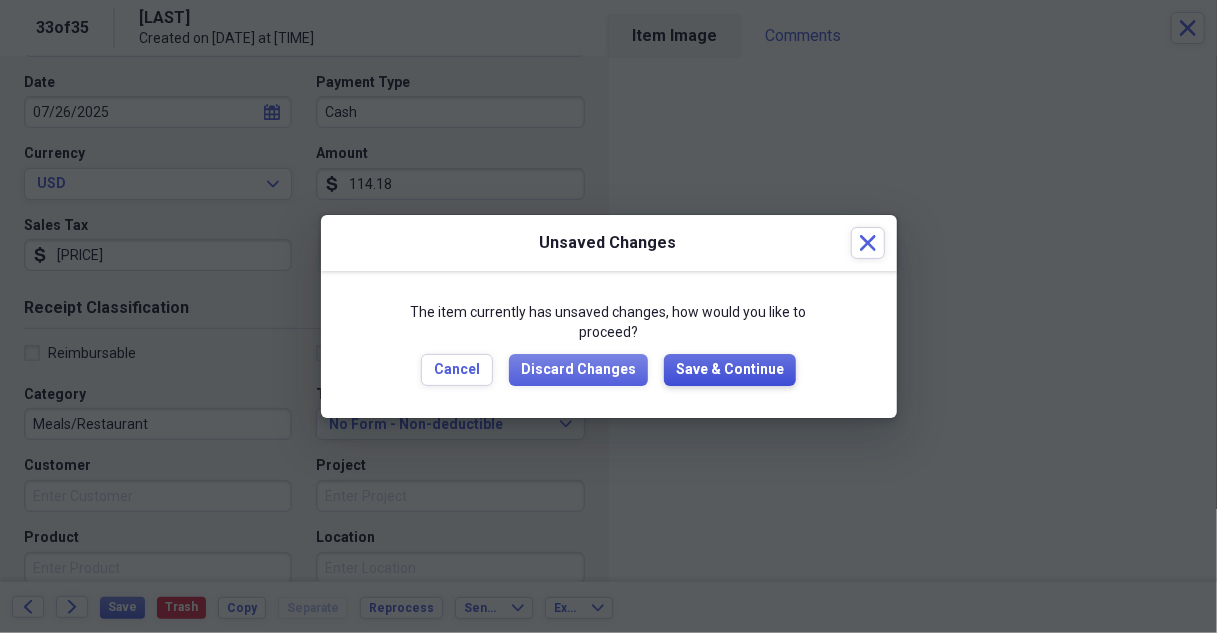click on "Save & Continue" at bounding box center (730, 370) 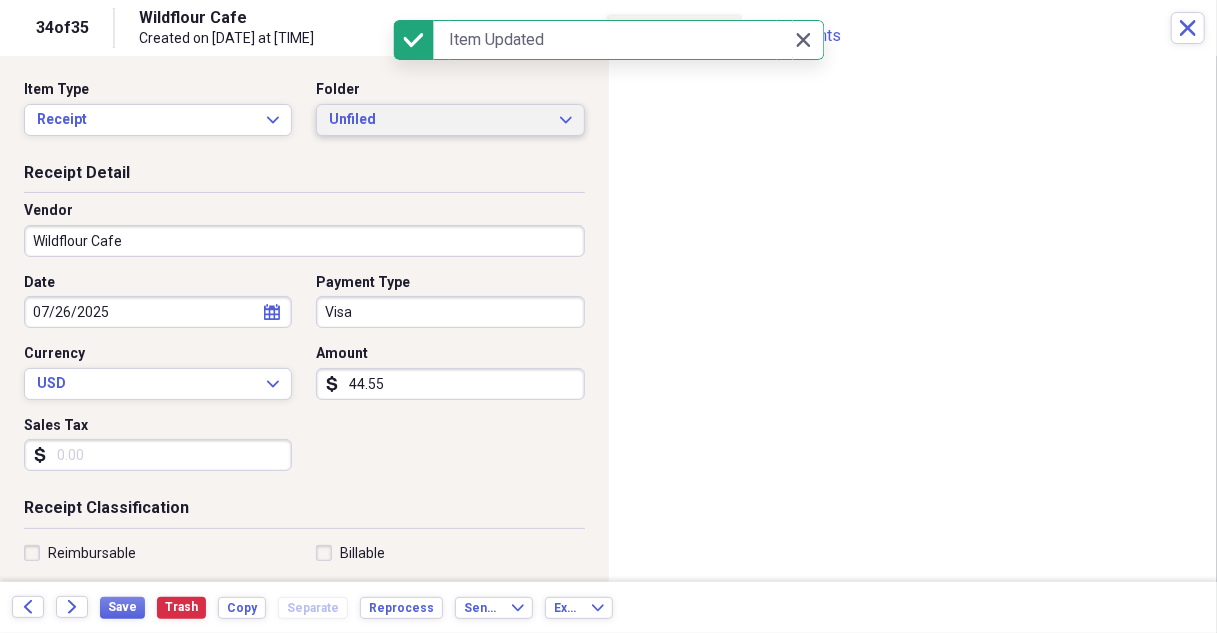 click on "Unfiled Expand" at bounding box center [450, 120] 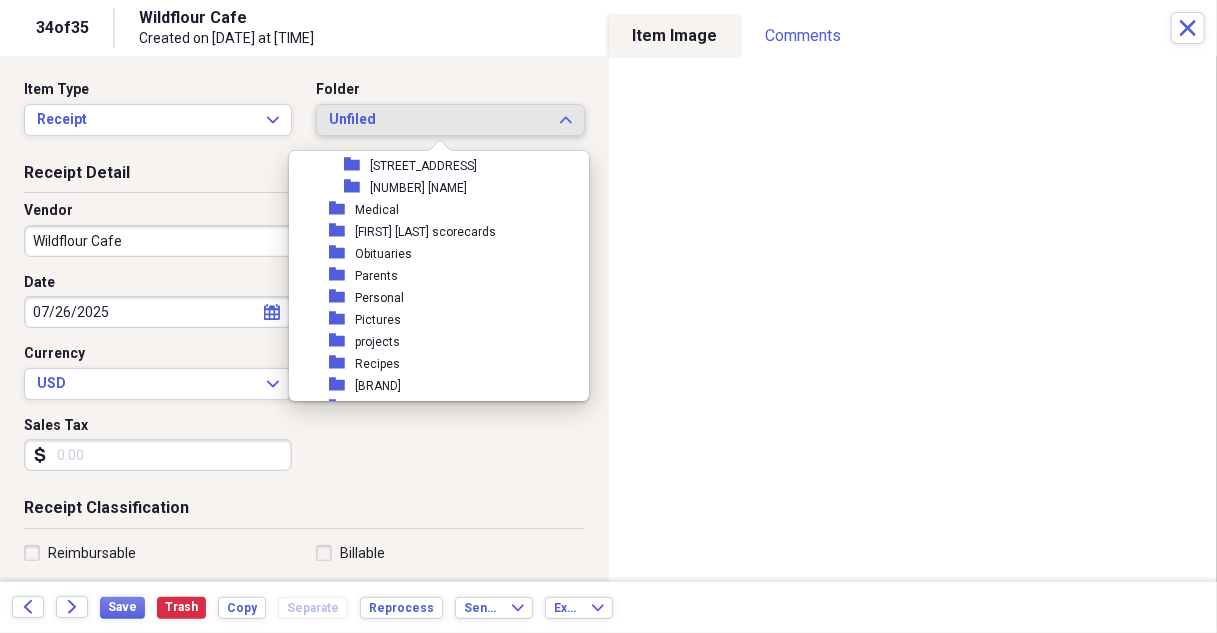 scroll, scrollTop: 570, scrollLeft: 0, axis: vertical 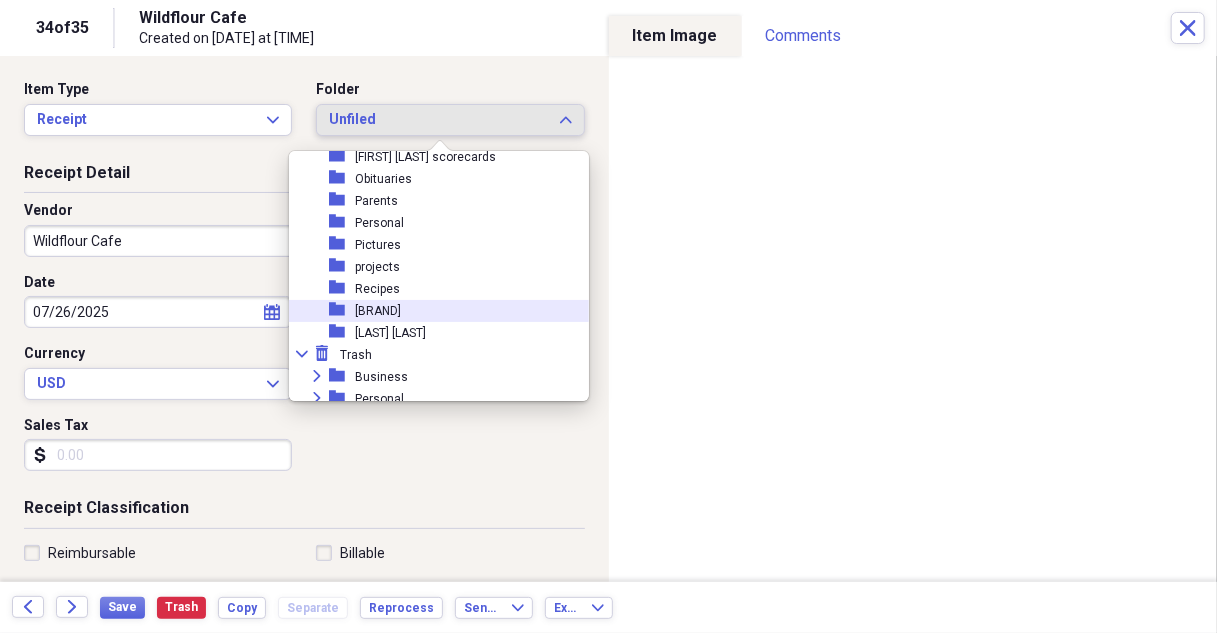 click on "[BRAND]" at bounding box center (378, 311) 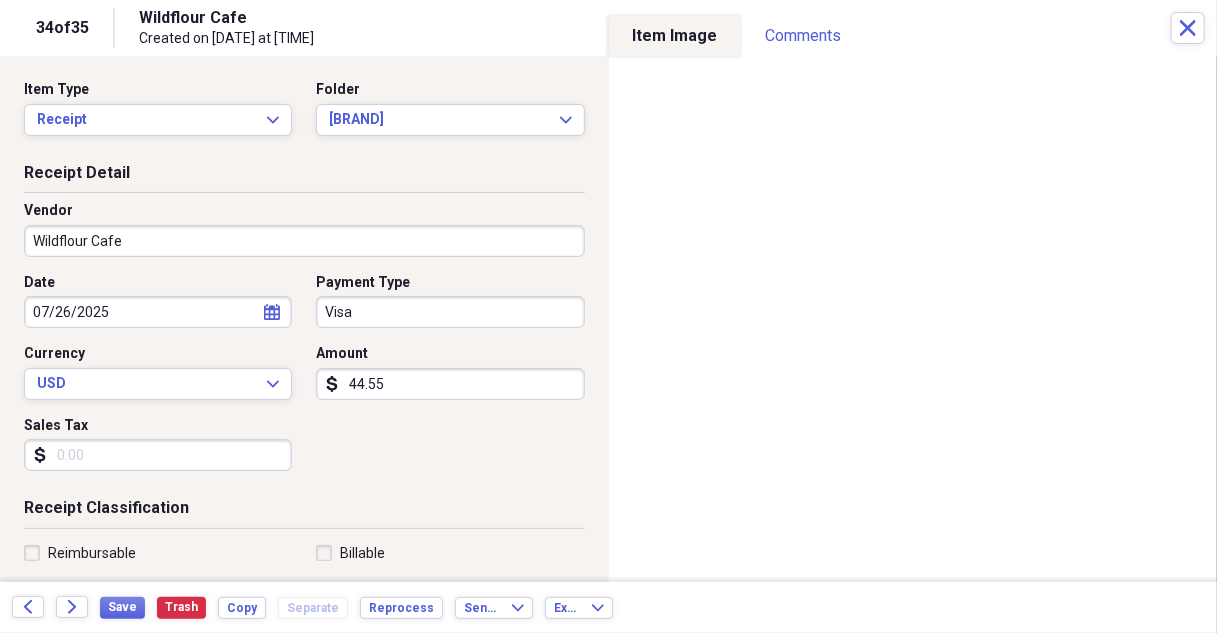 click on "44.55" at bounding box center (450, 384) 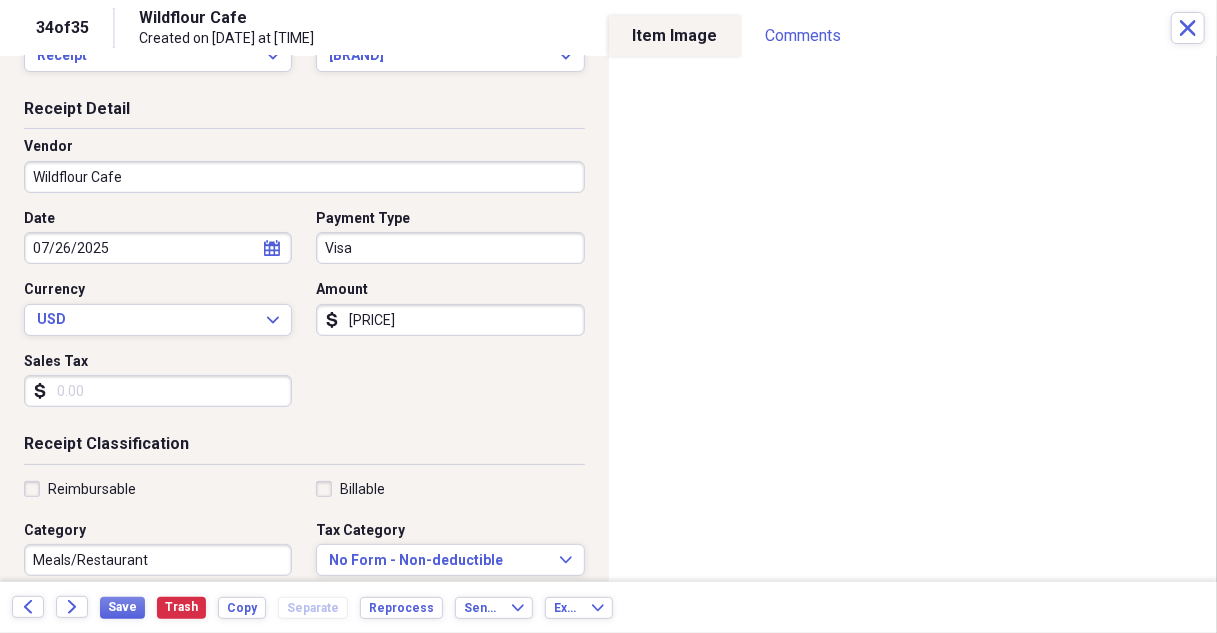 scroll, scrollTop: 200, scrollLeft: 0, axis: vertical 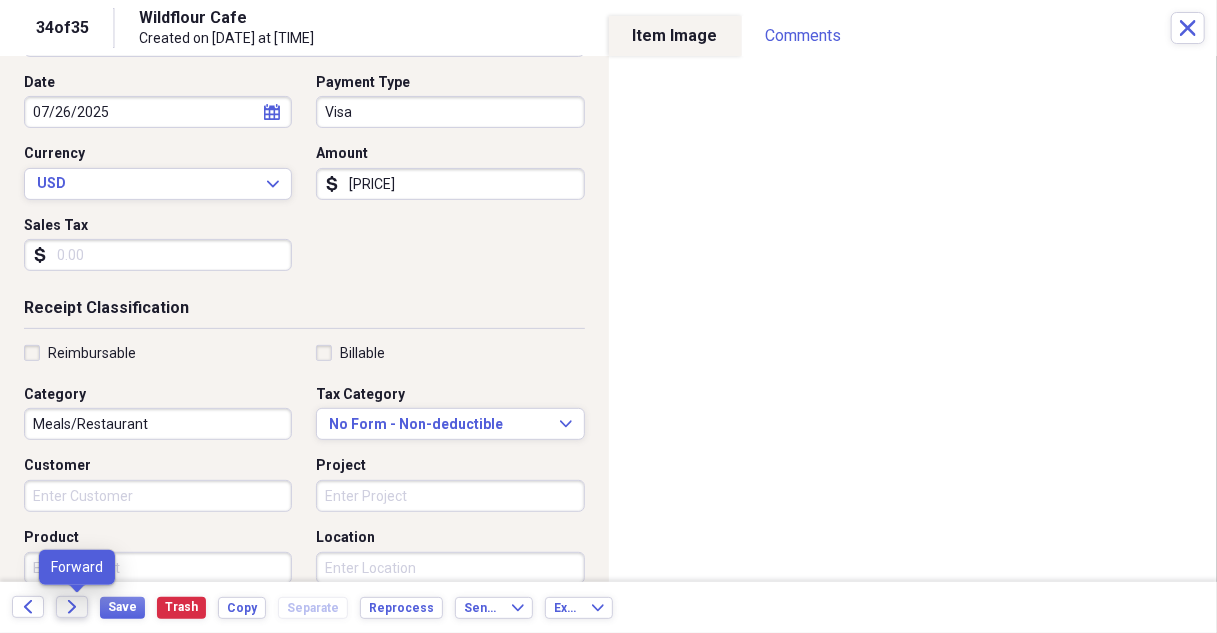 type on "[PRICE]" 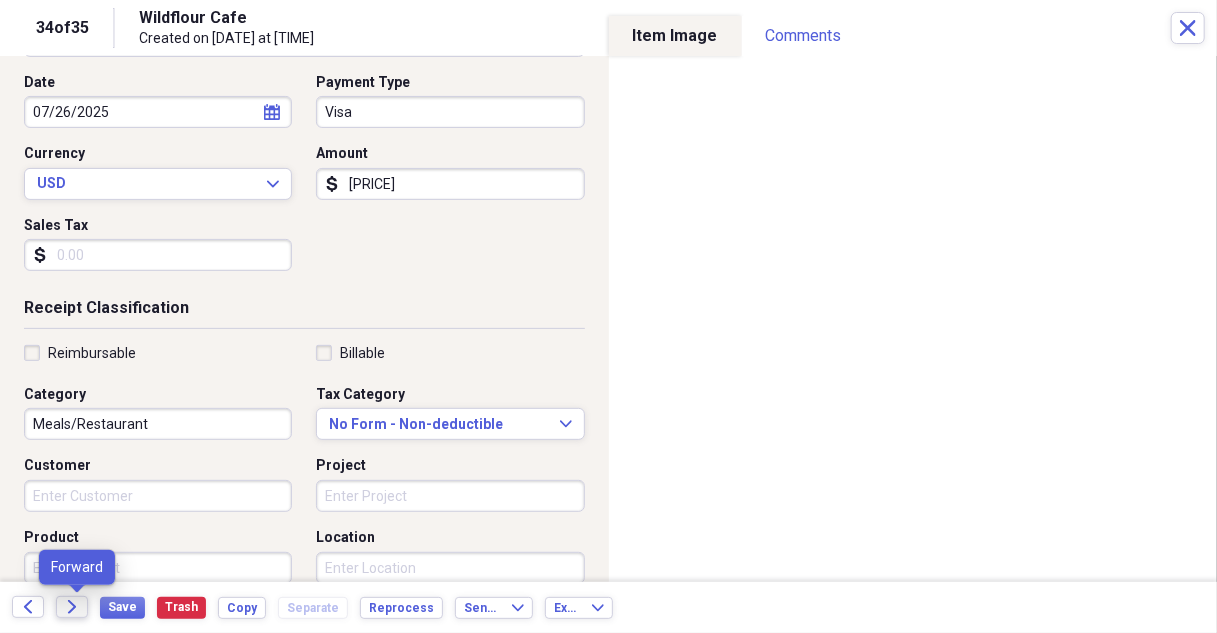 click on "Forward" 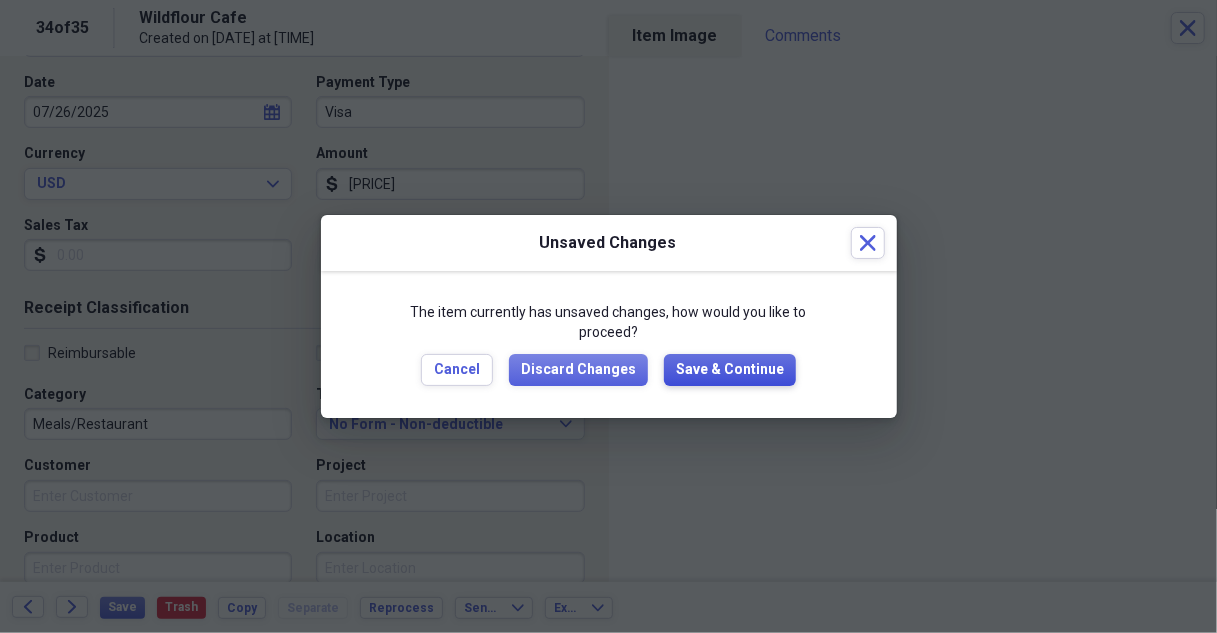 click on "Save & Continue" at bounding box center [730, 370] 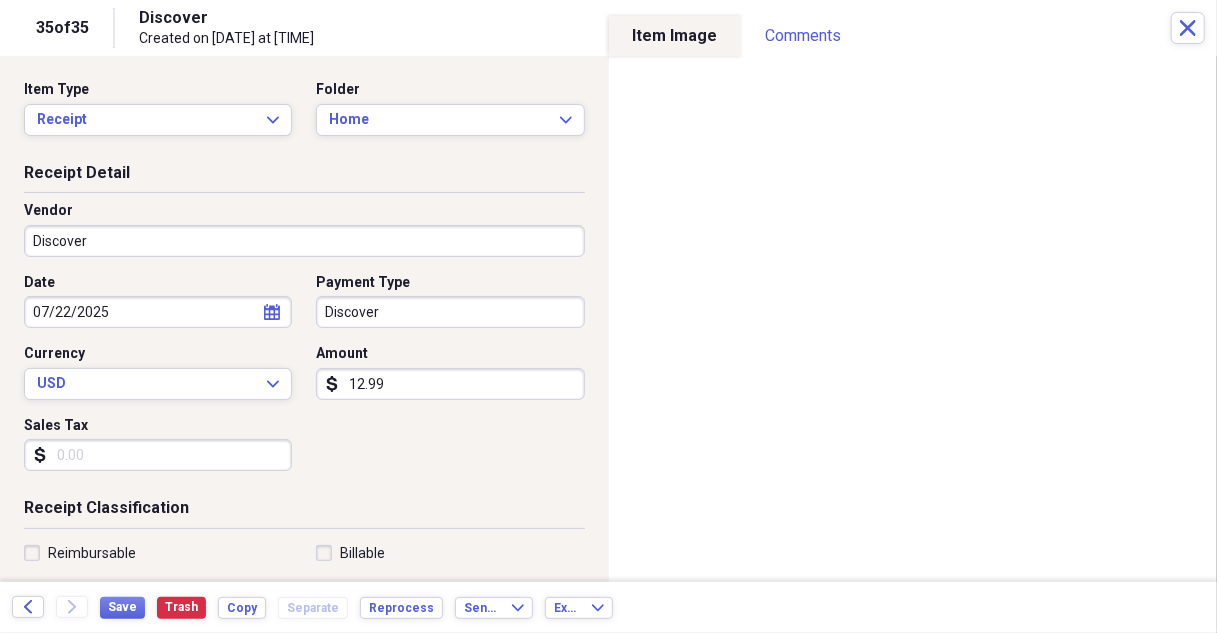 click on "Discover" at bounding box center (304, 241) 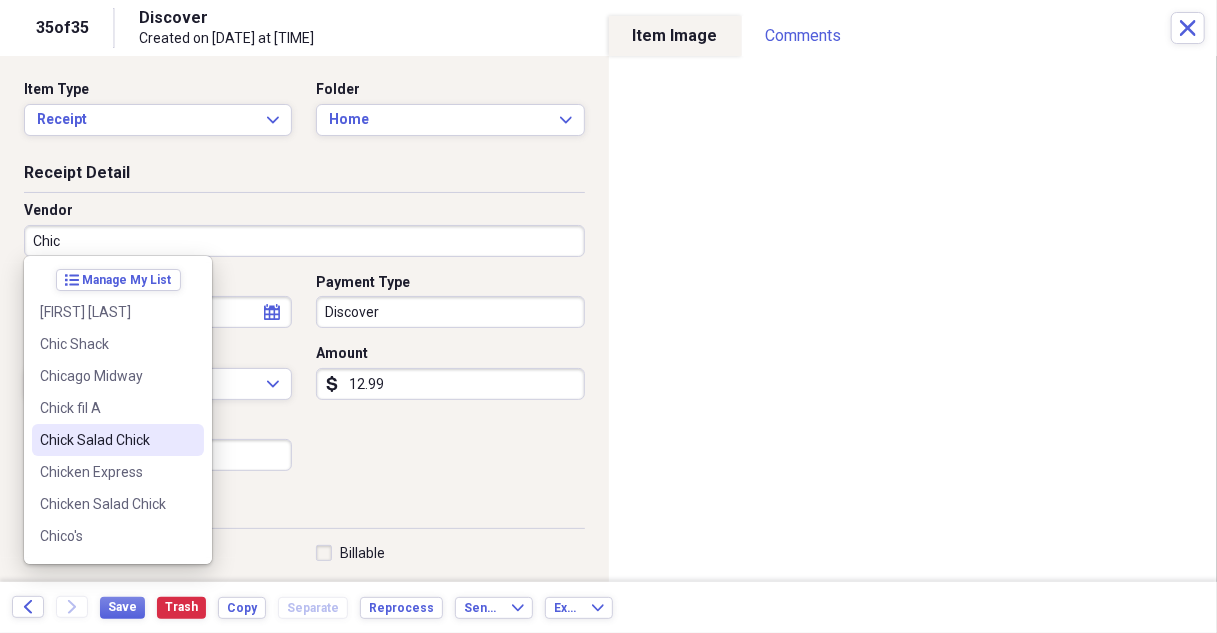 drag, startPoint x: 126, startPoint y: 443, endPoint x: 175, endPoint y: 433, distance: 50.01 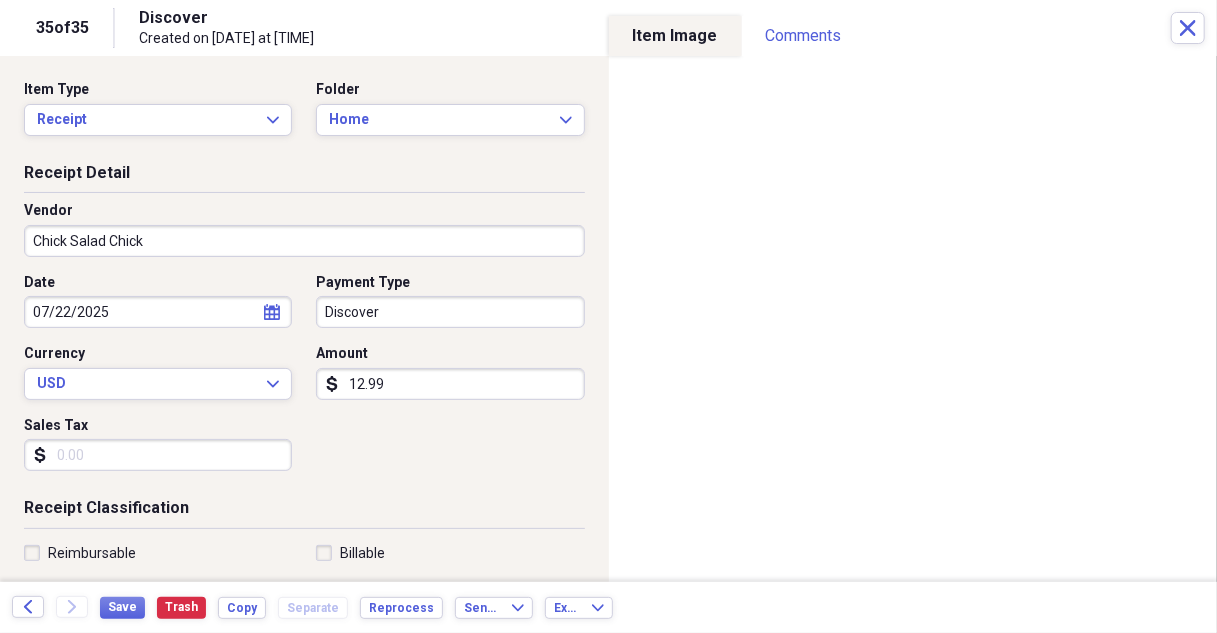 type on "Meals/Restaurants" 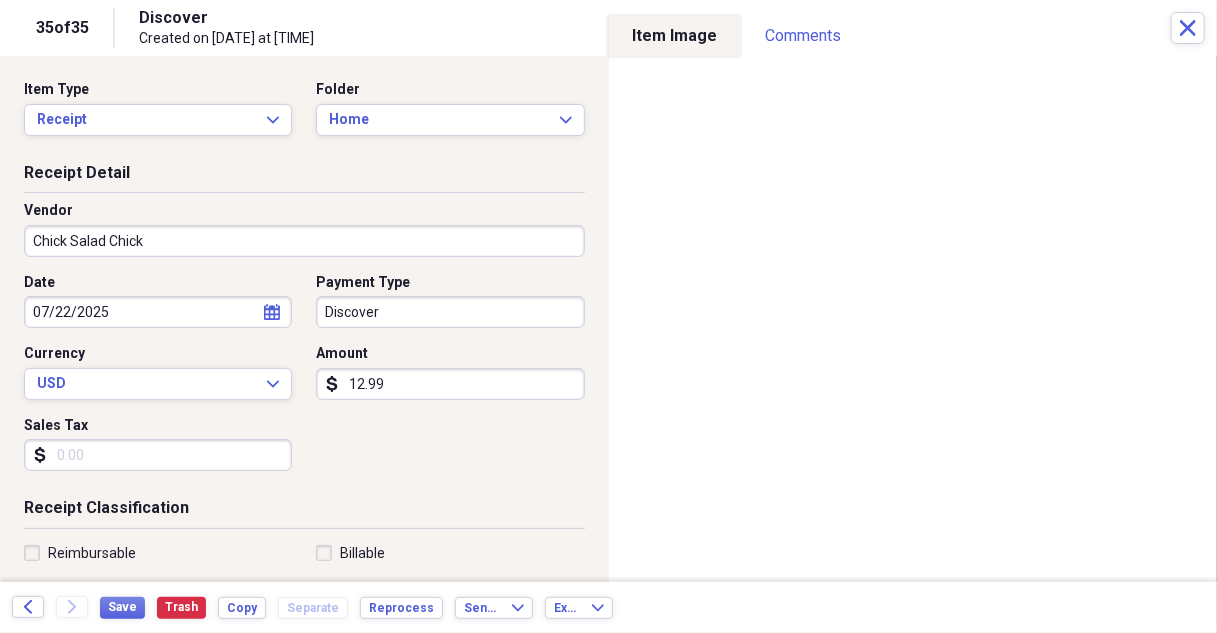 click on "12.99" at bounding box center [450, 384] 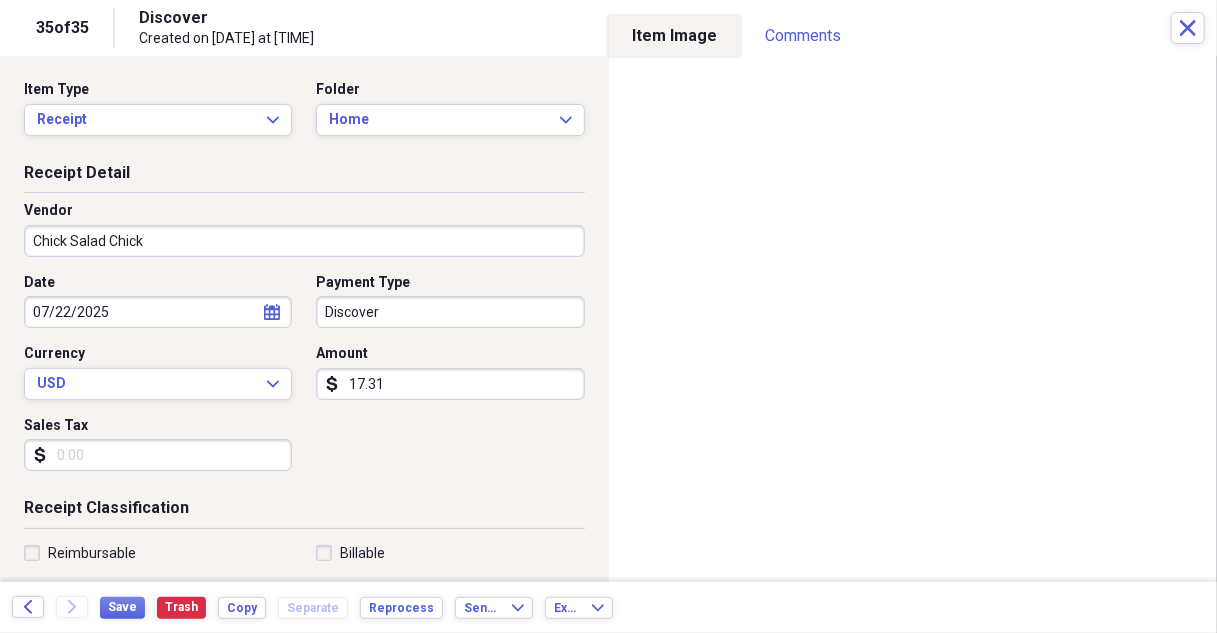 scroll, scrollTop: 300, scrollLeft: 0, axis: vertical 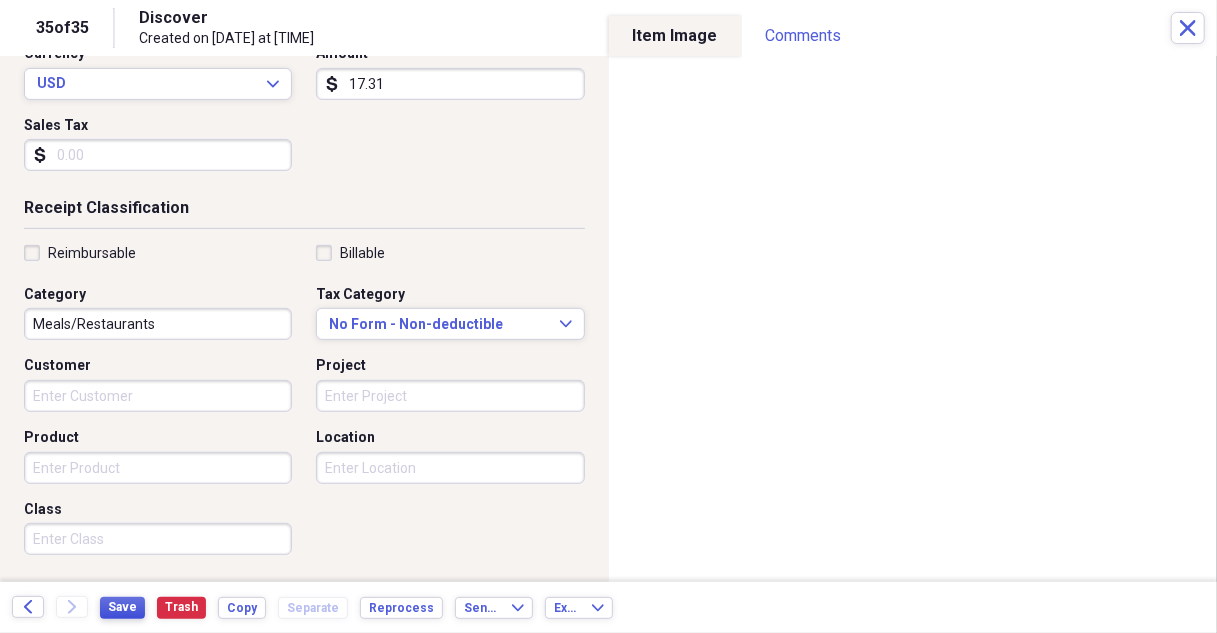 type on "17.31" 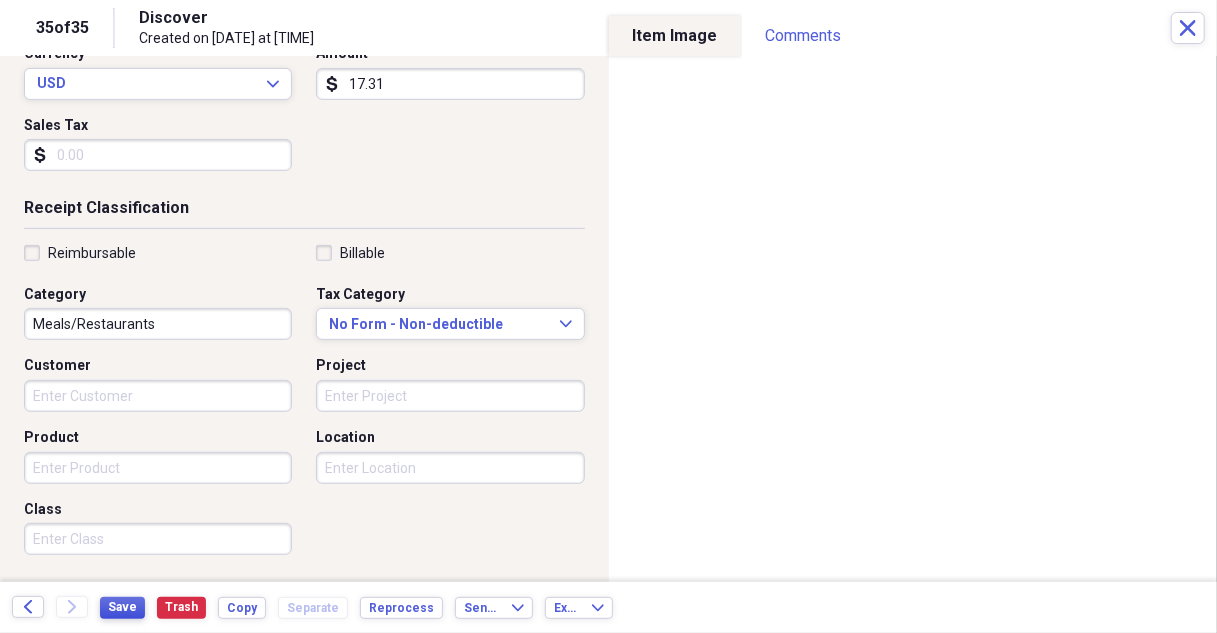 click on "Save" at bounding box center (122, 607) 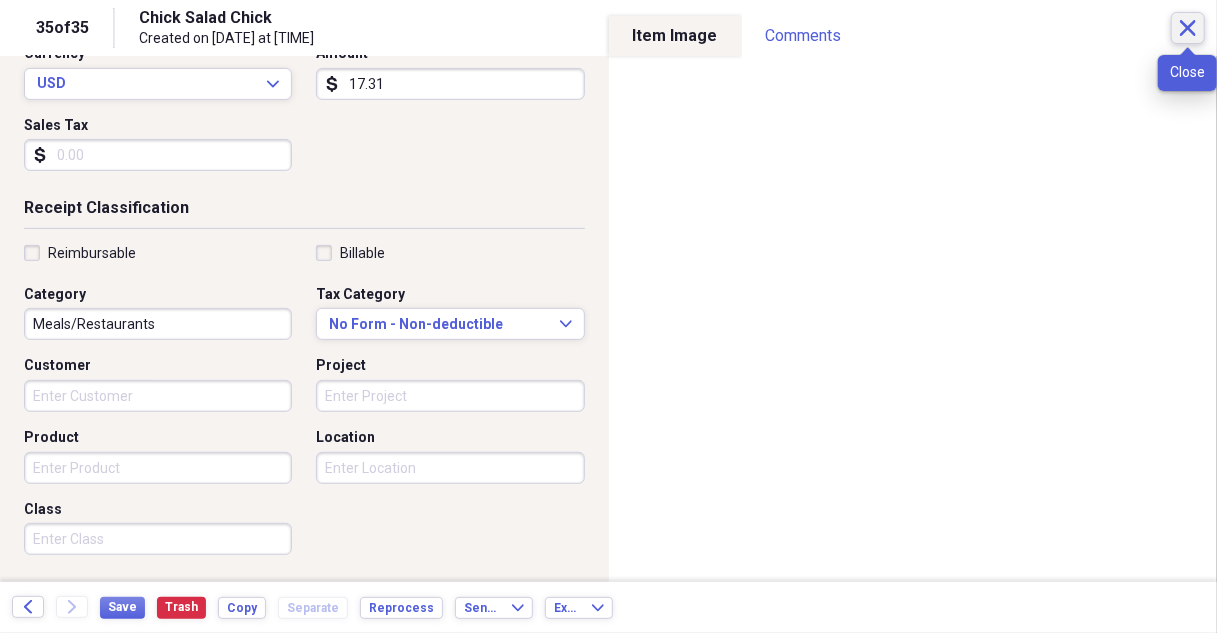click on "Close" at bounding box center [1188, 28] 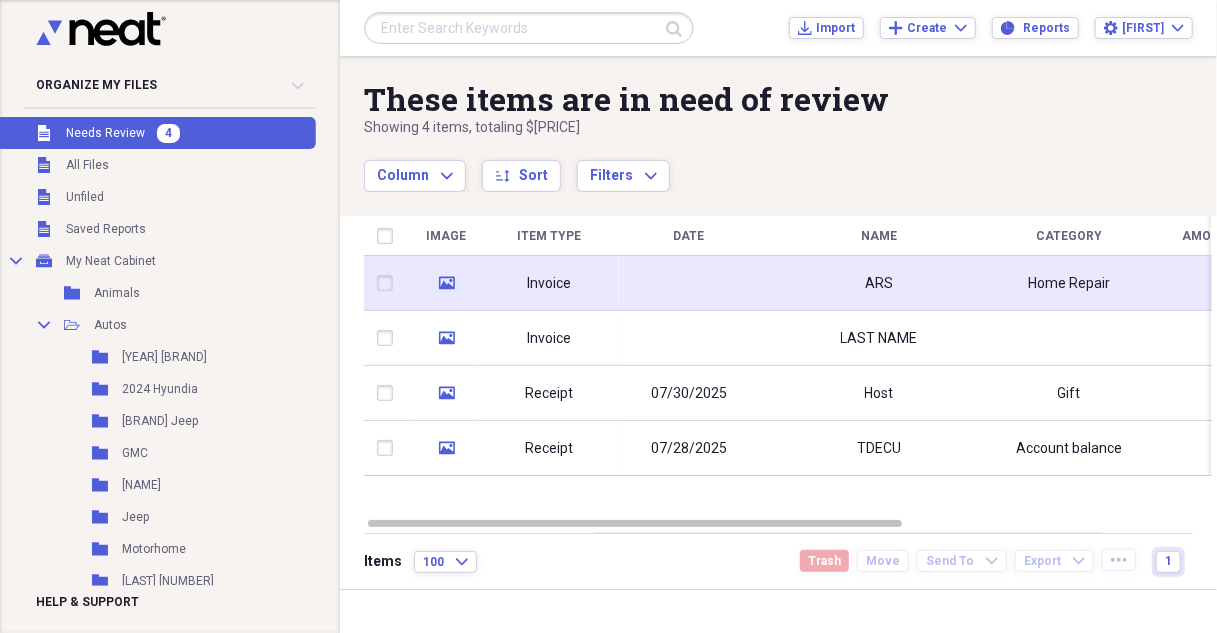 click at bounding box center (689, 283) 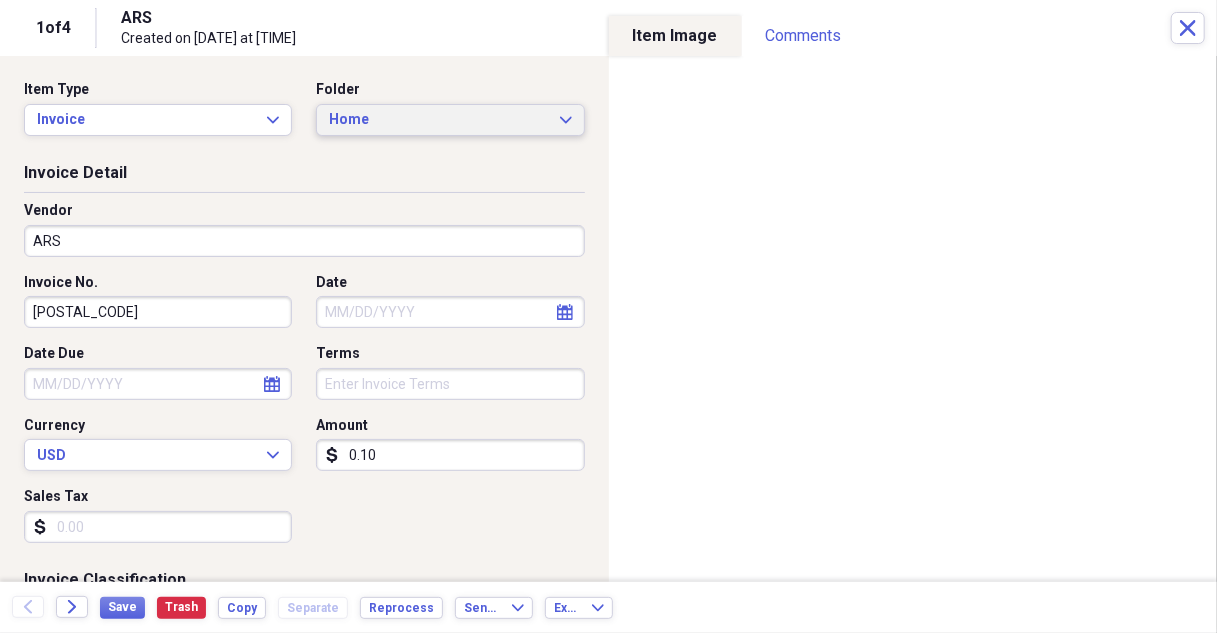 click on "Expand" 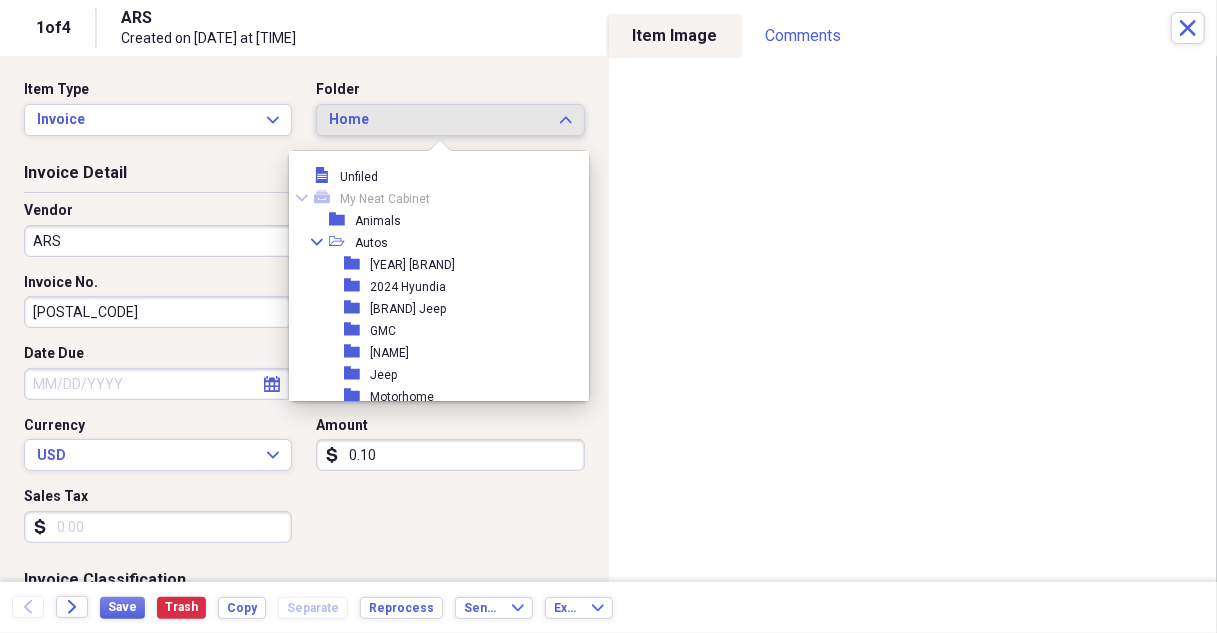 scroll, scrollTop: 253, scrollLeft: 0, axis: vertical 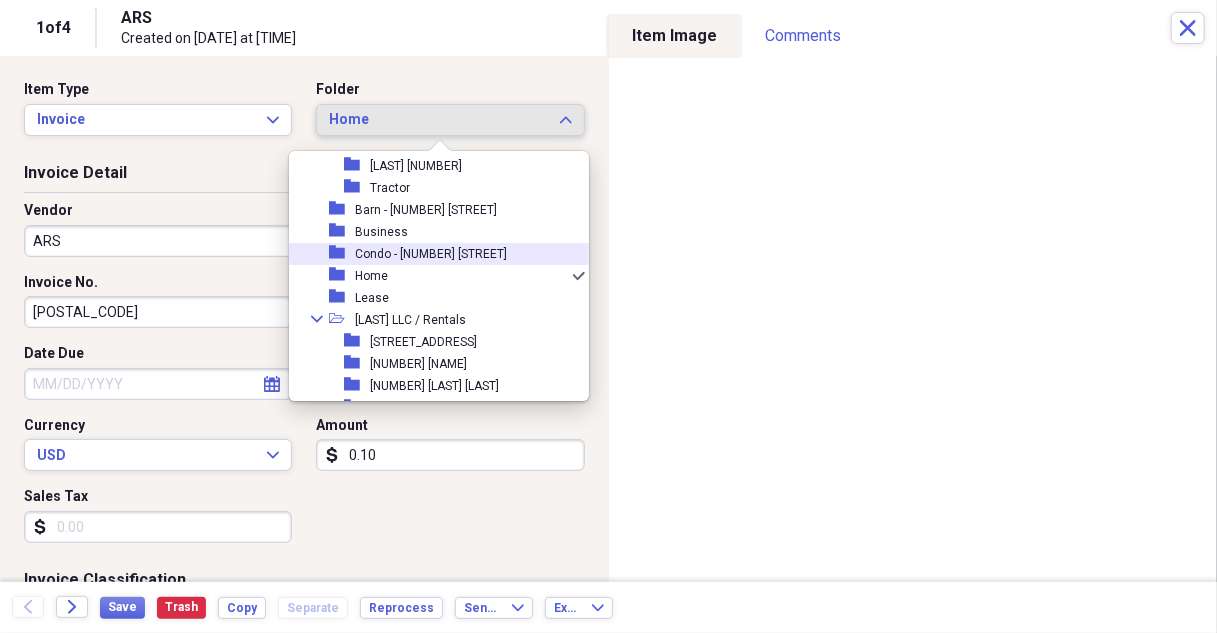 click on "Condo - [NUMBER] [STREET]" at bounding box center (431, 254) 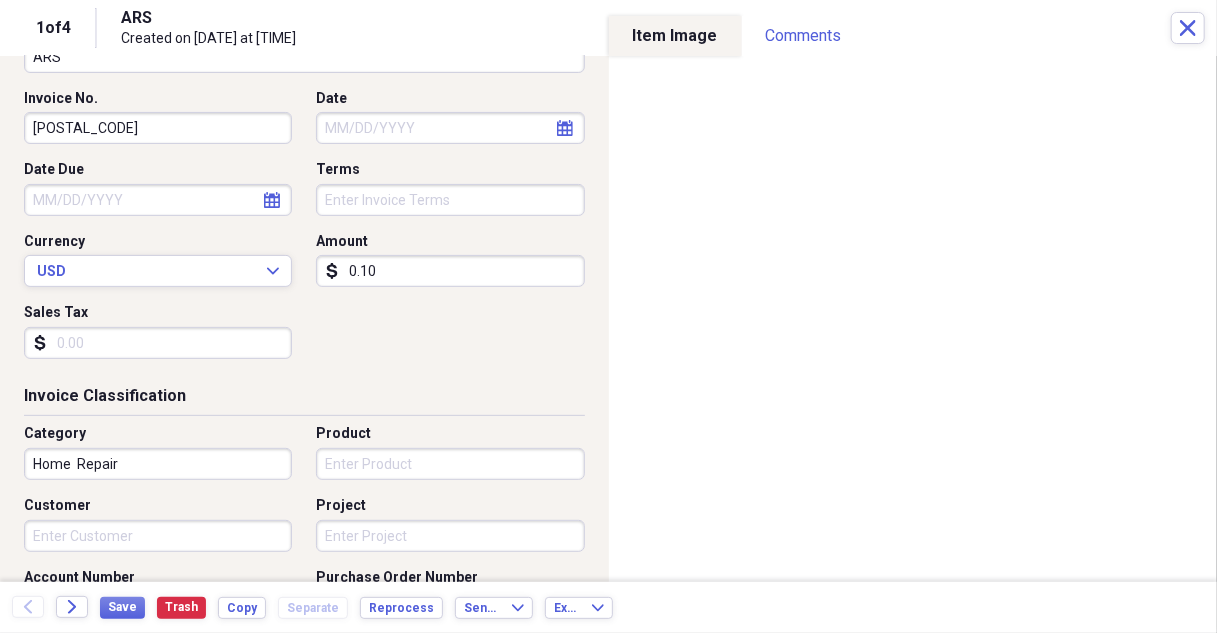 scroll, scrollTop: 200, scrollLeft: 0, axis: vertical 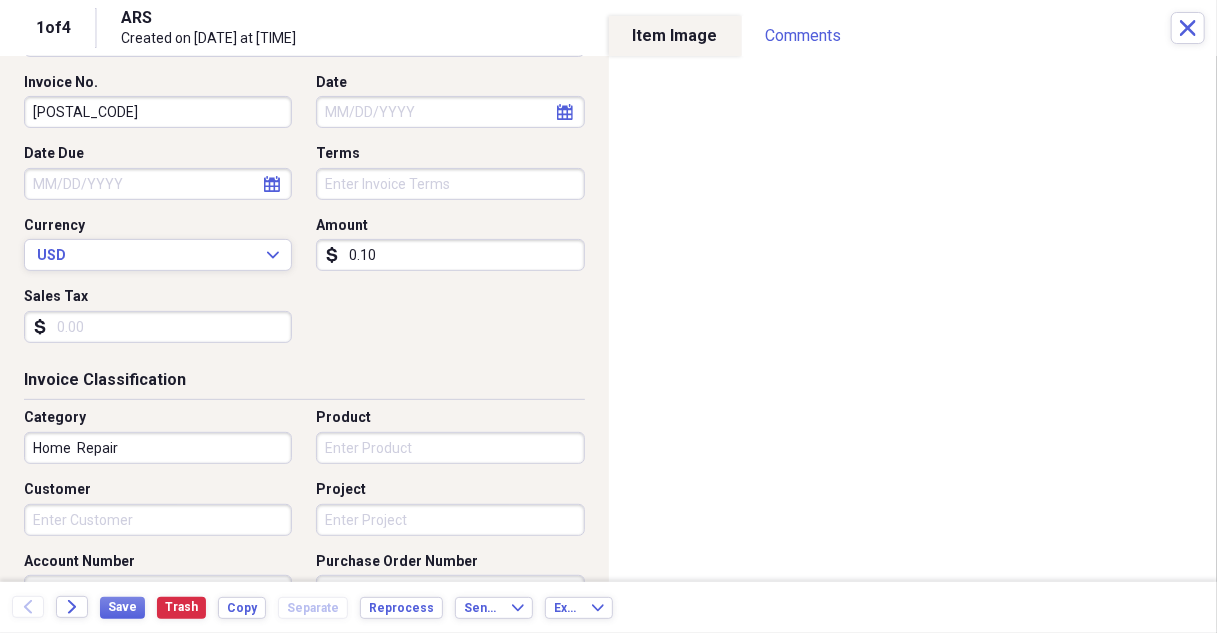 click on "0.10" at bounding box center [450, 255] 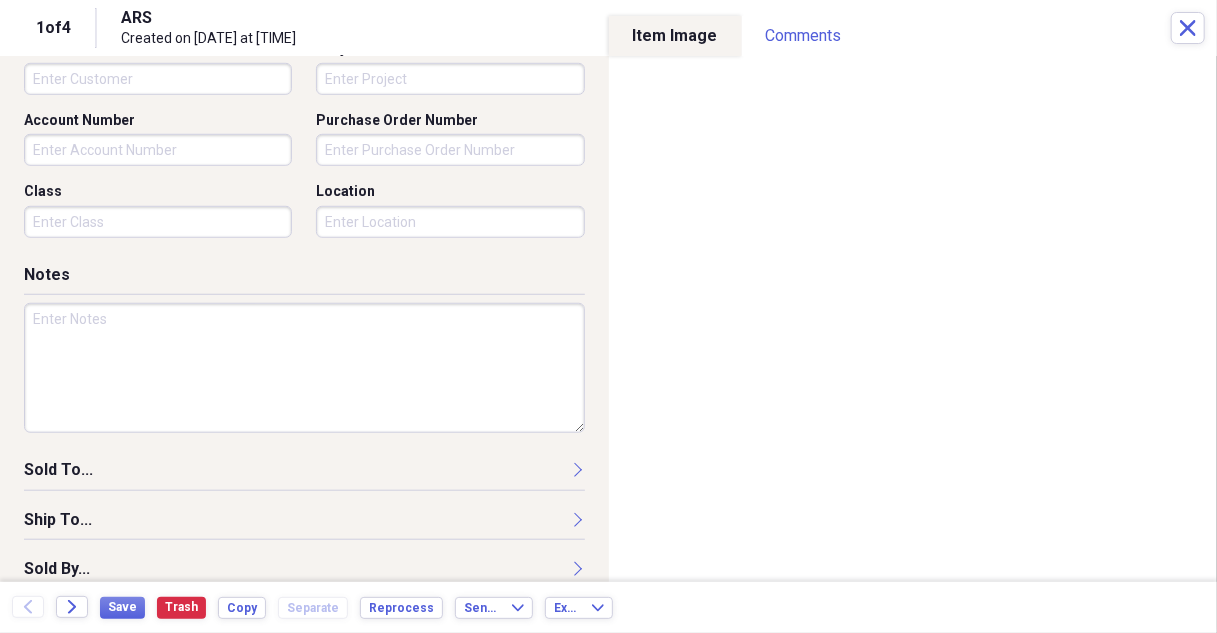 scroll, scrollTop: 662, scrollLeft: 0, axis: vertical 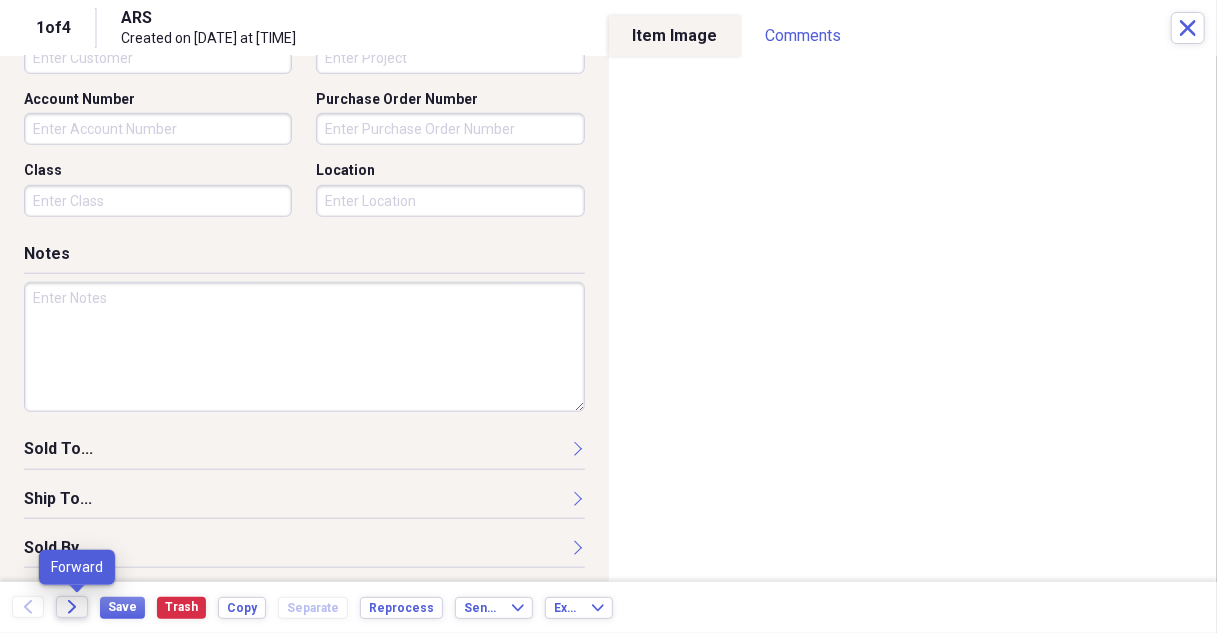type on "164.20" 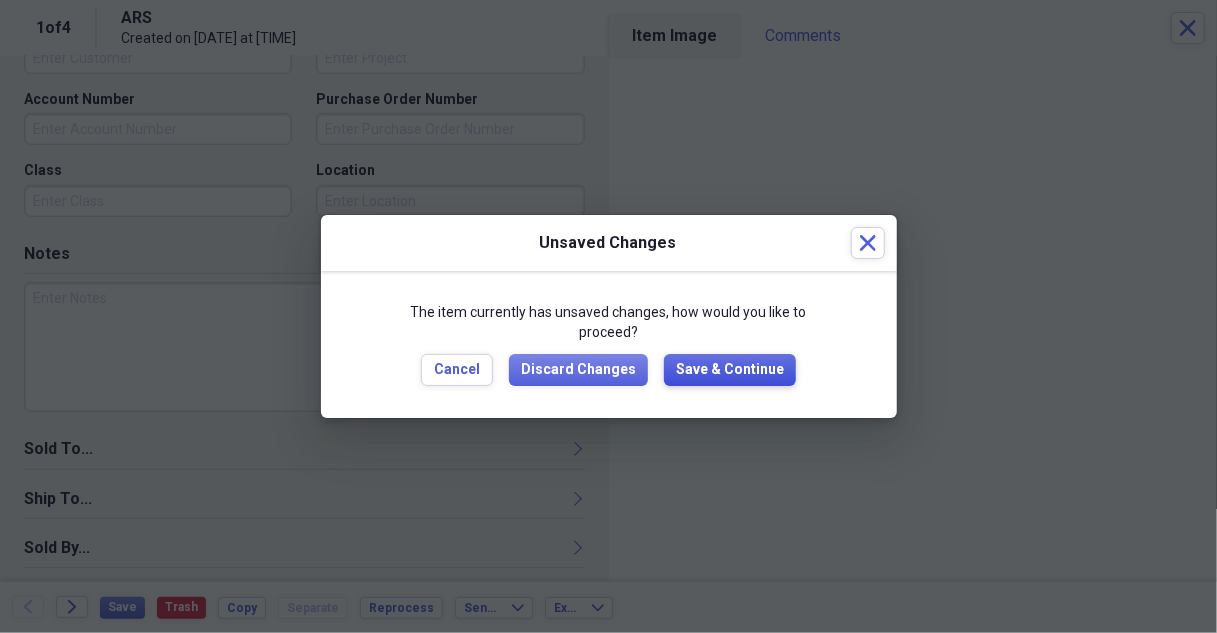 click on "Save & Continue" at bounding box center [730, 370] 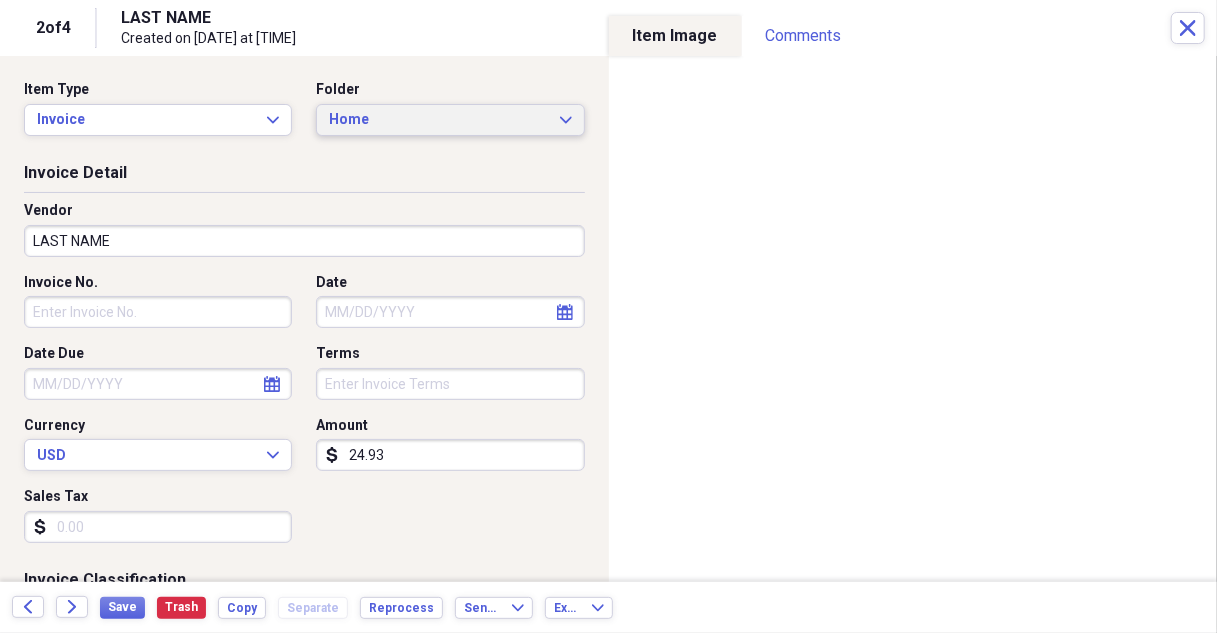 click on "Home Expand" at bounding box center (450, 120) 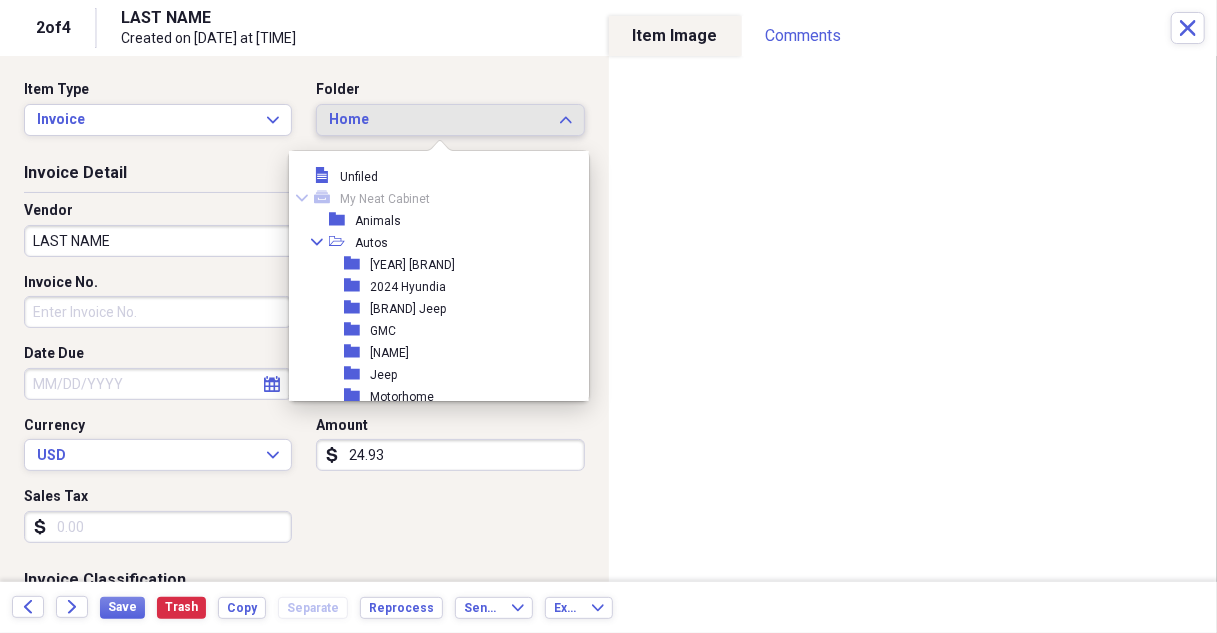 scroll, scrollTop: 253, scrollLeft: 0, axis: vertical 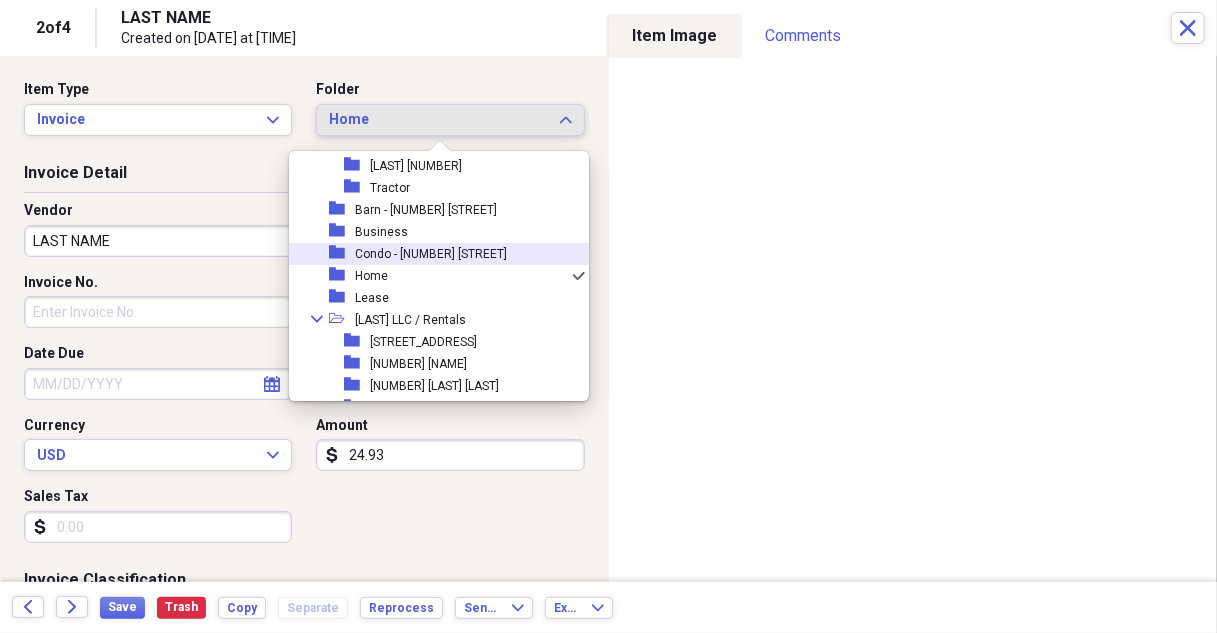 click on "Condo - [NUMBER] [STREET]" at bounding box center (431, 254) 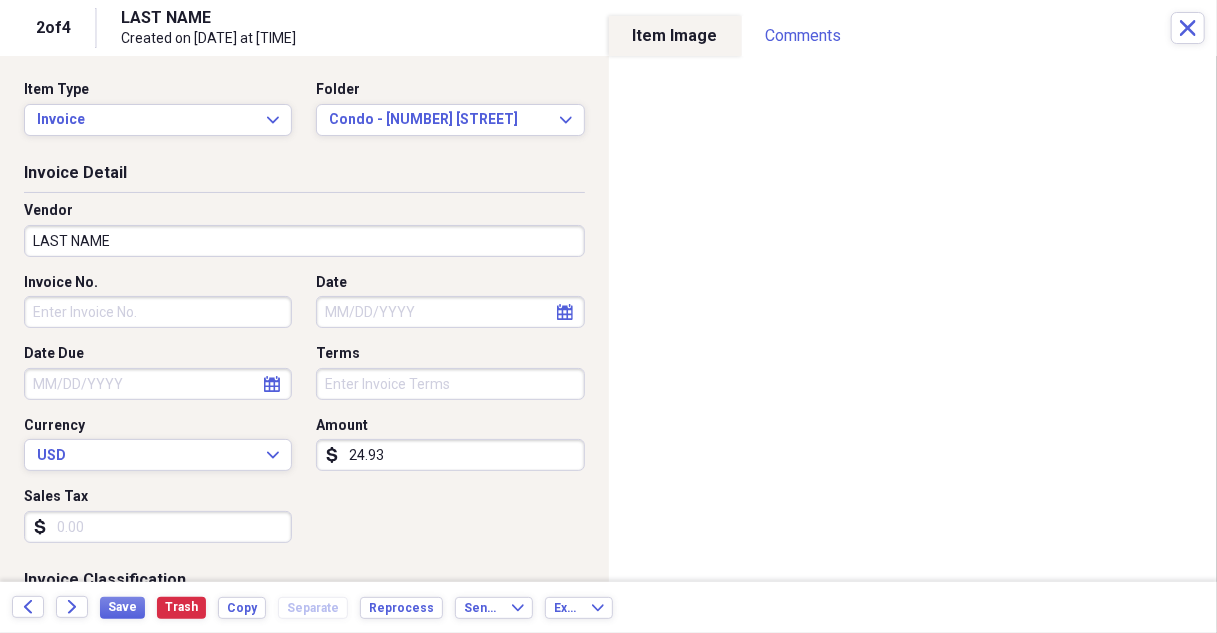 click on "LAST NAME" at bounding box center (304, 241) 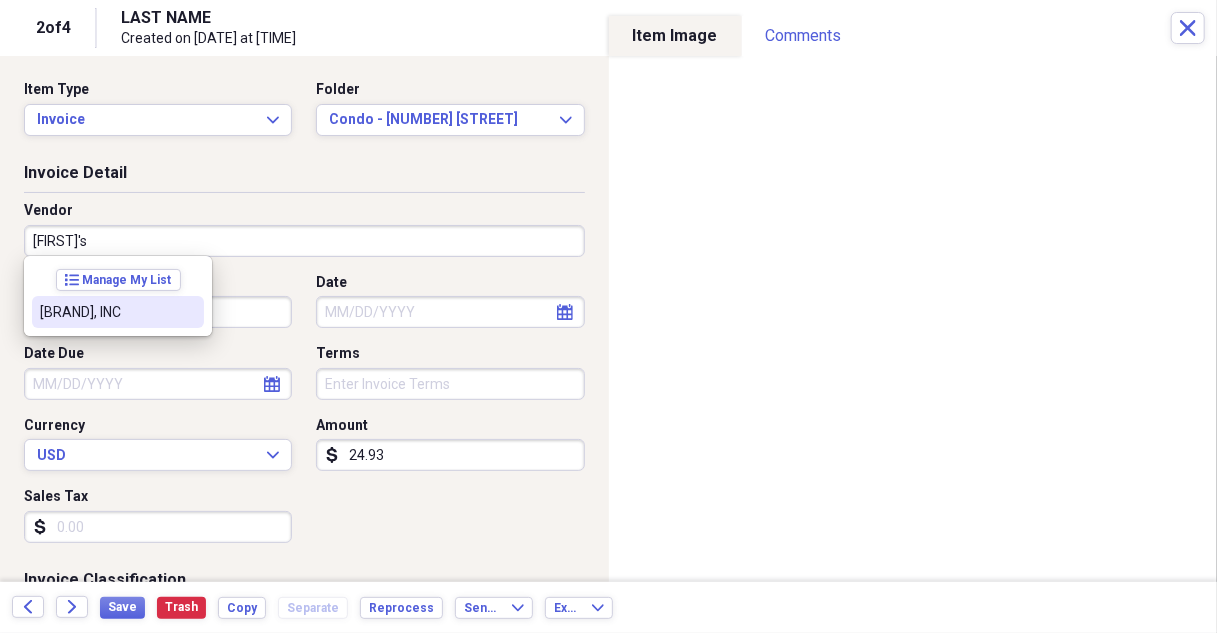 click on "[BRAND], INC" at bounding box center (106, 312) 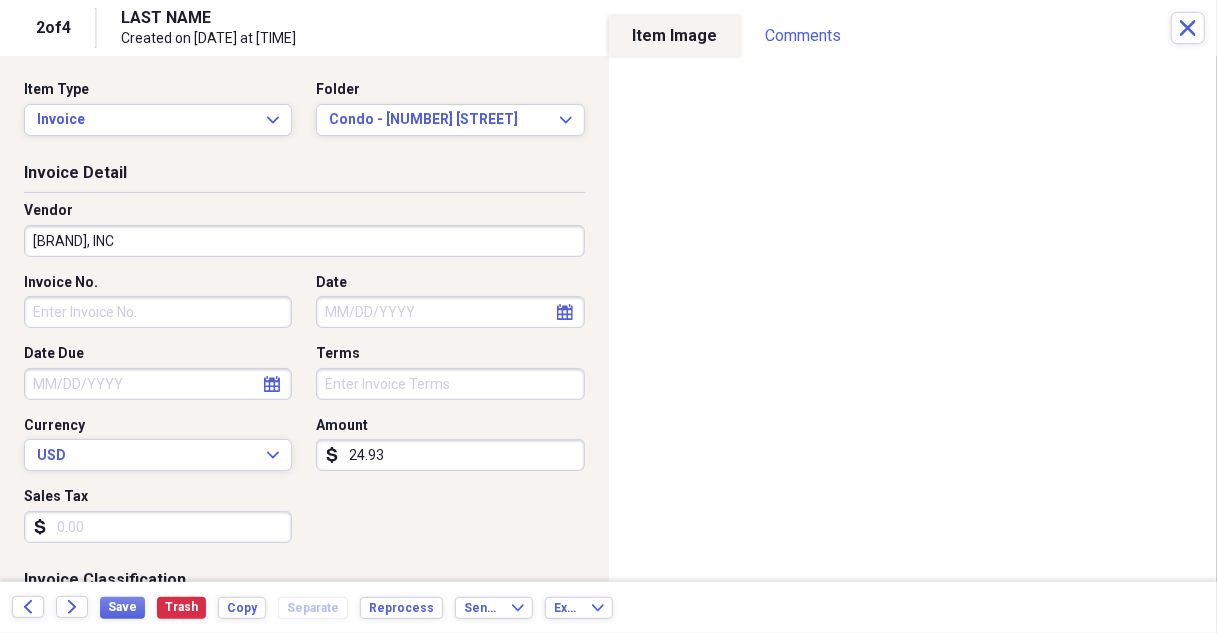 type on "Home Repair" 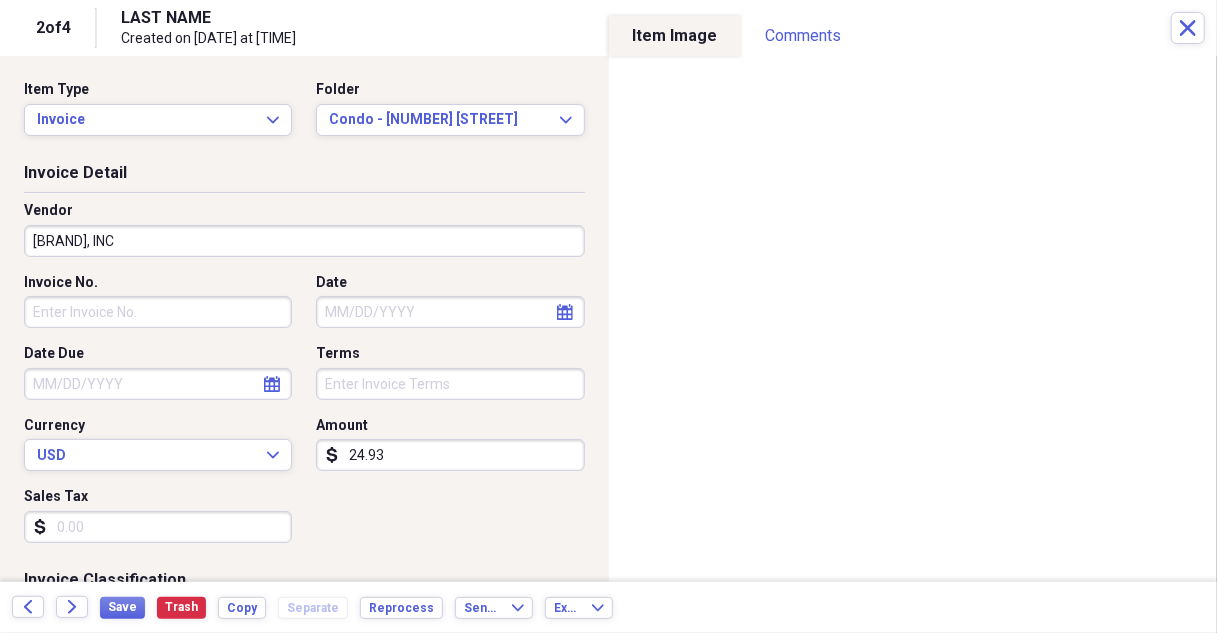click 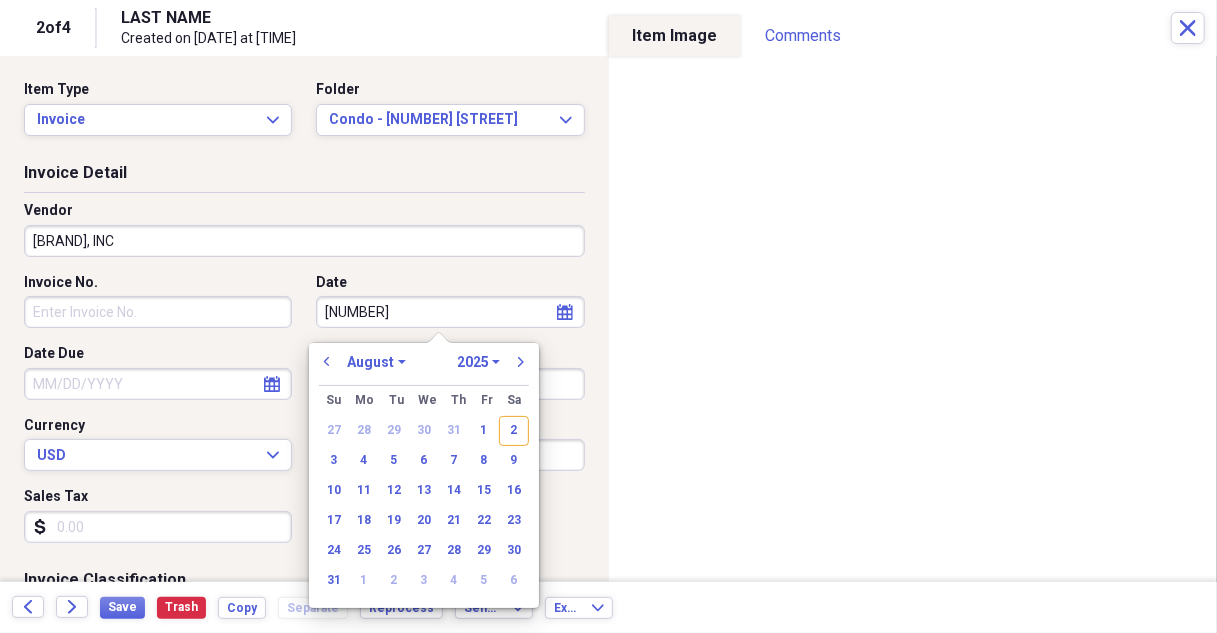 click on "[NUMBER]" at bounding box center (450, 312) 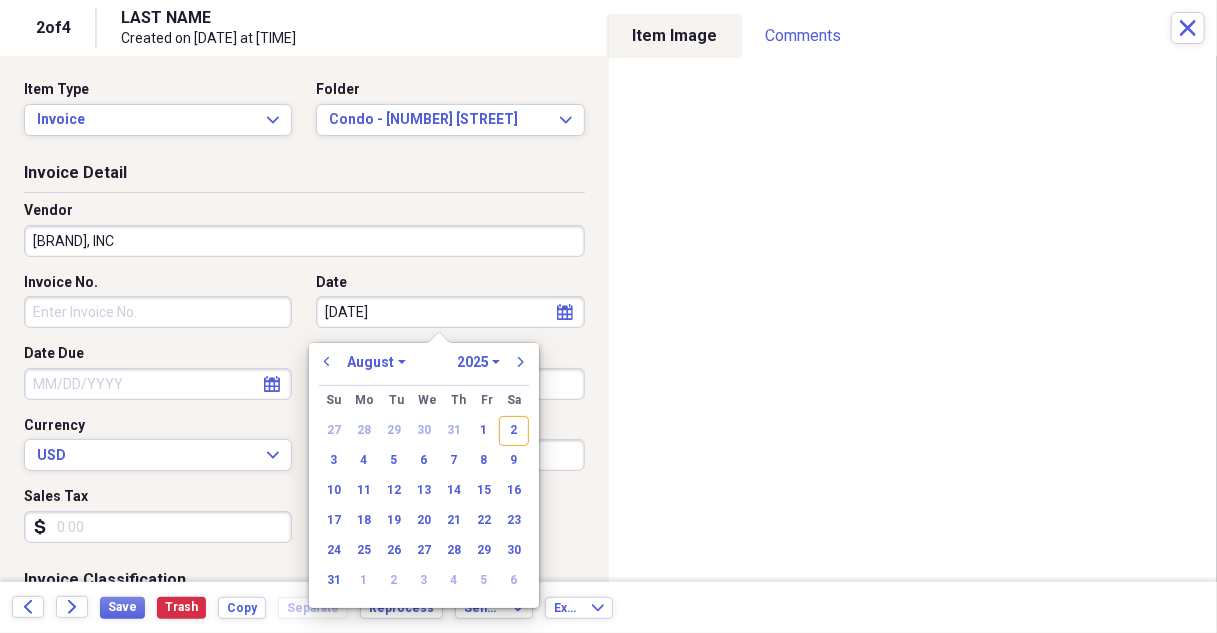 select on "6" 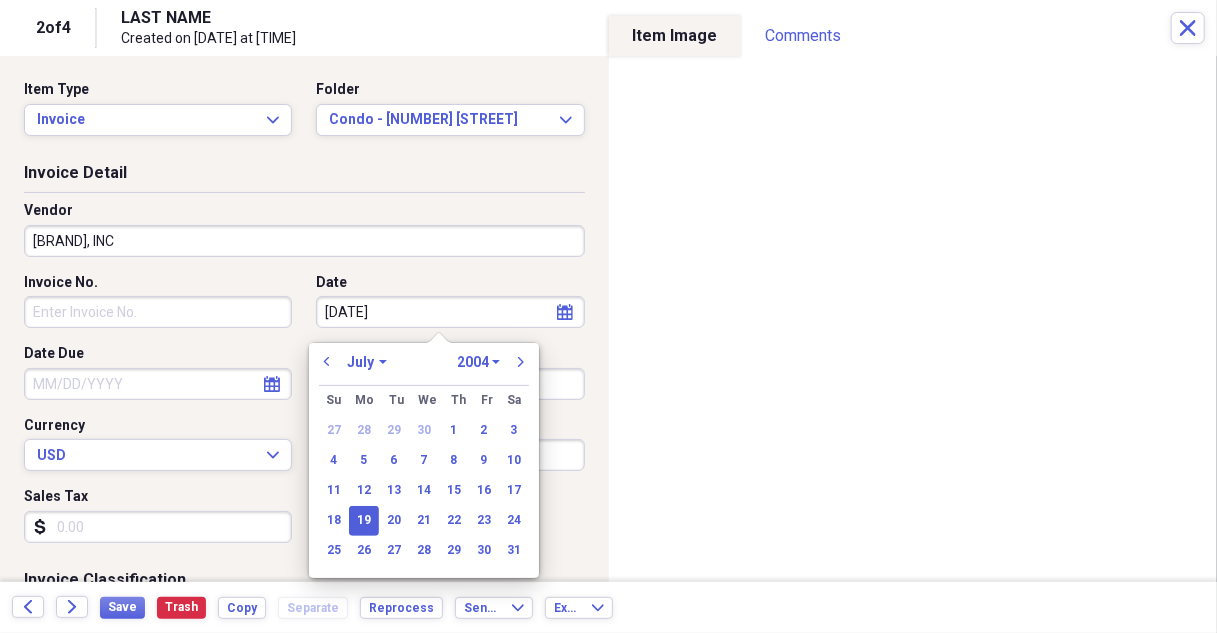type on "[DATE]" 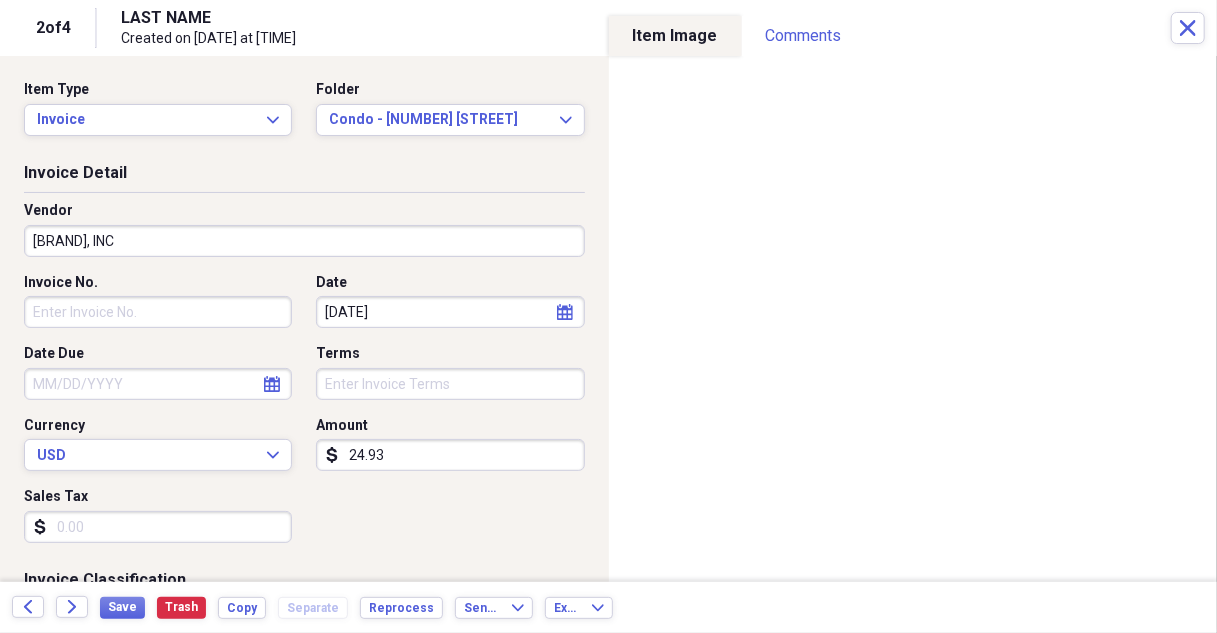 scroll, scrollTop: 100, scrollLeft: 0, axis: vertical 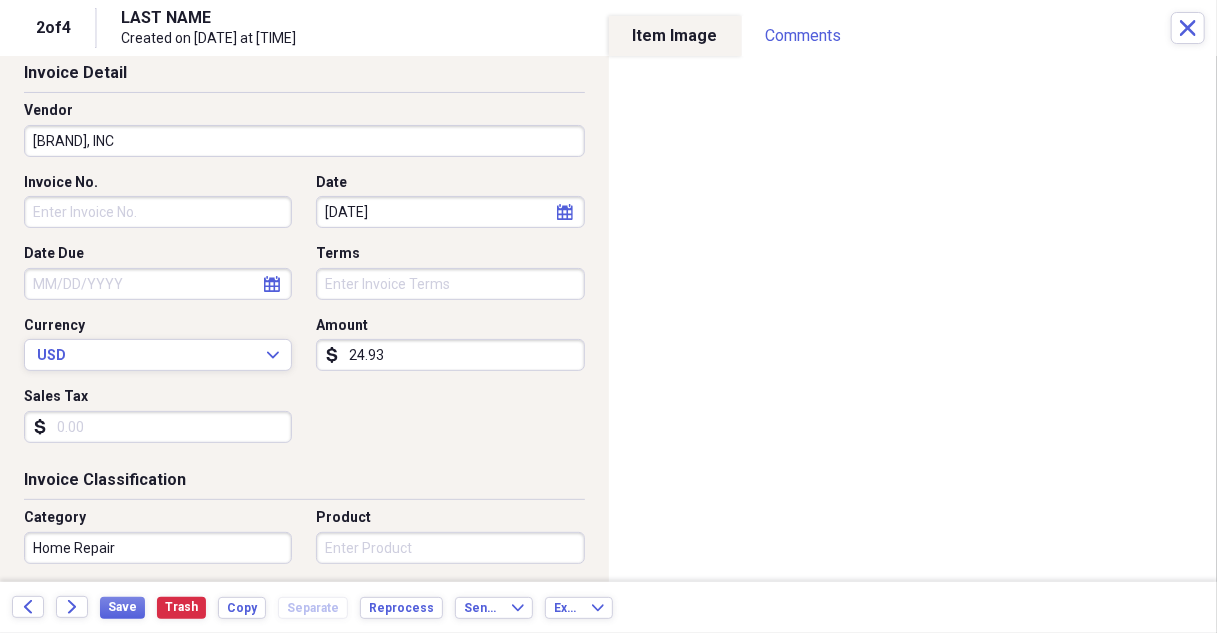 click on "24.93" at bounding box center [450, 355] 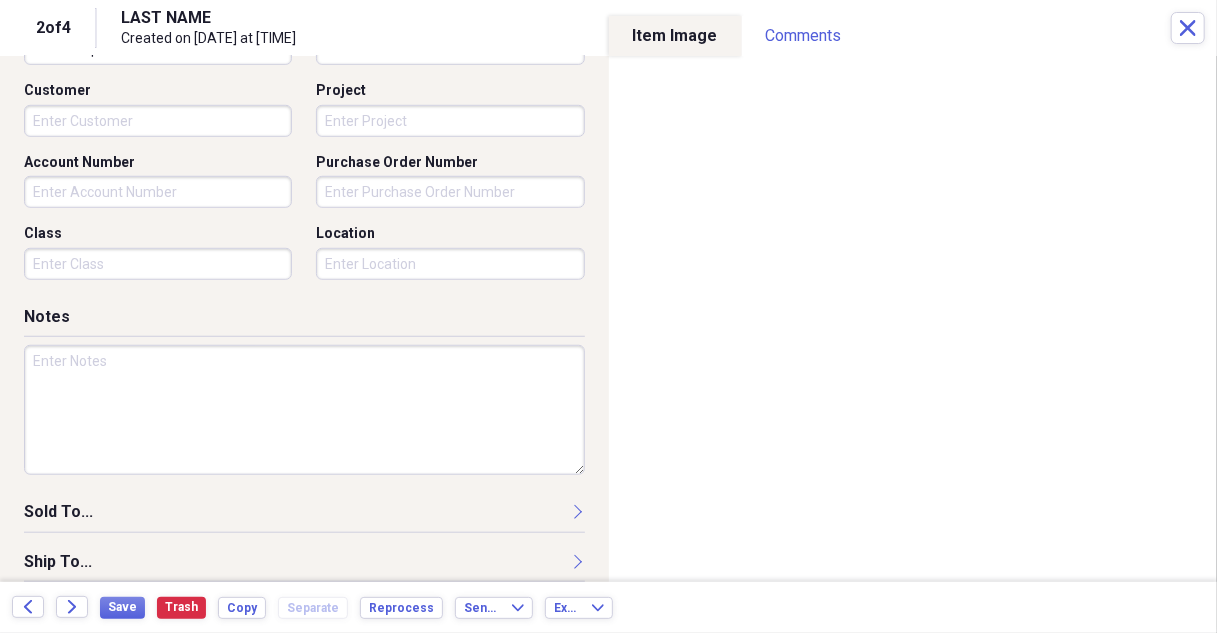 scroll, scrollTop: 600, scrollLeft: 0, axis: vertical 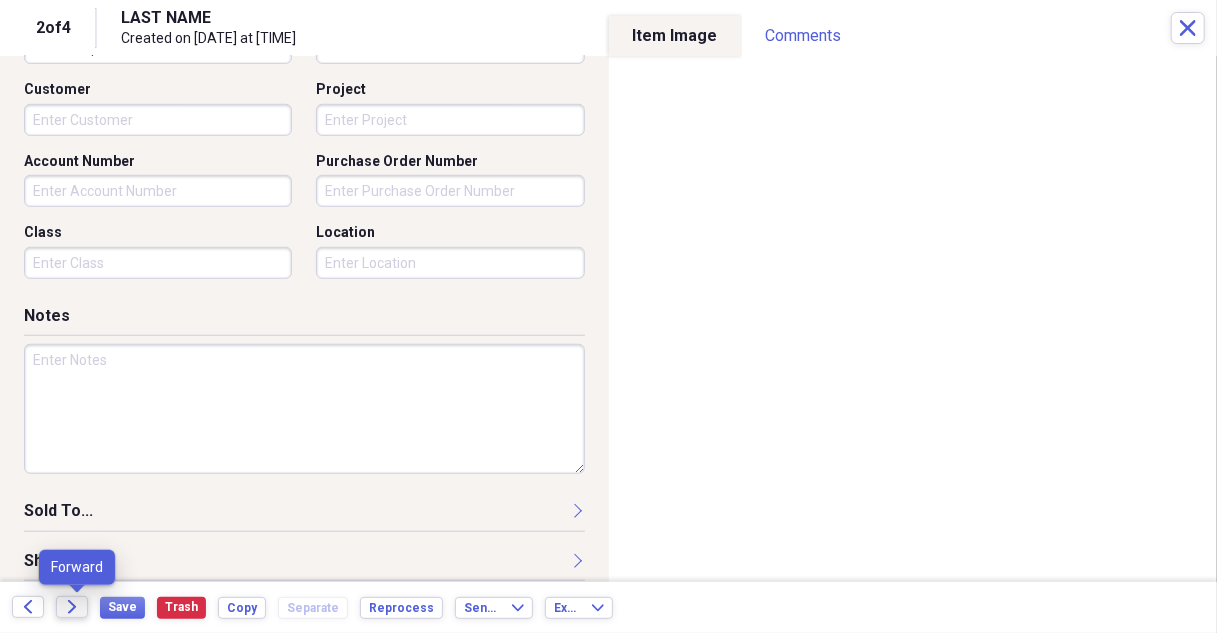 type on "240.37" 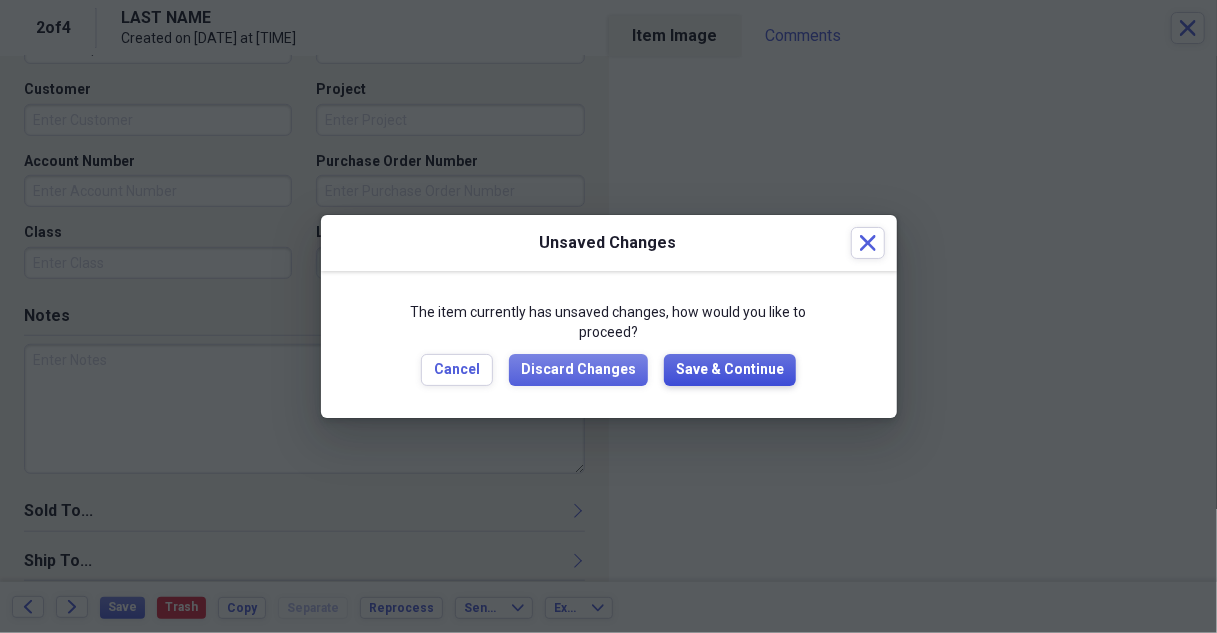 click on "Save & Continue" at bounding box center (730, 370) 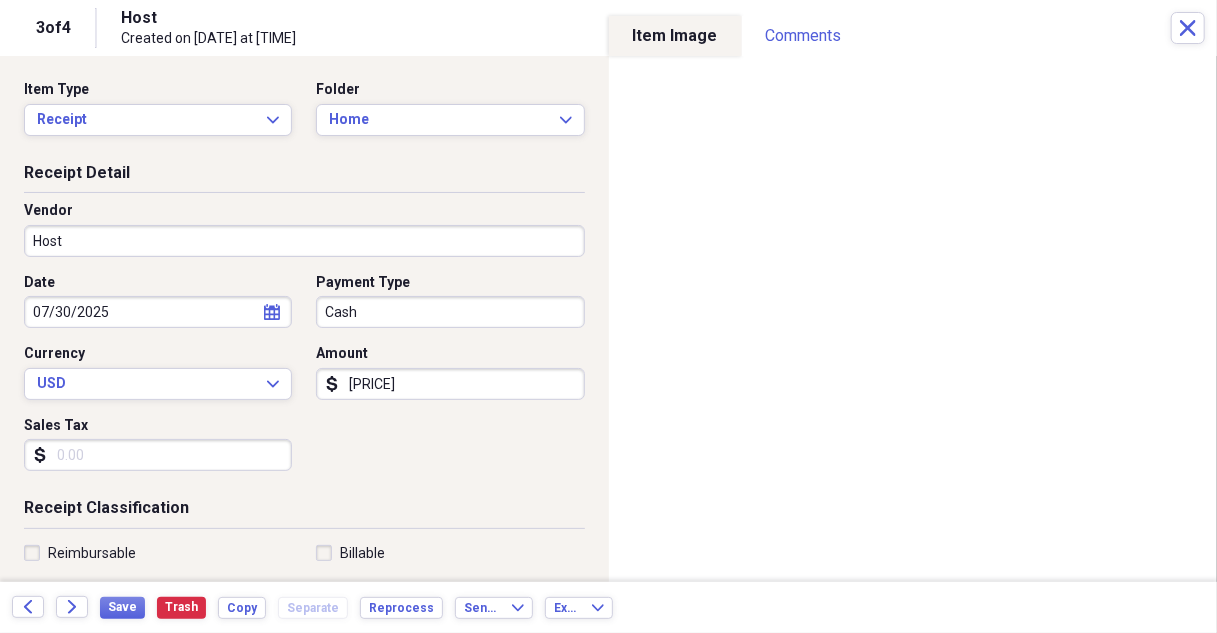 click on "Host" at bounding box center (304, 241) 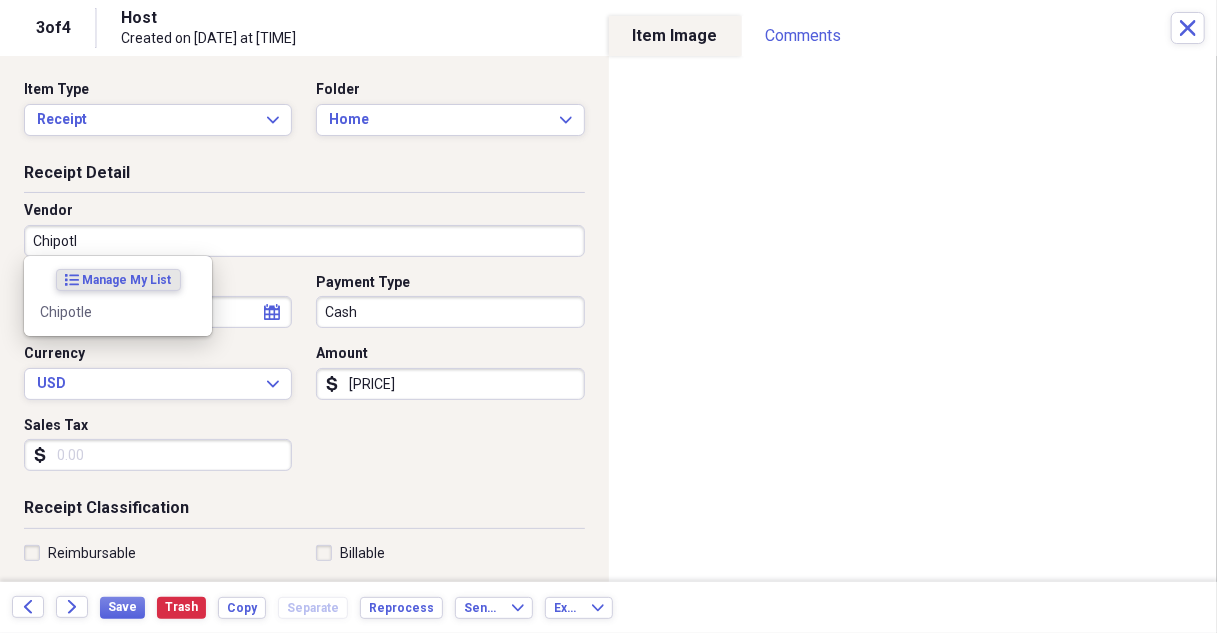 type on "Chipotle" 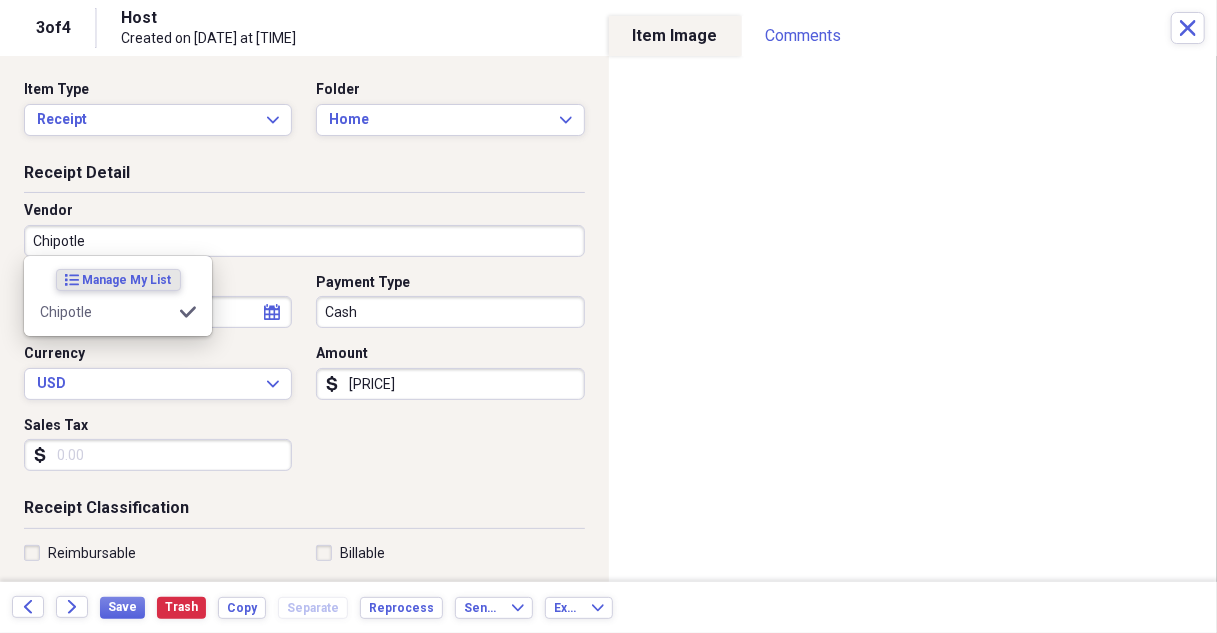 type on "Meals/Restaurant" 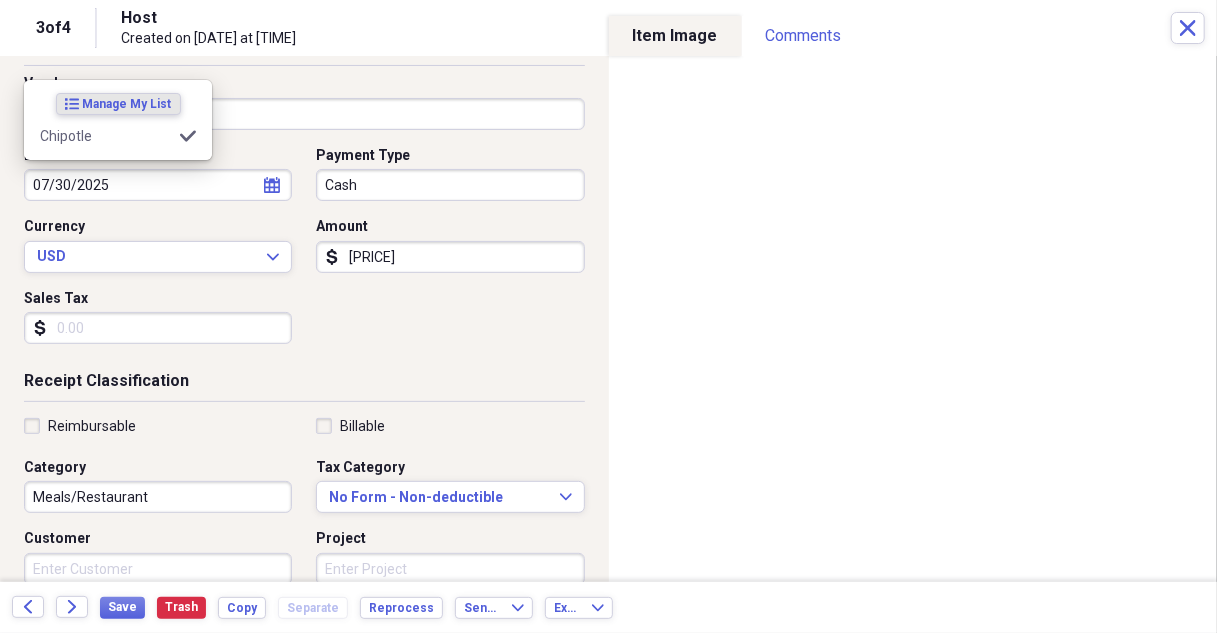 scroll, scrollTop: 200, scrollLeft: 0, axis: vertical 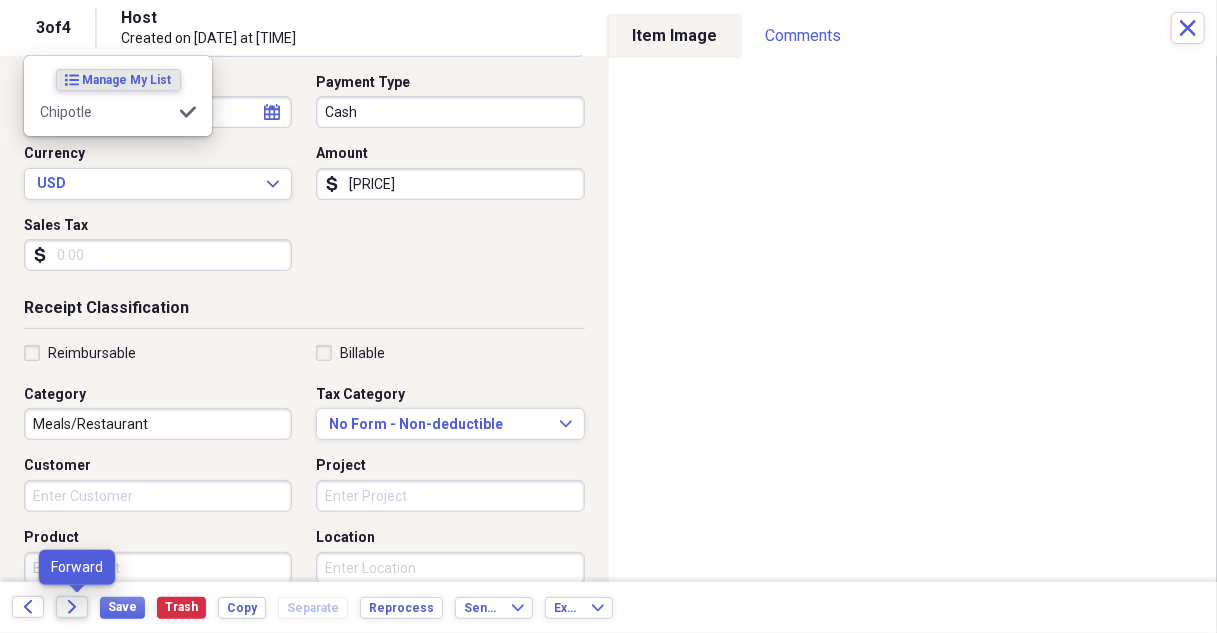 type on "Chipotle" 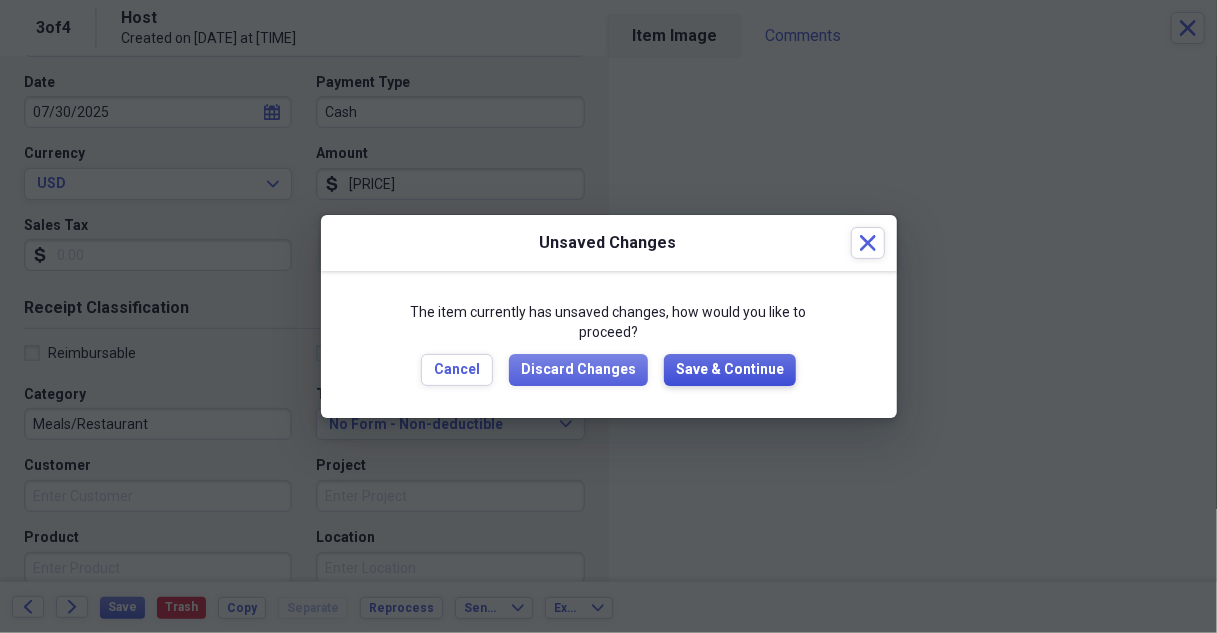 click on "Save & Continue" at bounding box center [730, 370] 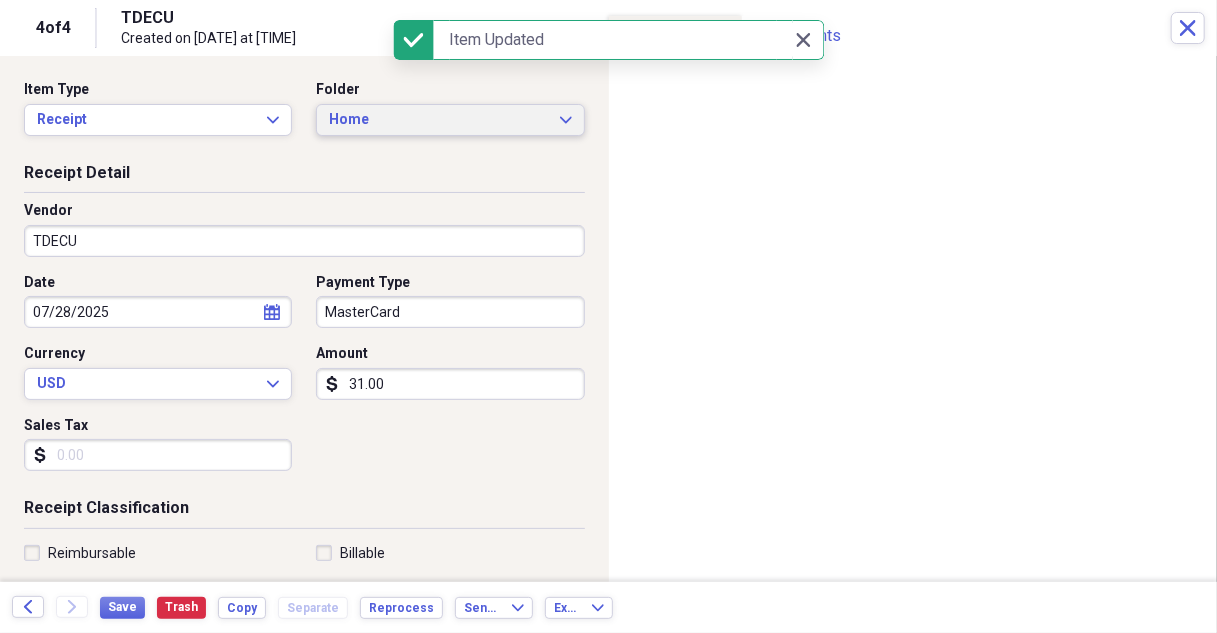 click on "Expand" 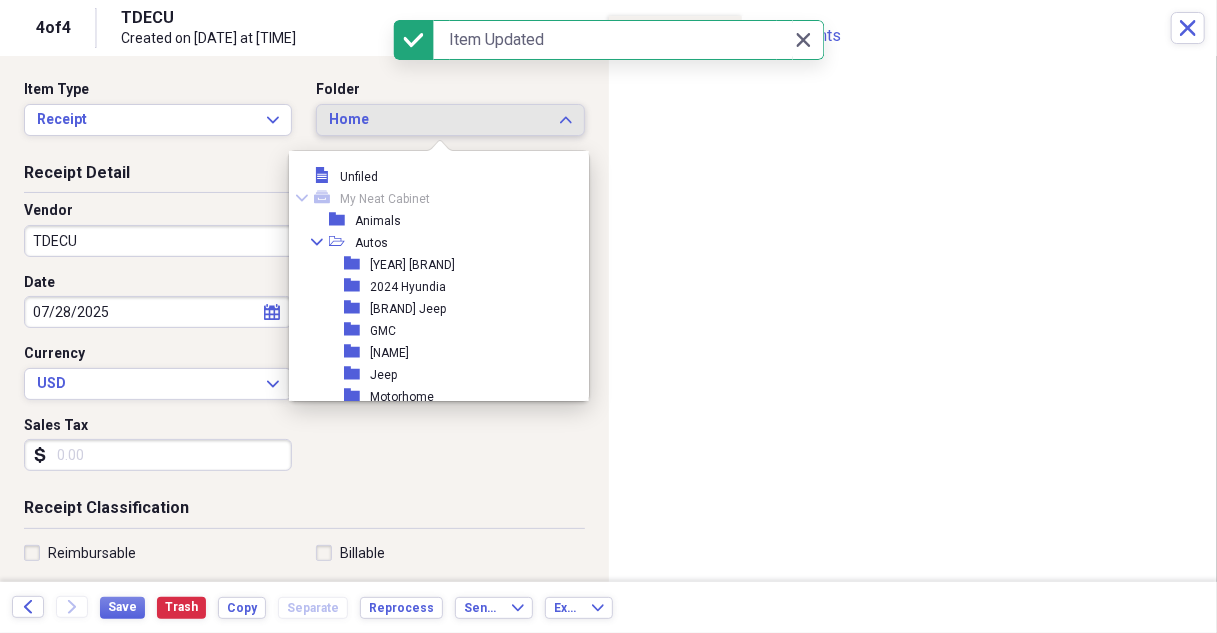 scroll, scrollTop: 253, scrollLeft: 0, axis: vertical 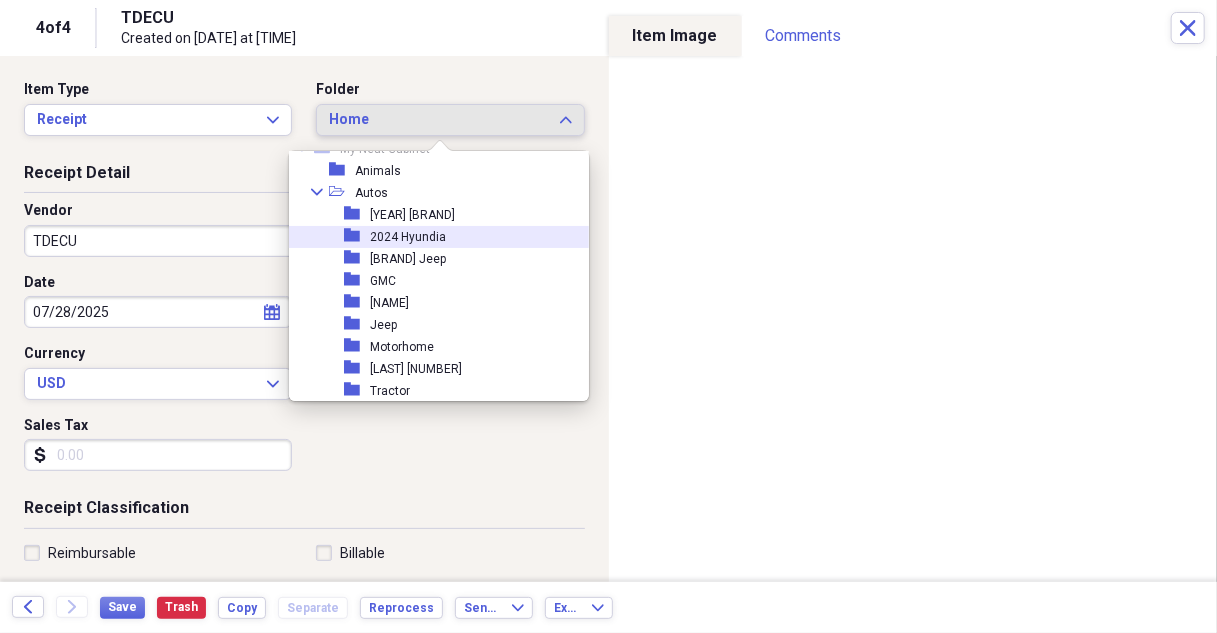 click on "2024 Hyundia" at bounding box center [408, 237] 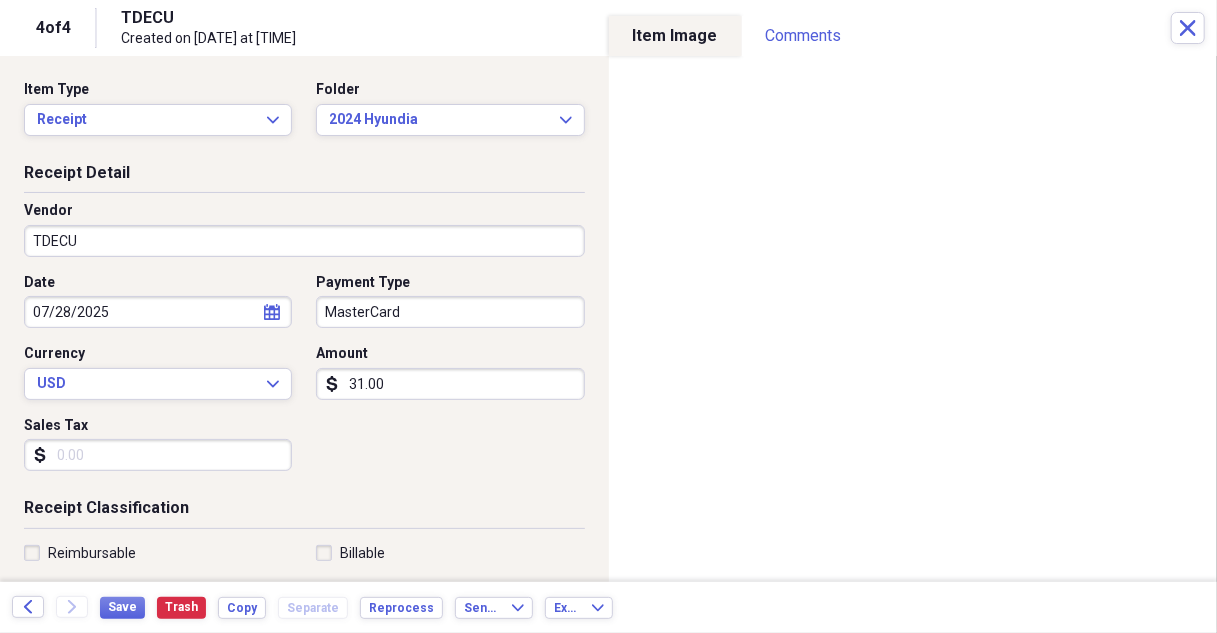 click on "TDECU" at bounding box center [304, 241] 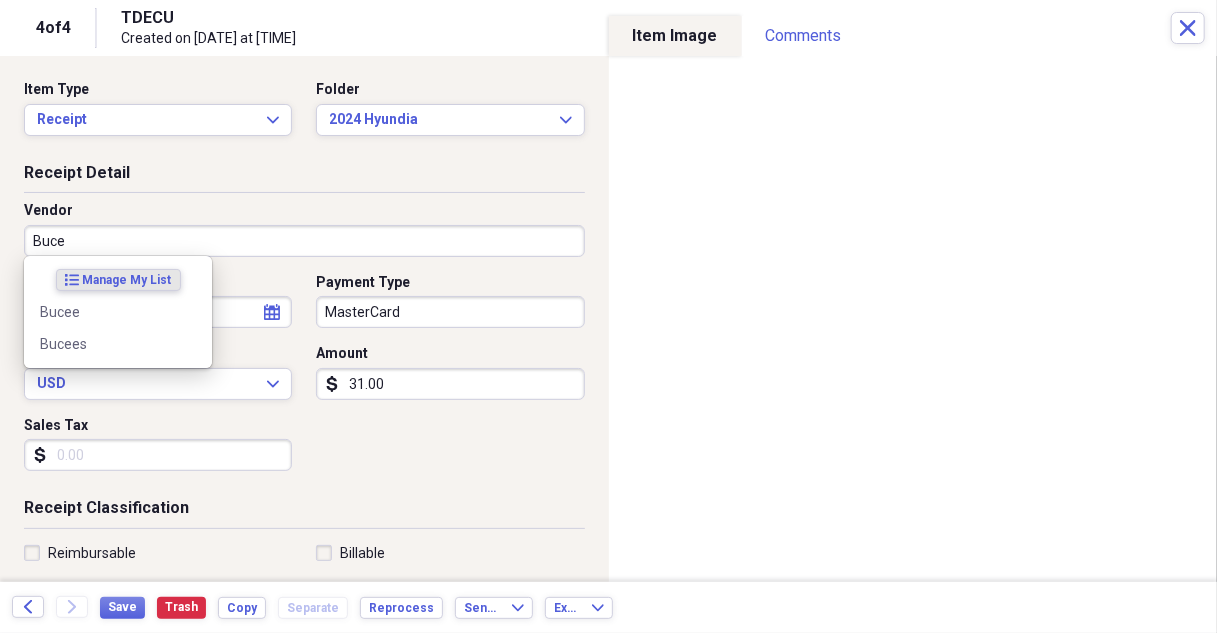 type on "Bucee" 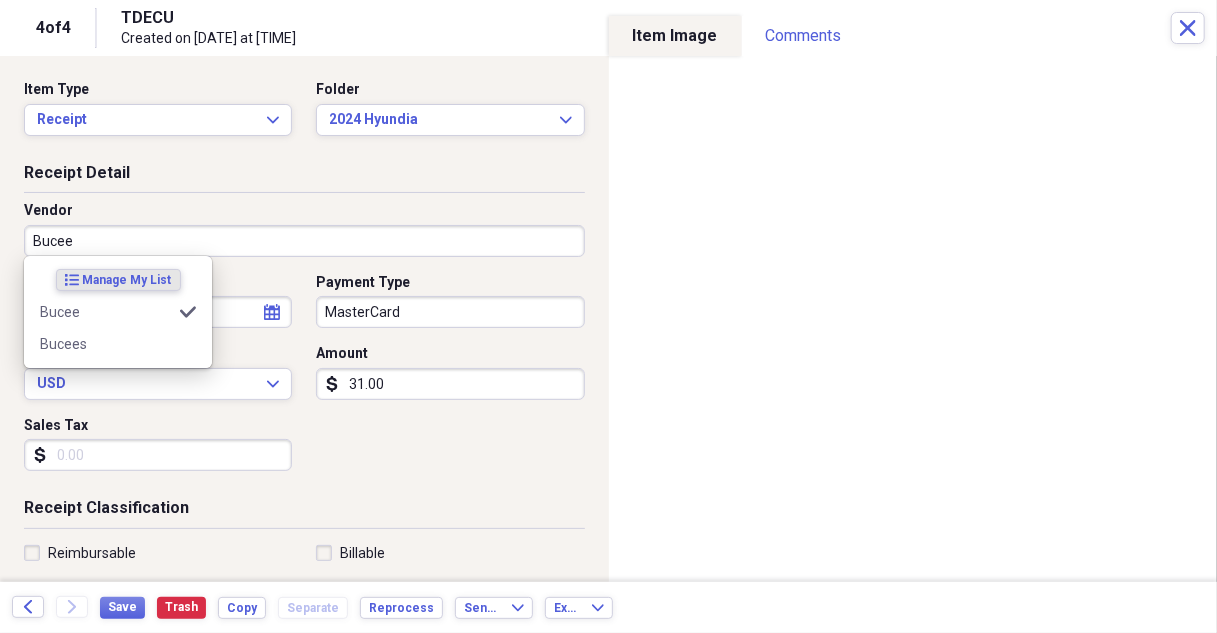 type on "Fuel/Auto" 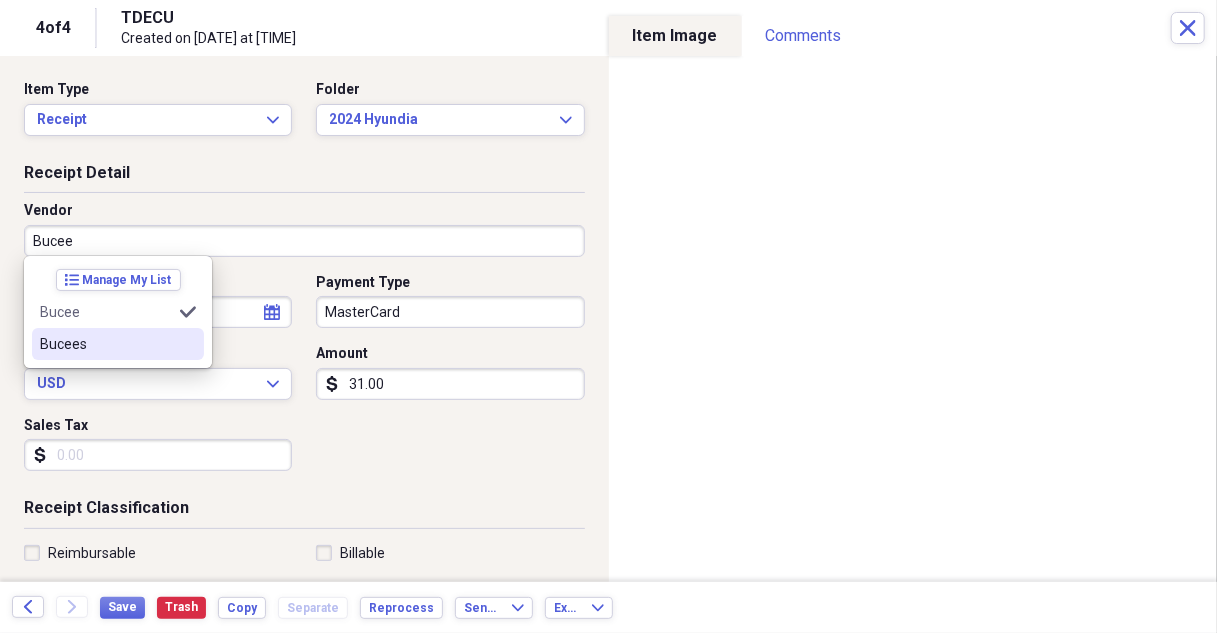 click on "Bucees" at bounding box center (106, 344) 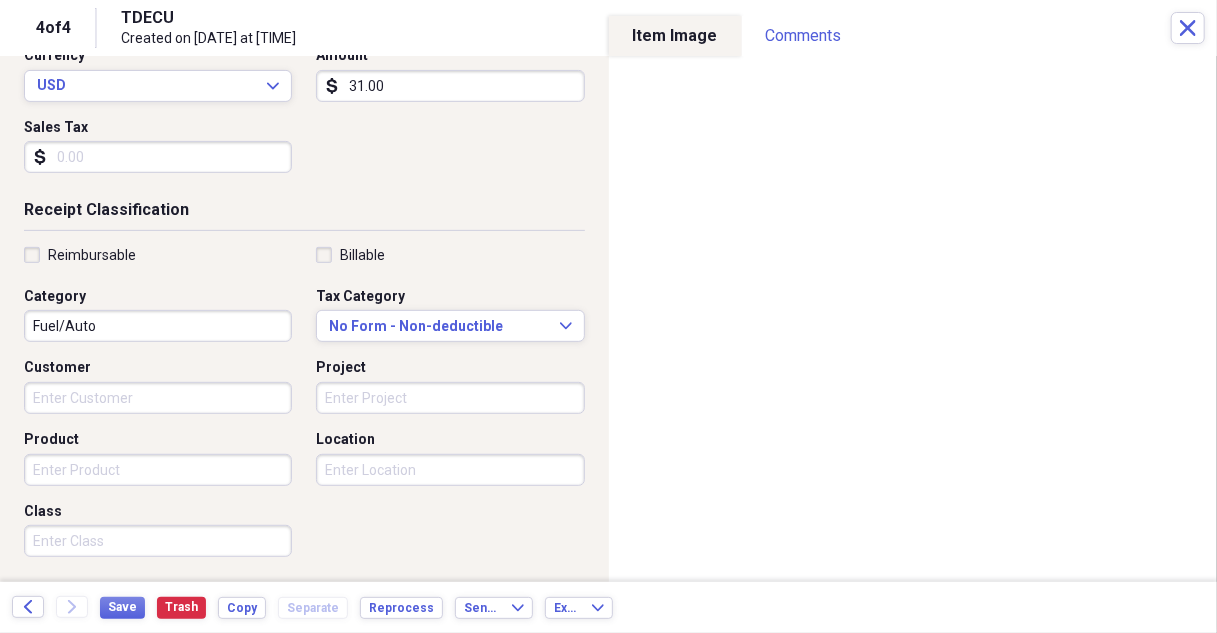 scroll, scrollTop: 300, scrollLeft: 0, axis: vertical 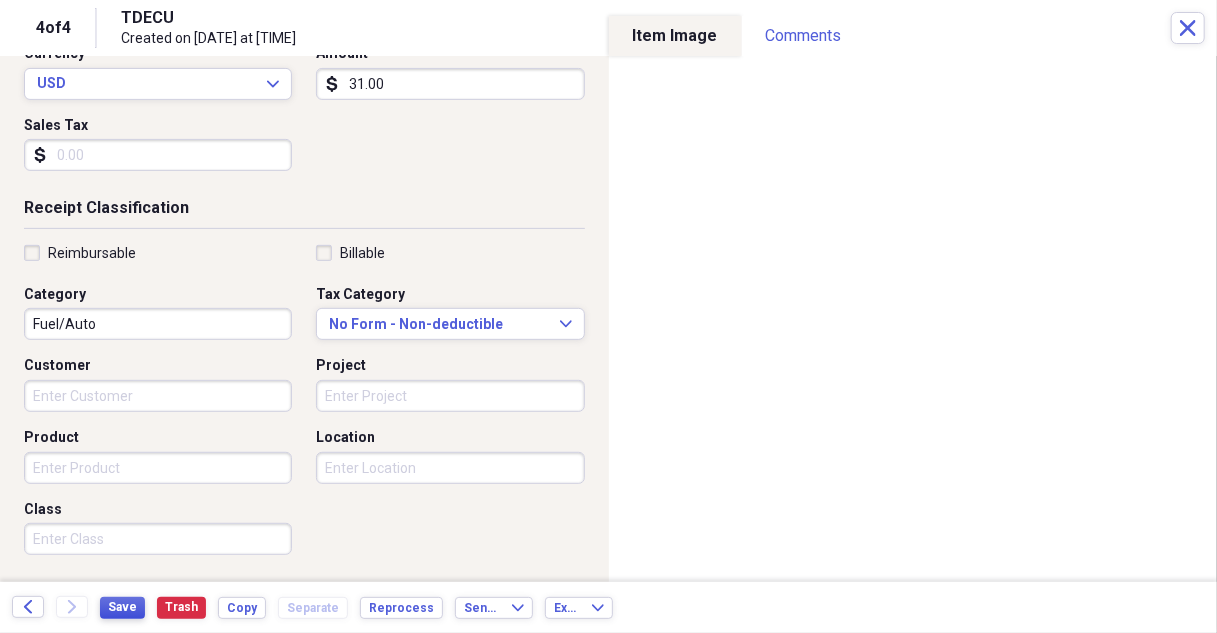 click on "Save" at bounding box center [122, 607] 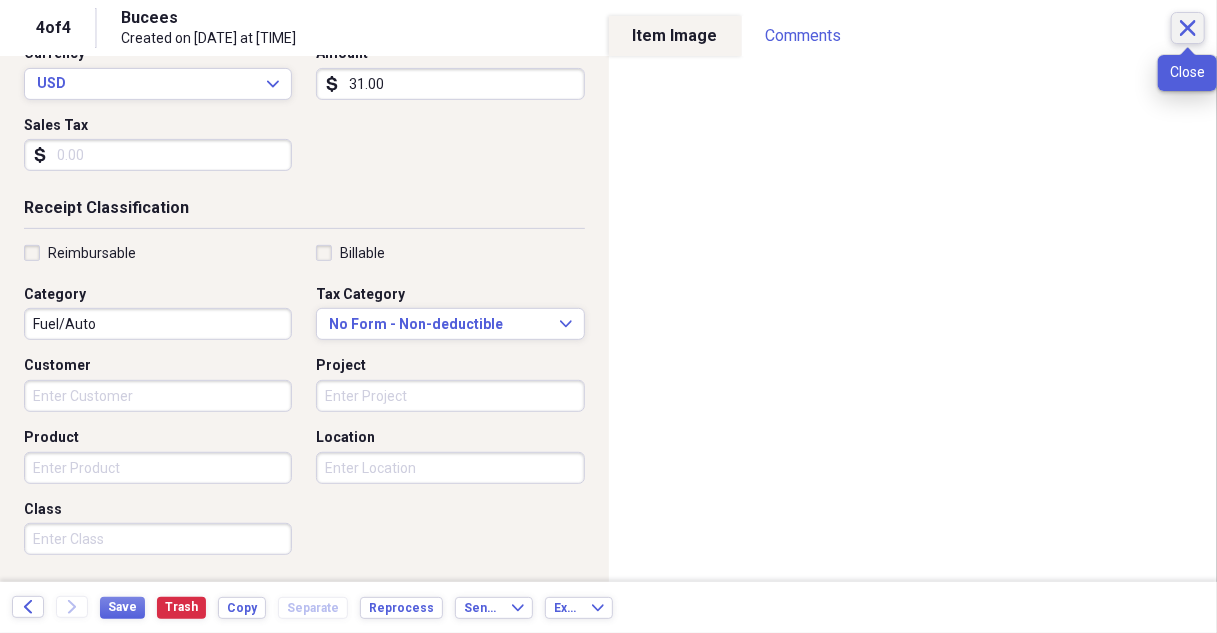 click on "Close" 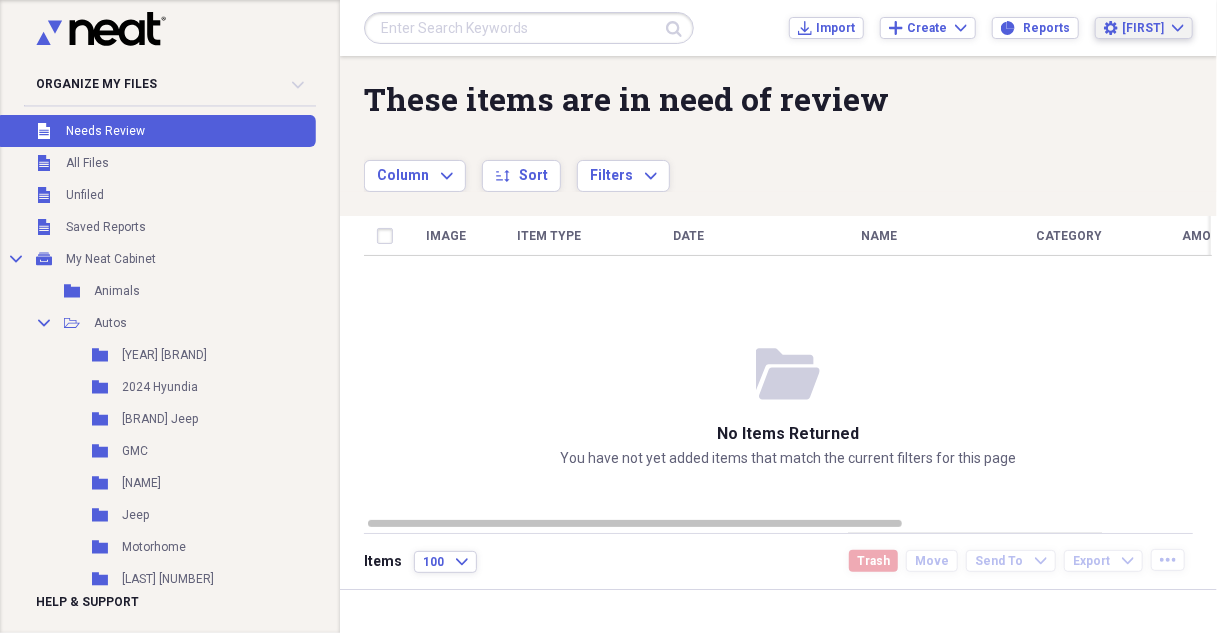 click on "[FIRST]" at bounding box center (1143, 28) 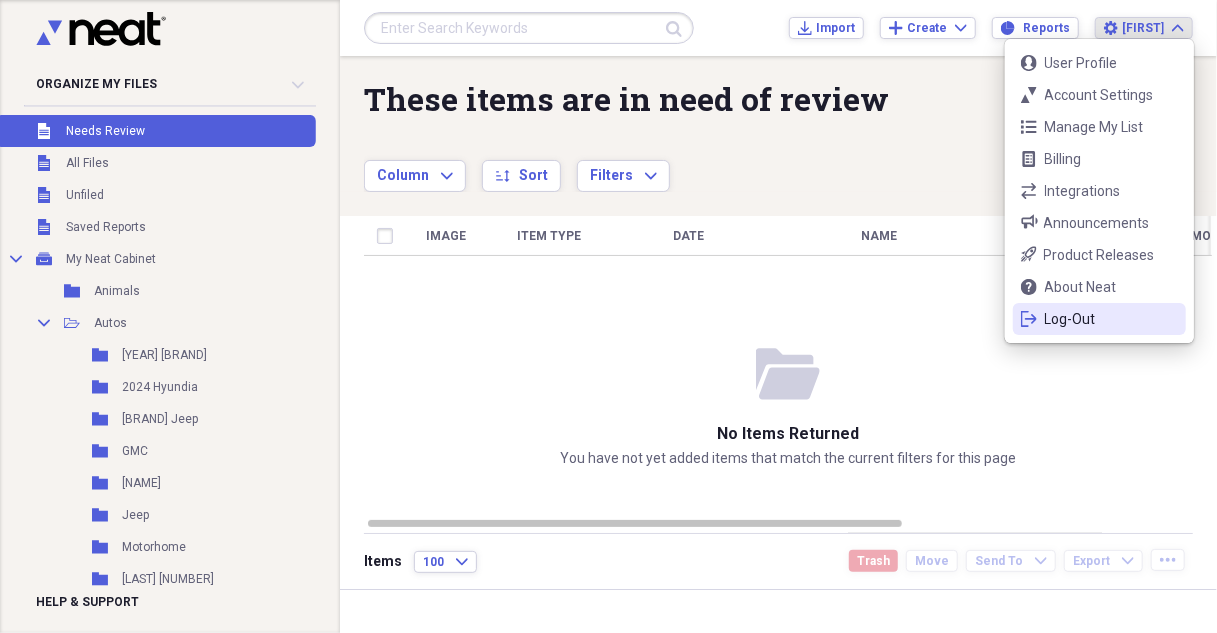 click on "Log-Out" at bounding box center [1099, 319] 